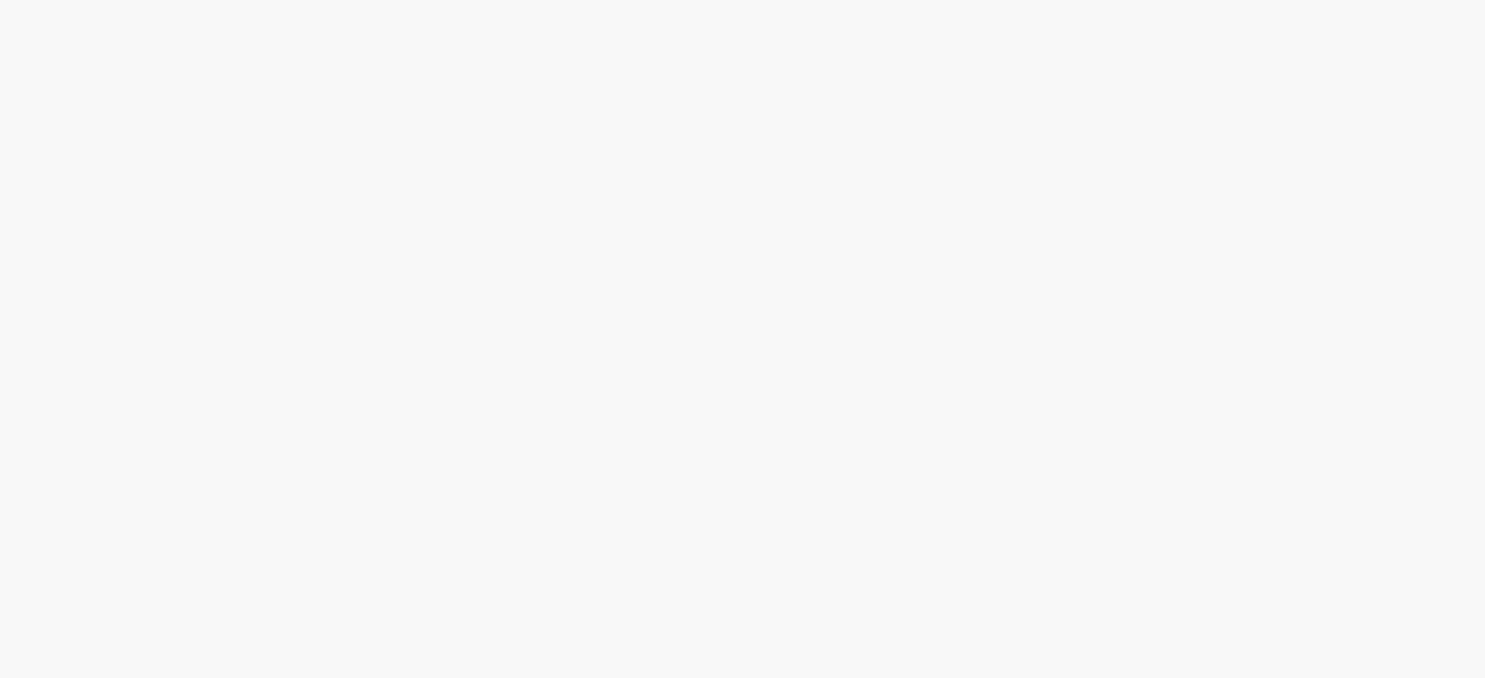 scroll, scrollTop: 0, scrollLeft: 0, axis: both 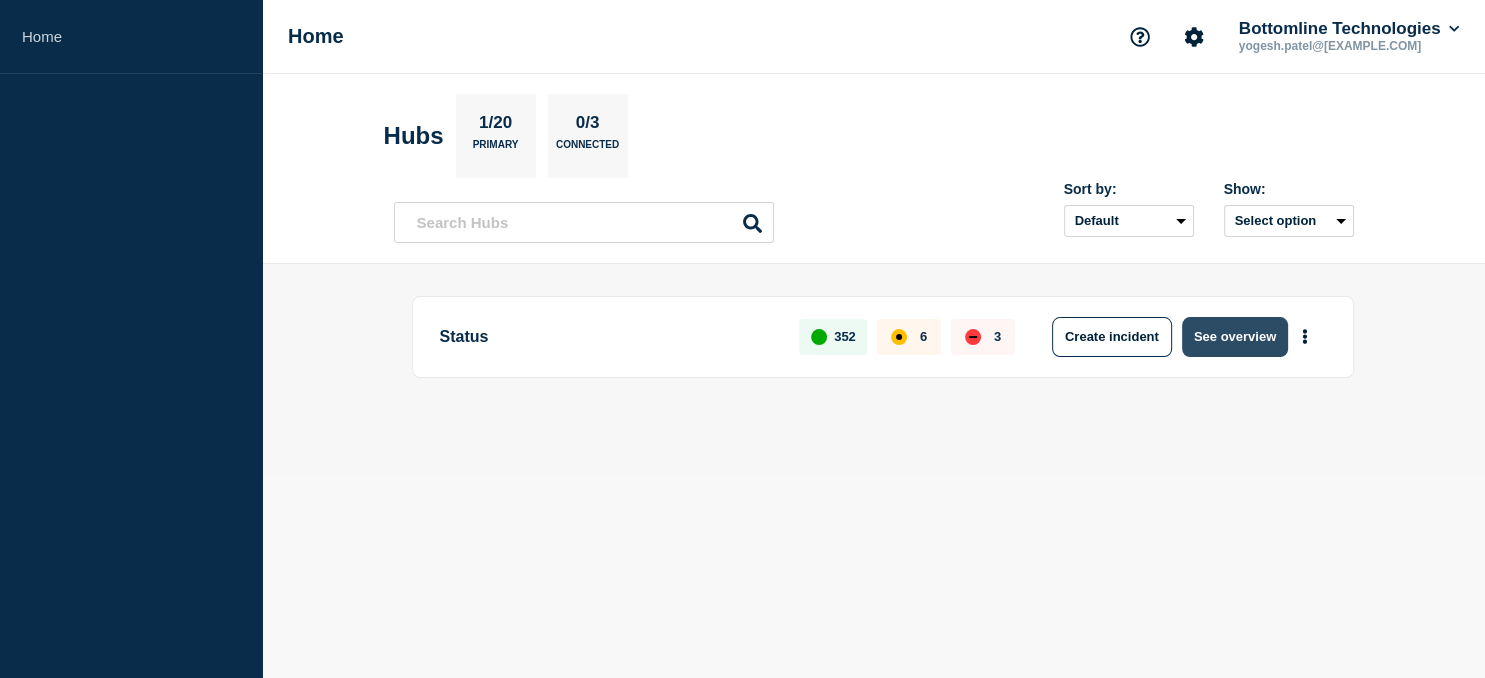 click on "See overview" at bounding box center [1235, 337] 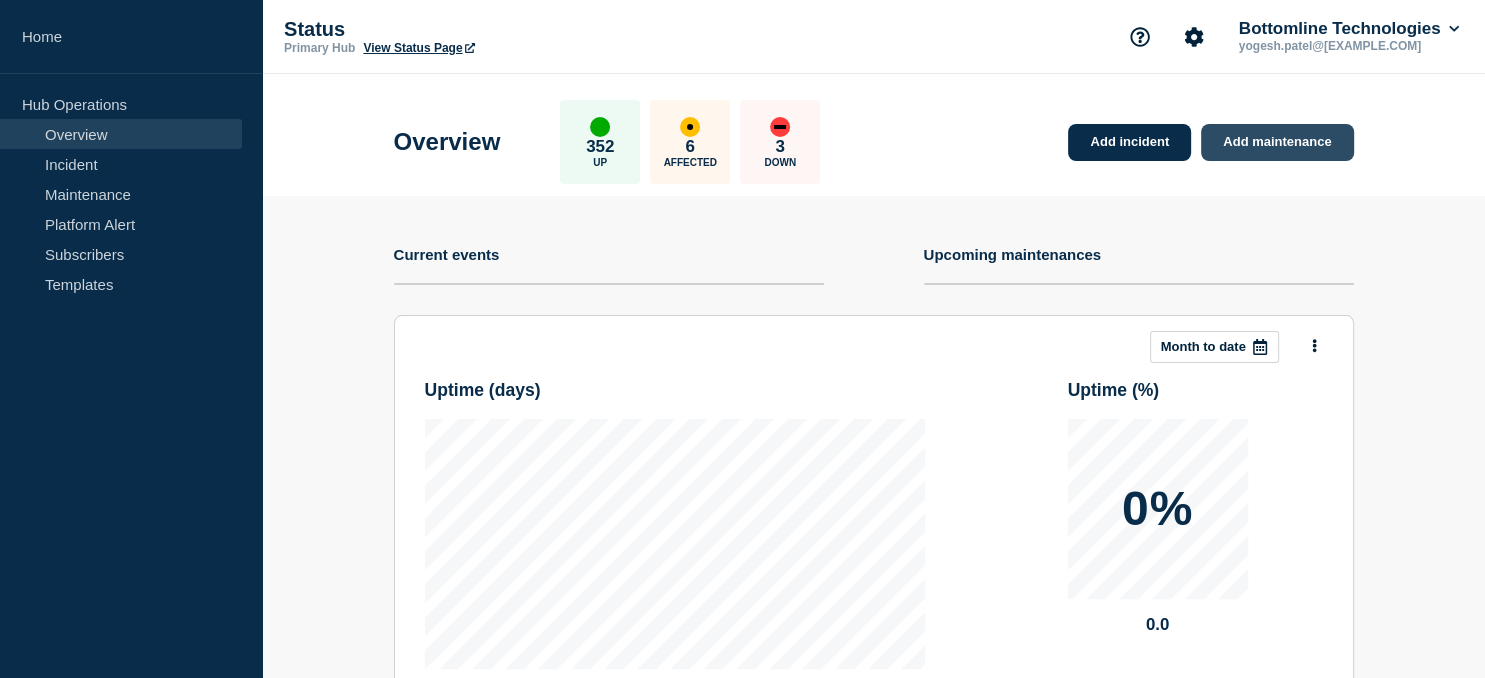 click on "Add maintenance" at bounding box center (1277, 142) 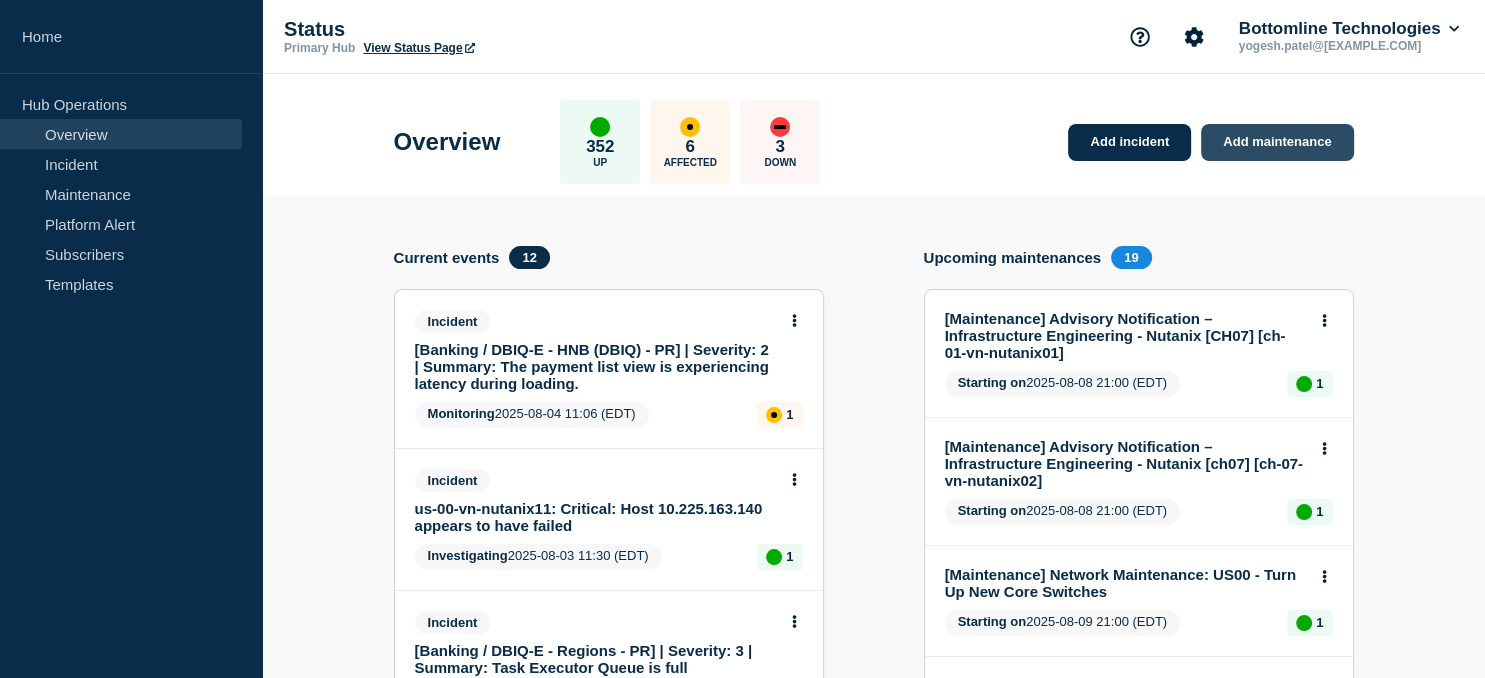 click on "Add maintenance" at bounding box center [1277, 142] 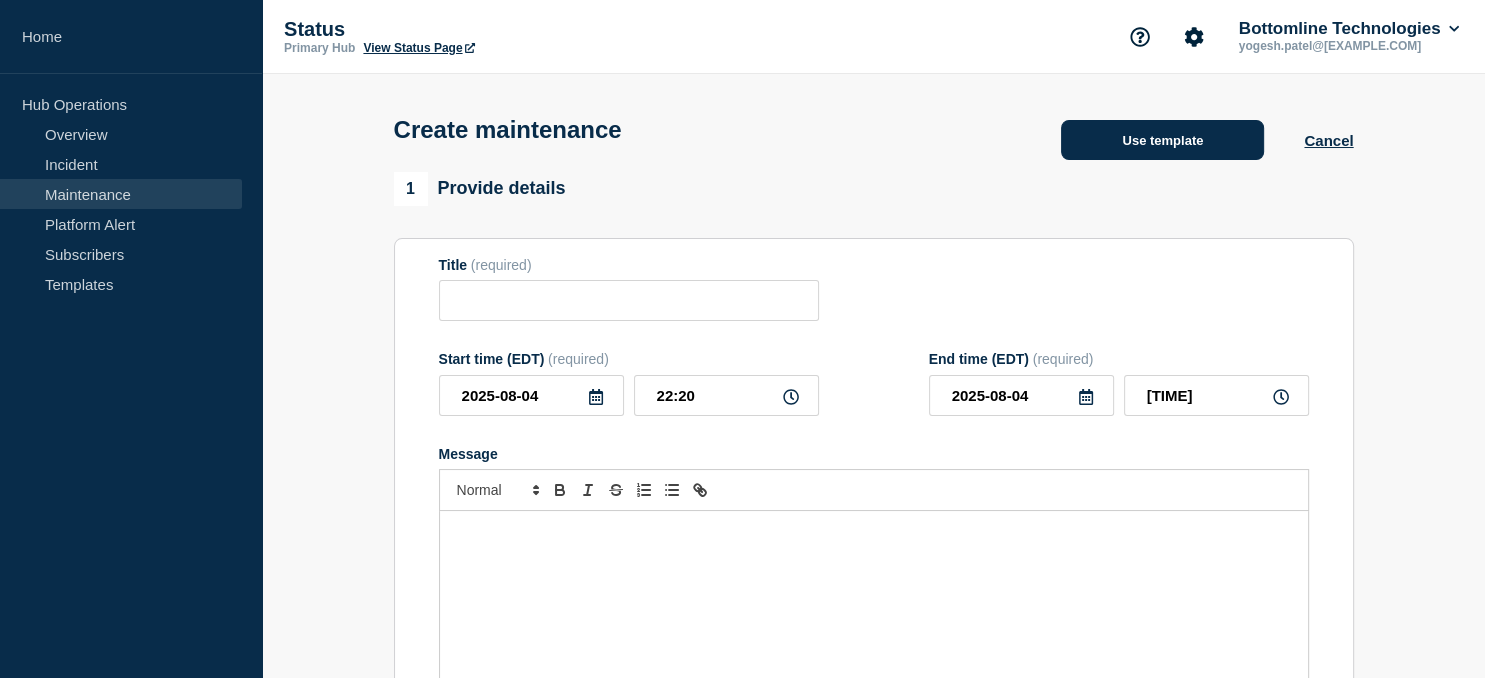 click on "Use template" at bounding box center (1162, 140) 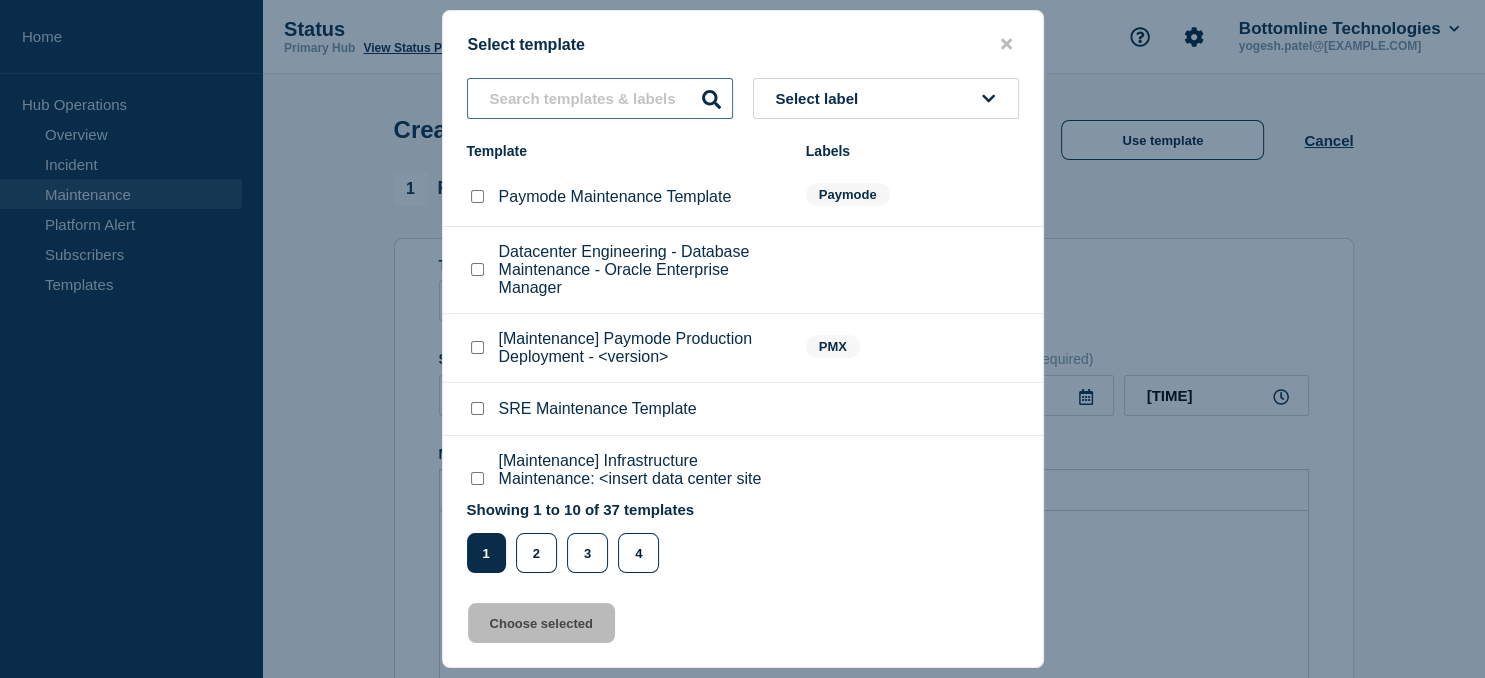 click at bounding box center (600, 98) 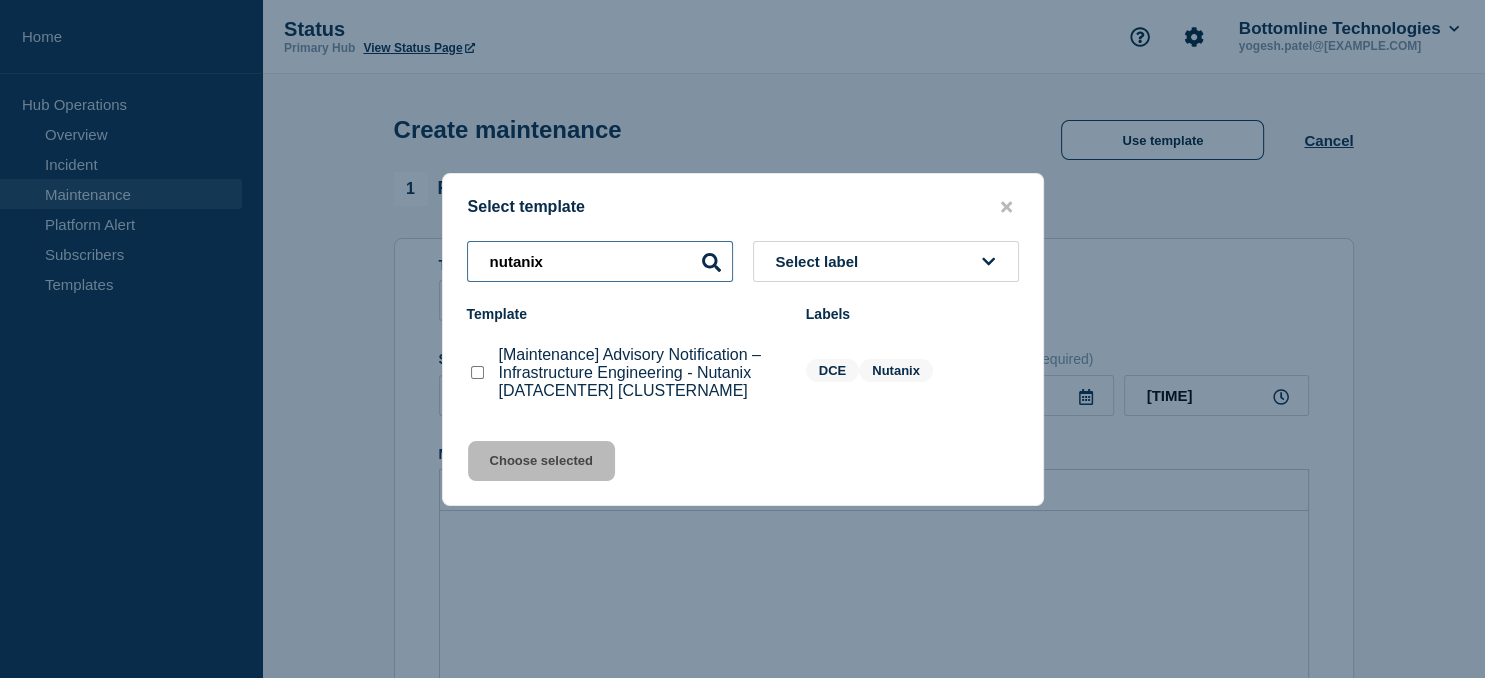 type on "nutanix" 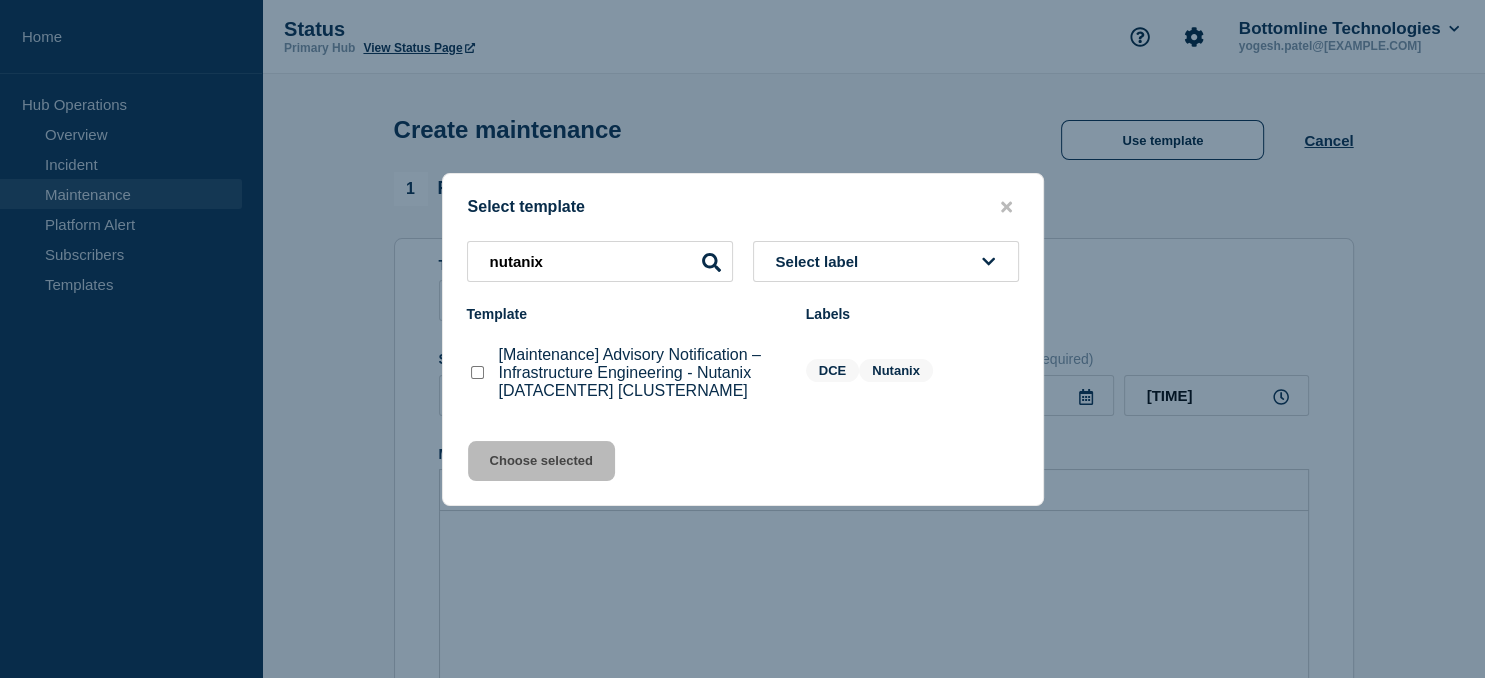click at bounding box center (477, 372) 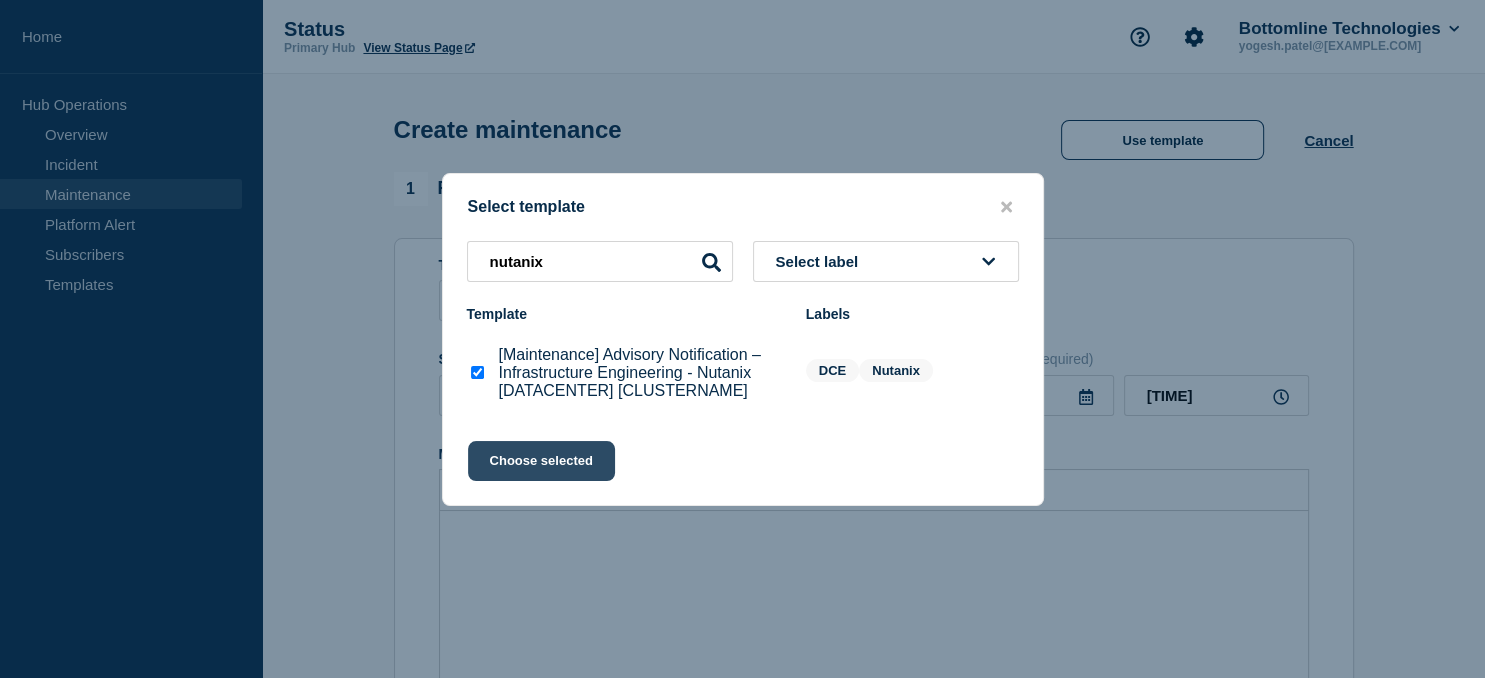 click on "Choose selected" 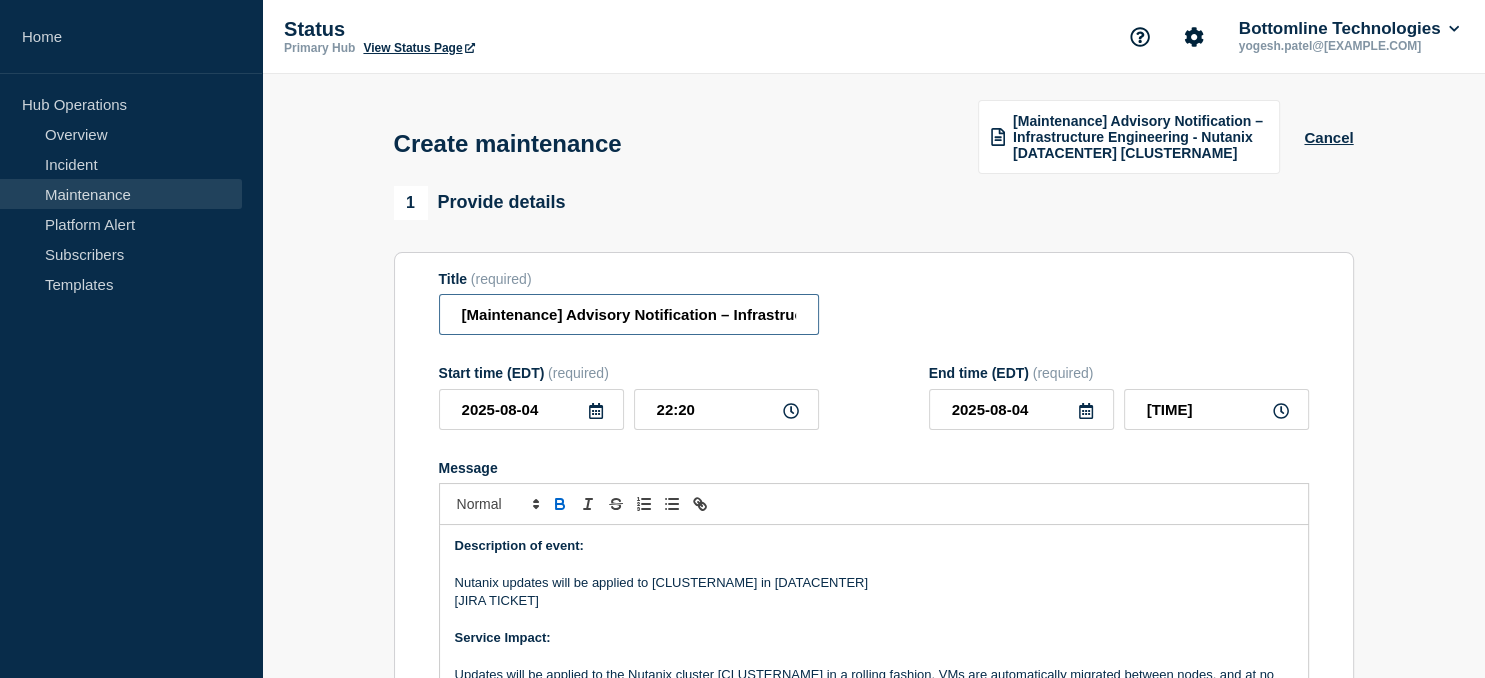 click on "[Maintenance] Advisory Notification – Infrastructure Engineering - Nutanix [DATACENTER] [CLUSTERNAME]" at bounding box center [629, 314] 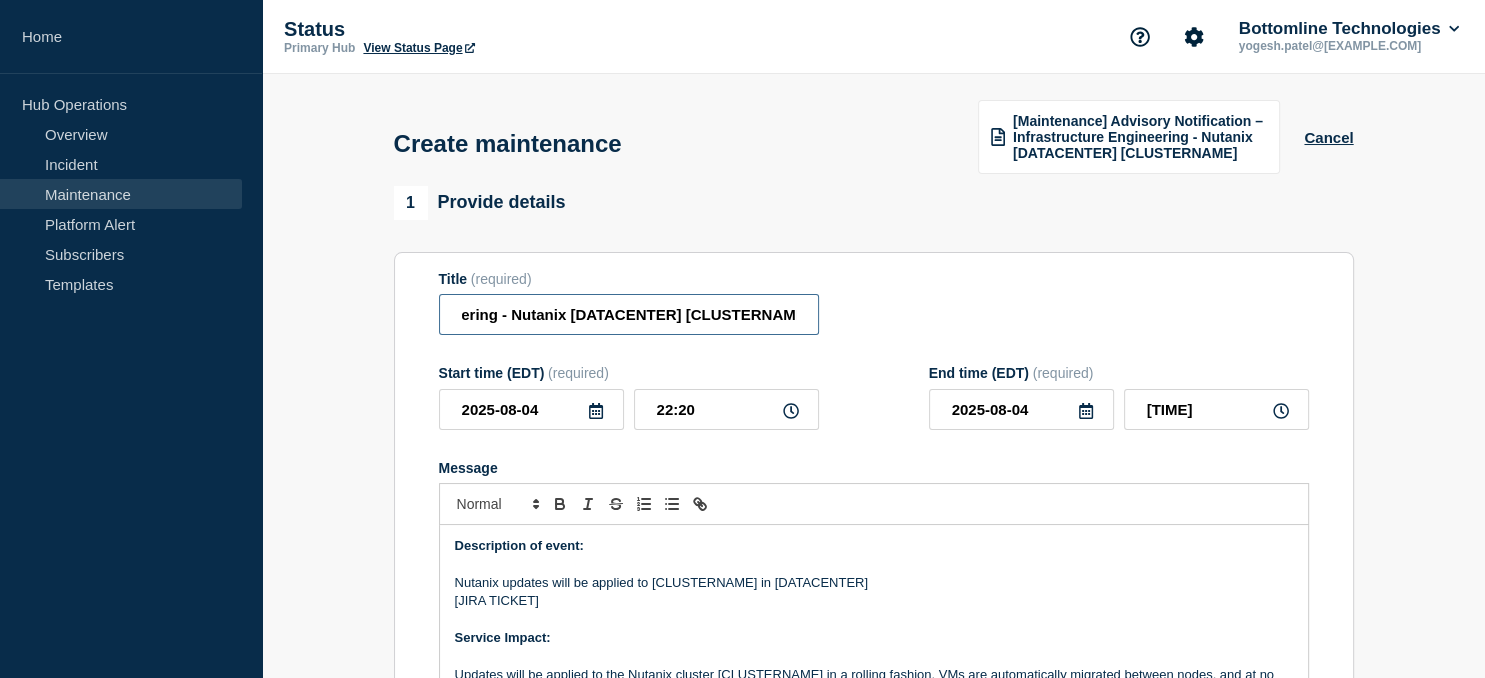scroll, scrollTop: 0, scrollLeft: 439, axis: horizontal 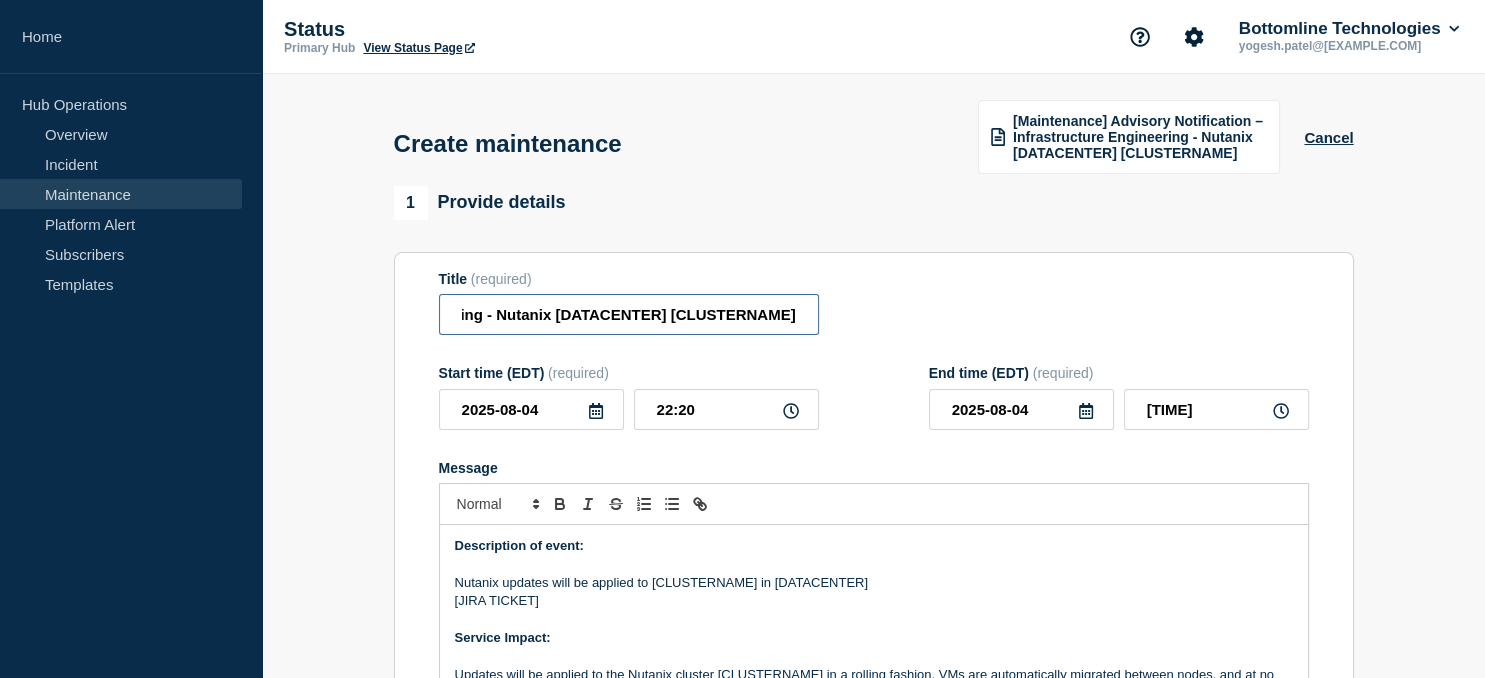 click on "[Maintenance] Advisory Notification – Infrastructure Engineering - Nutanix [DATACENTER] [CLUSTERNAME]" at bounding box center [629, 314] 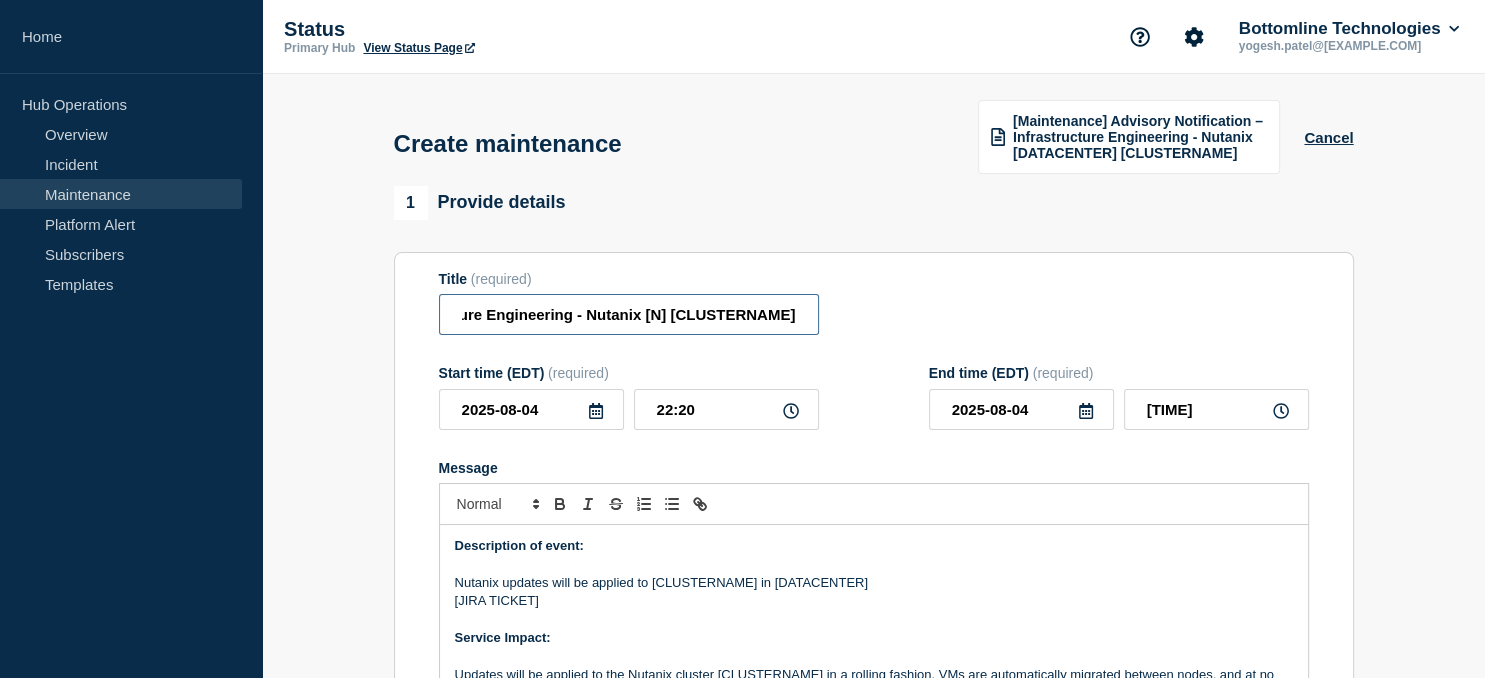 scroll, scrollTop: 0, scrollLeft: 348, axis: horizontal 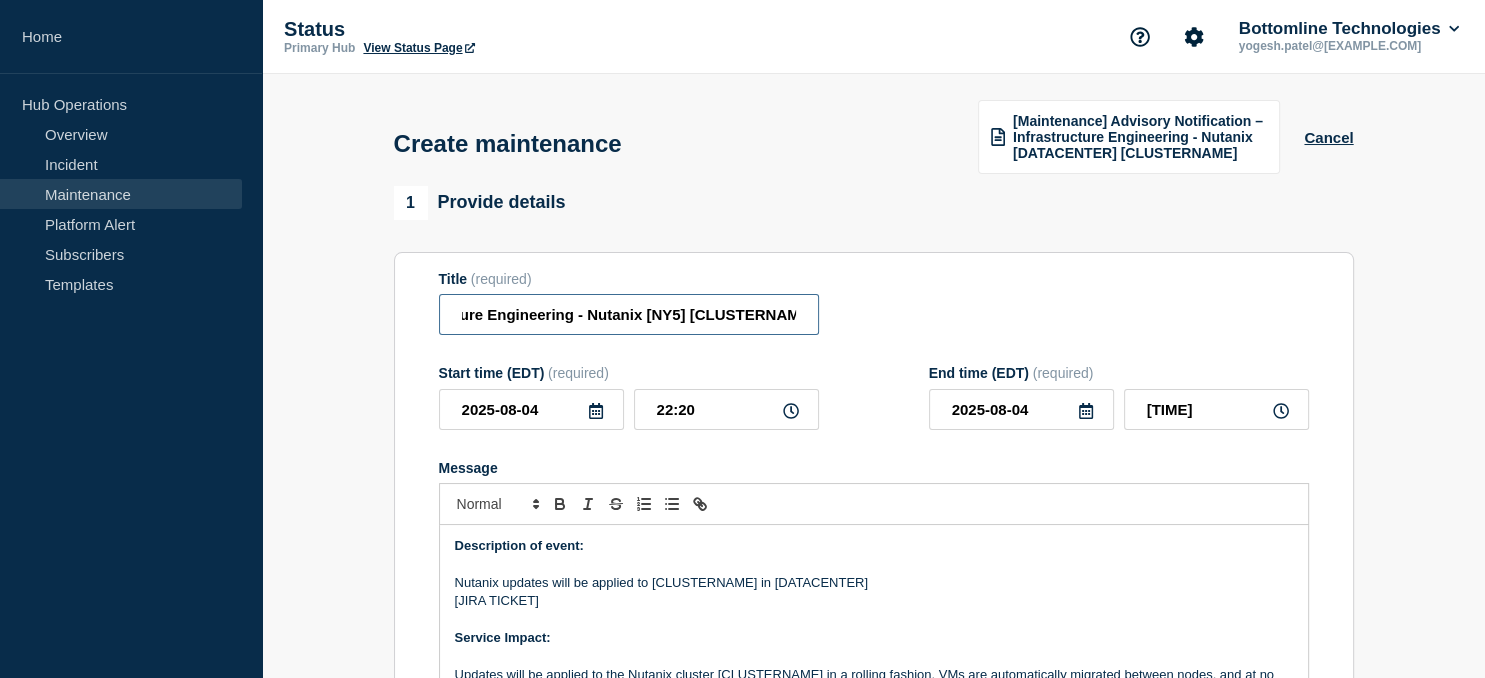 click on "[Maintenance] Advisory Notification – Infrastructure Engineering - Nutanix [NY5] [CLUSTERNAME]" at bounding box center (629, 314) 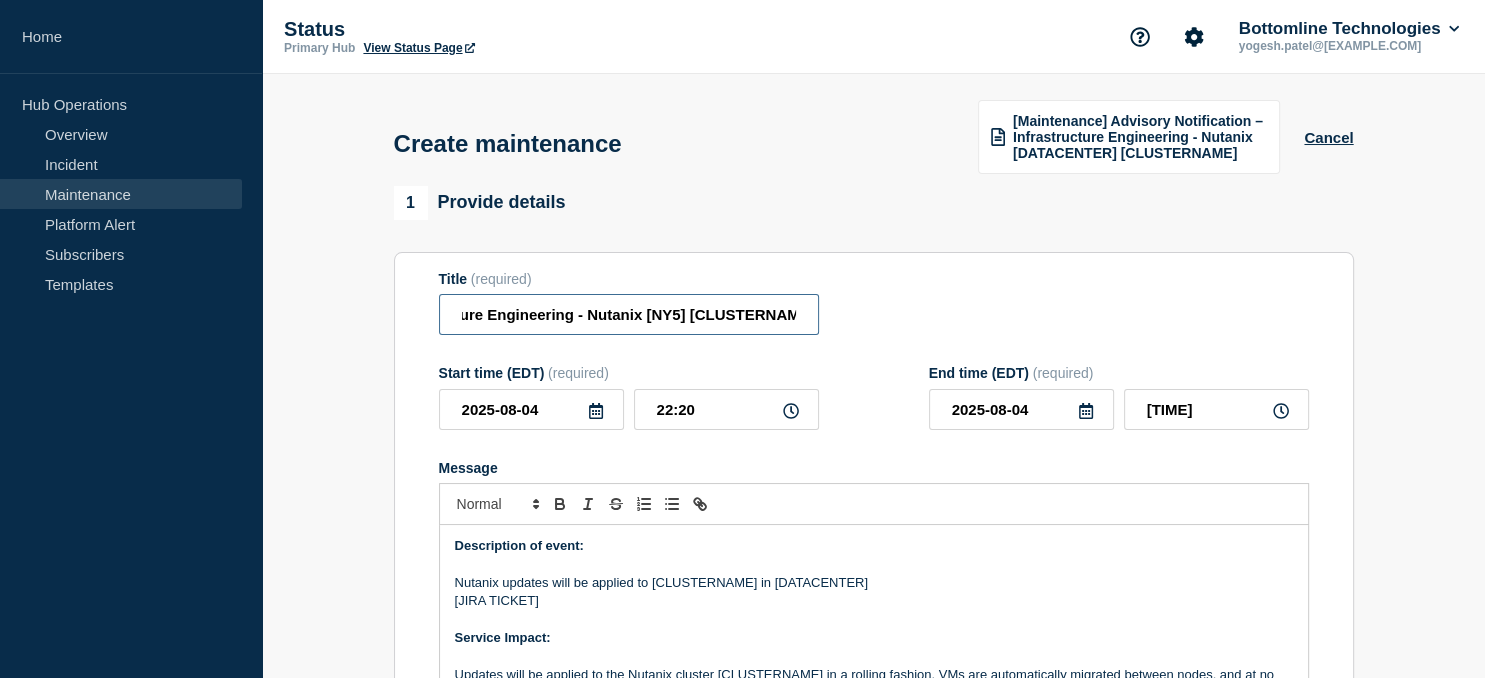 paste on "us-03-vn-nutanix27" 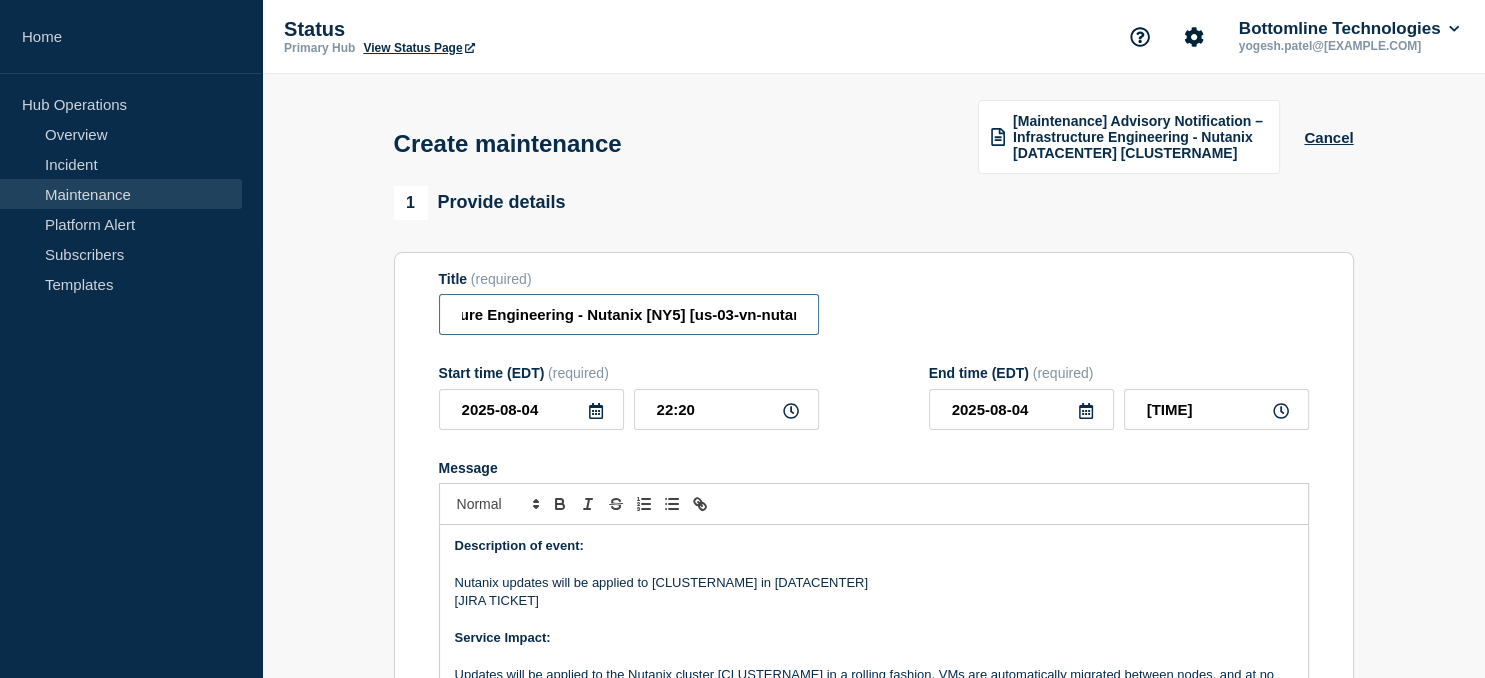 scroll, scrollTop: 0, scrollLeft: 384, axis: horizontal 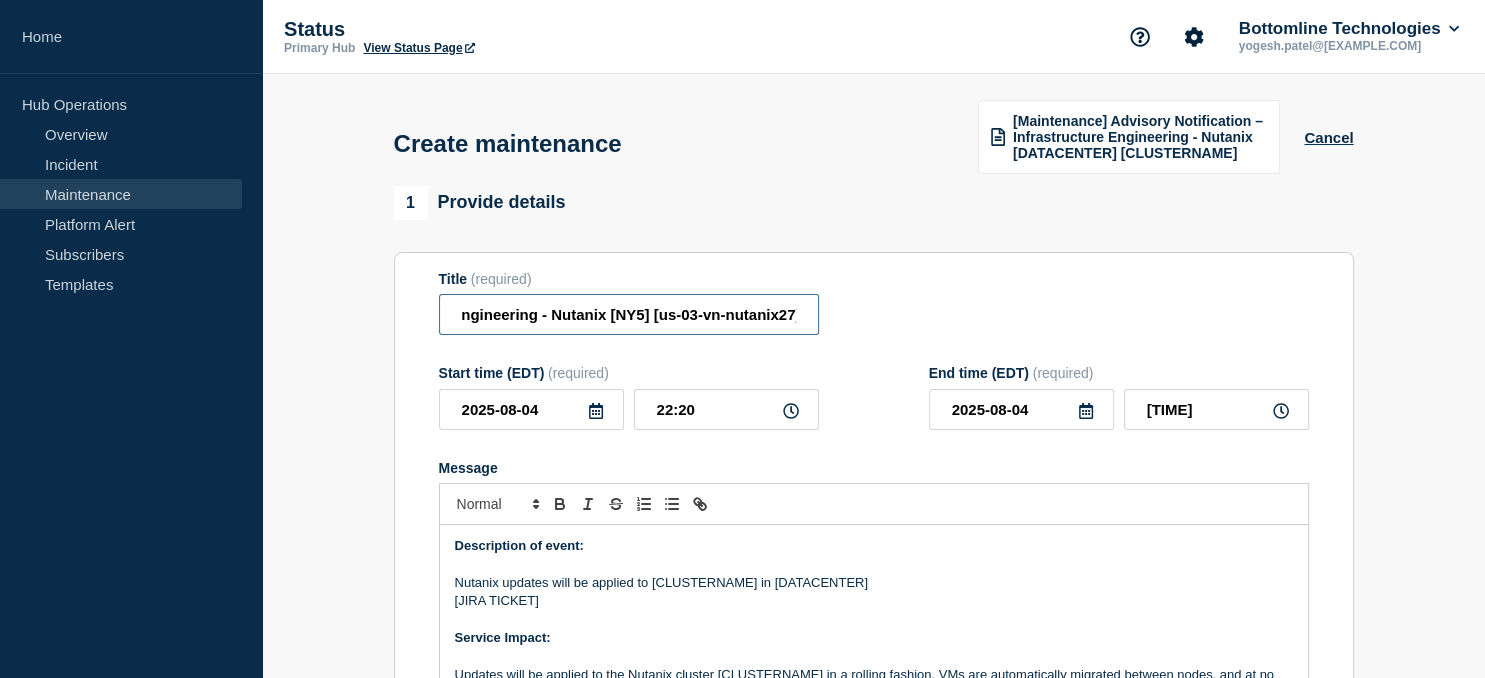 type on "[Maintenance] Advisory Notification – Infrastructure Engineering - Nutanix [NY5] [us-03-vn-nutanix27]" 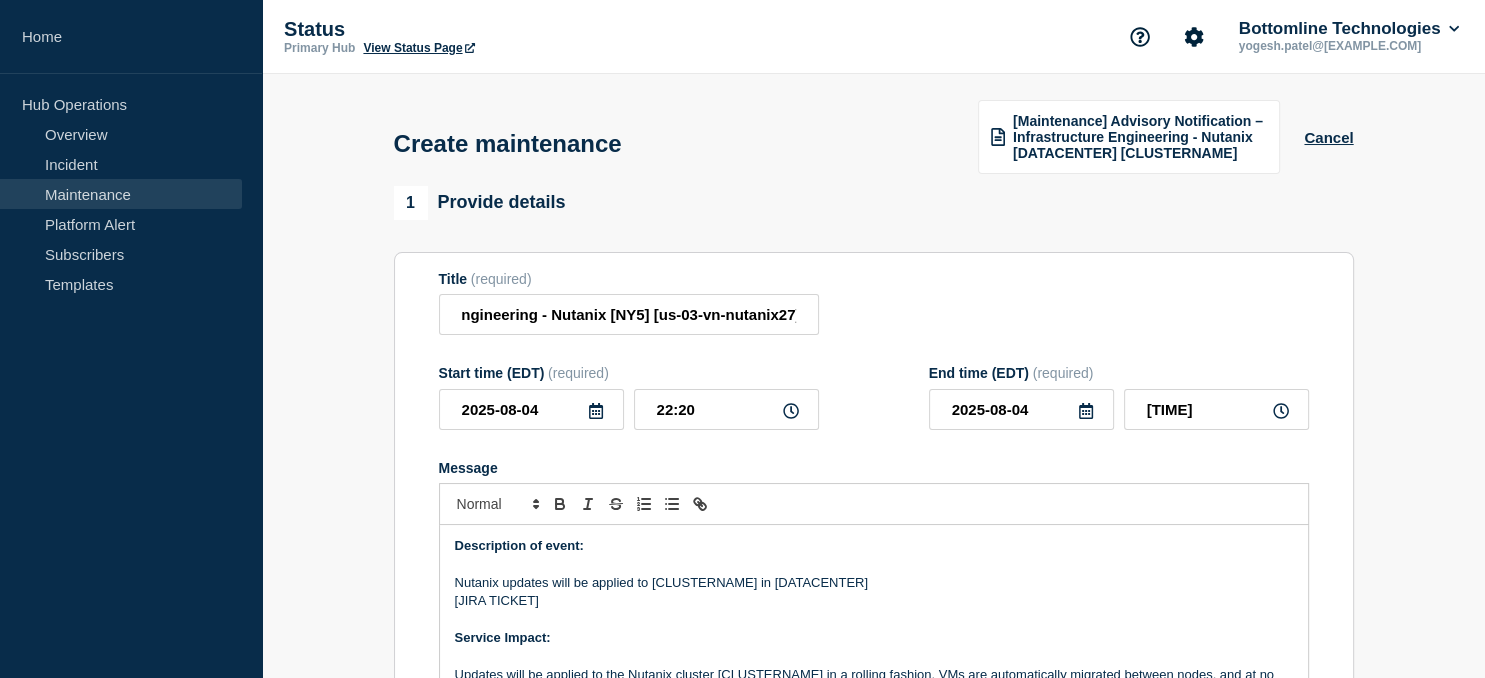 click on "Nutanix updates will be applied to [CLUSTERNAME] in [DATACENTER]" at bounding box center (874, 583) 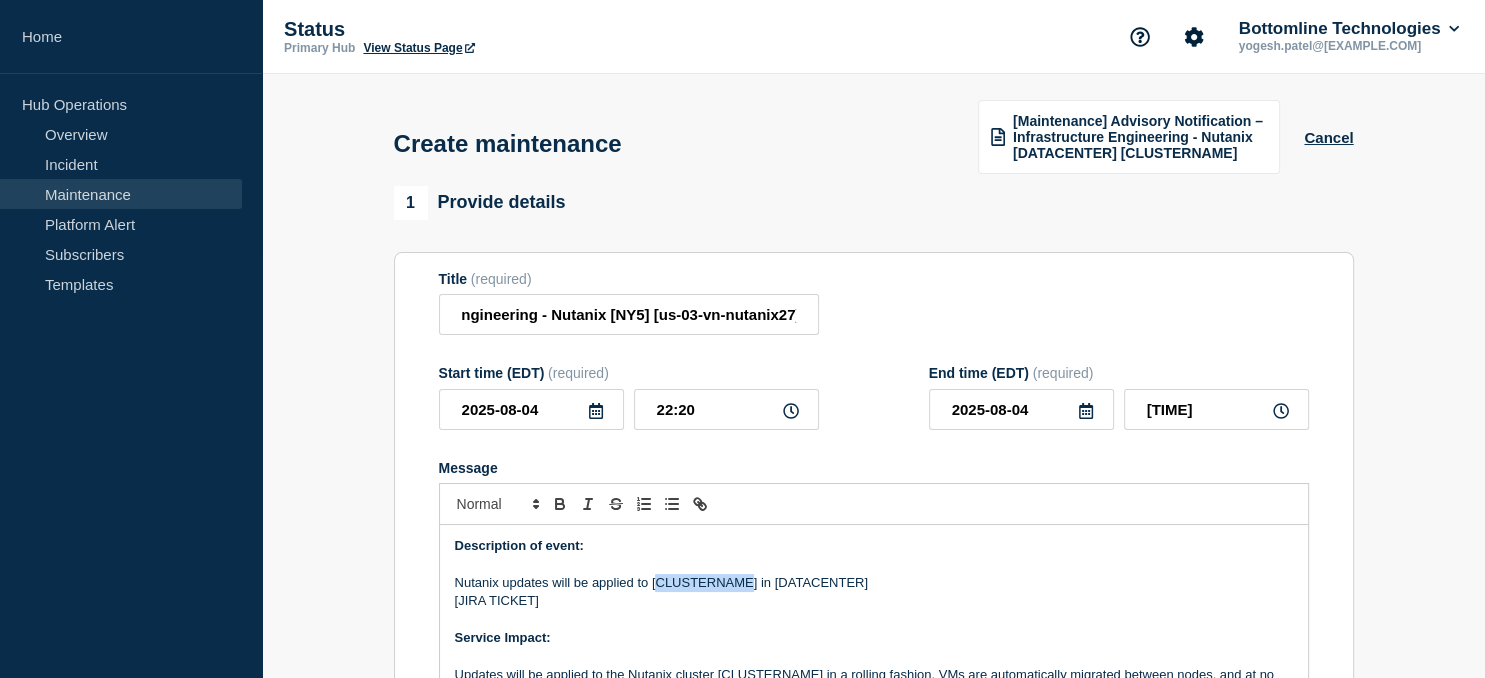 click on "Nutanix updates will be applied to [CLUSTERNAME] in [DATACENTER]" at bounding box center [874, 583] 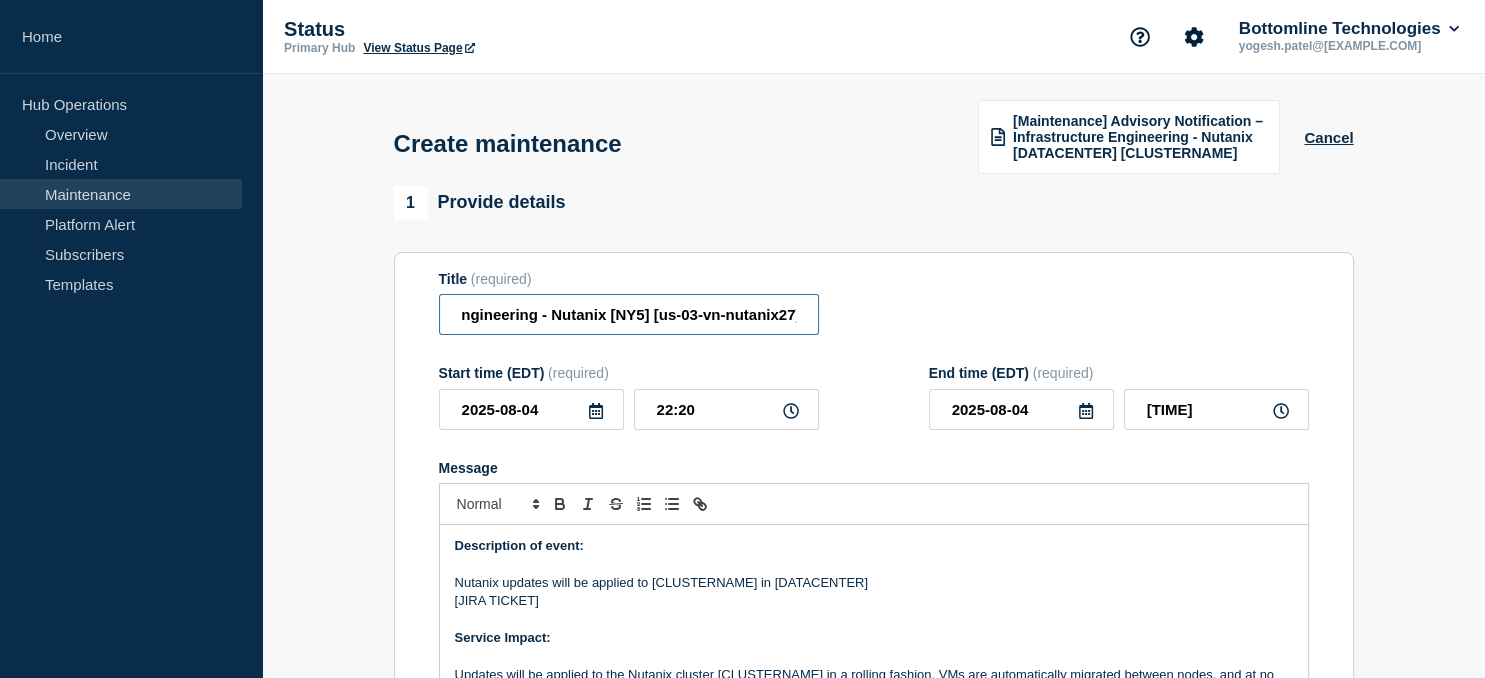 drag, startPoint x: 659, startPoint y: 315, endPoint x: 794, endPoint y: 326, distance: 135.4474 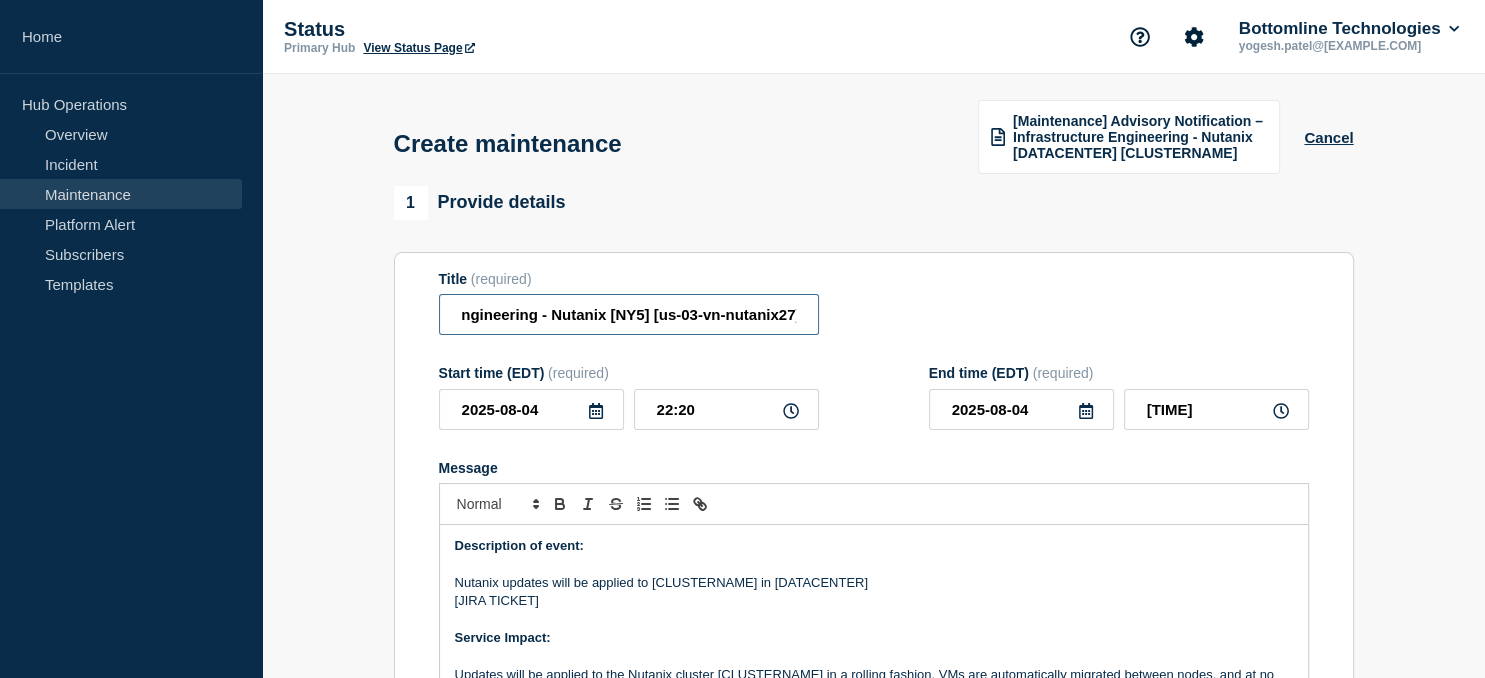 click on "[Maintenance] Advisory Notification – Infrastructure Engineering - Nutanix [NY5] [us-03-vn-nutanix27]" at bounding box center [629, 314] 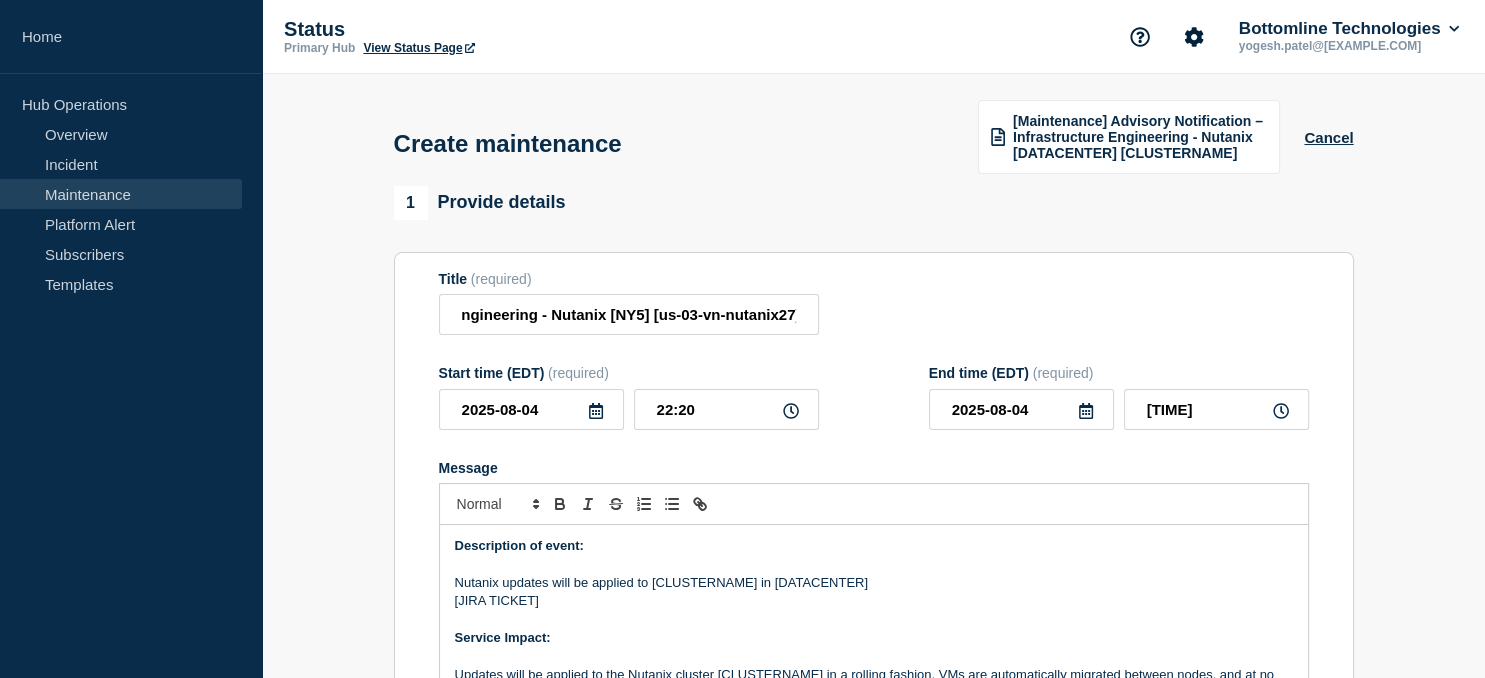 click on "Nutanix updates will be applied to [CLUSTERNAME] in [DATACENTER]" at bounding box center (874, 583) 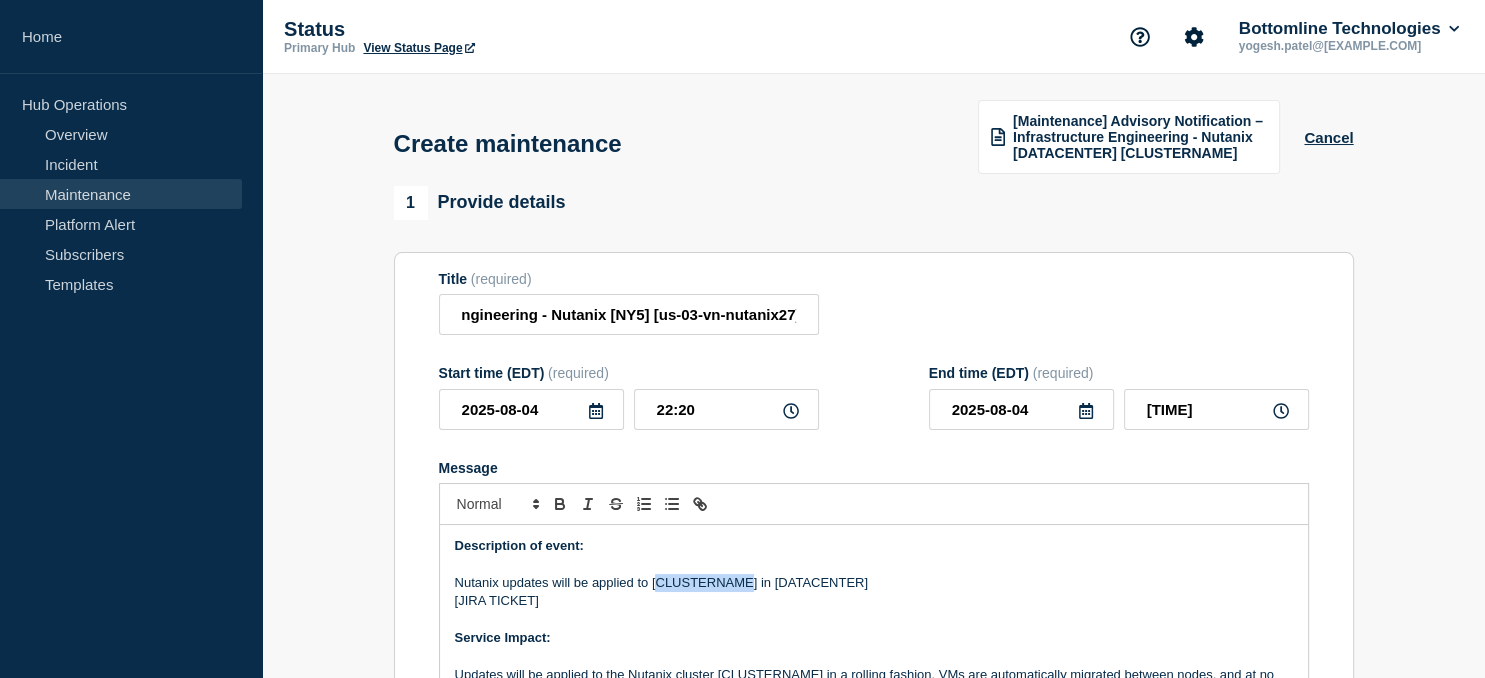 click on "Nutanix updates will be applied to [CLUSTERNAME] in [DATACENTER]" at bounding box center (874, 583) 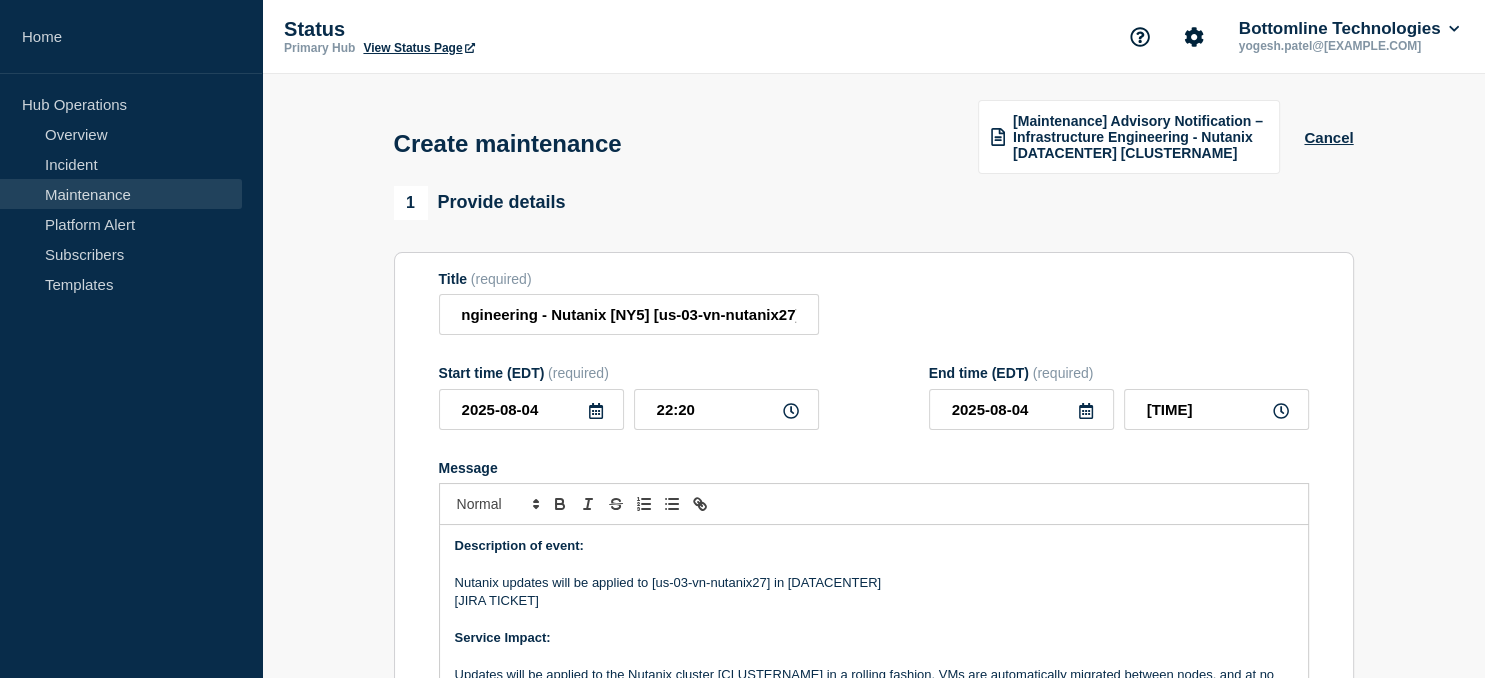 click on "Nutanix updates will be applied to [us-03-vn-nutanix27] in [DATACENTER]" at bounding box center (874, 583) 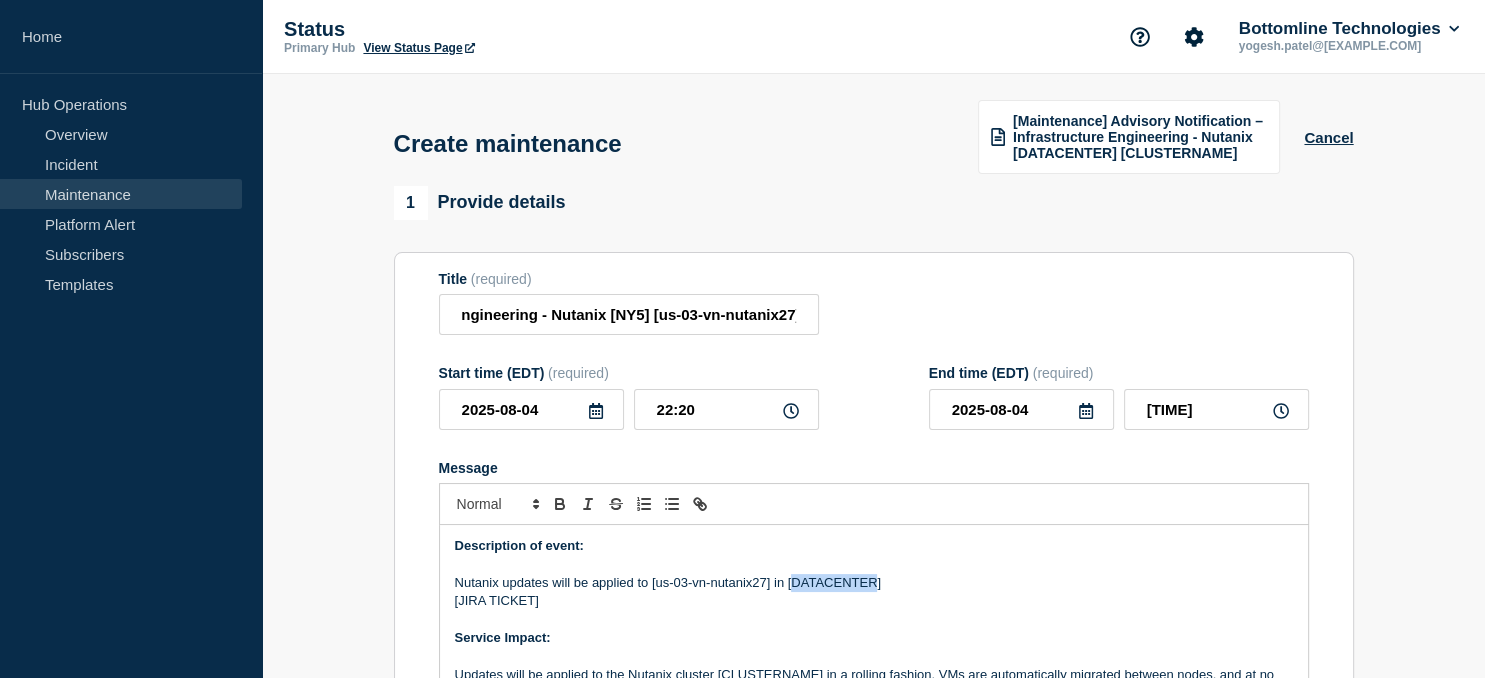 click on "Nutanix updates will be applied to [us-03-vn-nutanix27] in [DATACENTER]" at bounding box center (874, 583) 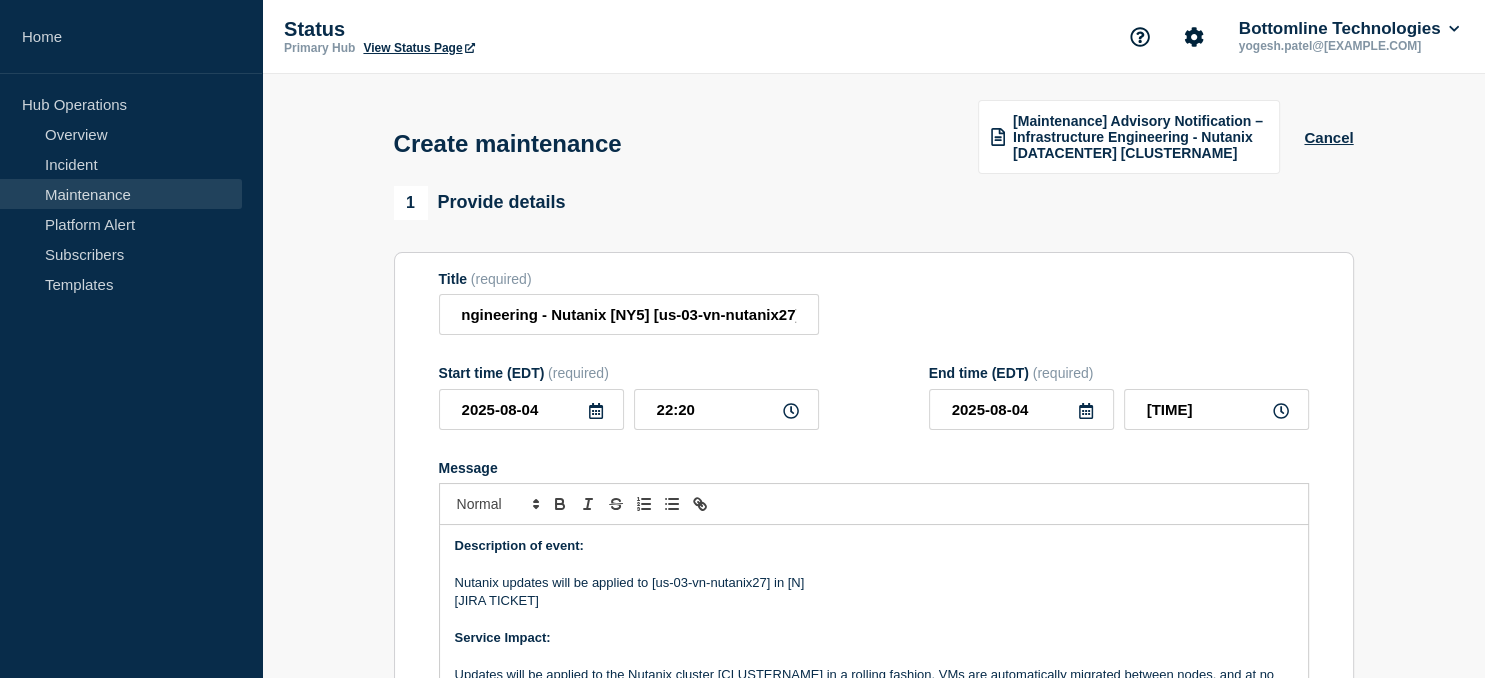 type 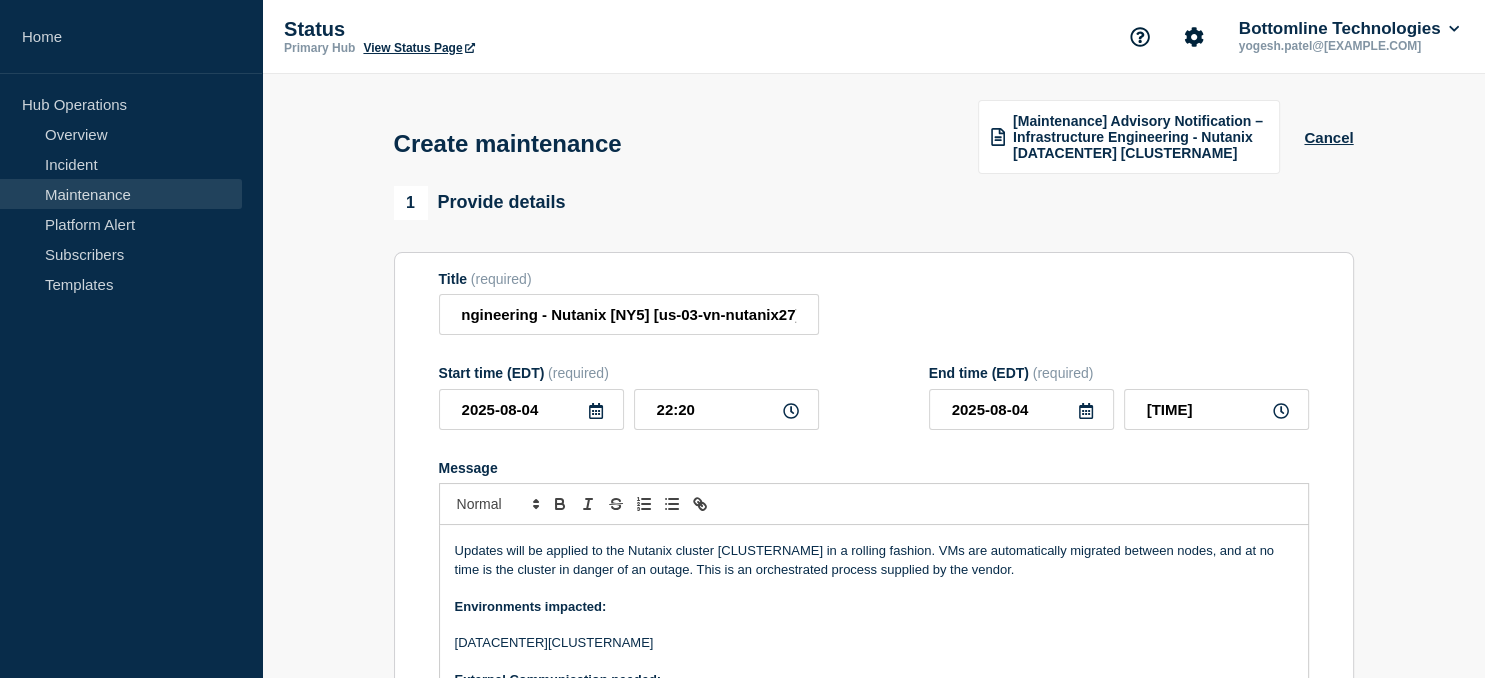 scroll, scrollTop: 125, scrollLeft: 0, axis: vertical 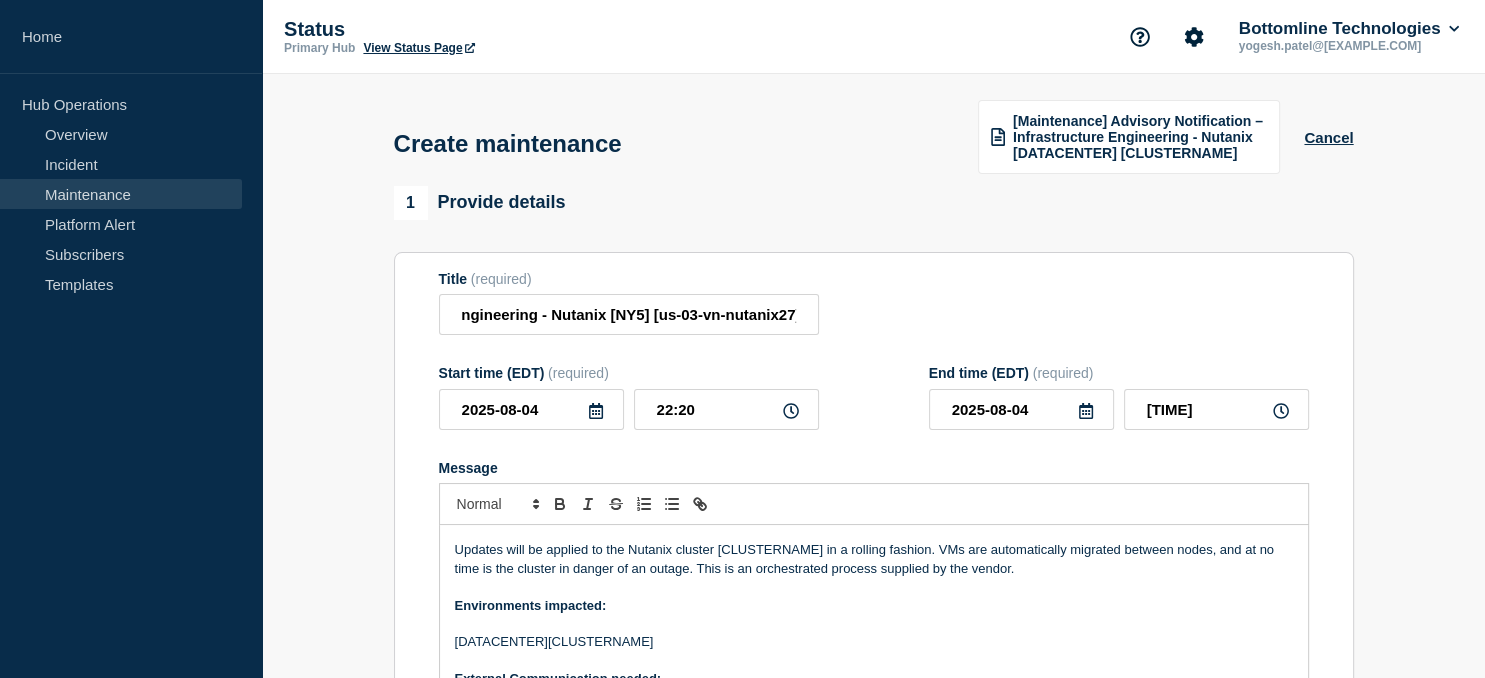 click on "Updates will be applied to the Nutanix cluster [CLUSTERNAME] in a rolling fashion. VMs are automatically migrated between nodes, and at no time is the cluster in danger of an outage. This is an orchestrated process supplied by the vendor." at bounding box center [874, 559] 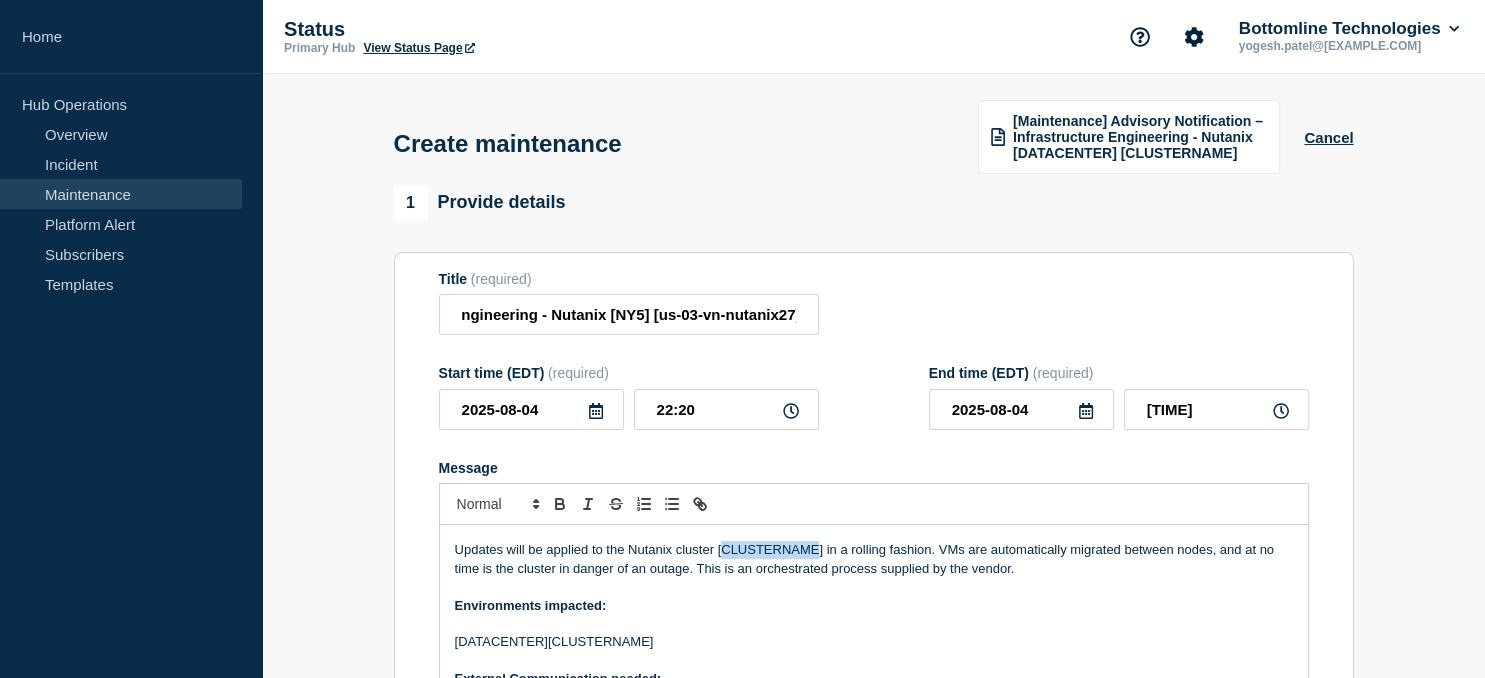 click on "Updates will be applied to the Nutanix cluster [CLUSTERNAME] in a rolling fashion. VMs are automatically migrated between nodes, and at no time is the cluster in danger of an outage. This is an orchestrated process supplied by the vendor." at bounding box center [874, 559] 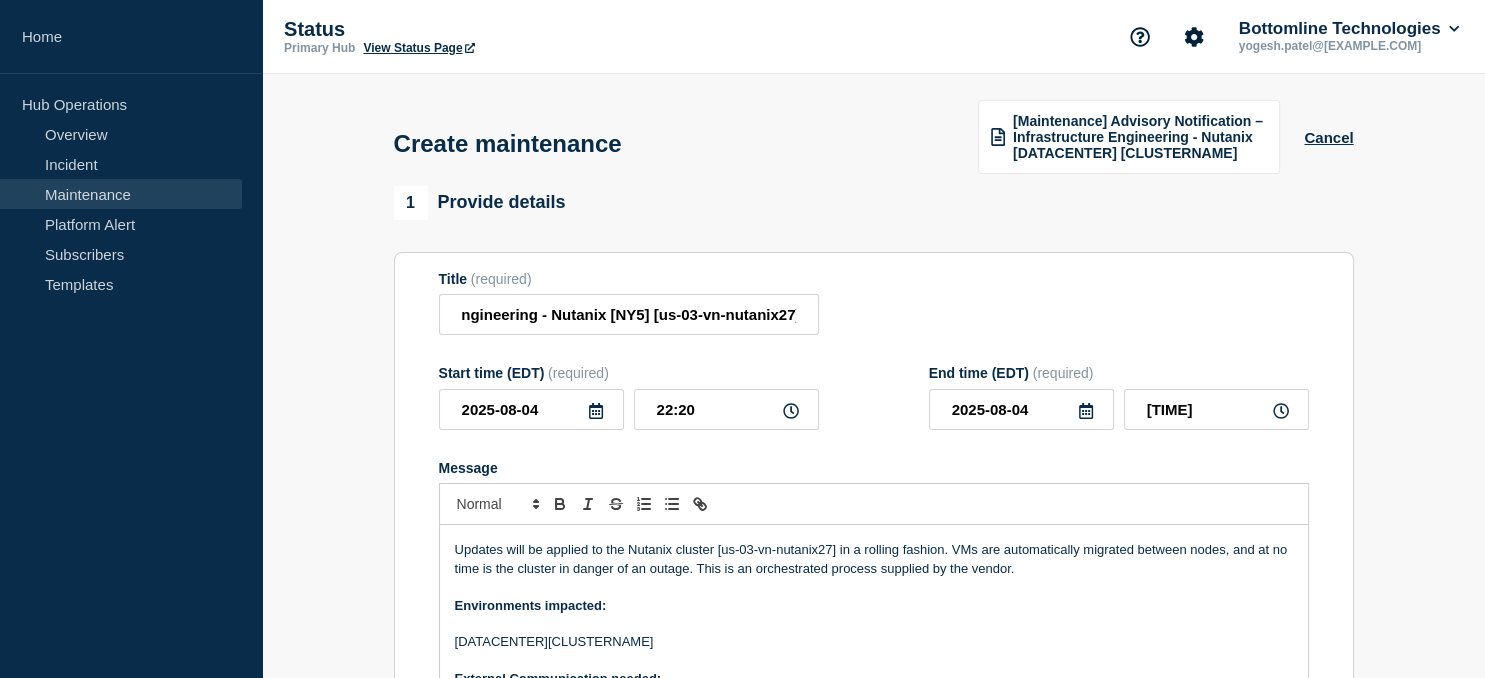 click on "[DATACENTER][CLUSTERNAME]" at bounding box center [874, 642] 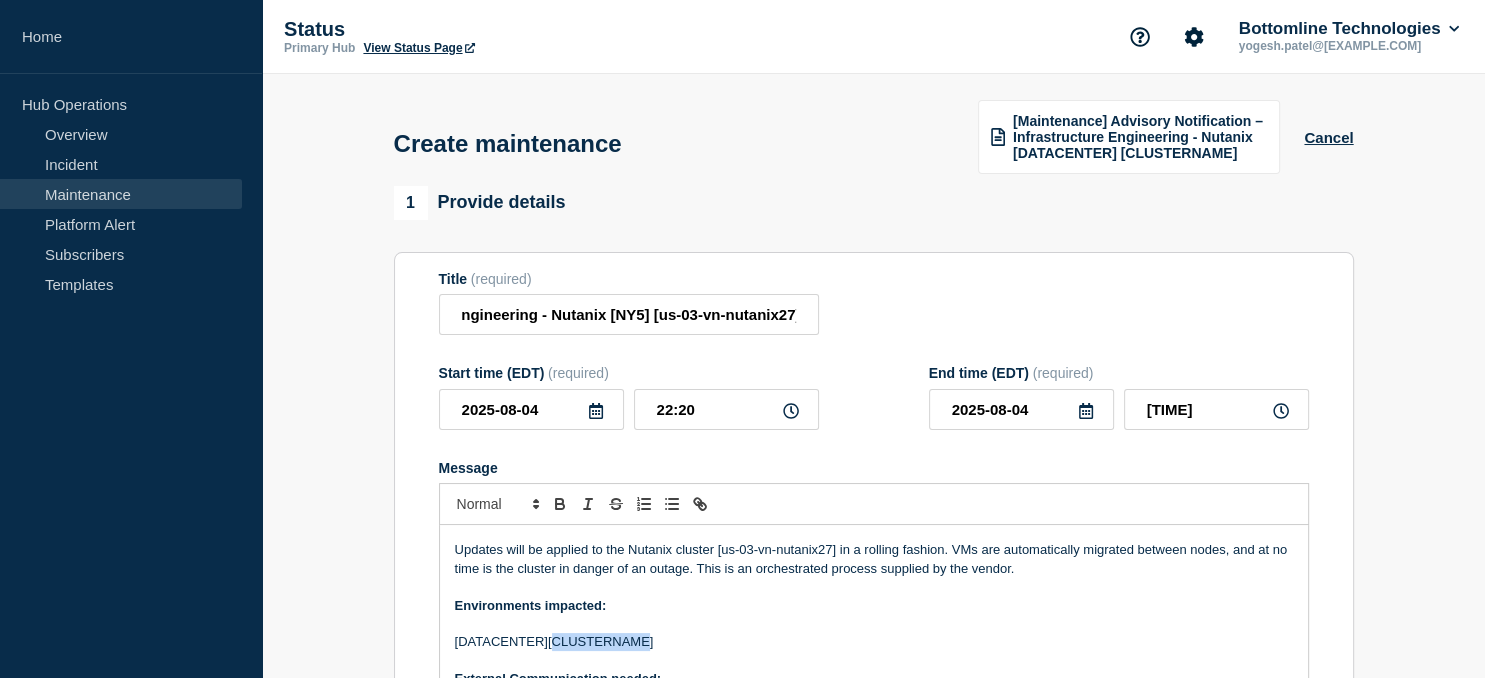 click on "[DATACENTER][CLUSTERNAME]" at bounding box center [874, 642] 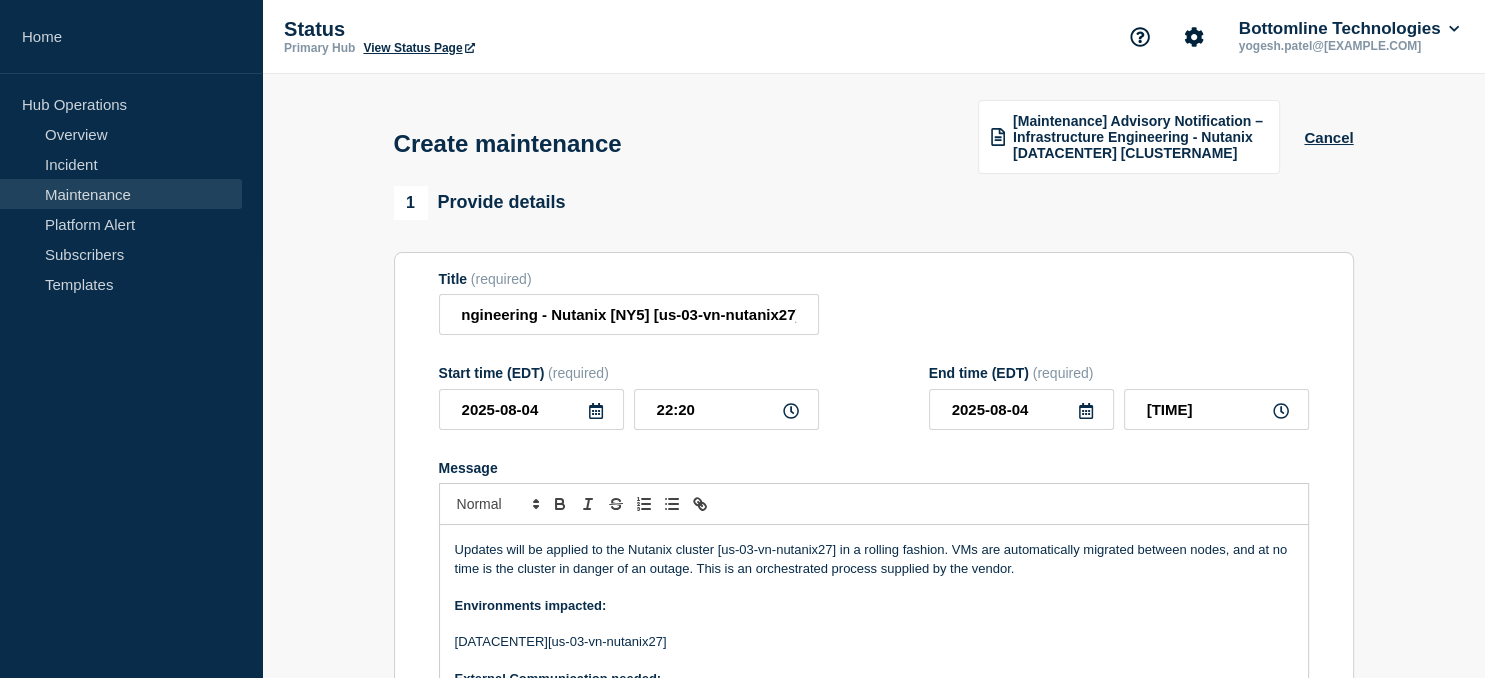 click on "[DATACENTER][us-03-vn-nutanix27]" at bounding box center (874, 642) 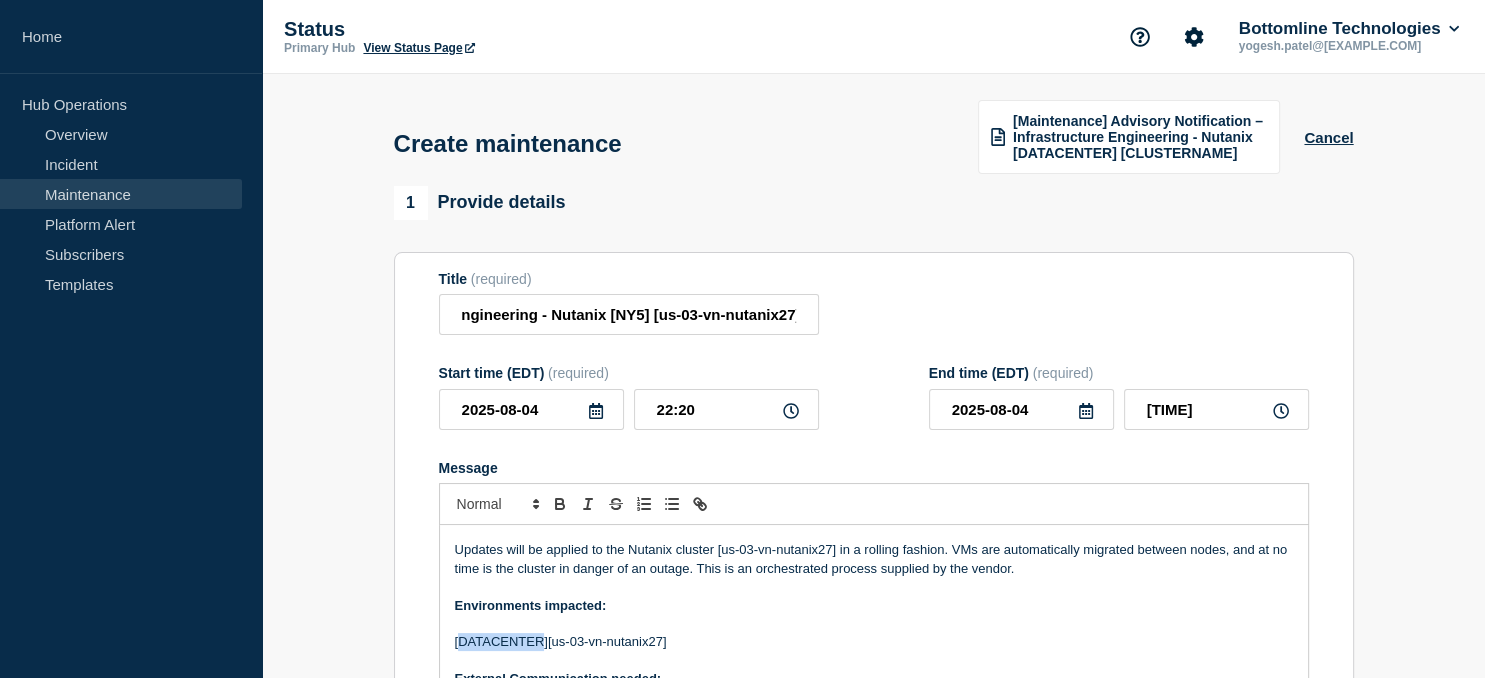 click on "[DATACENTER][us-03-vn-nutanix27]" at bounding box center (874, 642) 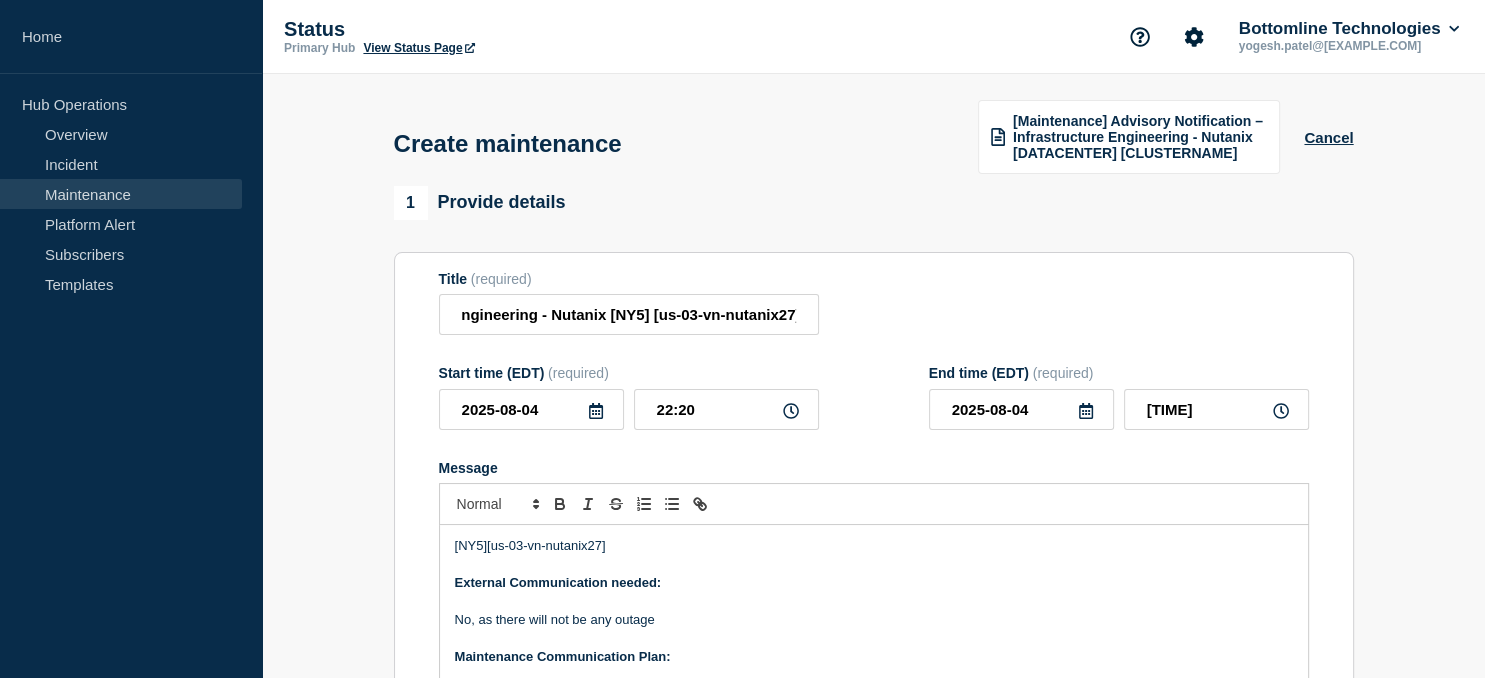 scroll, scrollTop: 227, scrollLeft: 0, axis: vertical 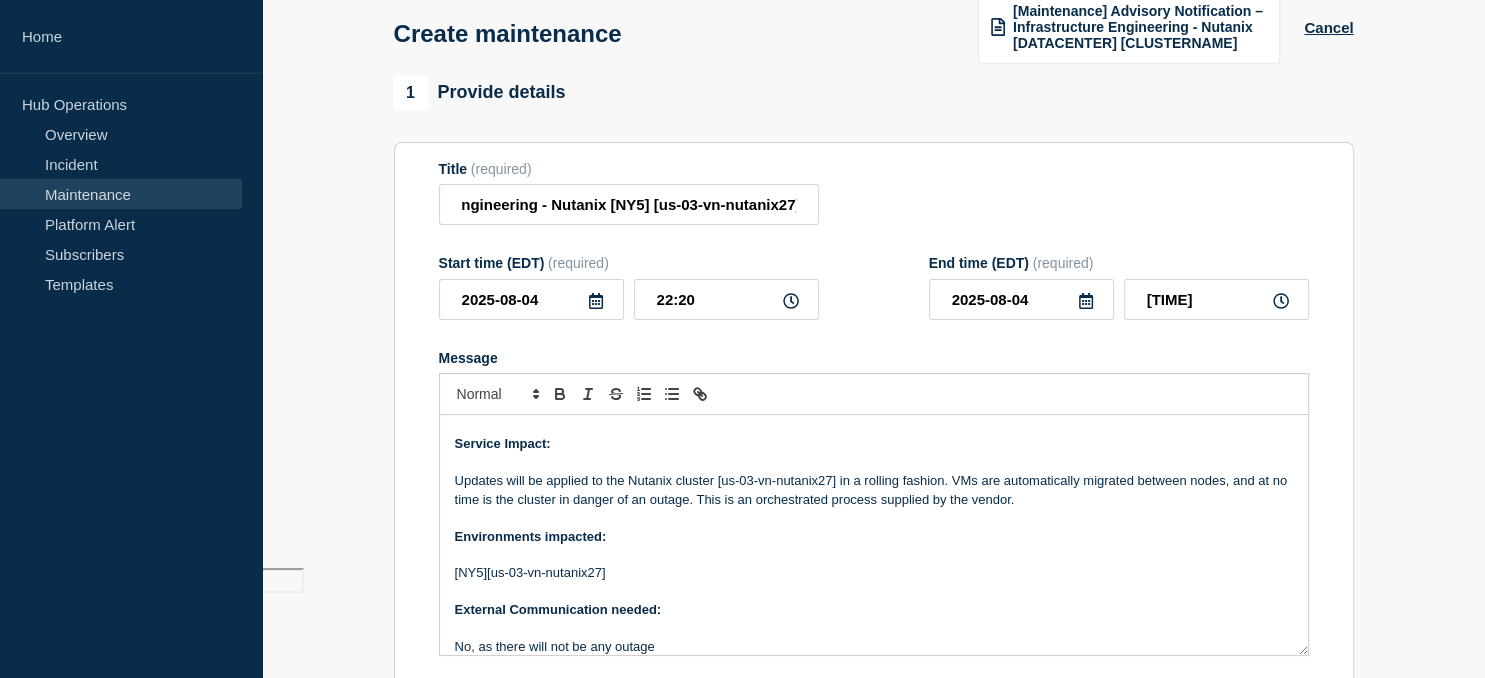 click 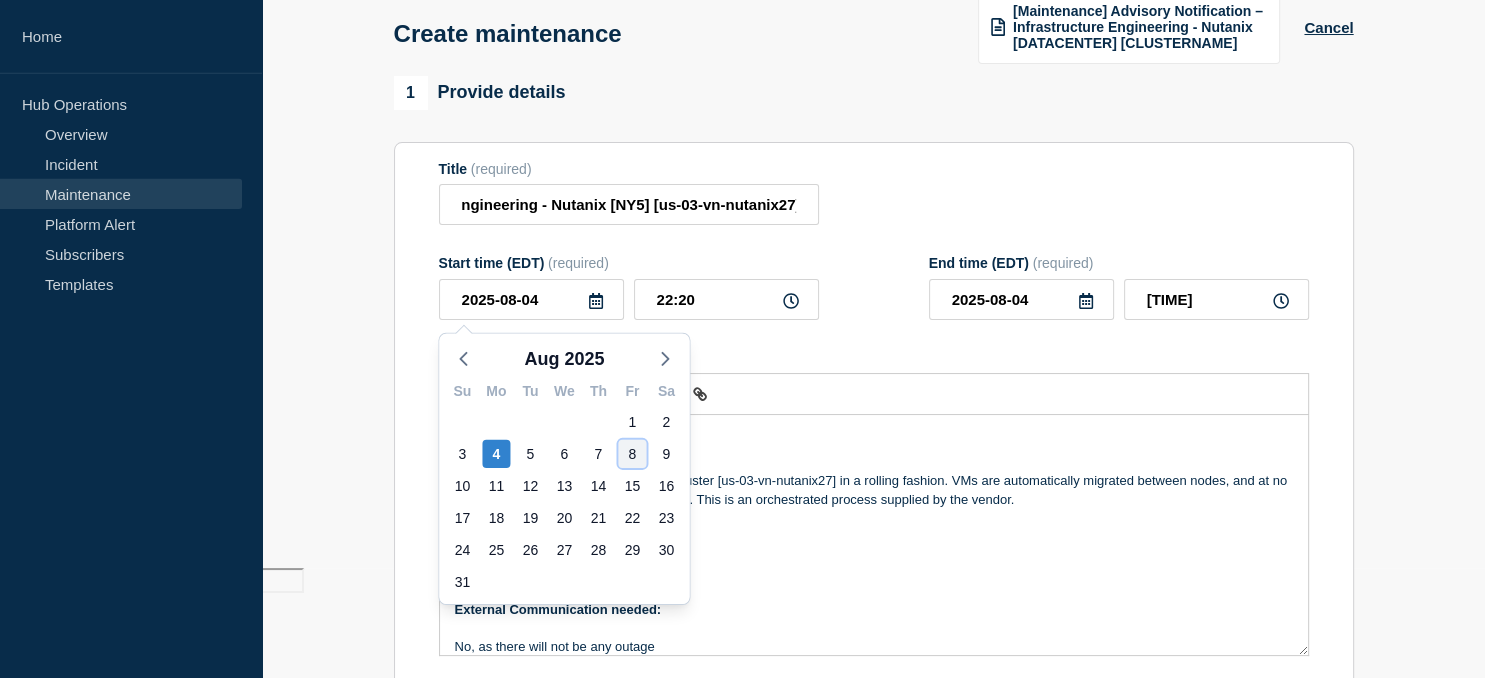 click on "8" 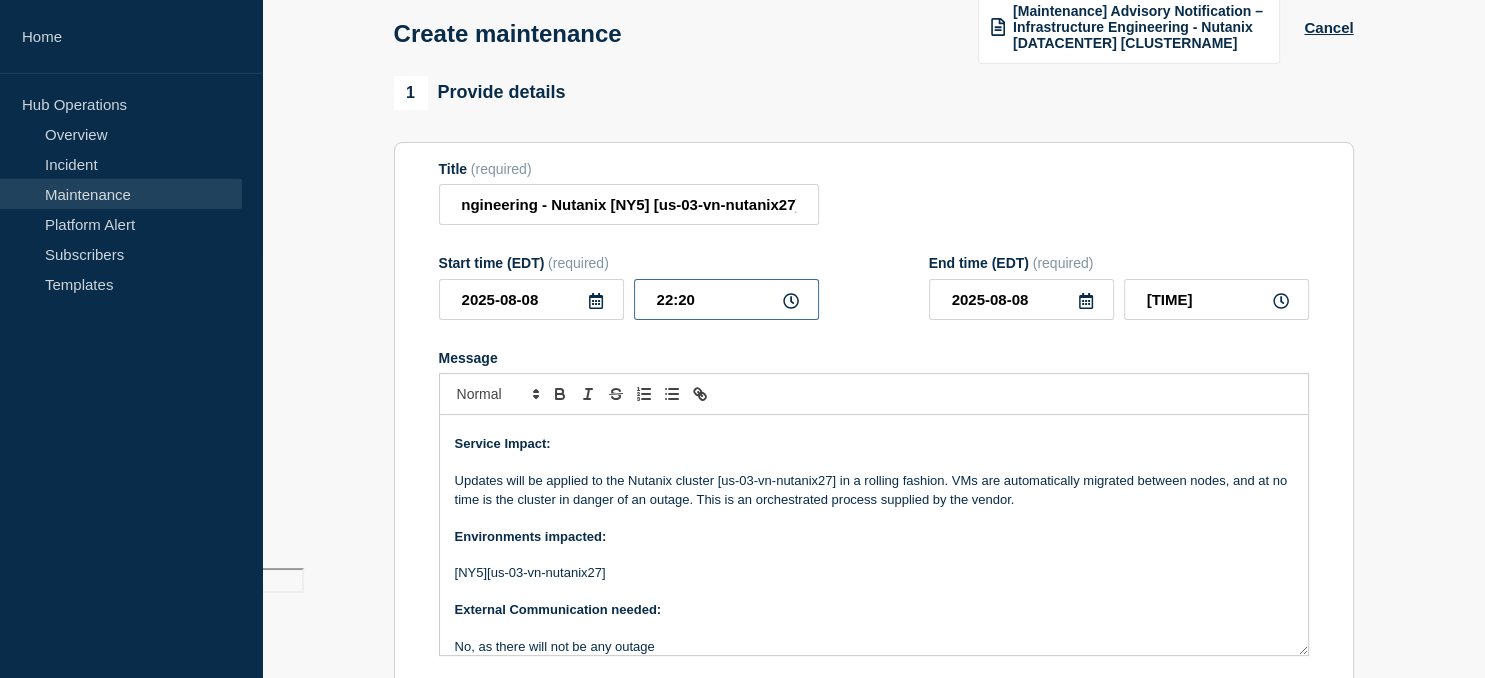 drag, startPoint x: 708, startPoint y: 293, endPoint x: 601, endPoint y: 295, distance: 107.01869 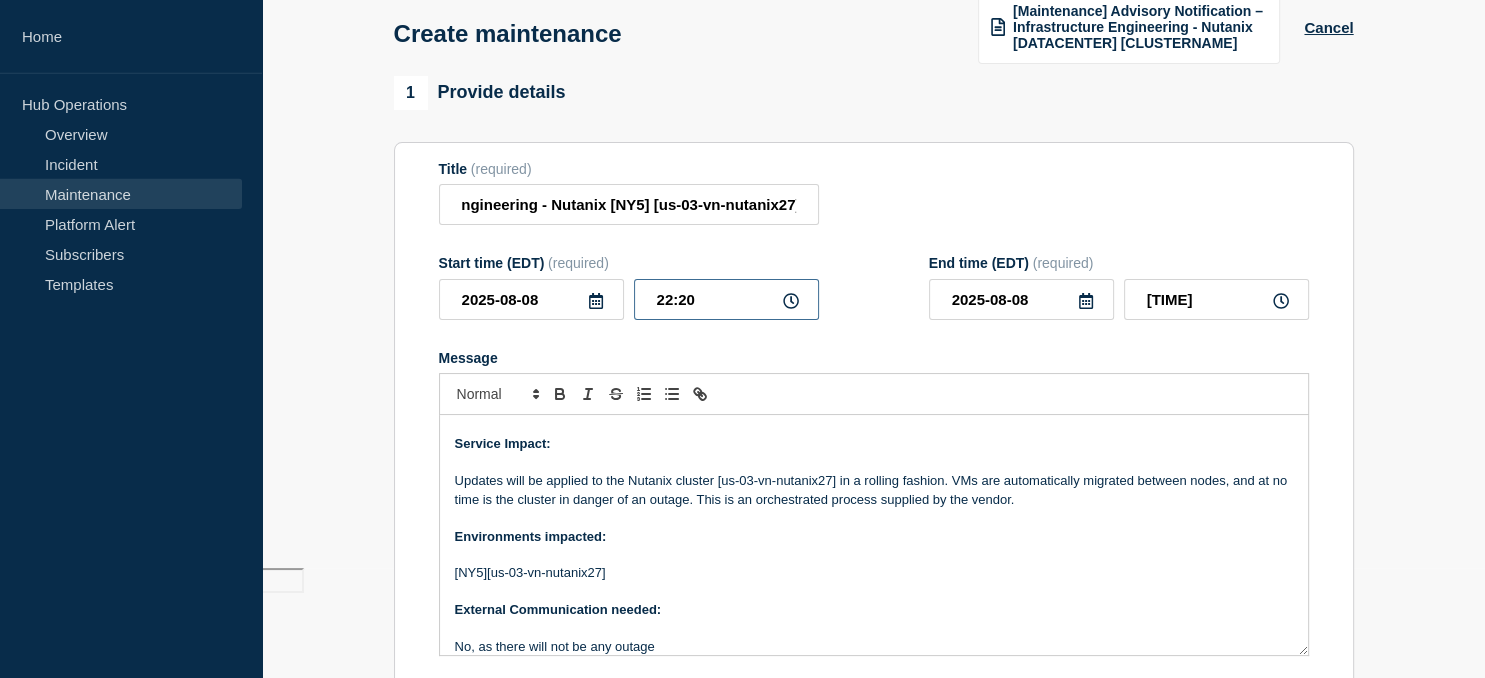 click on "22:20" at bounding box center [726, 299] 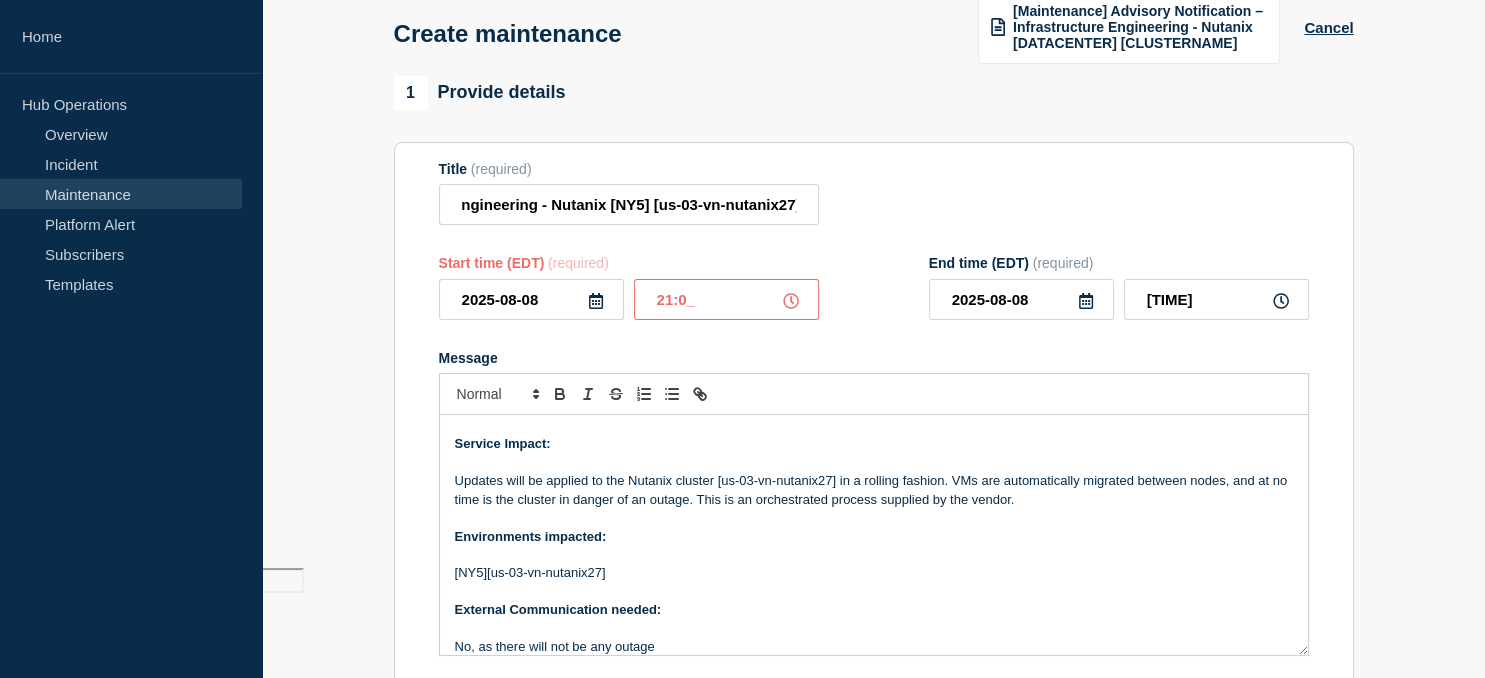 type on "21:00" 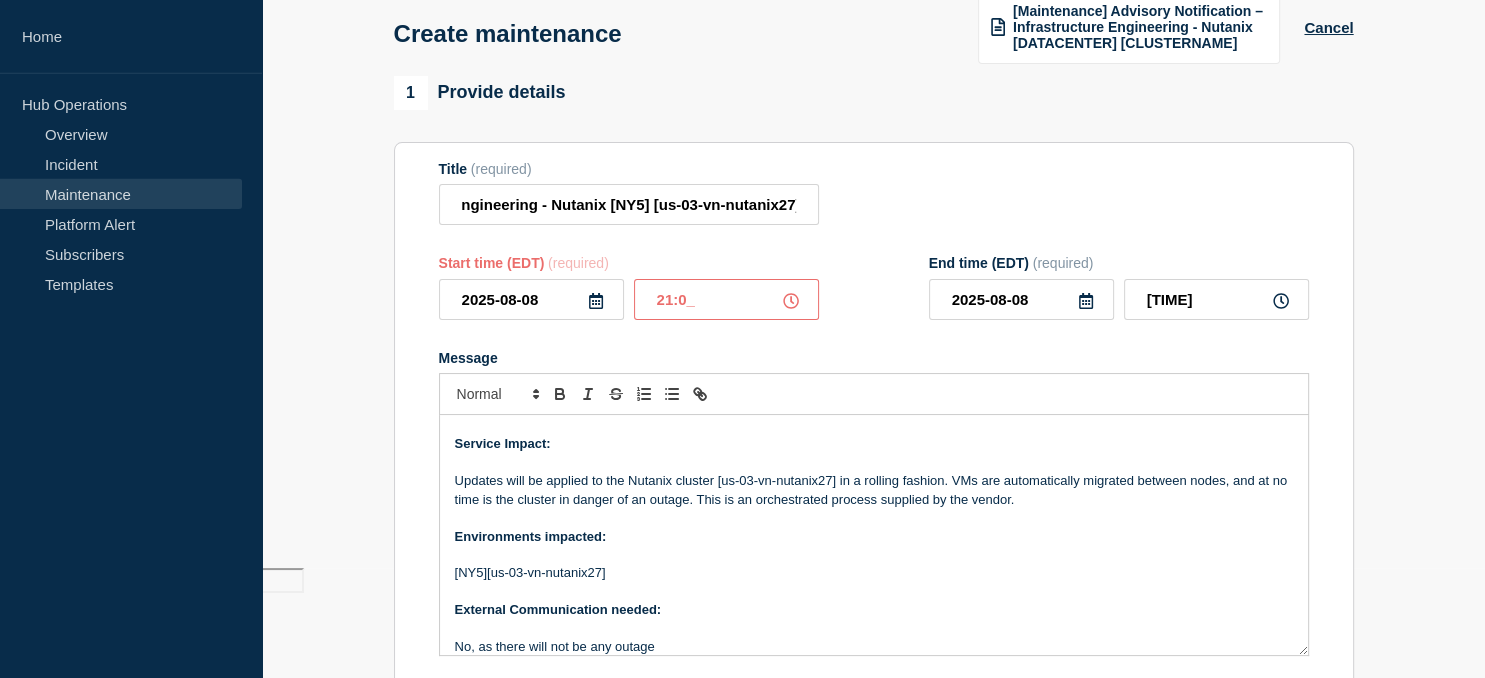 type on "22:00" 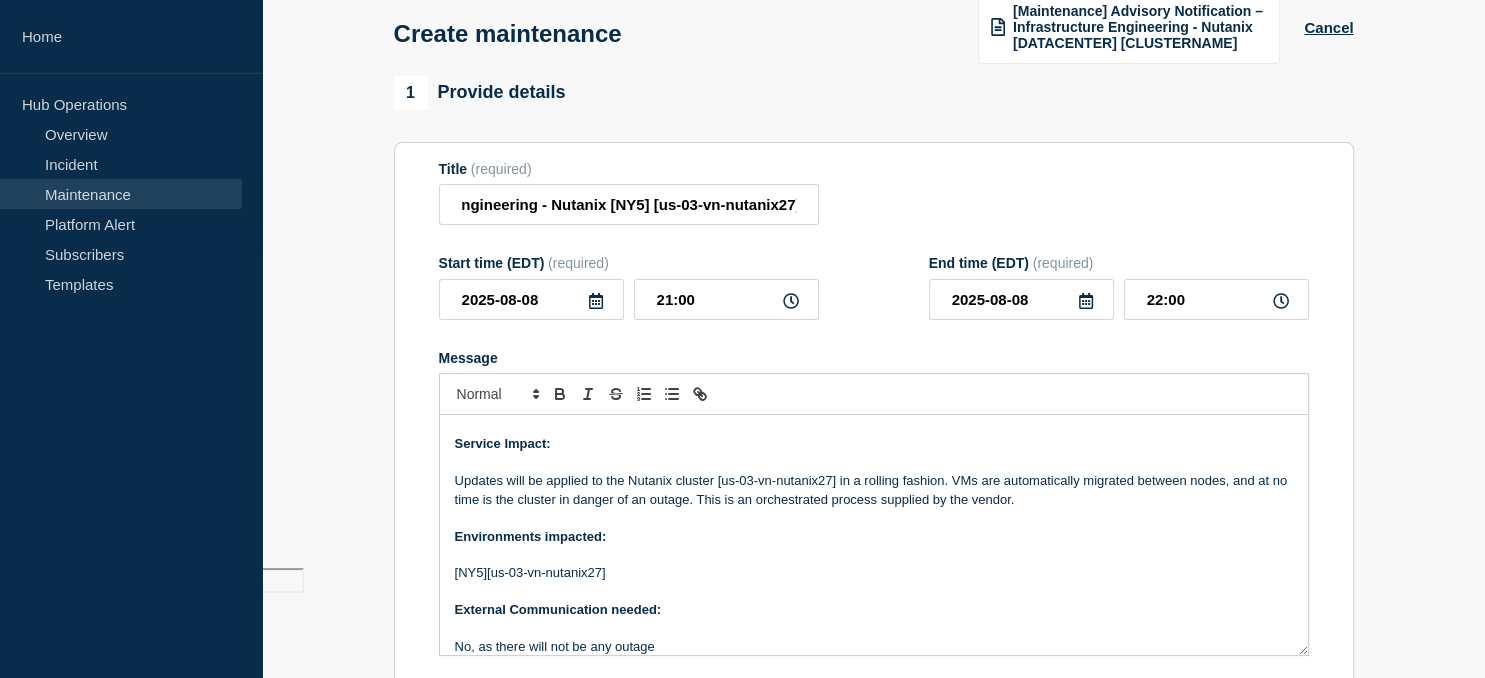 click 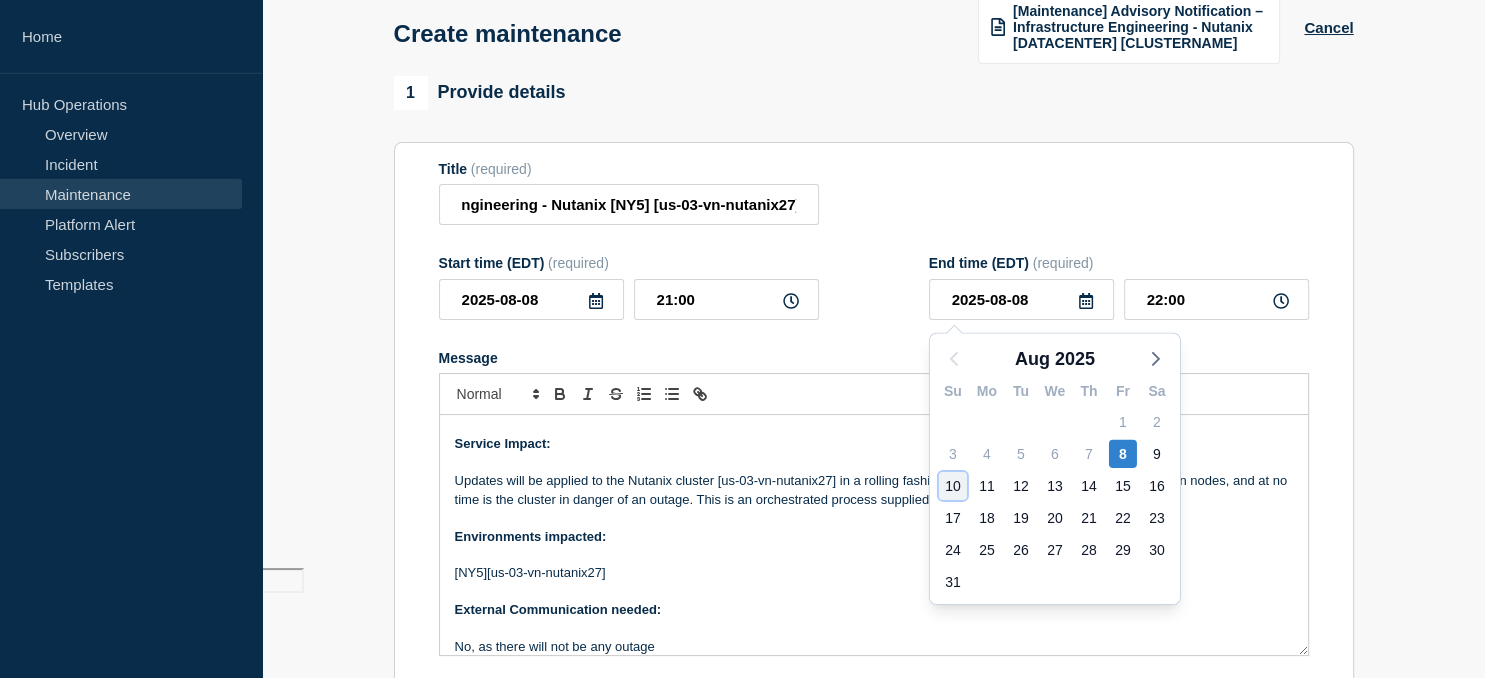 click on "10" 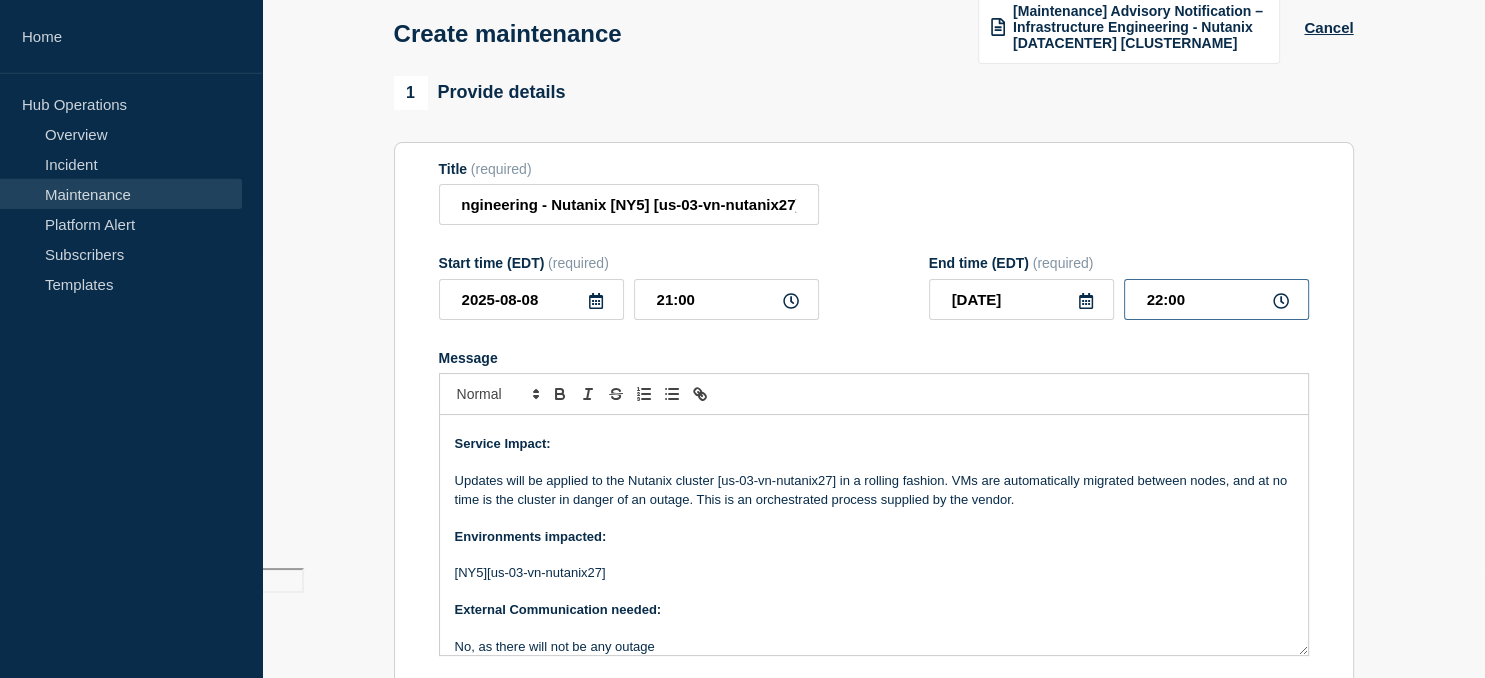 drag, startPoint x: 1194, startPoint y: 306, endPoint x: 1080, endPoint y: 288, distance: 115.41231 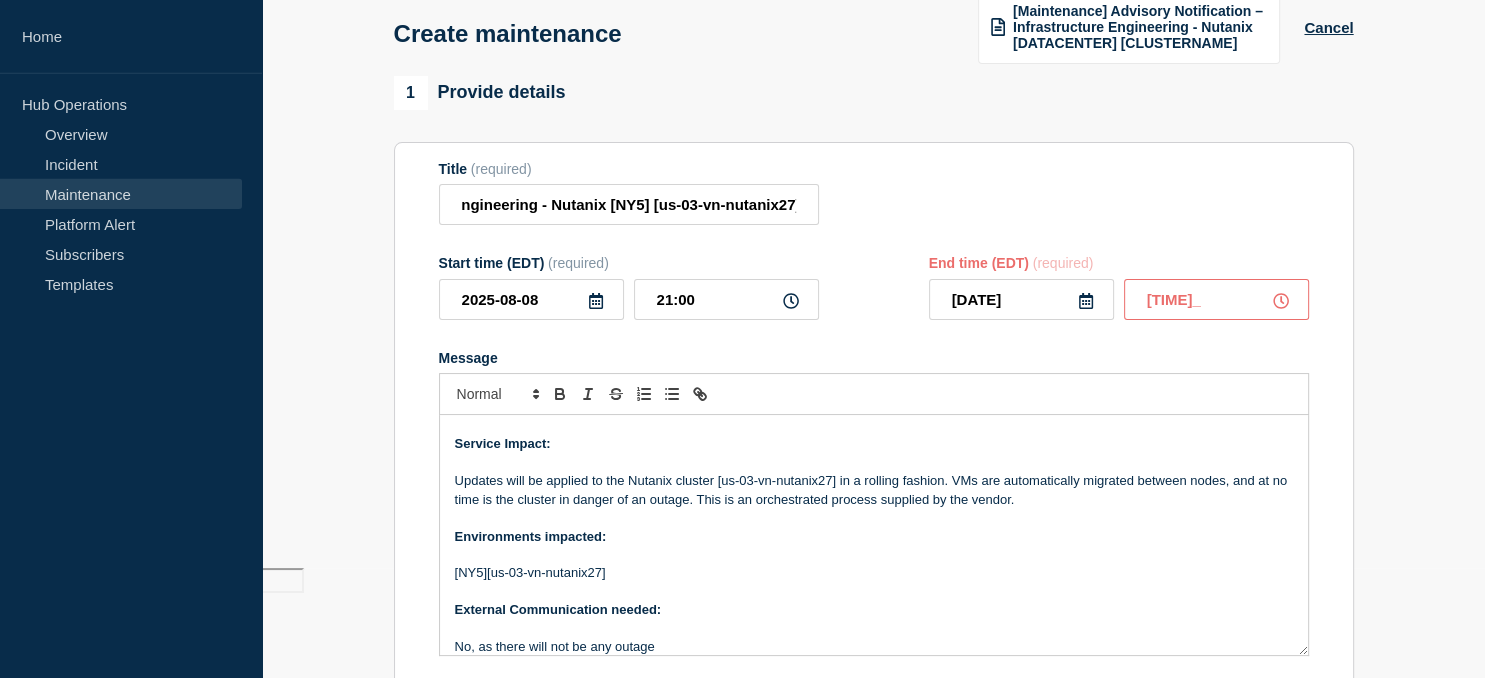 type on "23:59" 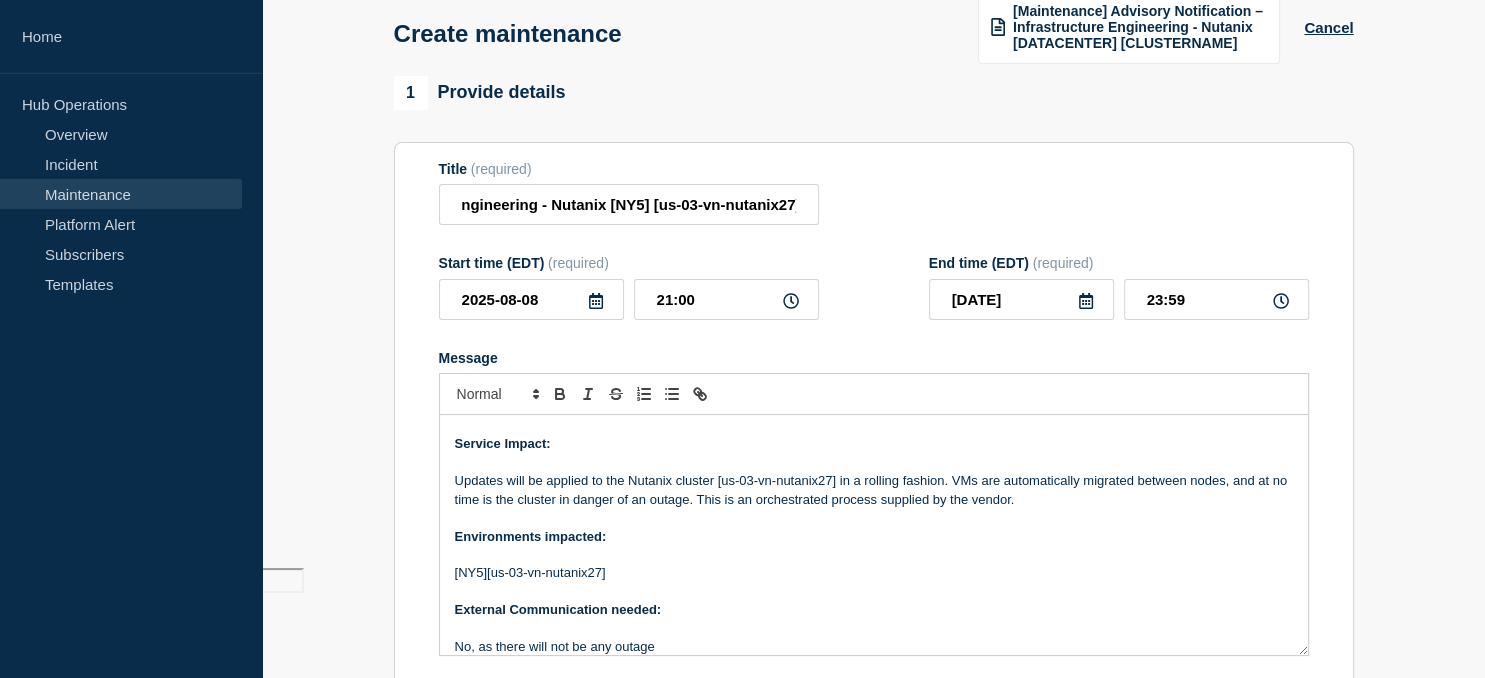 click on "1  Provide details  Title  (required) [Maintenance] Advisory Notification – Infrastructure Engineering - Nutanix [NY5] [us-03-vn-nutanix27] Start time (EDT)  (required) 2025-08-08 21:00 End time (EDT)  (required) 2025-08-10 23:59 Message  Description of event:  Nutanix updates will be applied to [us-03-vn-nutanix27] in [NY5] [JIRA TICKET] Service Impact: Updates will be applied to the Nutanix cluster [us-03-vn-nutanix27] in a rolling fashion. VMs are automatically migrated between nodes, and at no time is the cluster in danger of an outage. This is an orchestrated process supplied by the vendor. Environments impacted:  [NY5][us-03-vn-nutanix27] External Communication needed:  No, as there will not be any outage Maintenance Communication Plan:  This notice will be sent at the beginning of the maintenance window. Thank you, Datacenter Engineering  Suppress automated incidents during maintenance 2  Recurring maintenance  Repeat maintenance 3  Set affected Services  You have not selected any services yet. 4" at bounding box center (873, 770) 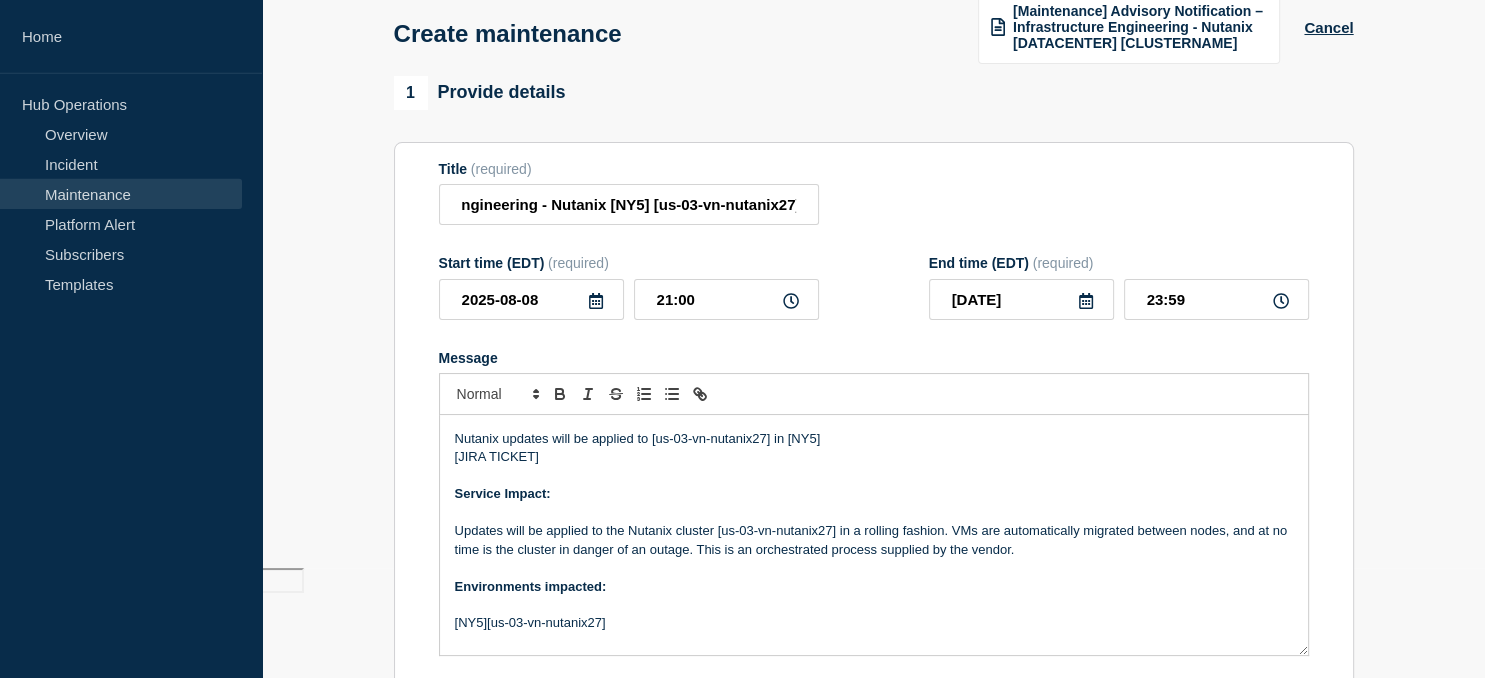 scroll, scrollTop: 0, scrollLeft: 0, axis: both 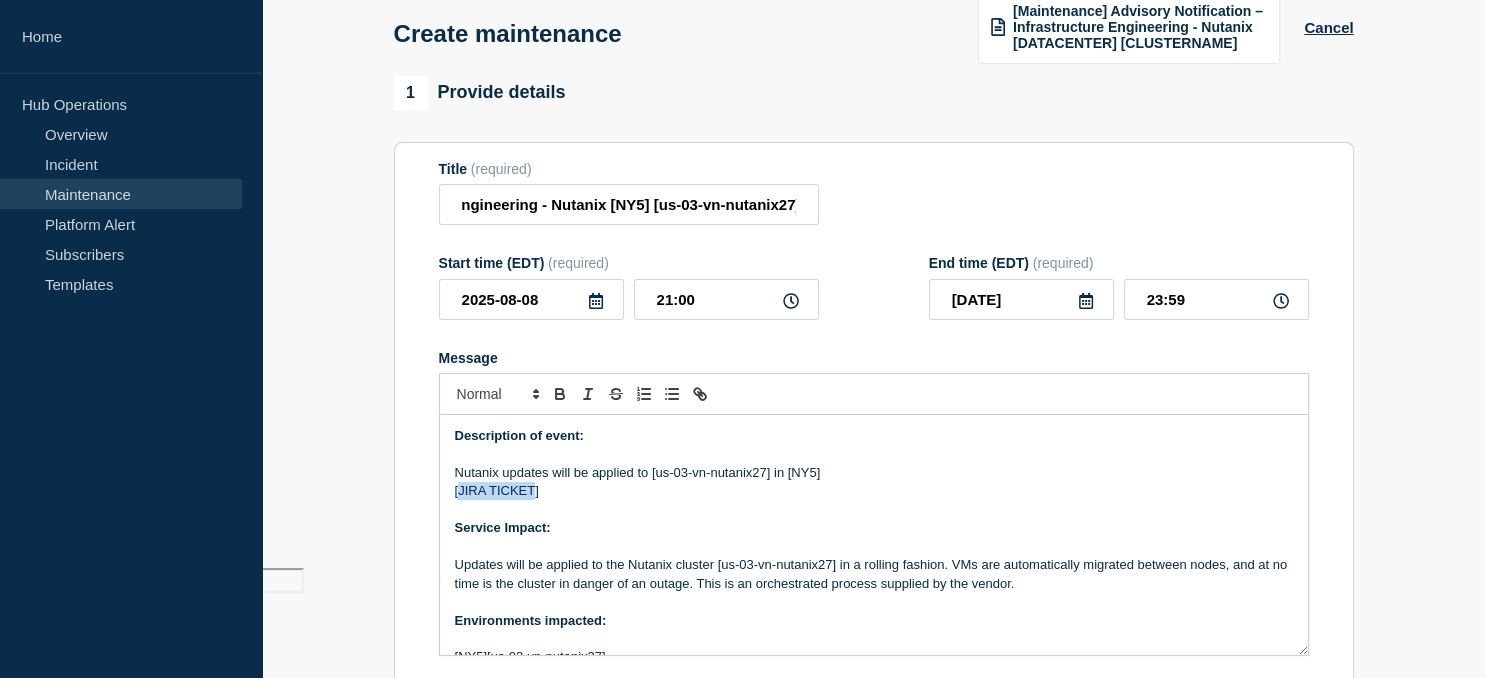 drag, startPoint x: 533, startPoint y: 487, endPoint x: 460, endPoint y: 491, distance: 73.109505 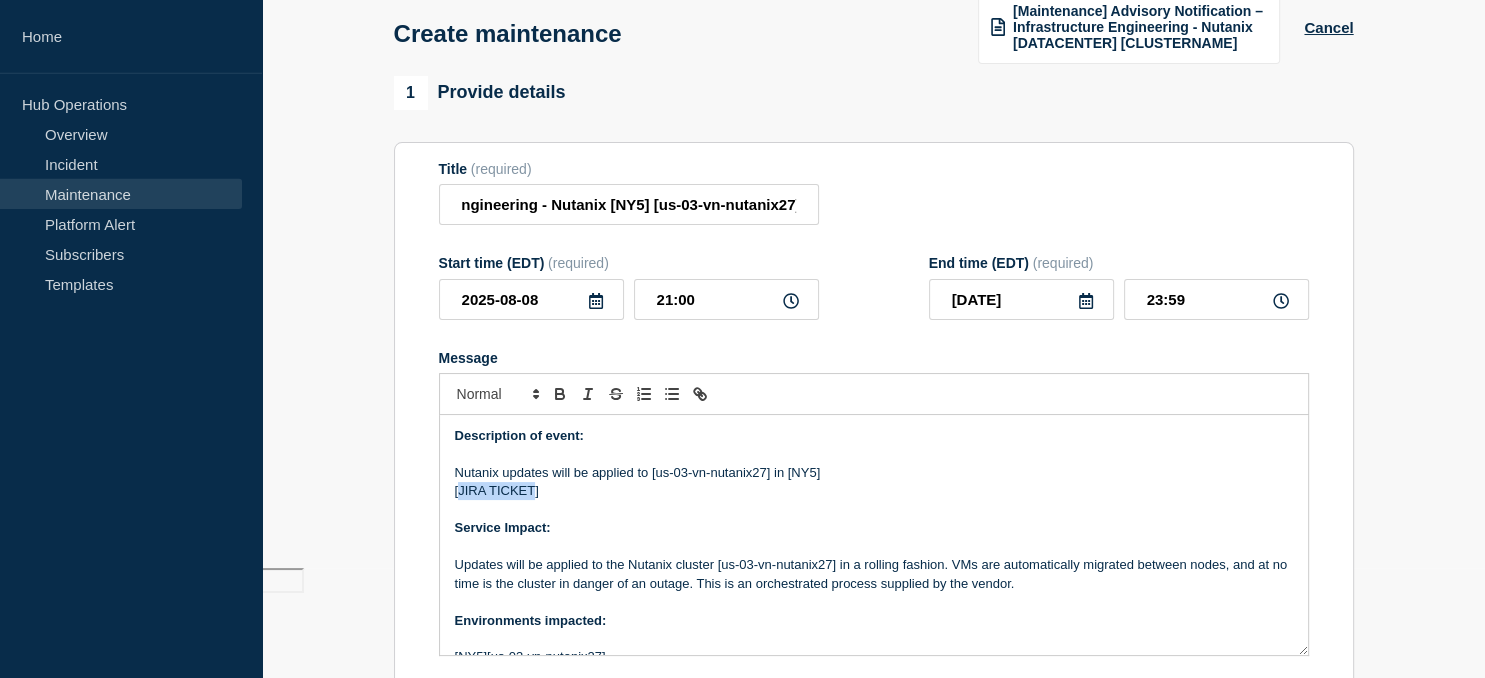 click on "[JIRA TICKET]" at bounding box center (874, 491) 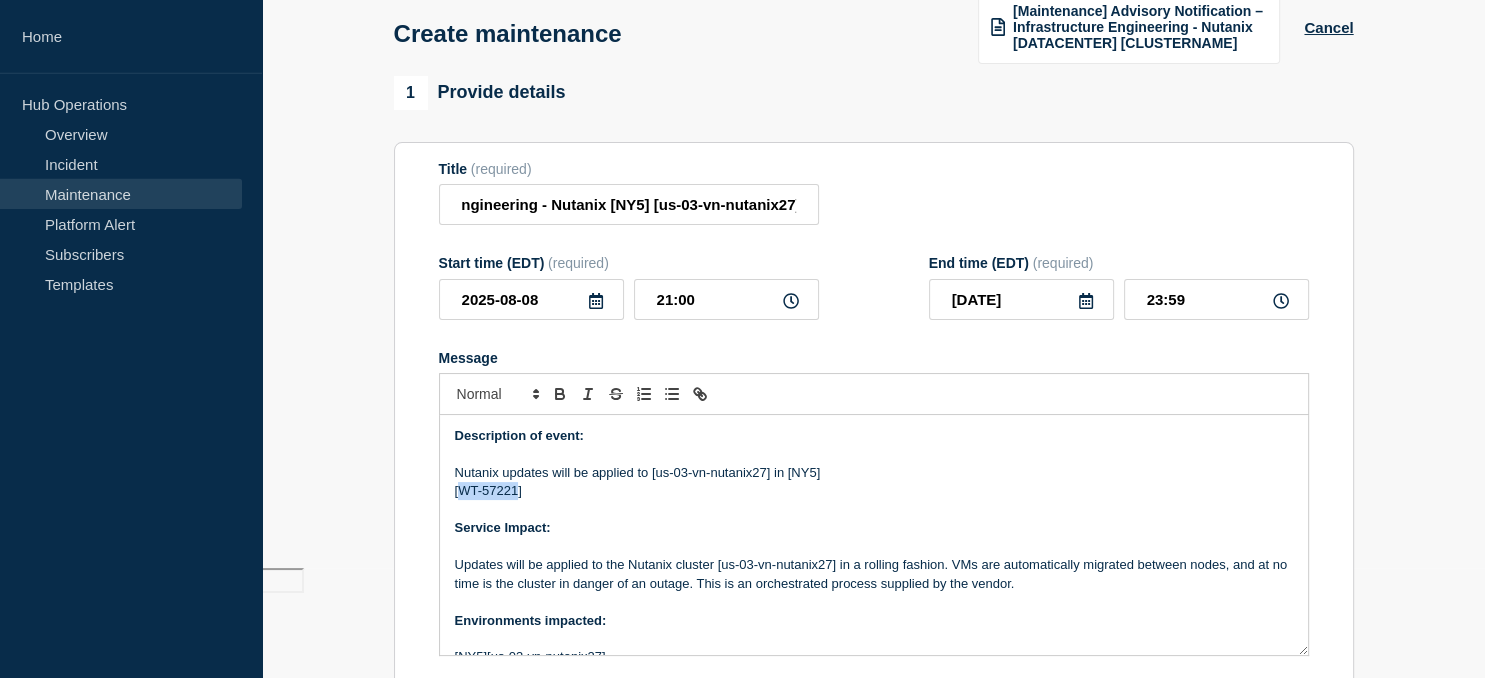 drag, startPoint x: 460, startPoint y: 492, endPoint x: 516, endPoint y: 498, distance: 56.32051 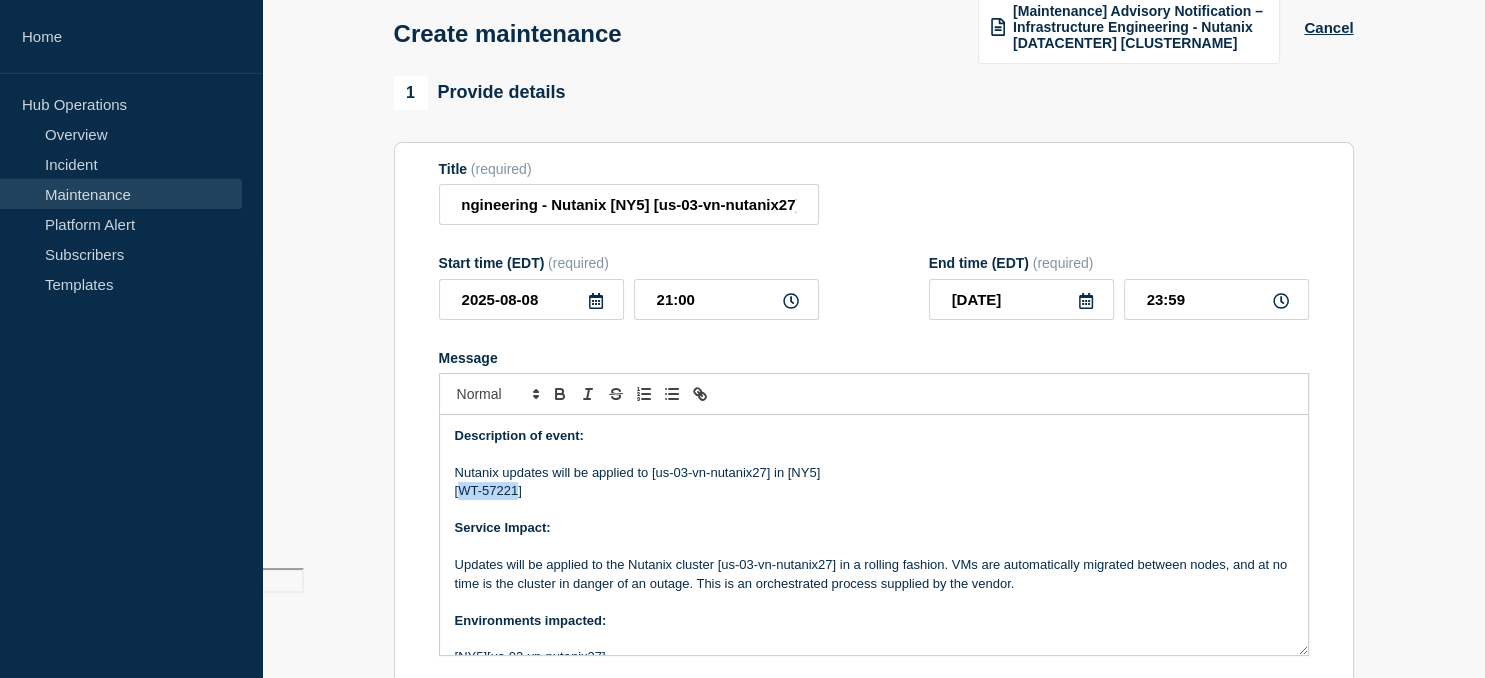 click on "[WT-57221]" at bounding box center (874, 491) 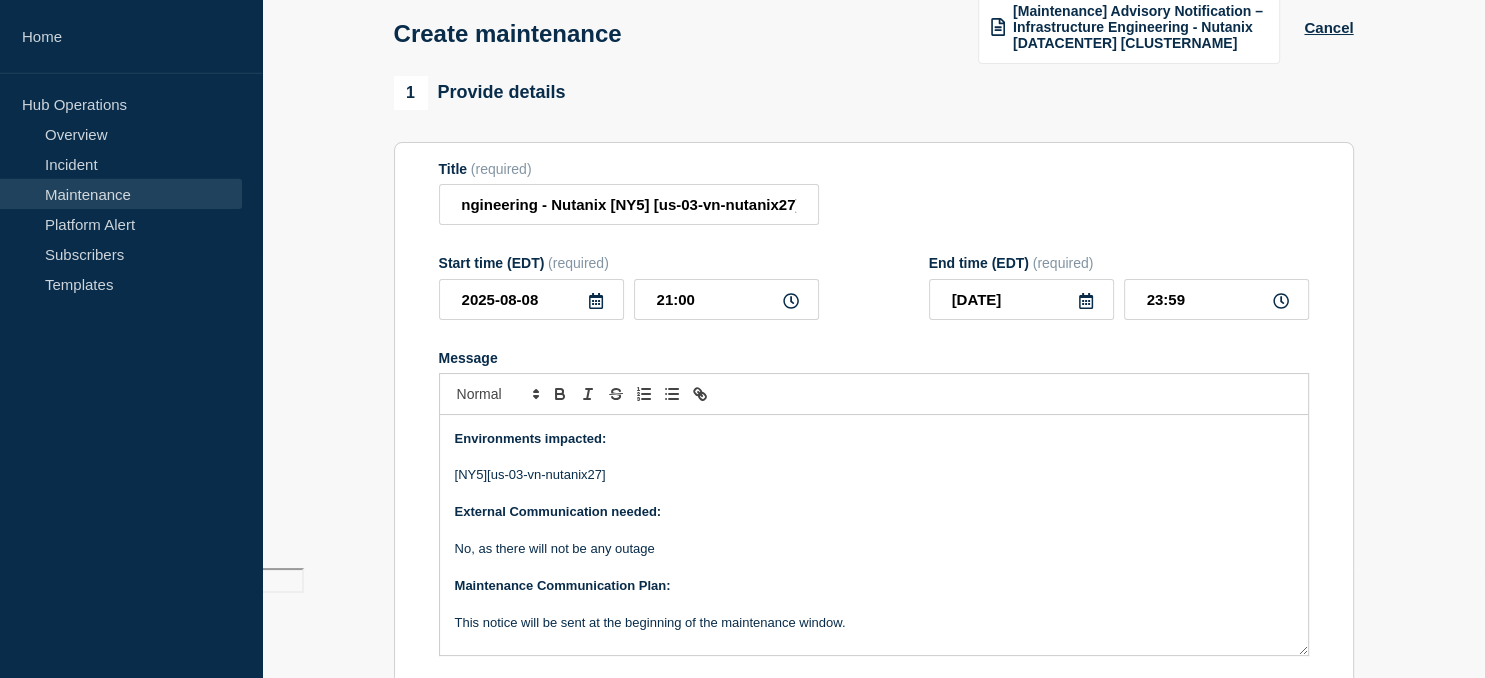 scroll, scrollTop: 227, scrollLeft: 0, axis: vertical 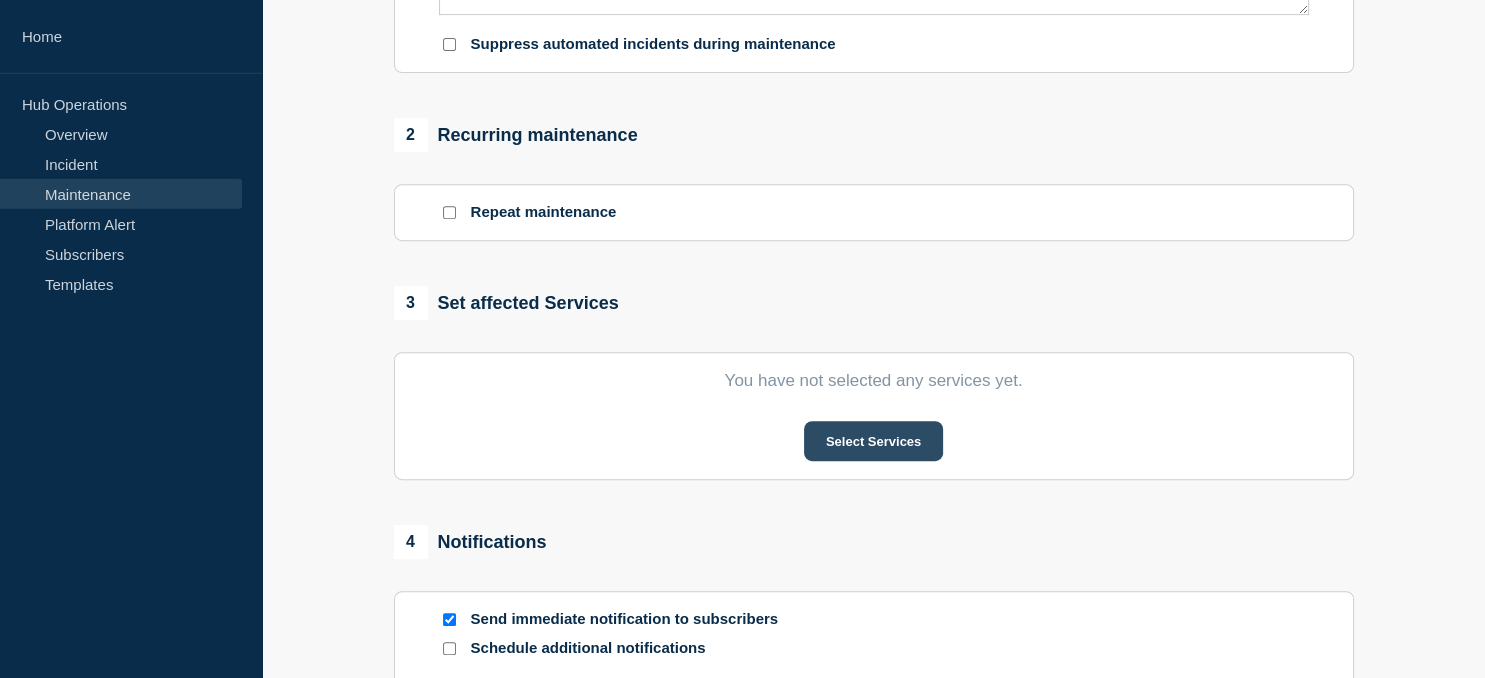 click on "Select Services" at bounding box center (873, 441) 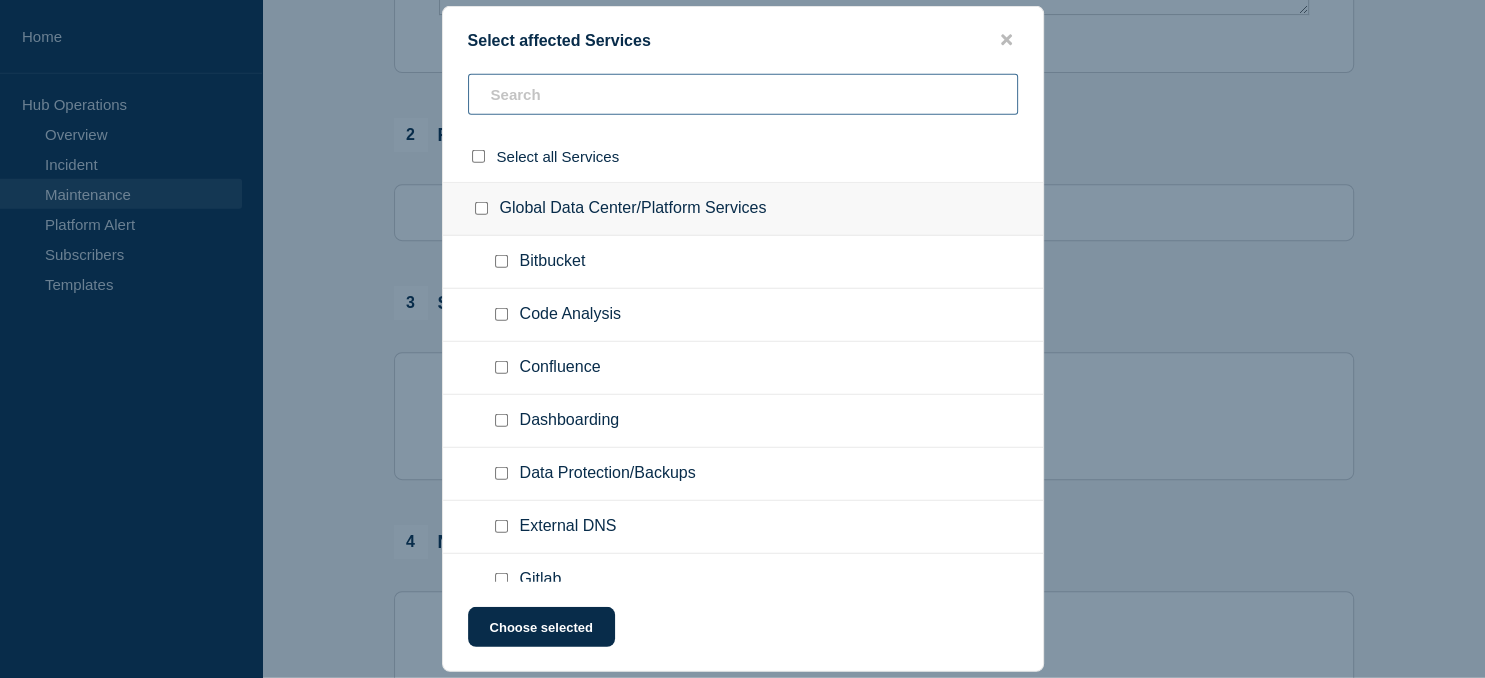 click at bounding box center [743, 94] 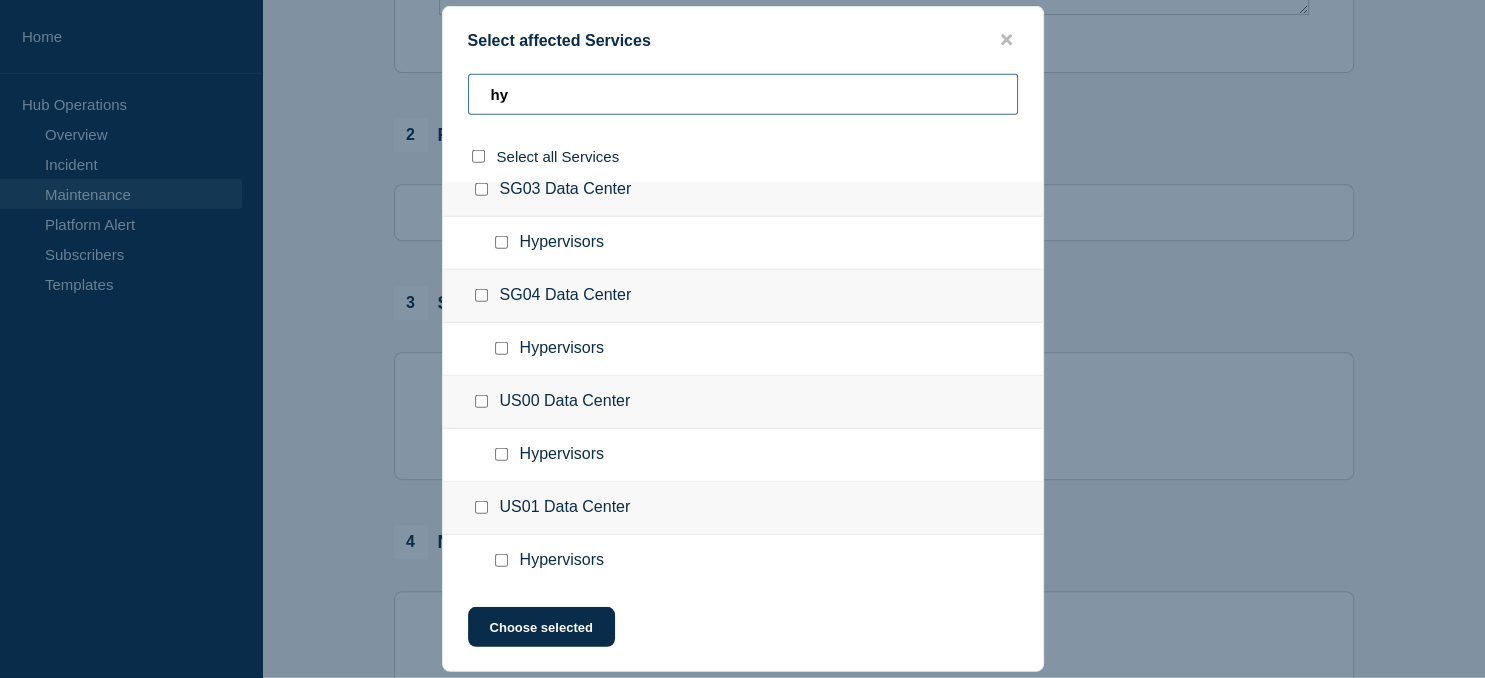 scroll, scrollTop: 551, scrollLeft: 0, axis: vertical 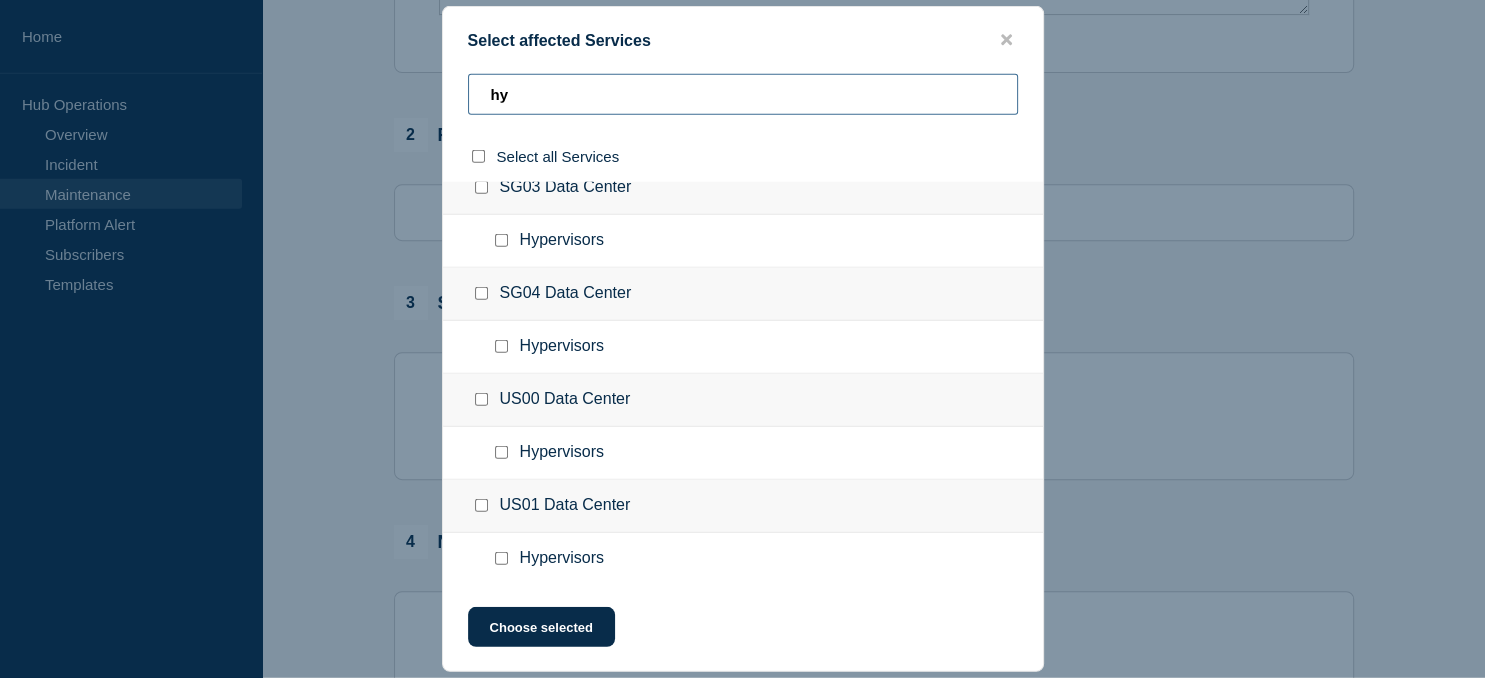 type on "hy" 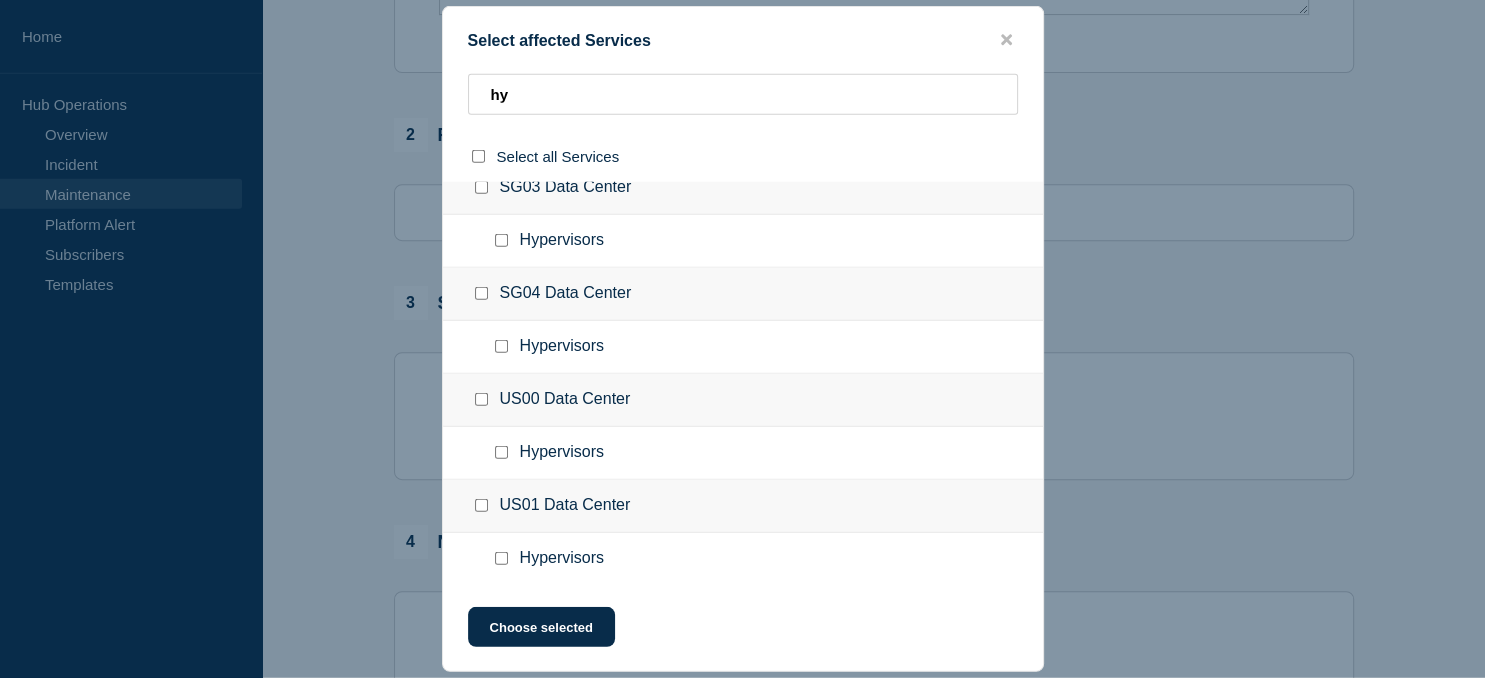 click at bounding box center [501, 558] 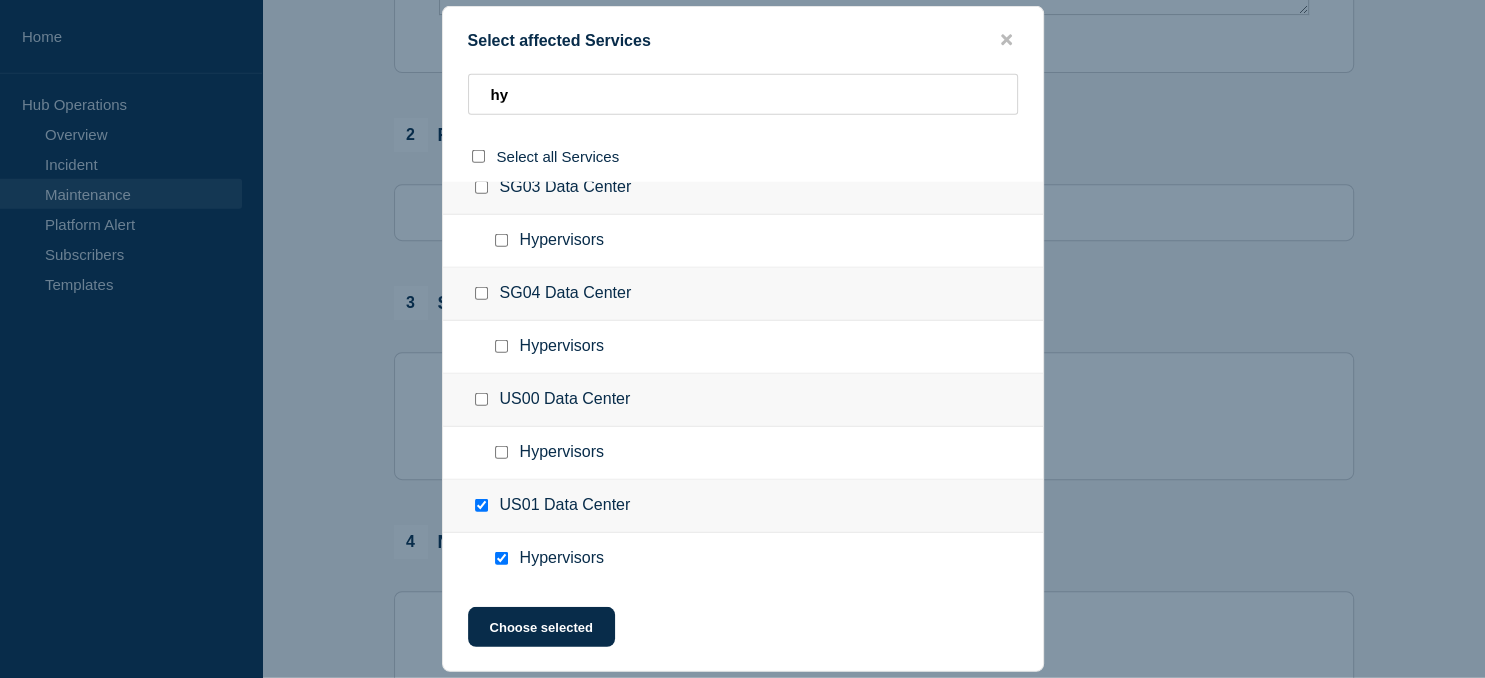 checkbox on "true" 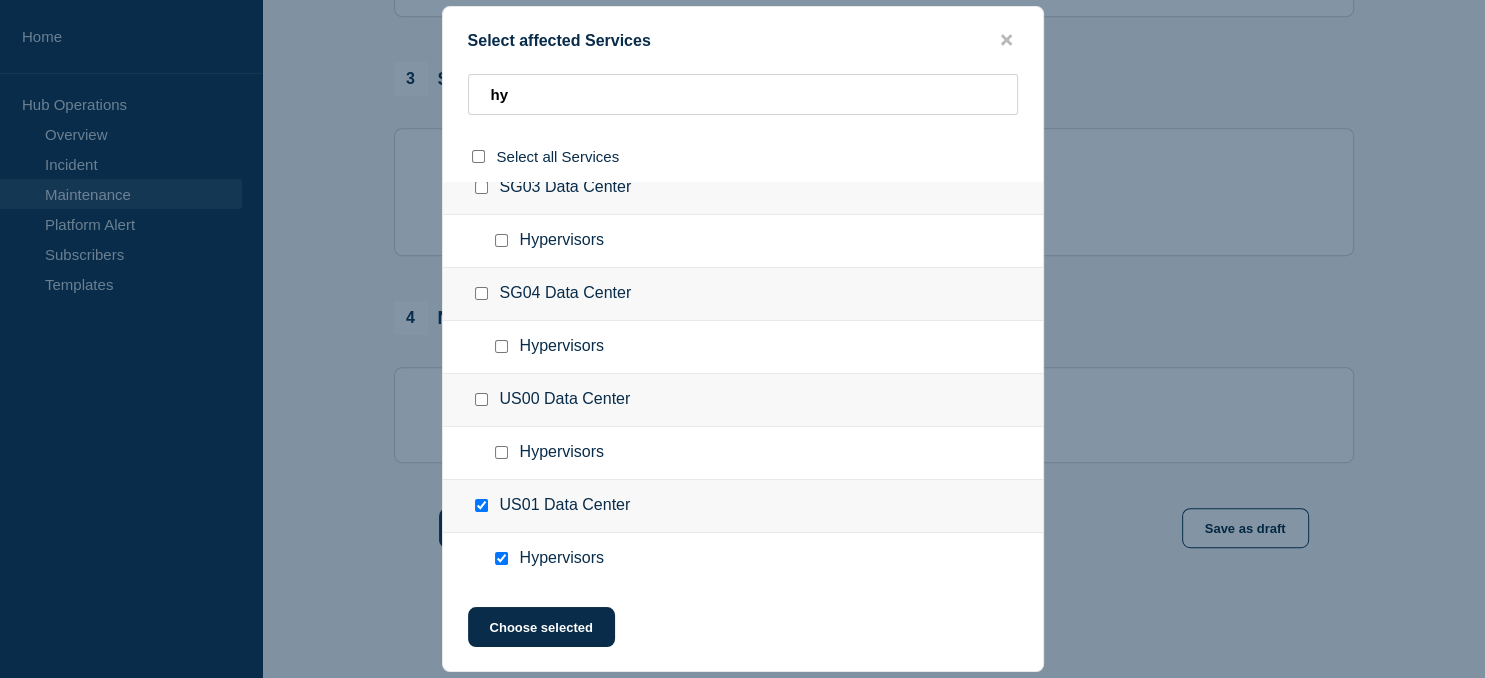 scroll, scrollTop: 976, scrollLeft: 0, axis: vertical 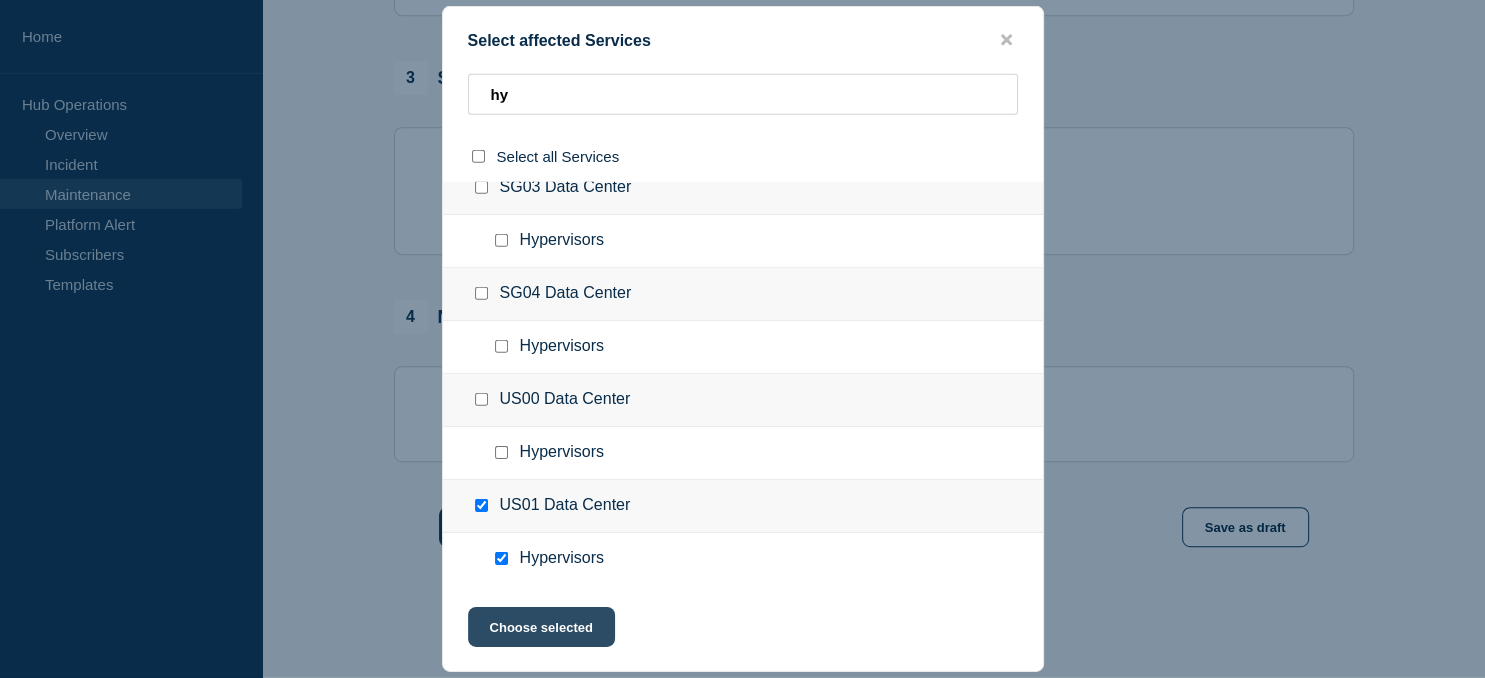click on "Choose selected" 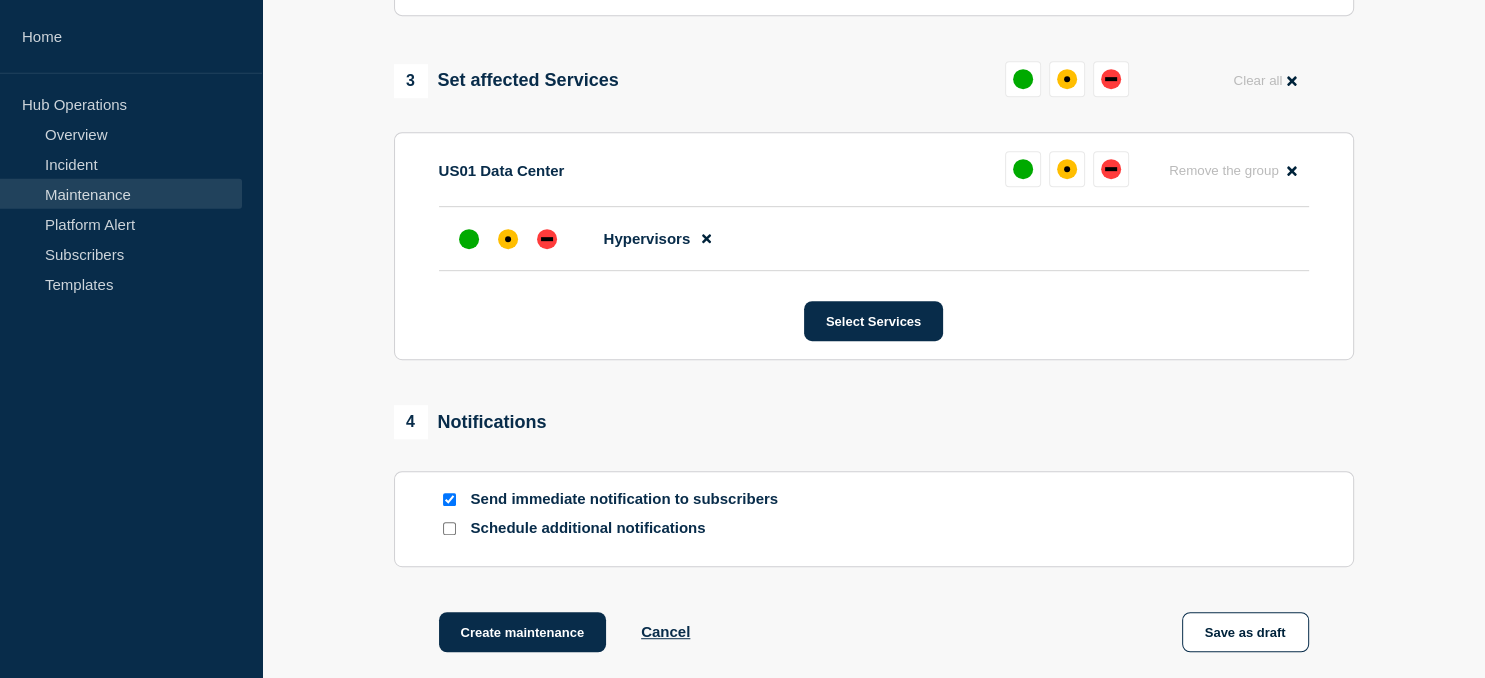 scroll, scrollTop: 551, scrollLeft: 0, axis: vertical 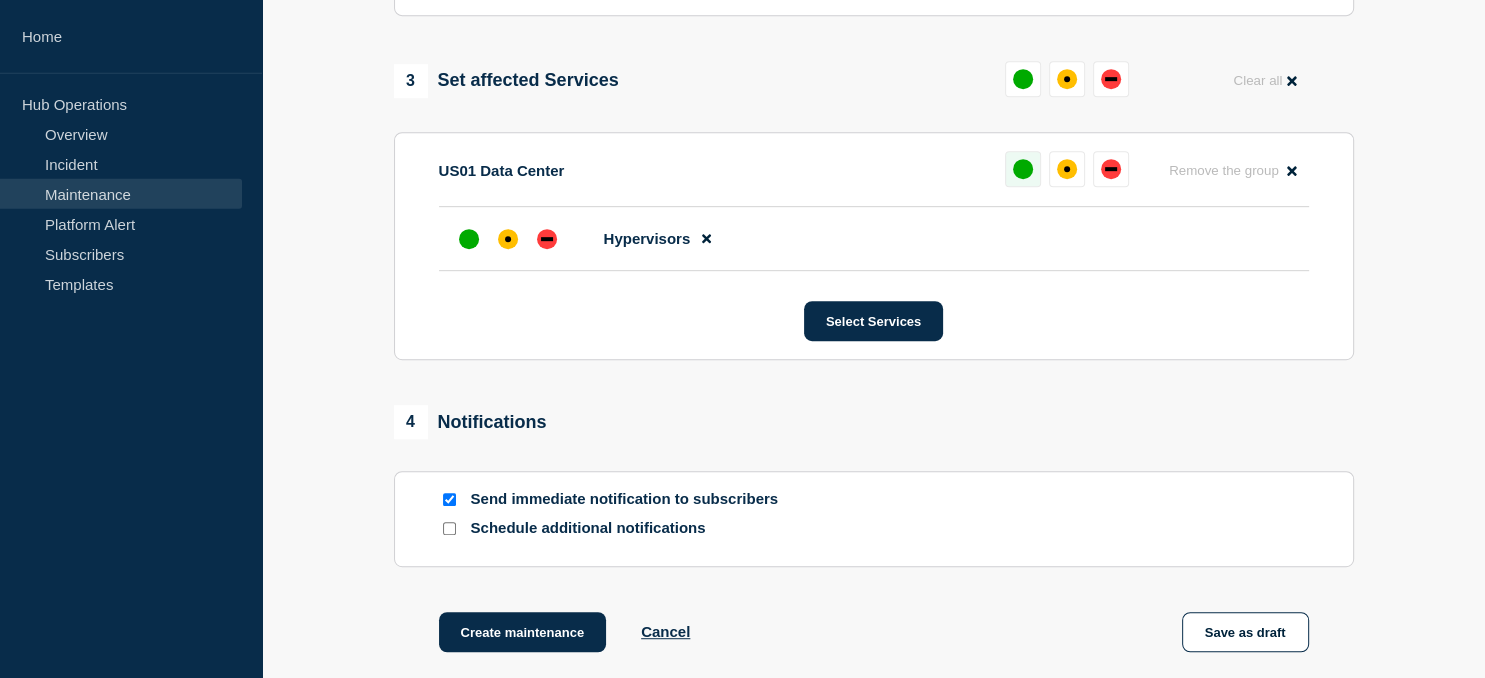 click at bounding box center (1023, 169) 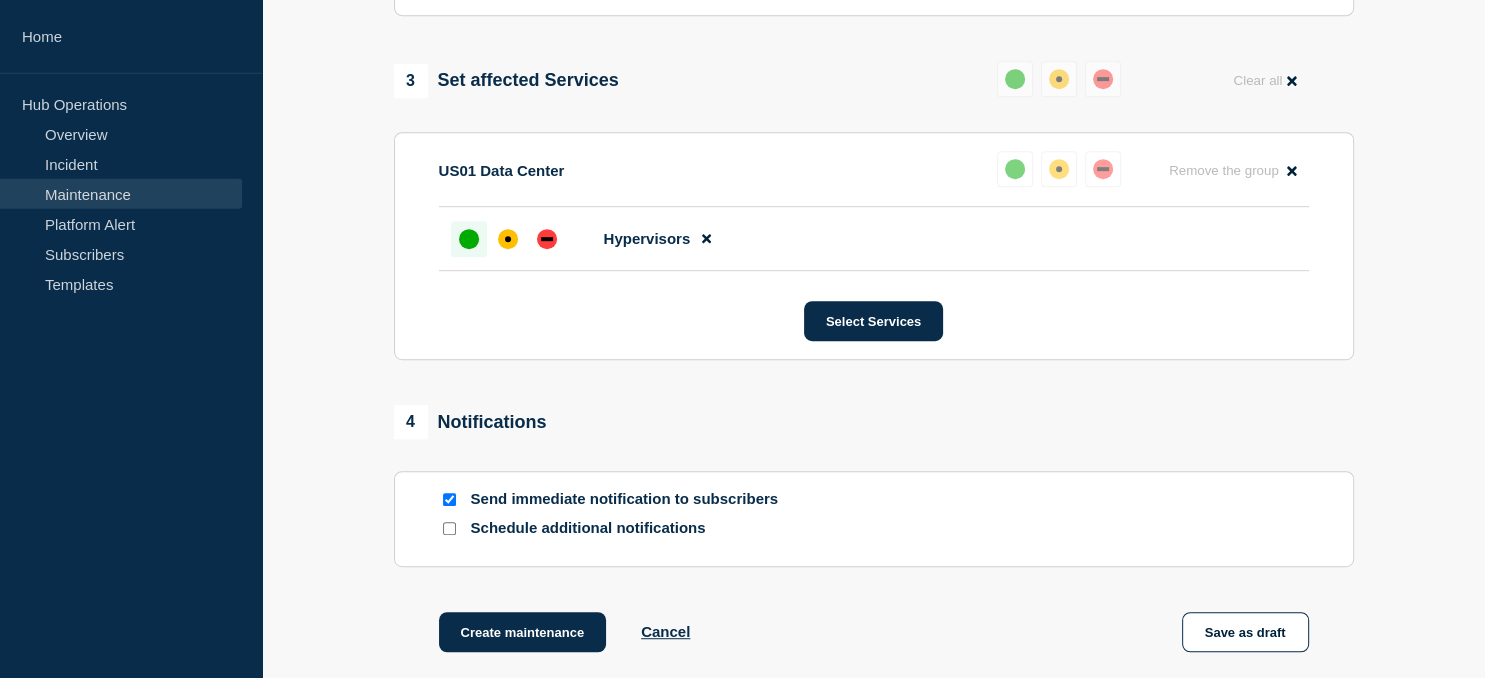 scroll, scrollTop: 1189, scrollLeft: 0, axis: vertical 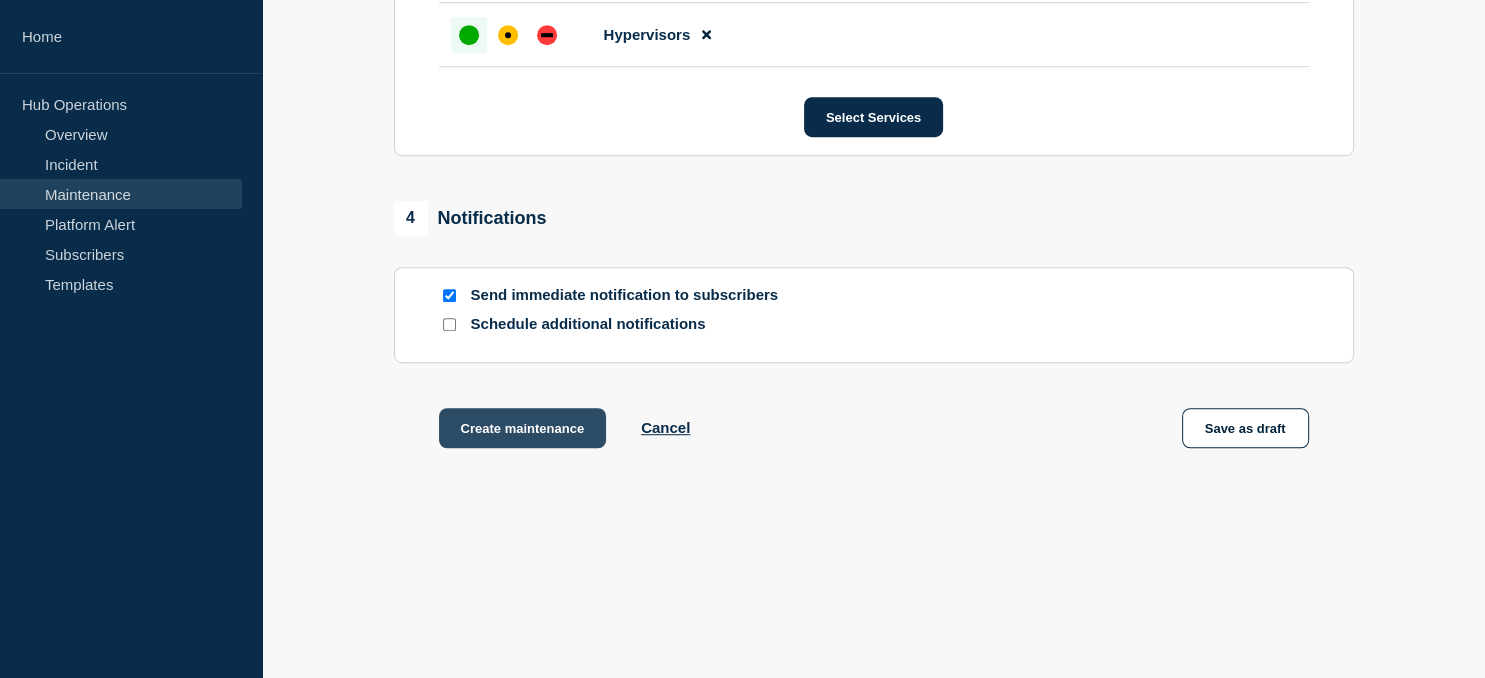 click on "Create maintenance" at bounding box center [523, 428] 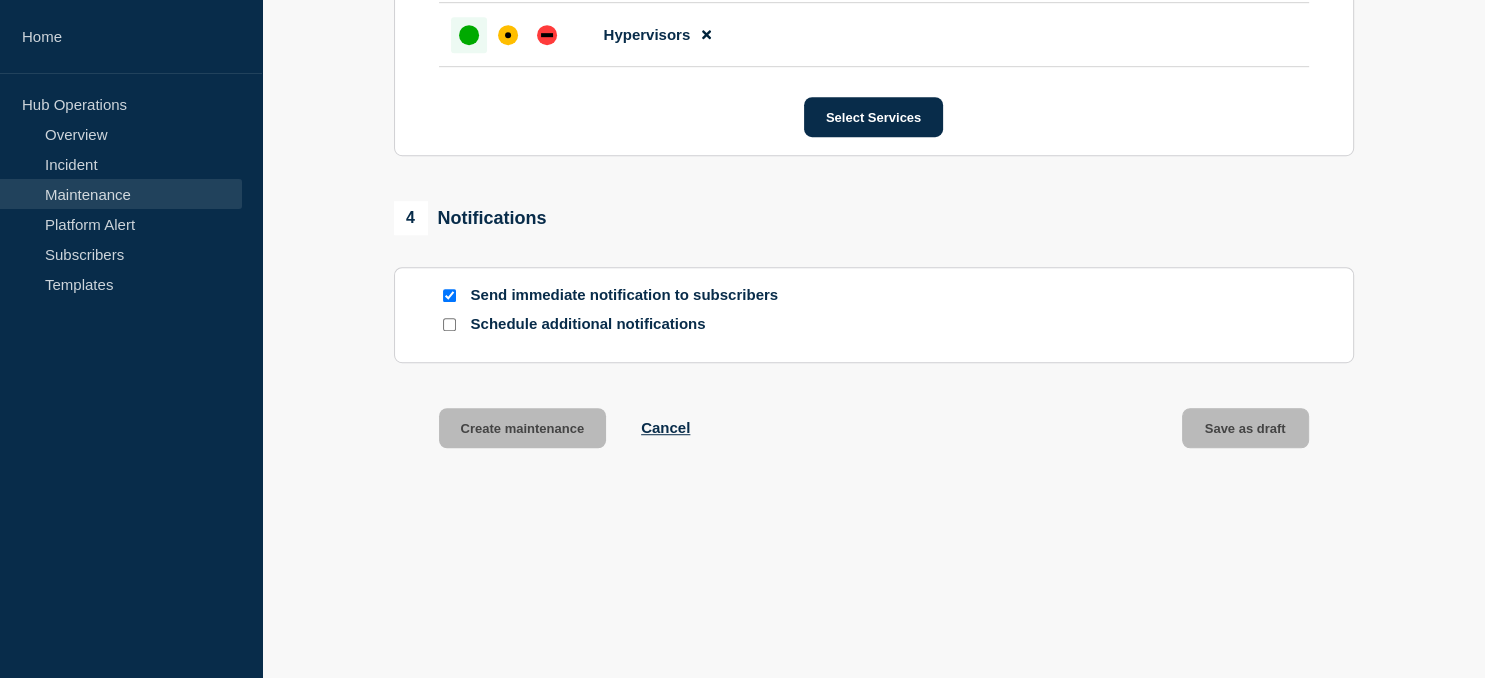 scroll, scrollTop: 1232, scrollLeft: 0, axis: vertical 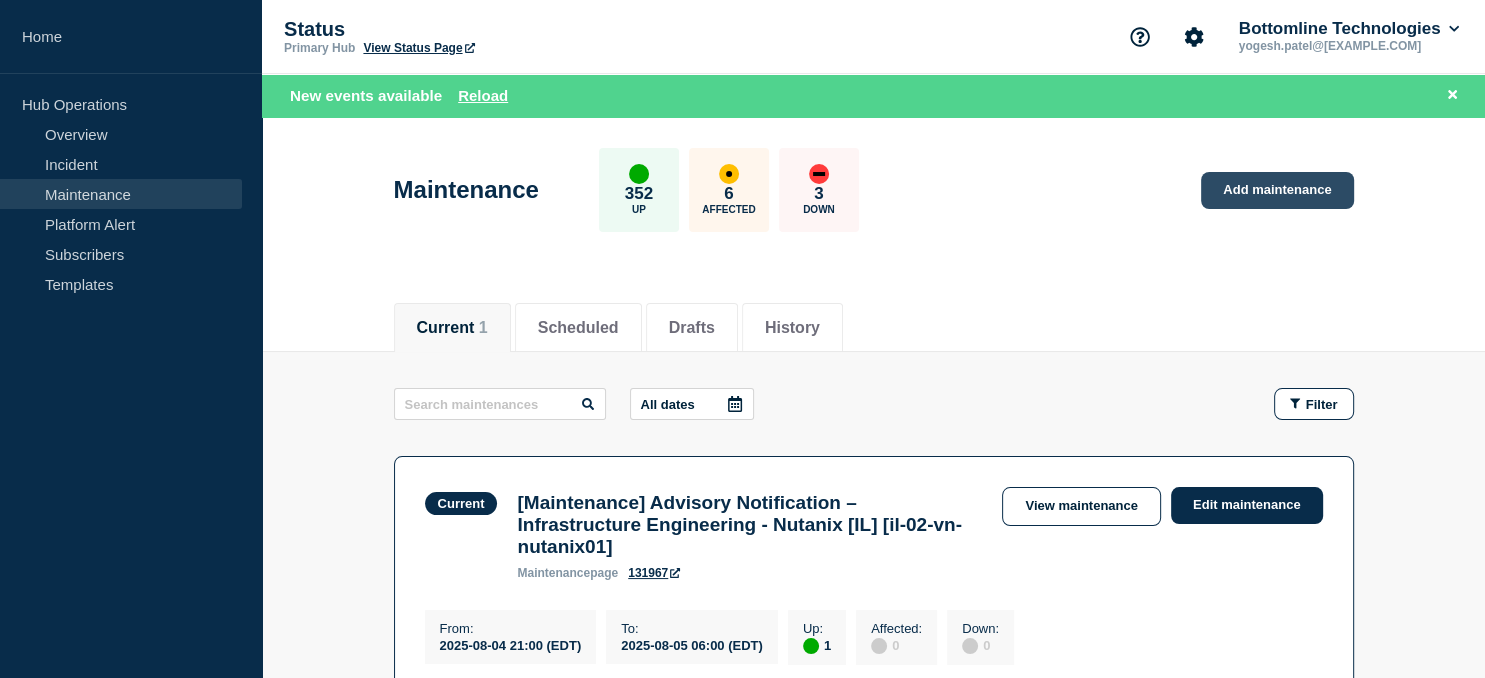 click on "Add maintenance" 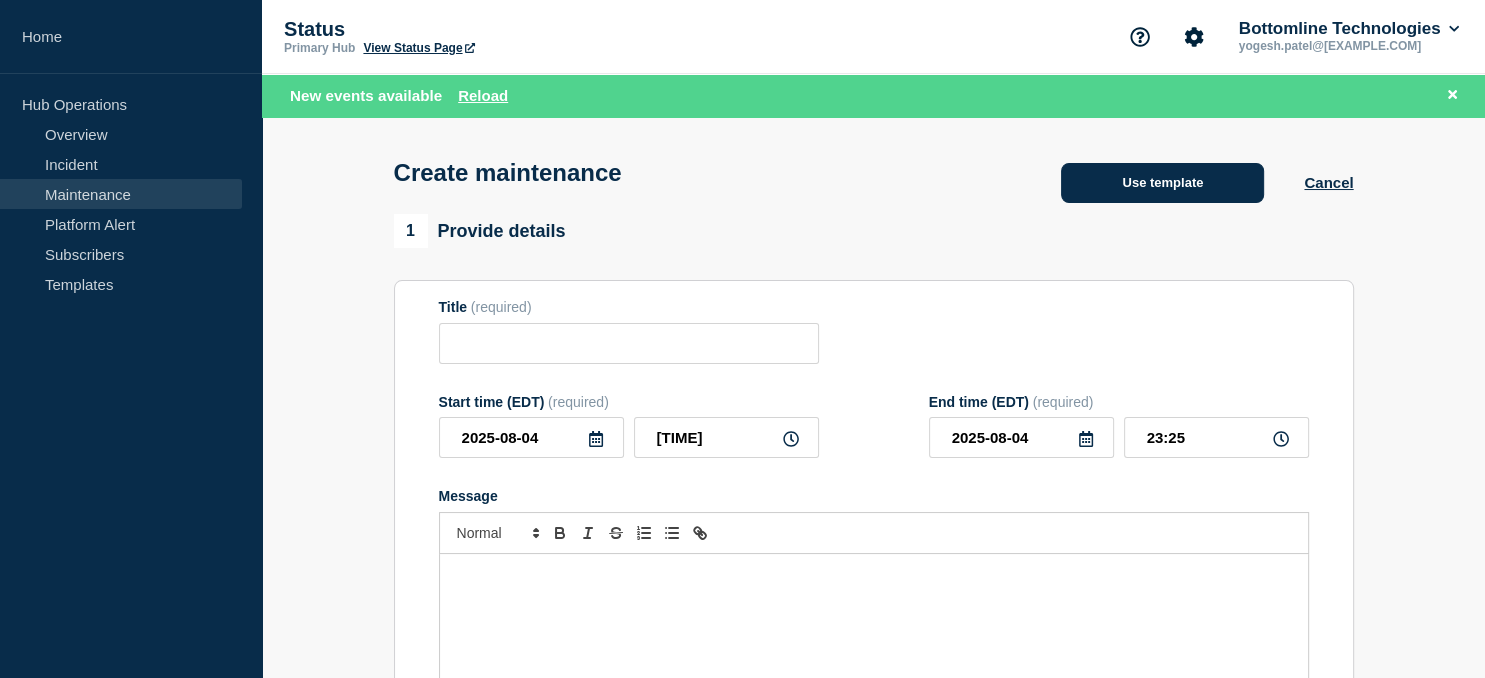 click on "Use template" at bounding box center [1162, 183] 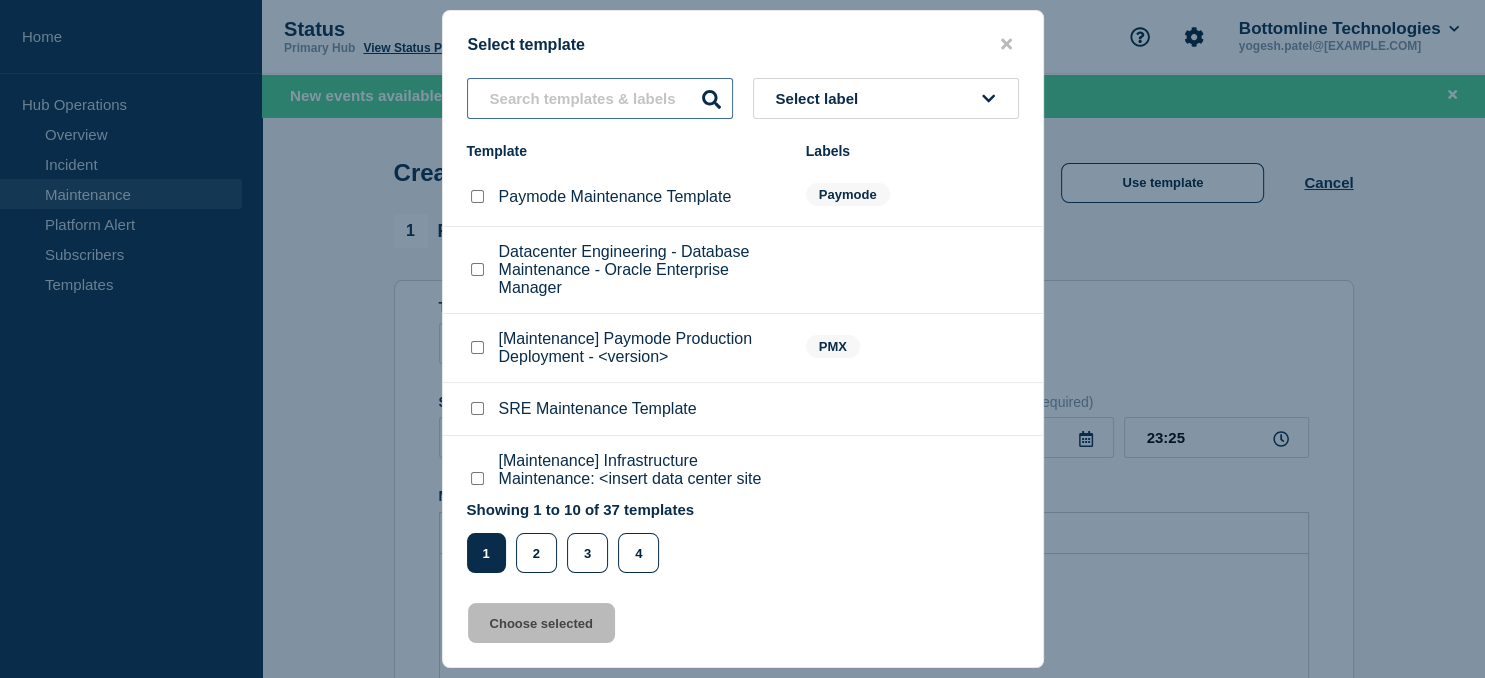 click at bounding box center (600, 98) 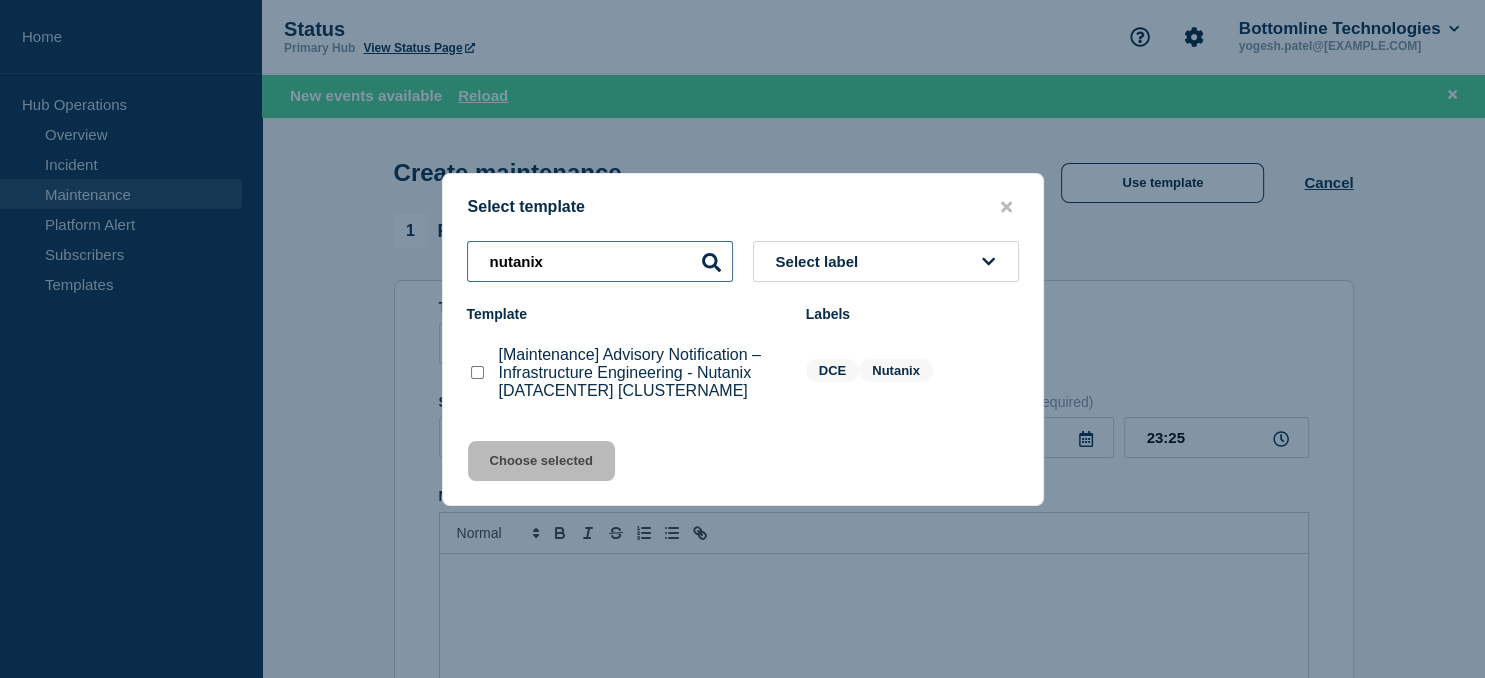 type on "nutanix" 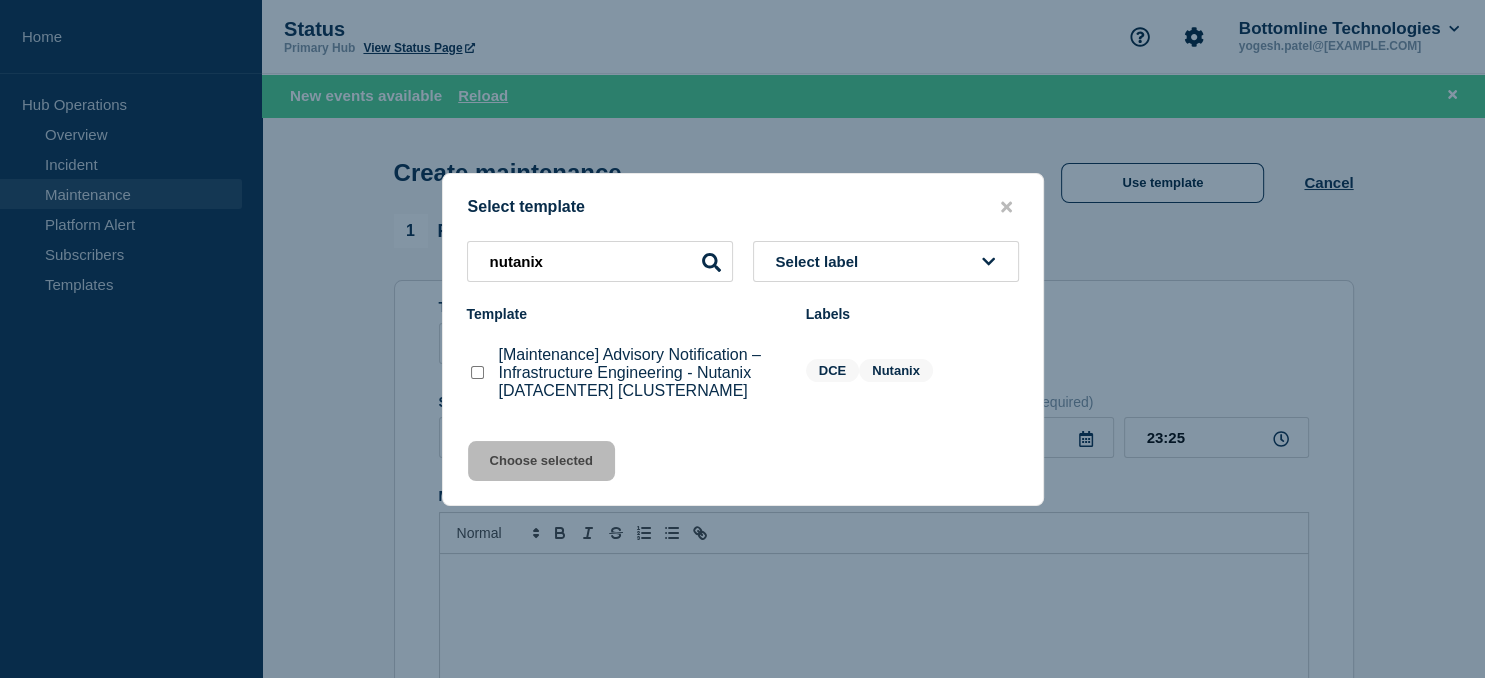 click at bounding box center [477, 372] 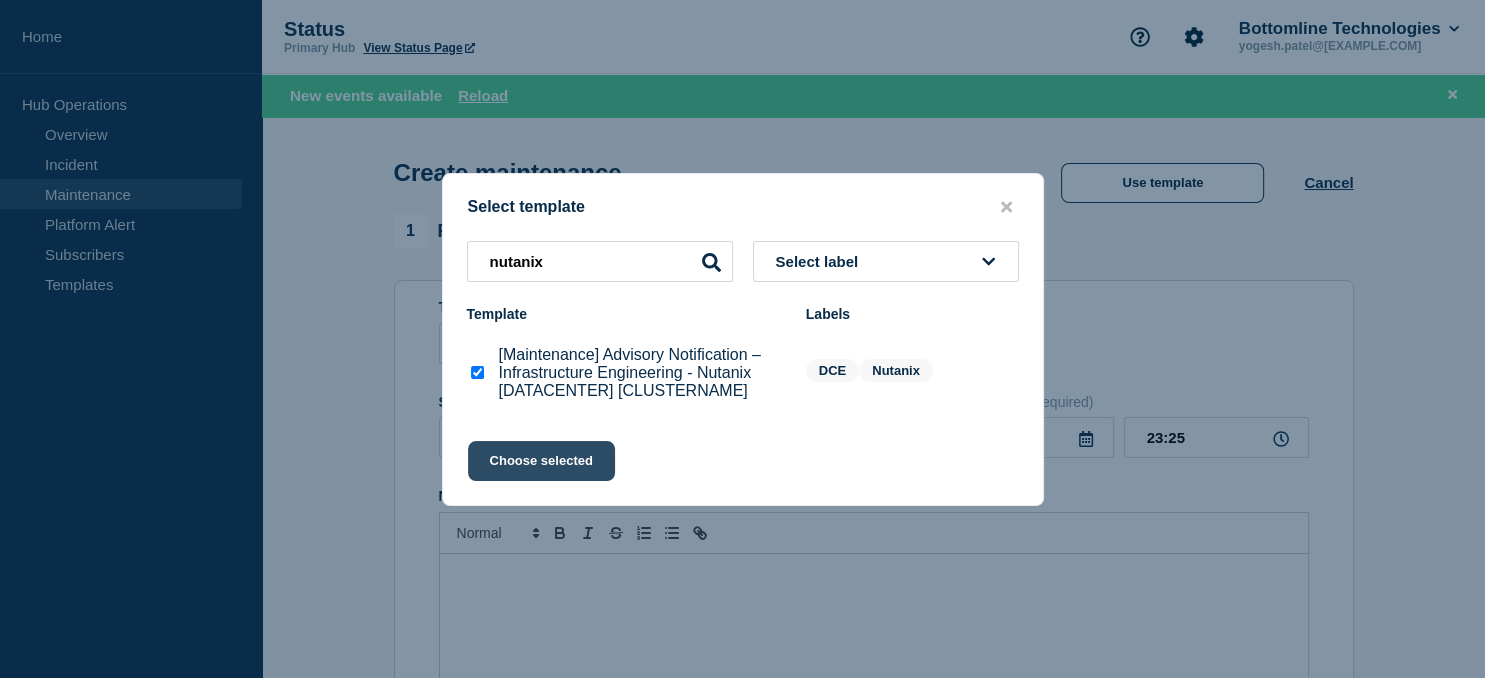 click on "Choose selected" 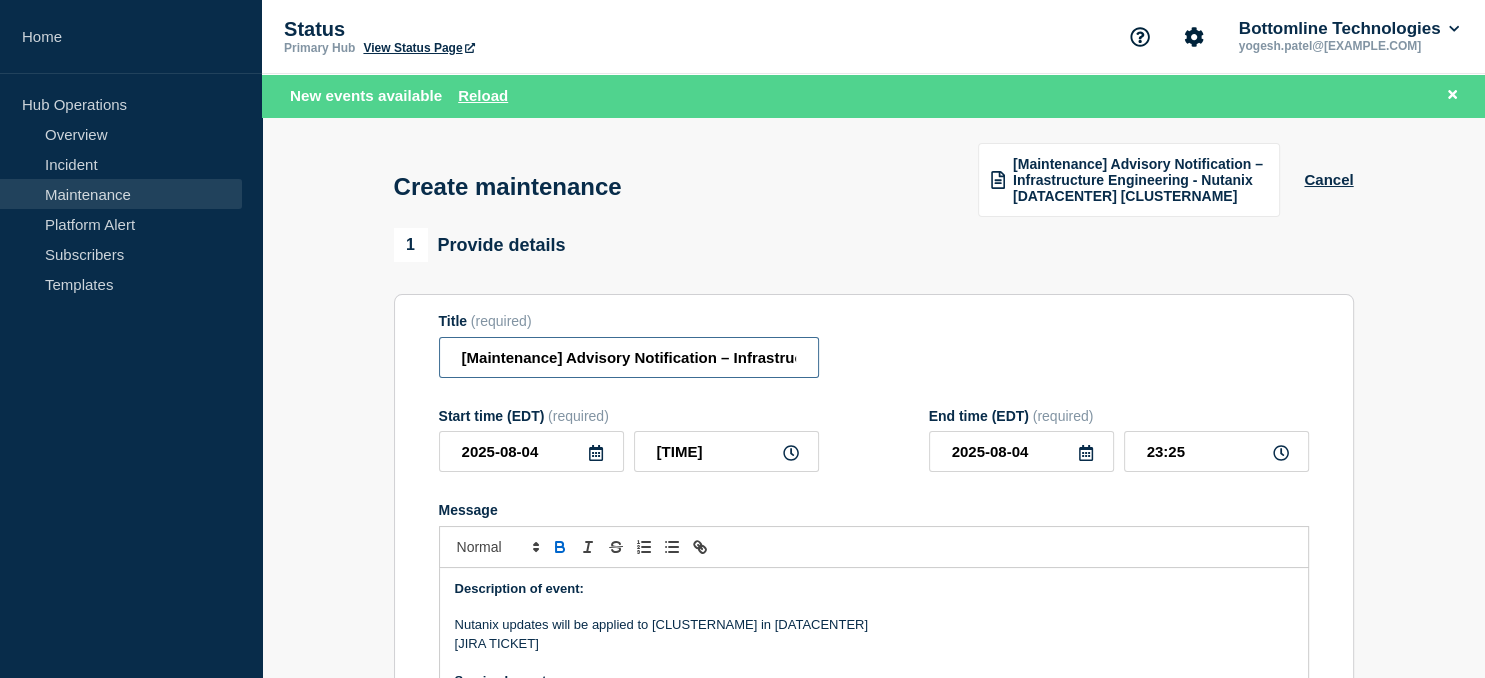 click on "[Maintenance] Advisory Notification – Infrastructure Engineering - Nutanix [DATACENTER] [CLUSTERNAME]" at bounding box center (629, 357) 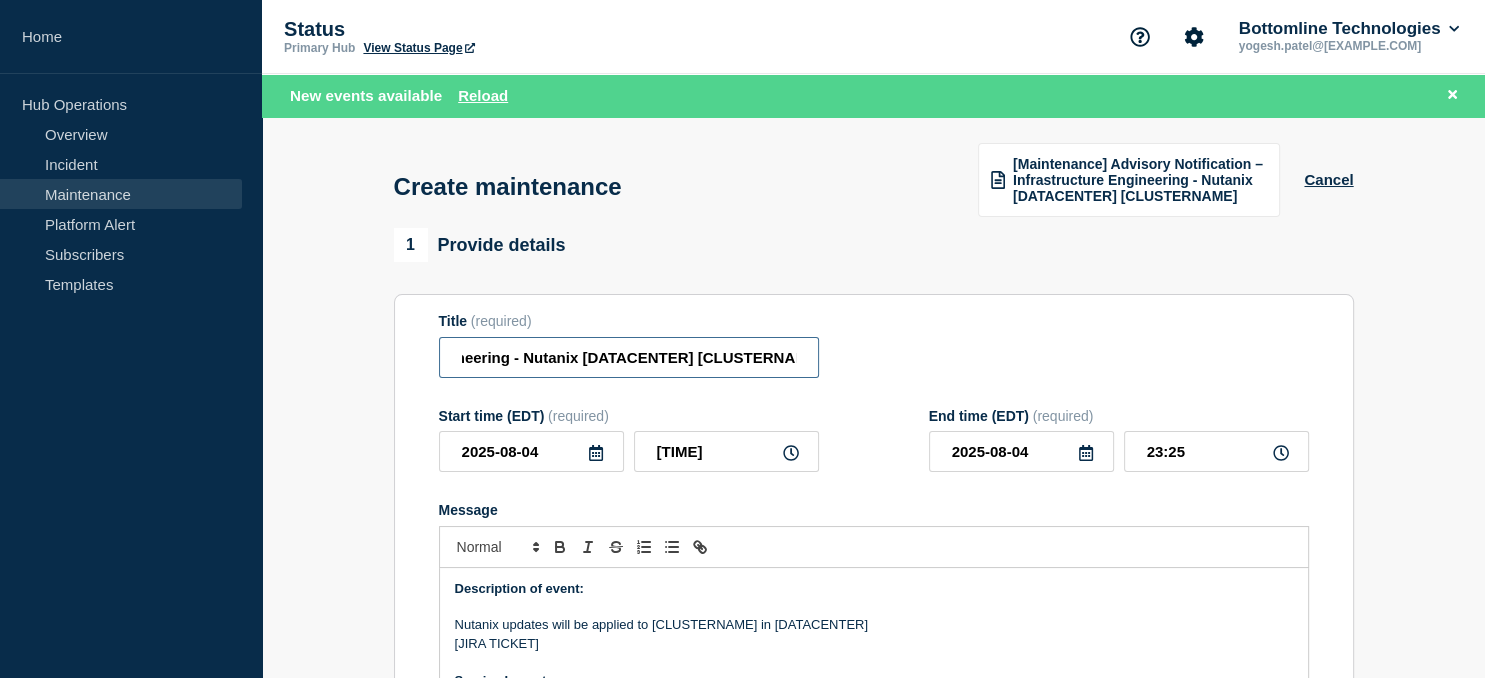 scroll, scrollTop: 0, scrollLeft: 439, axis: horizontal 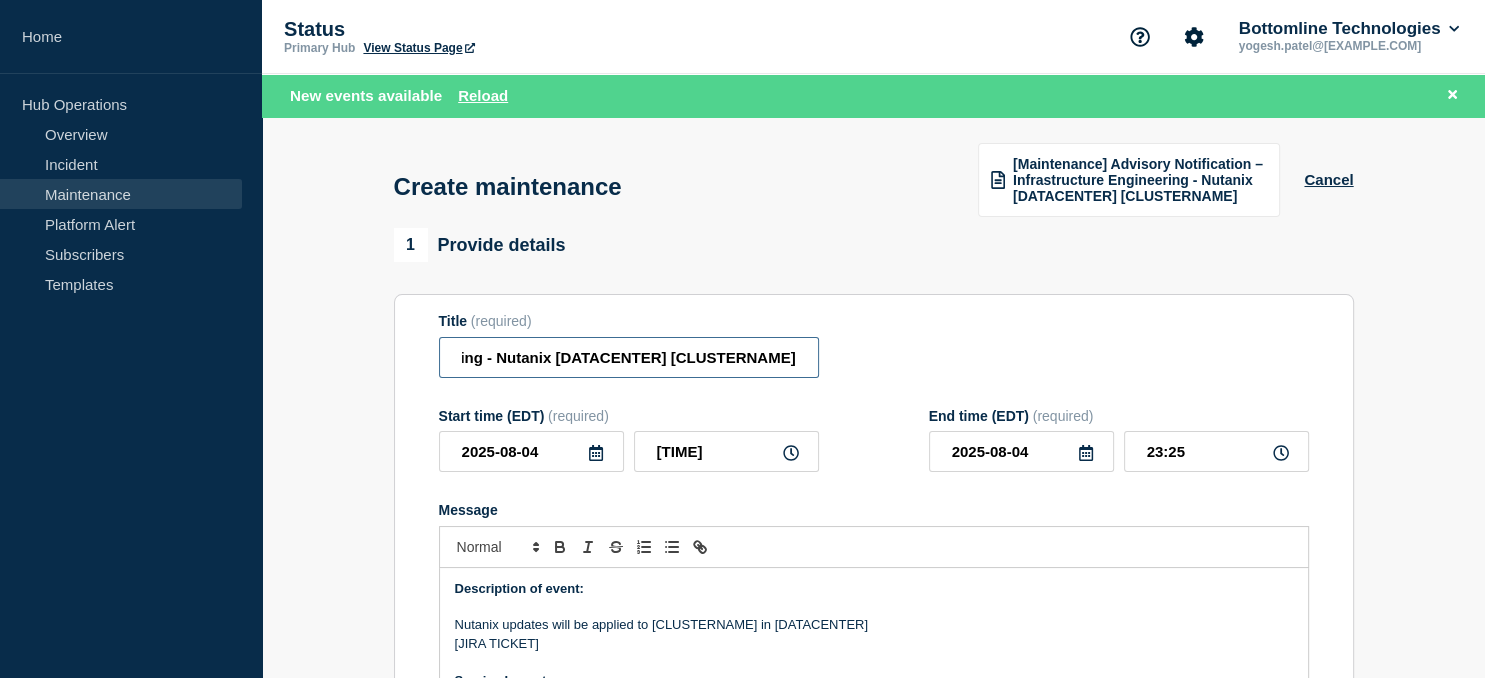 click on "[Maintenance] Advisory Notification – Infrastructure Engineering - Nutanix [DATACENTER] [CLUSTERNAME]" at bounding box center [629, 357] 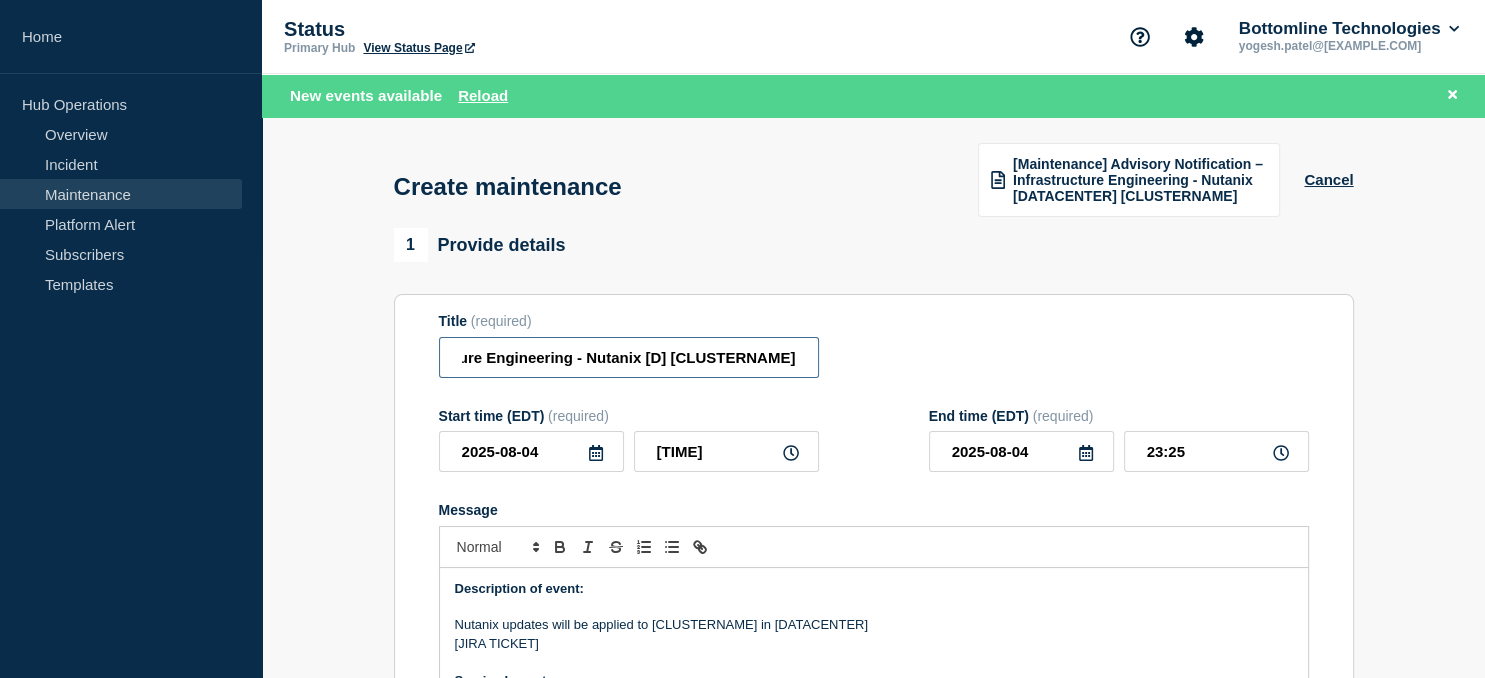 scroll, scrollTop: 0, scrollLeft: 348, axis: horizontal 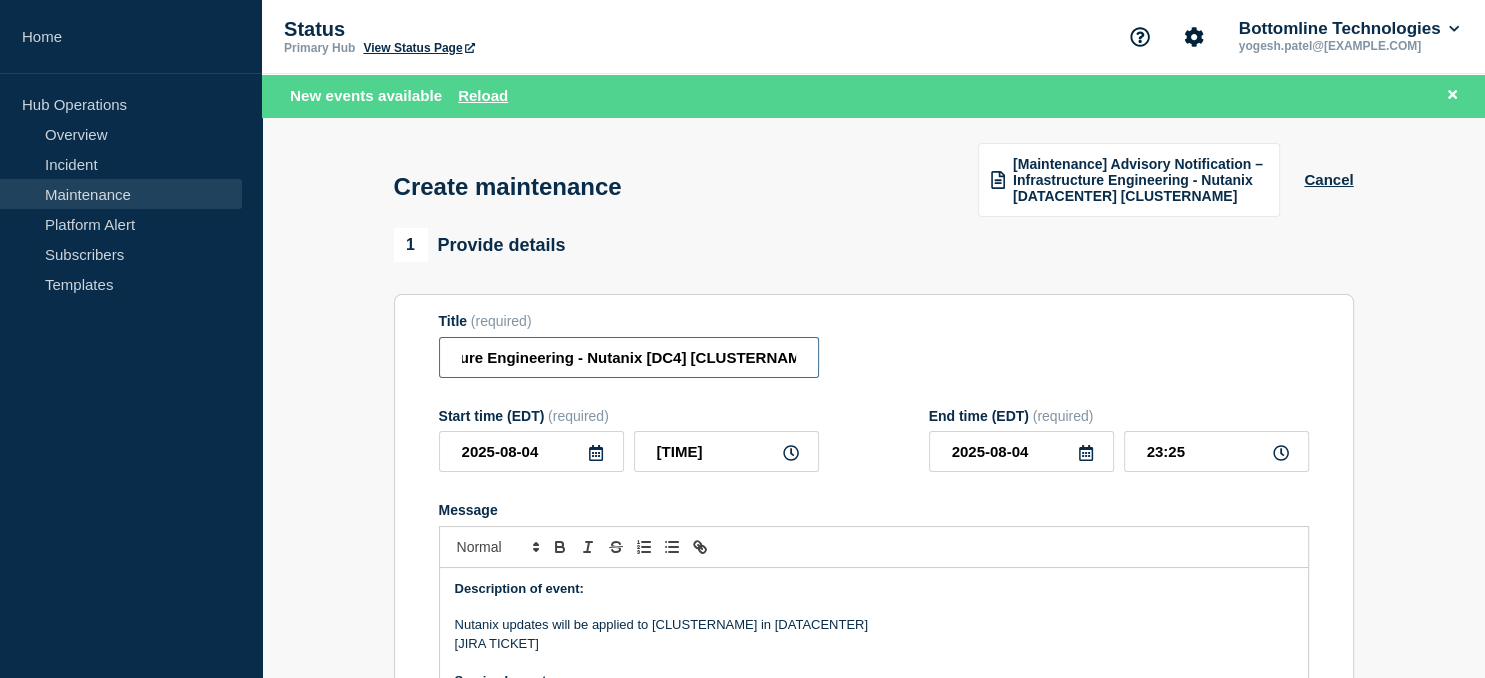 click on "[Maintenance] Advisory Notification – Infrastructure Engineering - Nutanix [DC4] [CLUSTERNAME]" at bounding box center [629, 357] 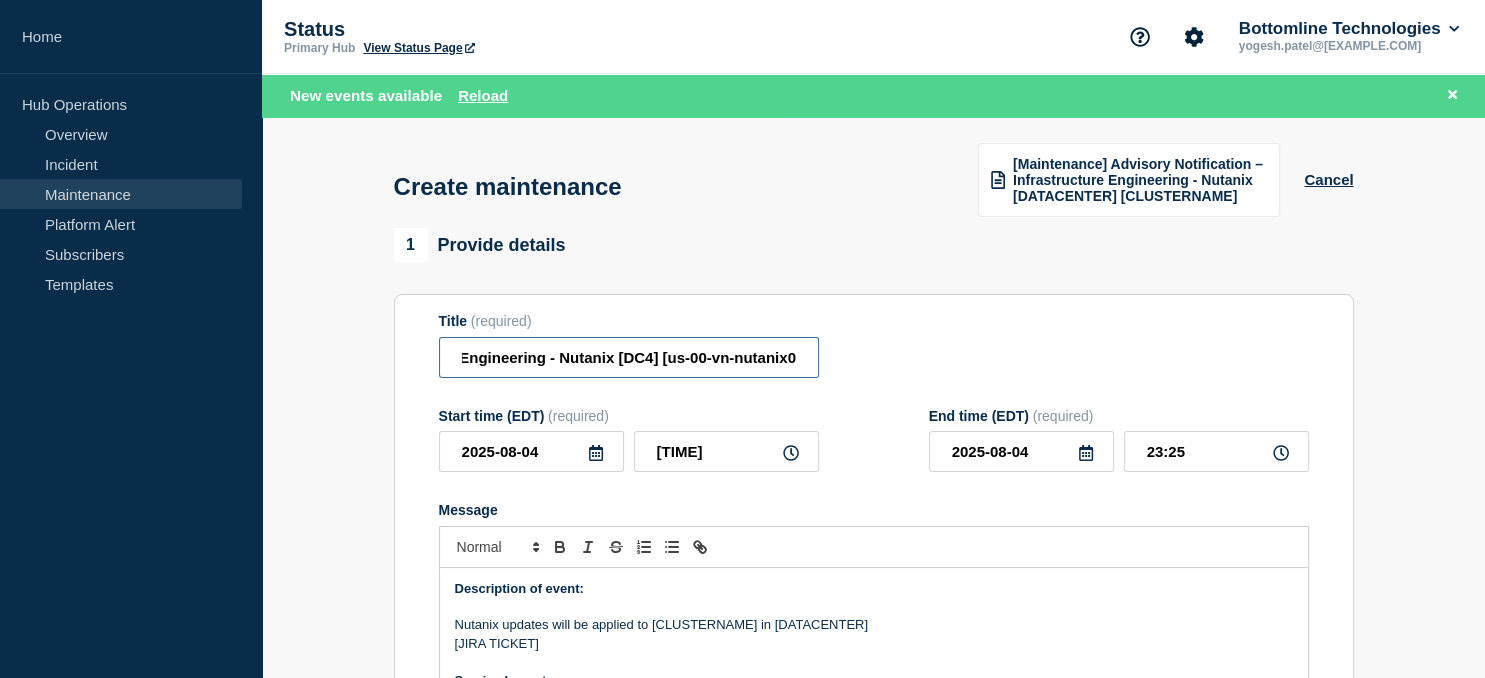 scroll, scrollTop: 0, scrollLeft: 385, axis: horizontal 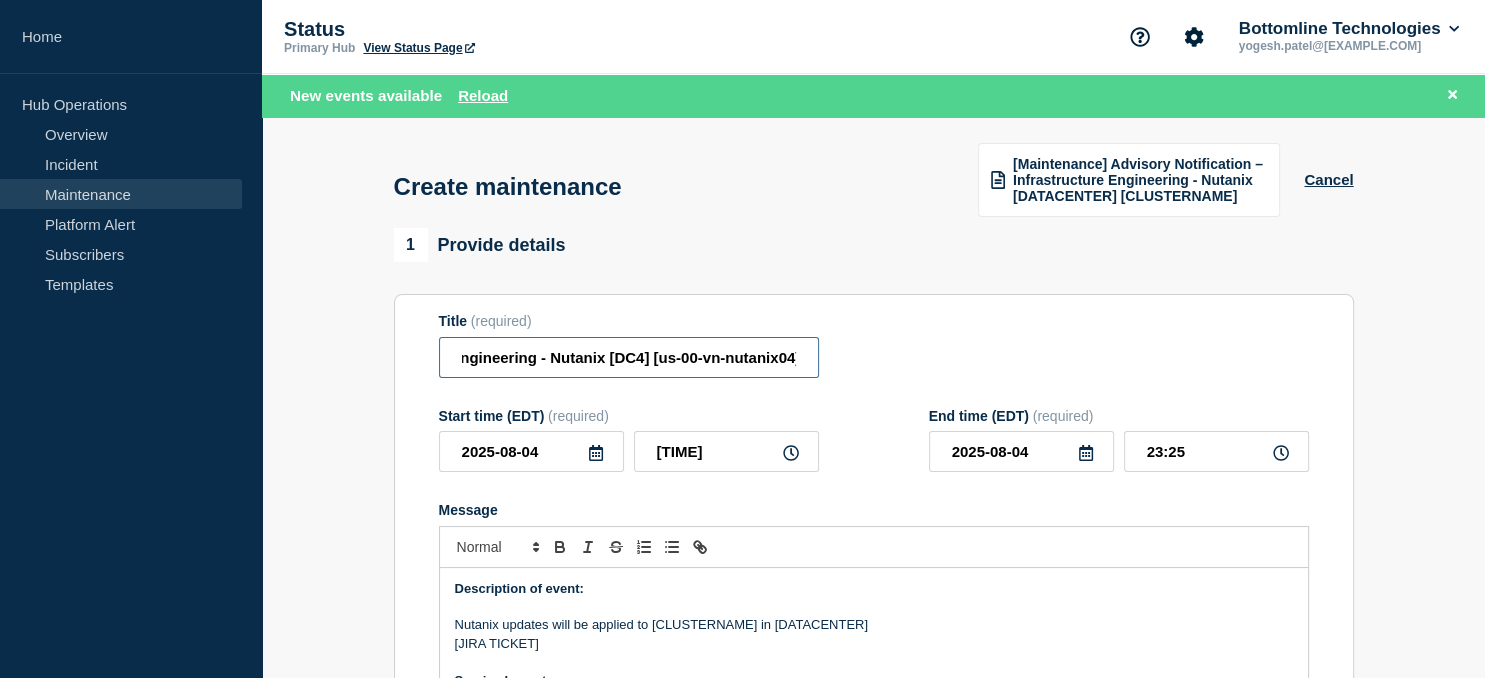 type on "[Maintenance] Advisory Notification – Infrastructure Engineering - Nutanix [DC4] [us-00-vn-nutanix04]" 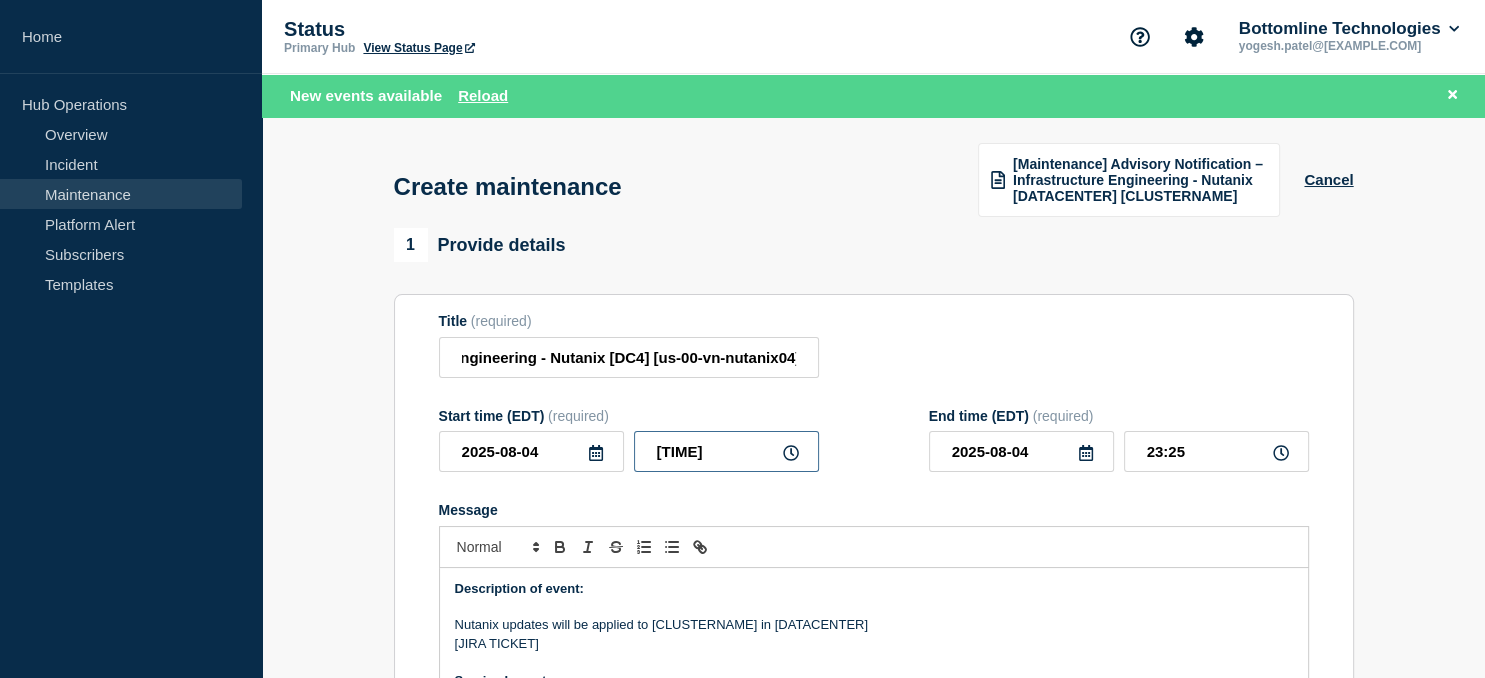drag, startPoint x: 706, startPoint y: 460, endPoint x: 595, endPoint y: 439, distance: 112.969025 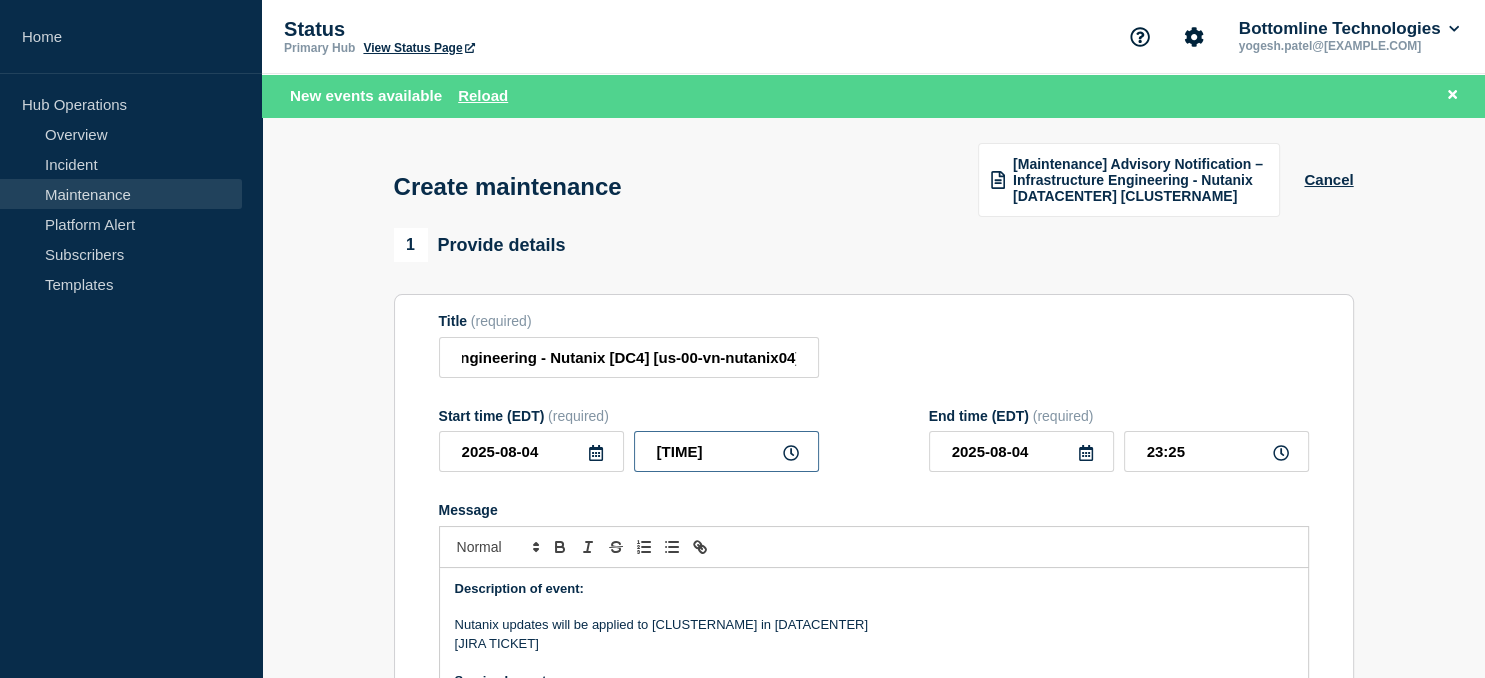 click on "[TIME]" at bounding box center [726, 451] 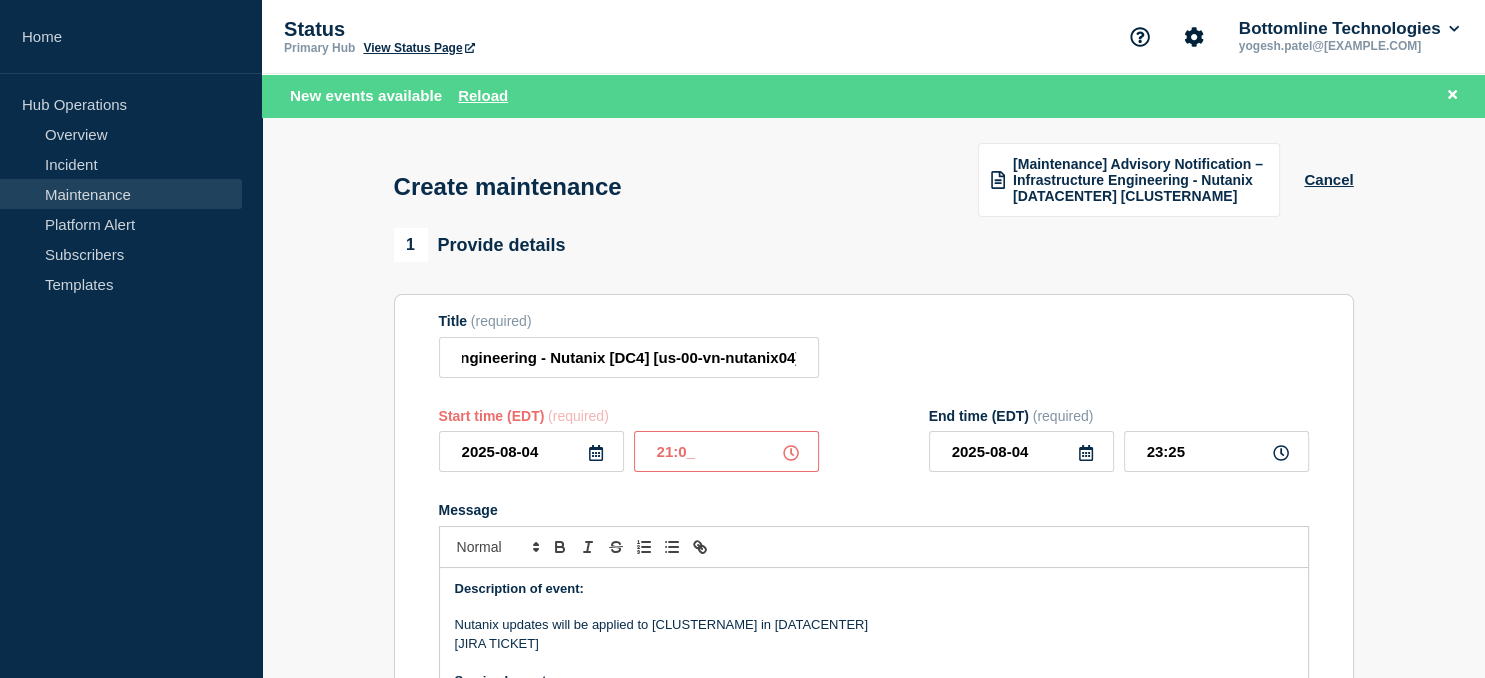 type on "21:00" 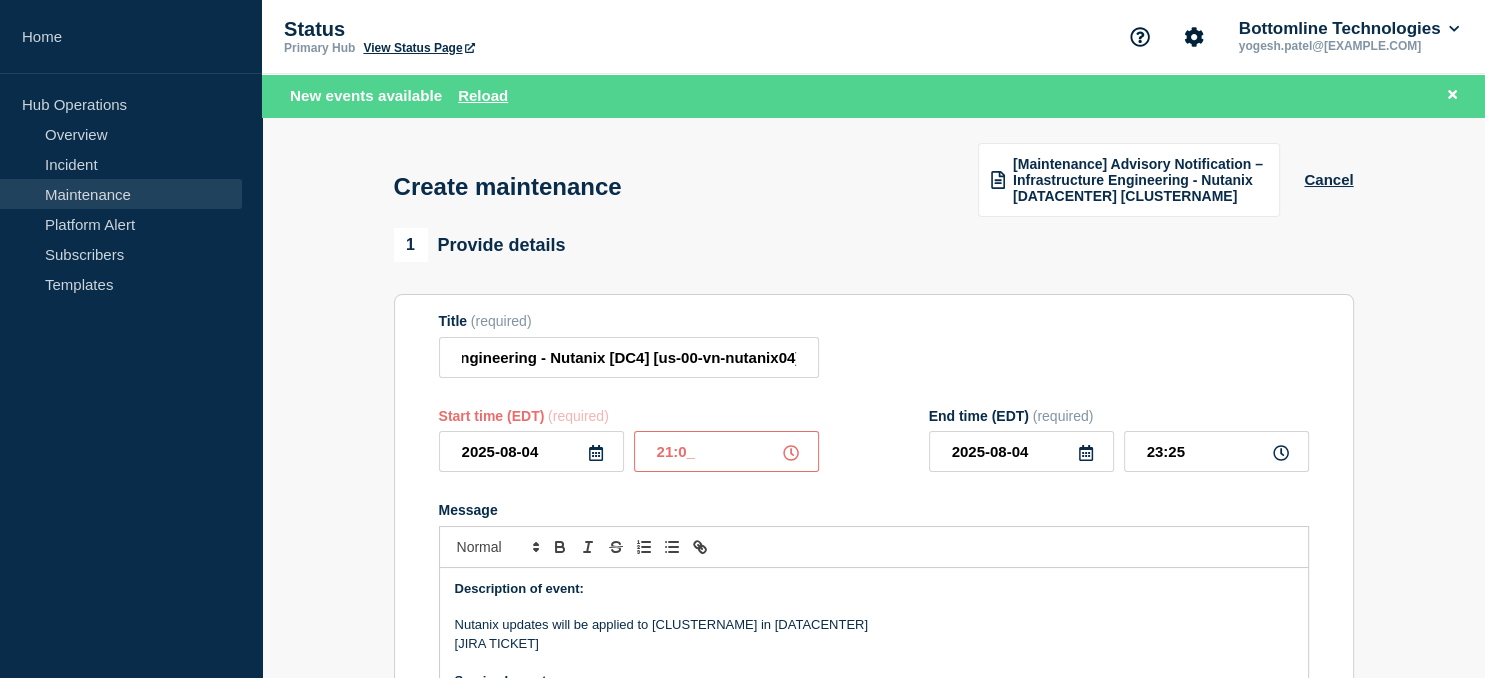 type on "22:00" 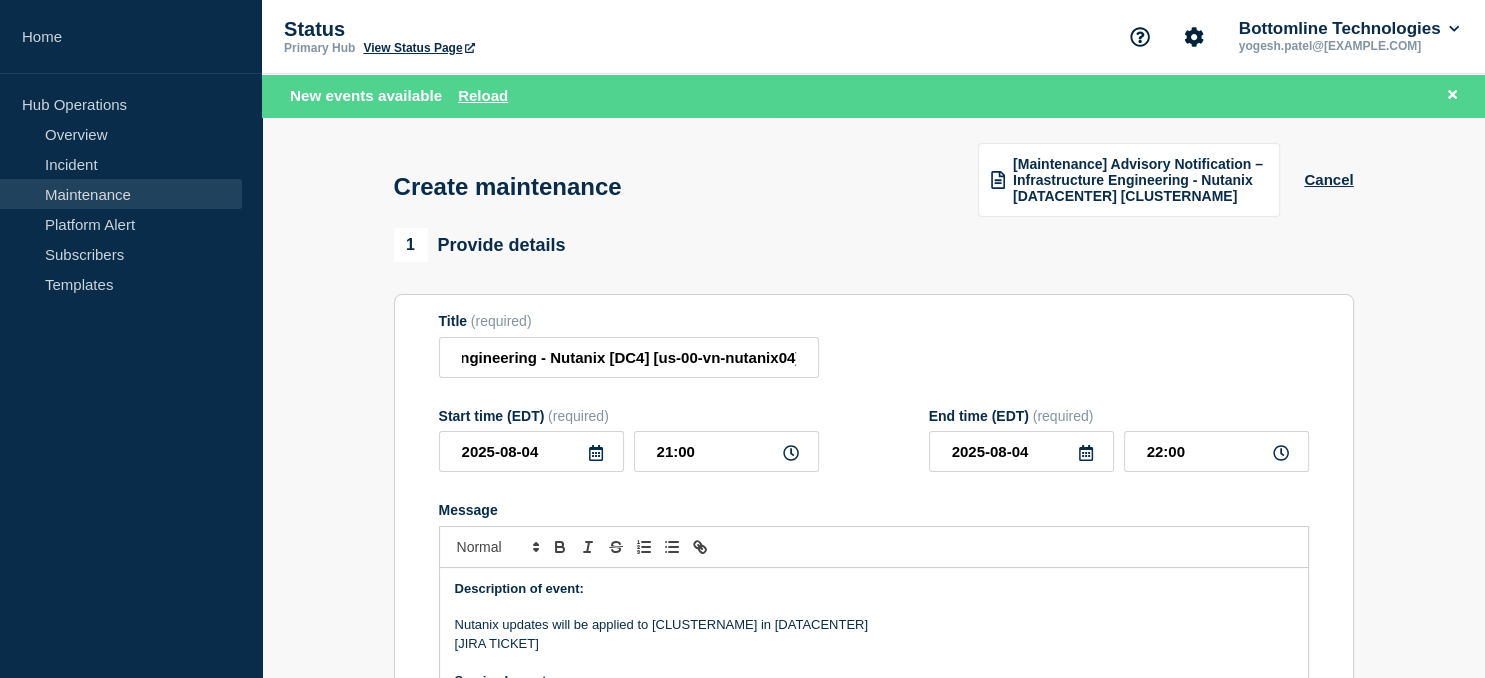 click 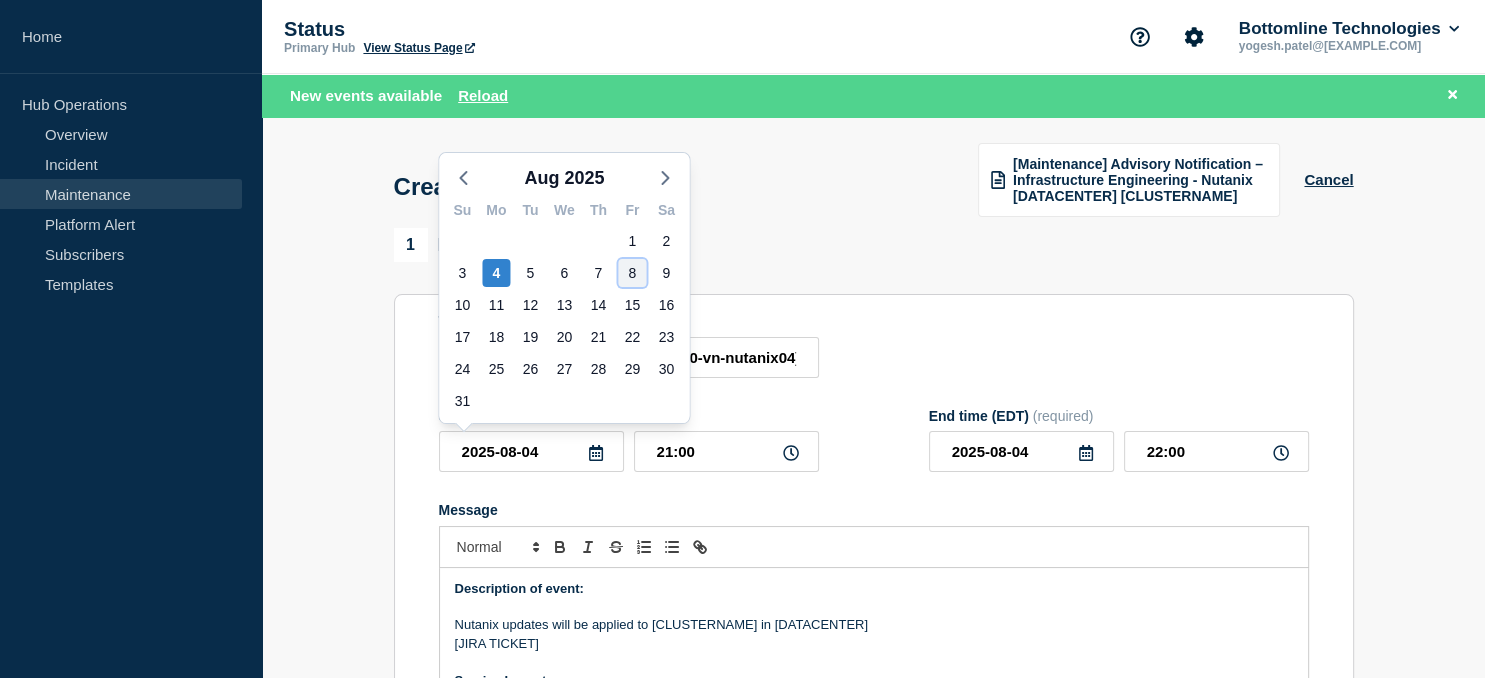 click on "8" 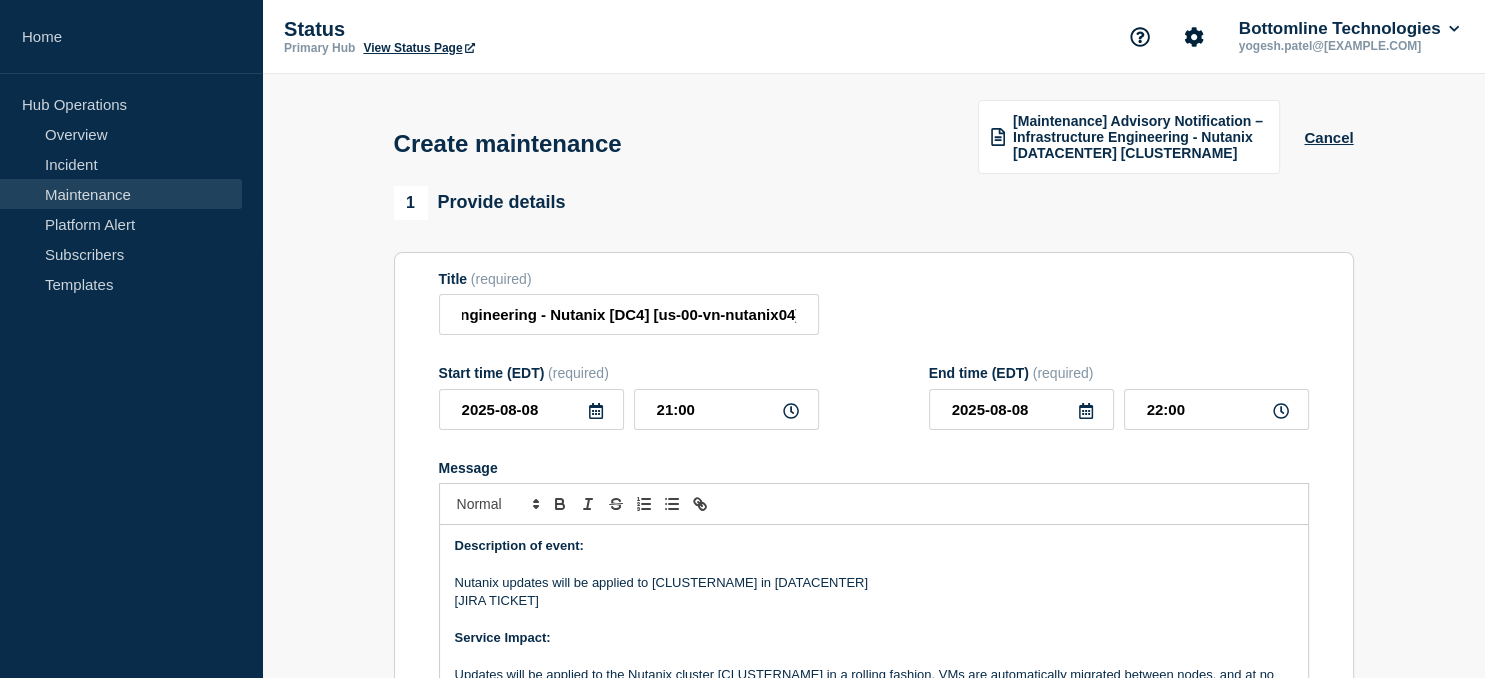 click 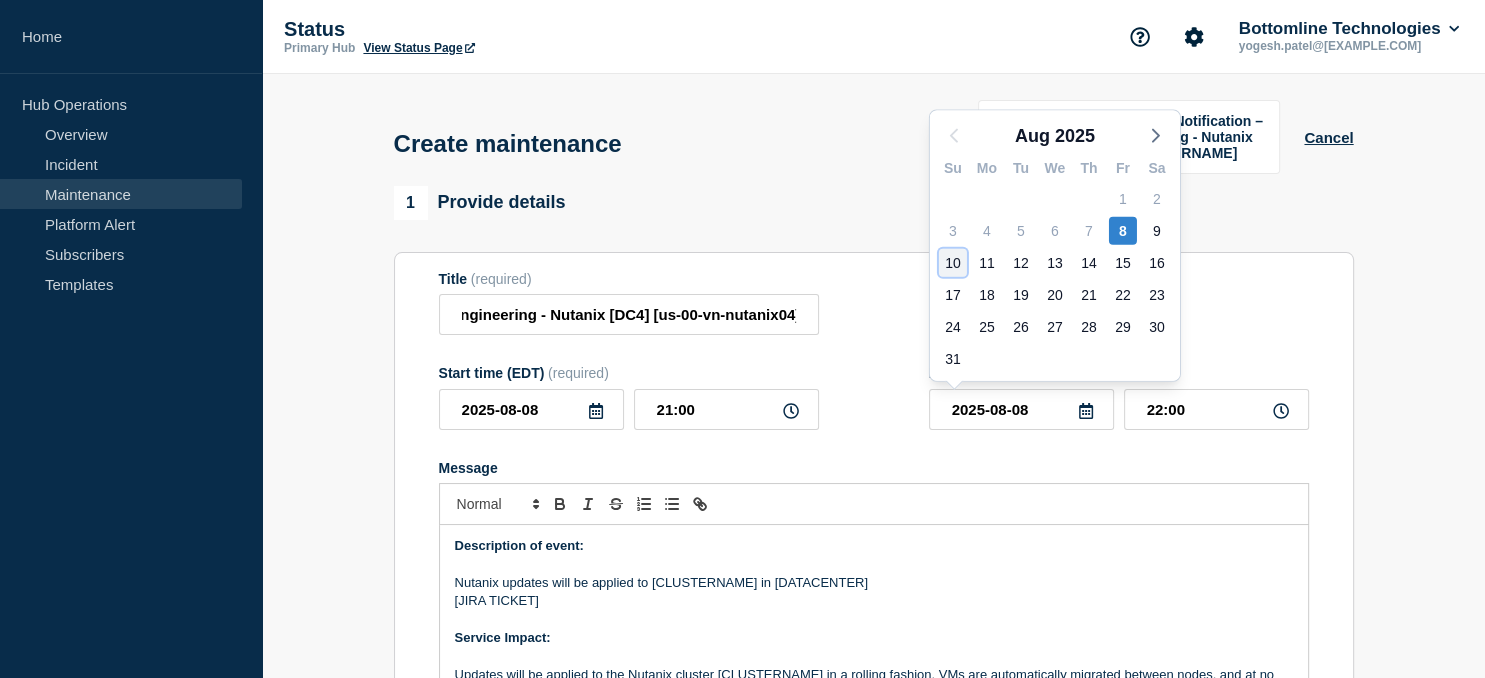 click on "10" 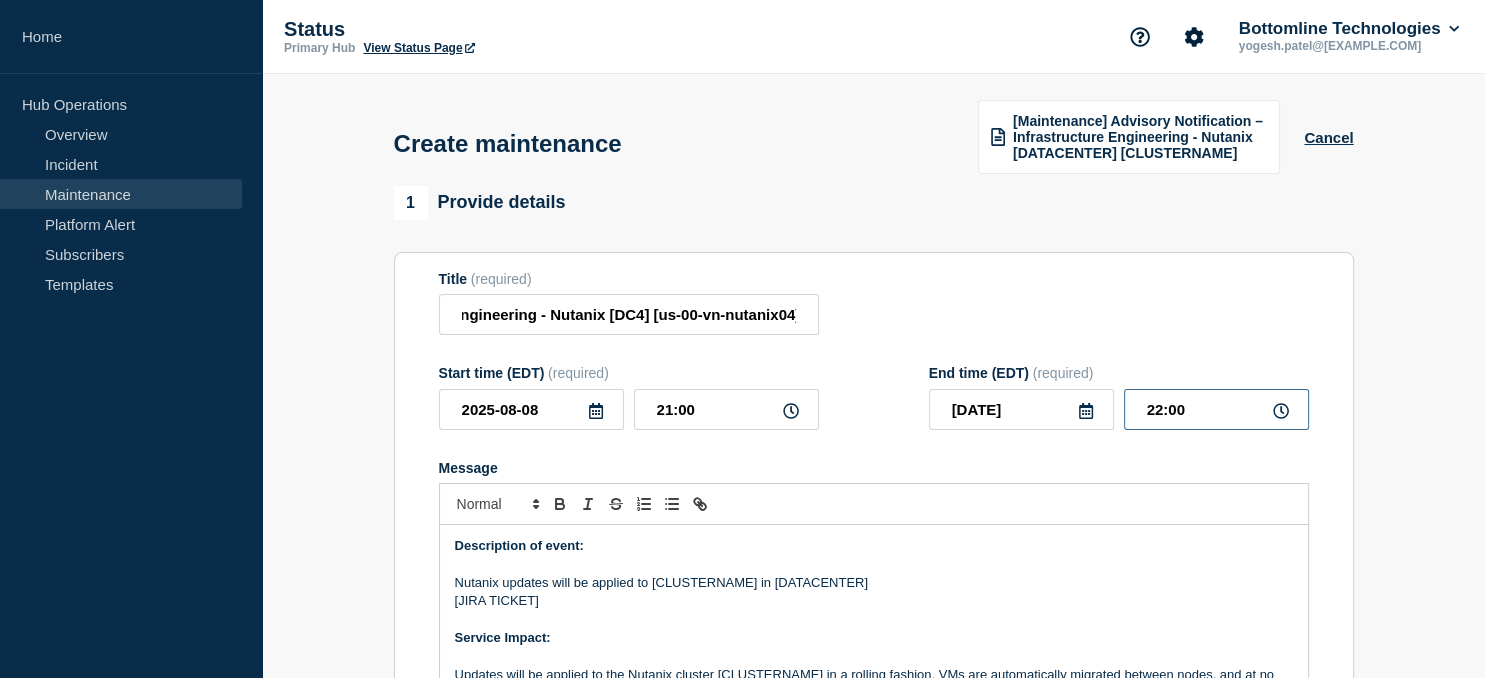 drag, startPoint x: 1206, startPoint y: 404, endPoint x: 1117, endPoint y: 414, distance: 89.560036 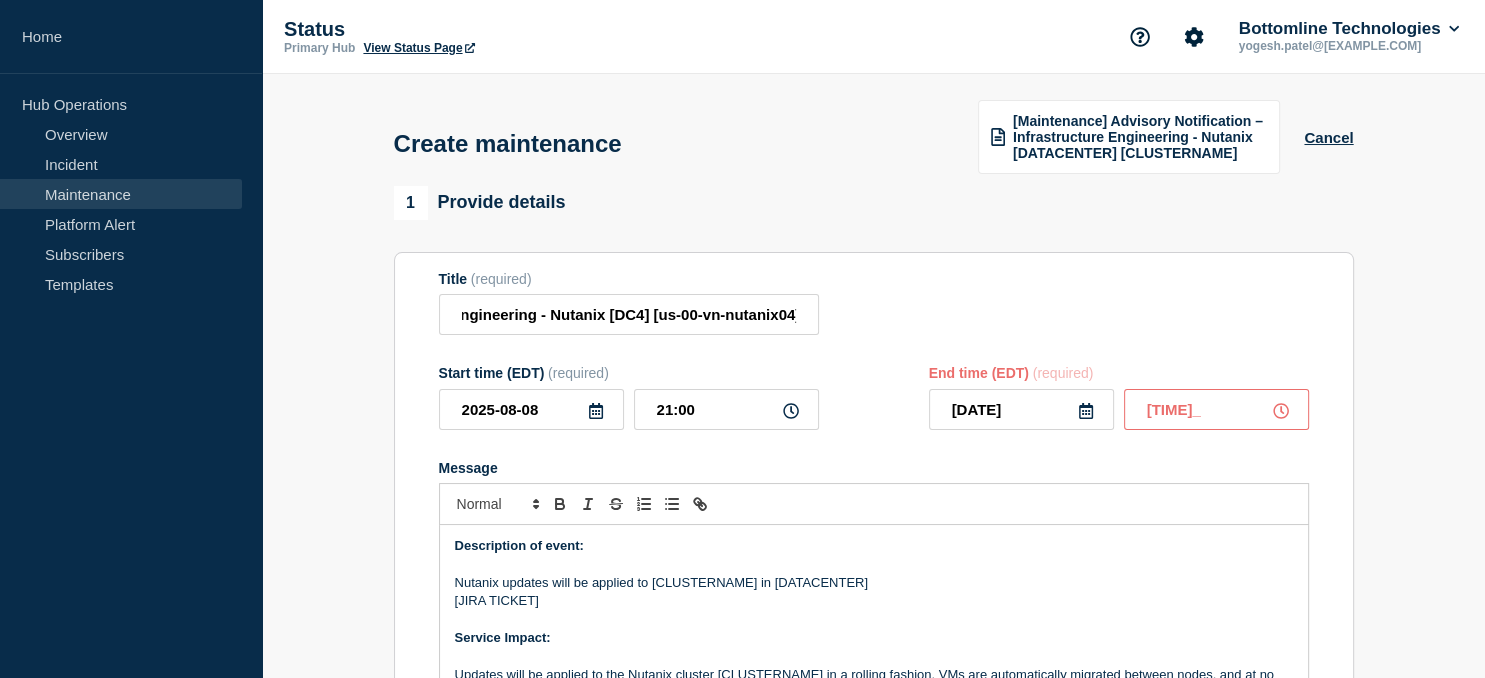 type on "23:59" 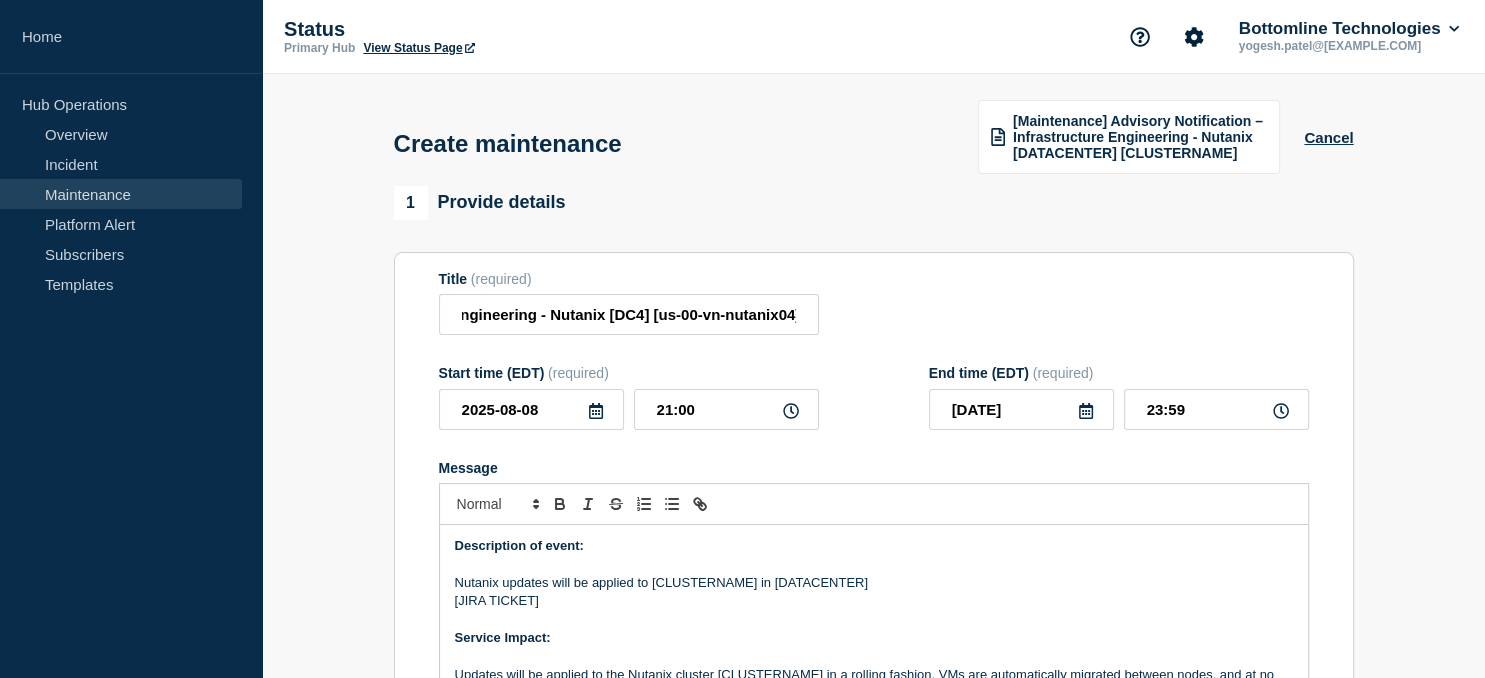 click on "Nutanix updates will be applied to [CLUSTERNAME] in [DATACENTER]" at bounding box center (874, 583) 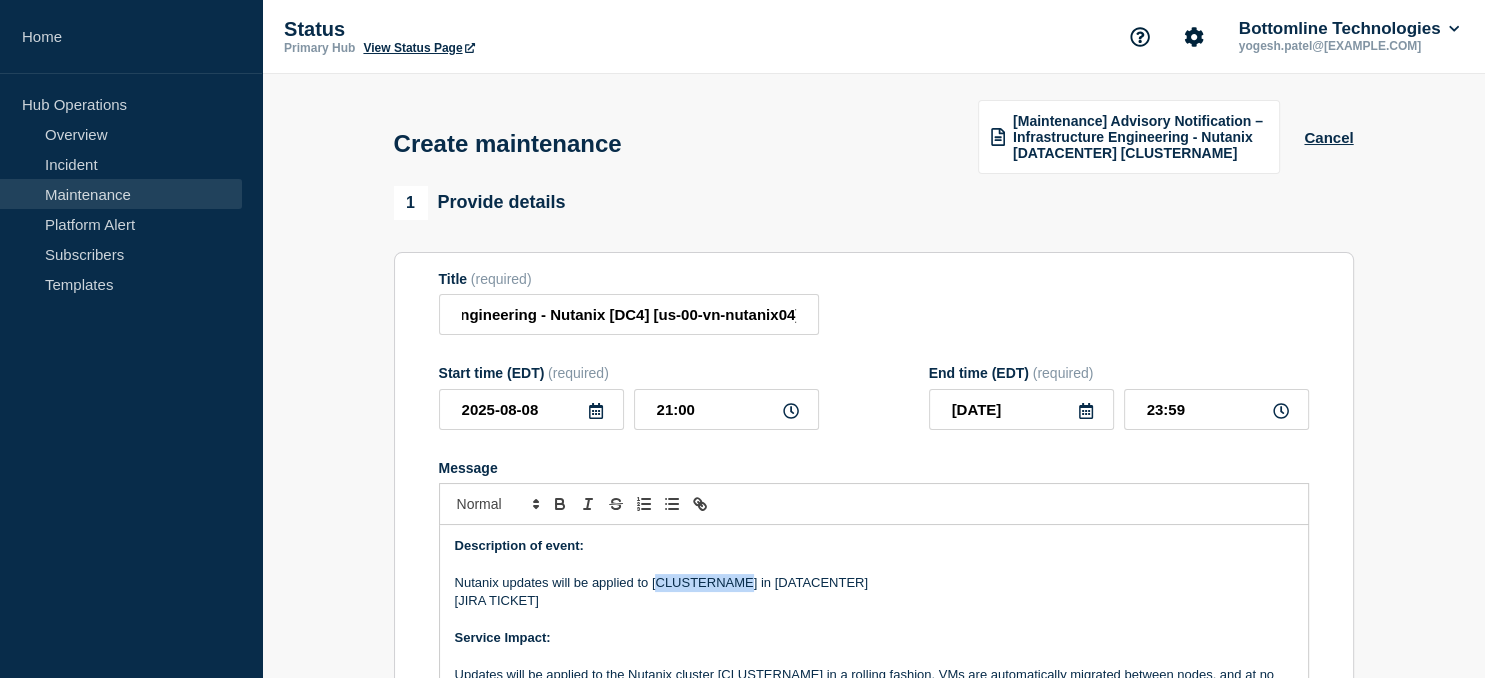 click on "Nutanix updates will be applied to [CLUSTERNAME] in [DATACENTER]" at bounding box center [874, 583] 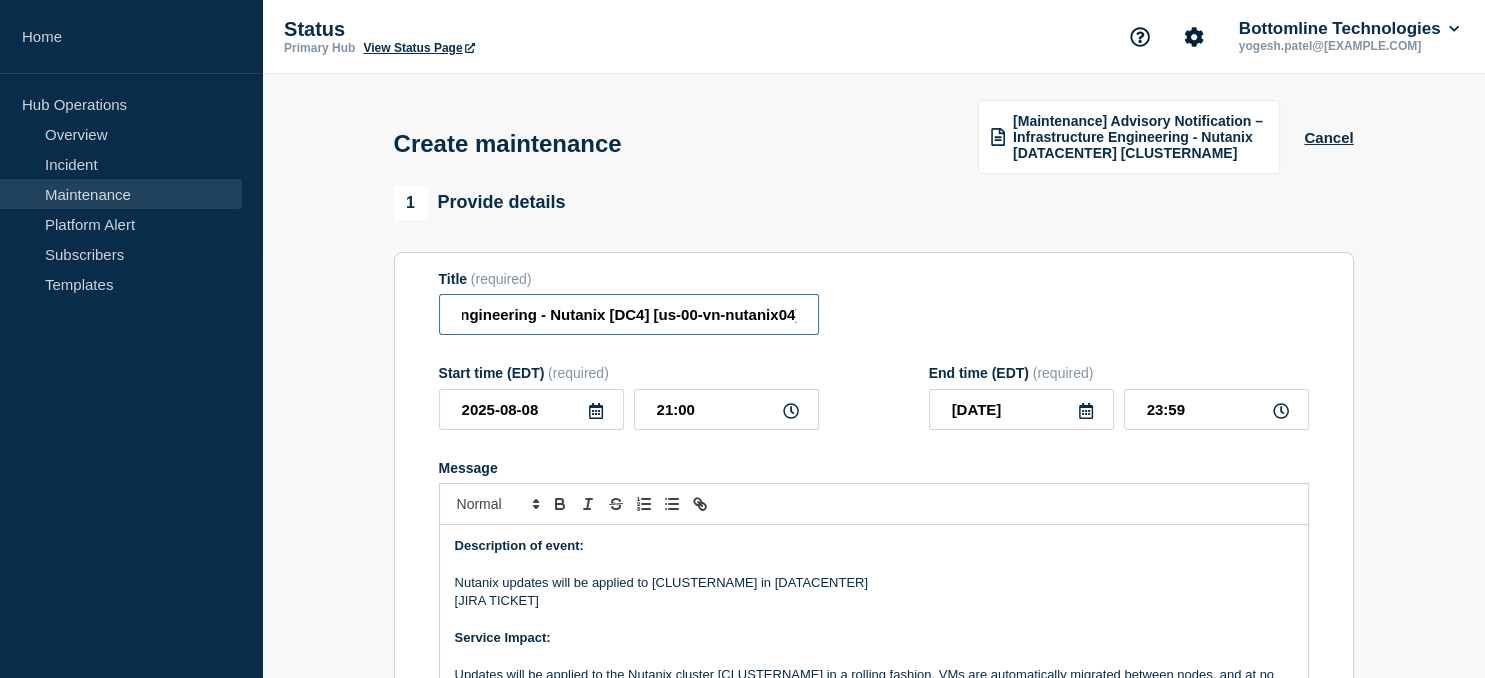 drag, startPoint x: 660, startPoint y: 313, endPoint x: 792, endPoint y: 315, distance: 132.01515 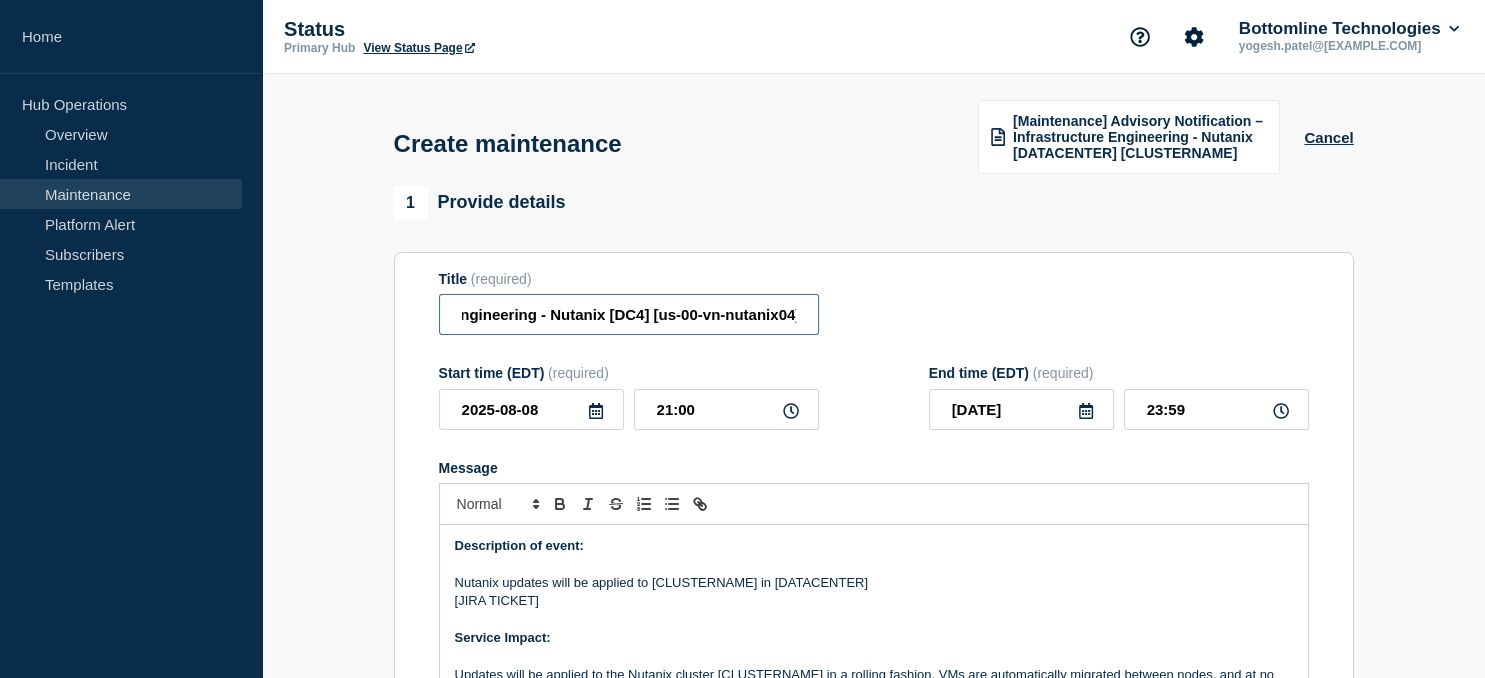 click on "[Maintenance] Advisory Notification – Infrastructure Engineering - Nutanix [DC4] [us-00-vn-nutanix04]" at bounding box center [629, 314] 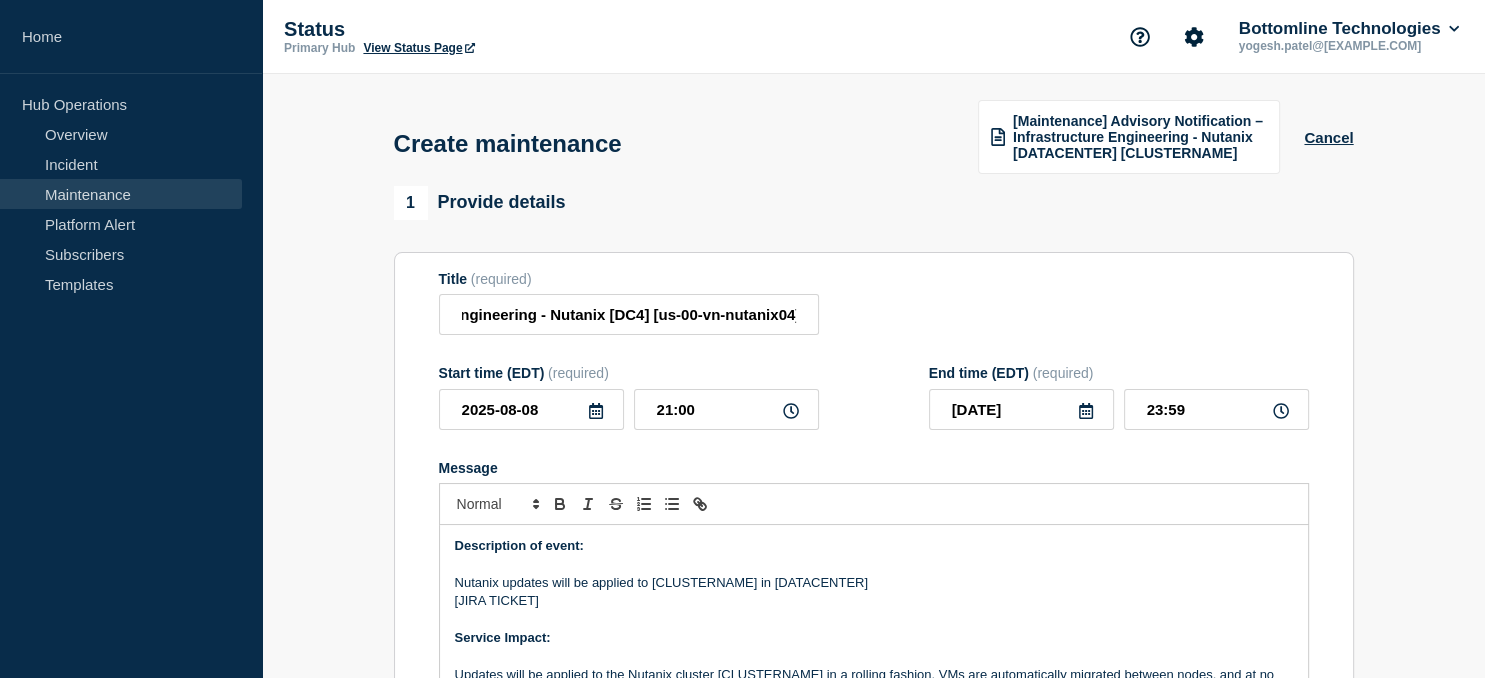 click on "Nutanix updates will be applied to [CLUSTERNAME] in [DATACENTER]" at bounding box center [874, 583] 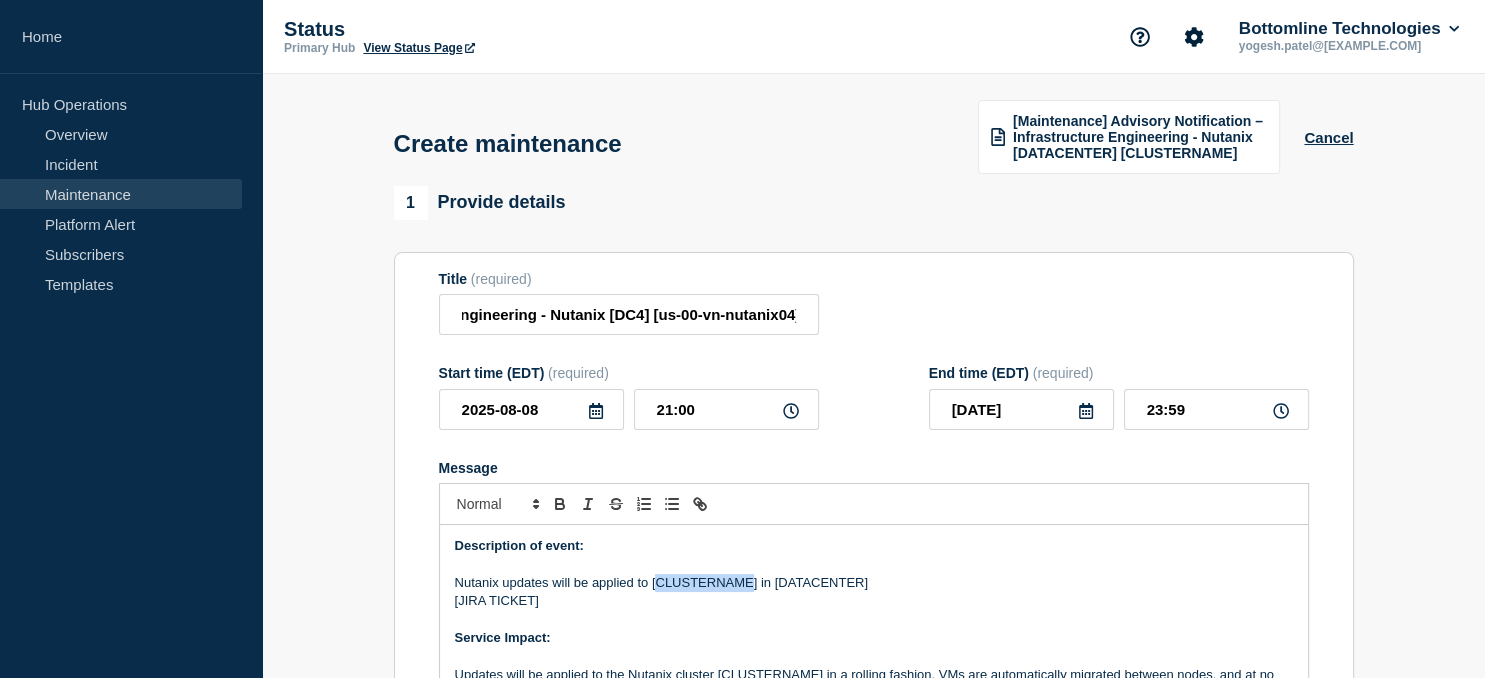 click on "Nutanix updates will be applied to [CLUSTERNAME] in [DATACENTER]" at bounding box center (874, 583) 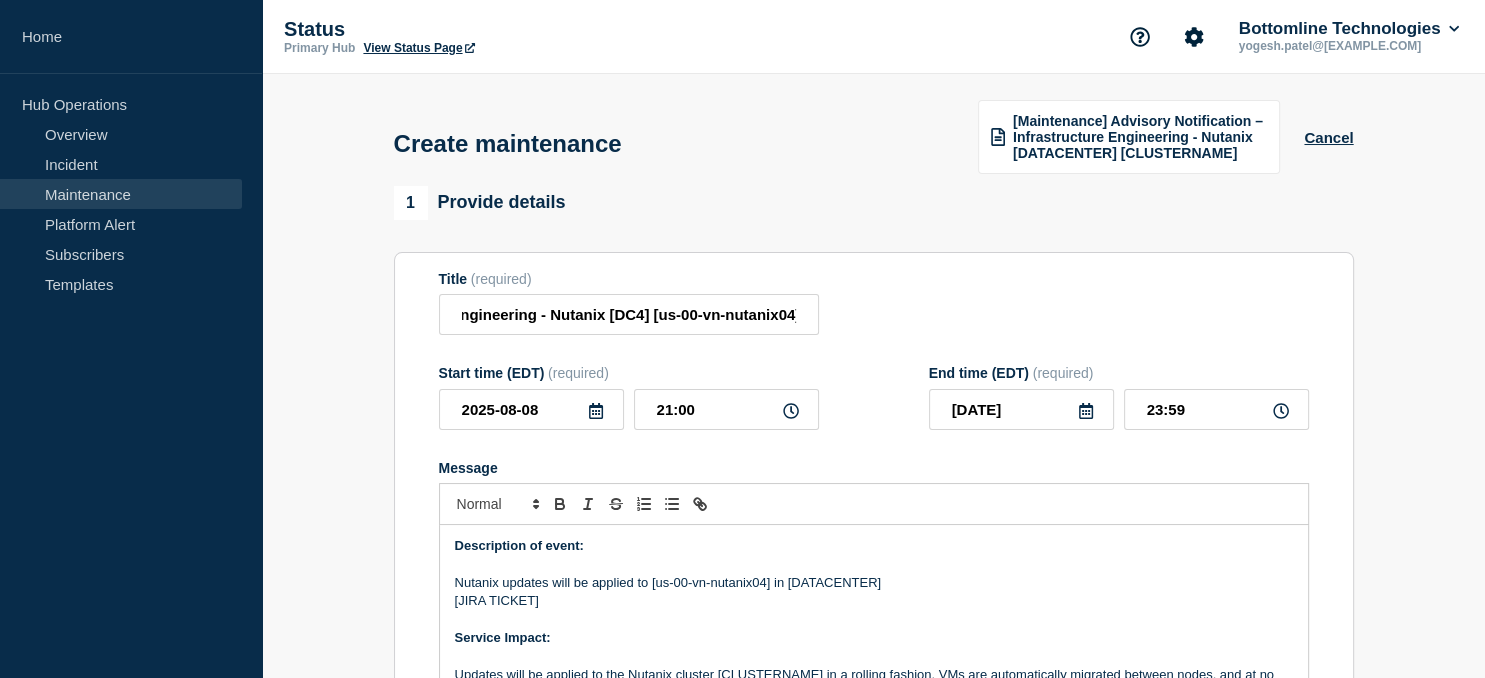 click on "Nutanix updates will be applied to [us-00-vn-nutanix04] in [DATACENTER]" at bounding box center (874, 583) 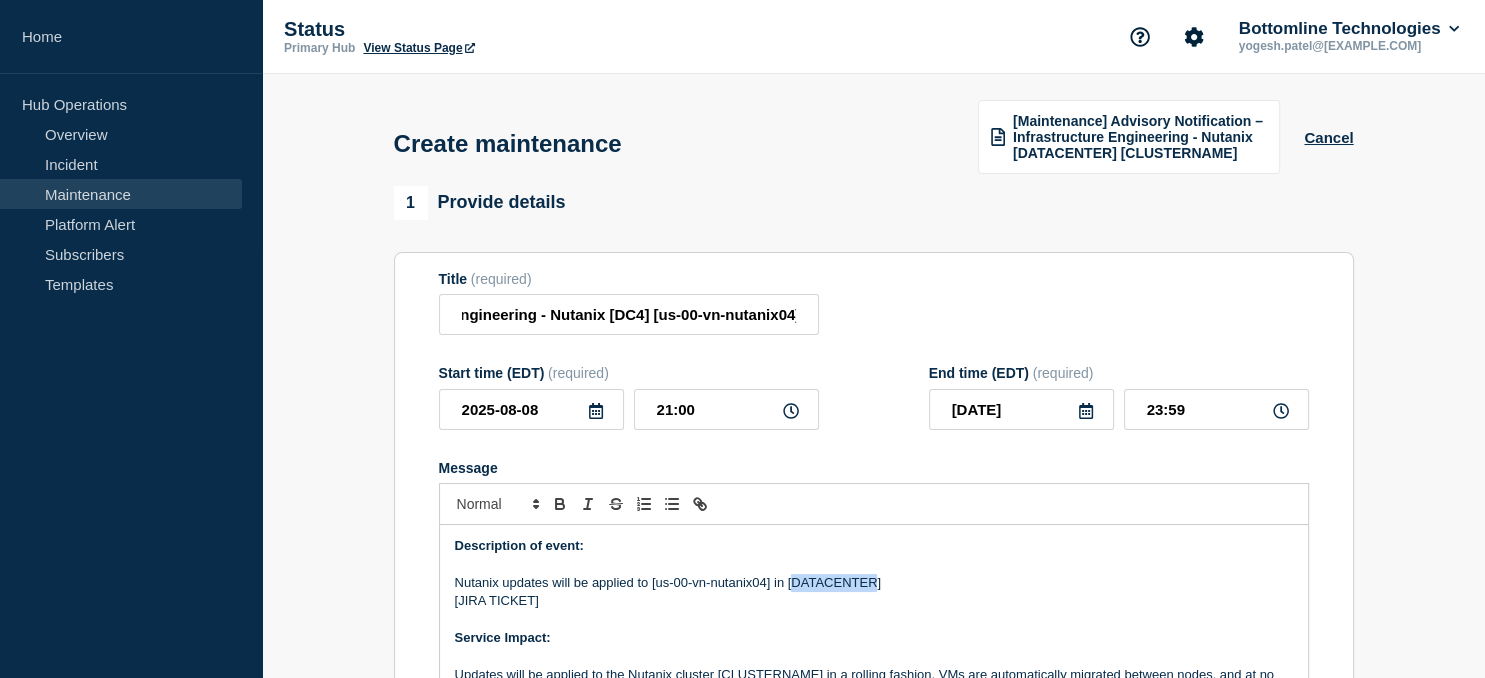 click on "Nutanix updates will be applied to [us-00-vn-nutanix04] in [DATACENTER]" at bounding box center (874, 583) 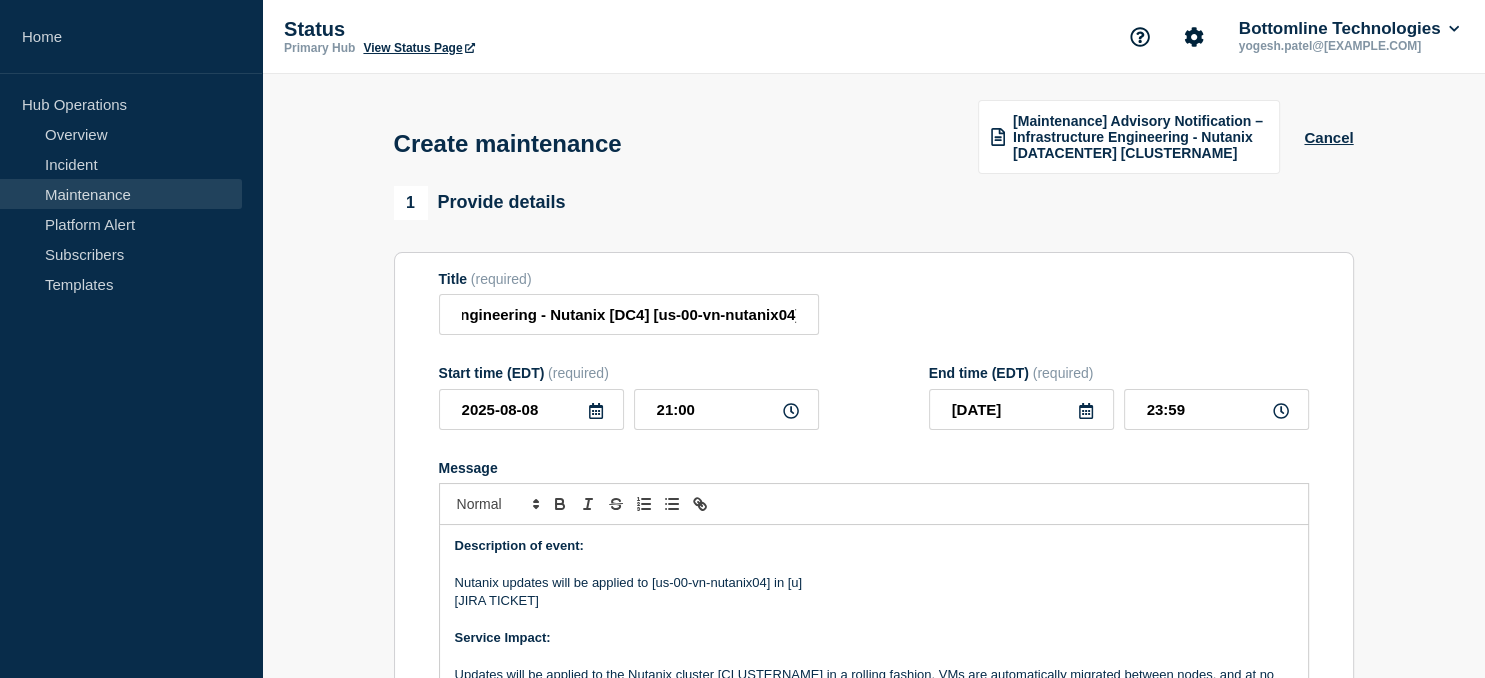 type 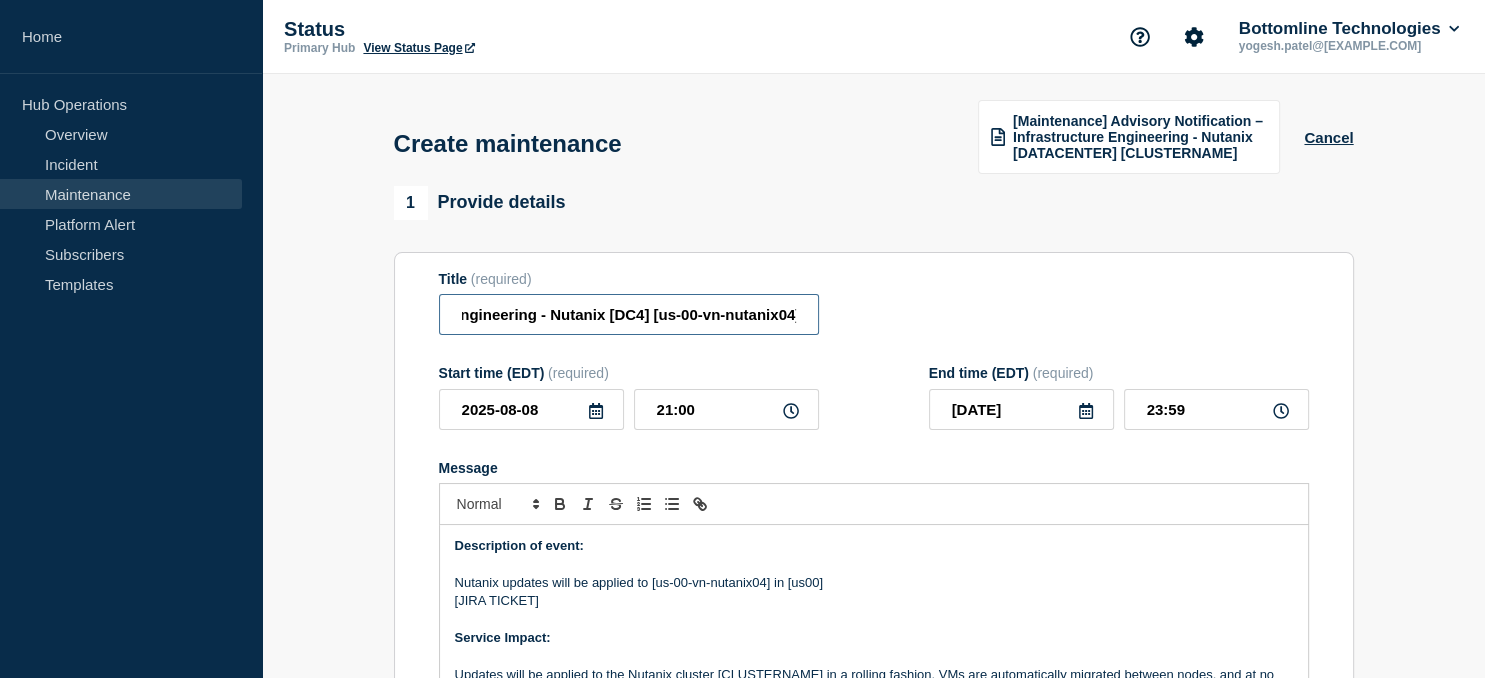 click on "[Maintenance] Advisory Notification – Infrastructure Engineering - Nutanix [DC4] [us-00-vn-nutanix04]" at bounding box center [629, 314] 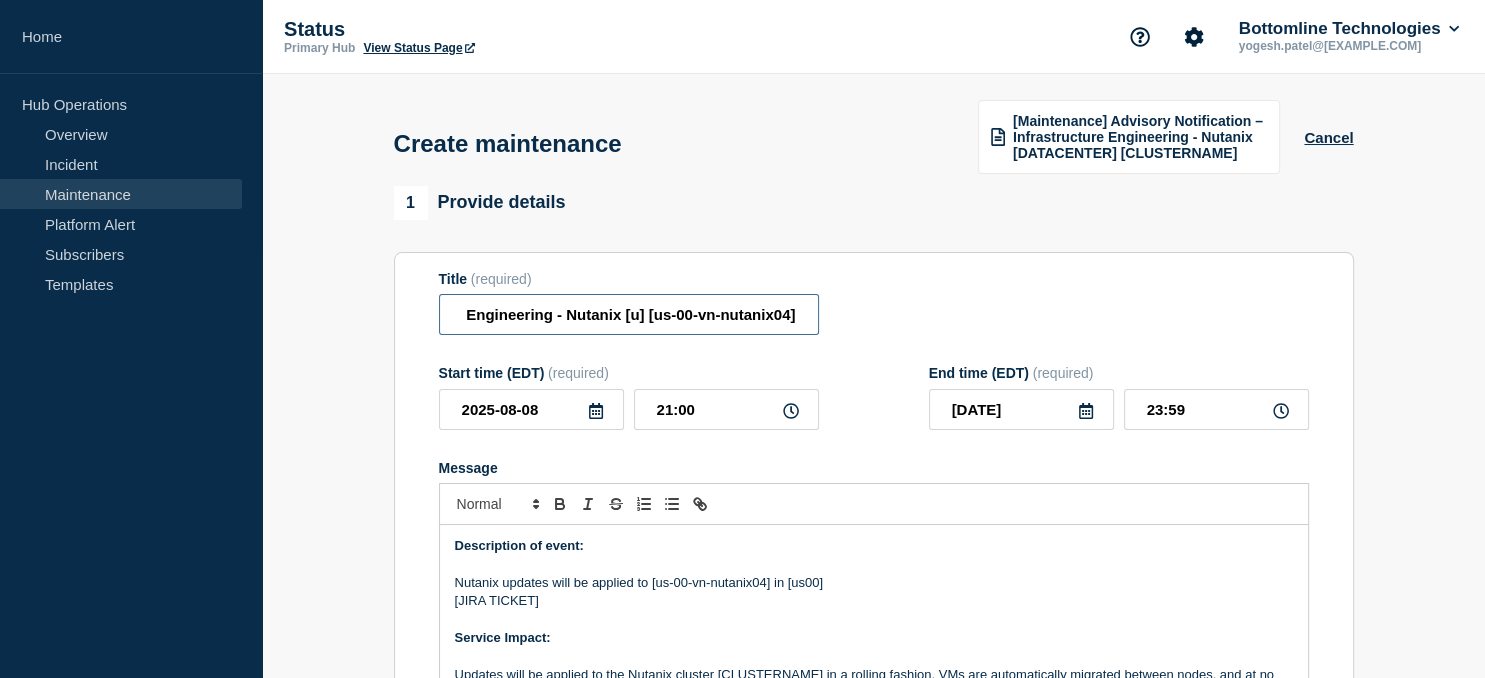 scroll, scrollTop: 0, scrollLeft: 368, axis: horizontal 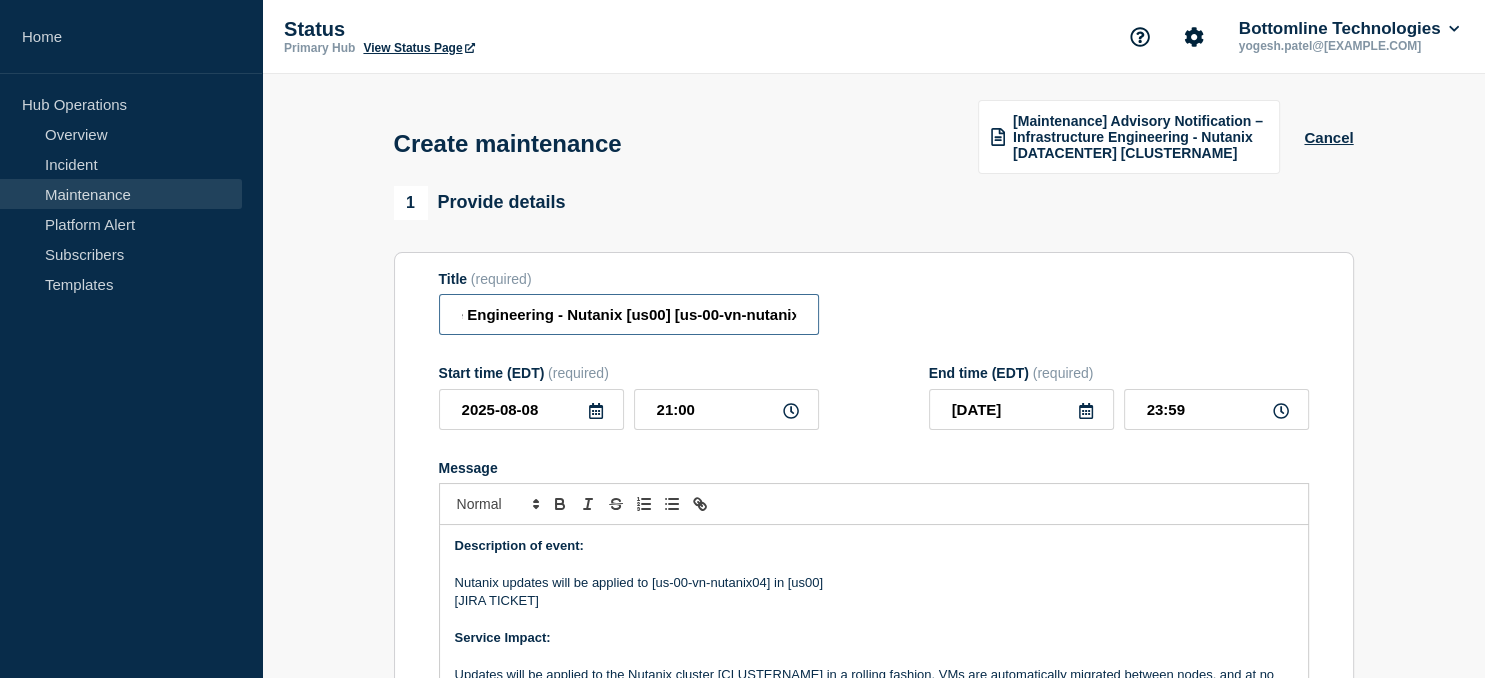 type on "[Maintenance] Advisory Notification – Infrastructure Engineering - Nutanix [us00] [us-00-vn-nutanix04]" 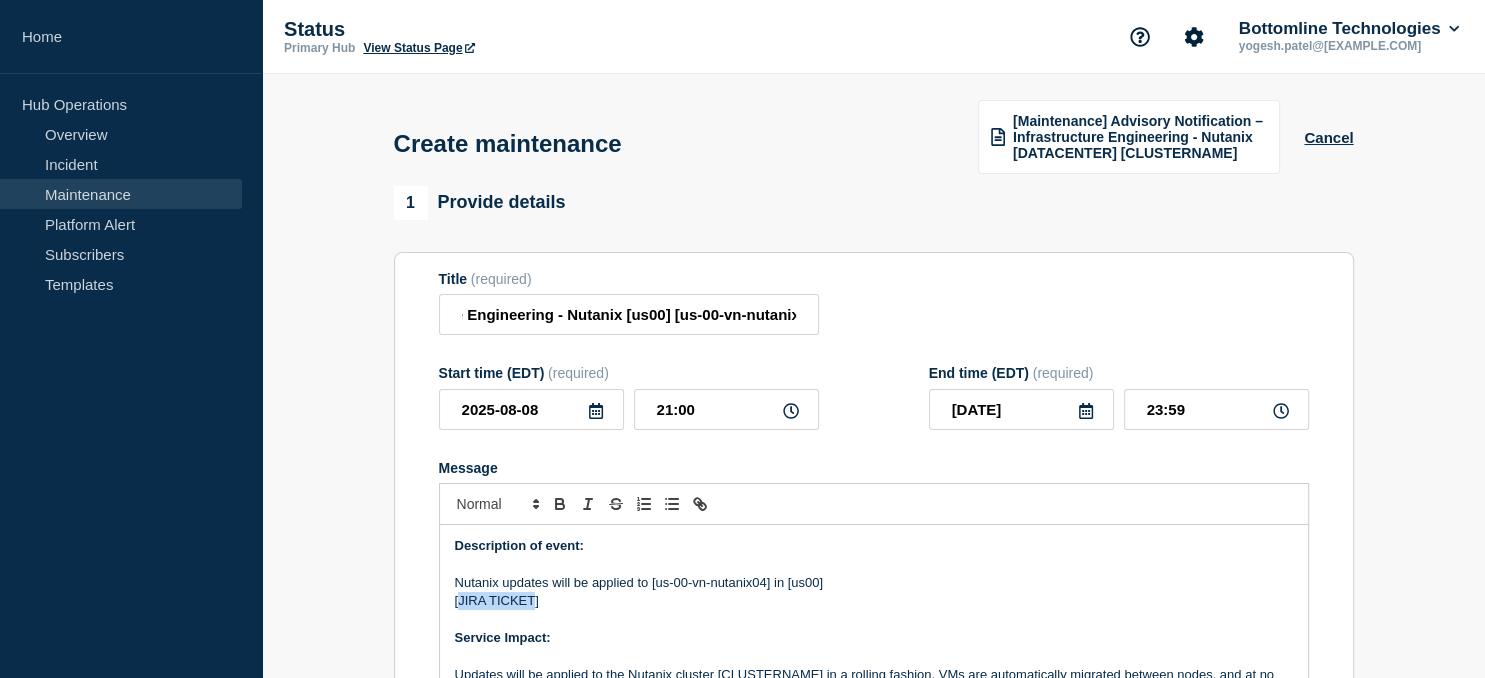 drag, startPoint x: 458, startPoint y: 605, endPoint x: 534, endPoint y: 605, distance: 76 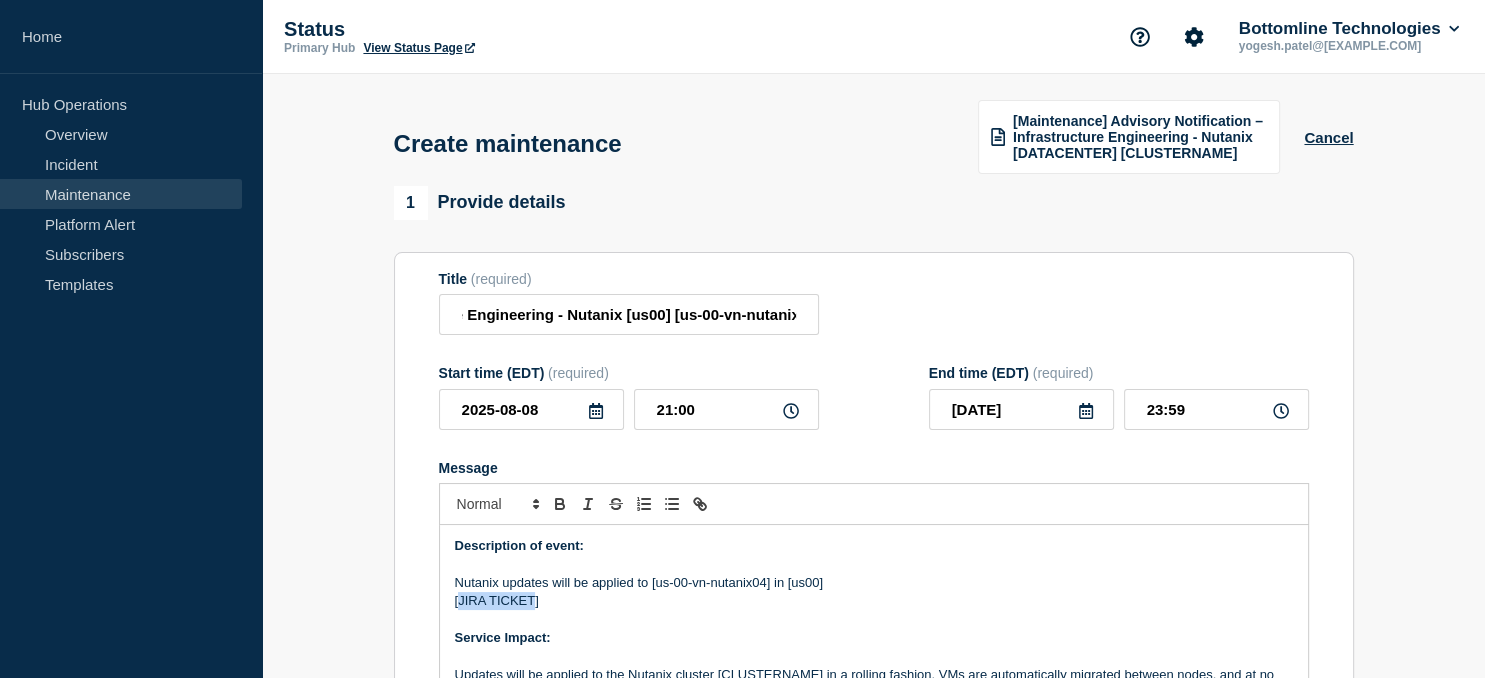 click on "[JIRA TICKET]" at bounding box center [874, 601] 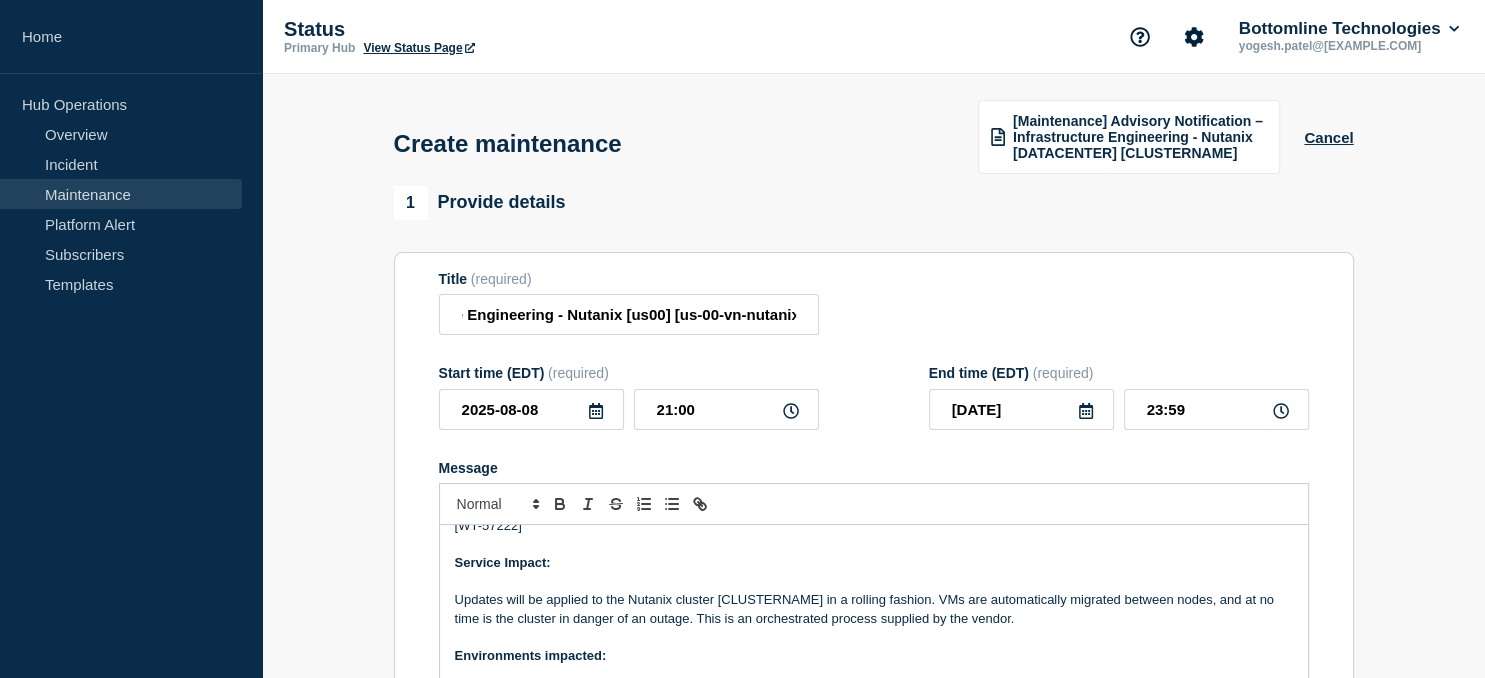 scroll, scrollTop: 82, scrollLeft: 0, axis: vertical 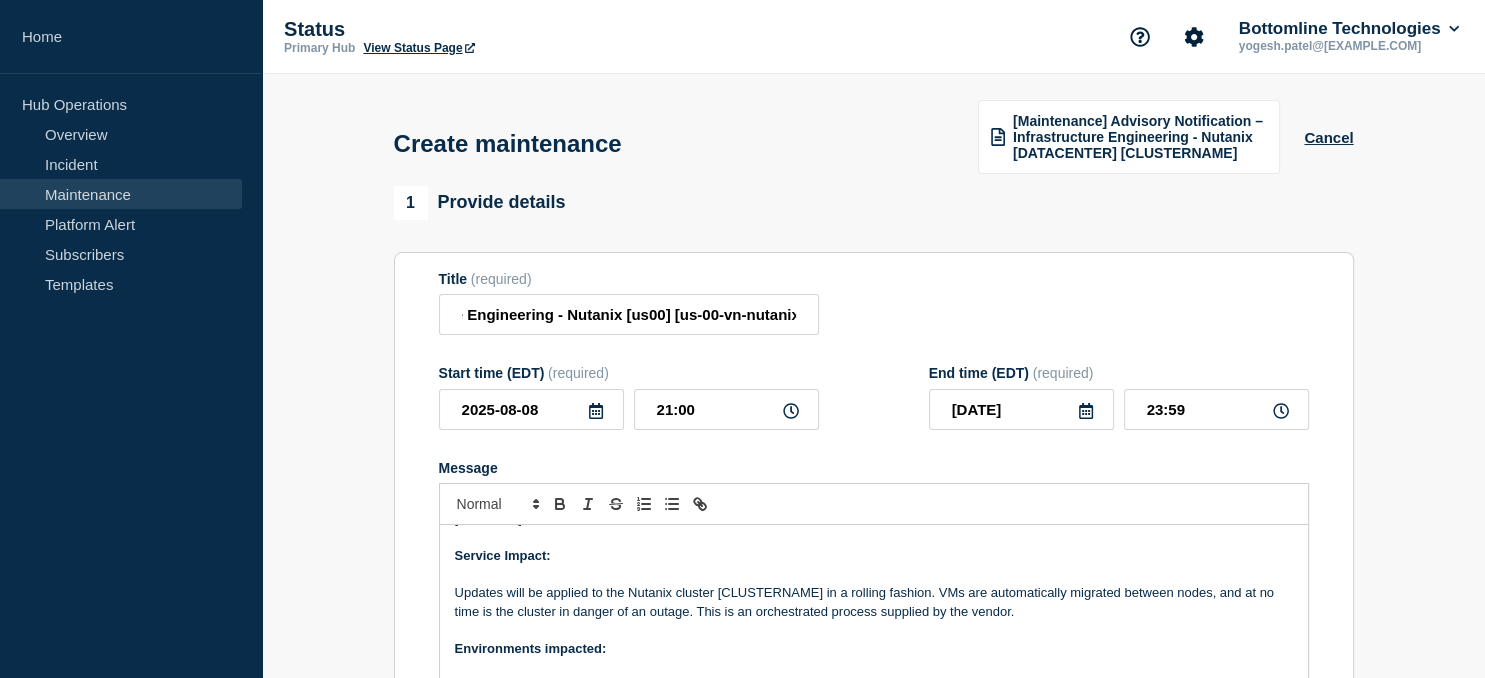 click on "Updates will be applied to the Nutanix cluster [CLUSTERNAME] in a rolling fashion. VMs are automatically migrated between nodes, and at no time is the cluster in danger of an outage. This is an orchestrated process supplied by the vendor." at bounding box center (874, 602) 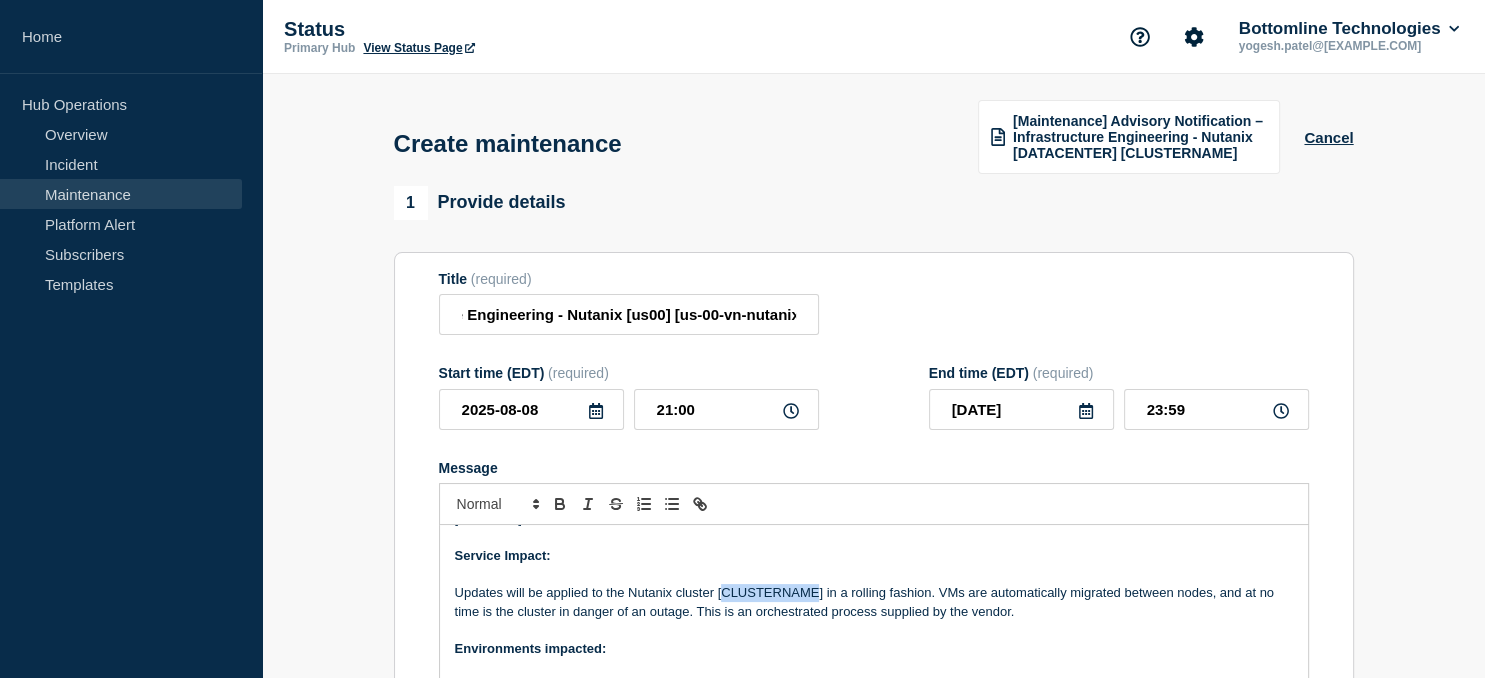click on "Updates will be applied to the Nutanix cluster [CLUSTERNAME] in a rolling fashion. VMs are automatically migrated between nodes, and at no time is the cluster in danger of an outage. This is an orchestrated process supplied by the vendor." at bounding box center (874, 602) 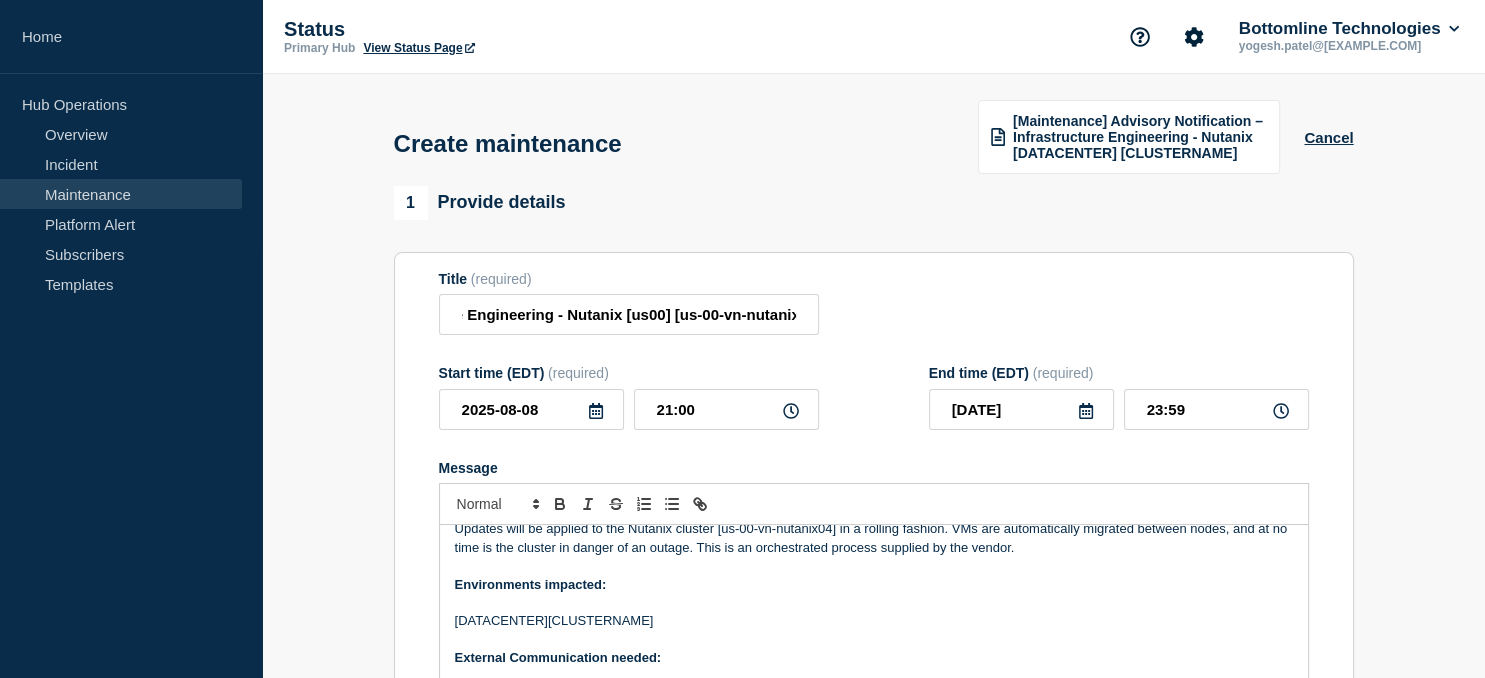 scroll, scrollTop: 168, scrollLeft: 0, axis: vertical 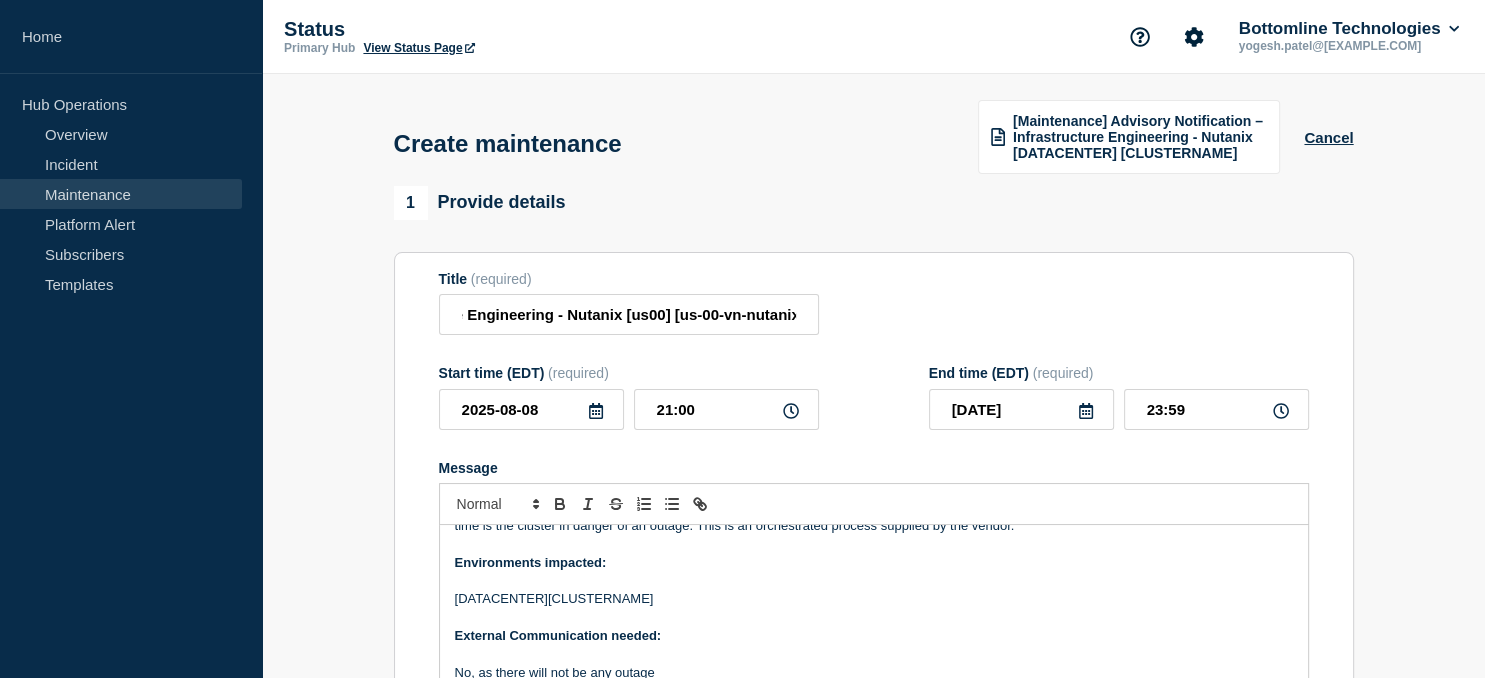 click on "[DATACENTER][CLUSTERNAME]" at bounding box center [874, 599] 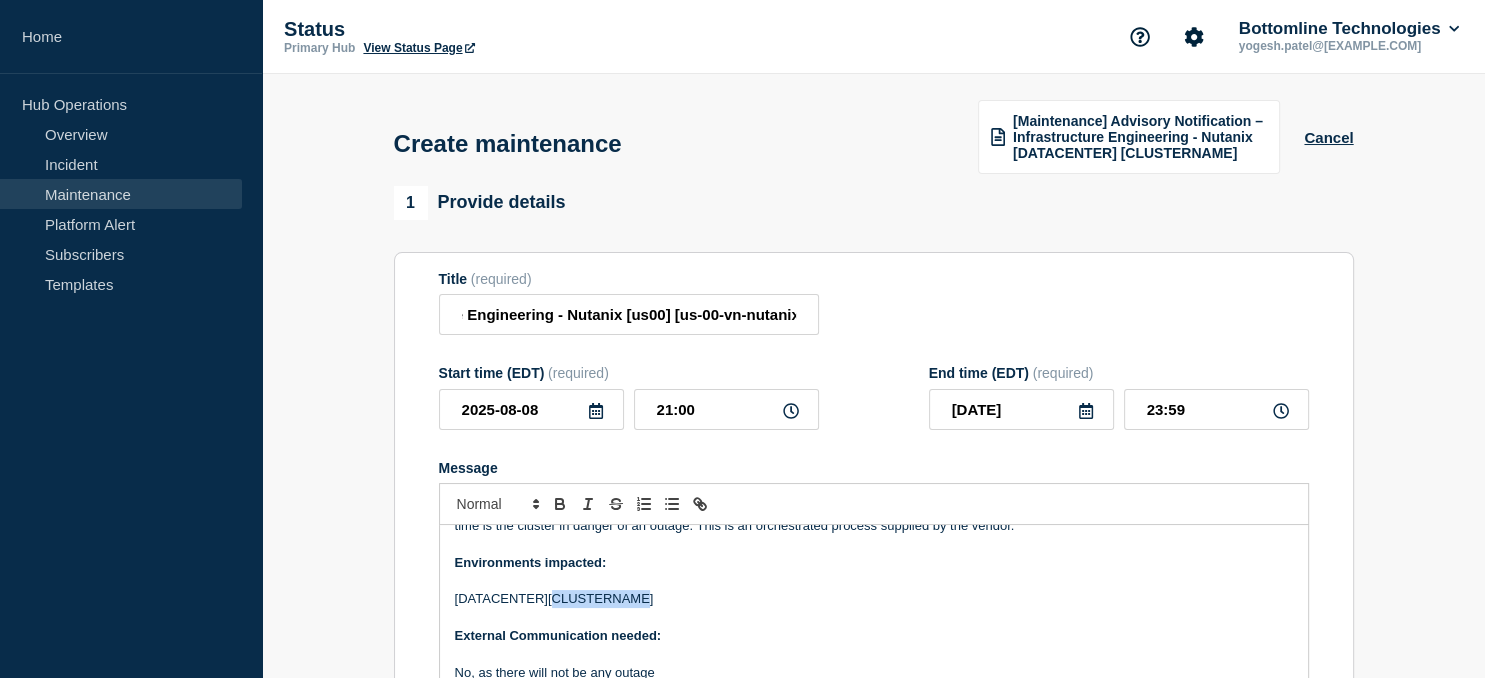 click on "[DATACENTER][CLUSTERNAME]" at bounding box center [874, 599] 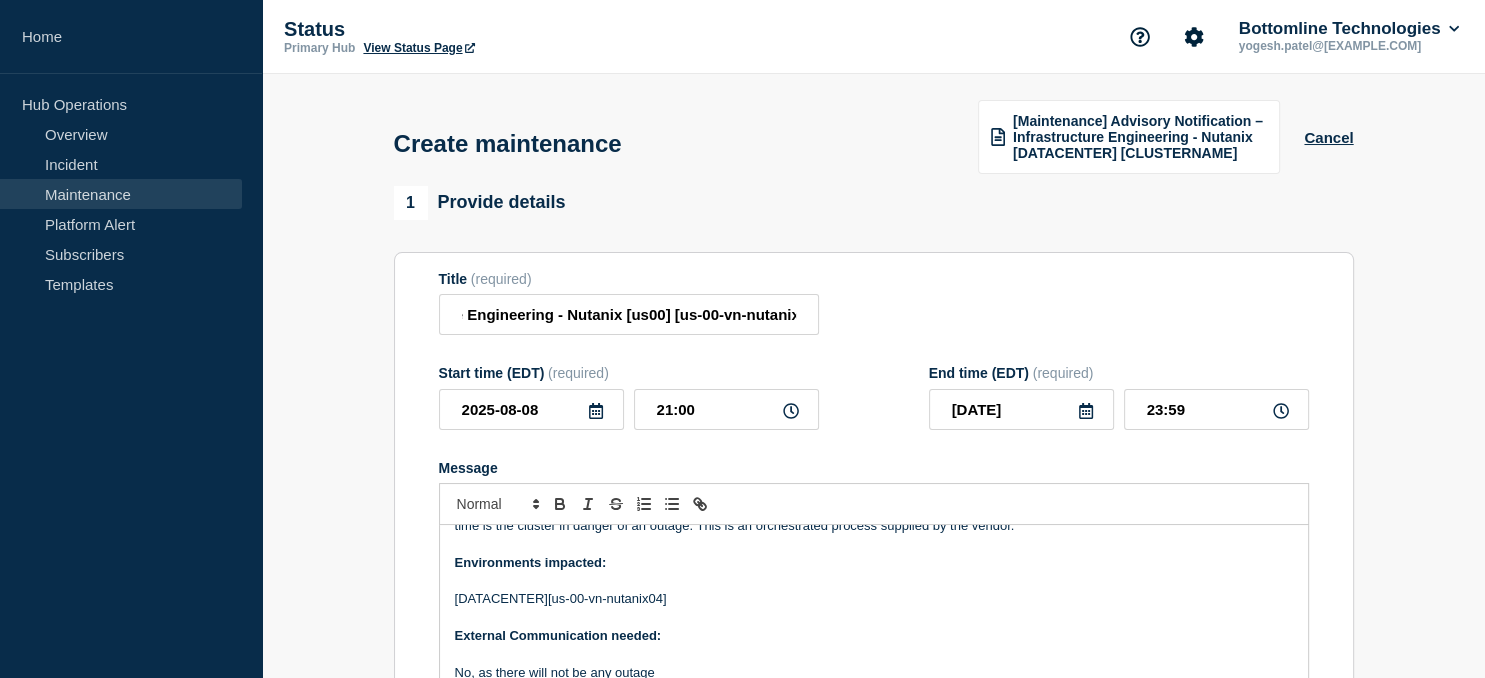 click on "[DATACENTER][us-00-vn-nutanix04]" at bounding box center (874, 599) 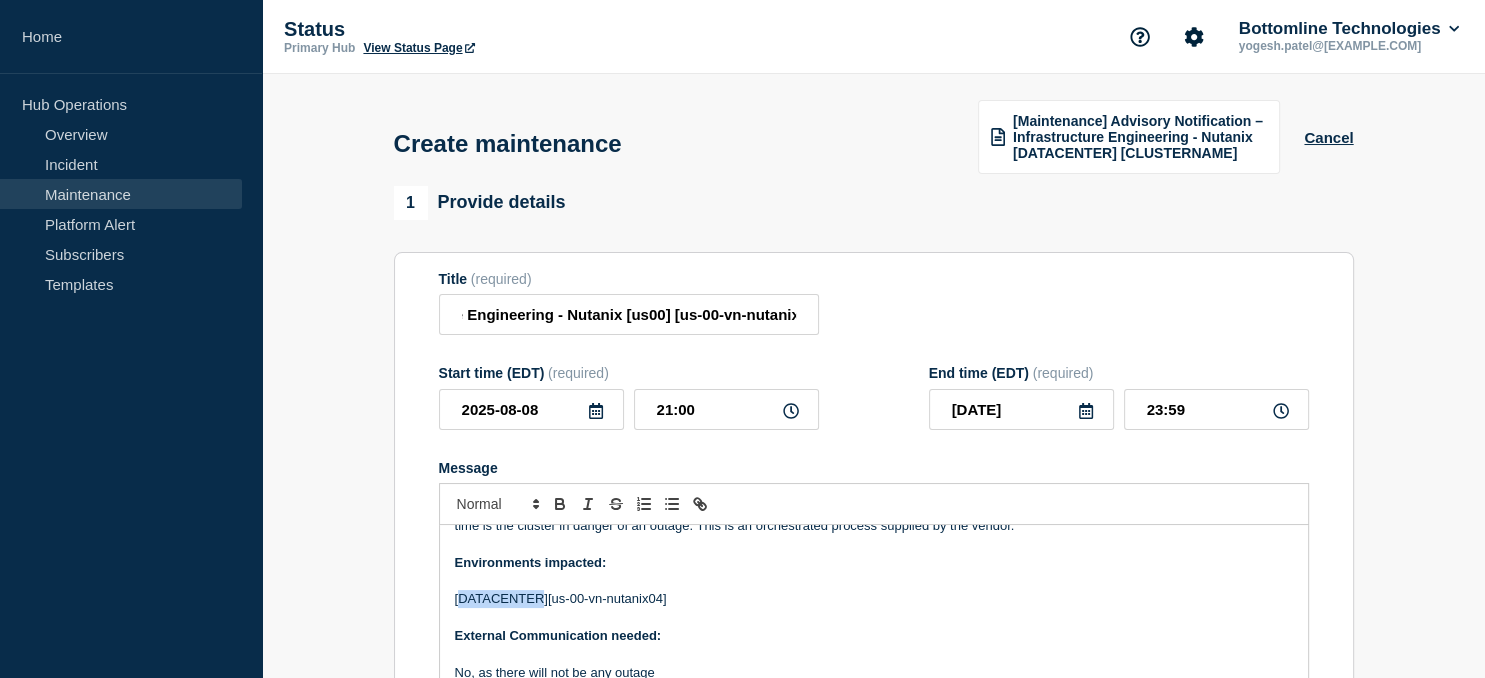 click on "[DATACENTER][us-00-vn-nutanix04]" at bounding box center [874, 599] 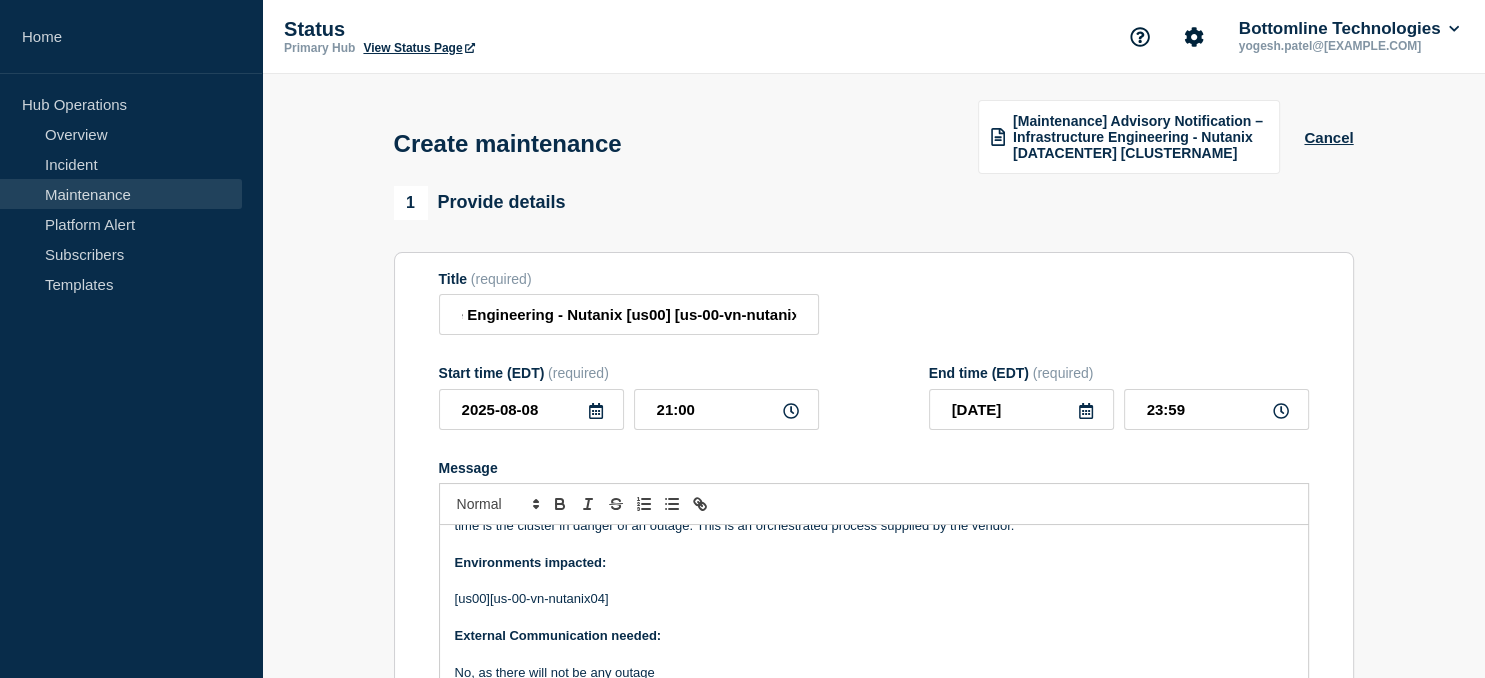 scroll, scrollTop: 227, scrollLeft: 0, axis: vertical 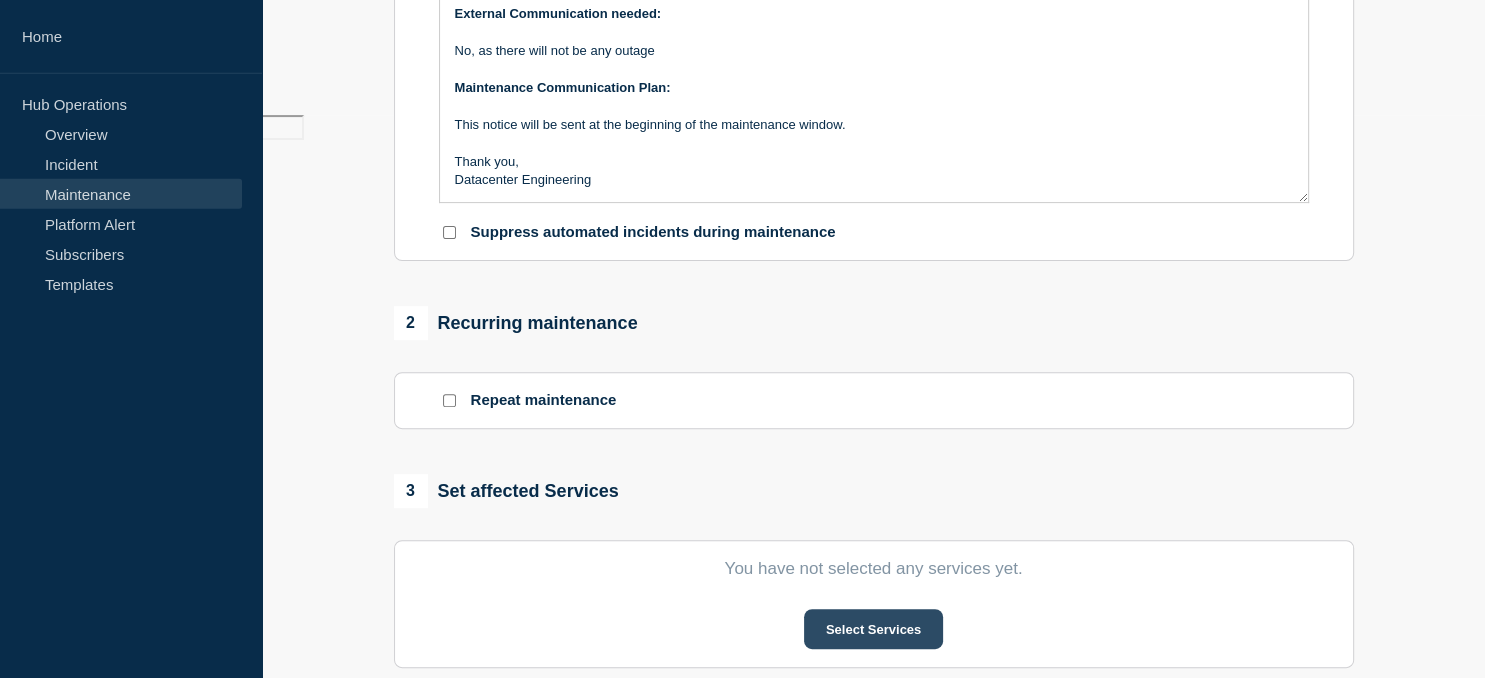 click on "Select Services" at bounding box center (873, 629) 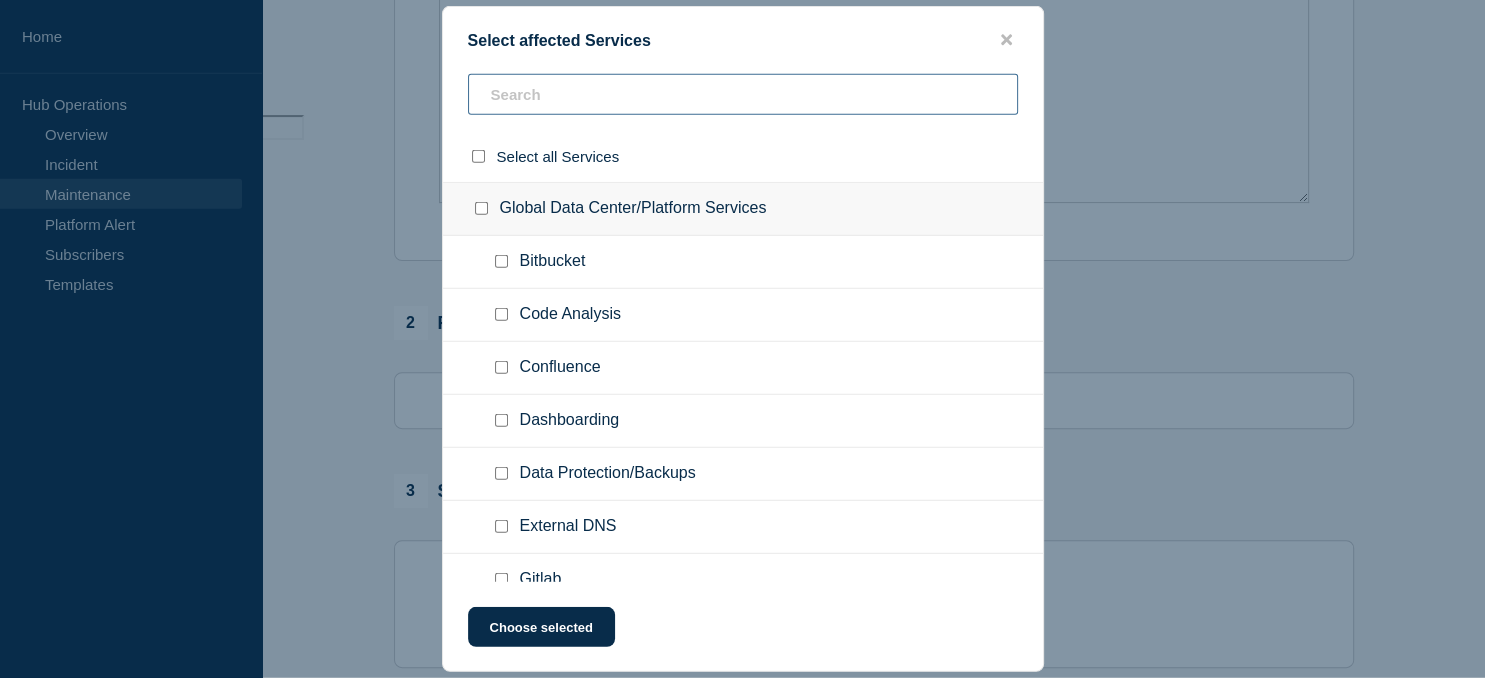 click at bounding box center (743, 94) 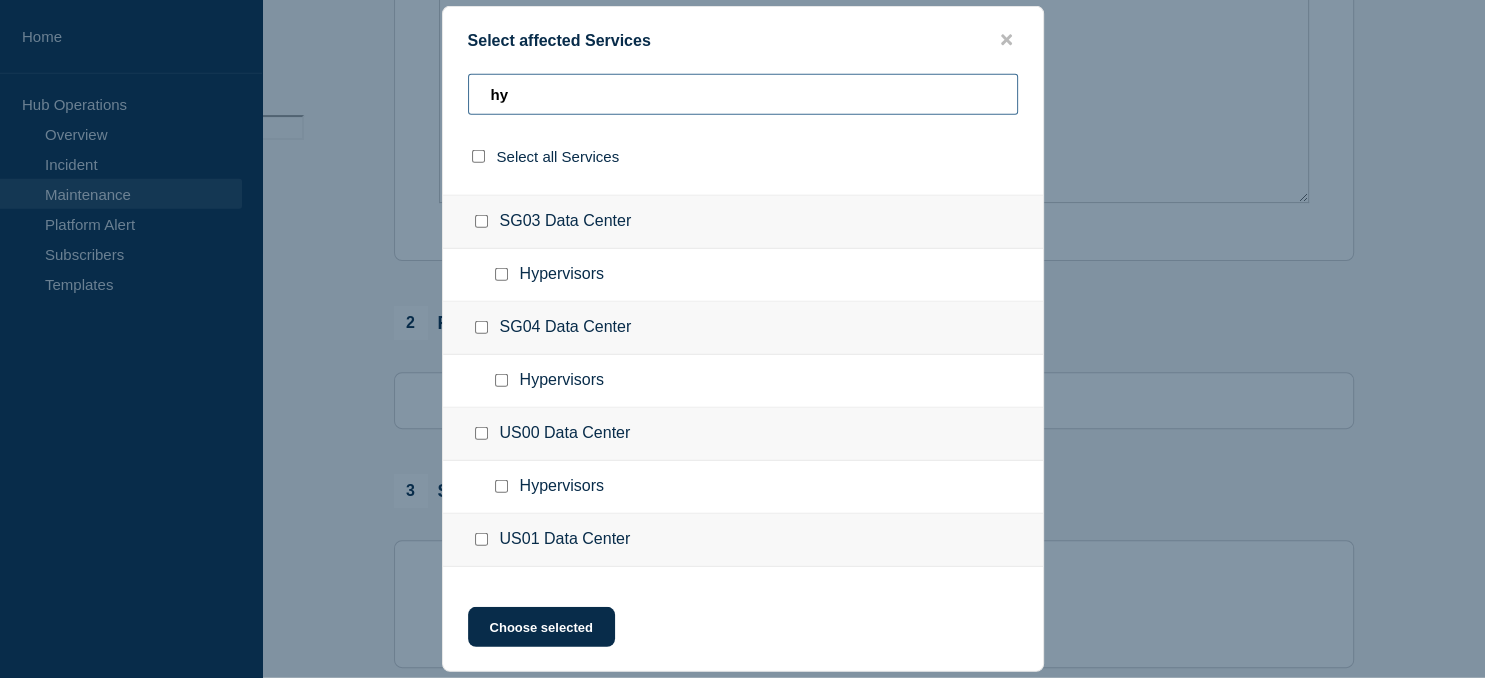 scroll, scrollTop: 551, scrollLeft: 0, axis: vertical 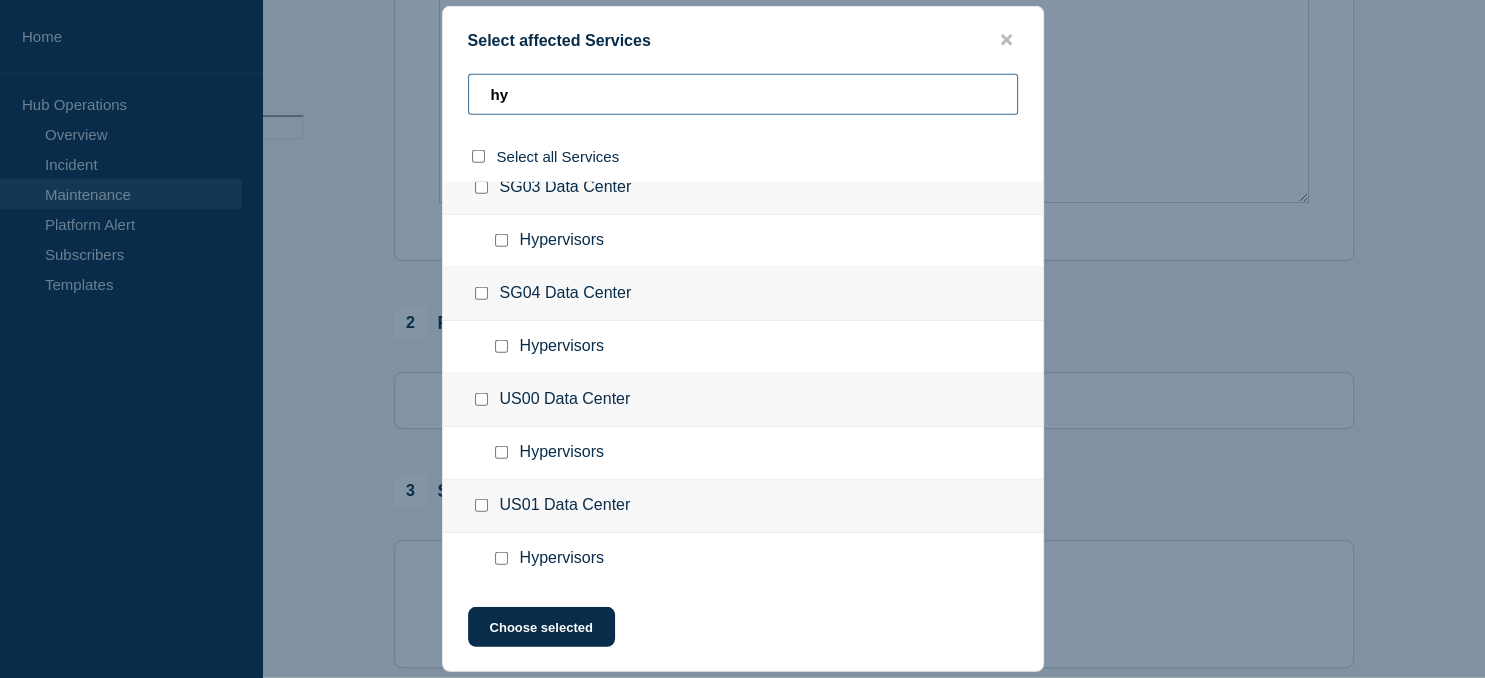 type on "hy" 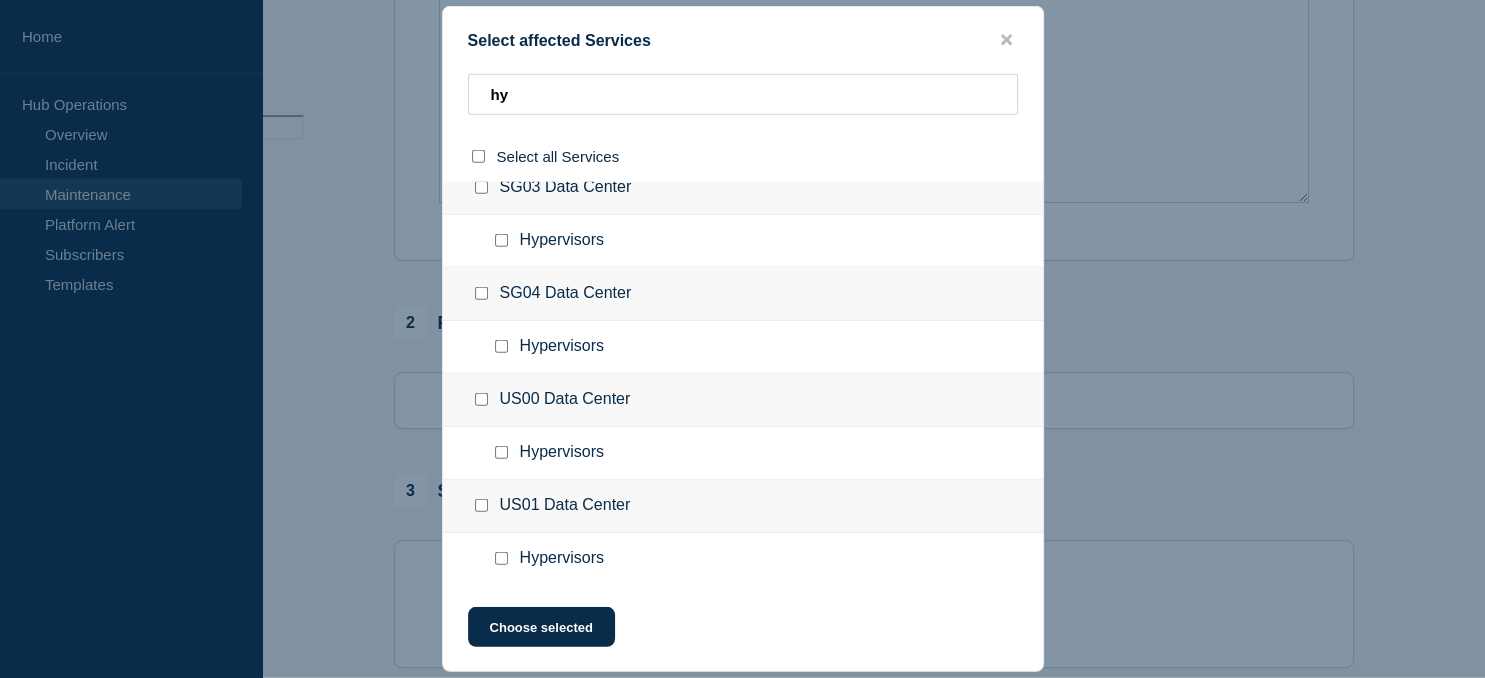 click at bounding box center [505, 453] 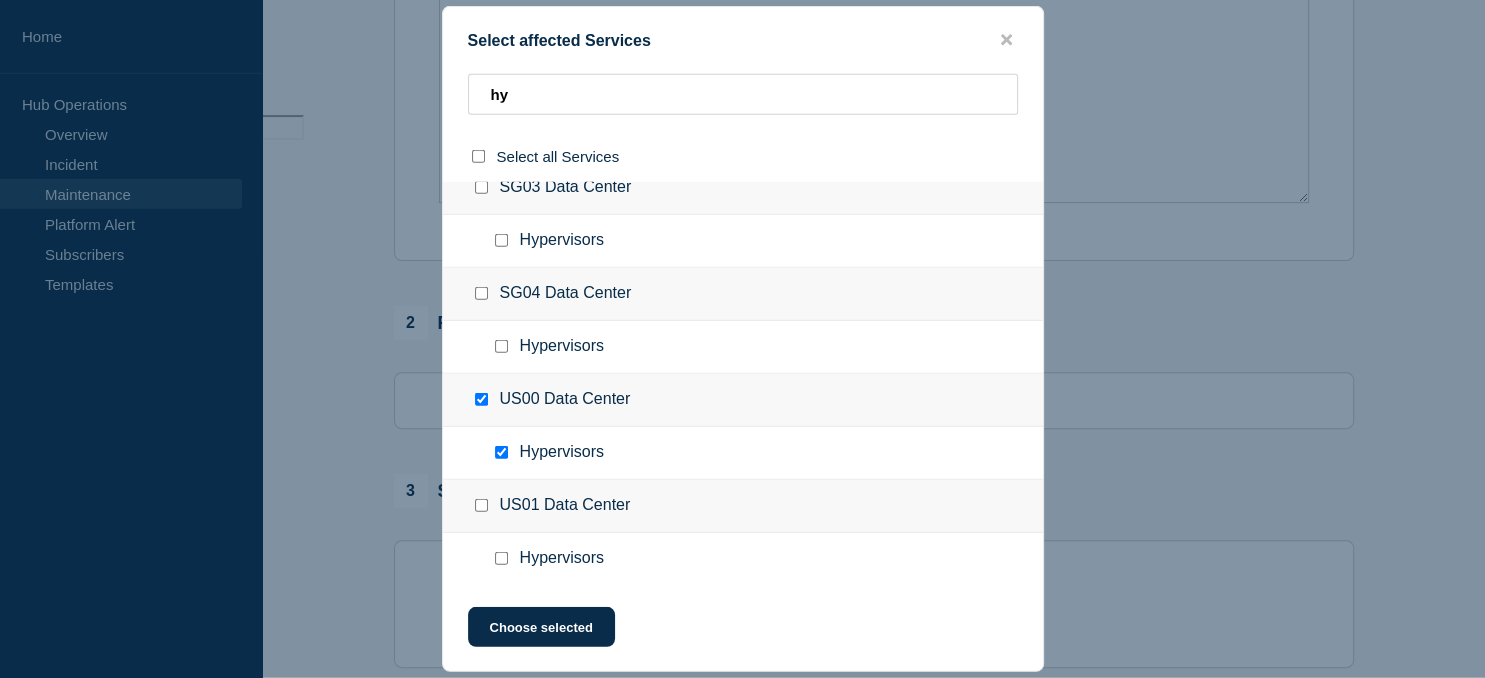 checkbox on "true" 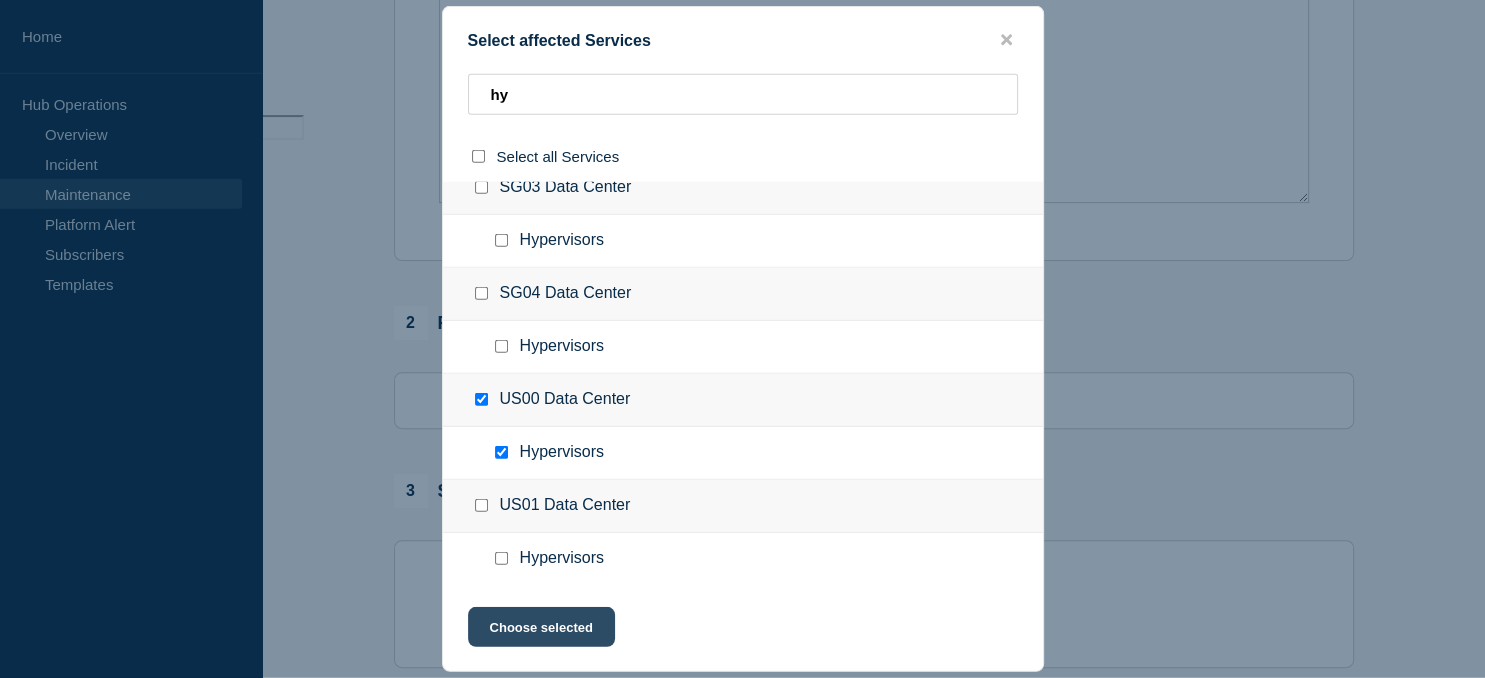 click on "Choose selected" 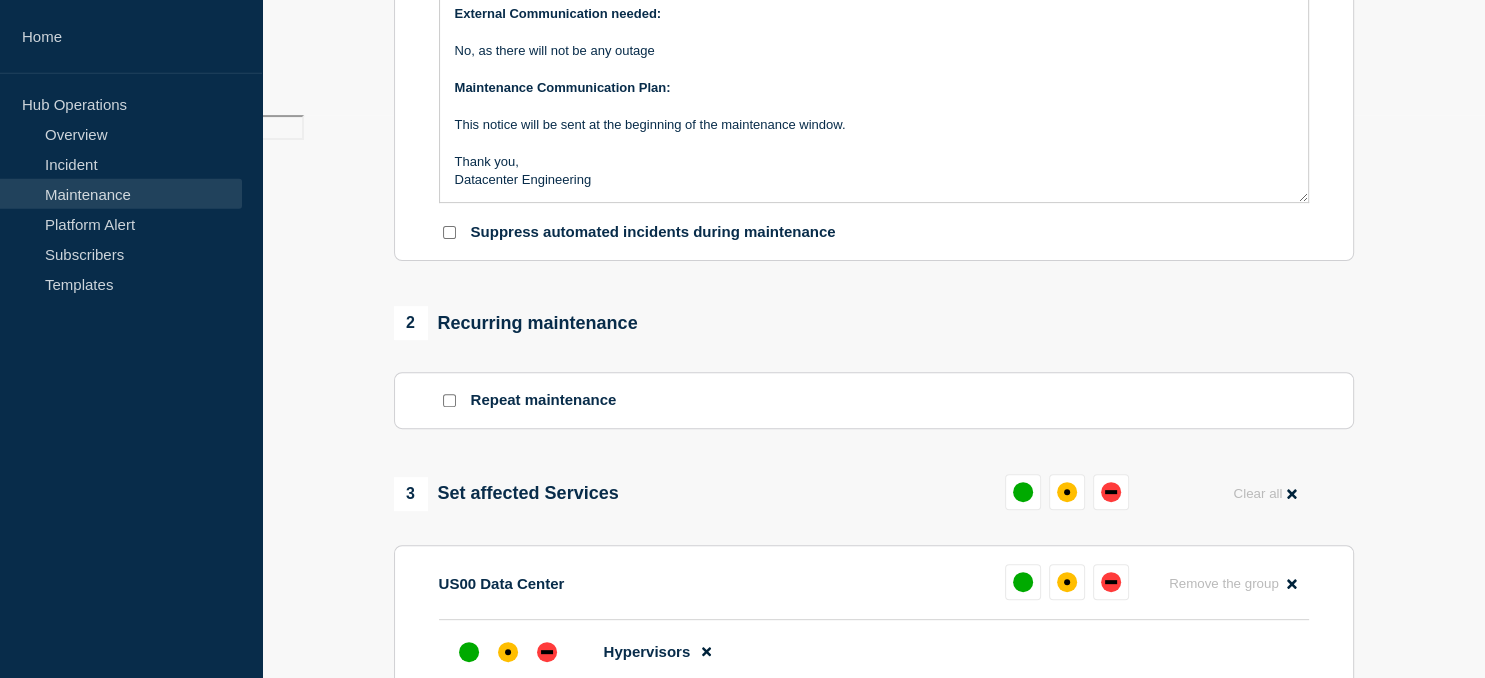 scroll, scrollTop: 551, scrollLeft: 0, axis: vertical 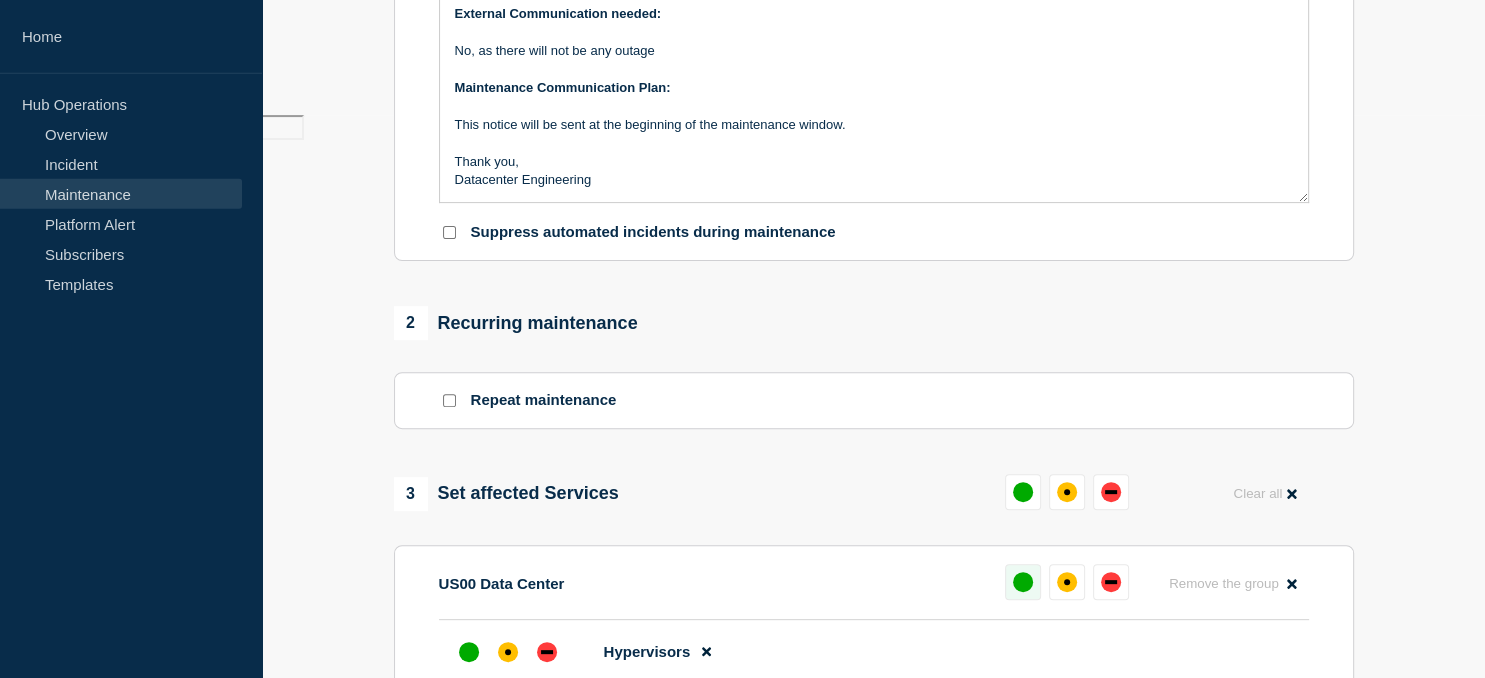 click at bounding box center (1023, 582) 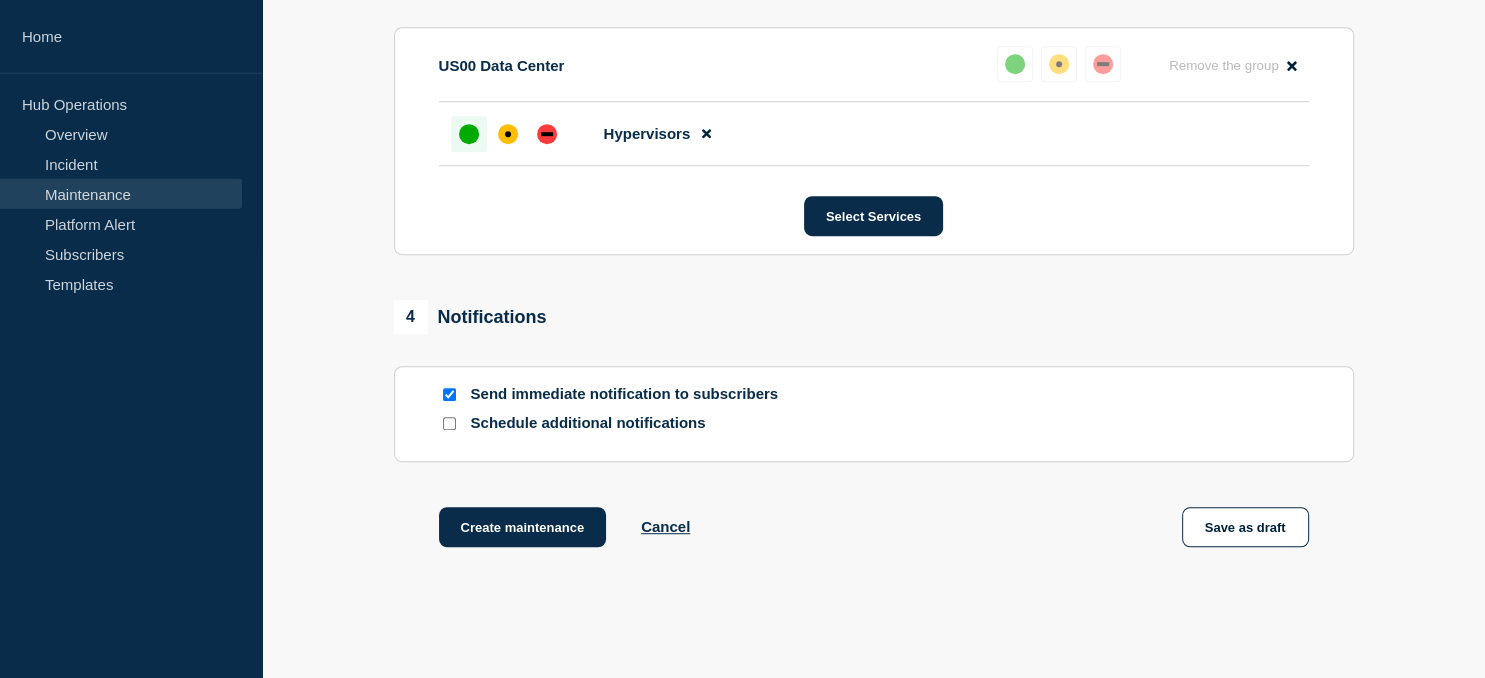 scroll, scrollTop: 1083, scrollLeft: 0, axis: vertical 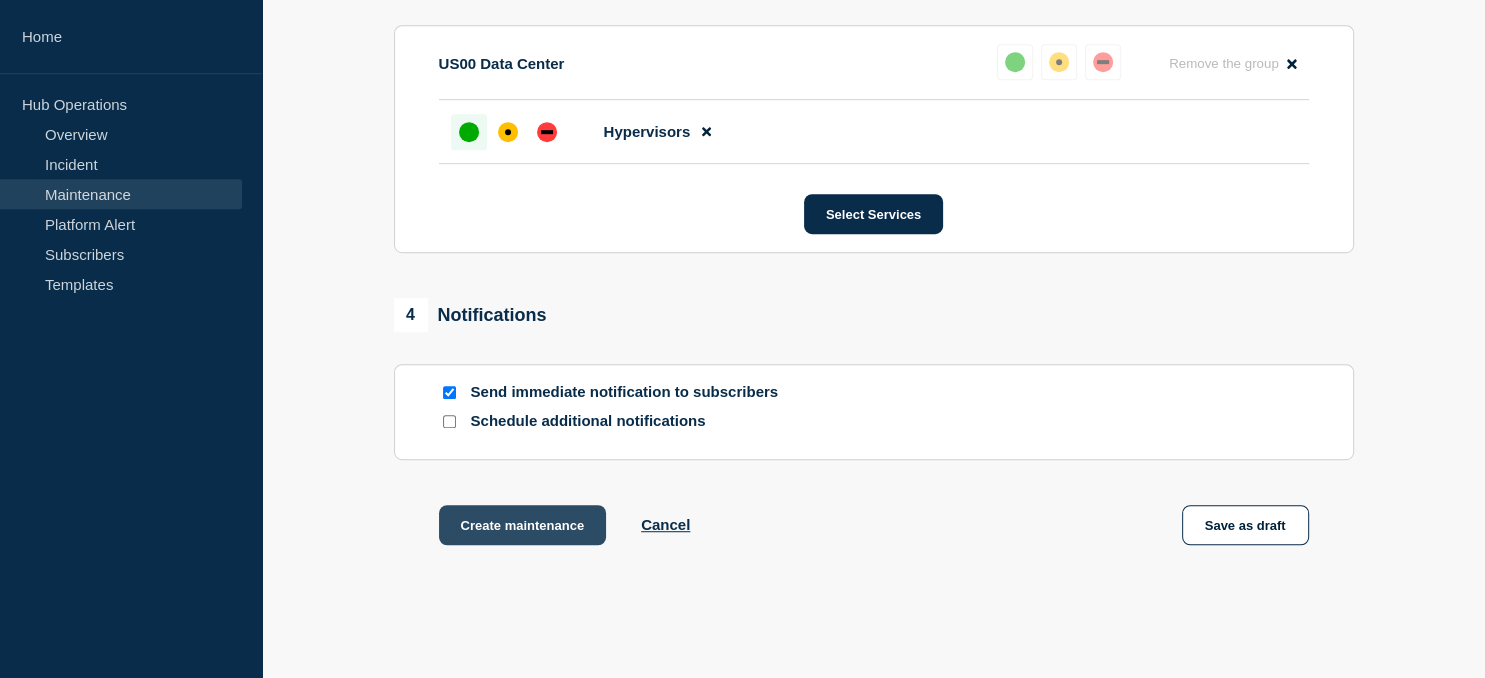 click on "Create maintenance" at bounding box center (523, 525) 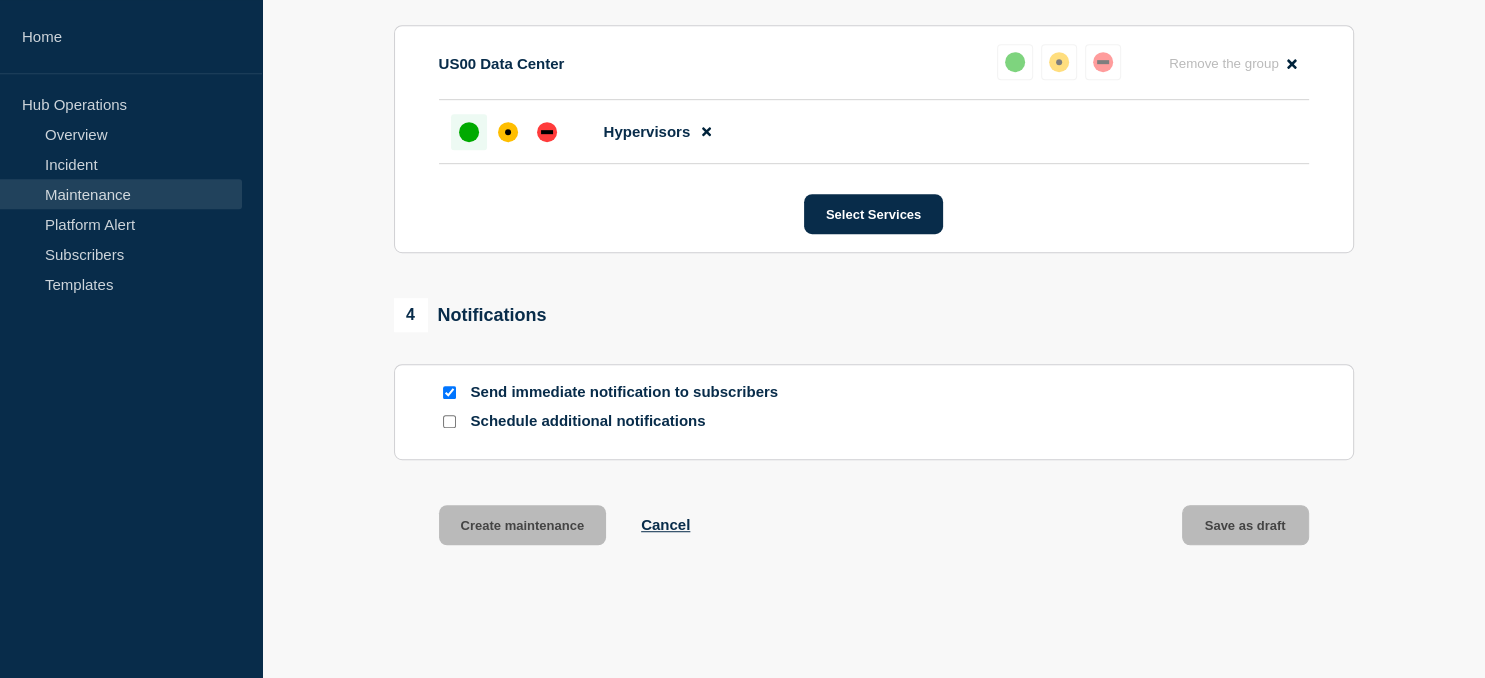 scroll, scrollTop: 0, scrollLeft: 0, axis: both 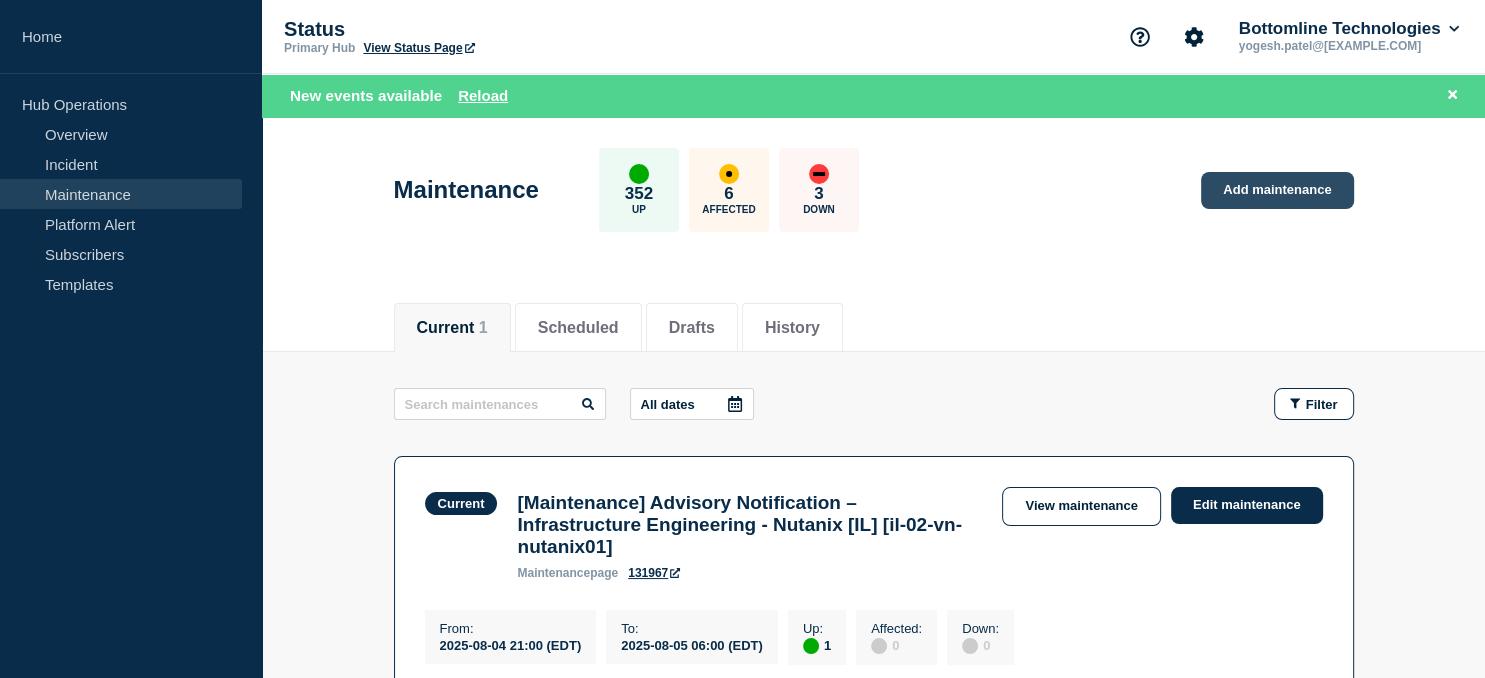 click on "Add maintenance" 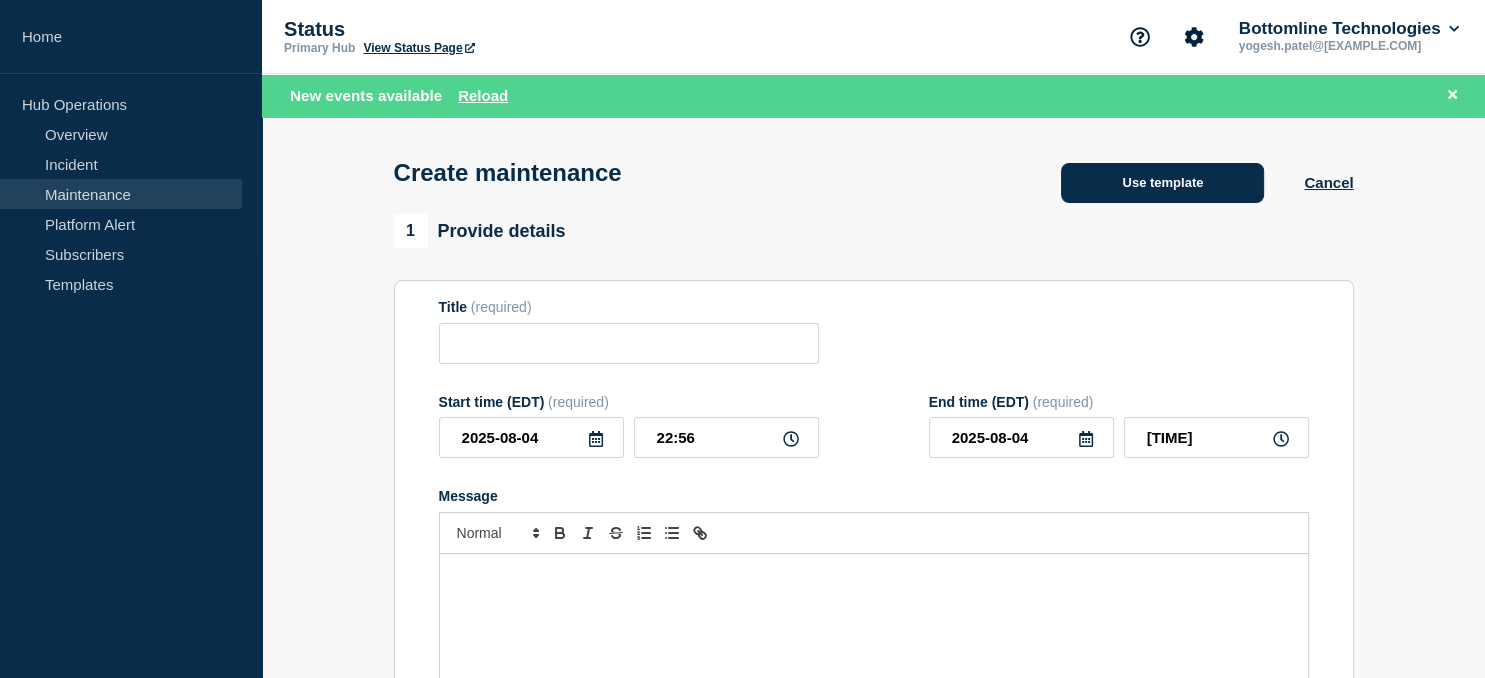 click on "Use template" at bounding box center [1162, 183] 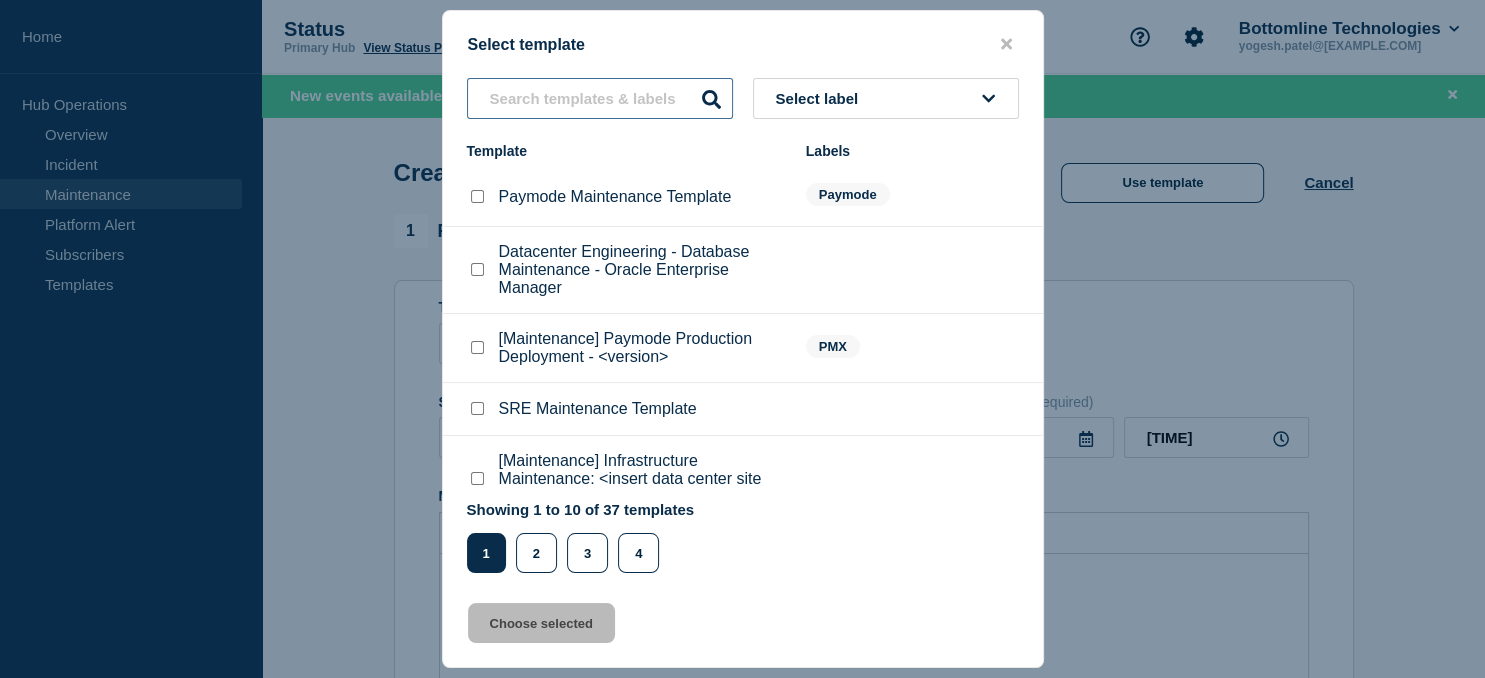 click at bounding box center (600, 98) 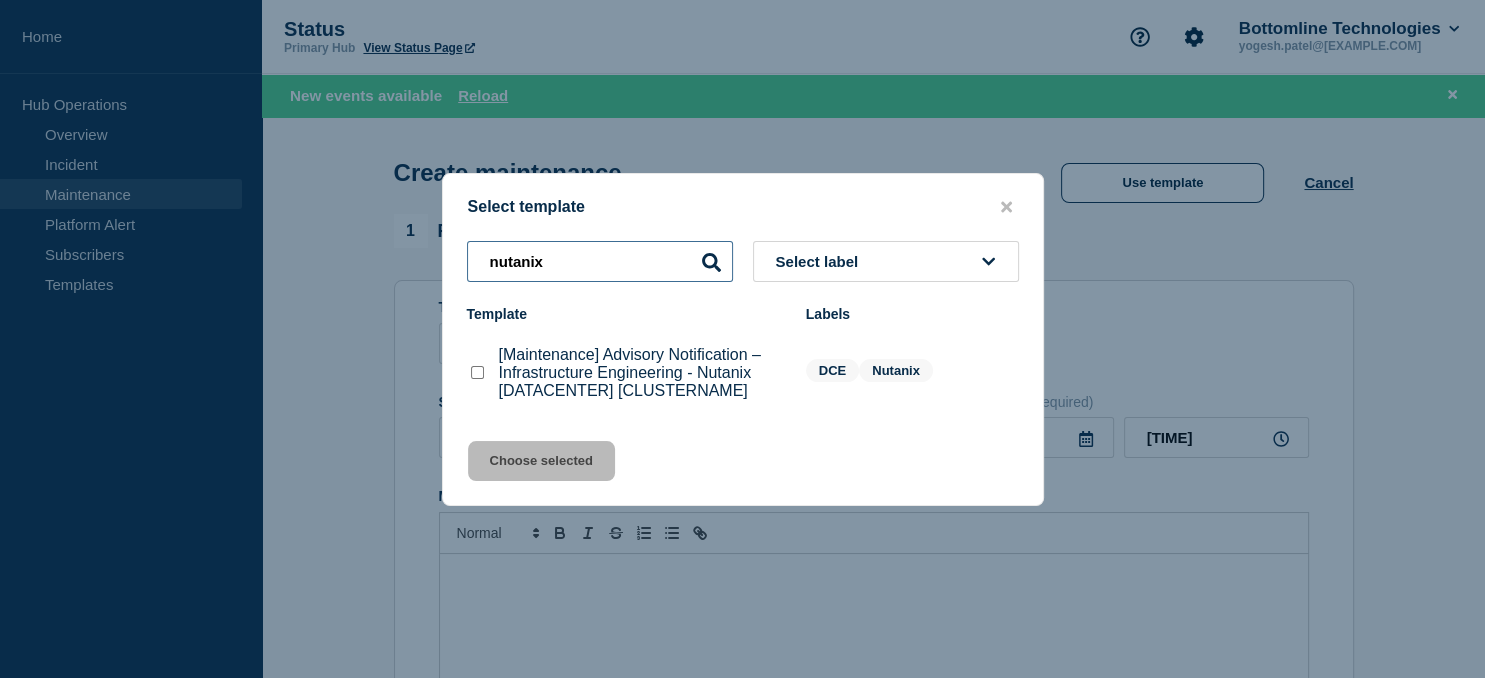 type on "nutanix" 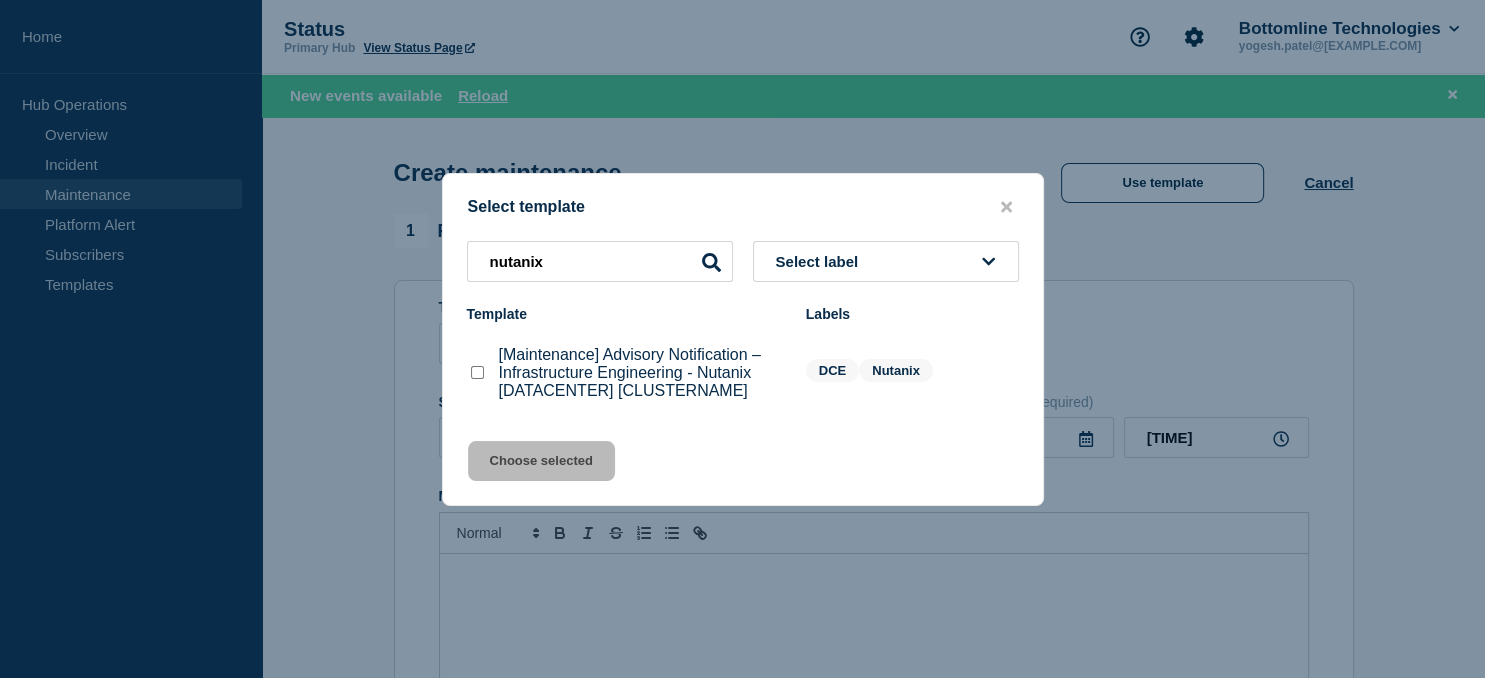 click at bounding box center [477, 373] 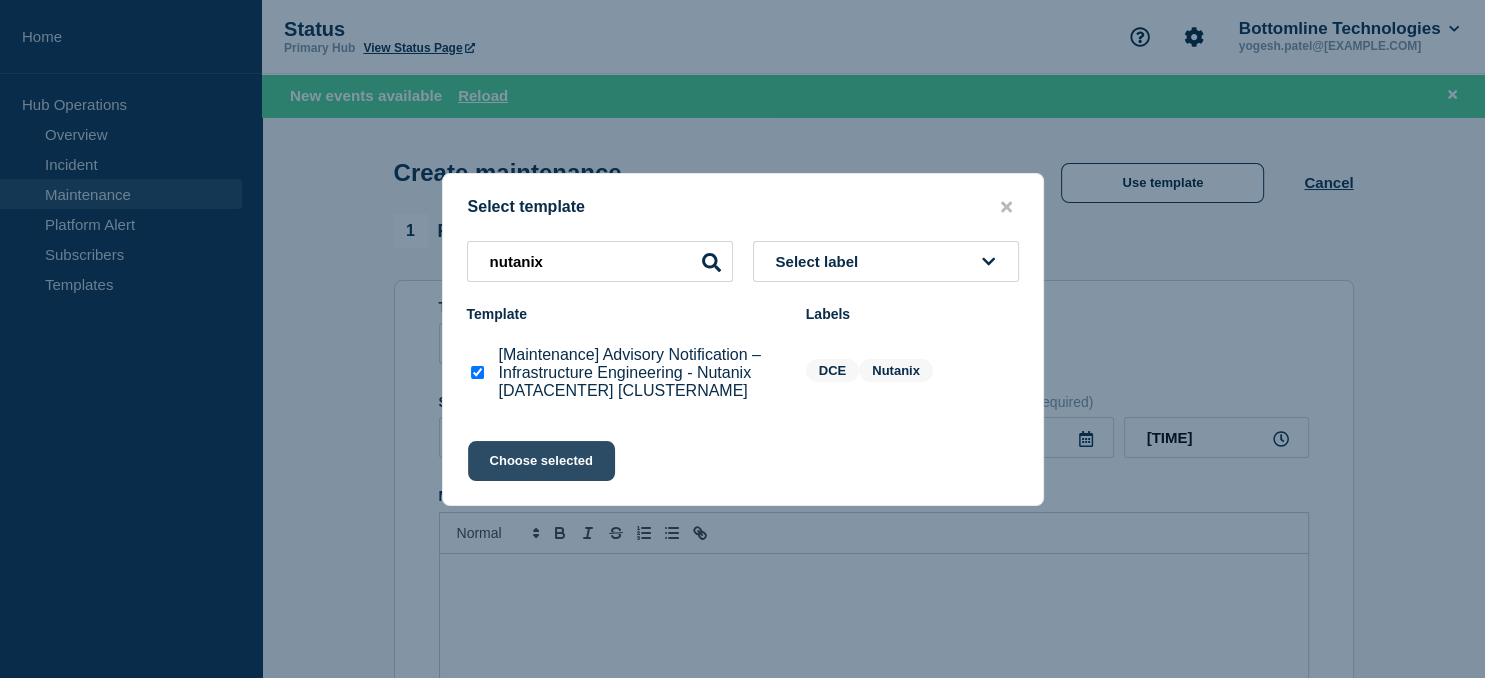 click on "Choose selected" 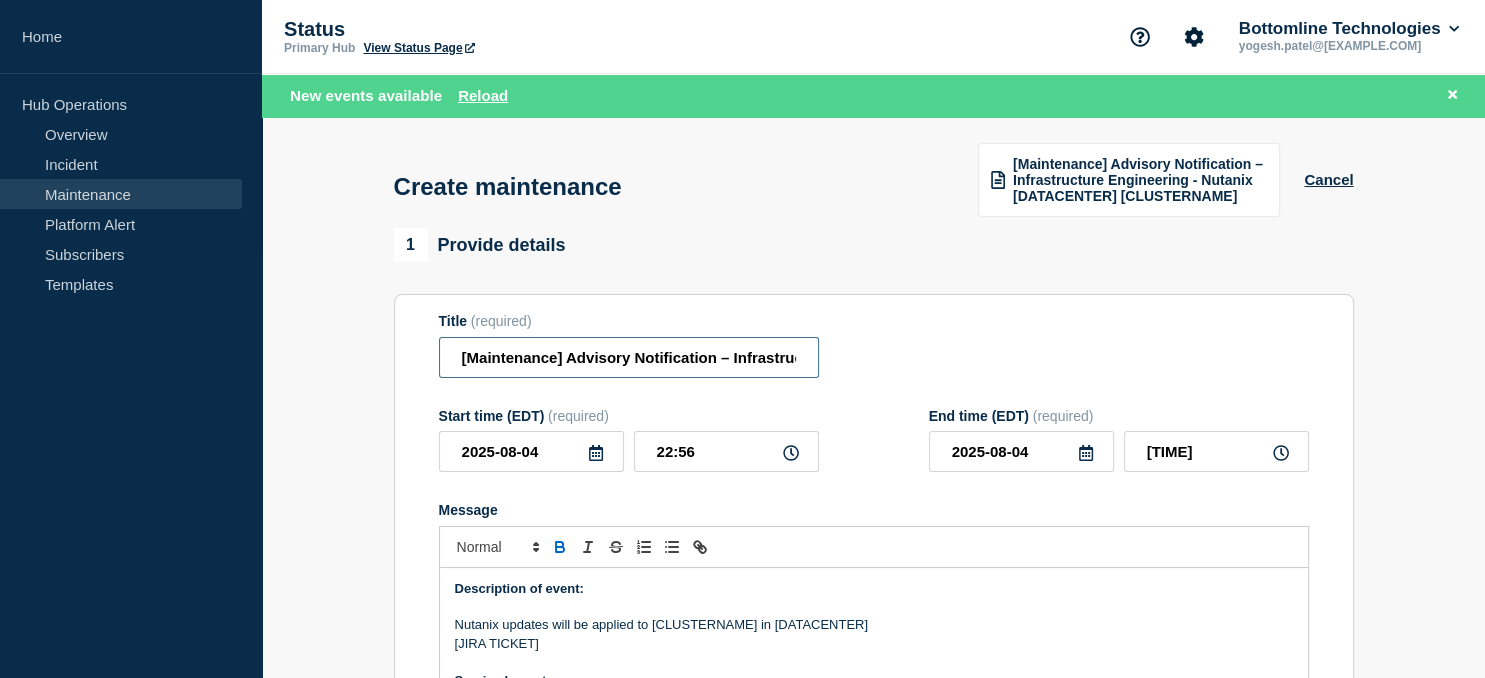 click on "[Maintenance] Advisory Notification – Infrastructure Engineering - Nutanix [DATACENTER] [CLUSTERNAME]" at bounding box center (629, 357) 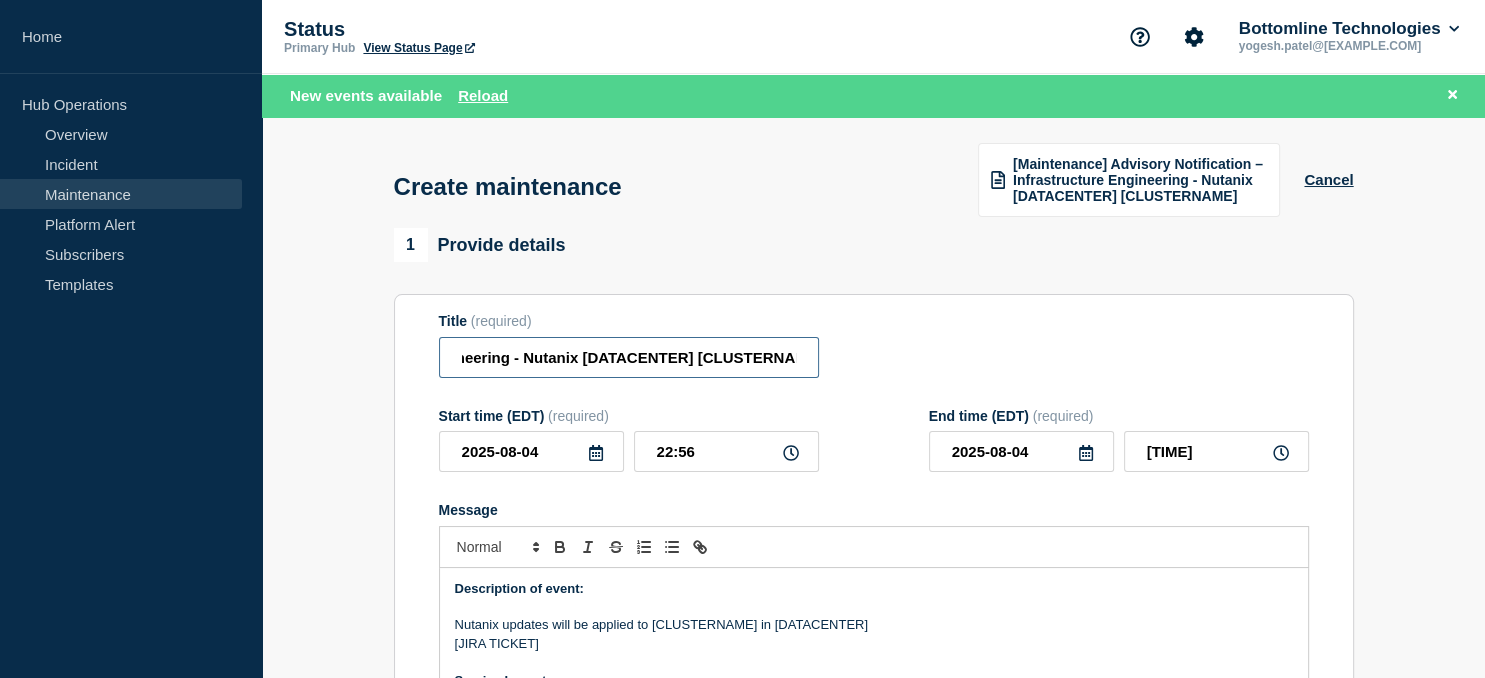 scroll, scrollTop: 0, scrollLeft: 439, axis: horizontal 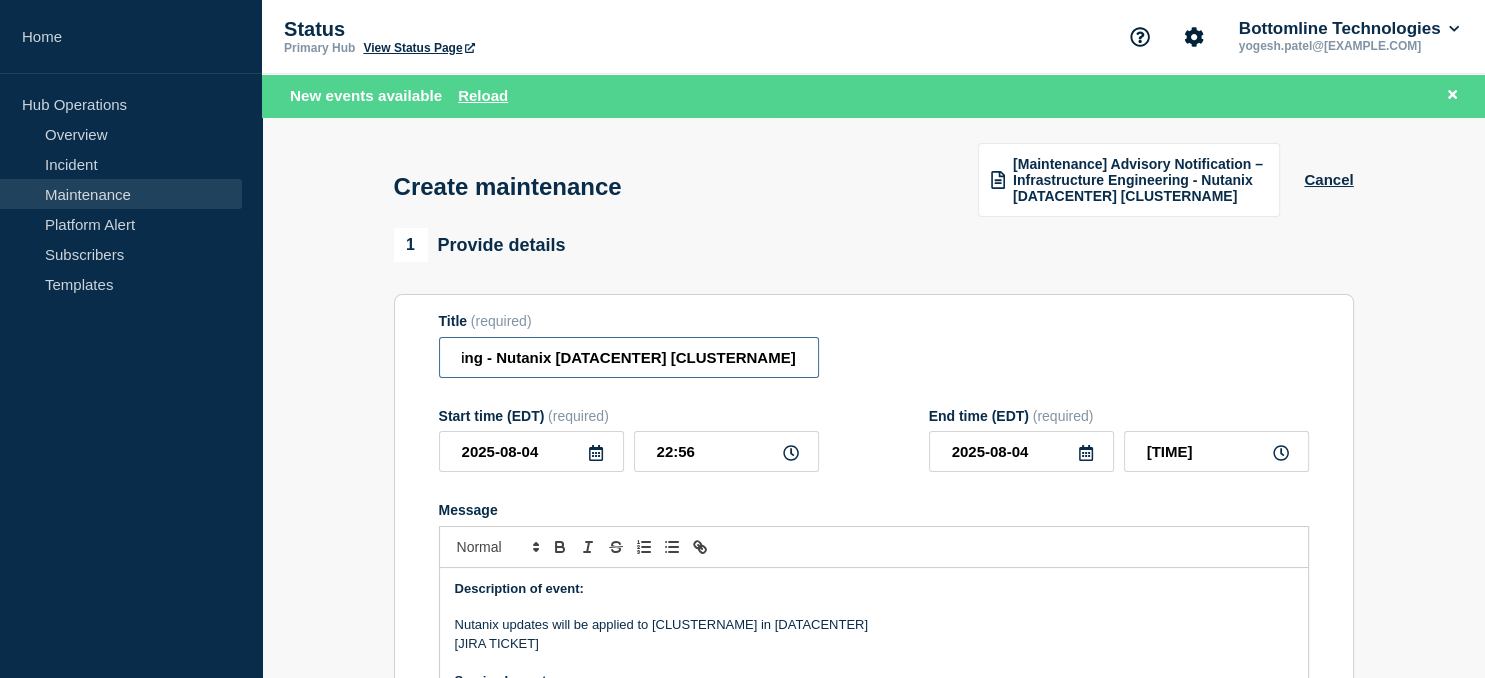 click on "[Maintenance] Advisory Notification – Infrastructure Engineering - Nutanix [DATACENTER] [CLUSTERNAME]" at bounding box center (629, 357) 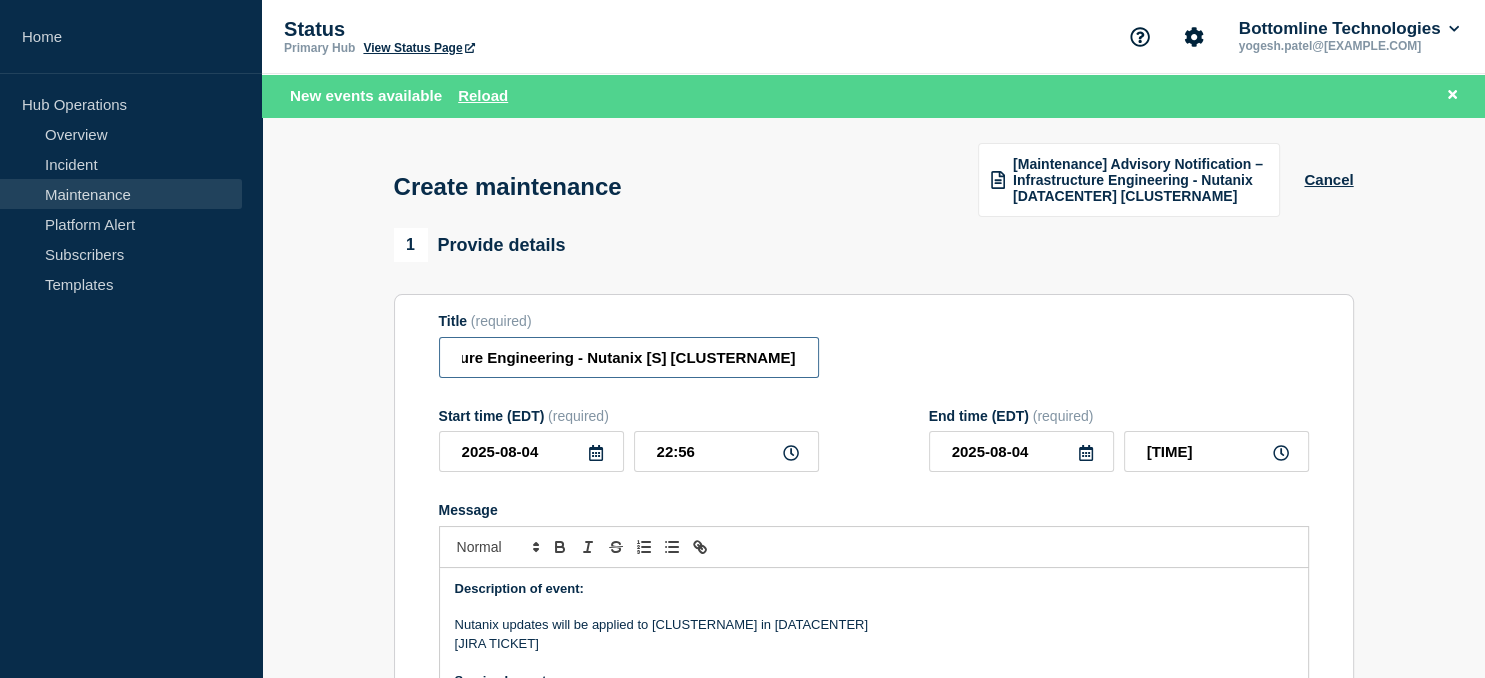 scroll, scrollTop: 0, scrollLeft: 348, axis: horizontal 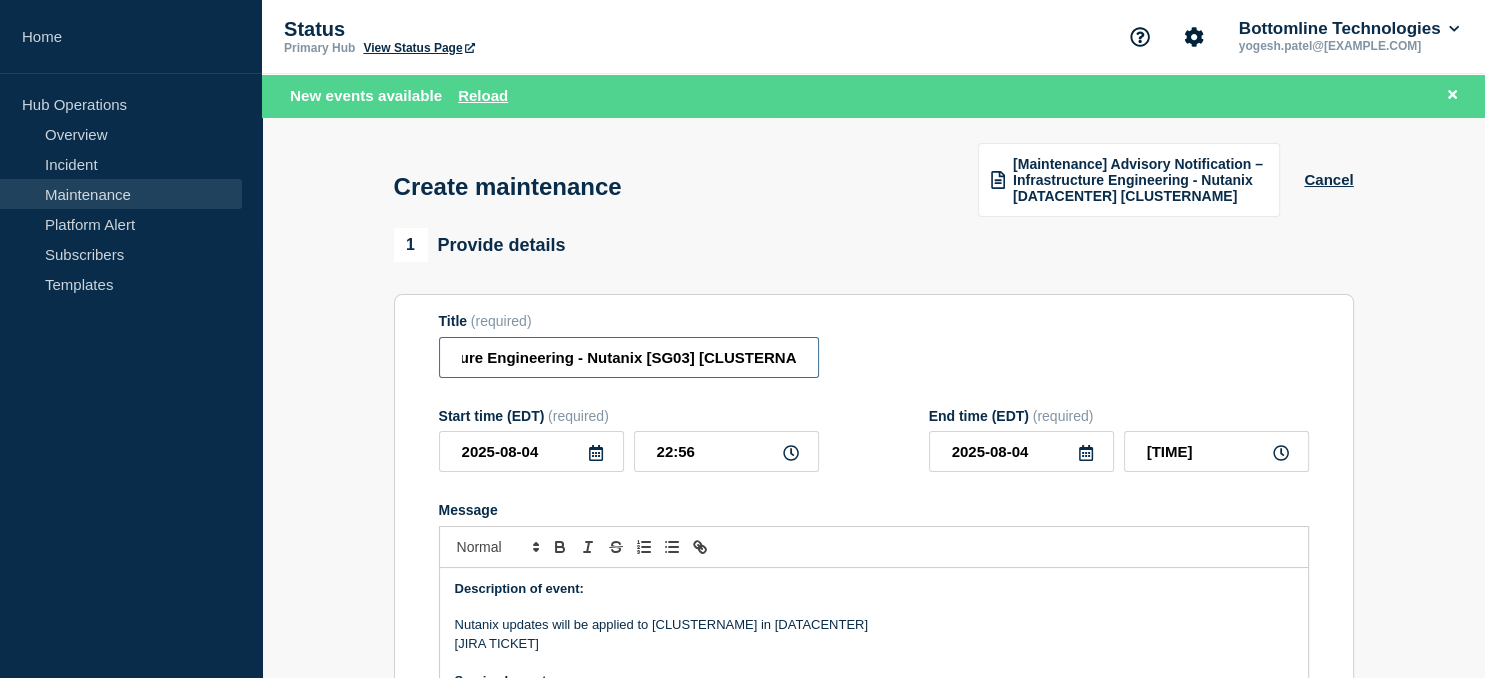 click on "[Maintenance] Advisory Notification – Infrastructure Engineering - Nutanix [SG03] [CLUSTERNAME]" at bounding box center [629, 357] 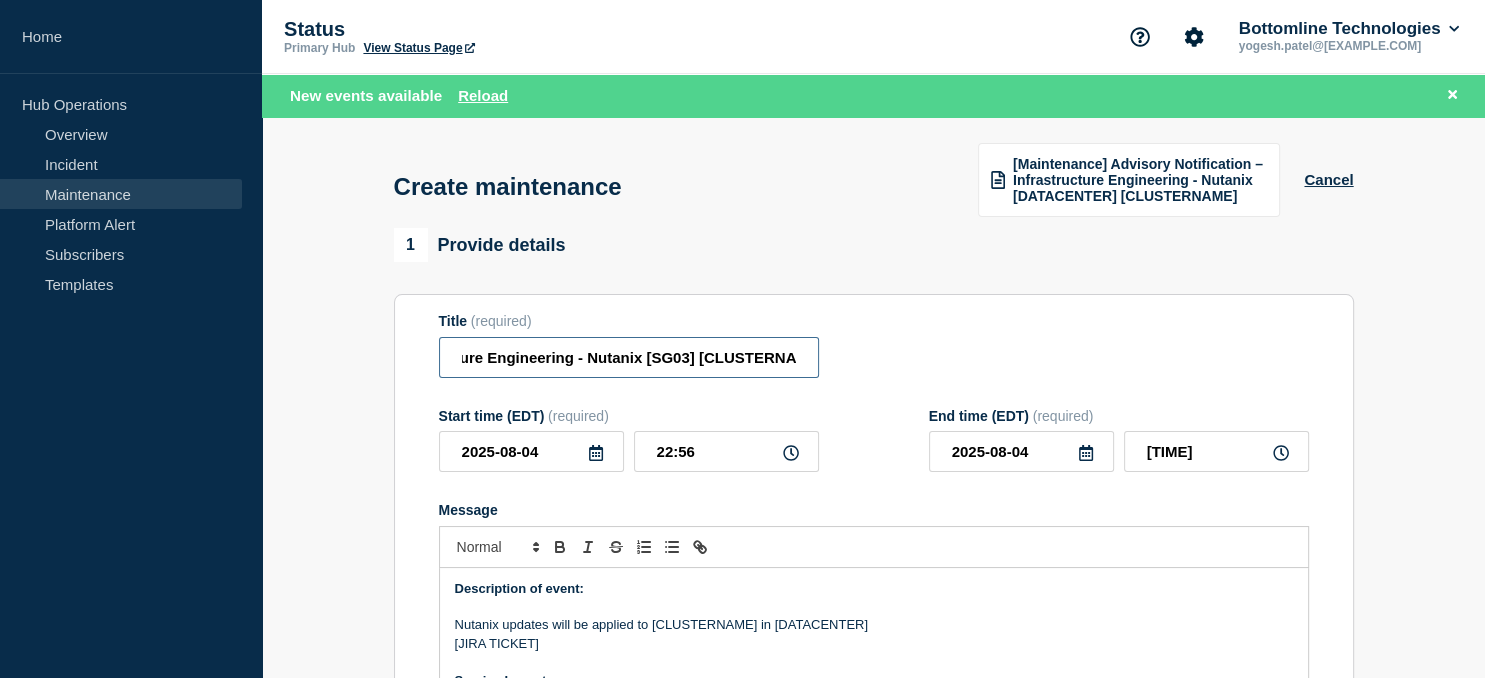 paste on "sg-03-vn-nutanix01" 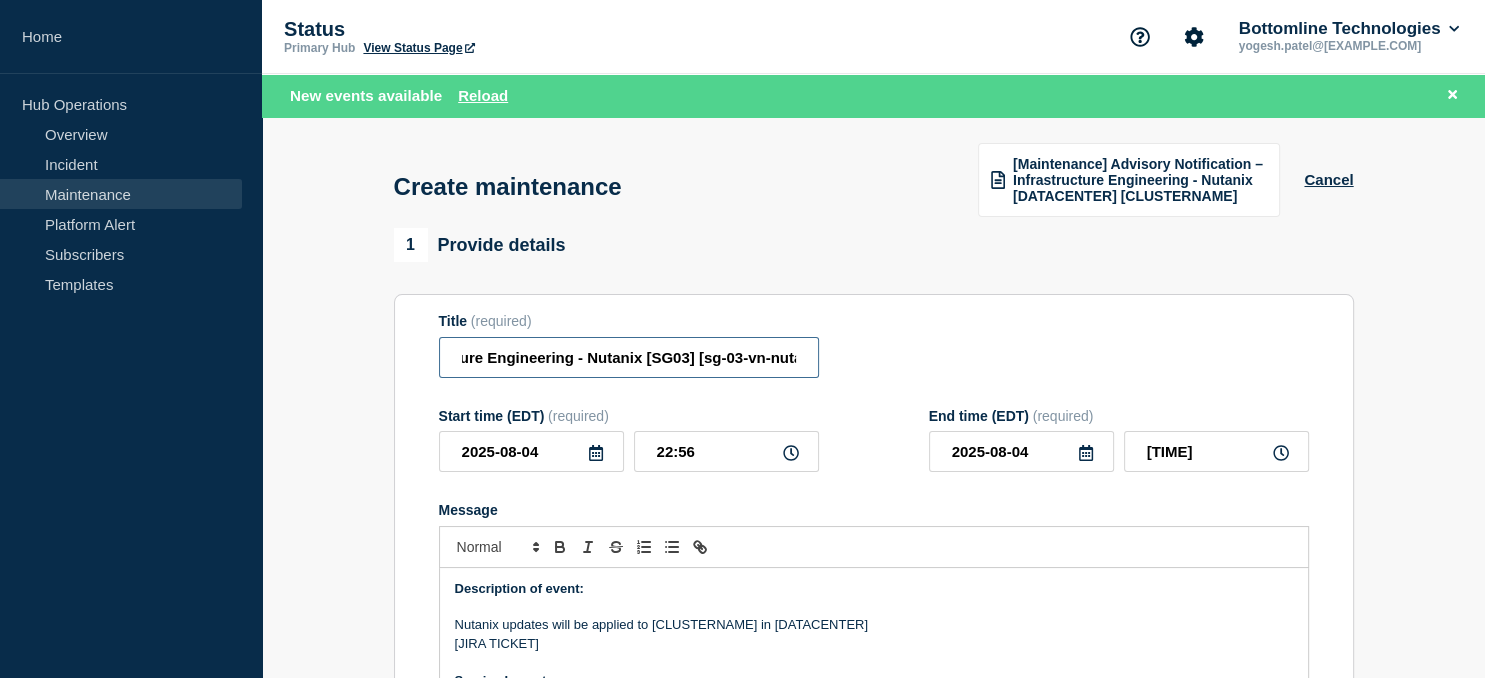 scroll, scrollTop: 0, scrollLeft: 393, axis: horizontal 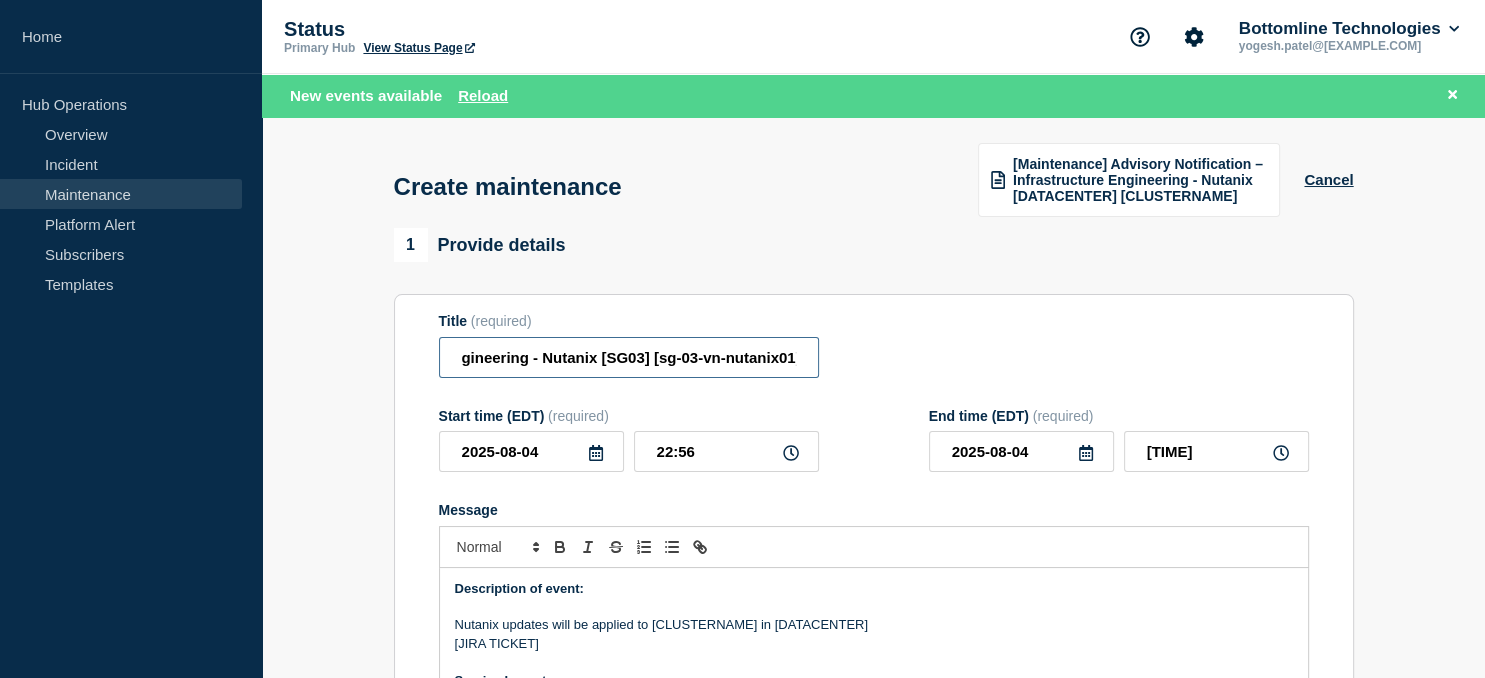 type on "[Maintenance] Advisory Notification – Infrastructure Engineering - Nutanix [SG03] [sg-03-vn-nutanix01]" 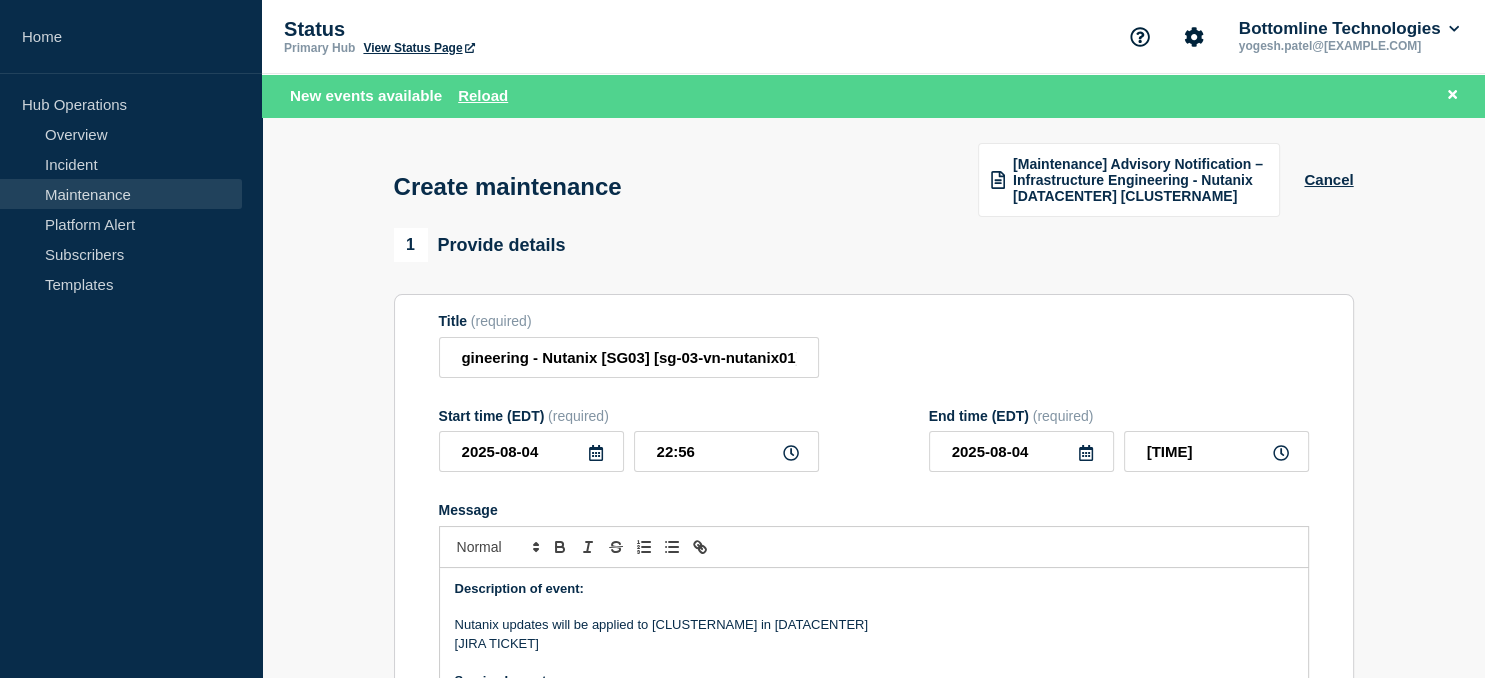 click on "Nutanix updates will be applied to [CLUSTERNAME] in [DATACENTER]" at bounding box center (874, 625) 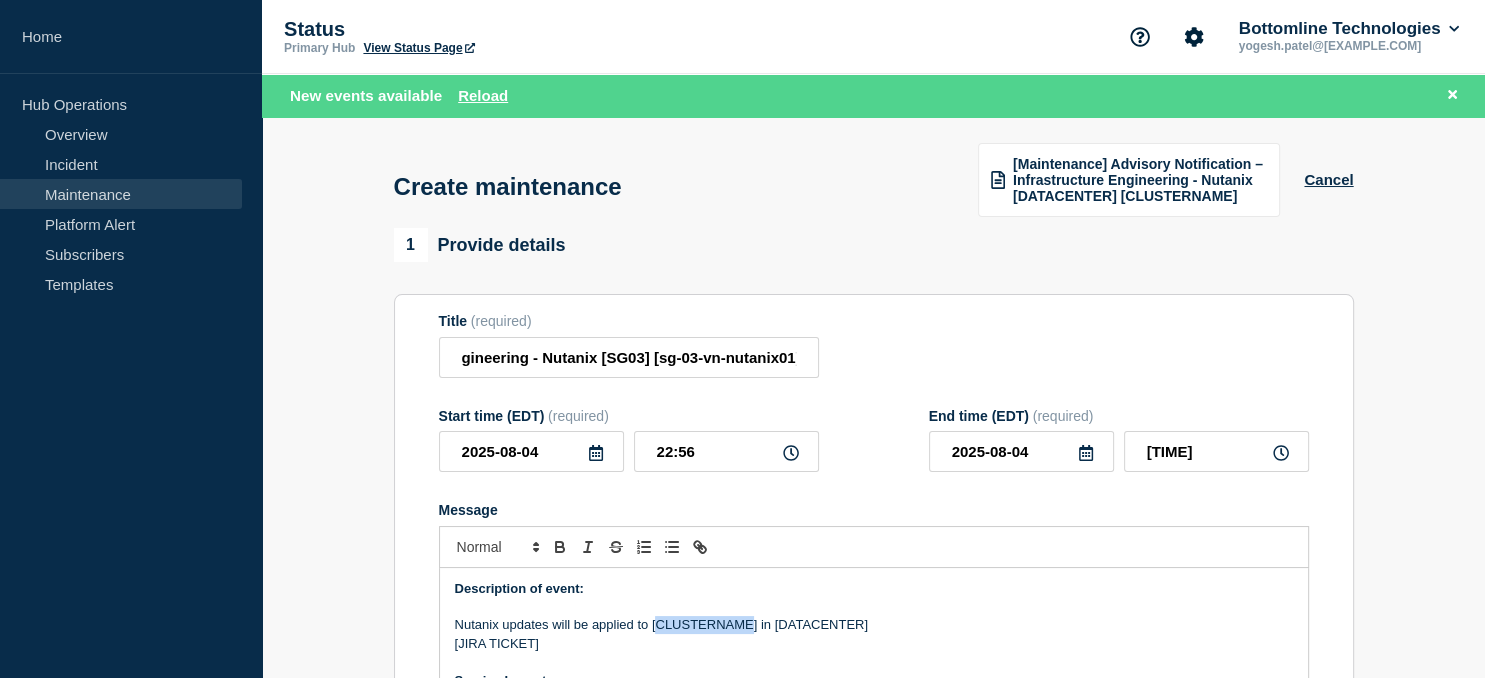 click on "Nutanix updates will be applied to [CLUSTERNAME] in [DATACENTER]" at bounding box center [874, 625] 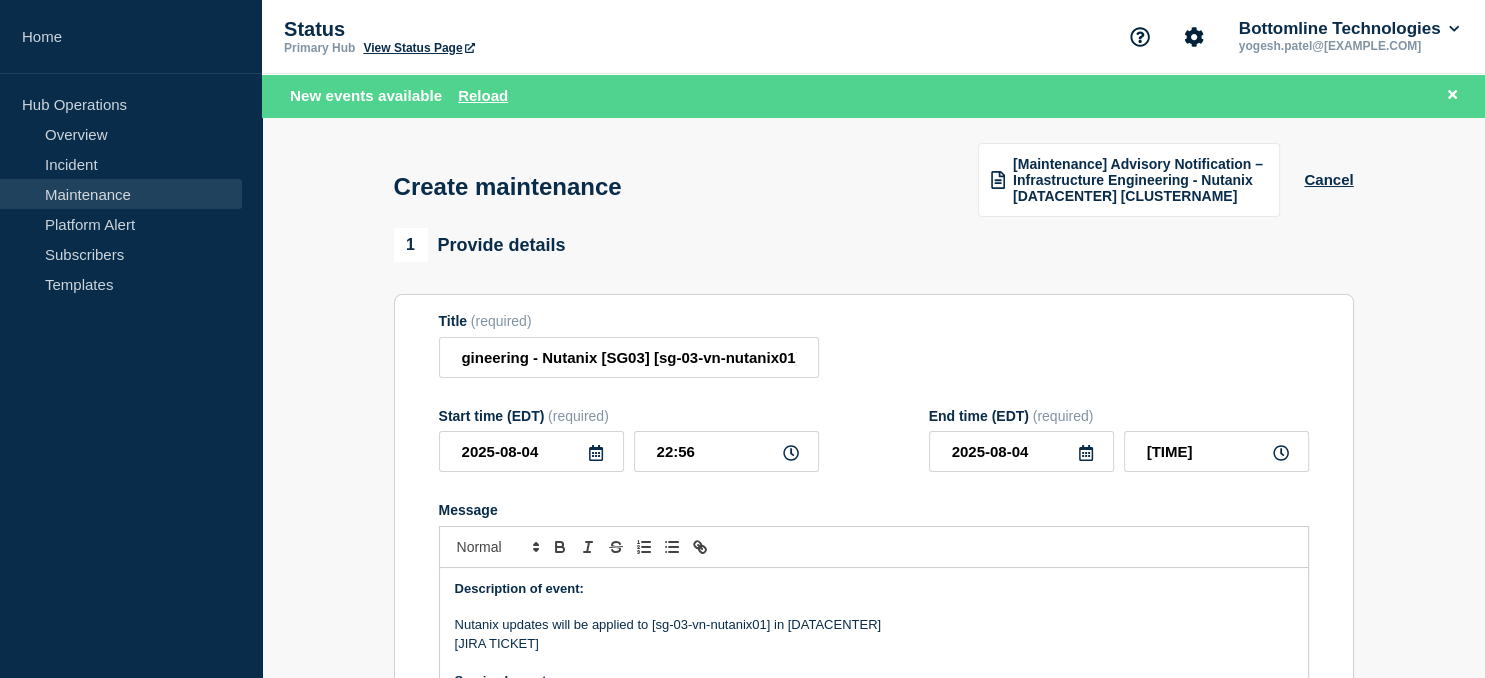 click on "Nutanix updates will be applied to [sg-03-vn-nutanix01] in [DATACENTER]" at bounding box center (874, 625) 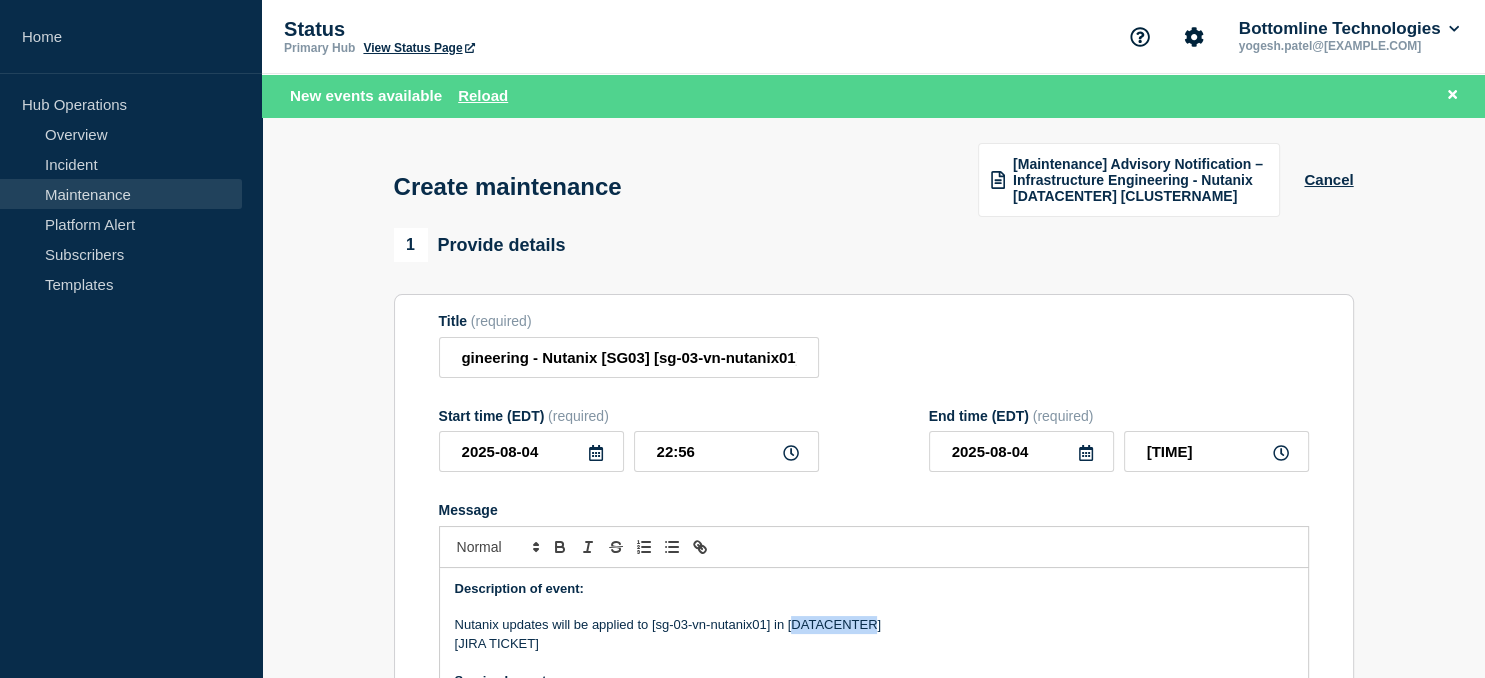 click on "Nutanix updates will be applied to [sg-03-vn-nutanix01] in [DATACENTER]" at bounding box center [874, 625] 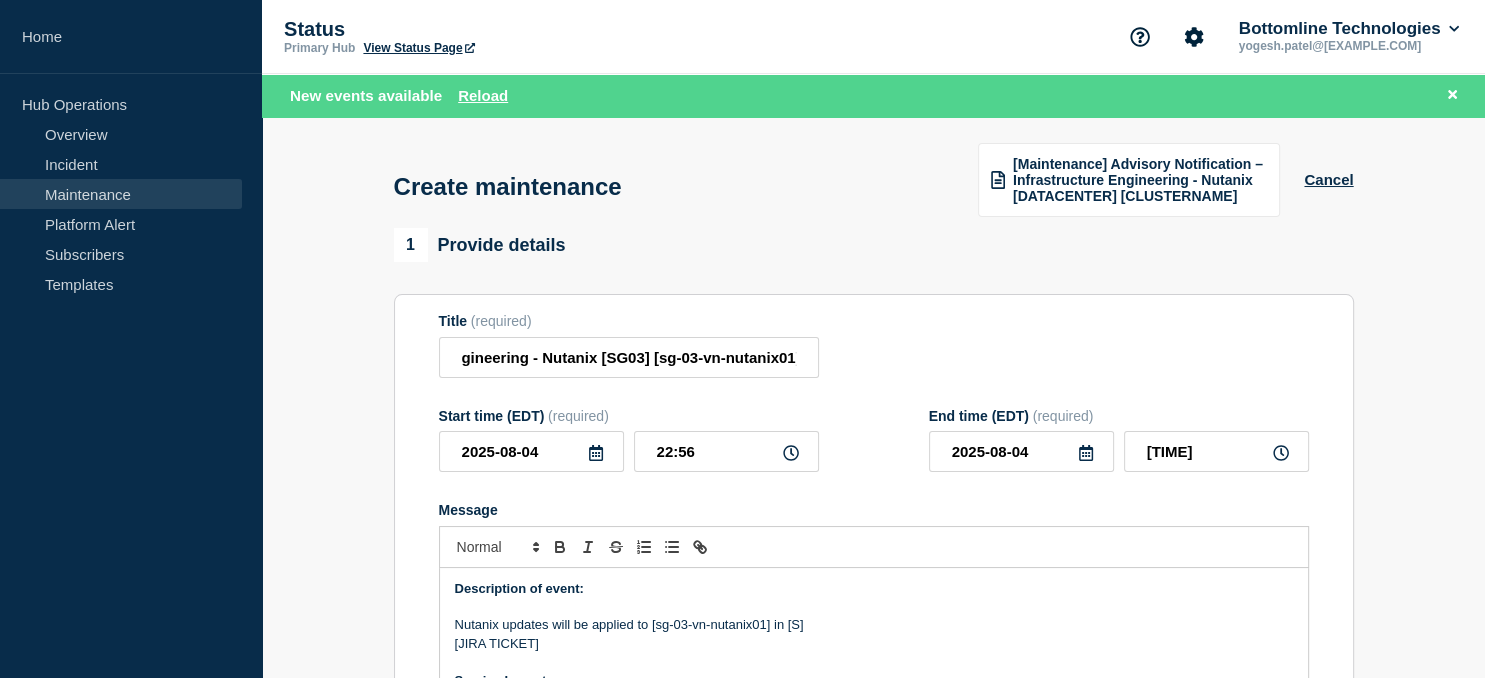 type 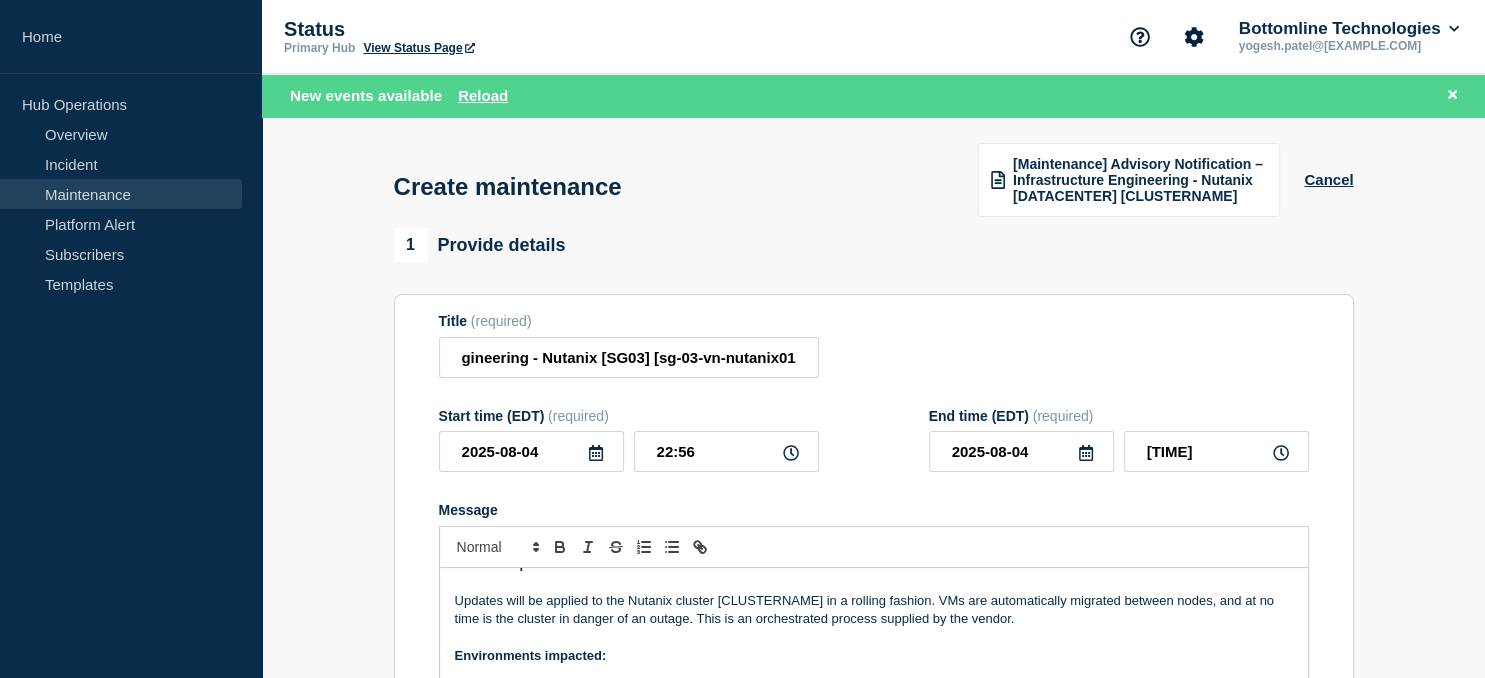 scroll, scrollTop: 119, scrollLeft: 0, axis: vertical 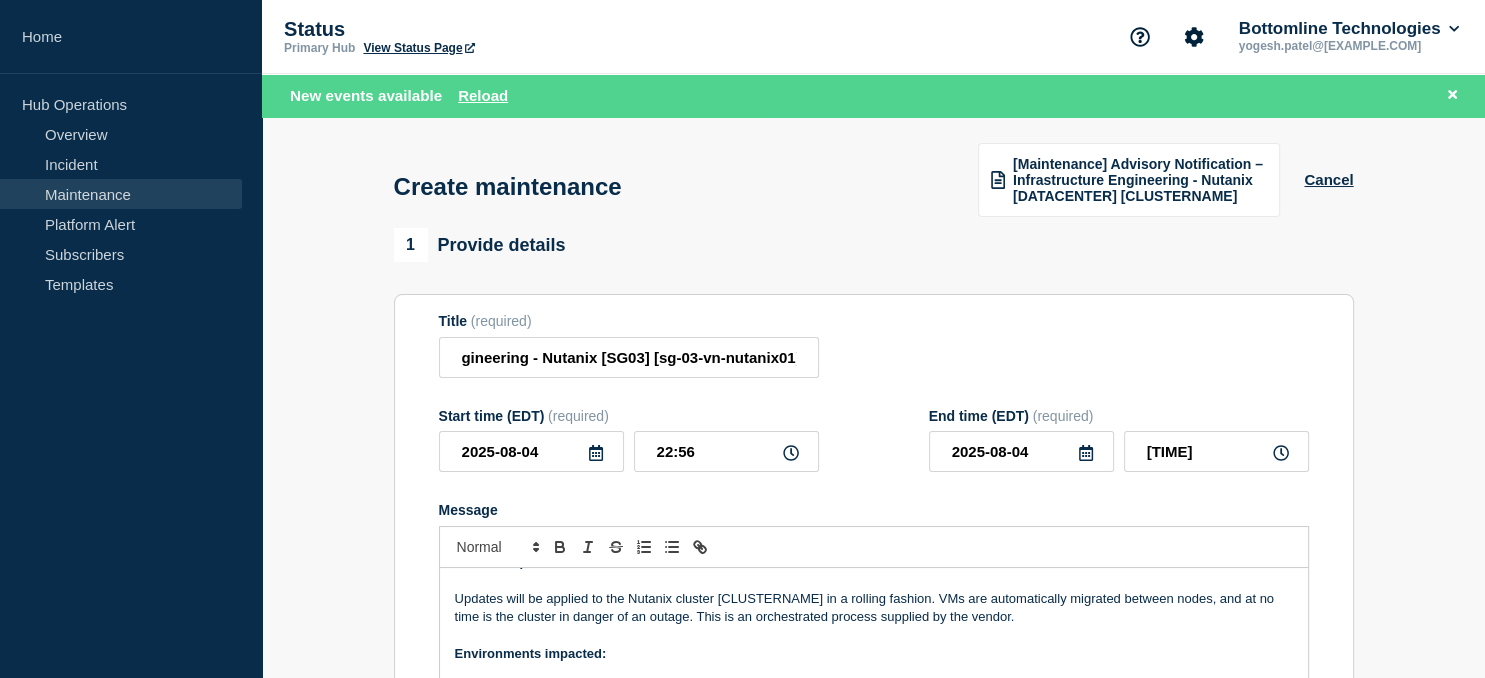 click on "Updates will be applied to the Nutanix cluster [CLUSTERNAME] in a rolling fashion. VMs are automatically migrated between nodes, and at no time is the cluster in danger of an outage. This is an orchestrated process supplied by the vendor." at bounding box center [874, 608] 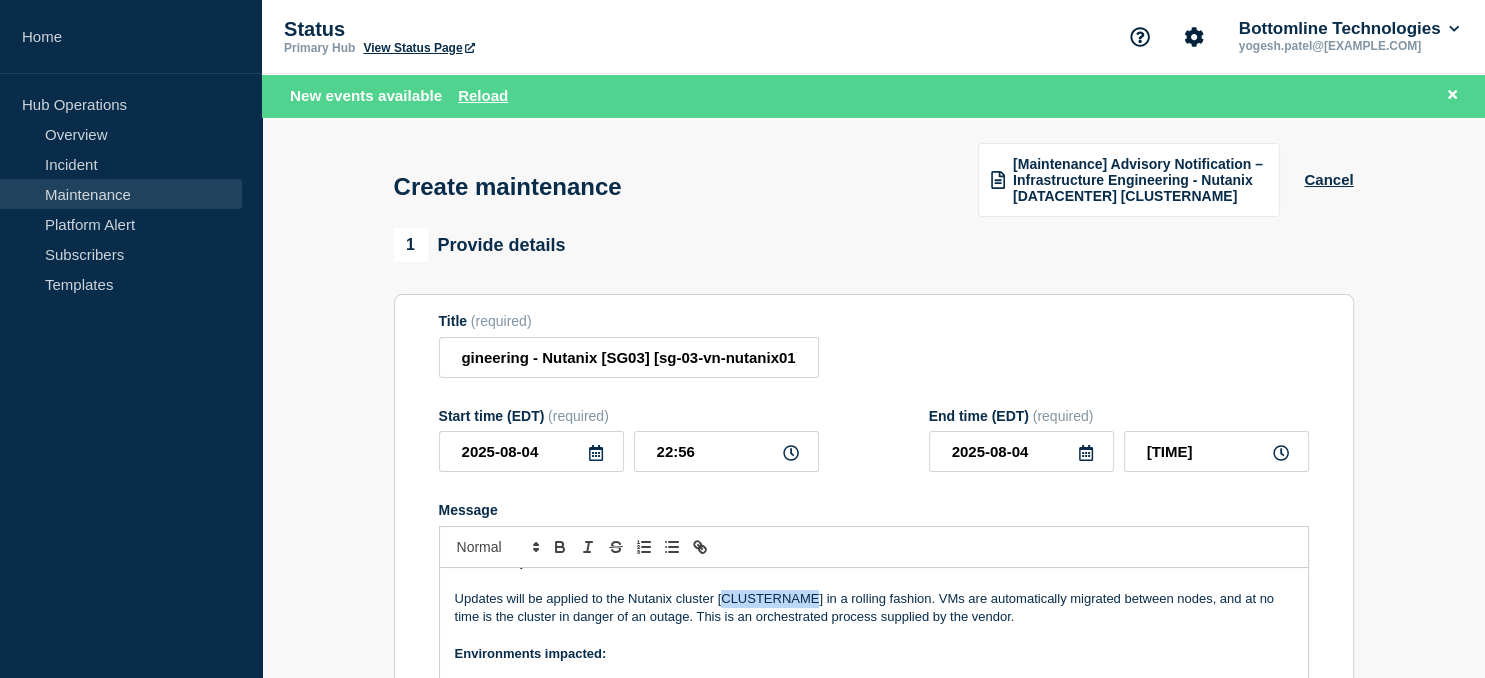 click on "Updates will be applied to the Nutanix cluster [CLUSTERNAME] in a rolling fashion. VMs are automatically migrated between nodes, and at no time is the cluster in danger of an outage. This is an orchestrated process supplied by the vendor." at bounding box center [874, 608] 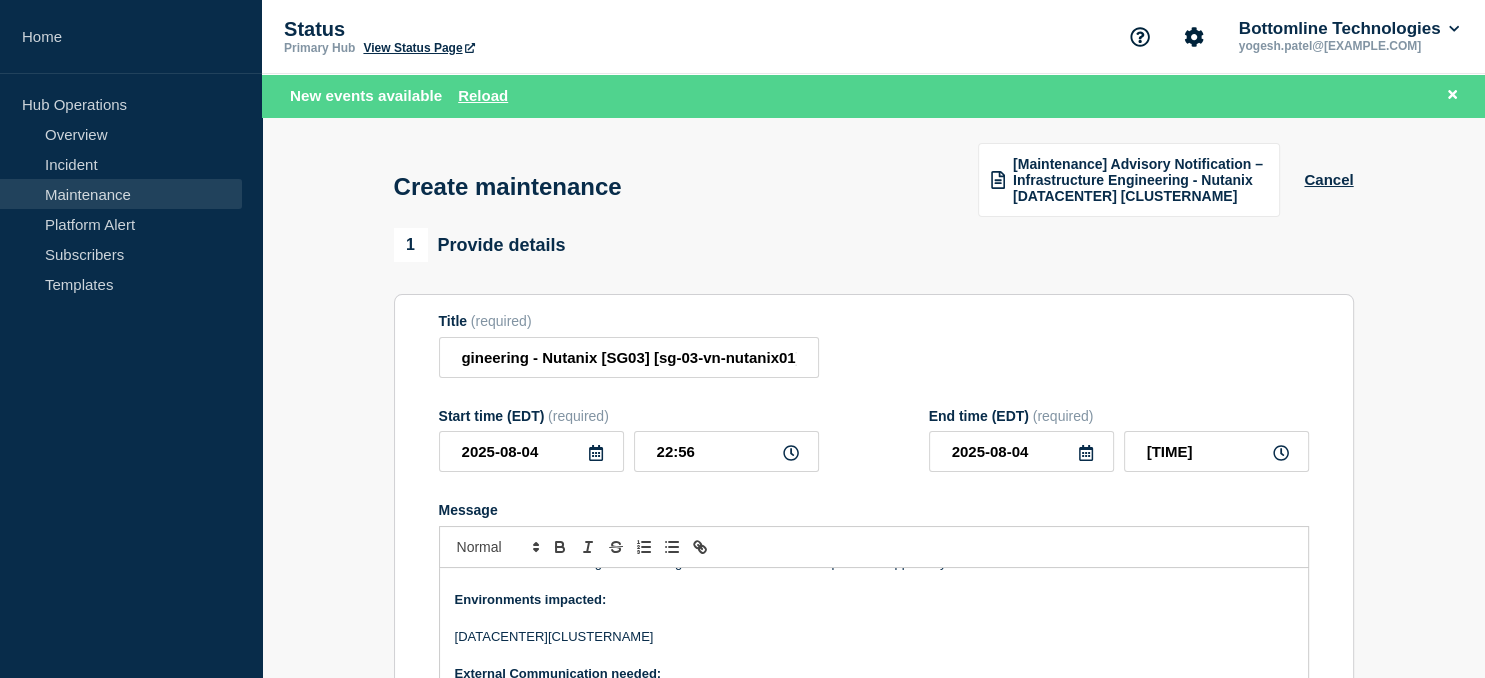 scroll, scrollTop: 185, scrollLeft: 0, axis: vertical 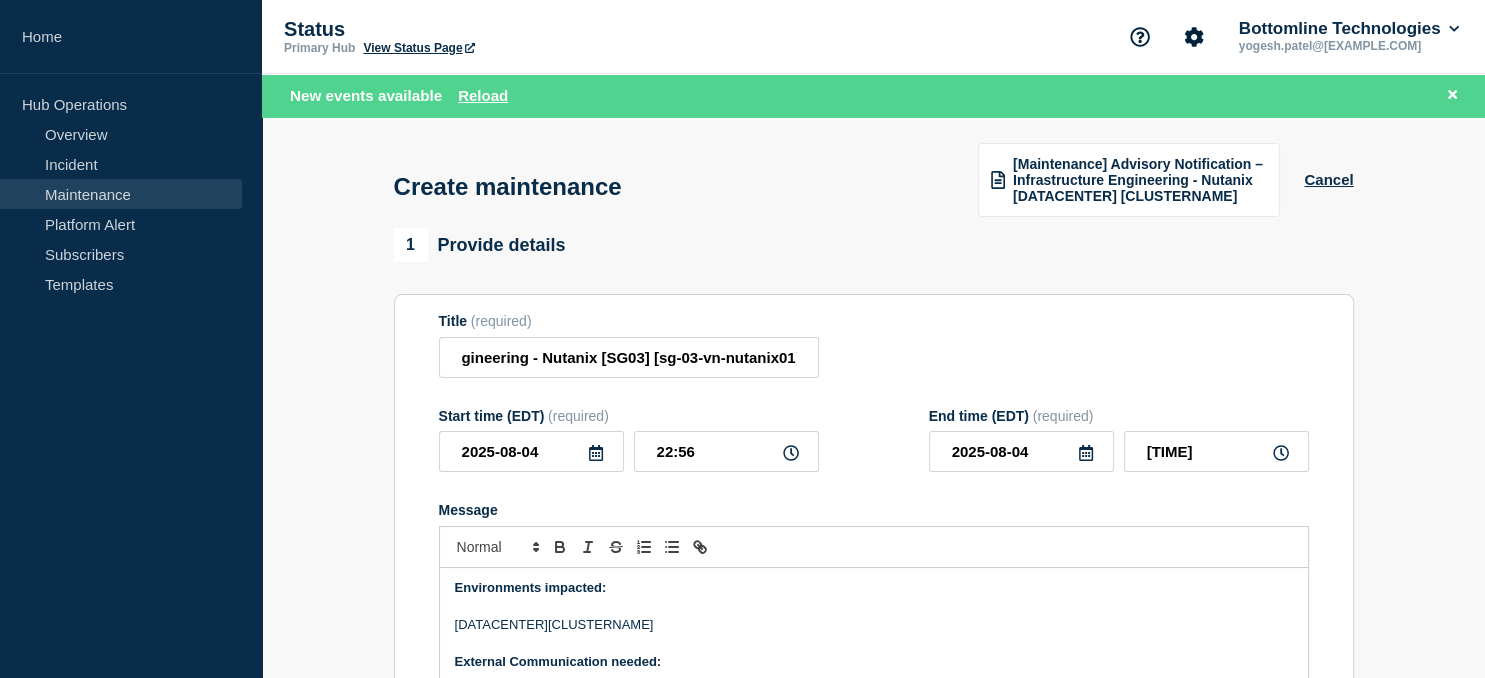 click on "[DATACENTER][CLUSTERNAME]" at bounding box center [874, 625] 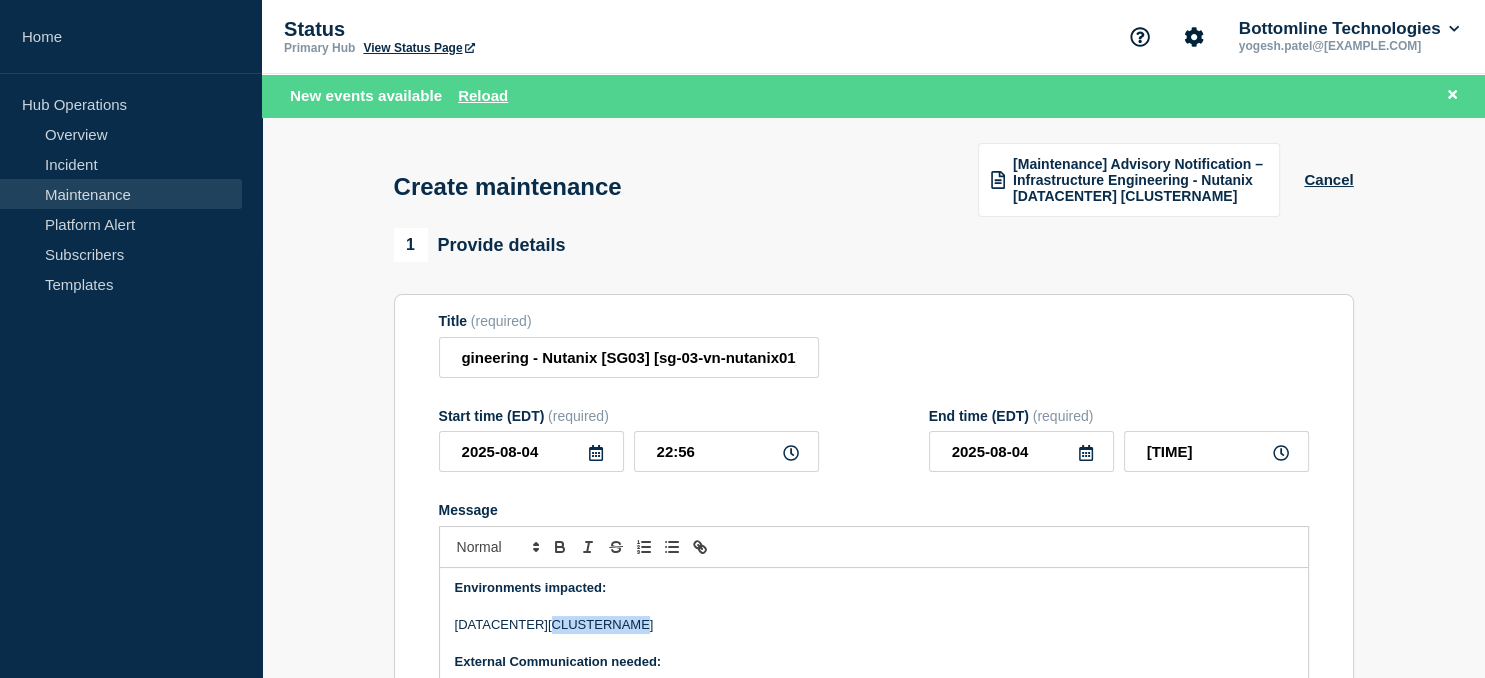 click on "[DATACENTER][CLUSTERNAME]" at bounding box center (874, 625) 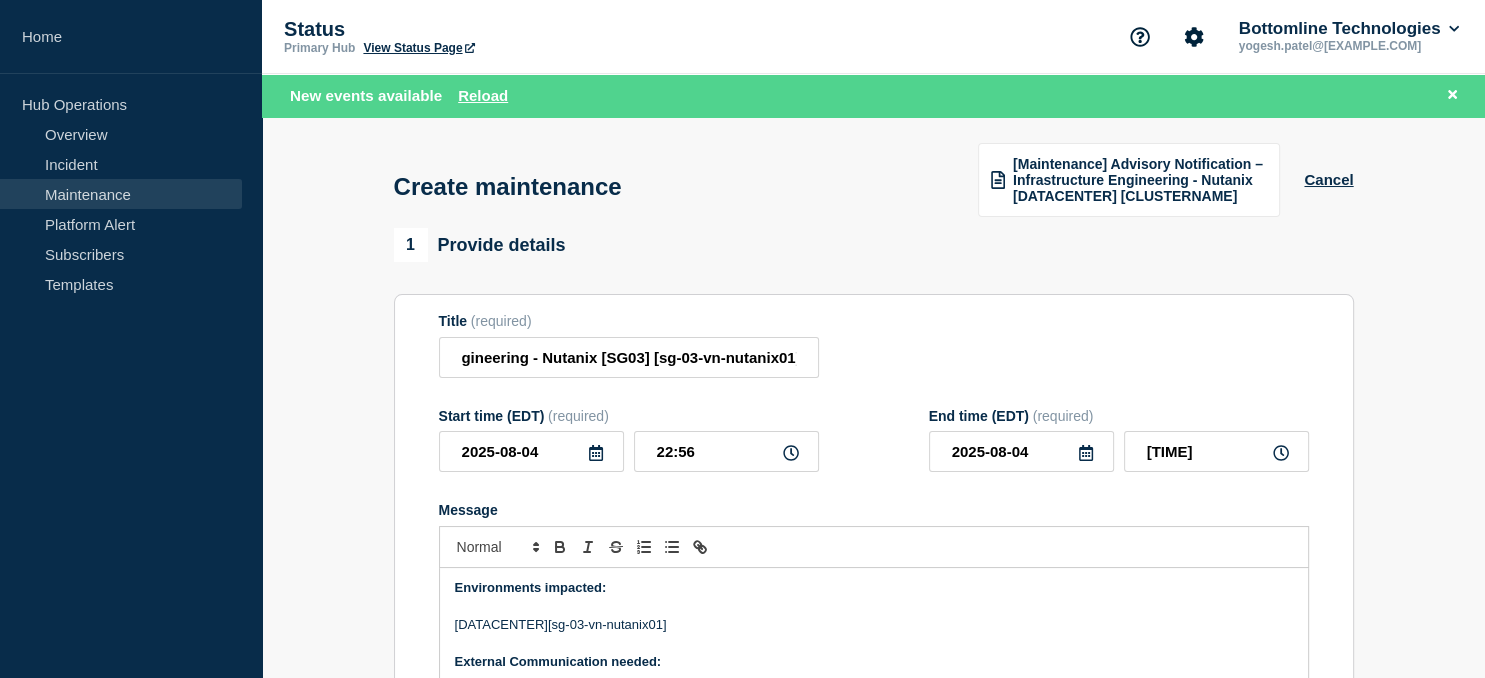 click on "[DATACENTER][sg-03-vn-nutanix01]" at bounding box center (874, 625) 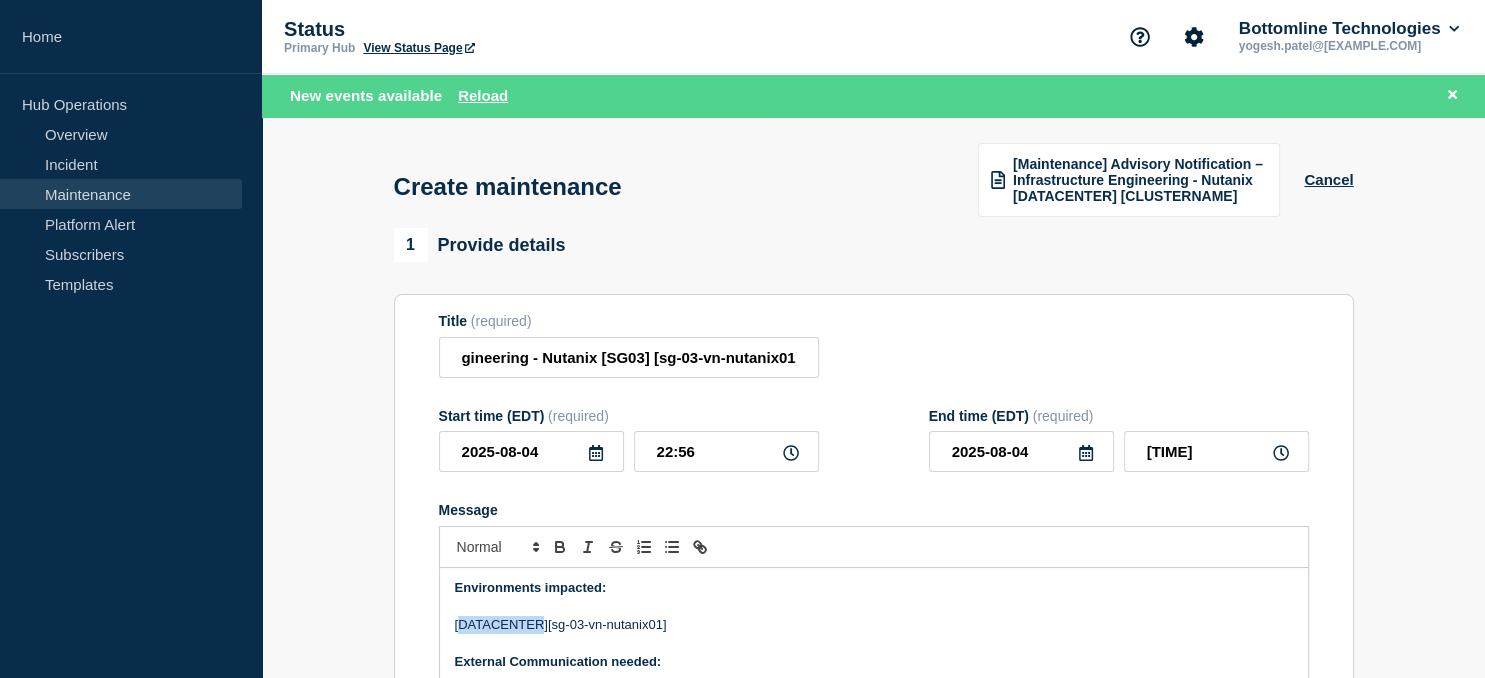 click on "[DATACENTER][sg-03-vn-nutanix01]" at bounding box center [874, 625] 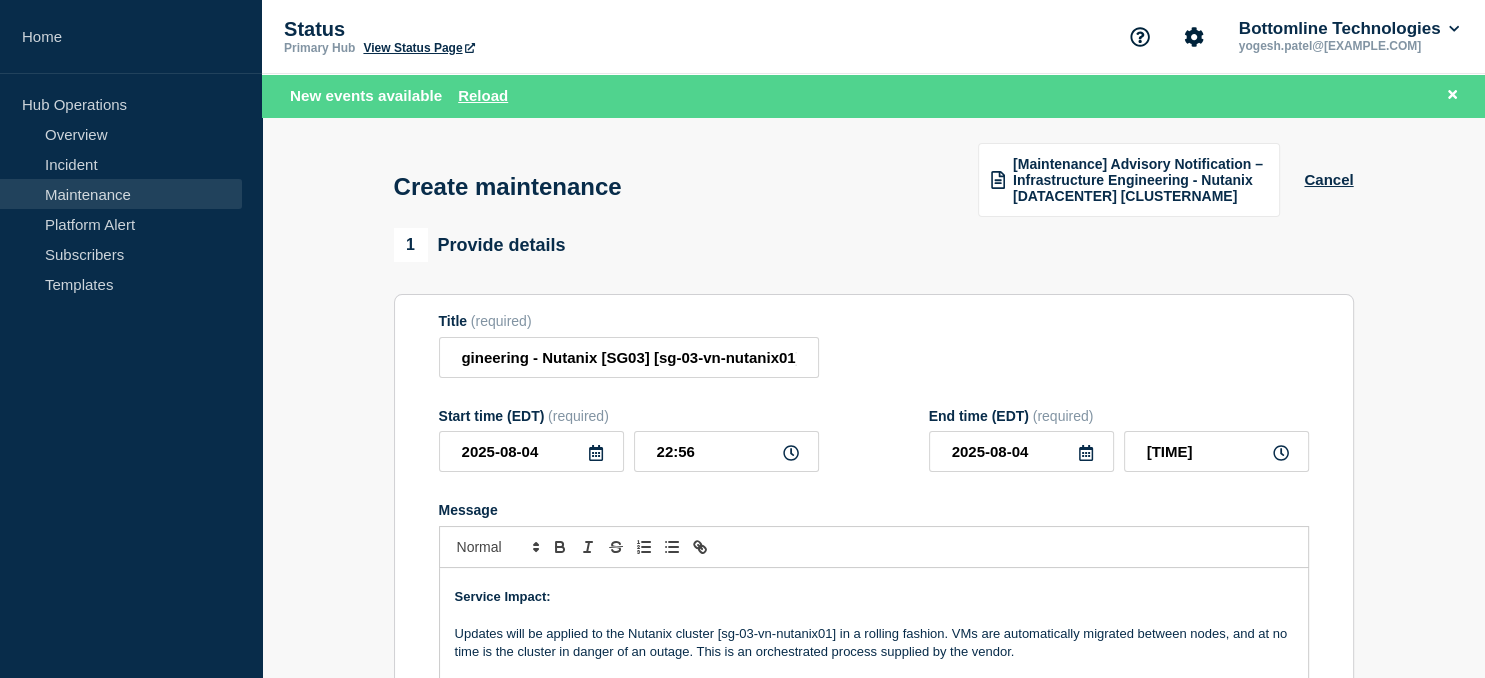 scroll, scrollTop: 77, scrollLeft: 0, axis: vertical 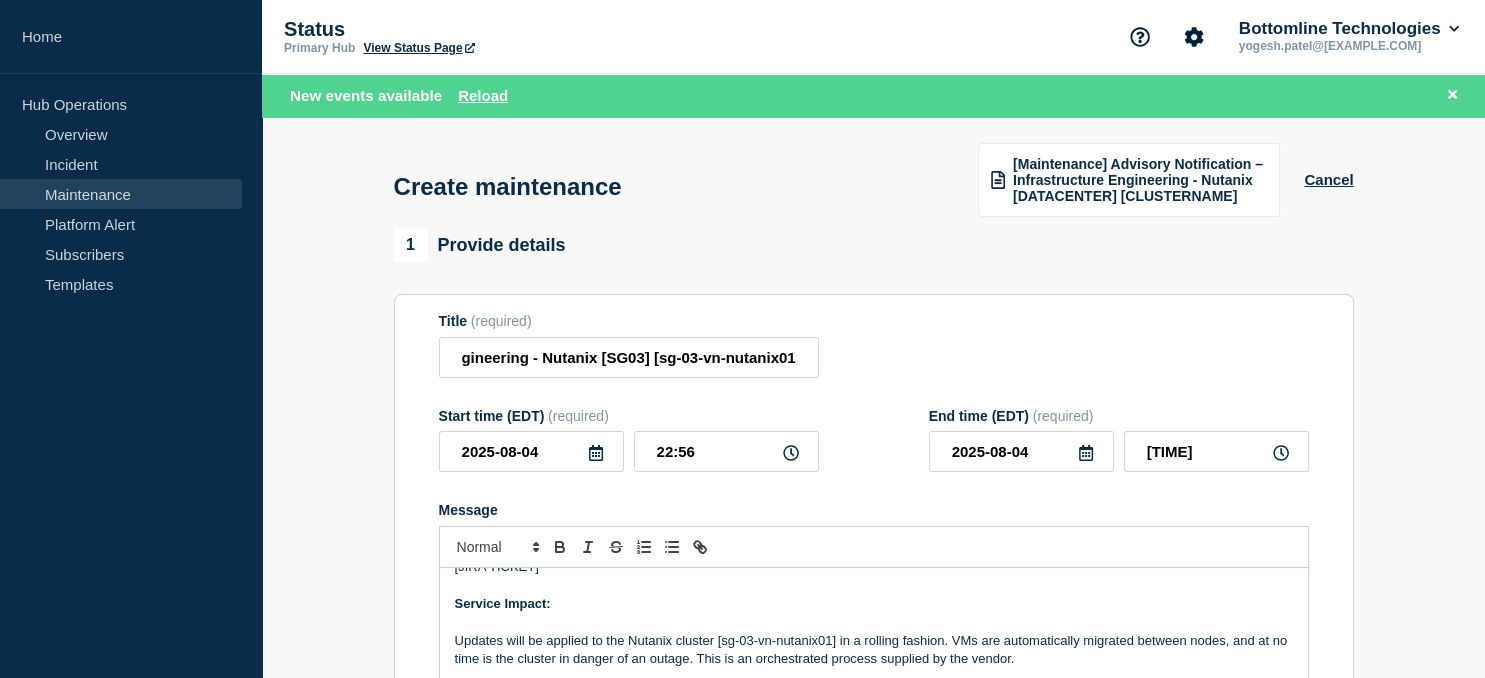 click 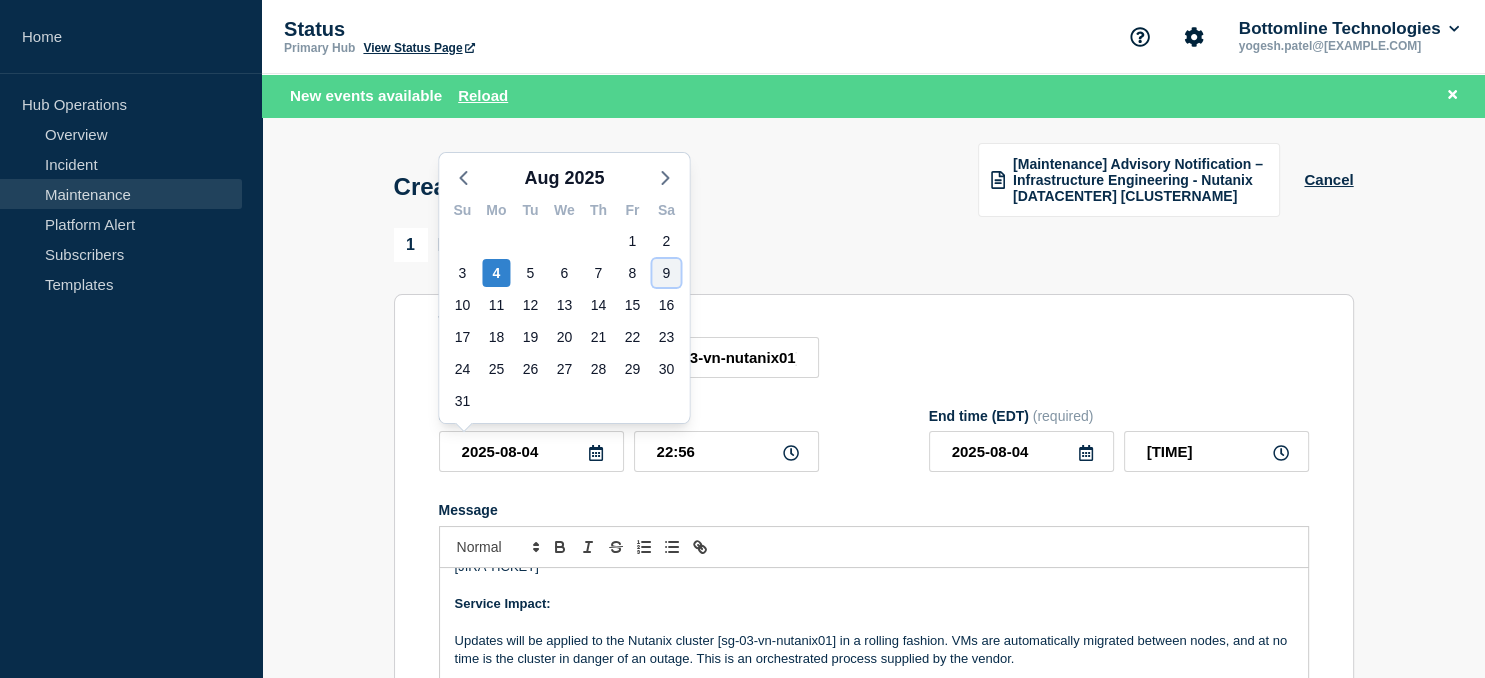 click on "9" 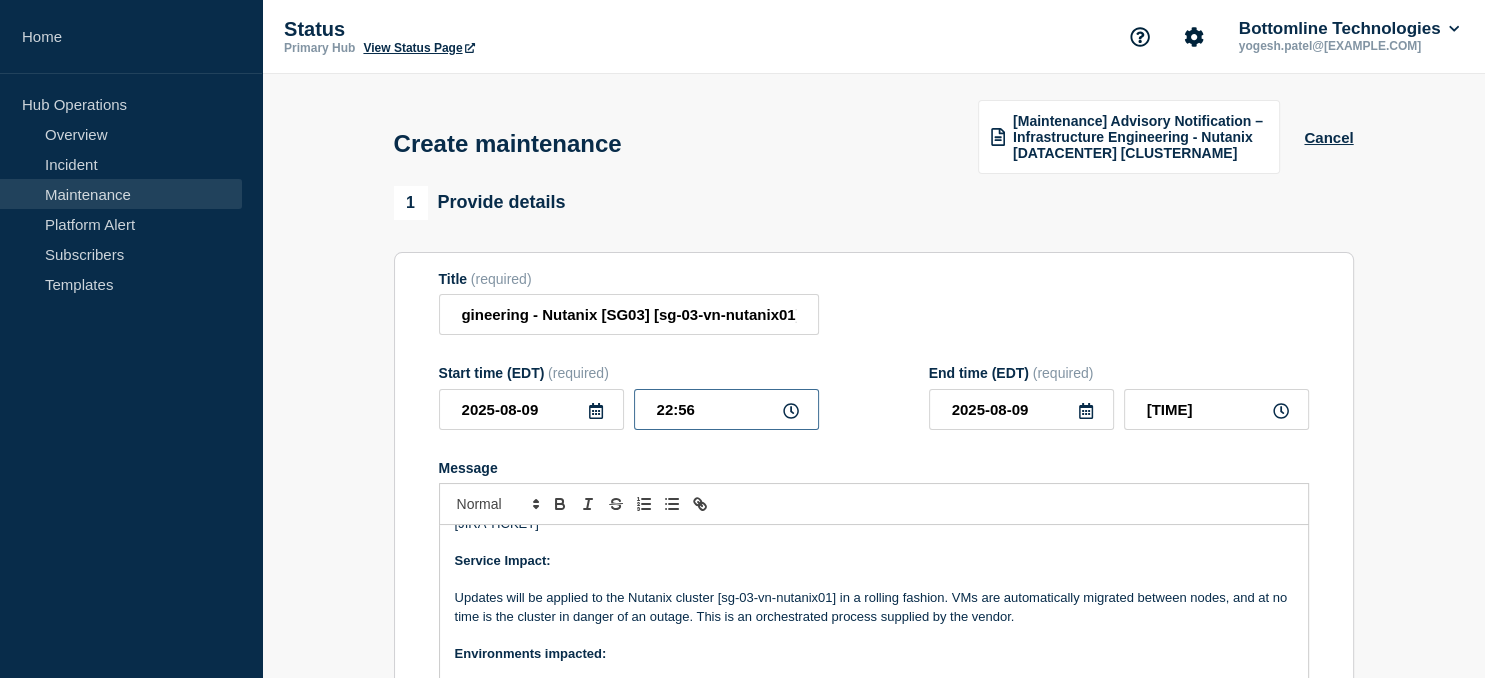 click on "22:56" at bounding box center (726, 409) 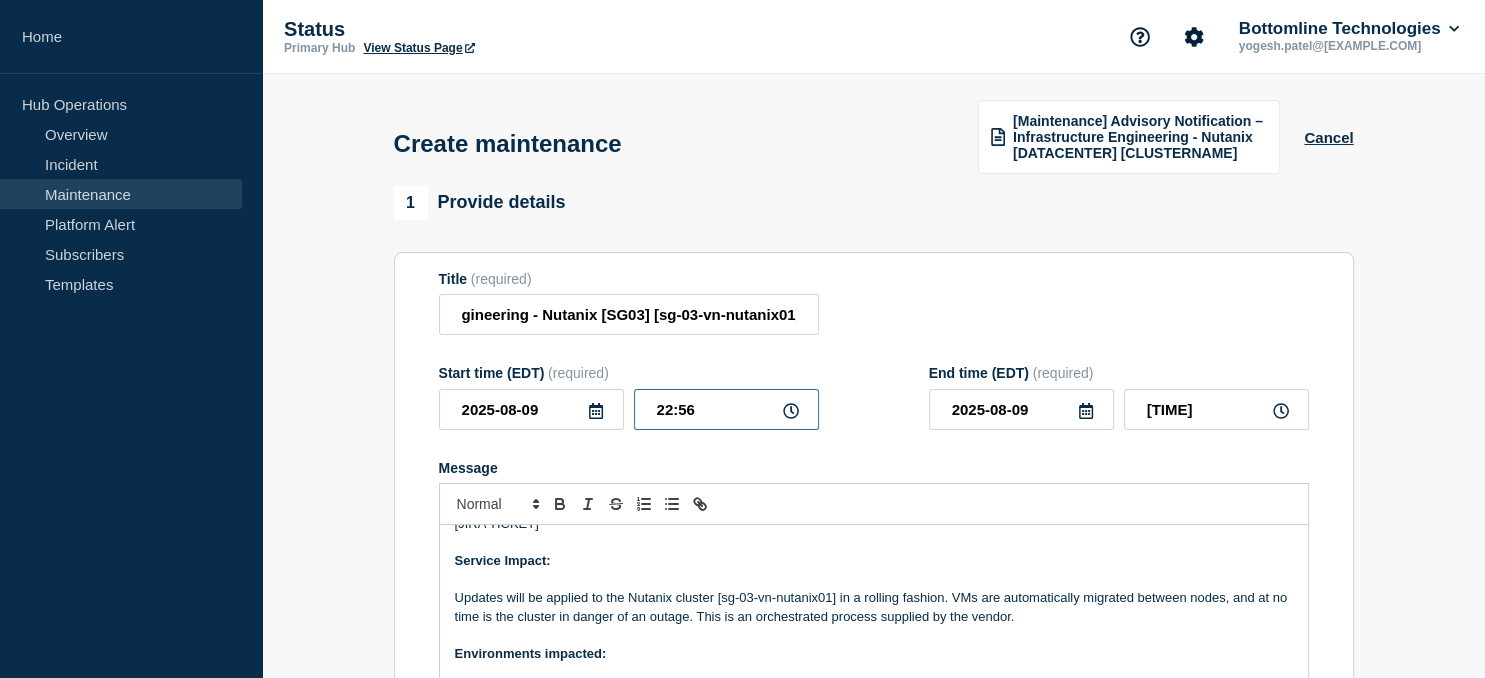 drag, startPoint x: 709, startPoint y: 416, endPoint x: 617, endPoint y: 416, distance: 92 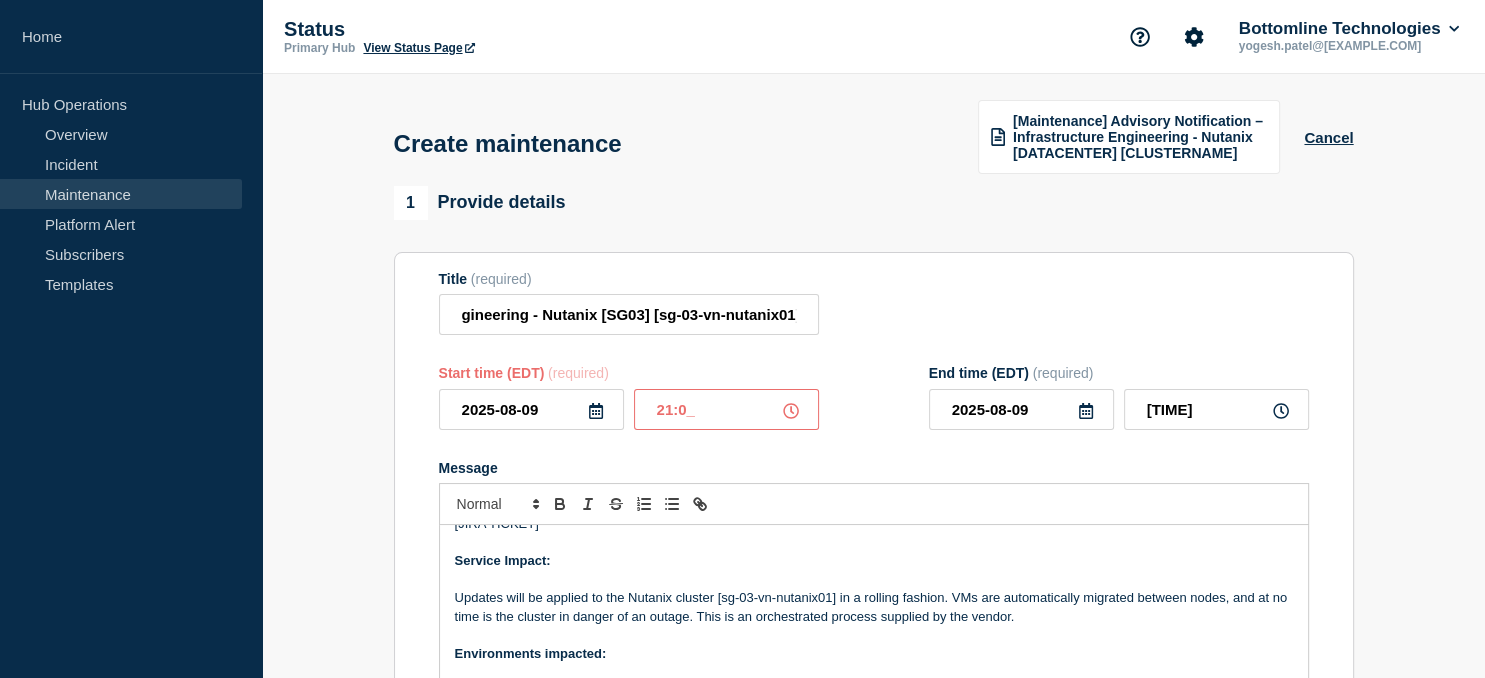 type on "21:00" 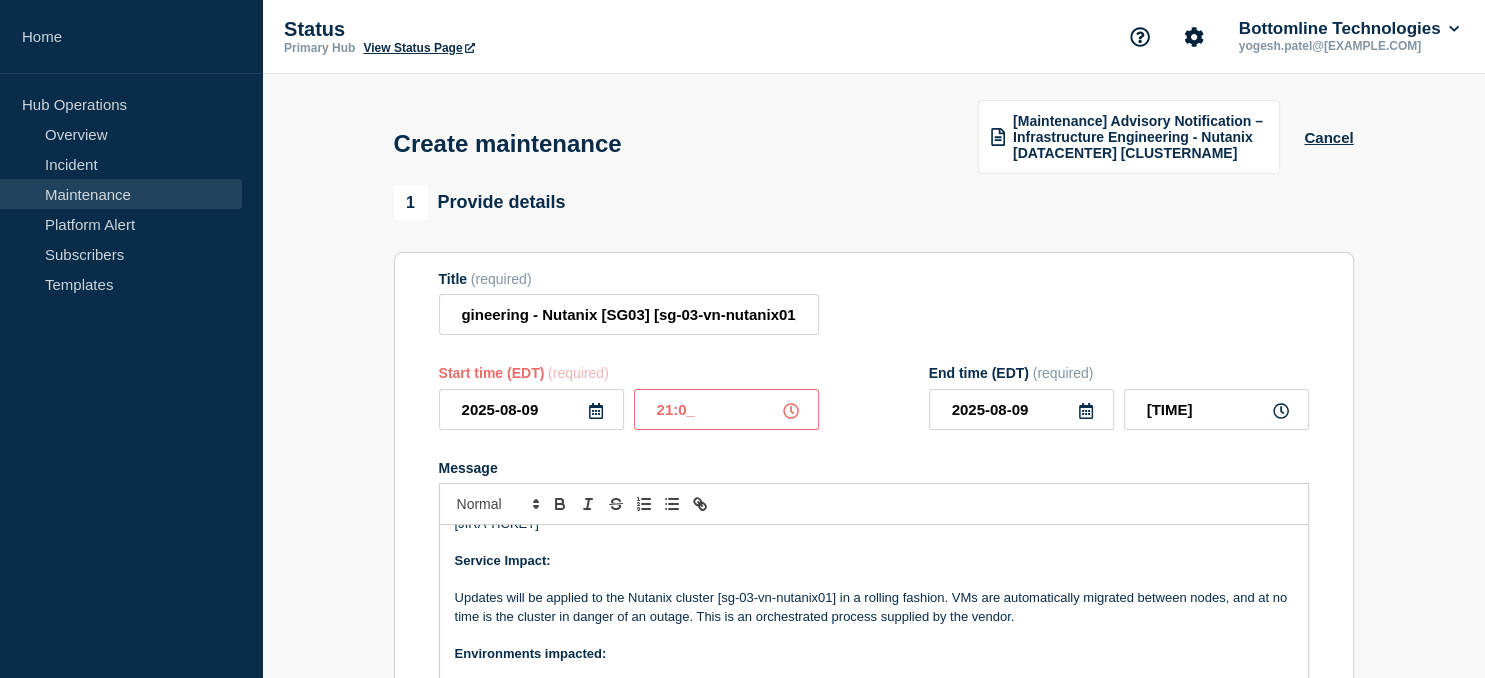type on "22:00" 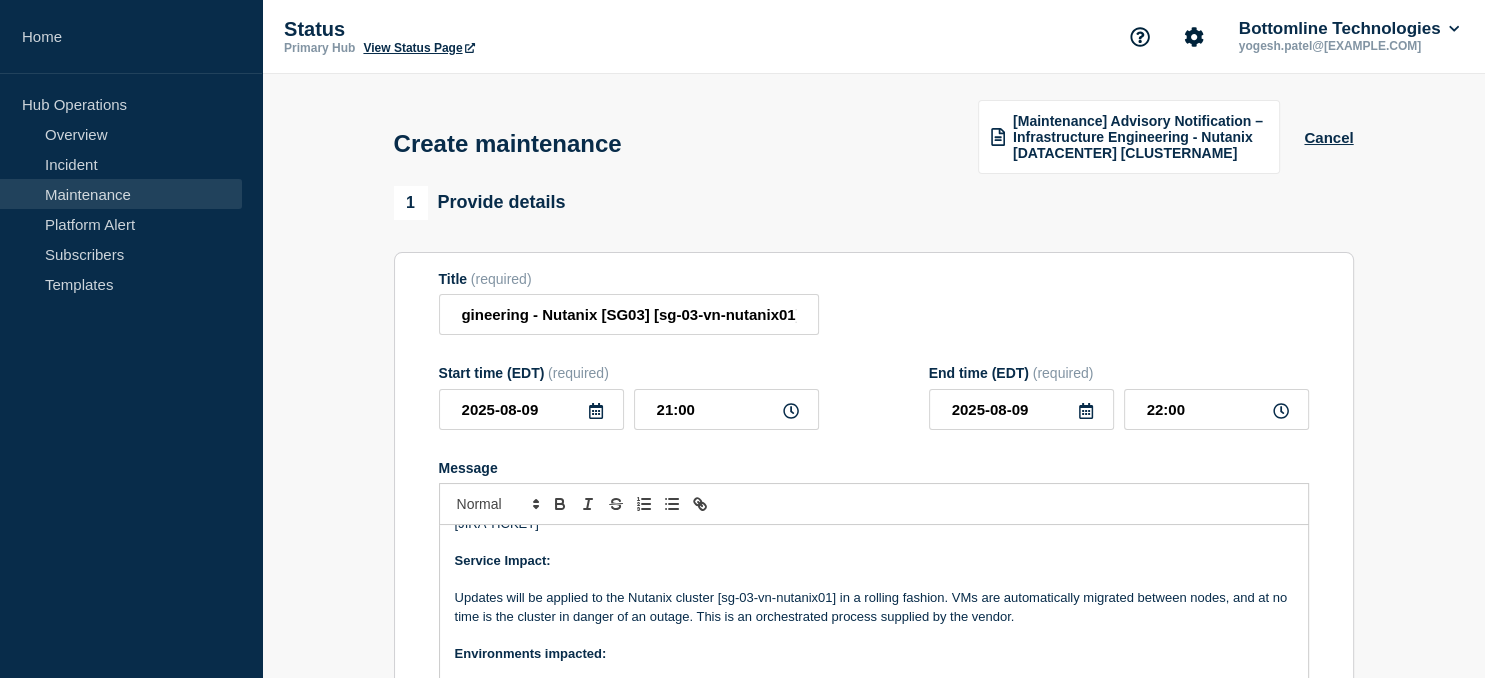 click 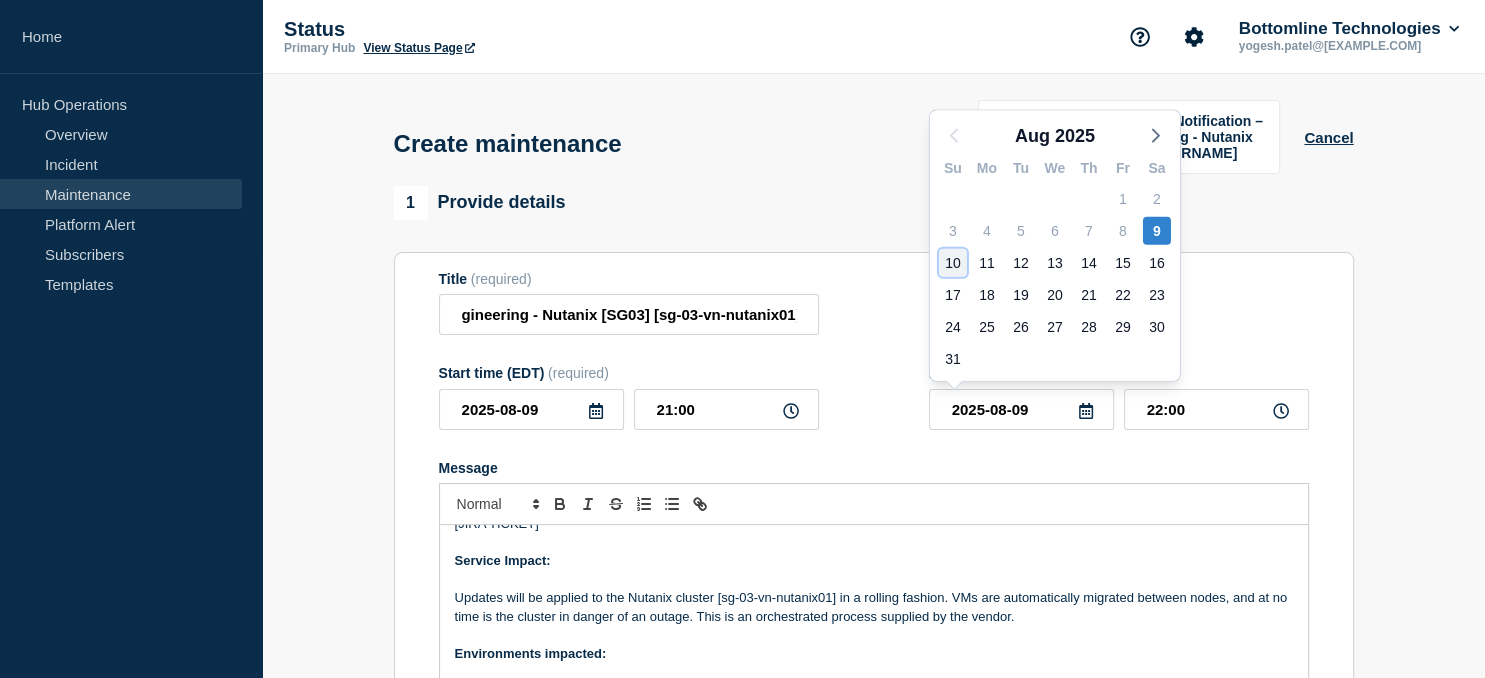 click on "10" 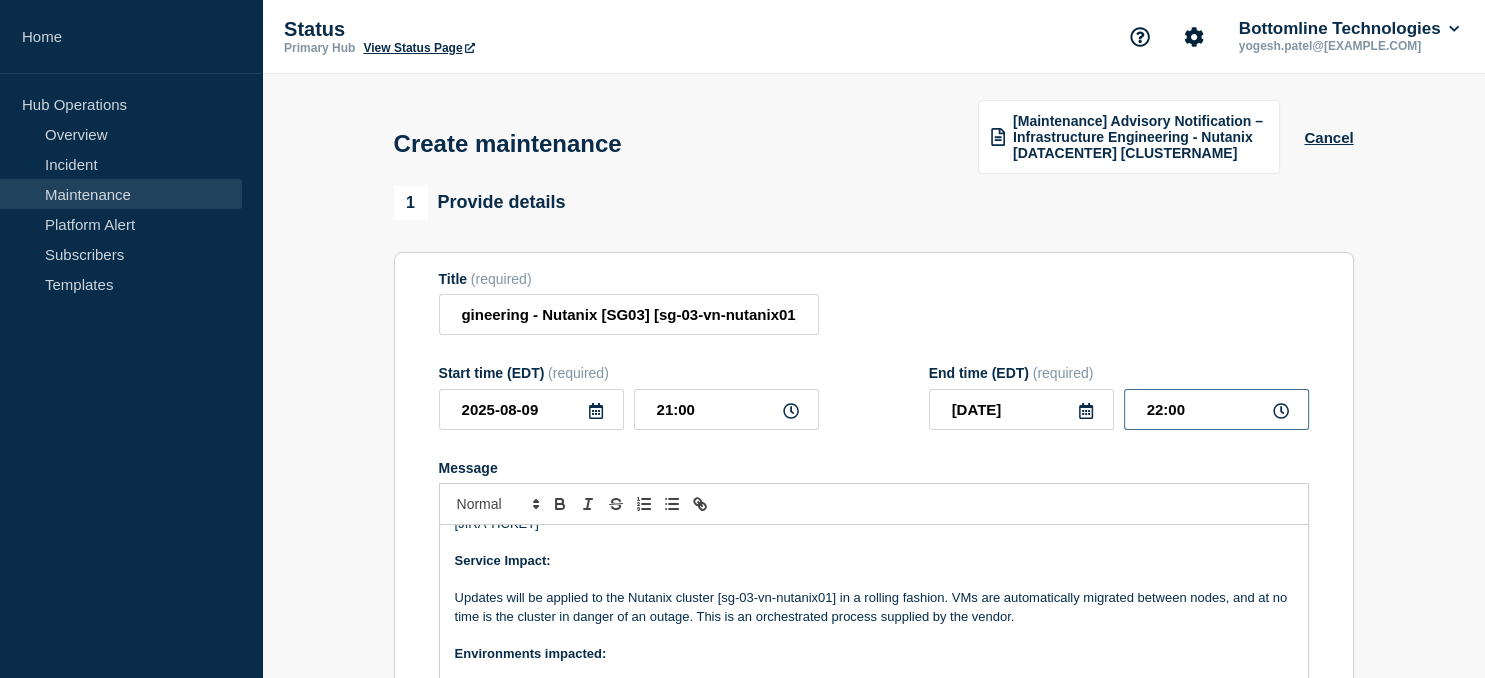 drag, startPoint x: 1183, startPoint y: 416, endPoint x: 1093, endPoint y: 418, distance: 90.02222 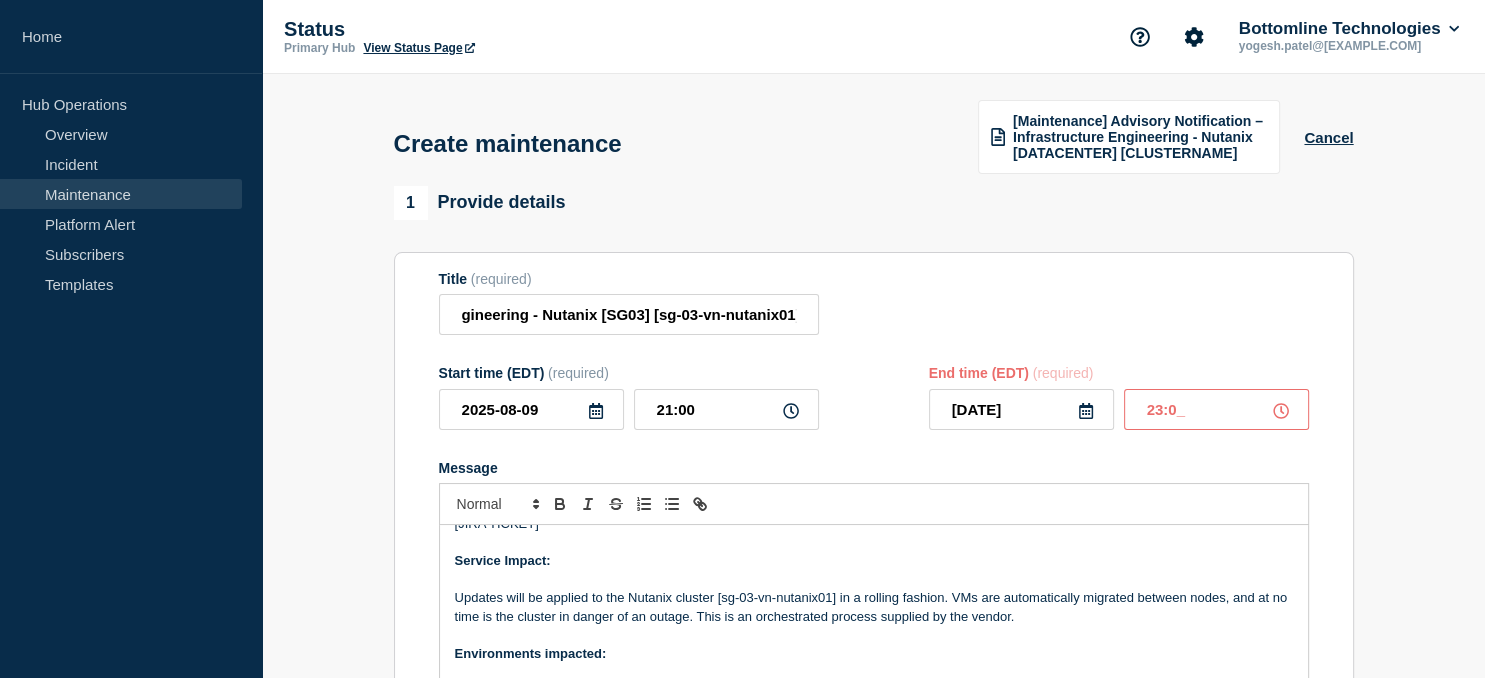 type on "23:00" 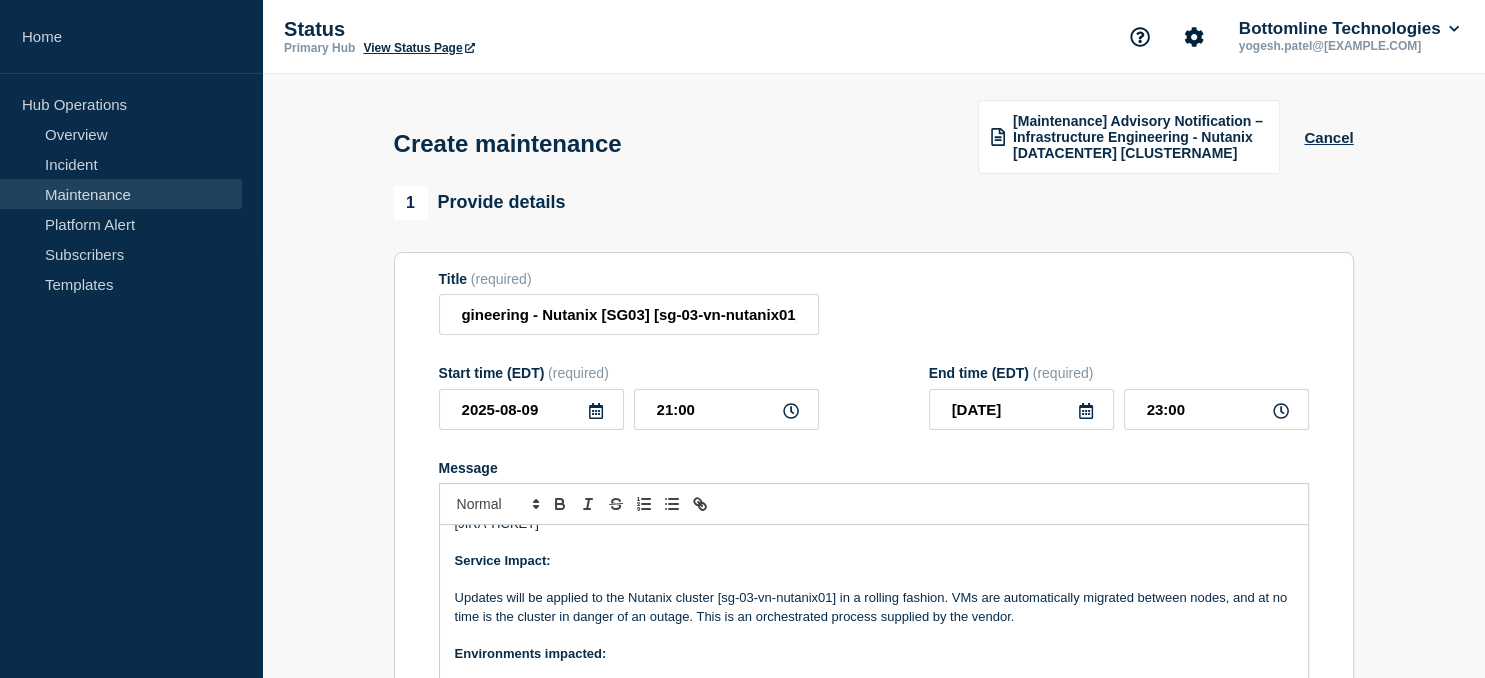 click on "1  Provide details  Title  (required) [Maintenance] Advisory Notification – Infrastructure Engineering - Nutanix [SG03] [sg-03-vn-nutanix01] Start time (EDT)  (required) 2025-08-09 21:00 End time (EDT)  (required) 2025-08-10 23:00 Message  Description of event:  Nutanix updates will be applied to [sg-03-vn-nutanix01] in [SG03] [JIRA TICKET] Service Impact: Updates will be applied to the Nutanix cluster [sg-03-vn-nutanix01] in a rolling fashion. VMs are automatically migrated between nodes, and at no time is the cluster in danger of an outage. This is an orchestrated process supplied by the vendor. Environments impacted:  [SG03][sg-03-vn-nutanix01] External Communication needed:  No, as there will not be any outage Maintenance Communication Plan:  This notice will be sent at the beginning of the maintenance window. Thank you, Datacenter Engineering  Suppress automated incidents during maintenance 2  Recurring maintenance  Repeat maintenance 3  Set affected Services  You have not selected any services yet." at bounding box center [873, 880] 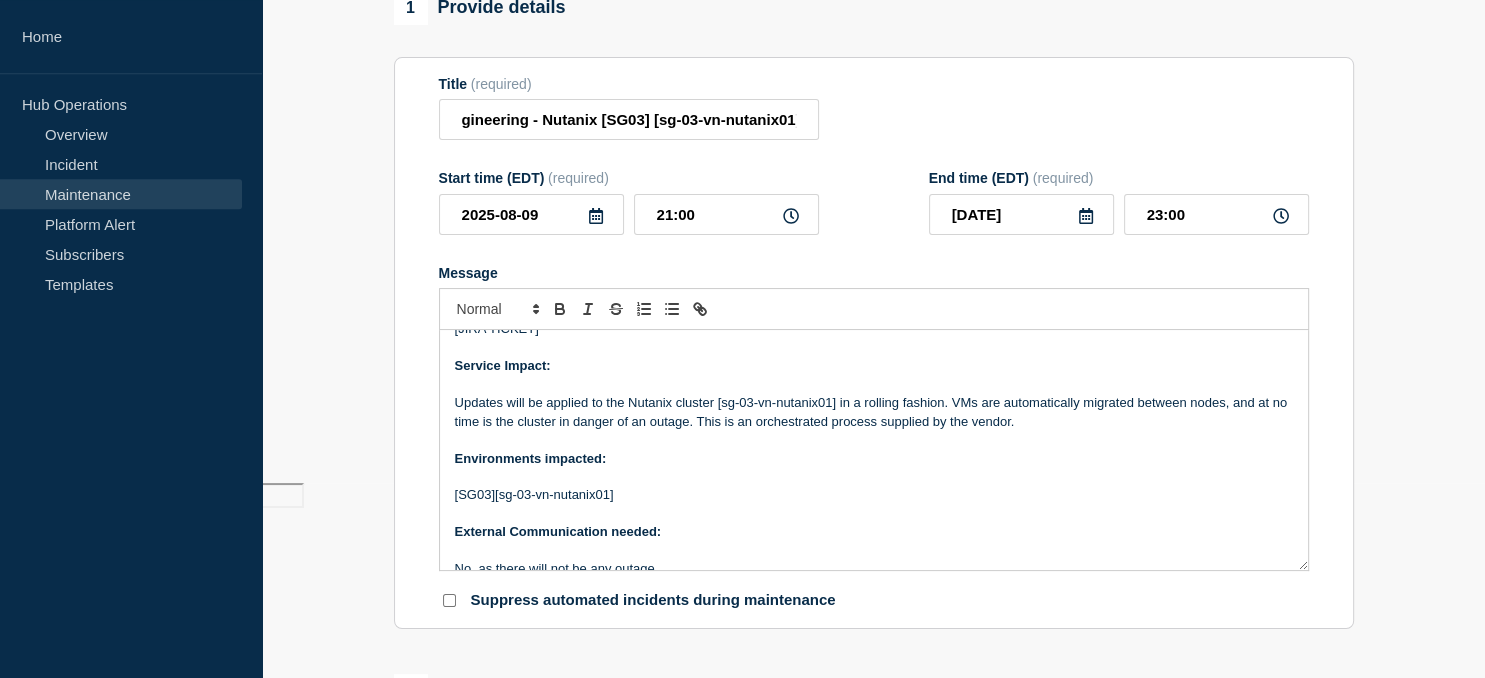 scroll, scrollTop: 203, scrollLeft: 0, axis: vertical 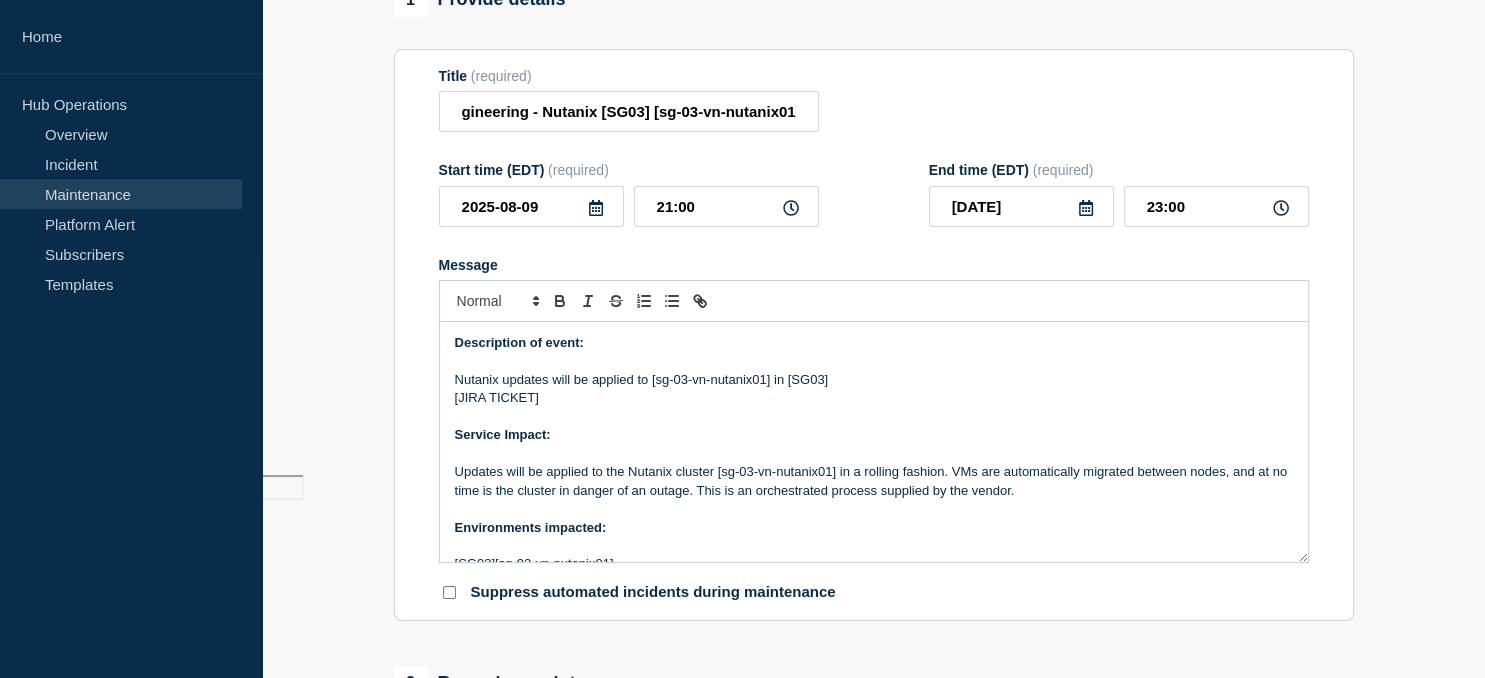 click on "[JIRA TICKET]" at bounding box center [874, 398] 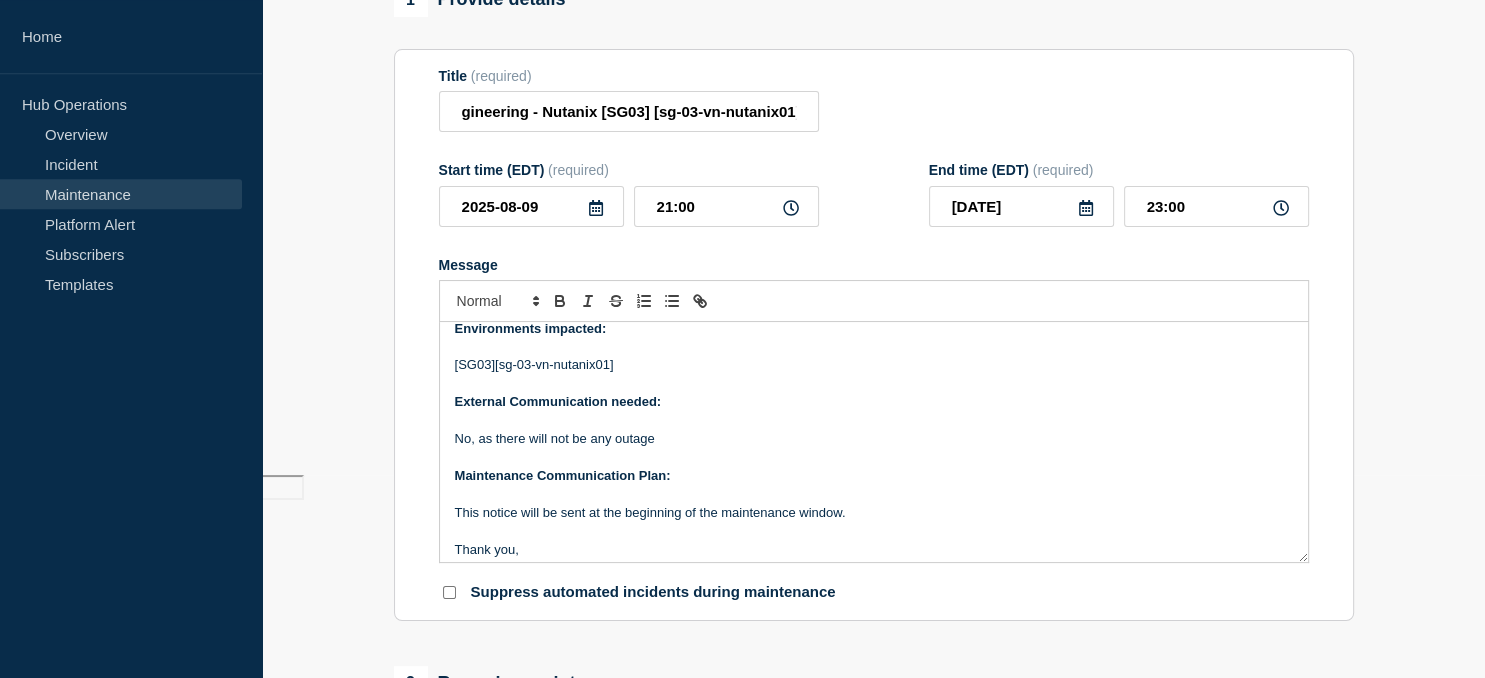 scroll, scrollTop: 227, scrollLeft: 0, axis: vertical 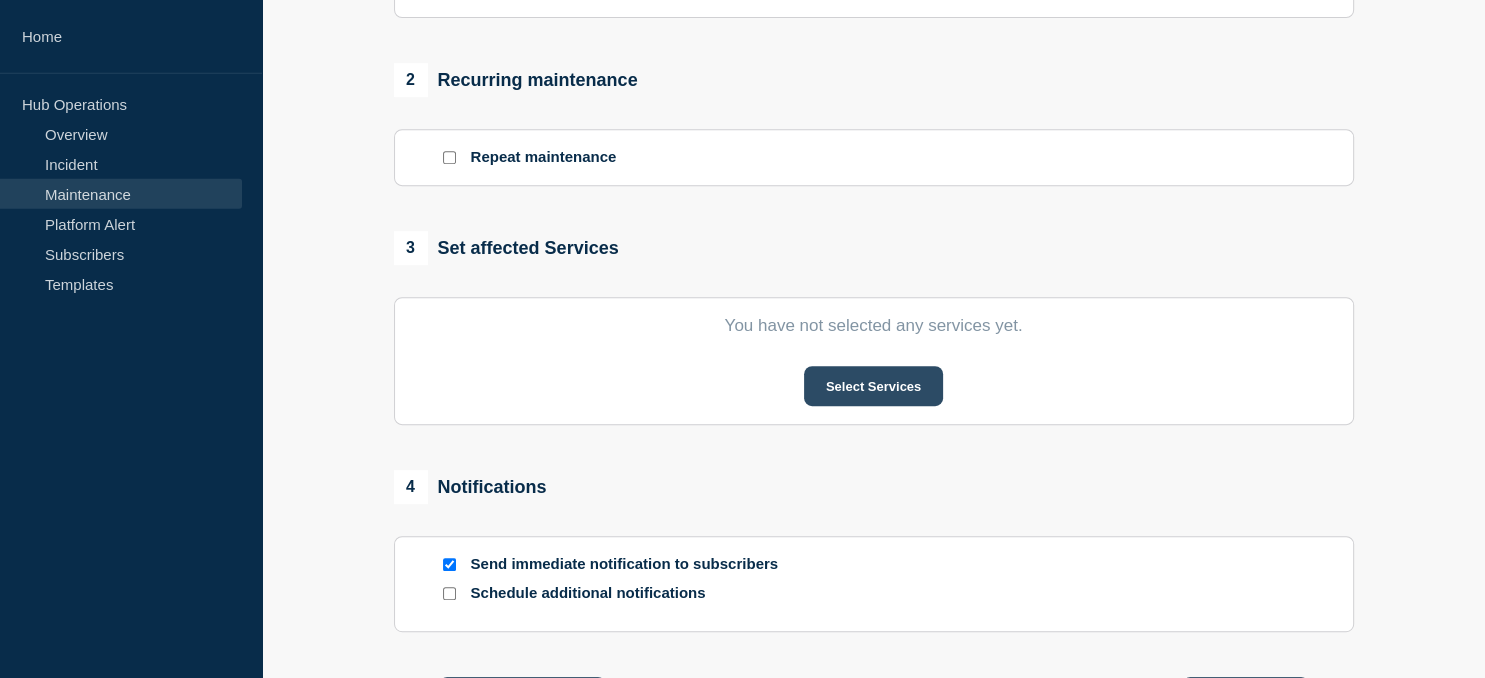 click on "Select Services" at bounding box center (873, 386) 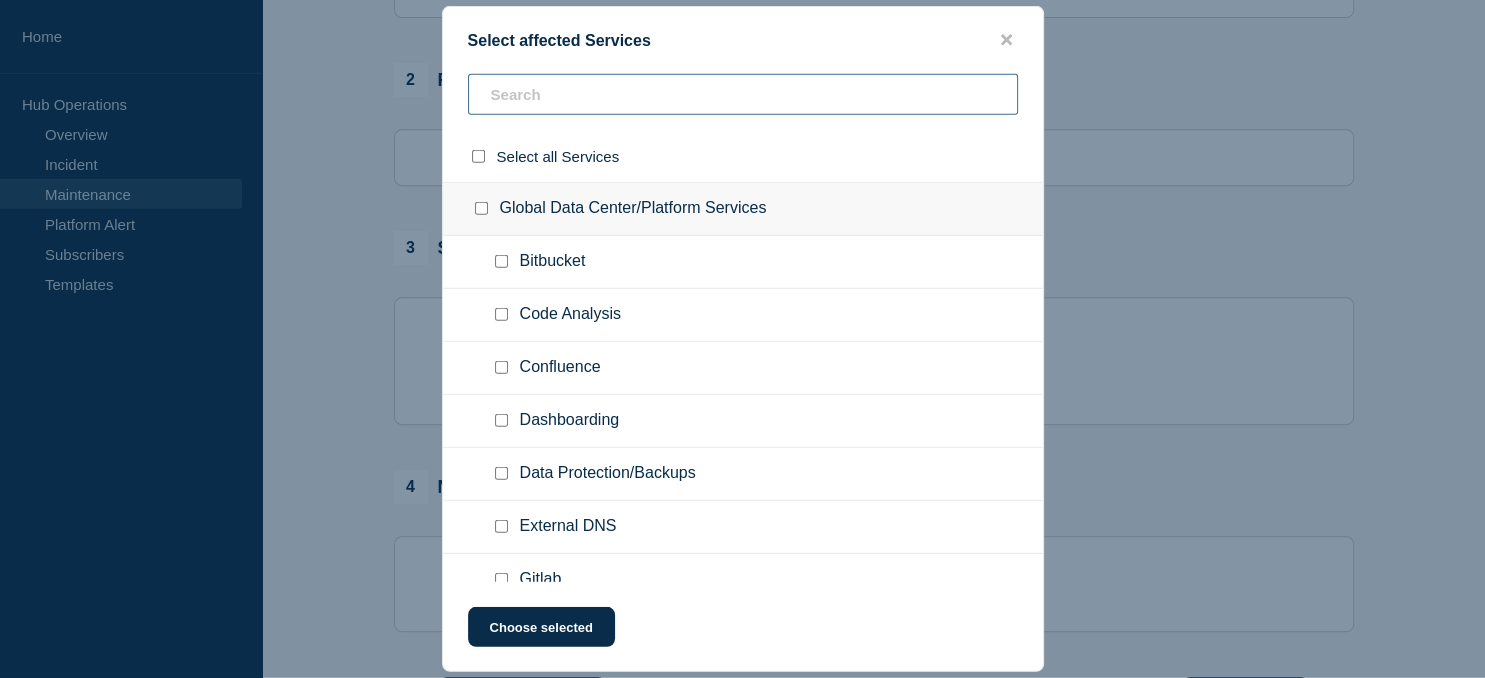 click at bounding box center [743, 94] 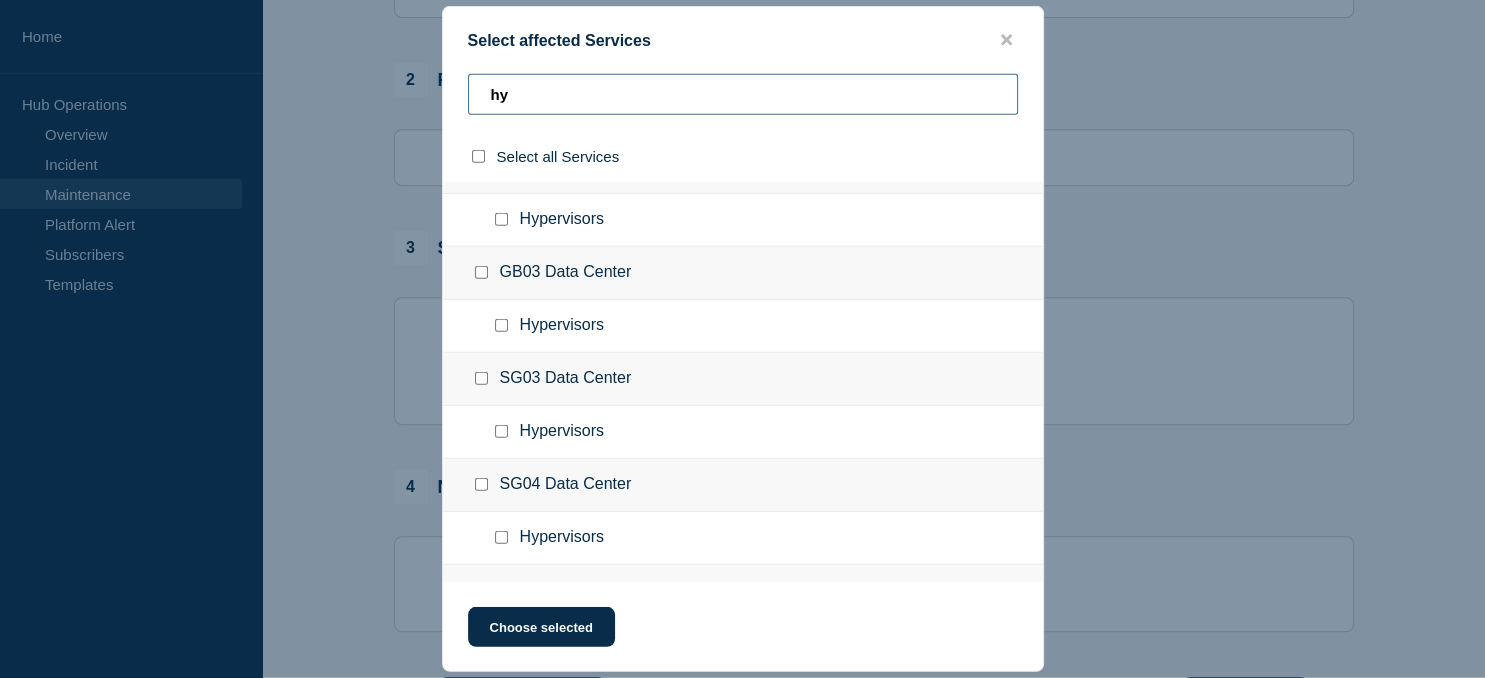 scroll, scrollTop: 372, scrollLeft: 0, axis: vertical 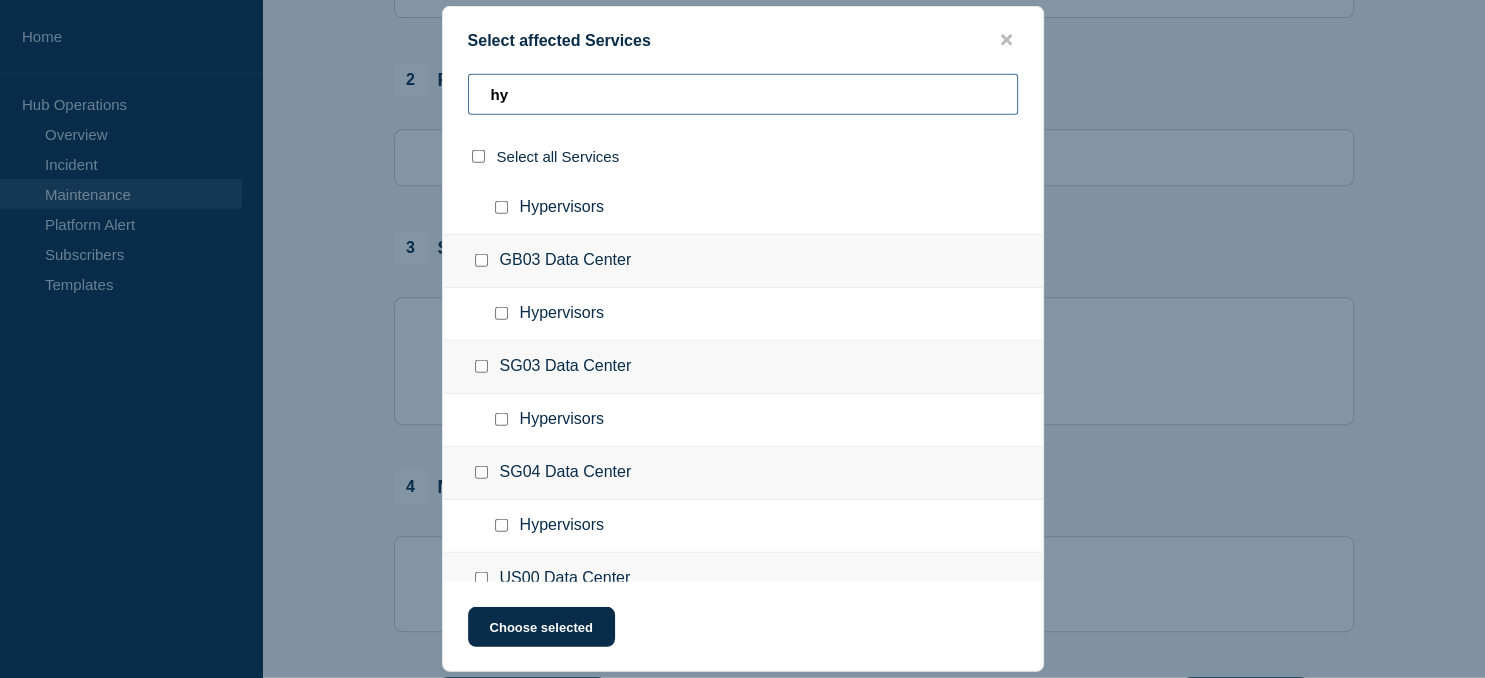 type on "hy" 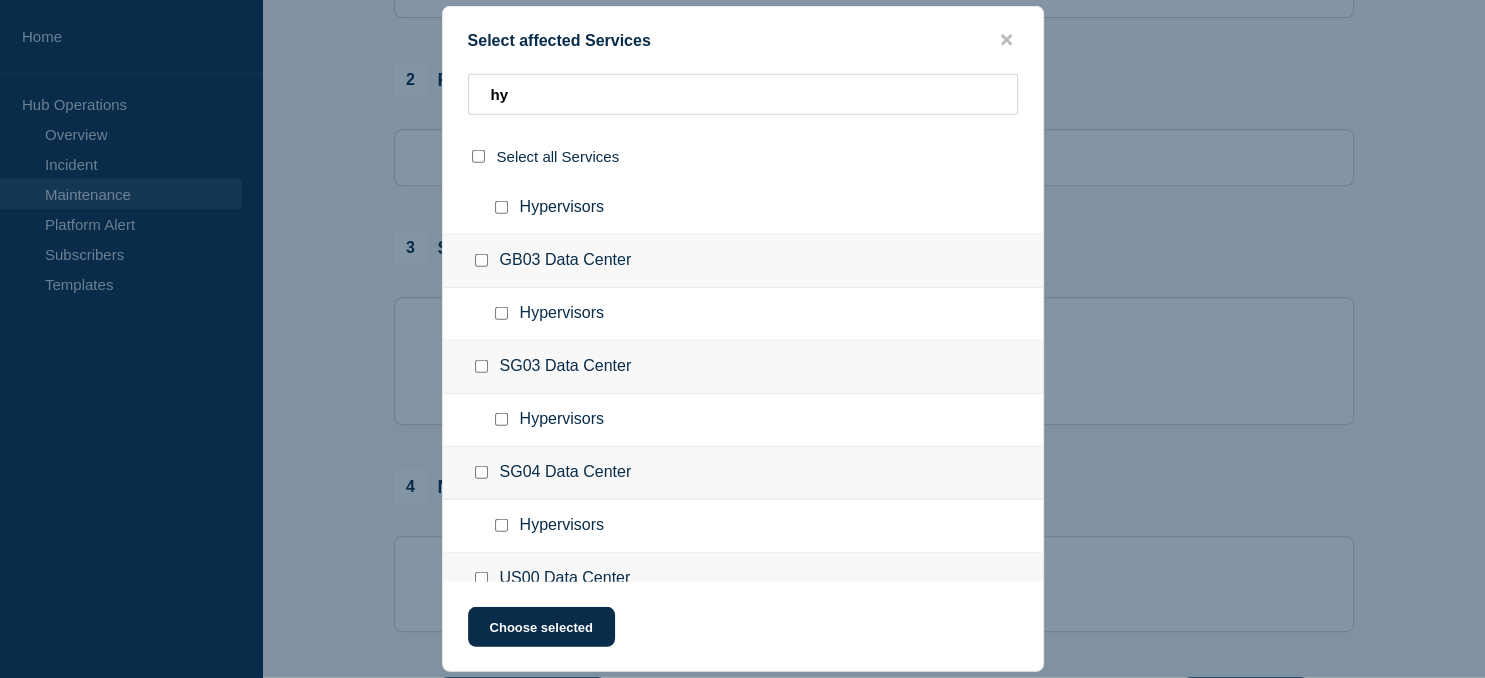 click at bounding box center (501, 419) 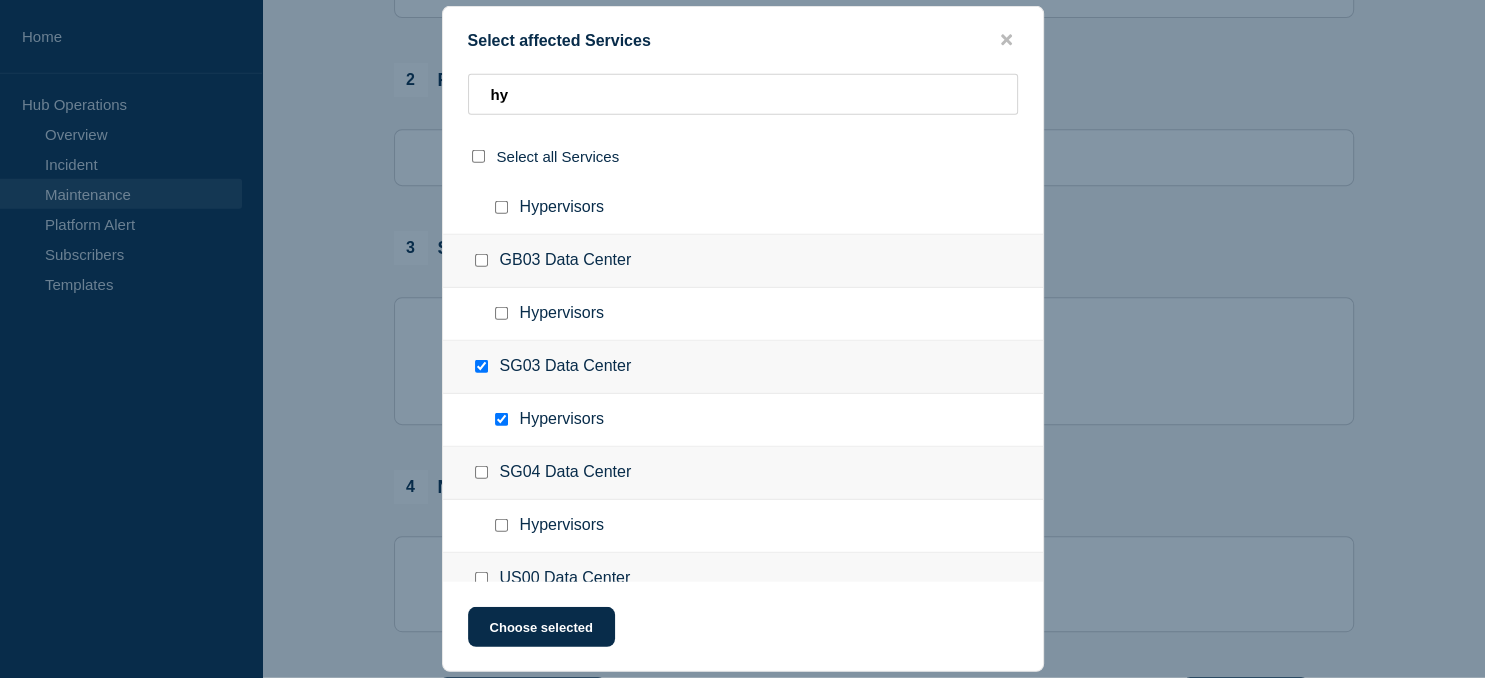 checkbox on "true" 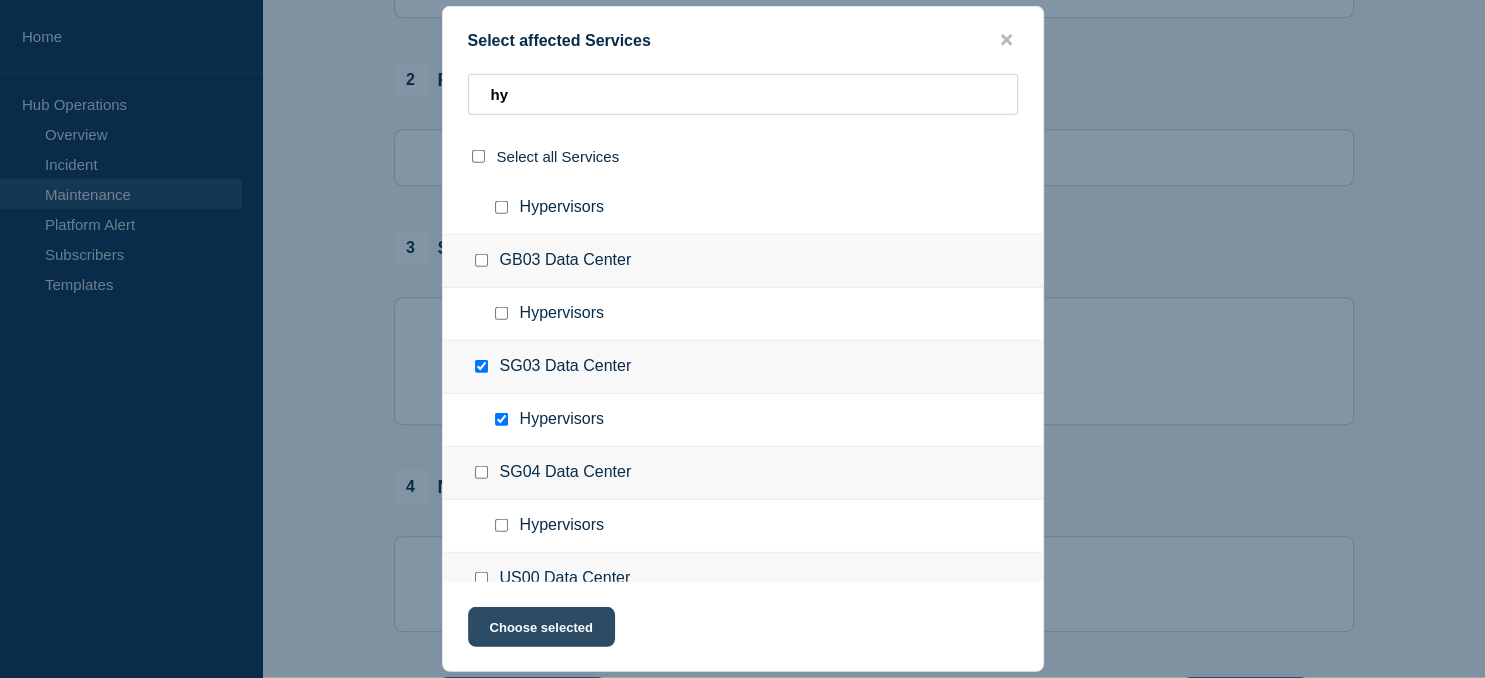 click on "Choose selected" 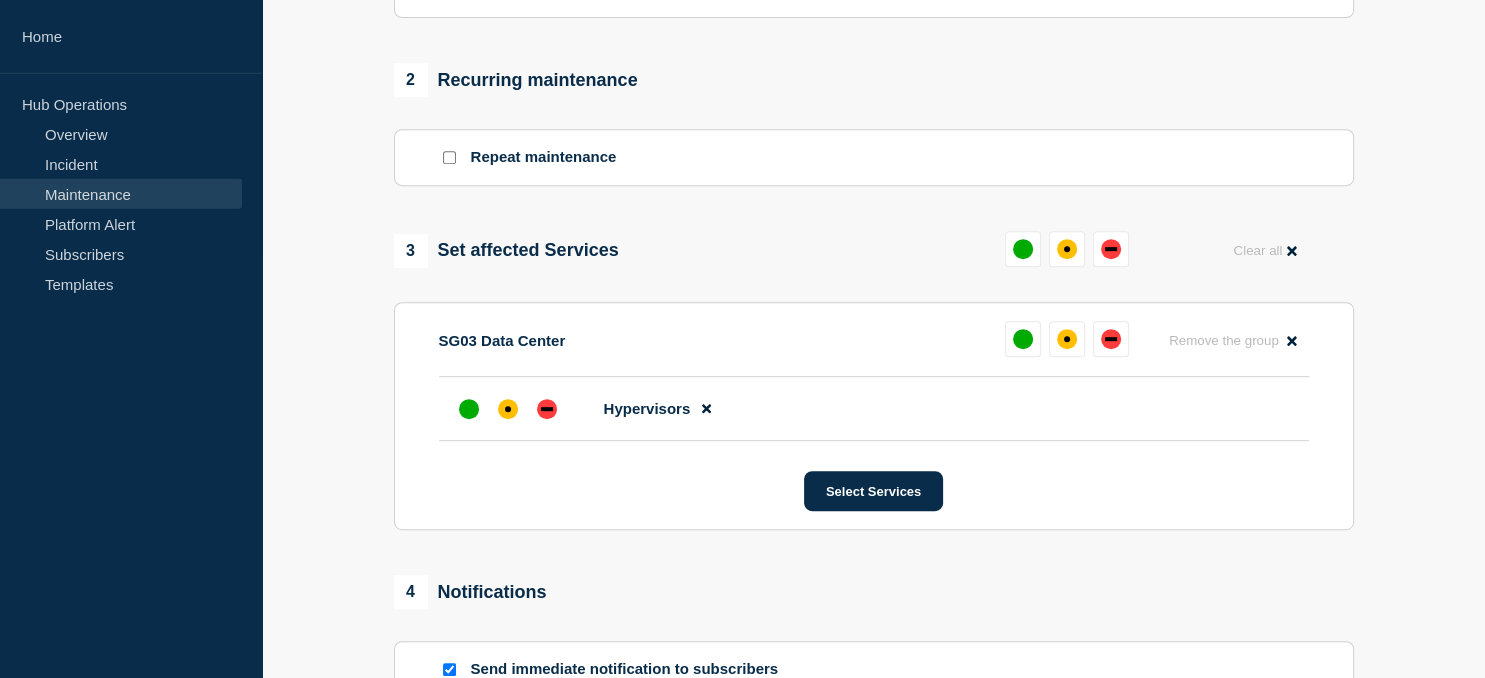 scroll, scrollTop: 372, scrollLeft: 0, axis: vertical 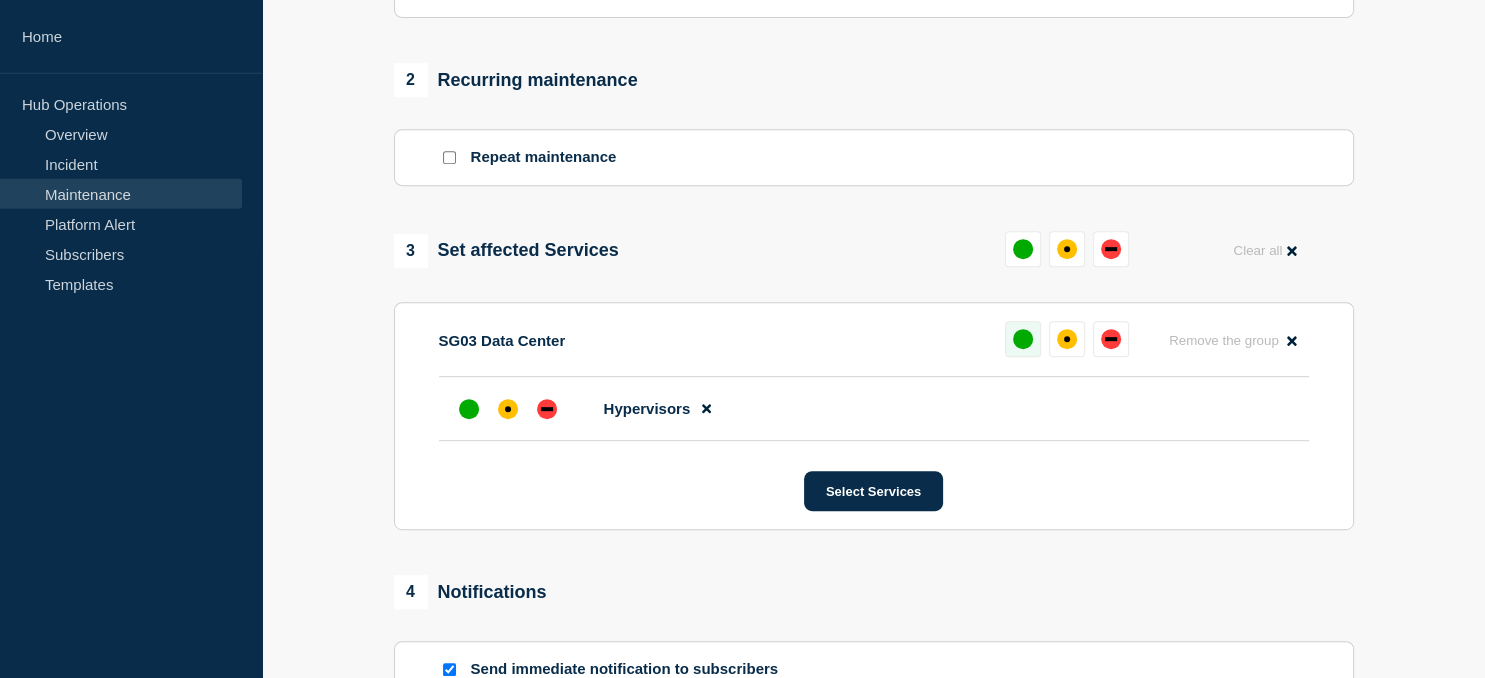 click at bounding box center [1023, 339] 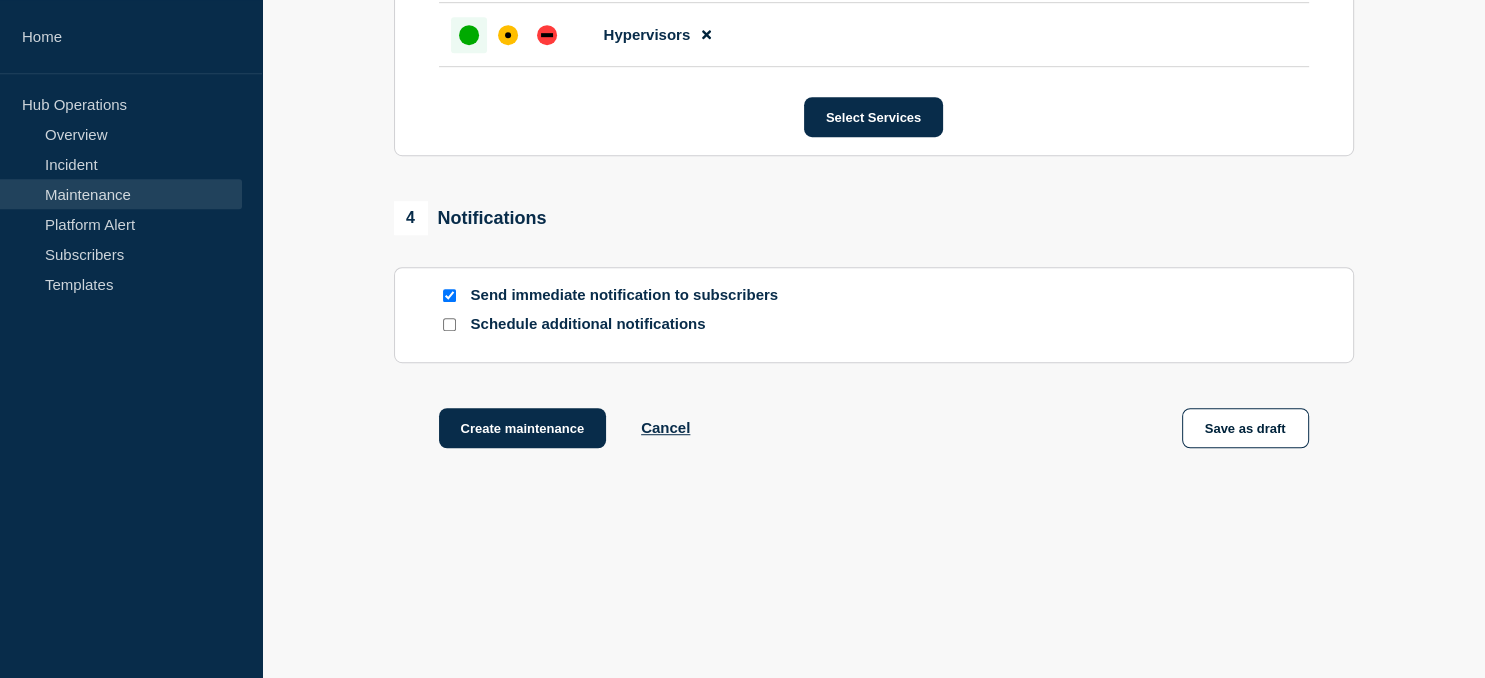 scroll, scrollTop: 1189, scrollLeft: 0, axis: vertical 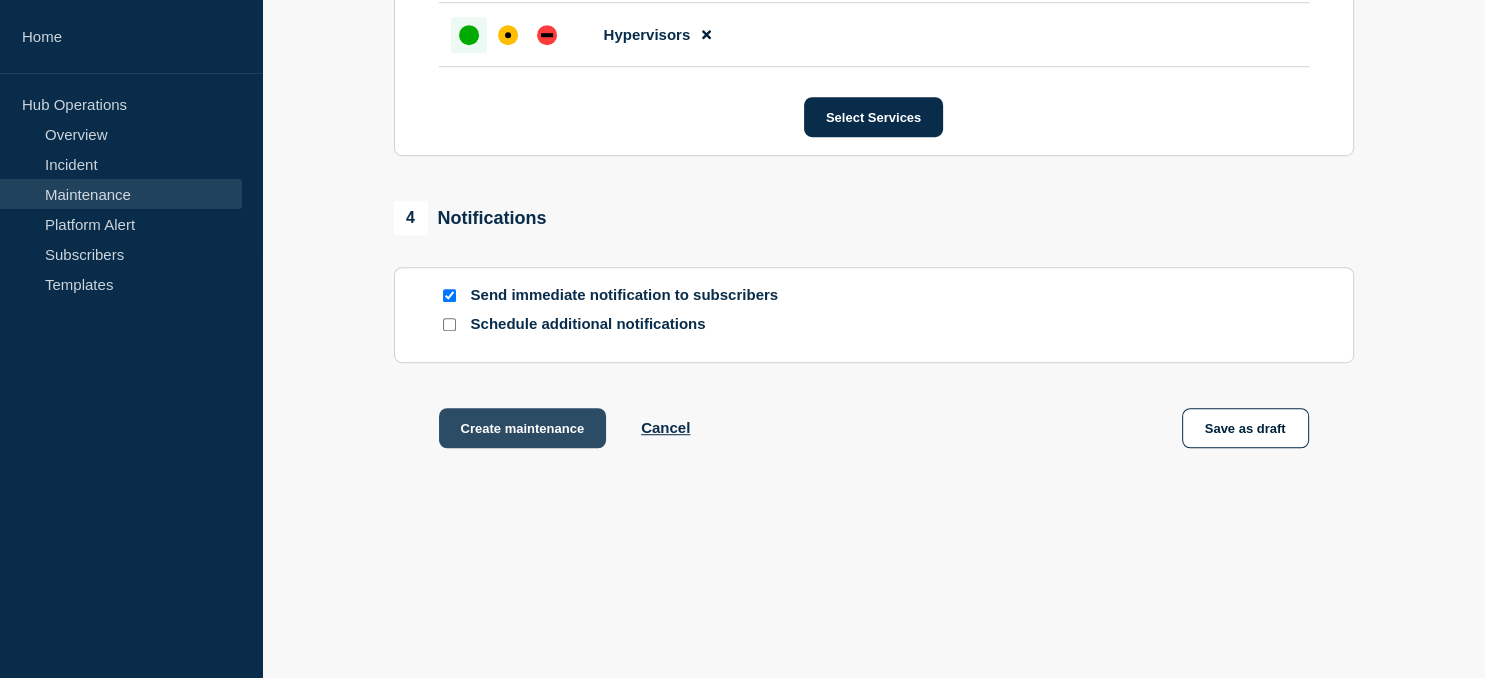click on "Create maintenance" at bounding box center (523, 428) 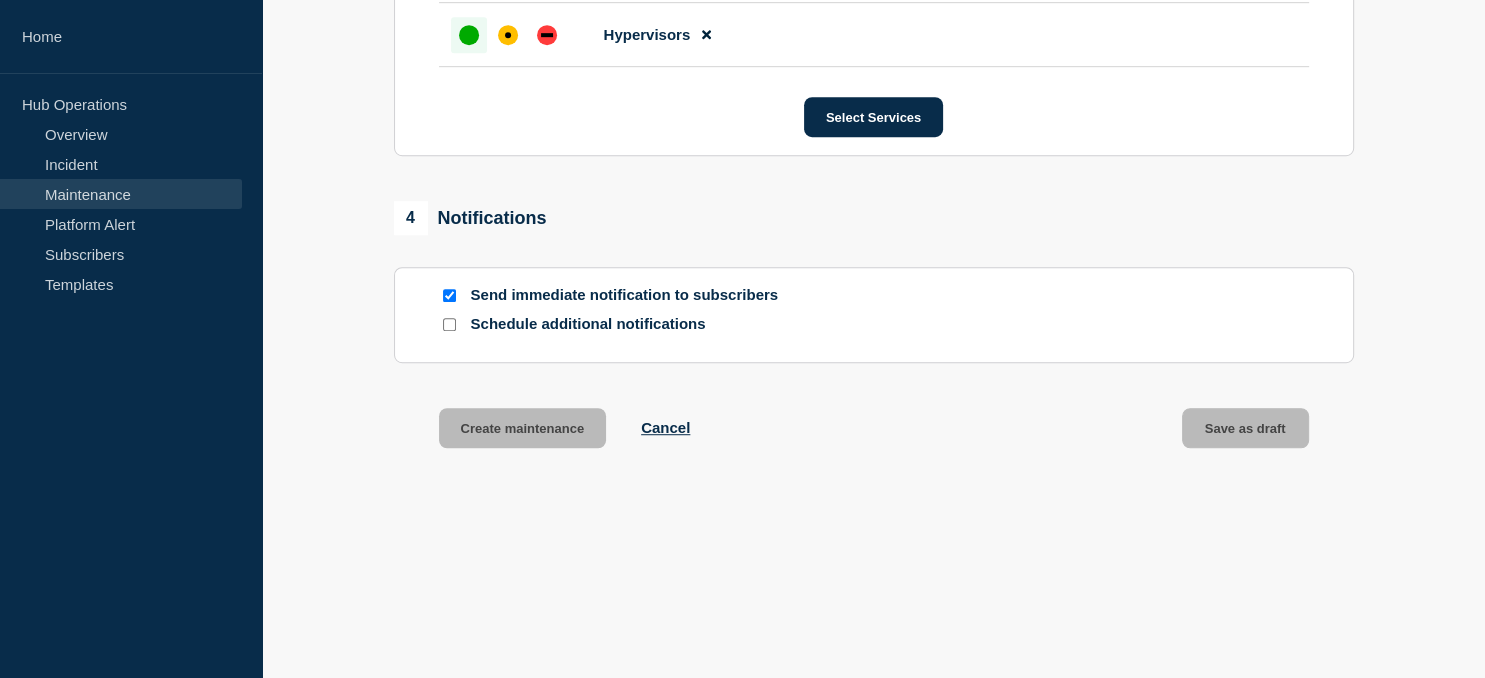 scroll, scrollTop: 0, scrollLeft: 0, axis: both 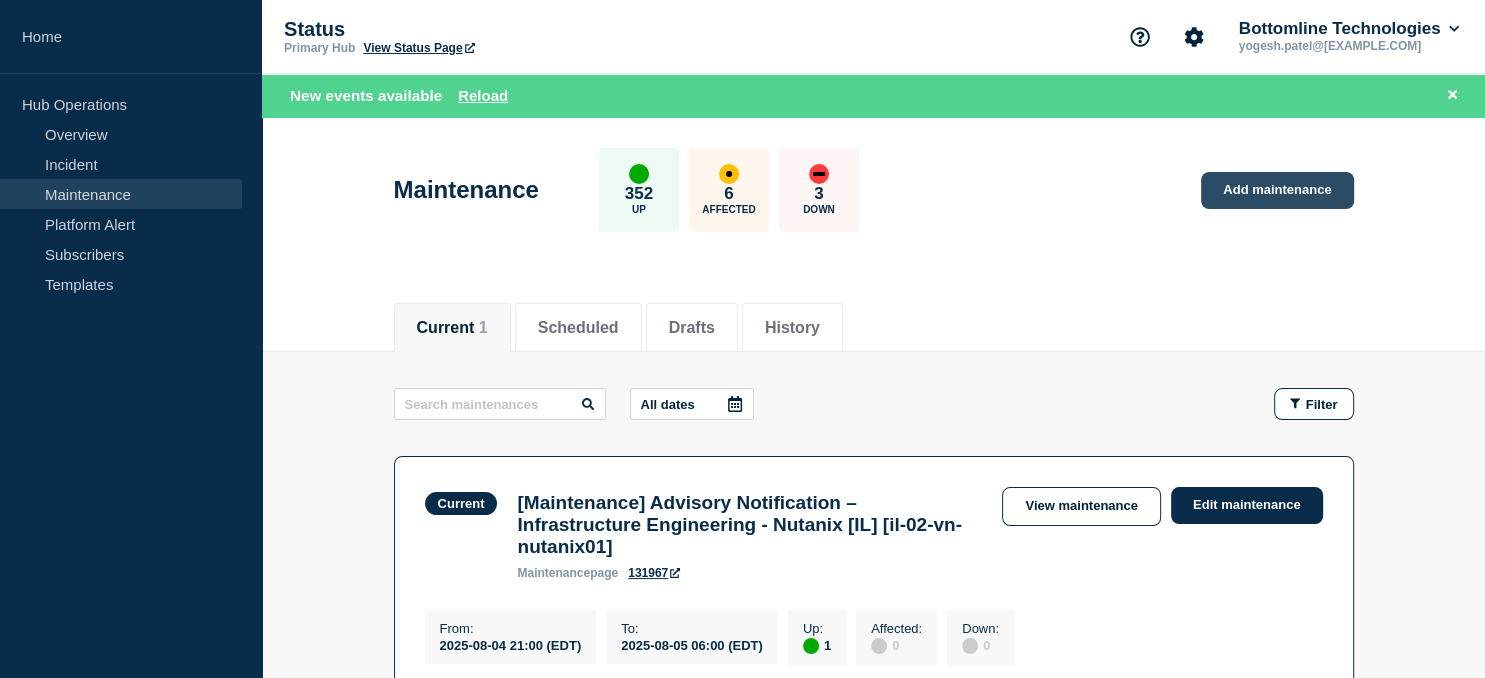 click on "Add maintenance" 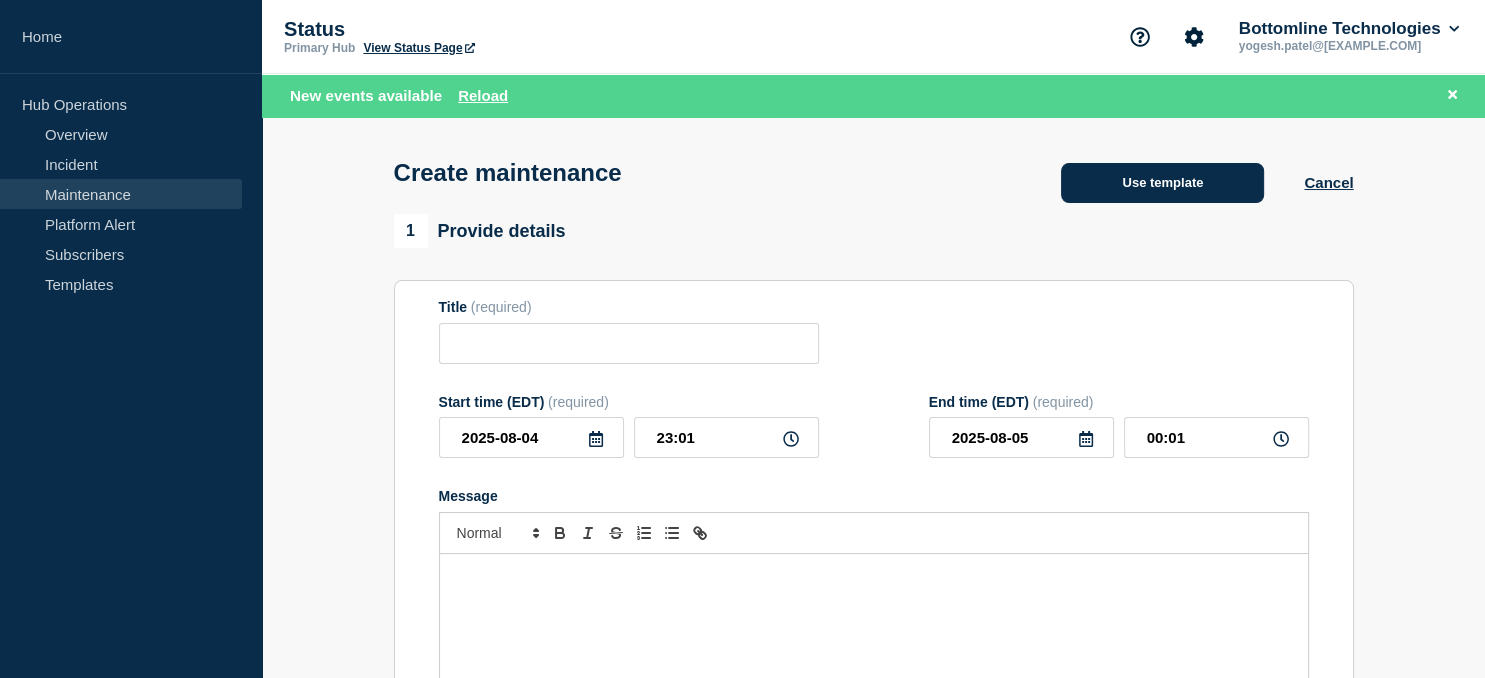 click on "Use template" at bounding box center [1162, 183] 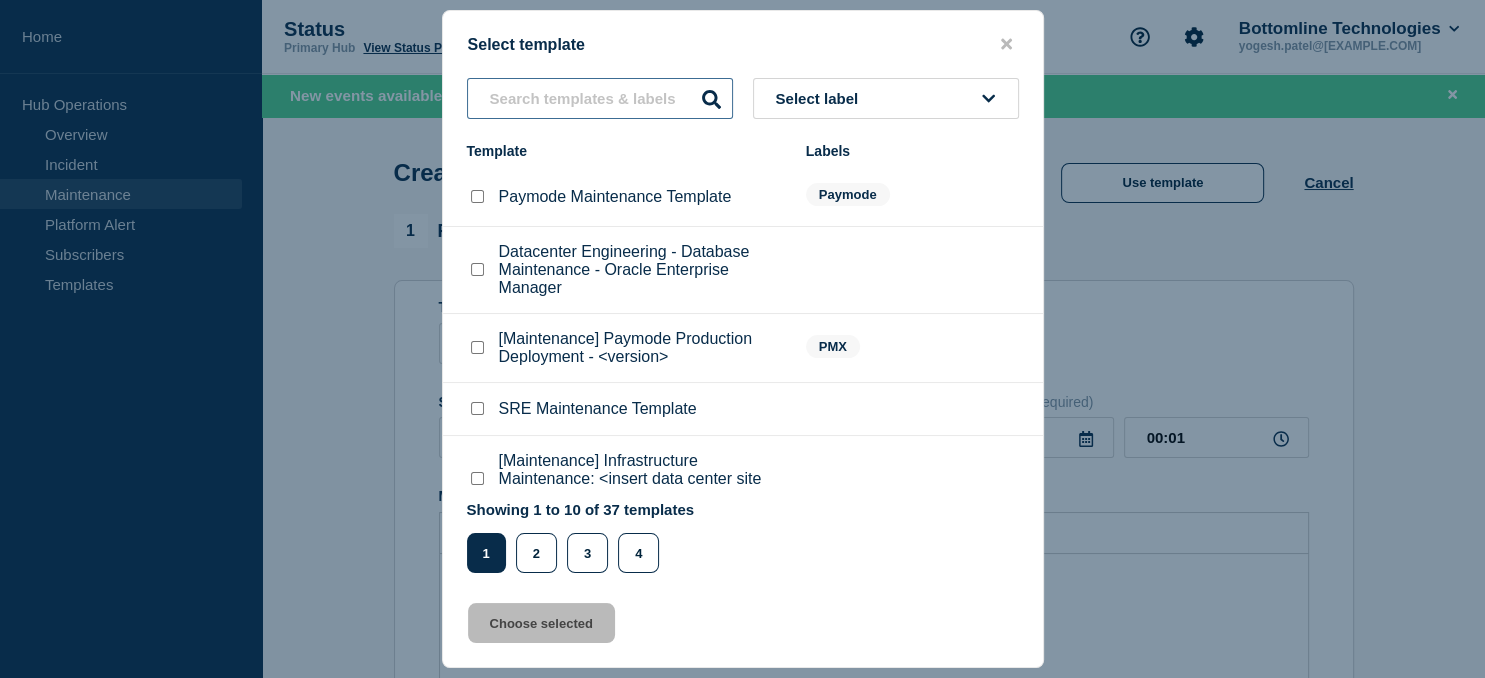 click at bounding box center [600, 98] 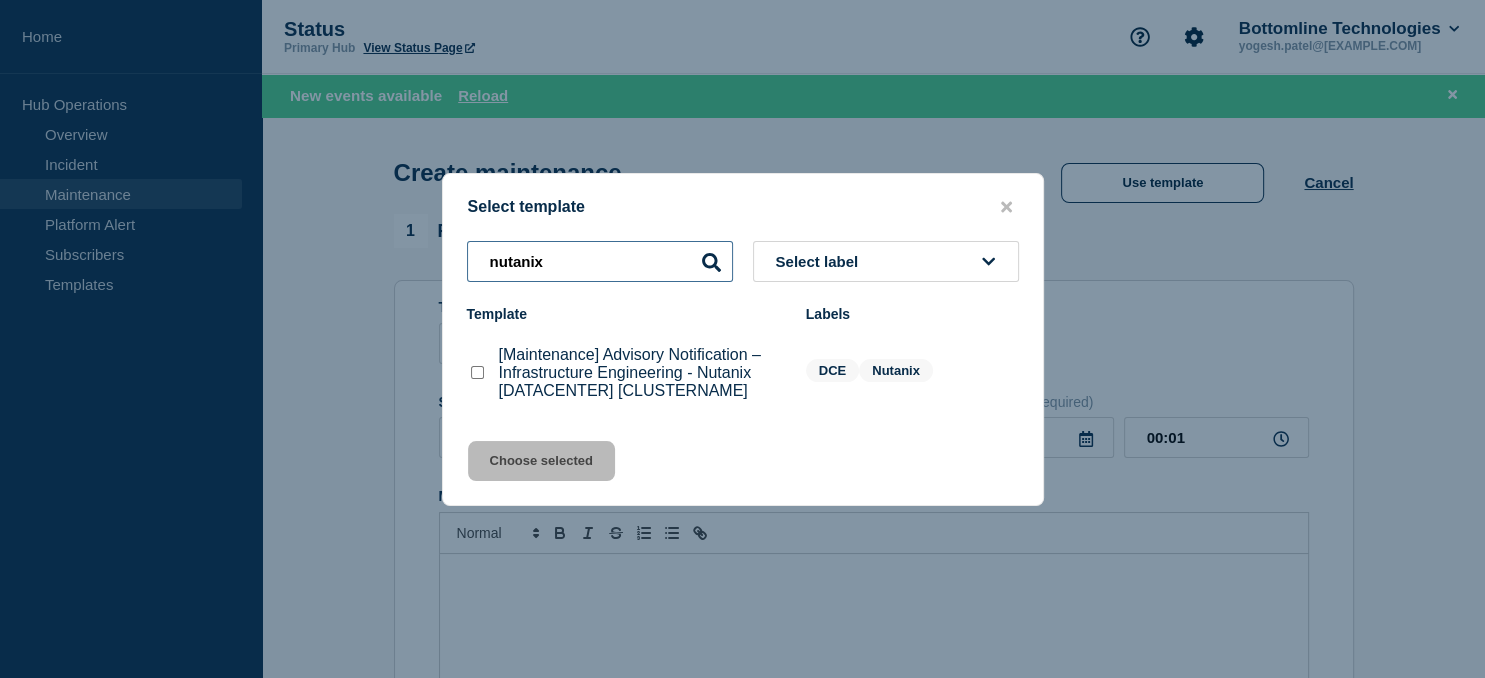 type on "nutanix" 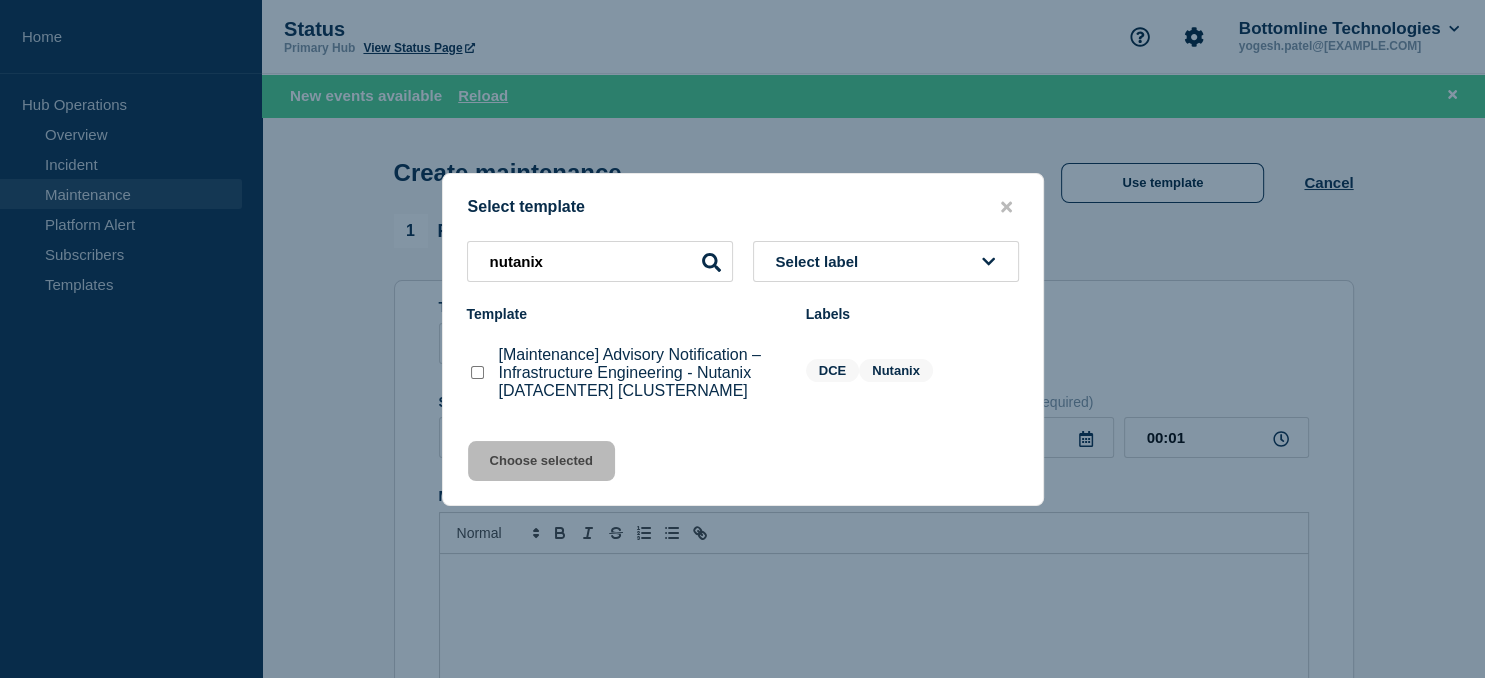 click at bounding box center (477, 372) 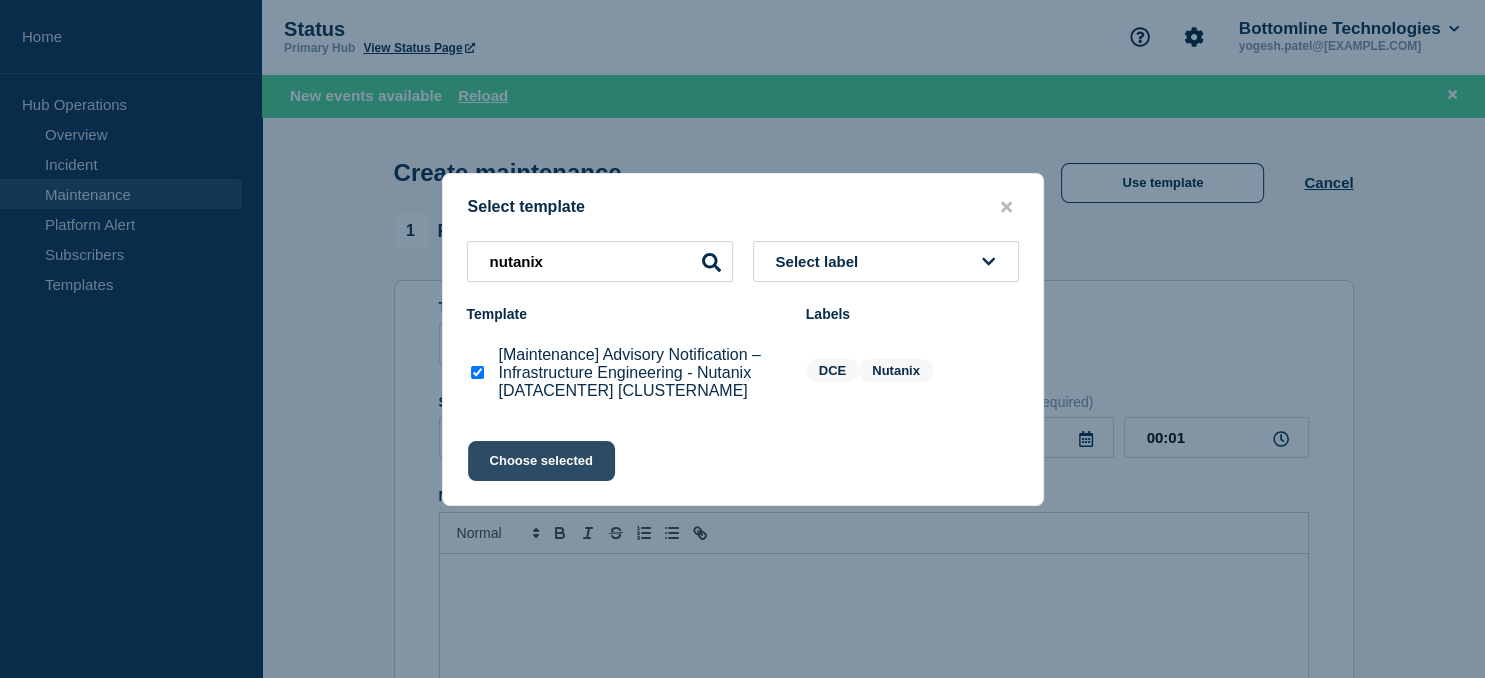 click on "Choose selected" 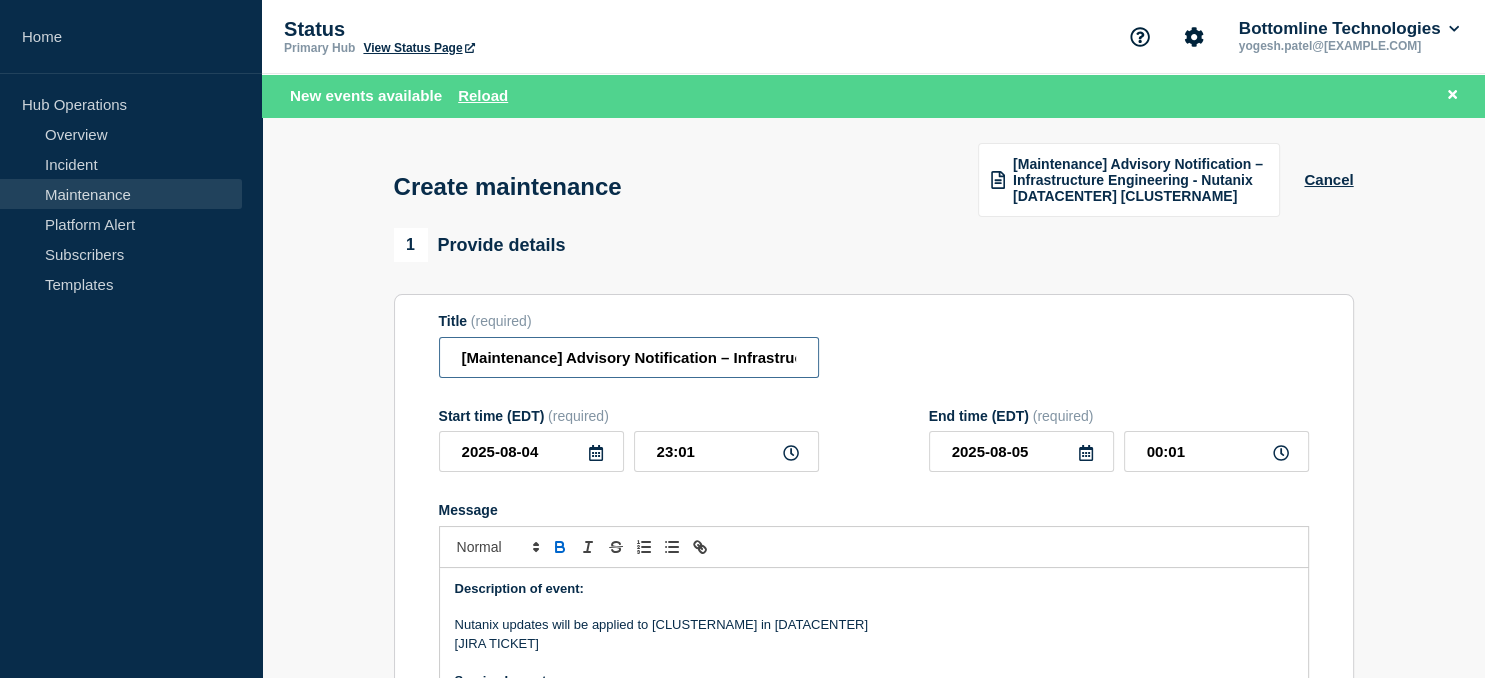 click on "[Maintenance] Advisory Notification – Infrastructure Engineering - Nutanix [DATACENTER] [CLUSTERNAME]" at bounding box center [629, 357] 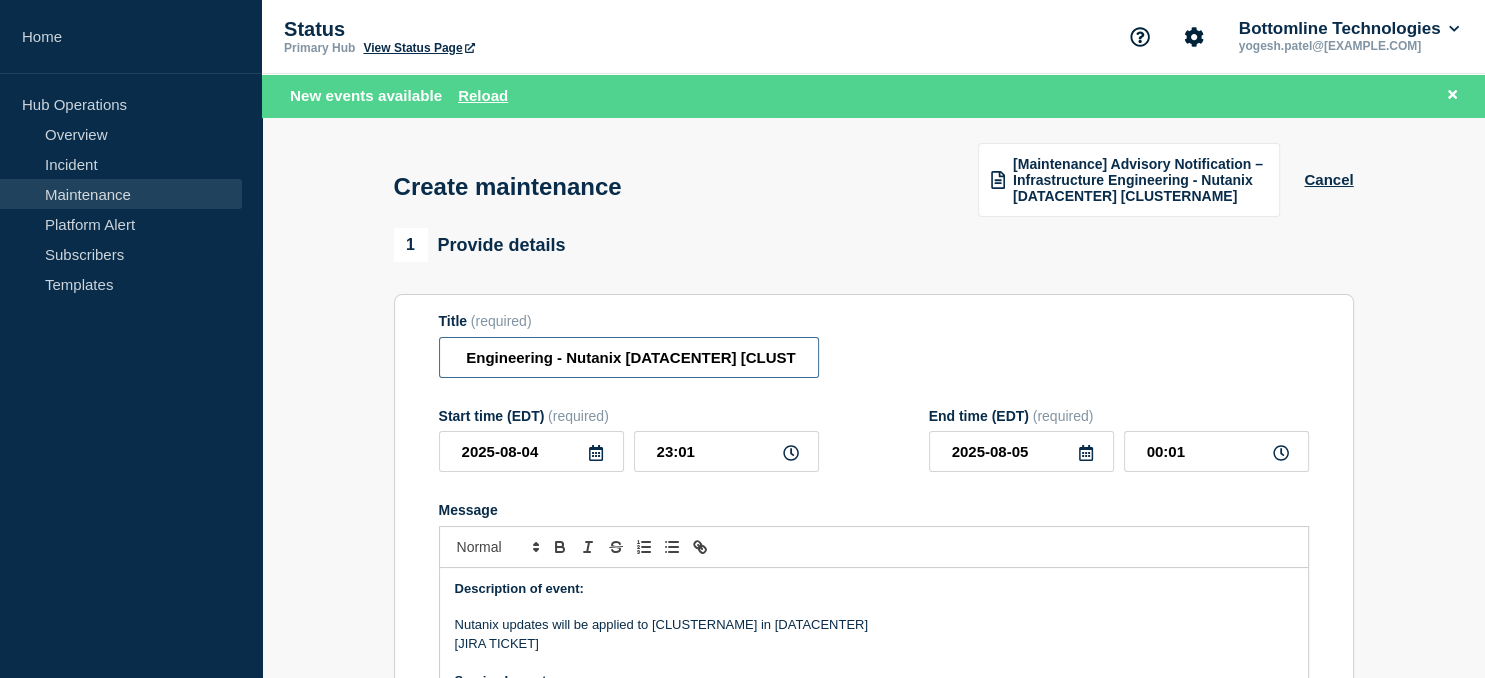 scroll, scrollTop: 0, scrollLeft: 439, axis: horizontal 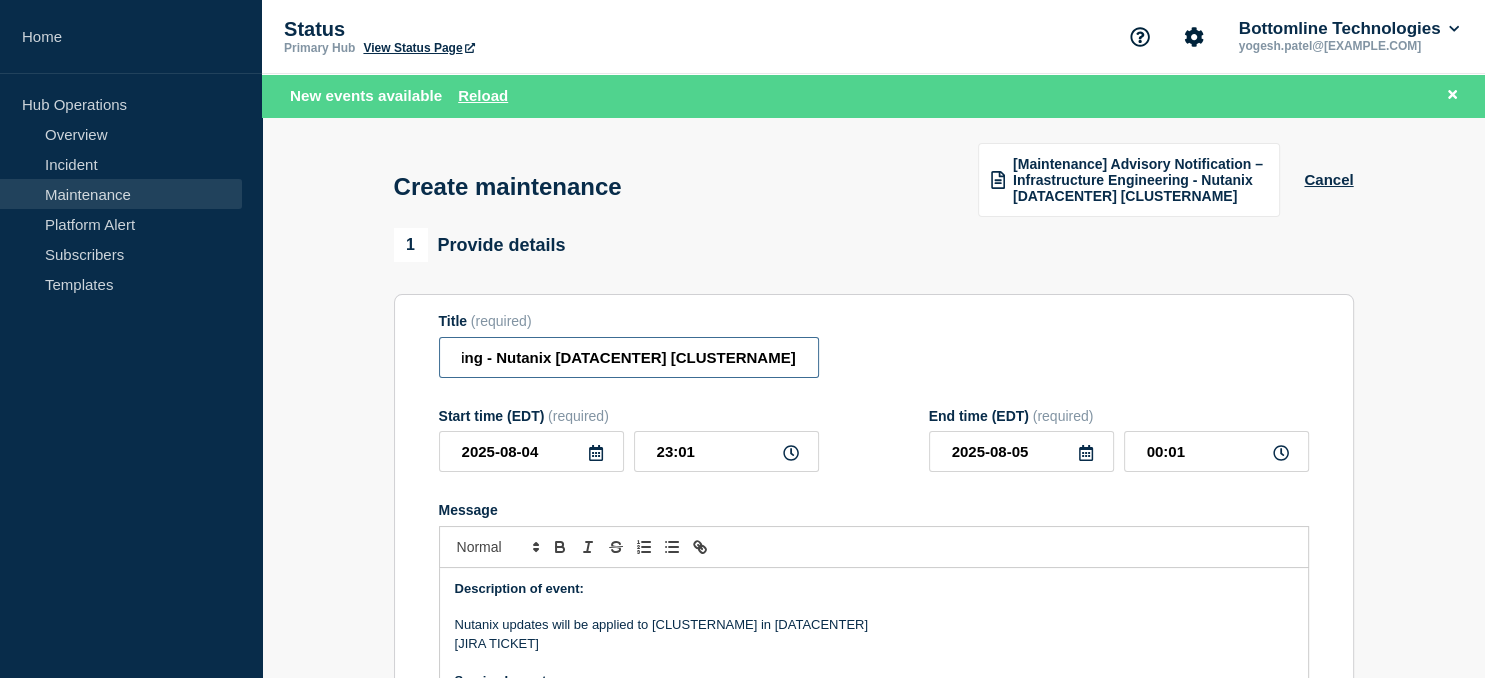 click on "[Maintenance] Advisory Notification – Infrastructure Engineering - Nutanix [DATACENTER] [CLUSTERNAME]" at bounding box center [629, 357] 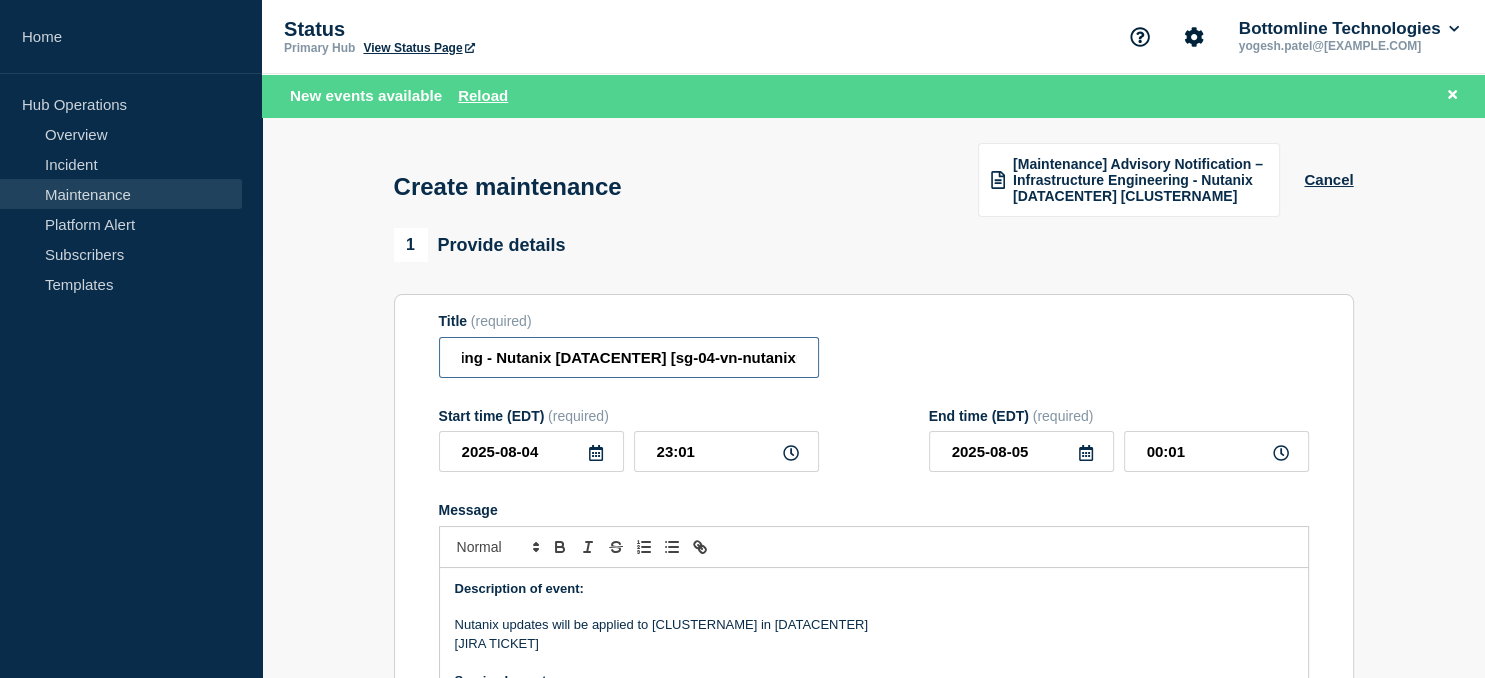 scroll, scrollTop: 0, scrollLeft: 456, axis: horizontal 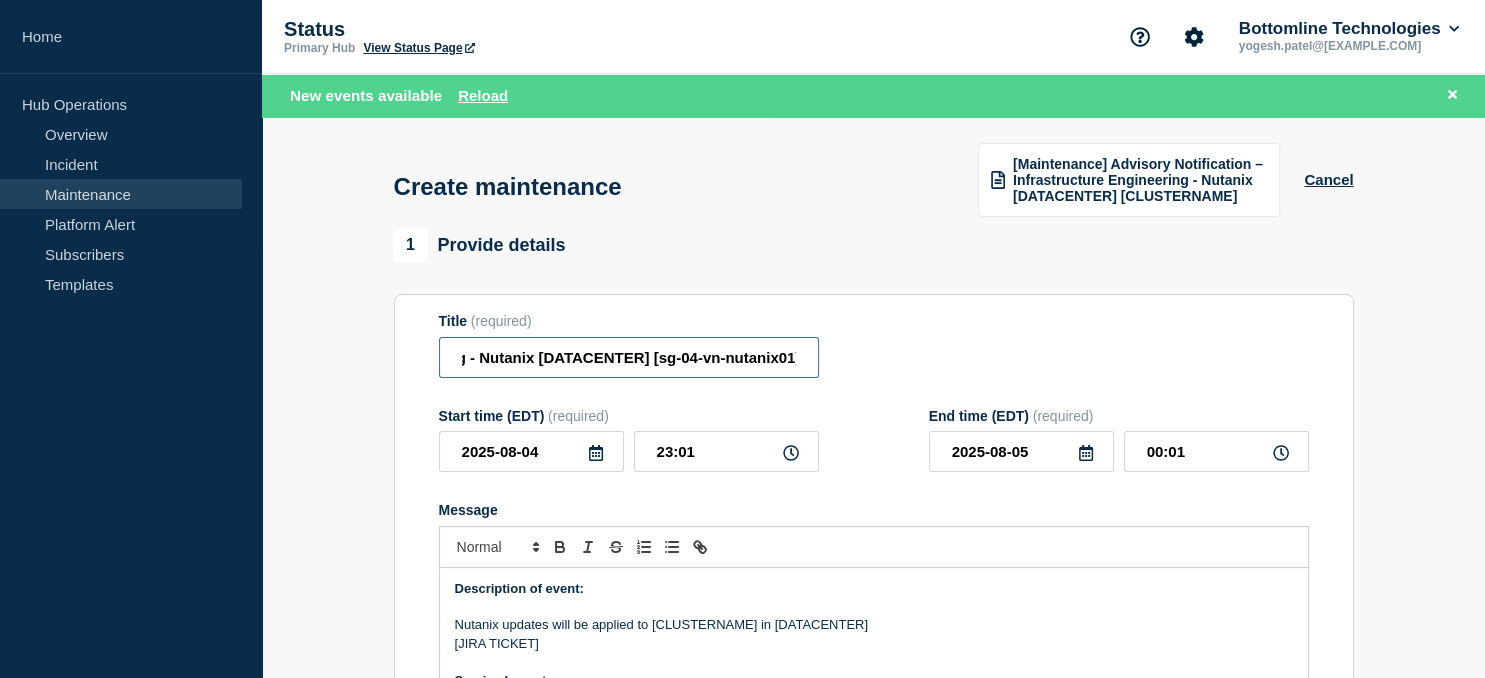 drag, startPoint x: 656, startPoint y: 358, endPoint x: 794, endPoint y: 361, distance: 138.03261 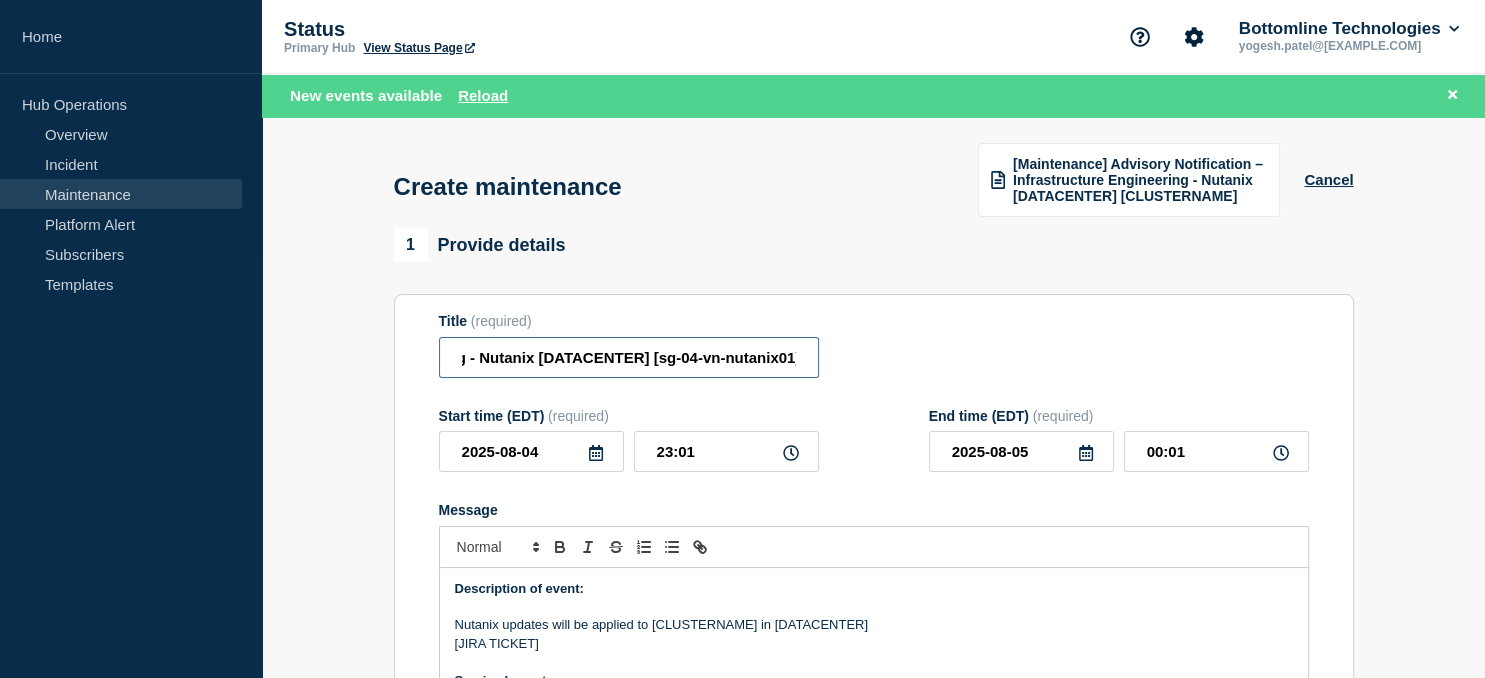 click on "[Maintenance] Advisory Notification – Infrastructure Engineering - Nutanix [DATACENTER] [sg-04-vn-nutanix01]" at bounding box center [629, 357] 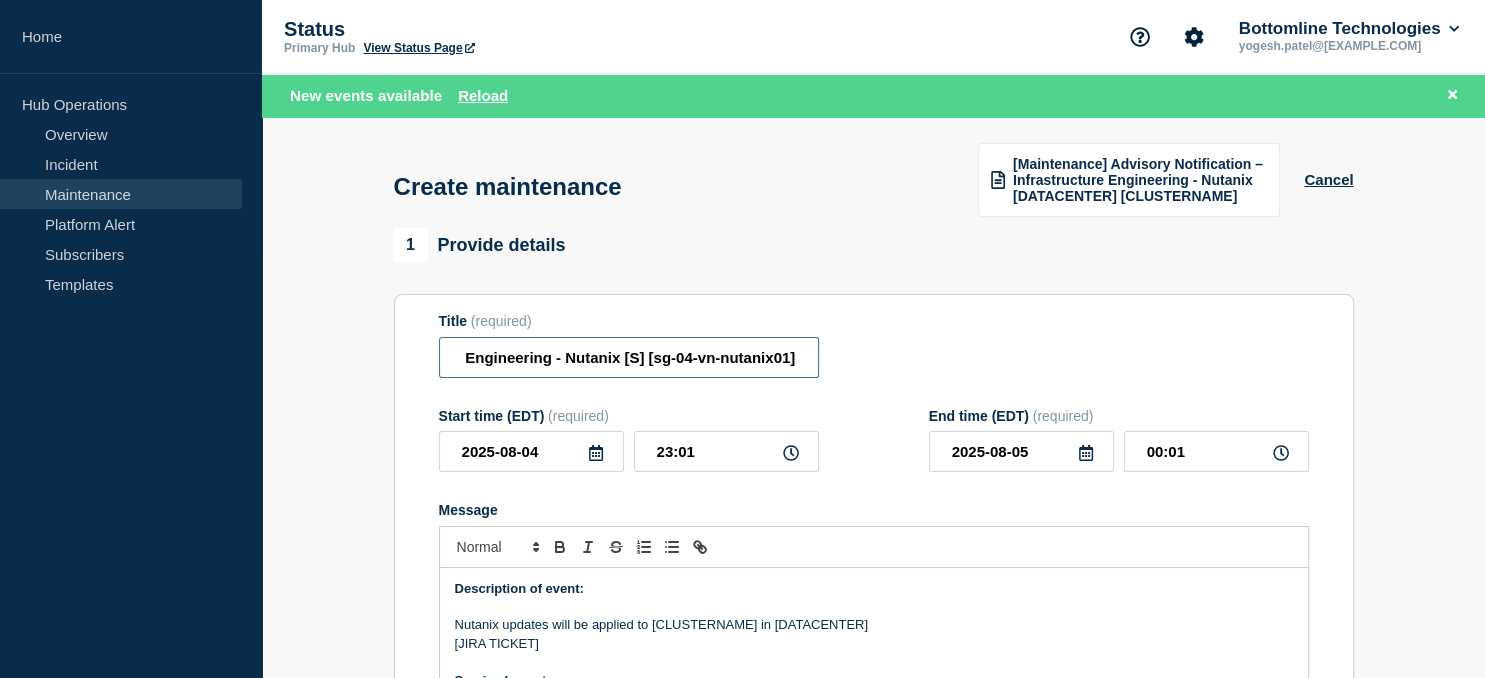 scroll, scrollTop: 0, scrollLeft: 370, axis: horizontal 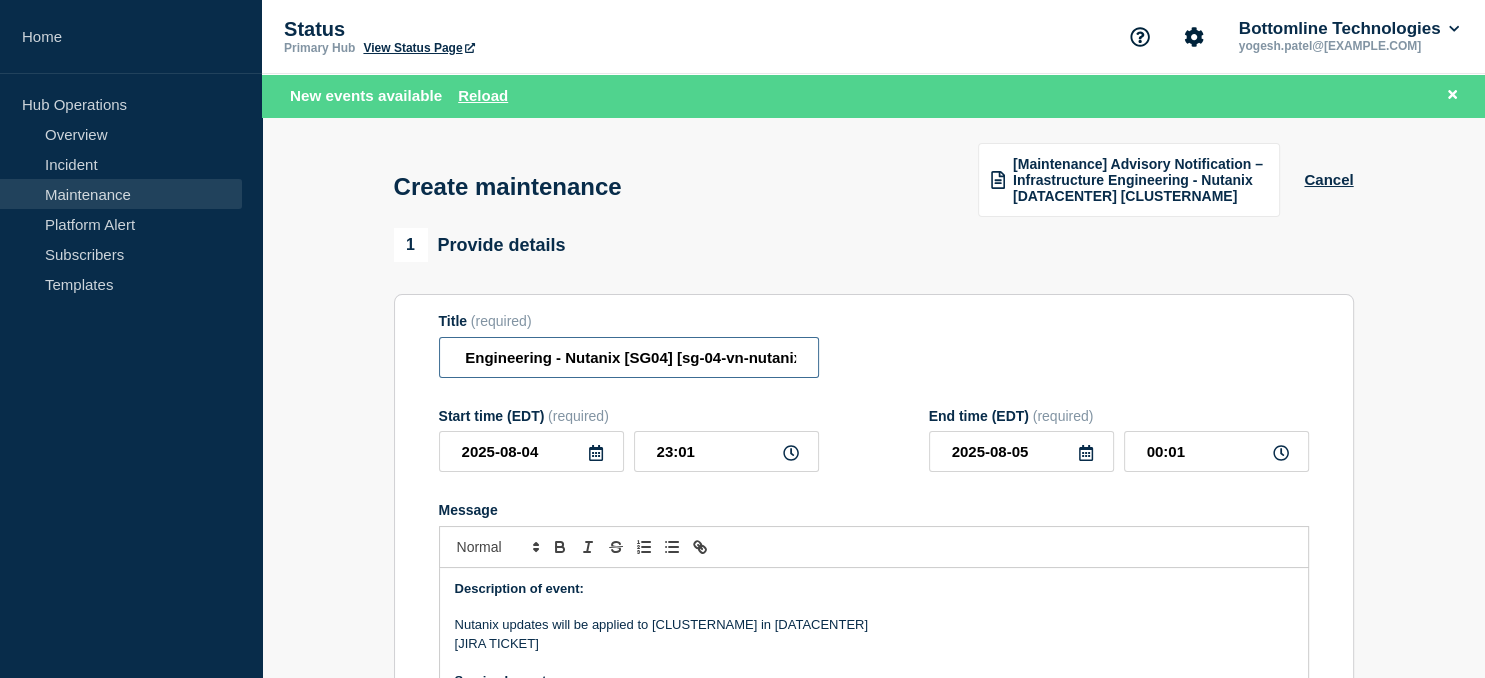 type on "[Maintenance] Advisory Notification – Infrastructure Engineering - Nutanix [SG04] [sg-04-vn-nutanix01]" 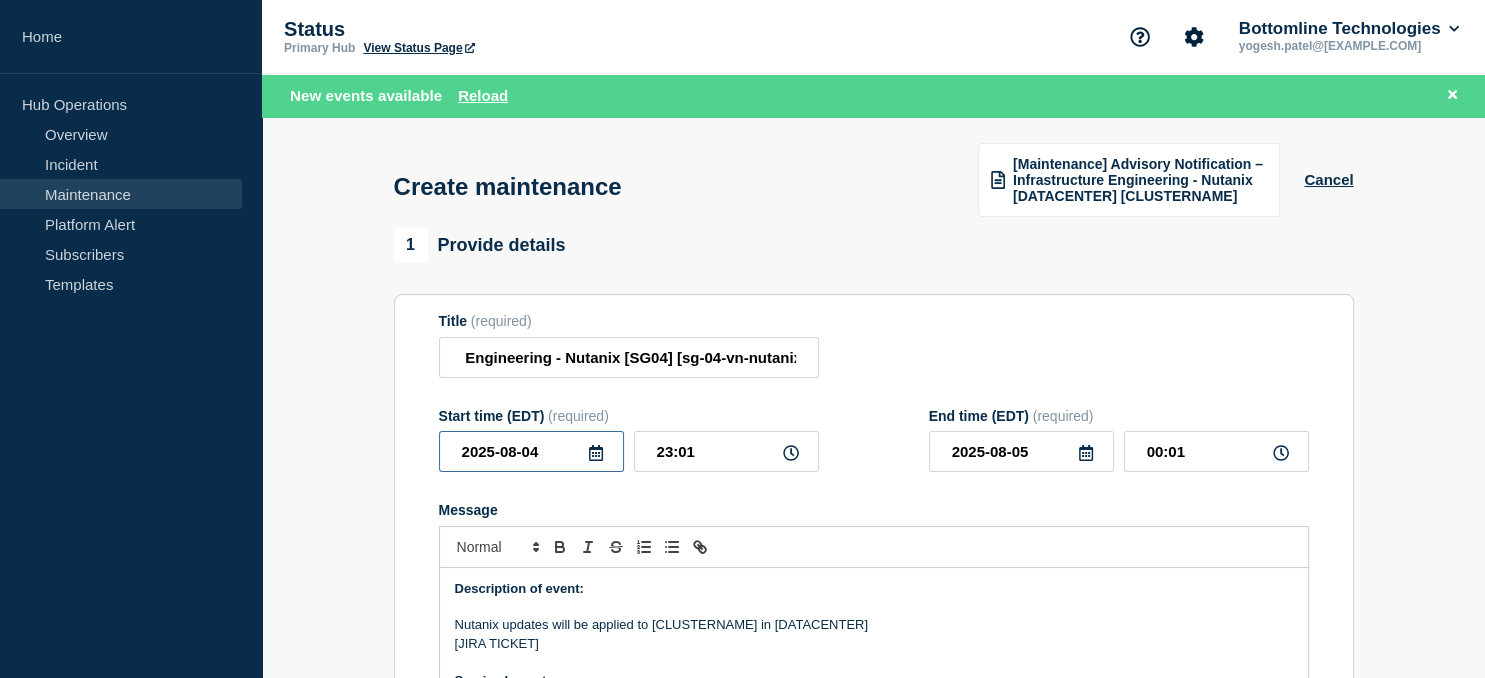 click on "2025-08-04" at bounding box center [531, 451] 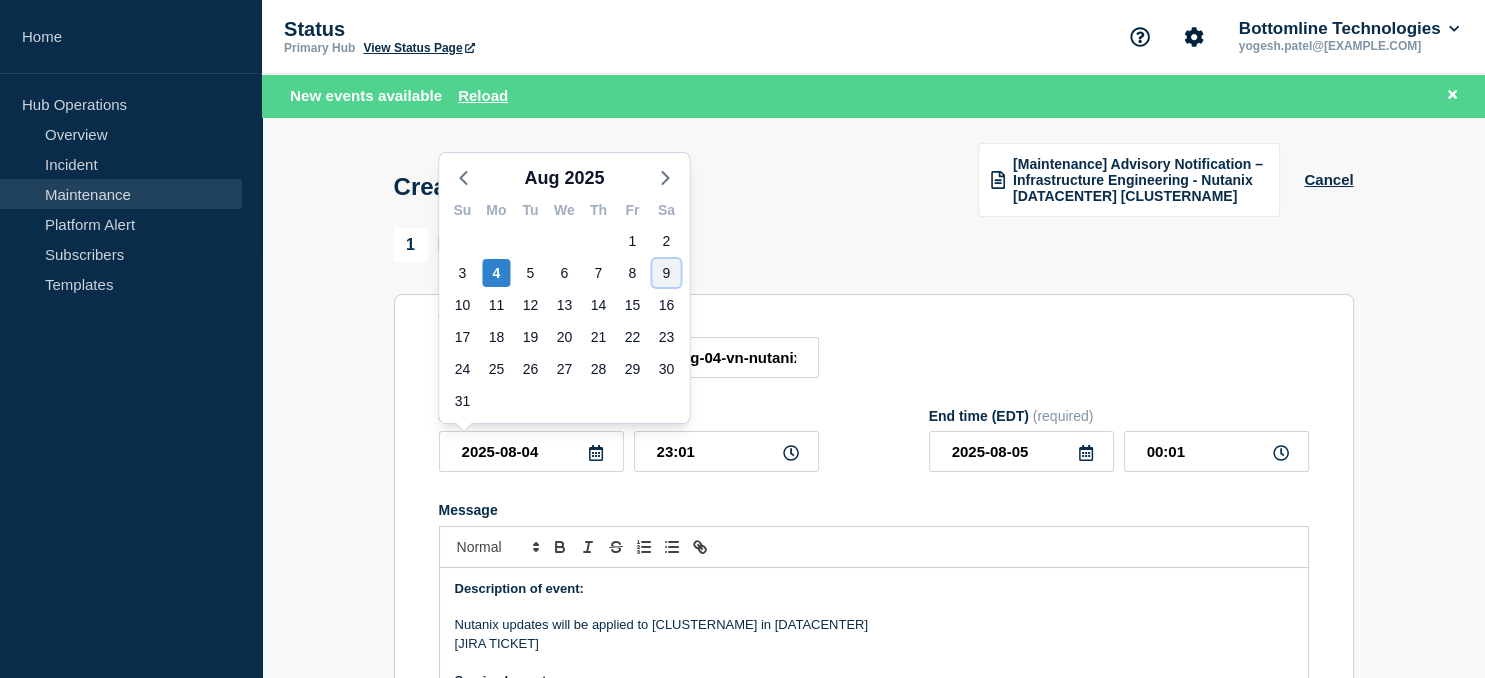 click on "9" 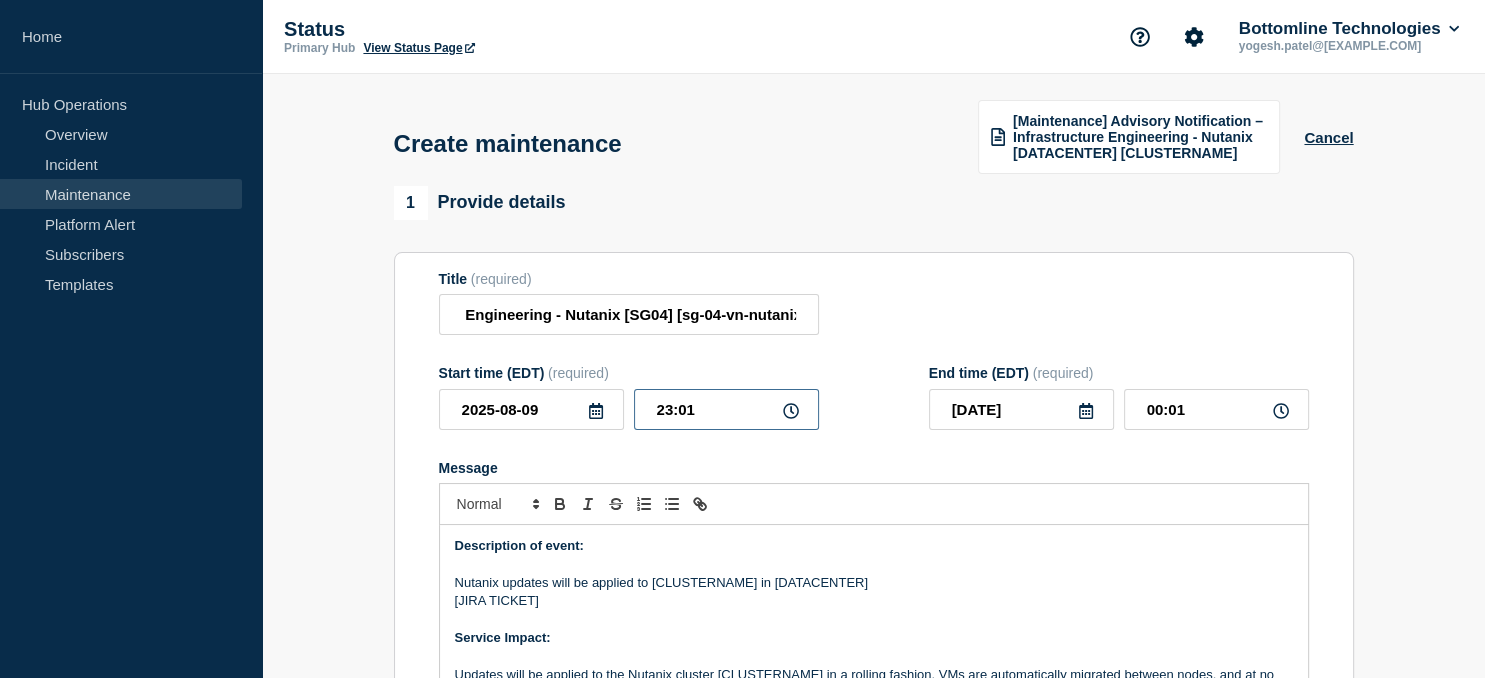 drag, startPoint x: 732, startPoint y: 408, endPoint x: 560, endPoint y: 415, distance: 172.14238 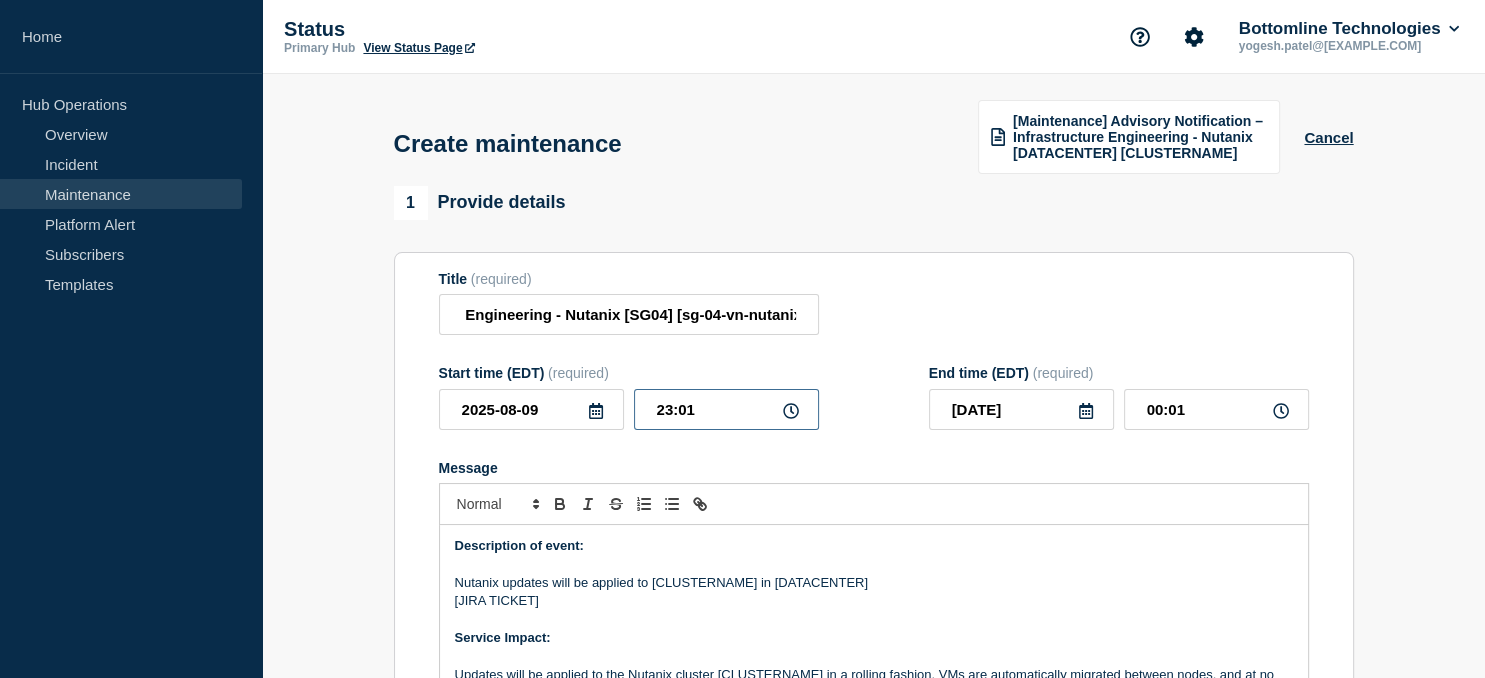 click on "23:01" at bounding box center (726, 409) 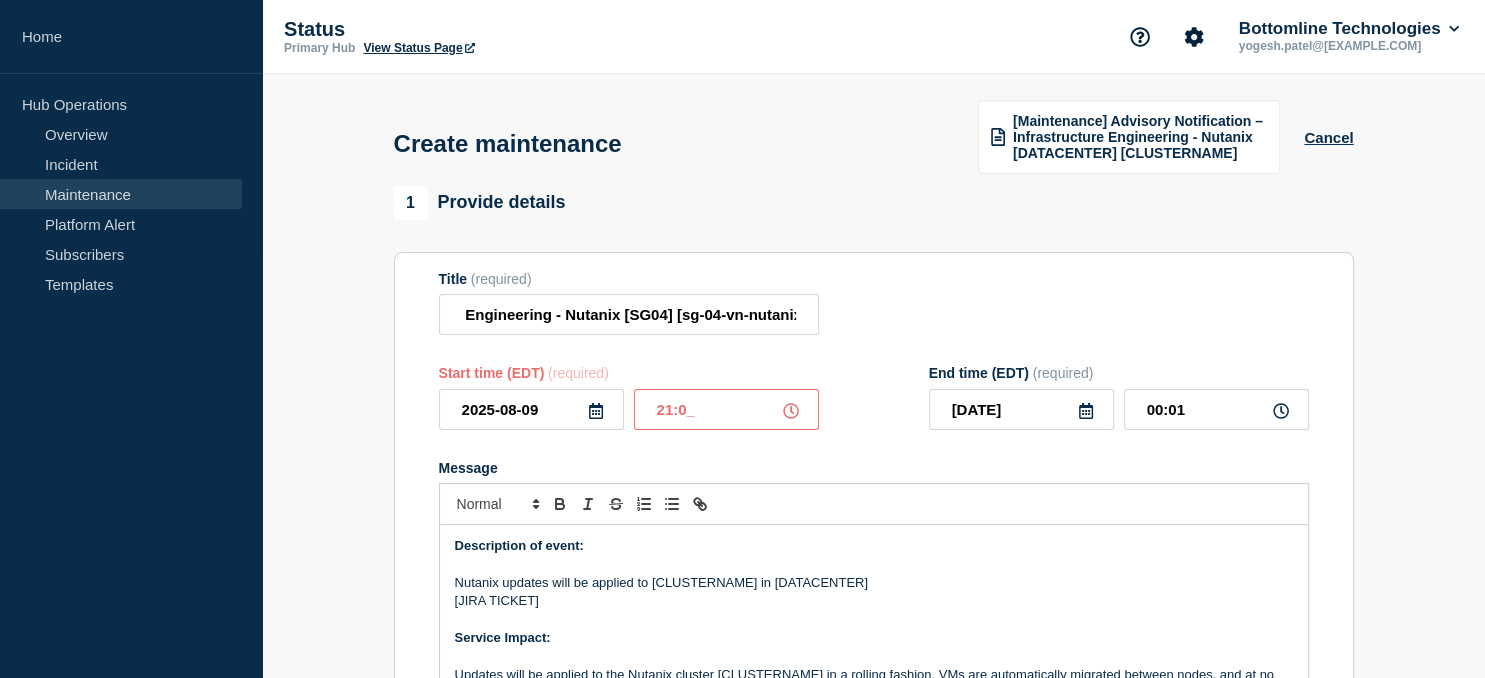 type on "21:00" 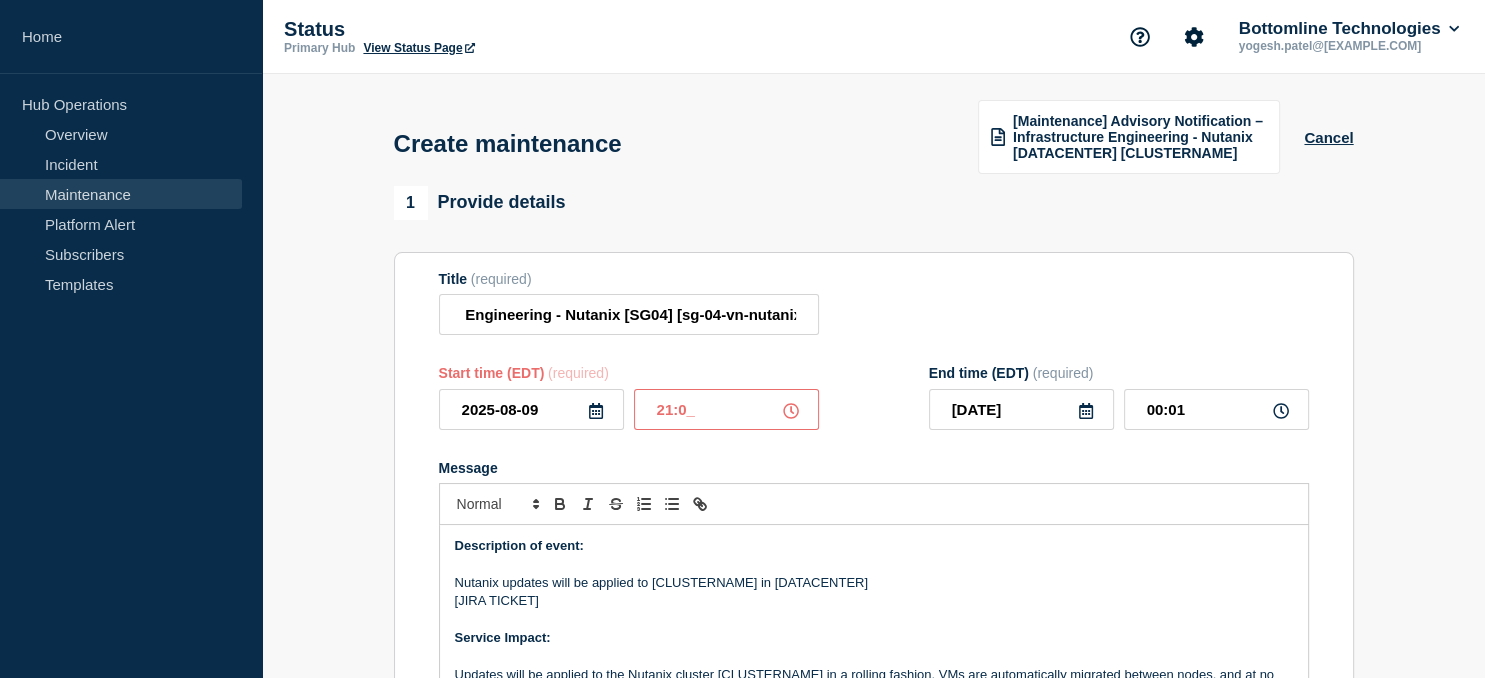 type on "2025-08-09" 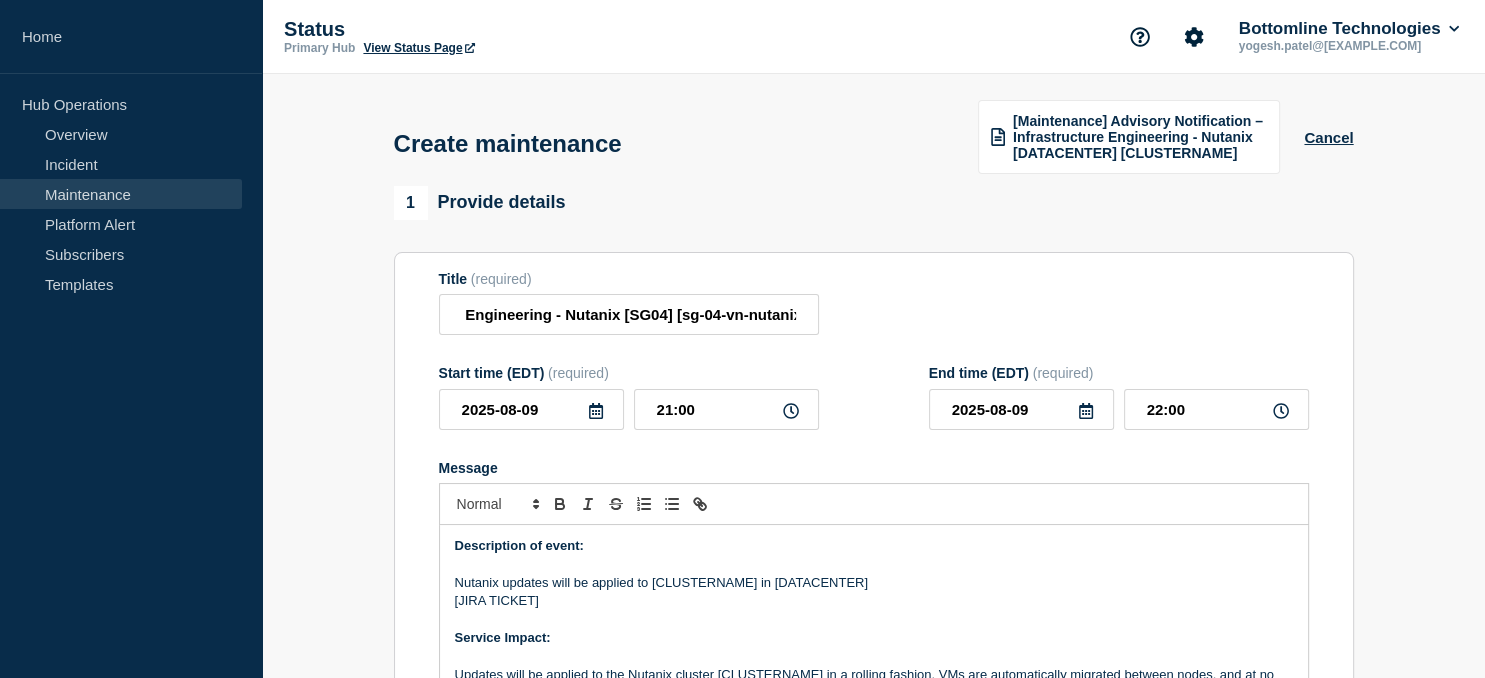 click 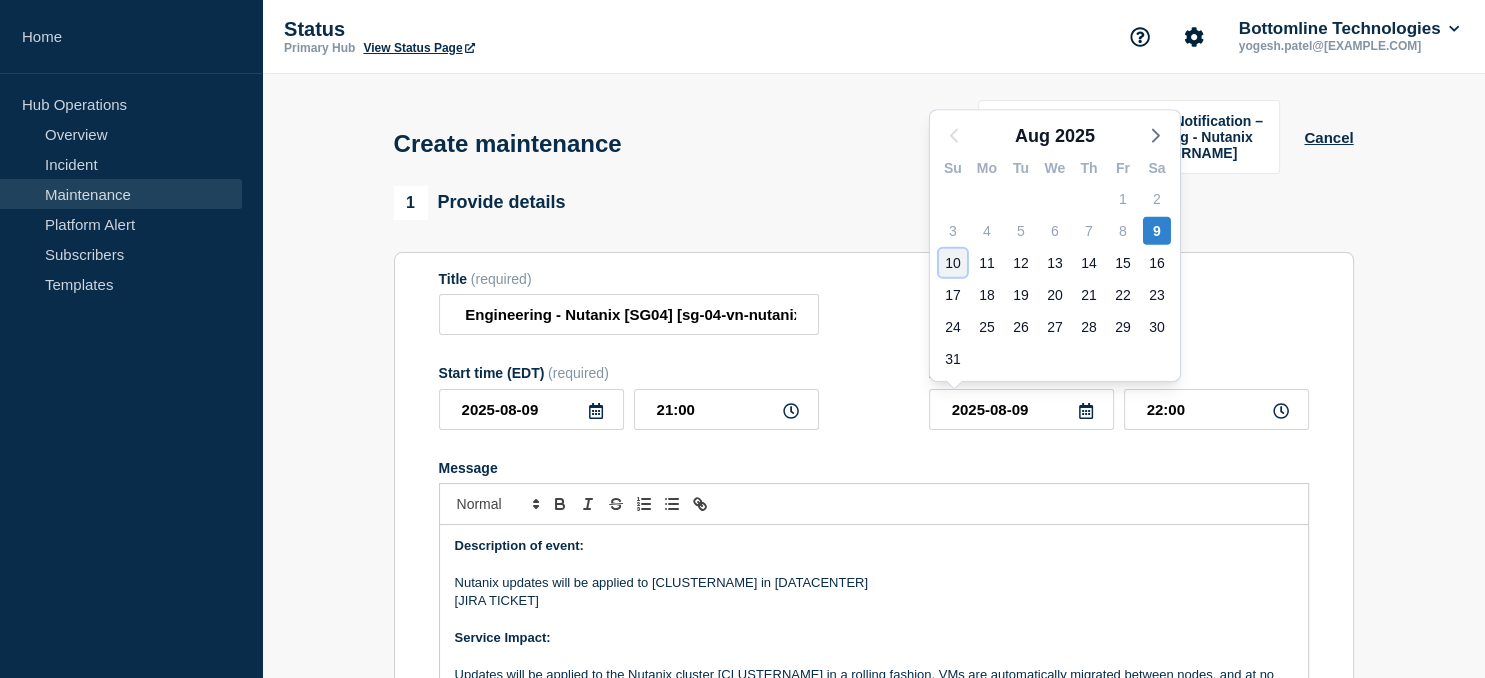click on "10" 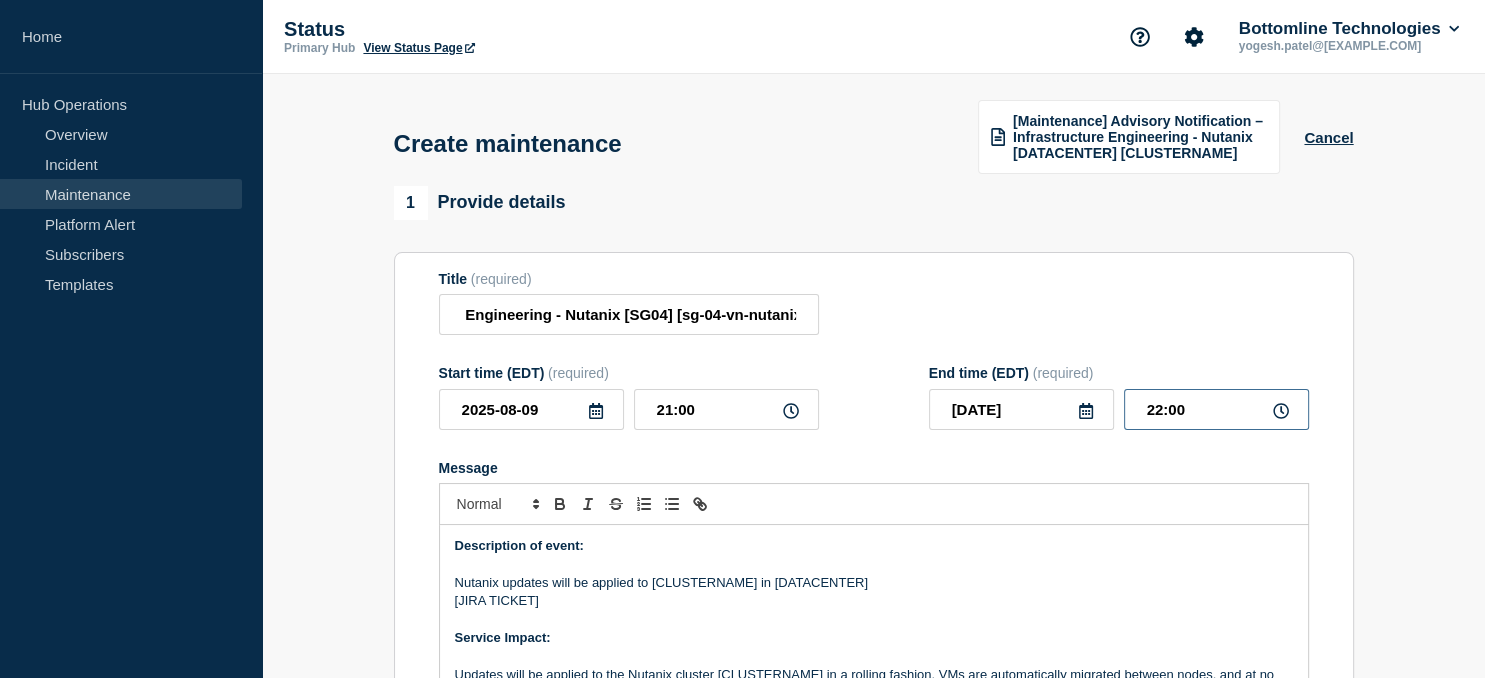 drag, startPoint x: 1212, startPoint y: 413, endPoint x: 1011, endPoint y: 413, distance: 201 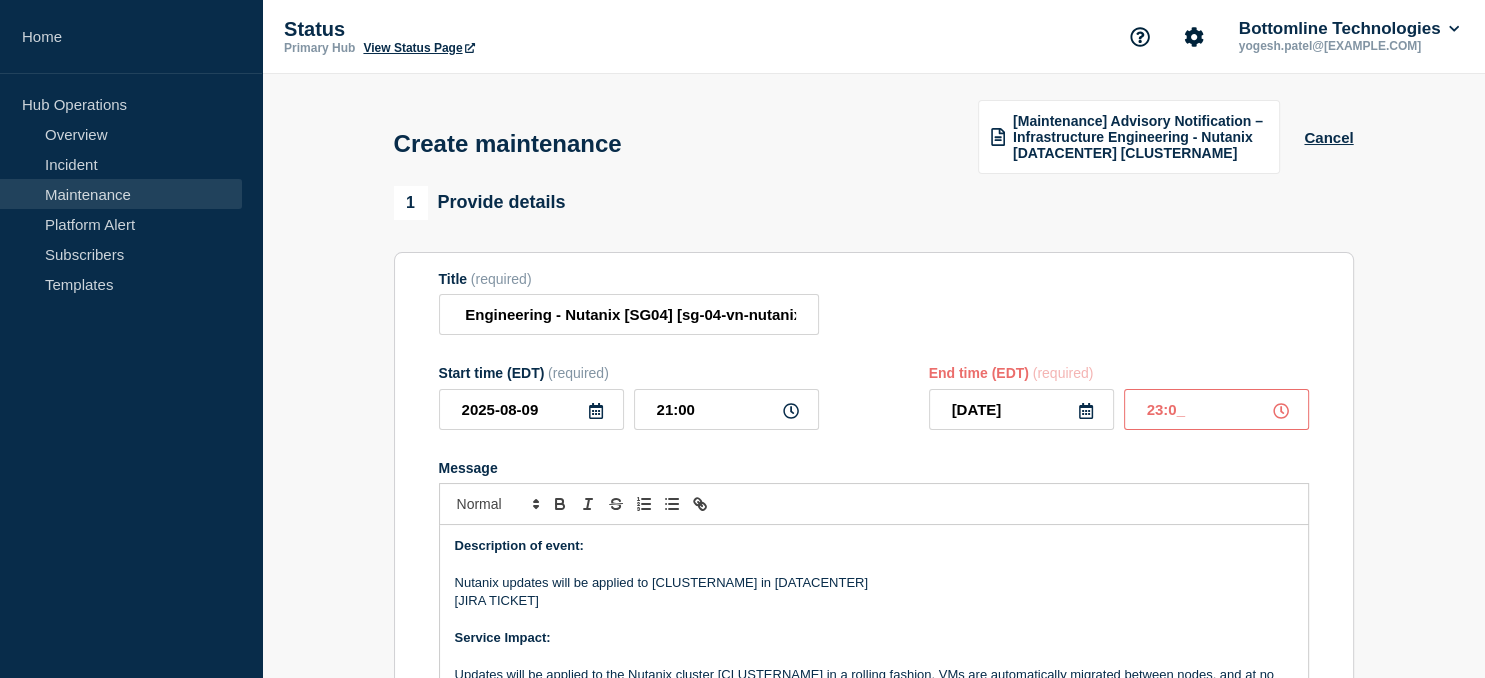 type on "23:00" 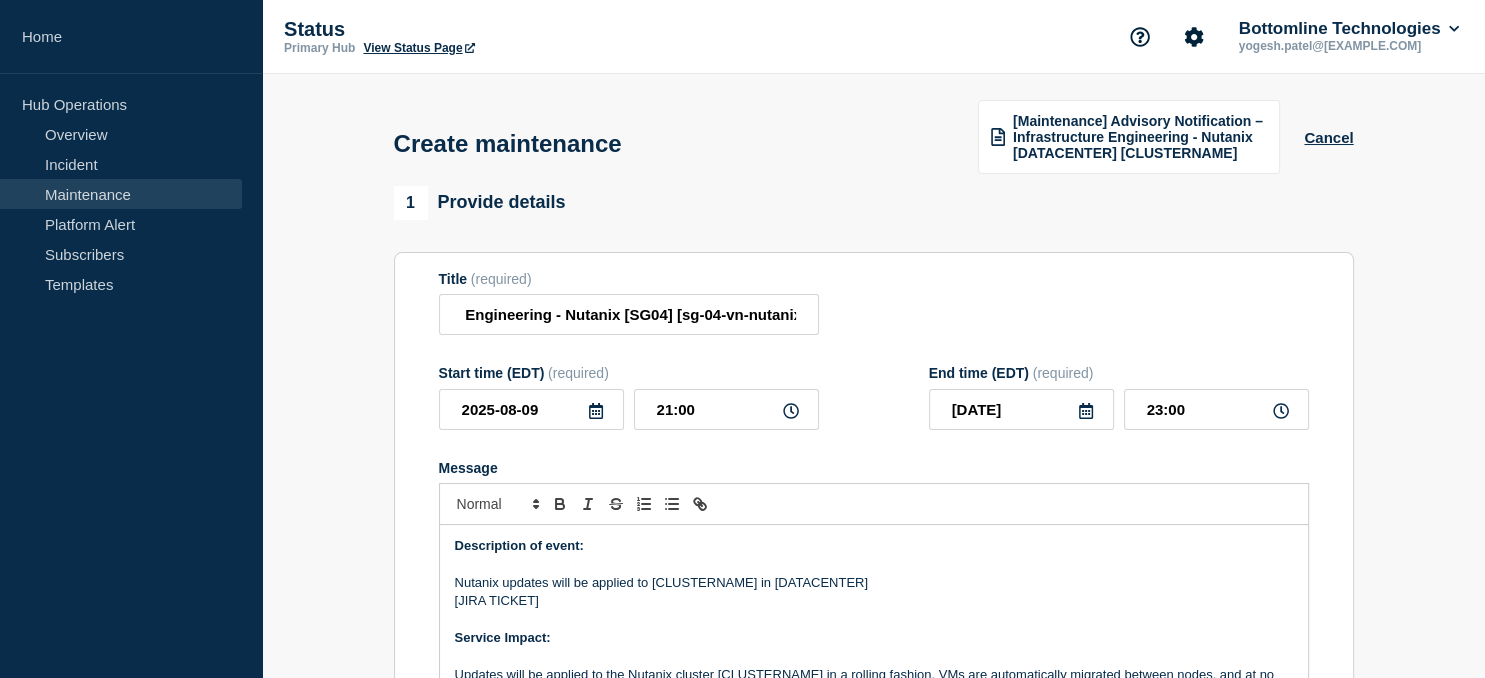click on "Nutanix updates will be applied to [CLUSTERNAME] in [DATACENTER]" at bounding box center [874, 583] 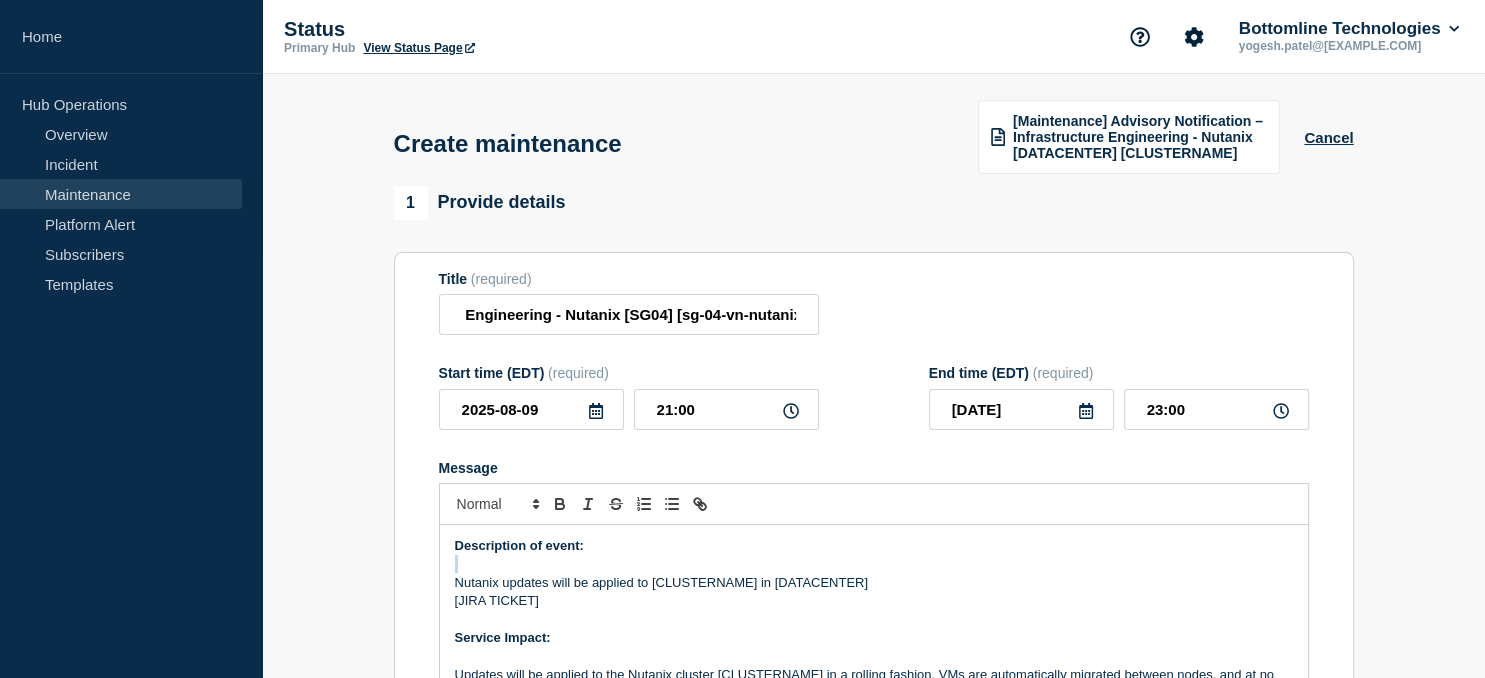 click on "Nutanix updates will be applied to [CLUSTERNAME] in [DATACENTER]" at bounding box center [874, 583] 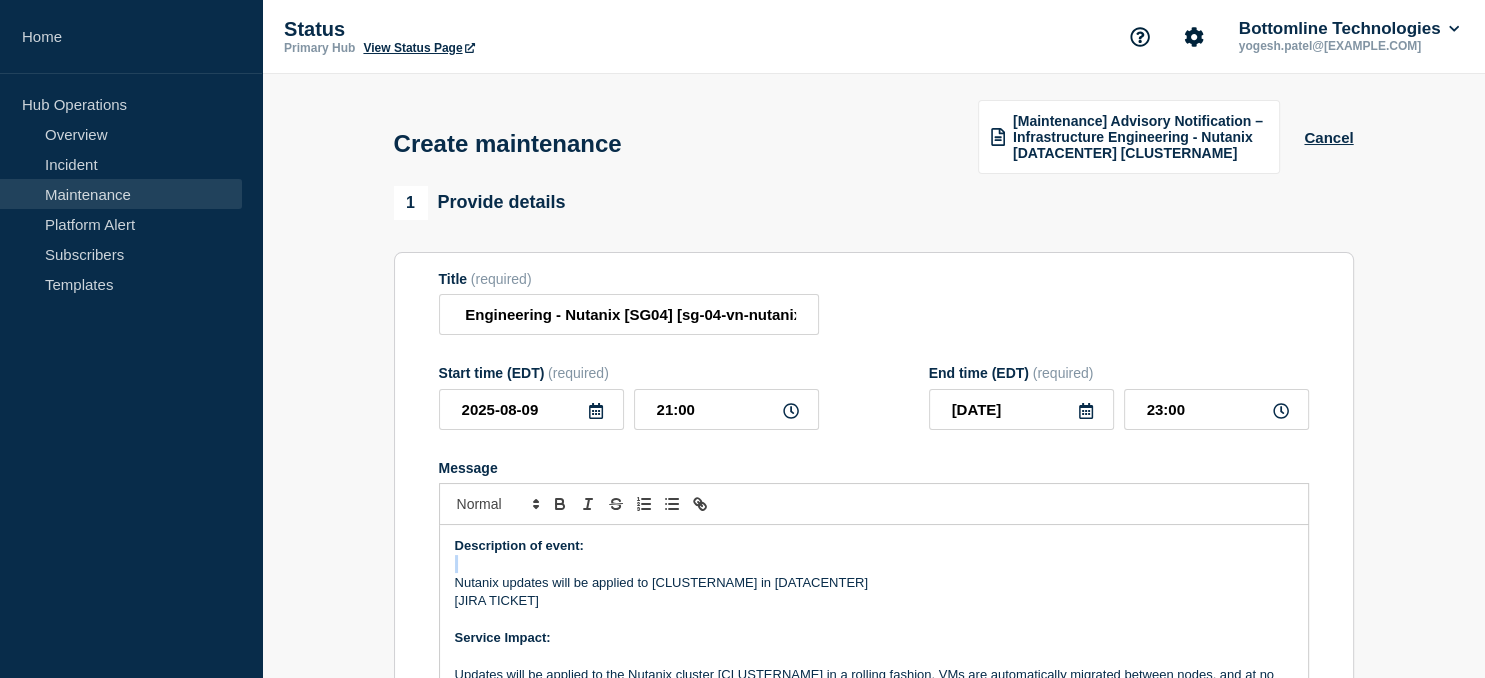 click on "Nutanix updates will be applied to [CLUSTERNAME] in [DATACENTER]" at bounding box center [874, 583] 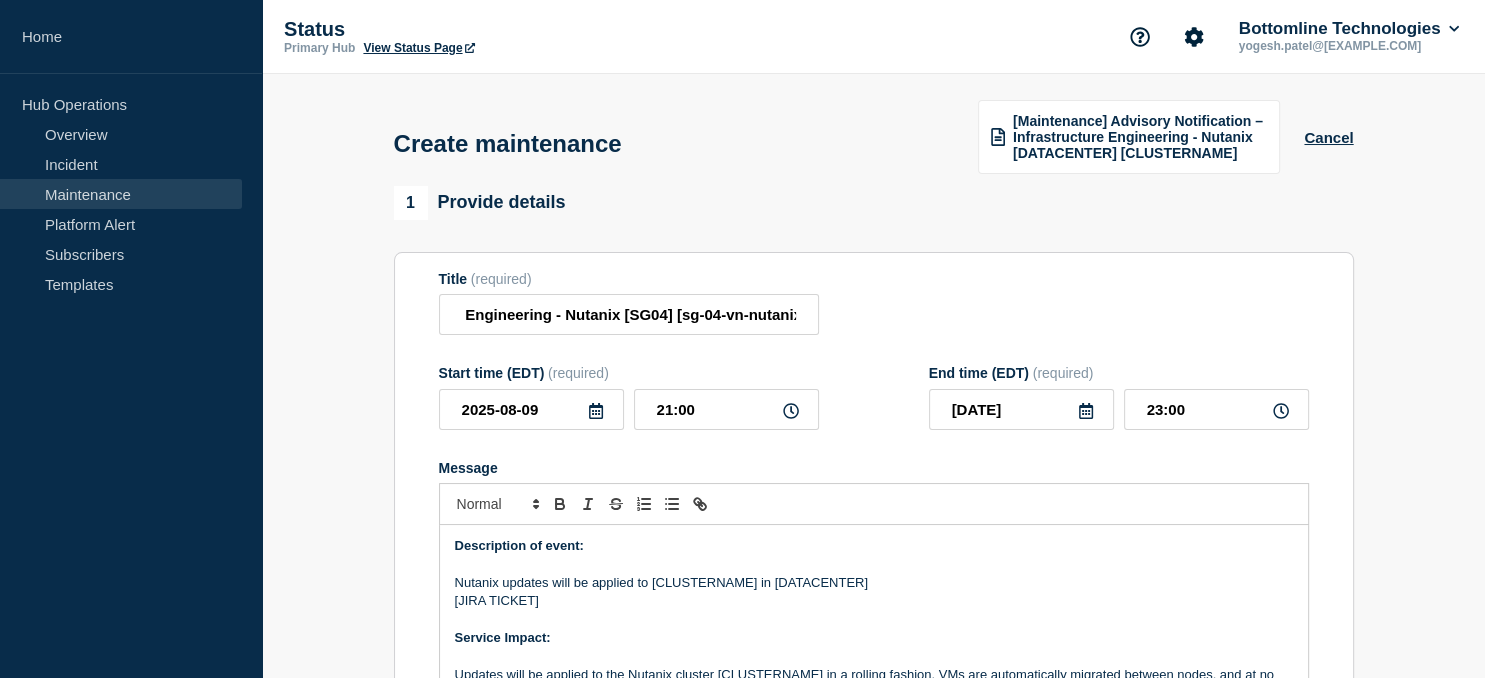 click on "Nutanix updates will be applied to [CLUSTERNAME] in [DATACENTER]" at bounding box center [874, 583] 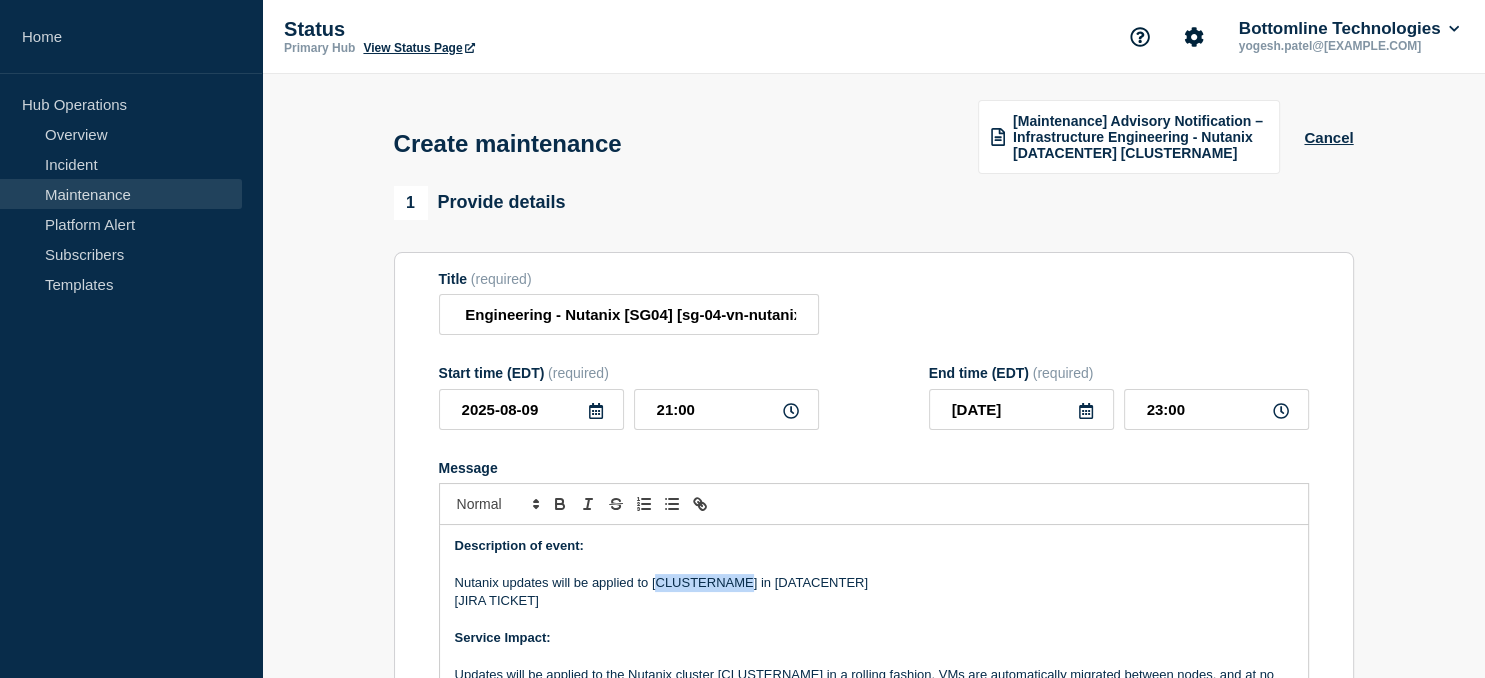 click on "Nutanix updates will be applied to [CLUSTERNAME] in [DATACENTER]" at bounding box center [874, 583] 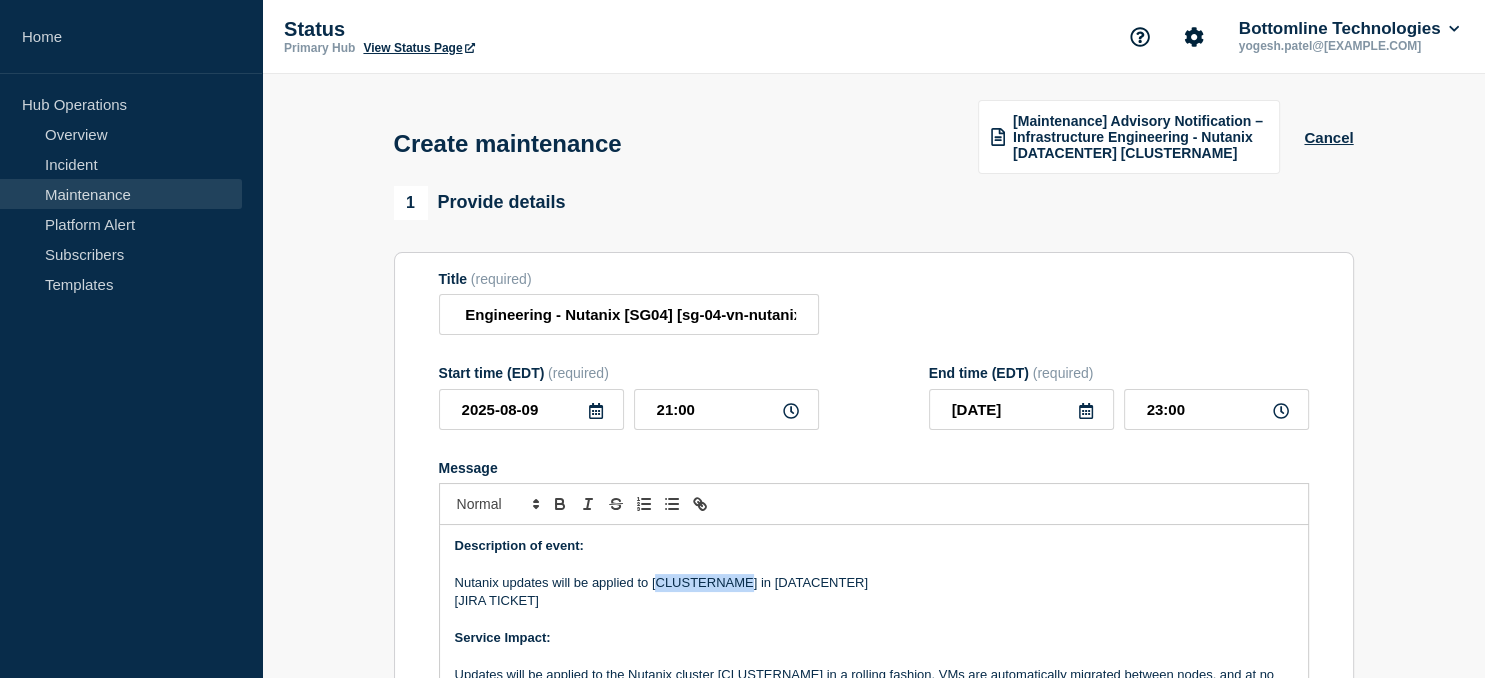 paste 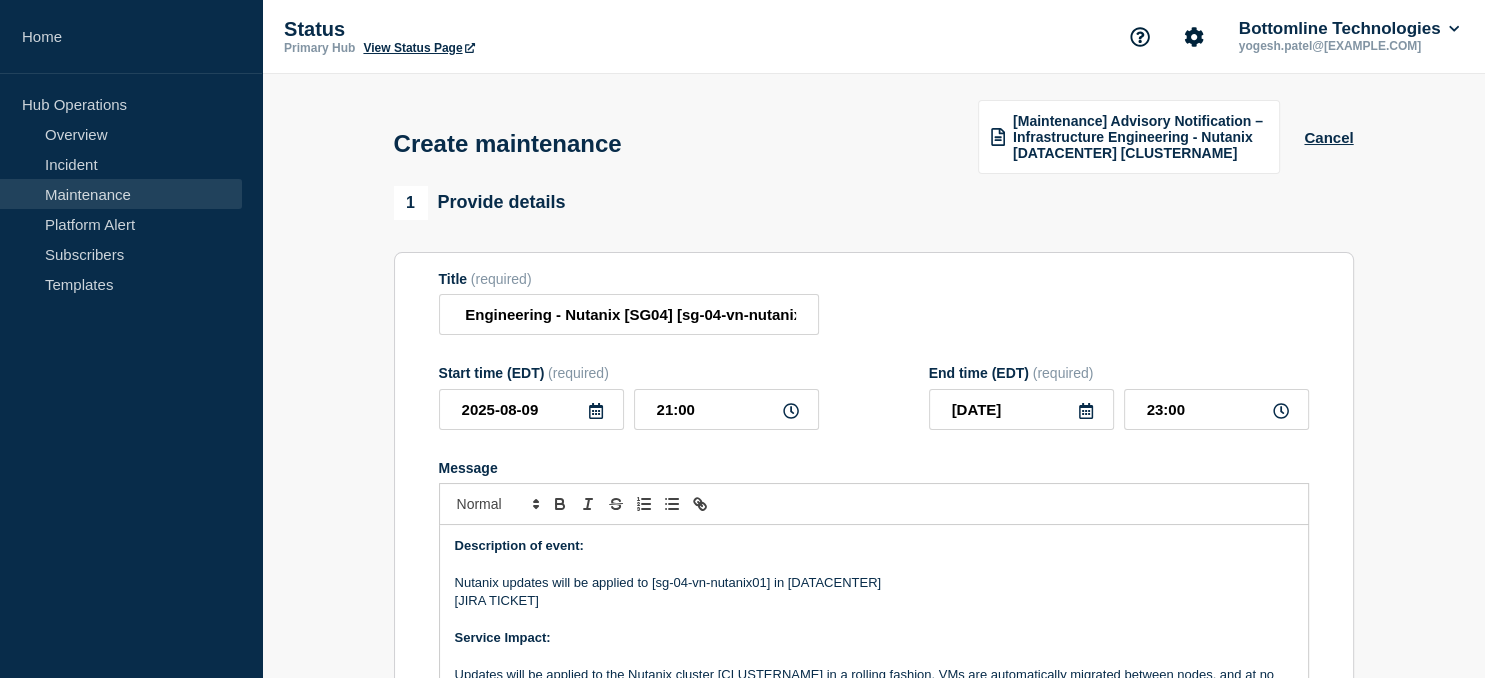 click on "Nutanix updates will be applied to [sg-04-vn-nutanix01] in [DATACENTER]" at bounding box center (874, 583) 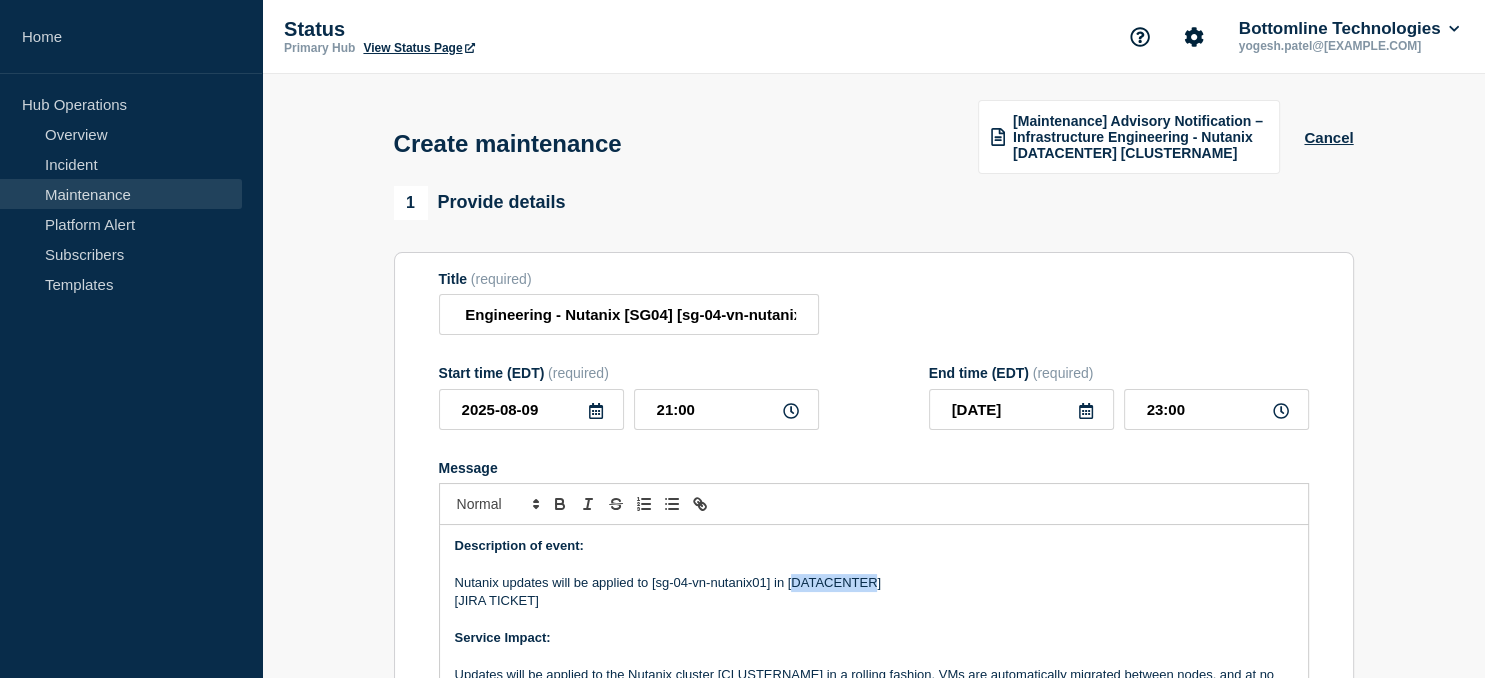 click on "Nutanix updates will be applied to [sg-04-vn-nutanix01] in [DATACENTER]" at bounding box center (874, 583) 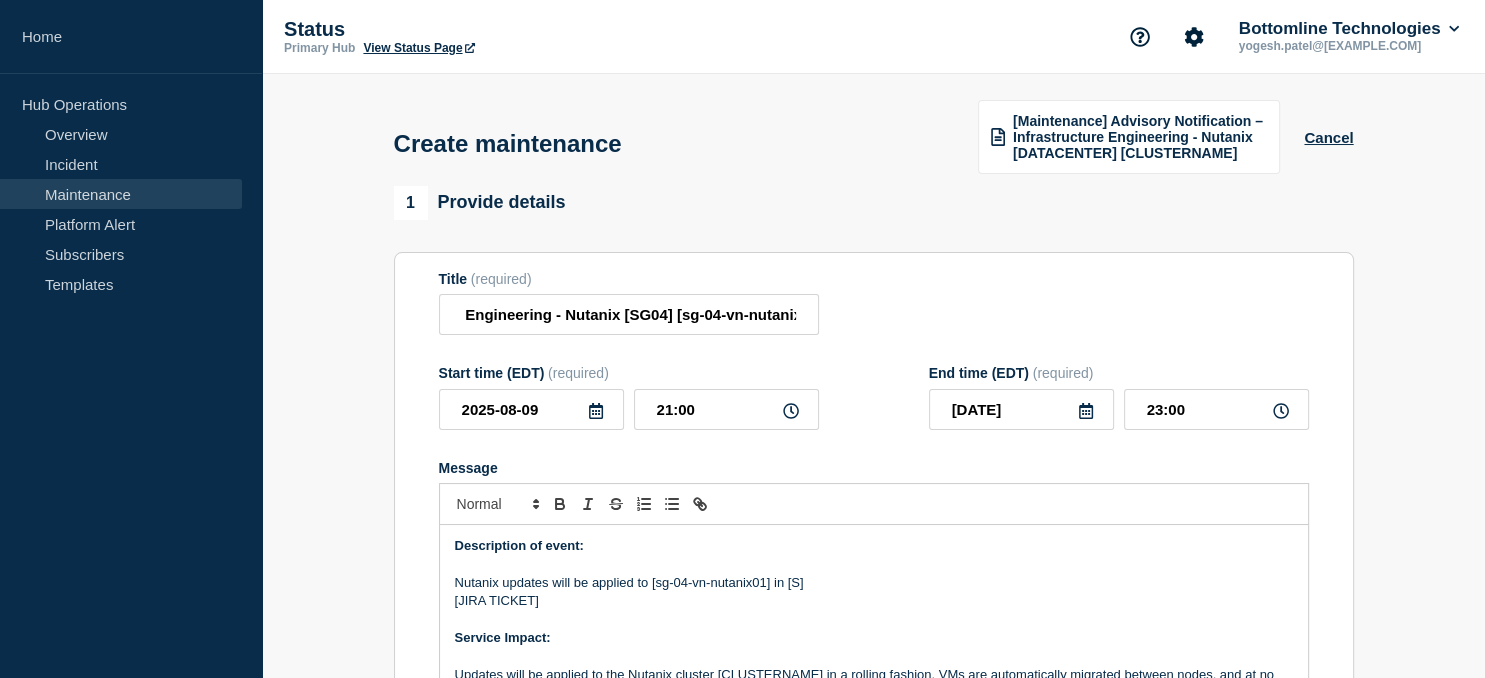 type 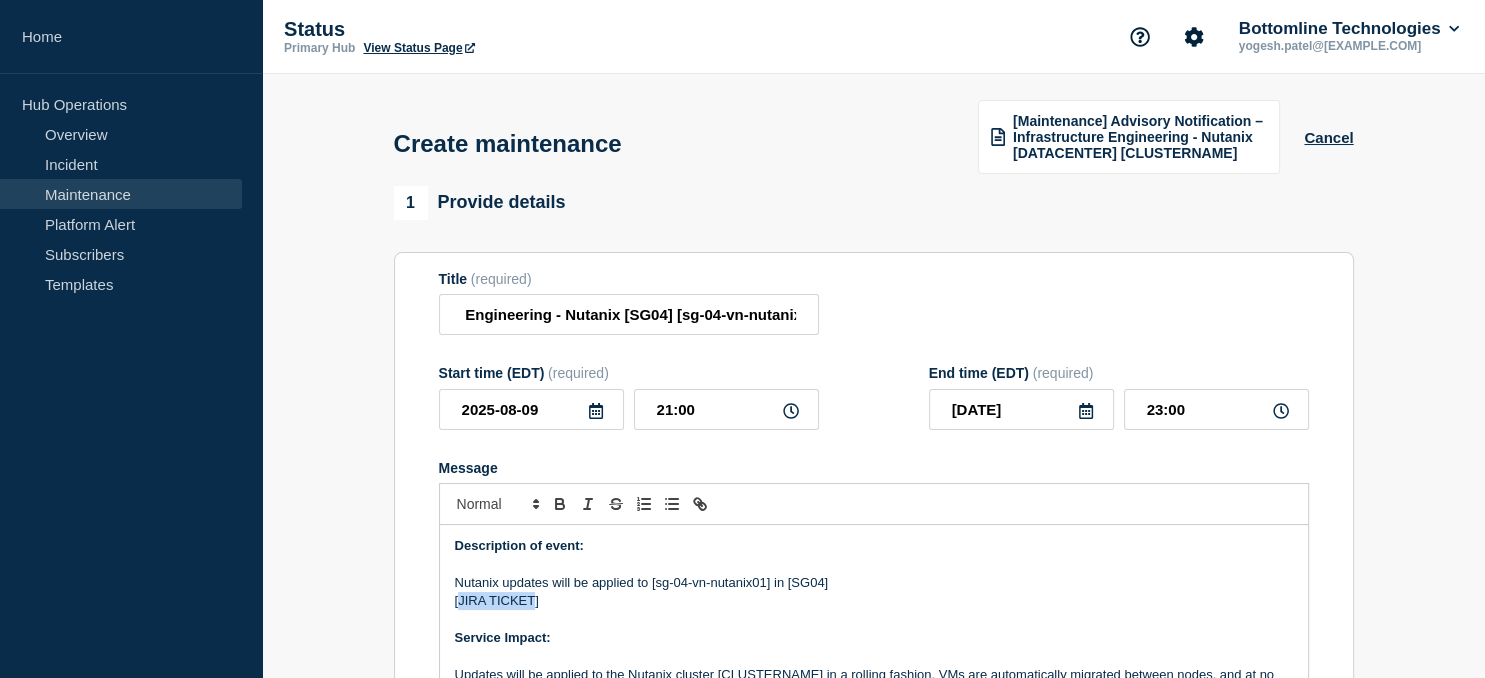drag, startPoint x: 534, startPoint y: 603, endPoint x: 461, endPoint y: 603, distance: 73 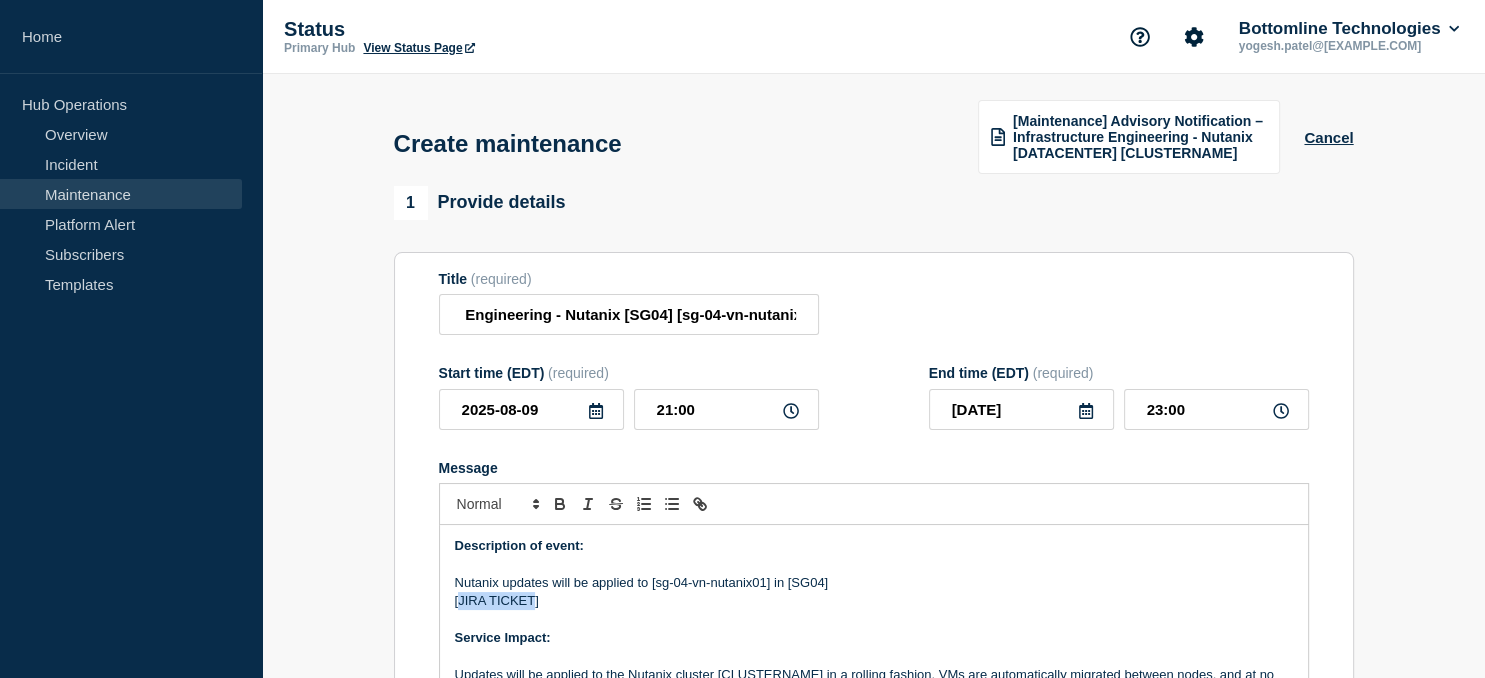 click on "[JIRA TICKET]" at bounding box center [874, 601] 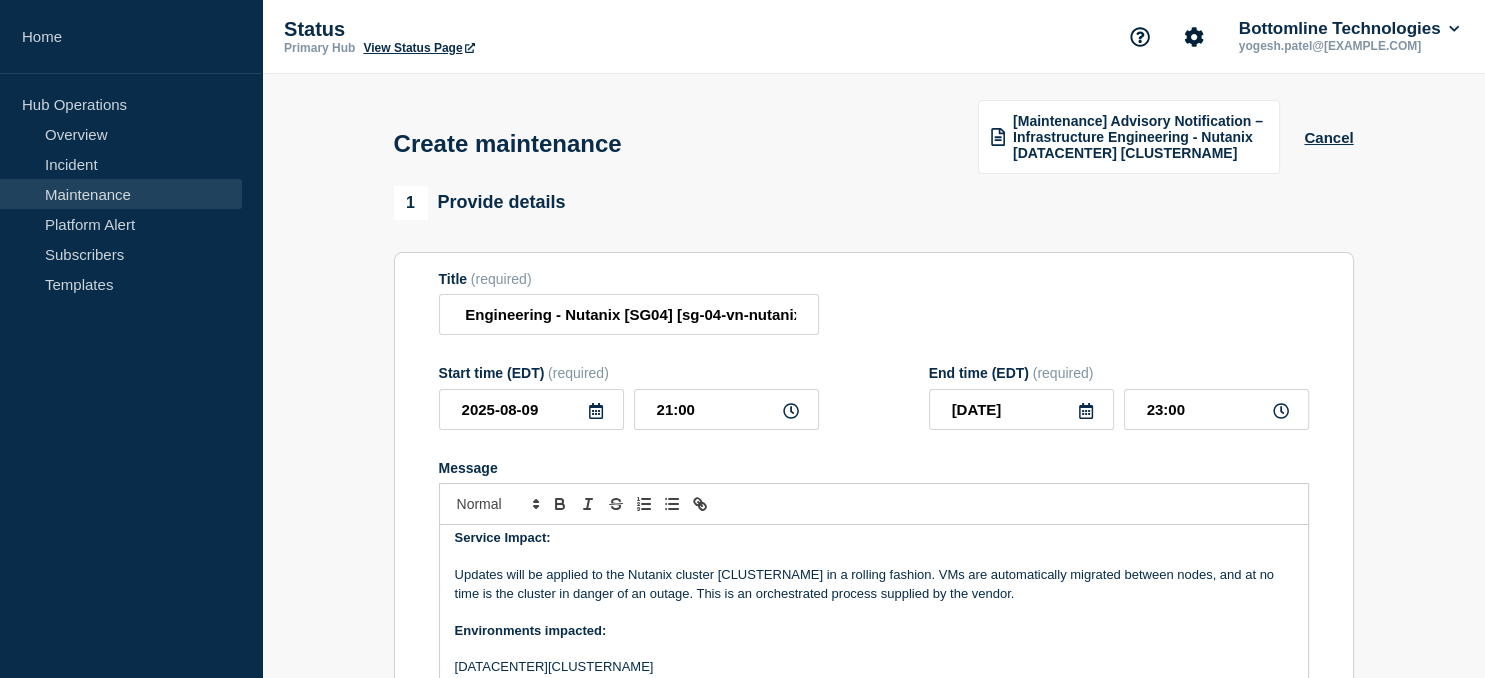 scroll, scrollTop: 103, scrollLeft: 0, axis: vertical 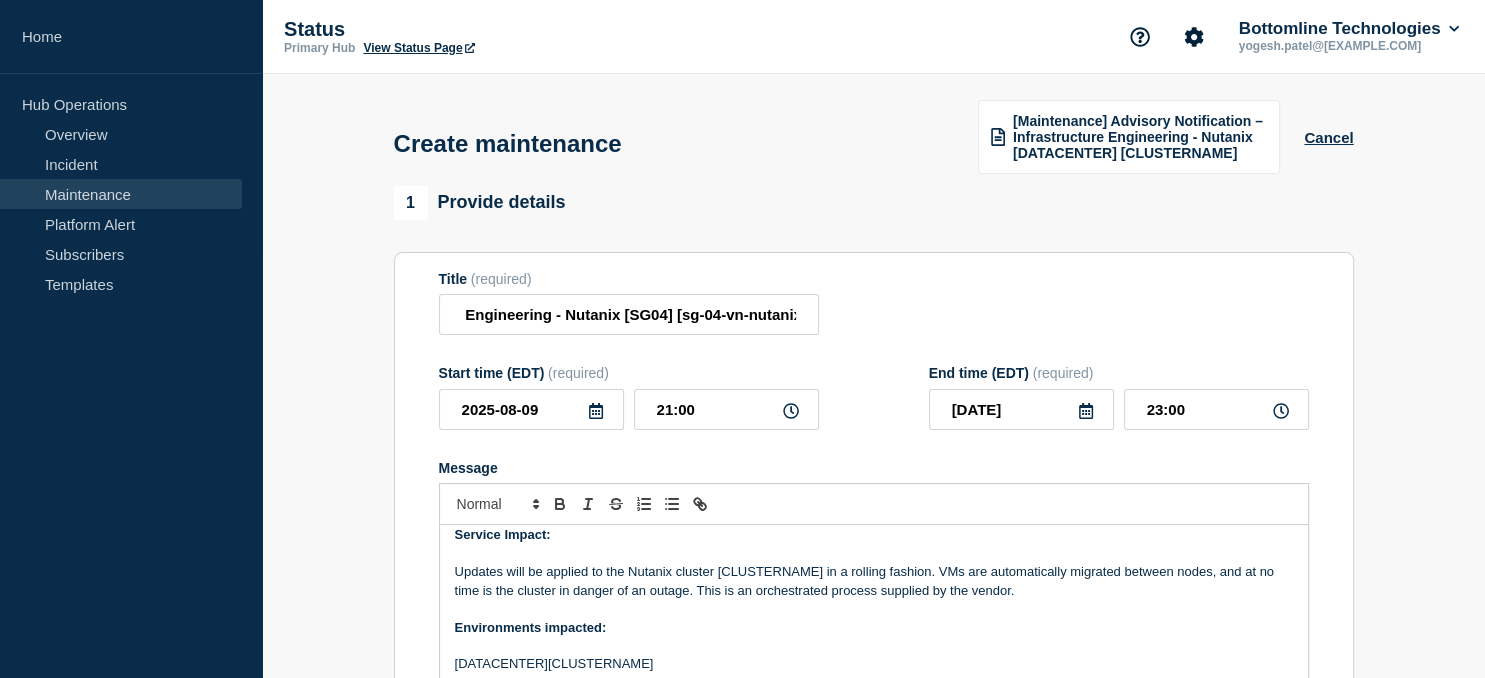click on "Updates will be applied to the Nutanix cluster [CLUSTERNAME] in a rolling fashion. VMs are automatically migrated between nodes, and at no time is the cluster in danger of an outage. This is an orchestrated process supplied by the vendor." at bounding box center (874, 581) 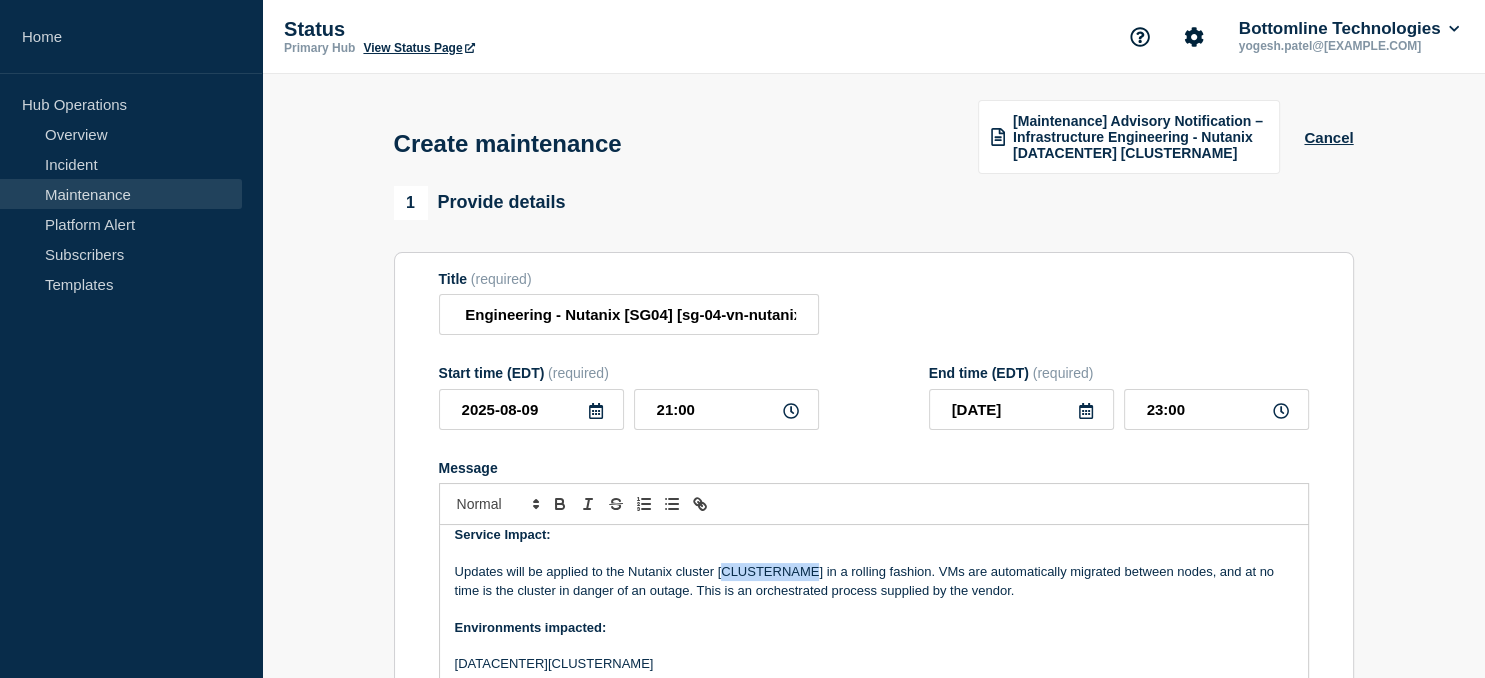 click on "Updates will be applied to the Nutanix cluster [CLUSTERNAME] in a rolling fashion. VMs are automatically migrated between nodes, and at no time is the cluster in danger of an outage. This is an orchestrated process supplied by the vendor." at bounding box center [874, 581] 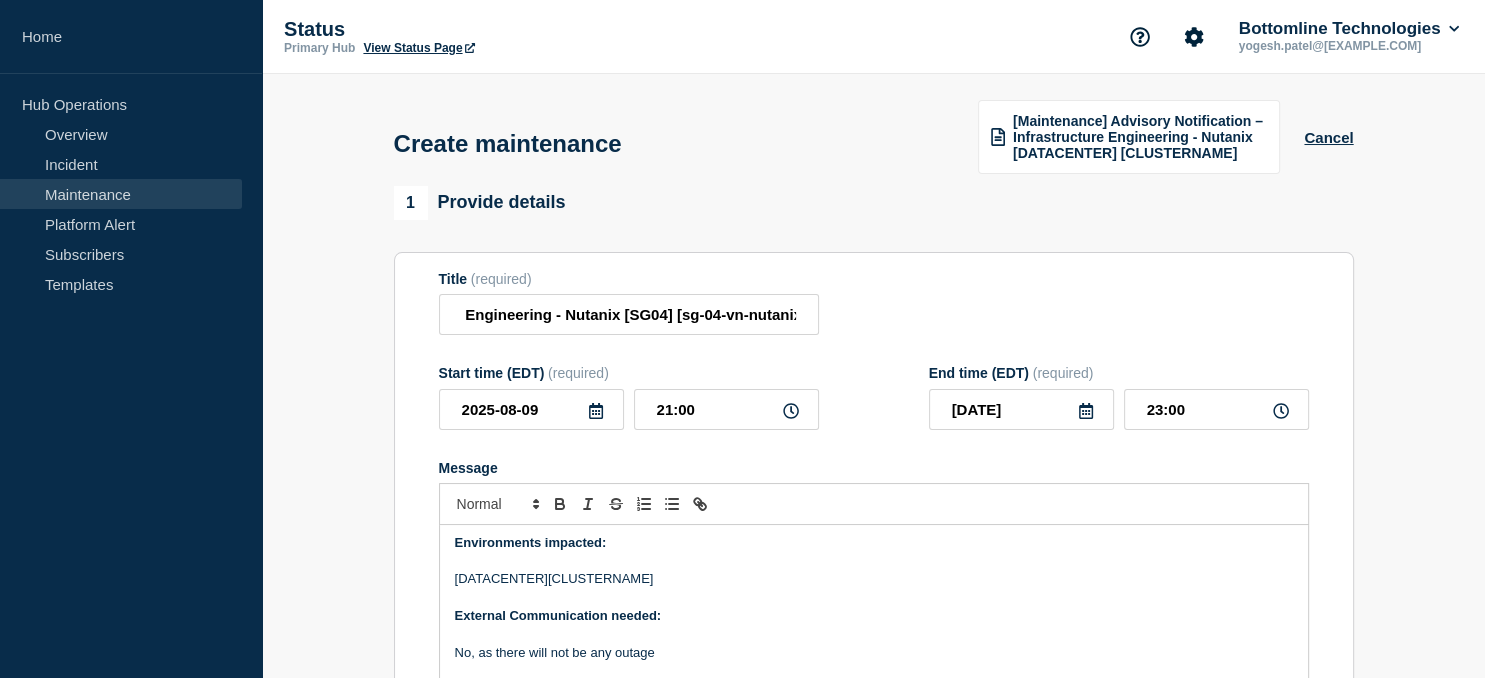 scroll, scrollTop: 191, scrollLeft: 0, axis: vertical 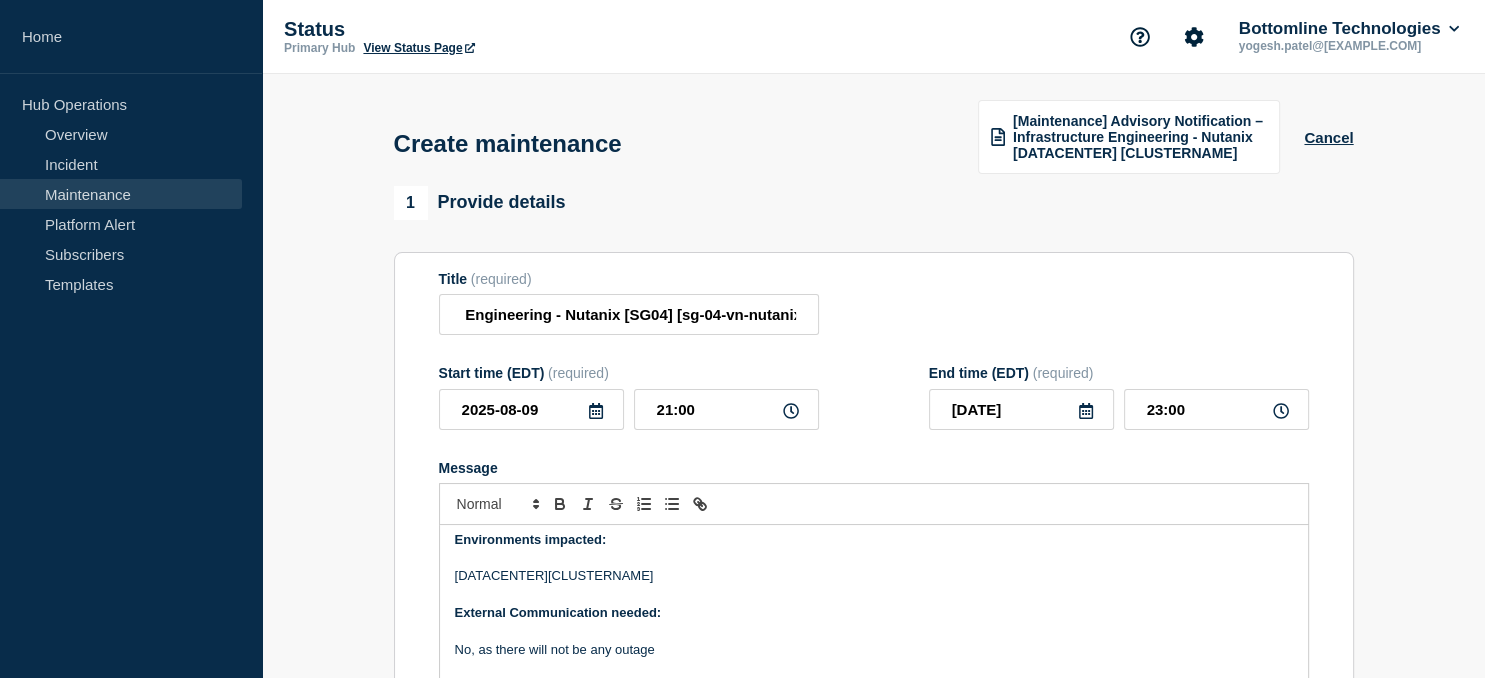 click on "[DATACENTER][CLUSTERNAME]" at bounding box center (874, 576) 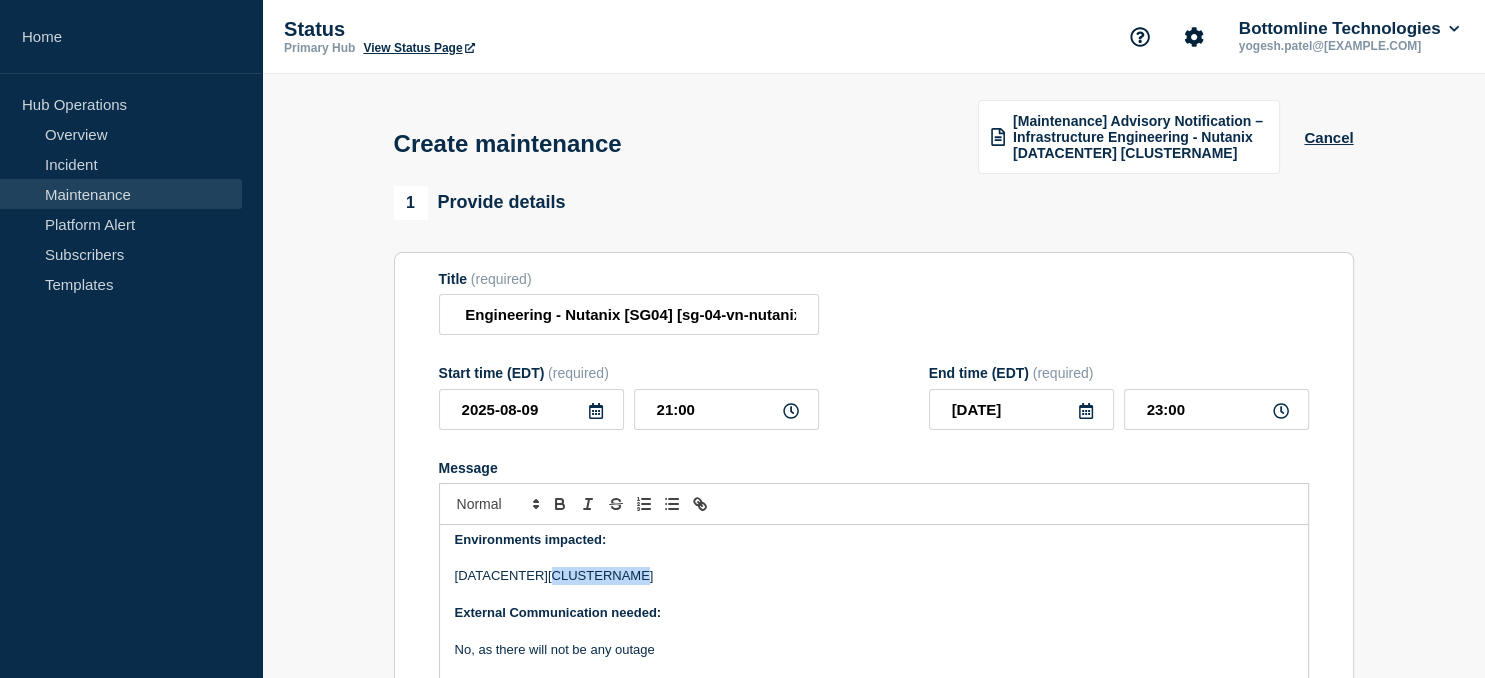 click on "[DATACENTER][CLUSTERNAME]" at bounding box center (874, 576) 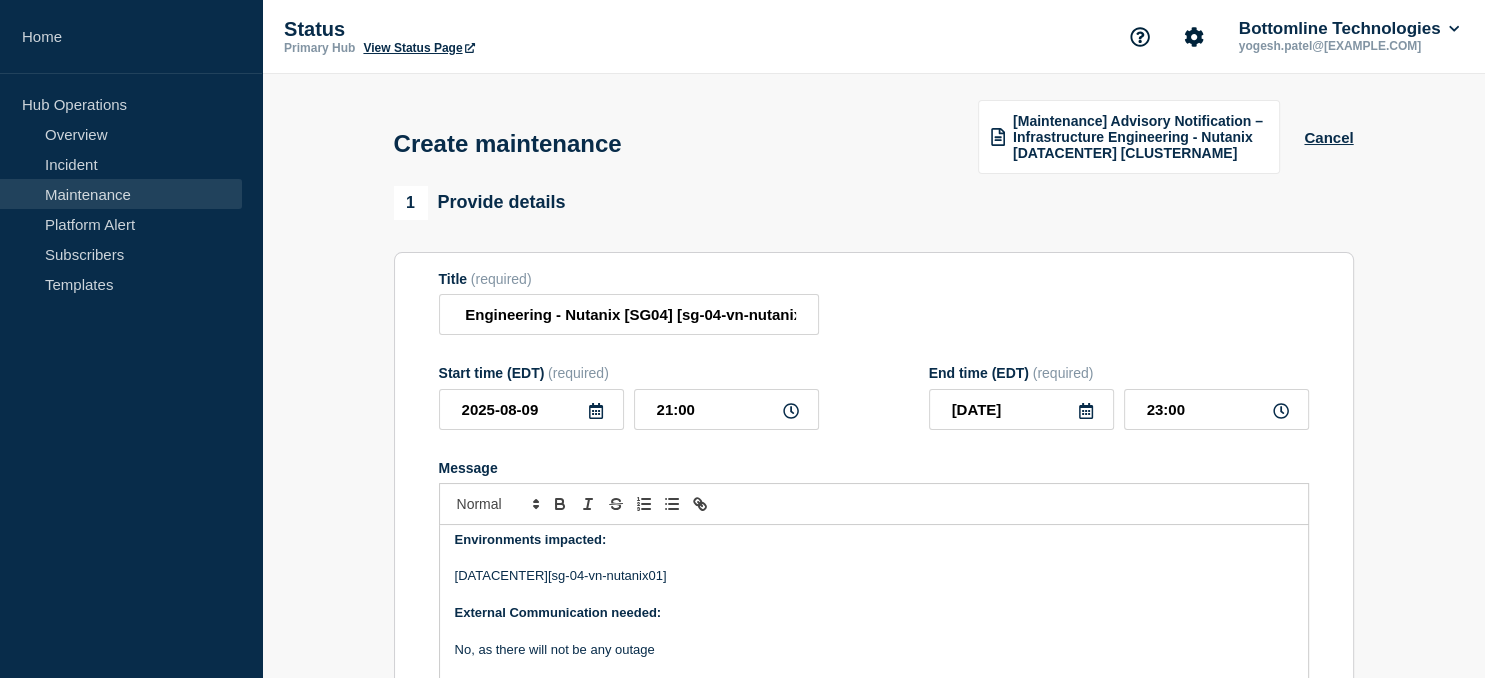 click on "[DATACENTER][sg-04-vn-nutanix01]" at bounding box center (874, 576) 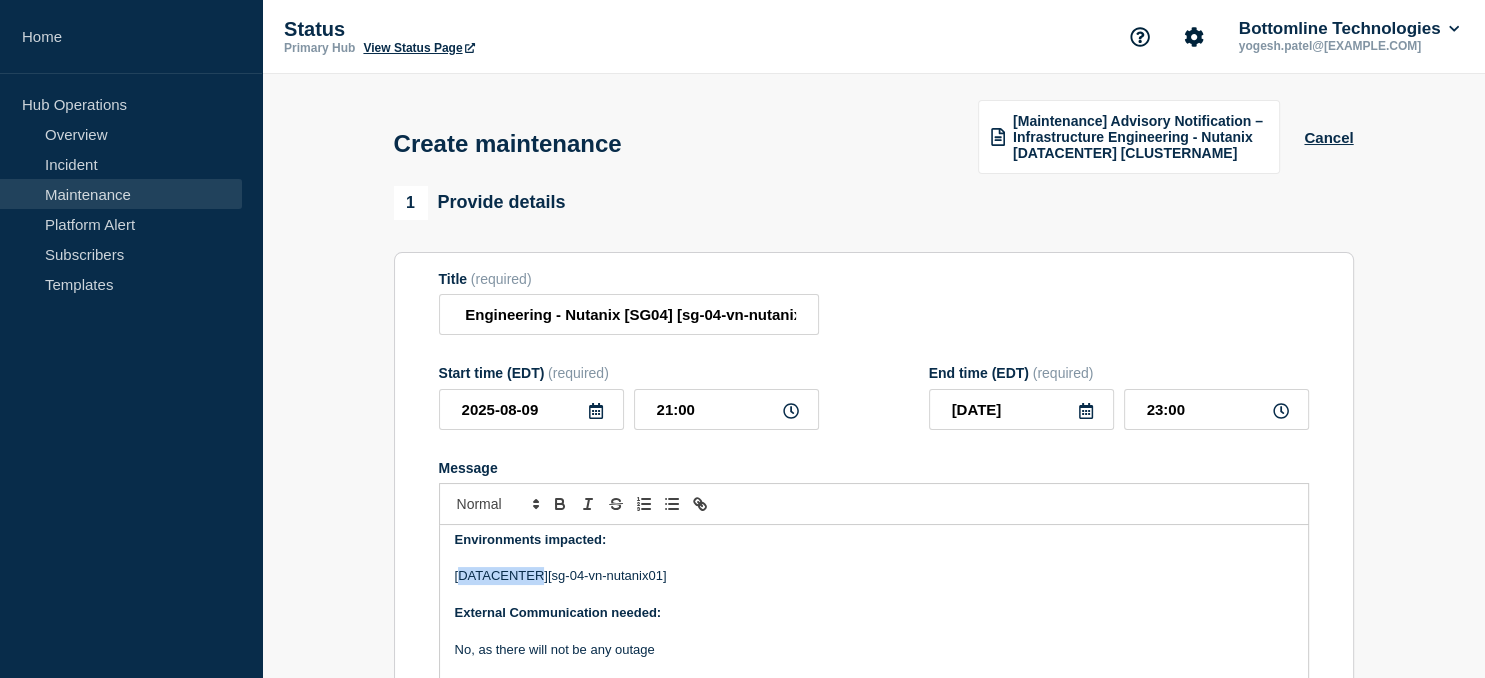 click on "[DATACENTER][sg-04-vn-nutanix01]" at bounding box center (874, 576) 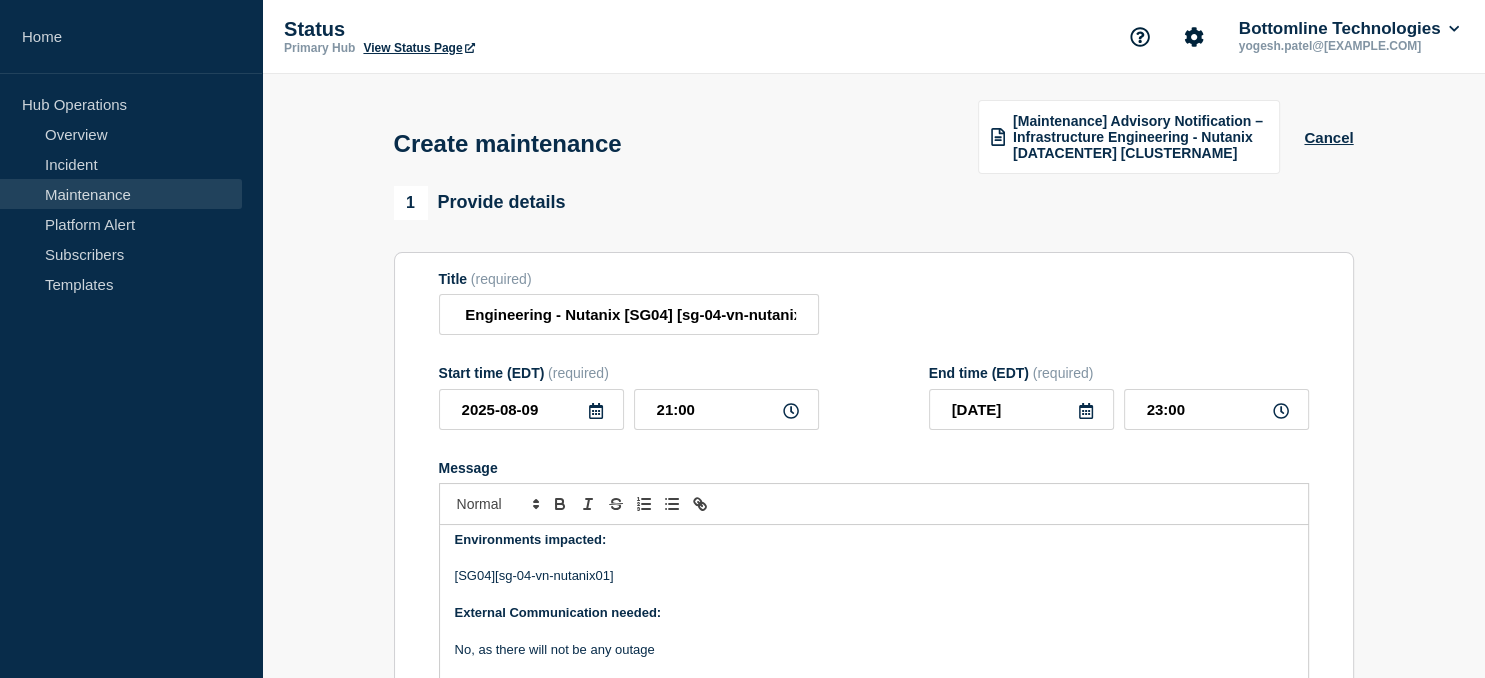 scroll, scrollTop: 227, scrollLeft: 0, axis: vertical 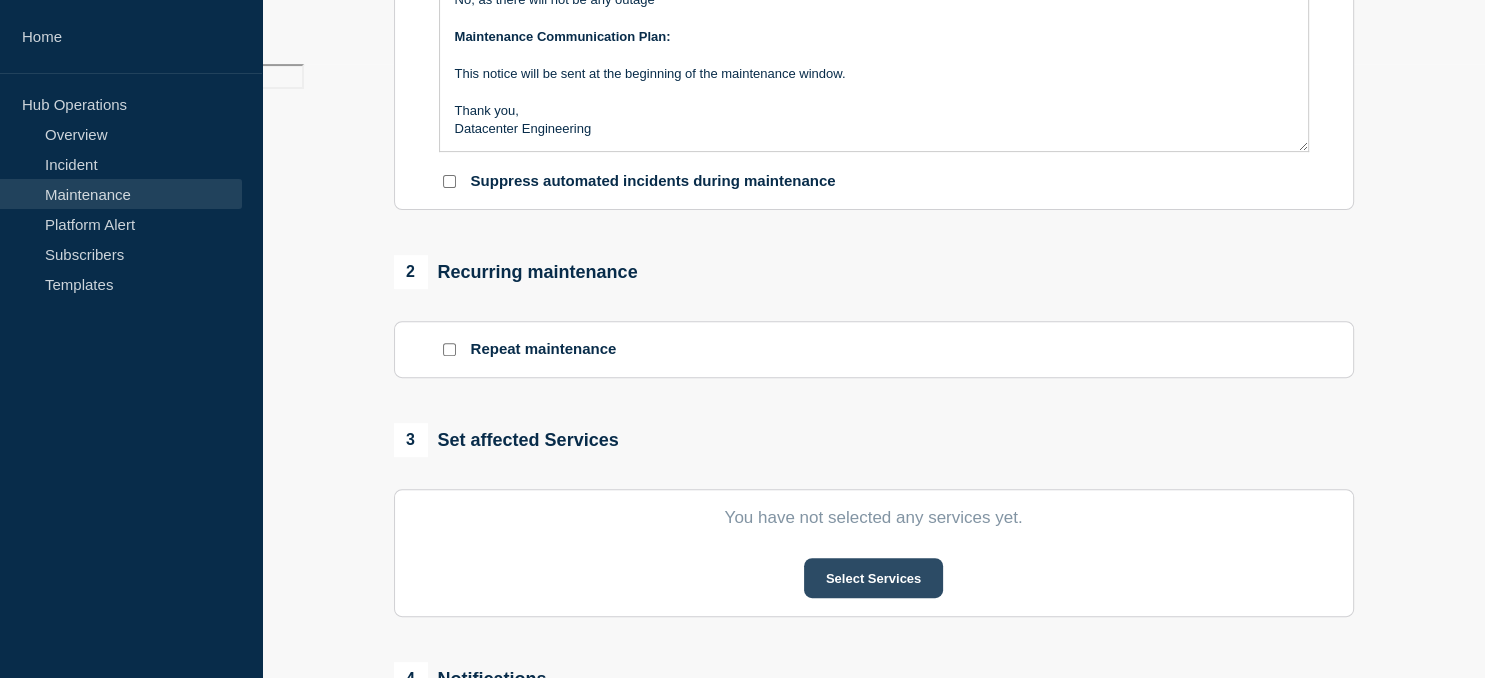click on "Select Services" at bounding box center [873, 578] 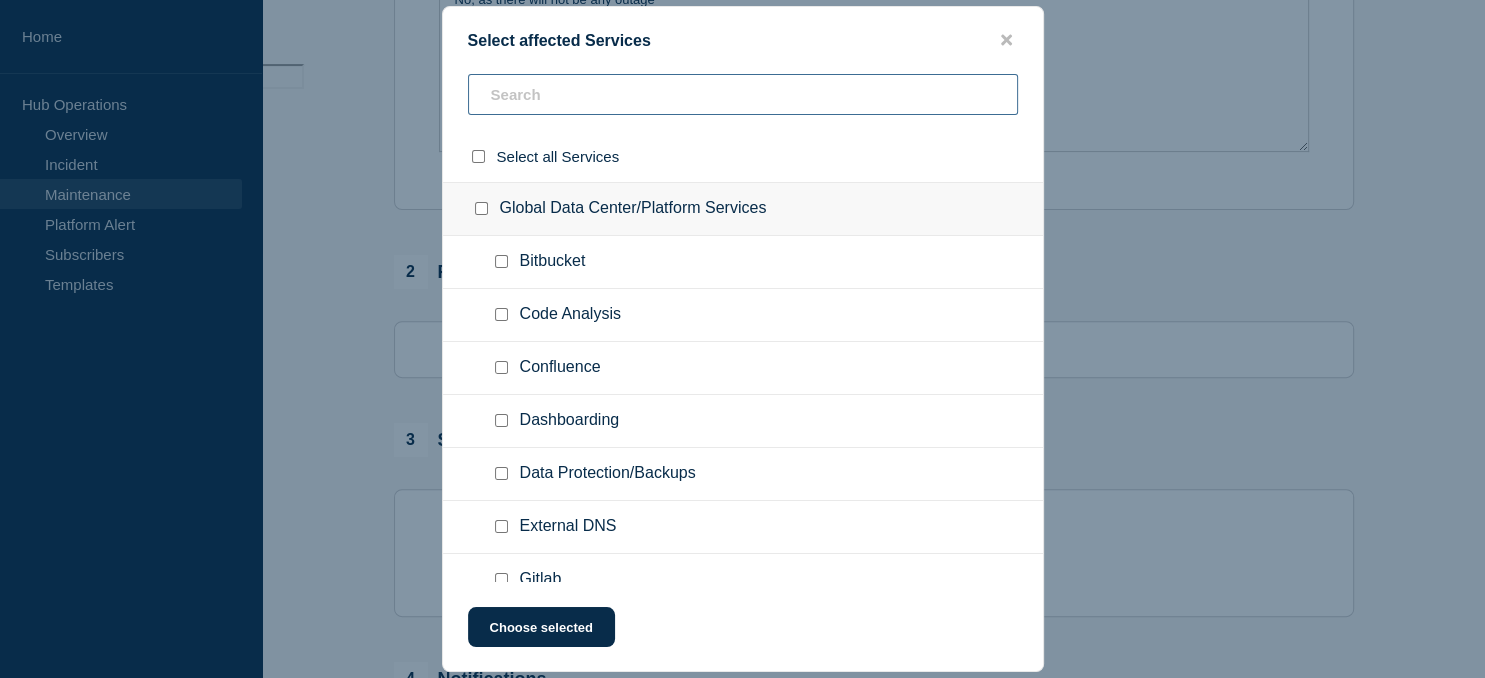click at bounding box center (743, 94) 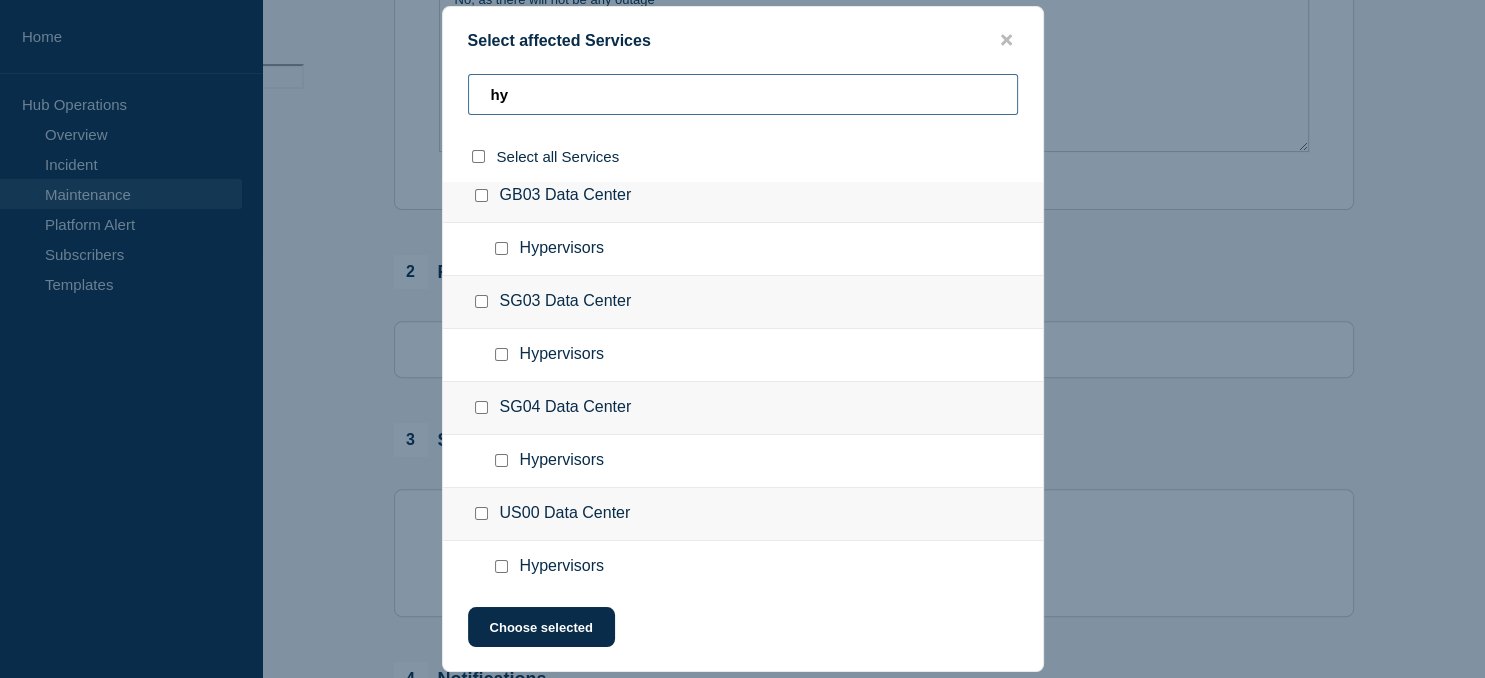 scroll, scrollTop: 440, scrollLeft: 0, axis: vertical 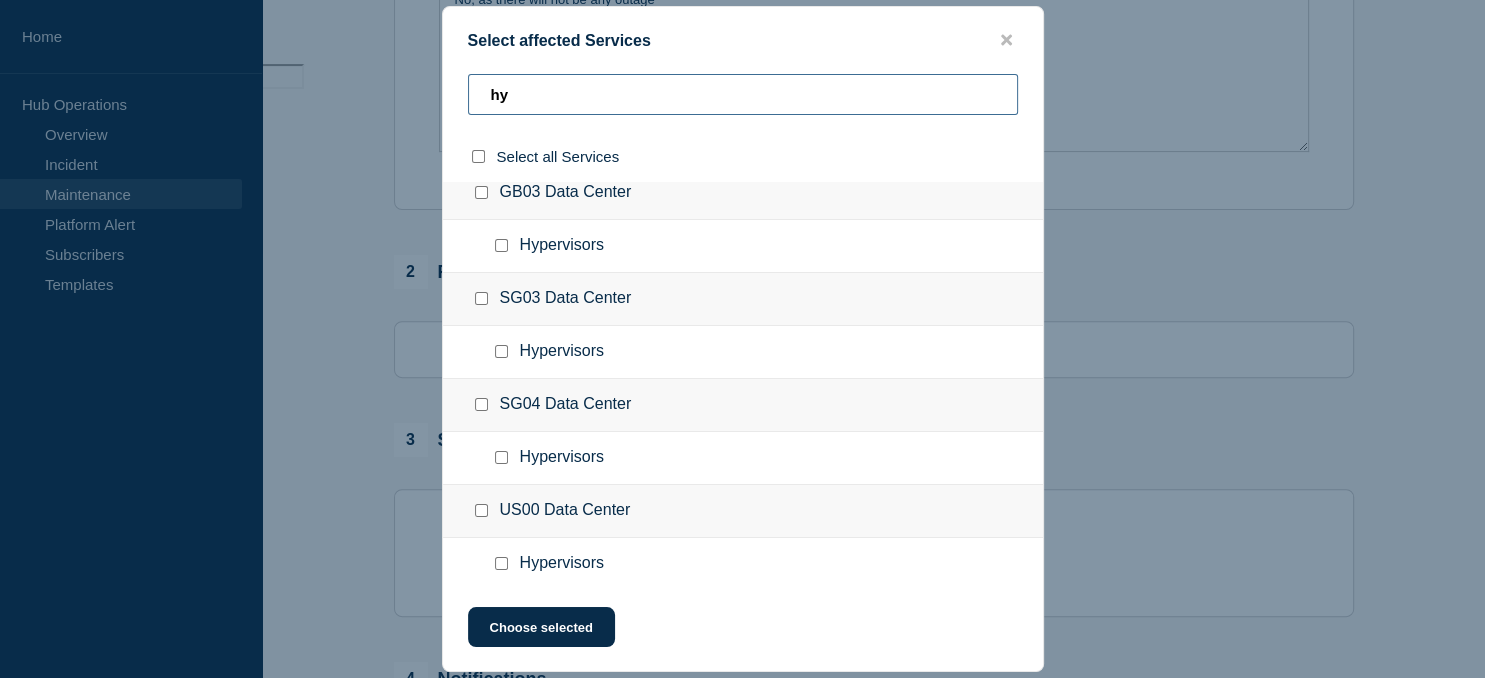type on "hy" 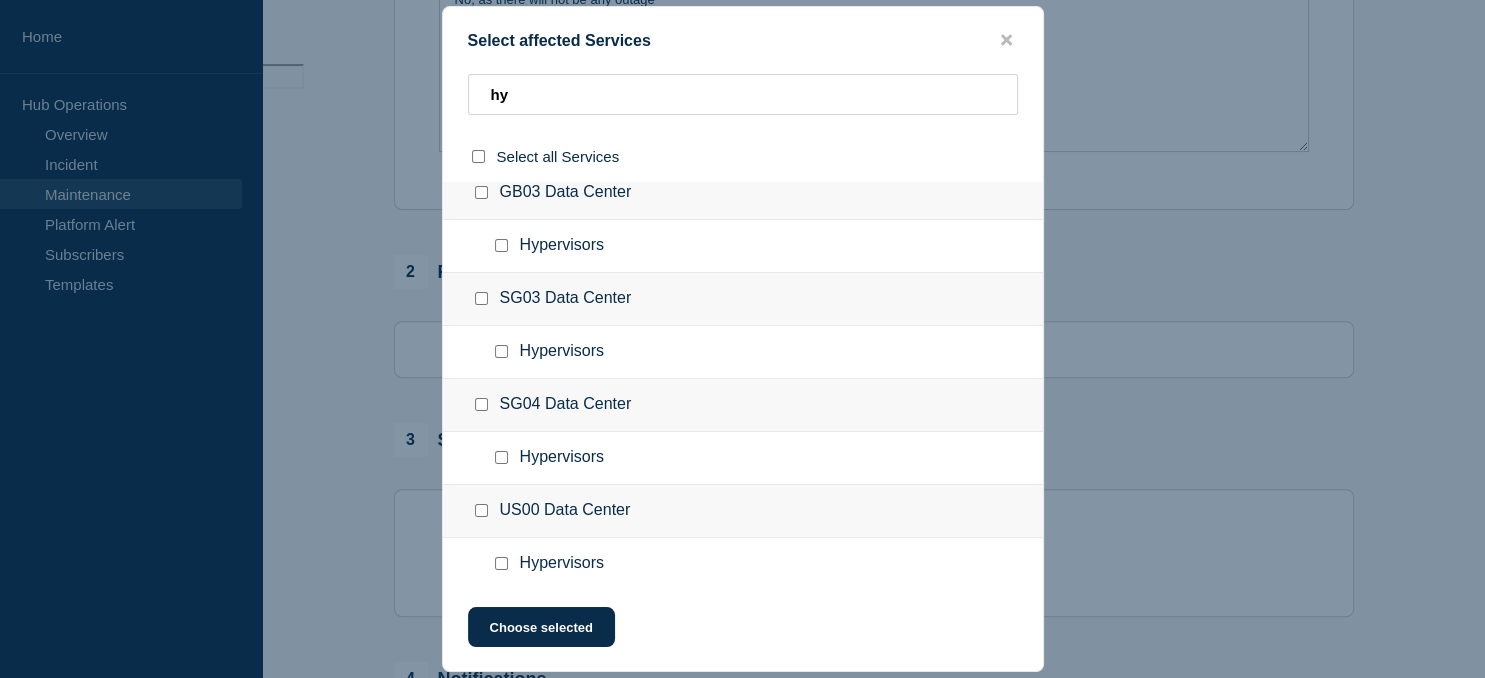 click at bounding box center [505, 458] 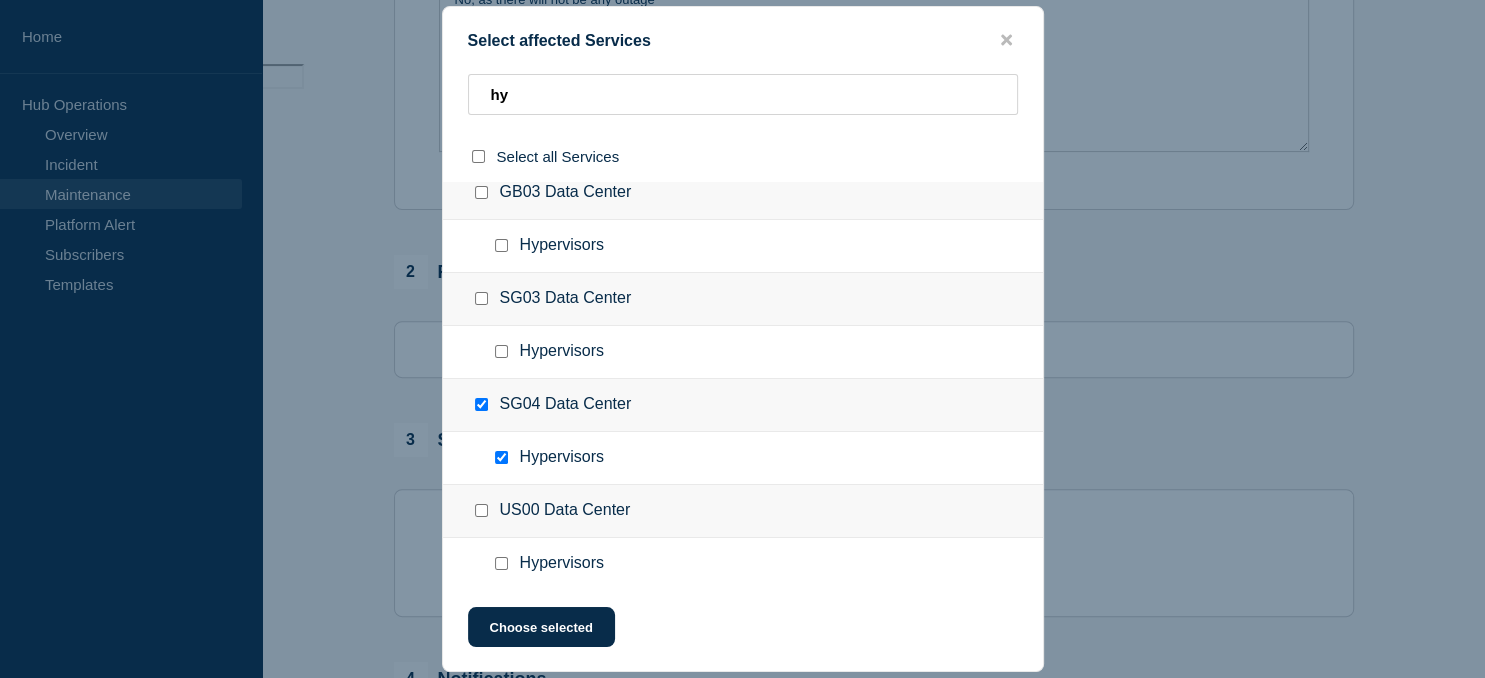 checkbox on "true" 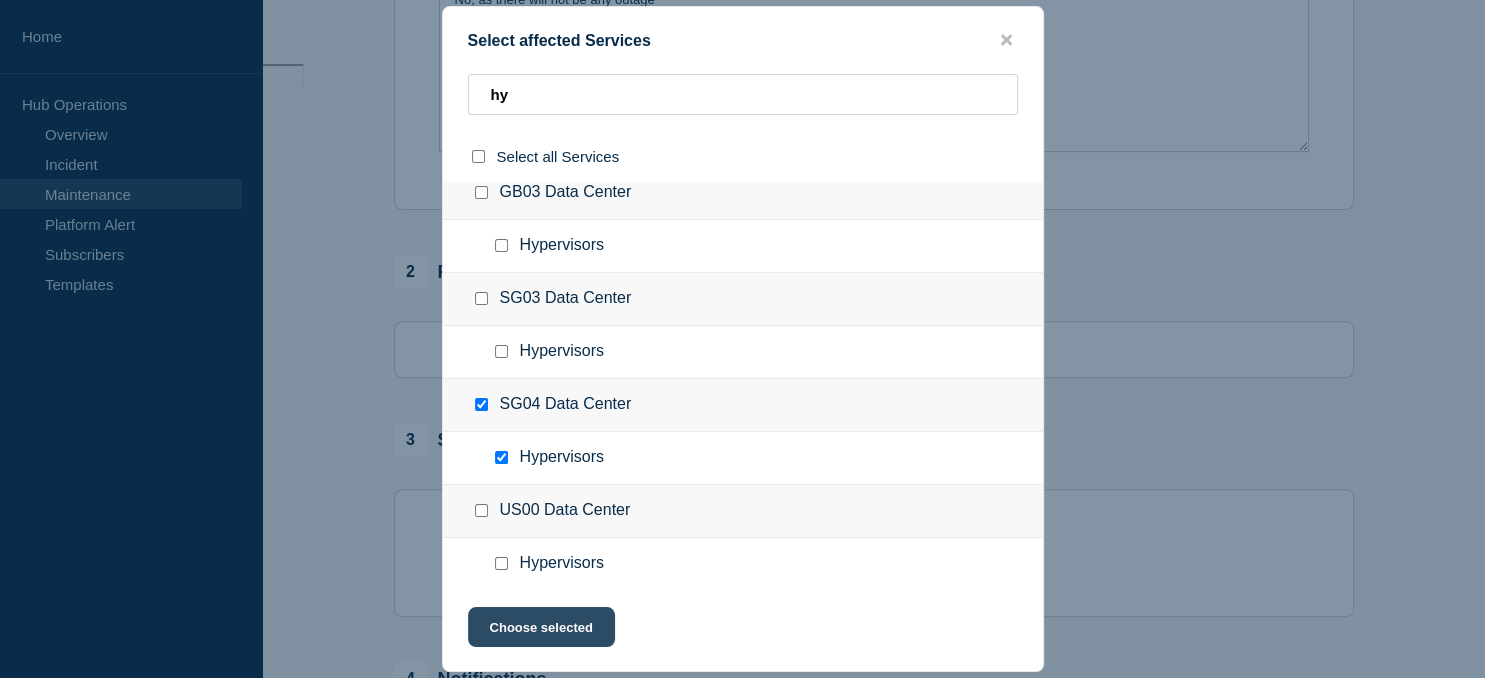 click on "Choose selected" 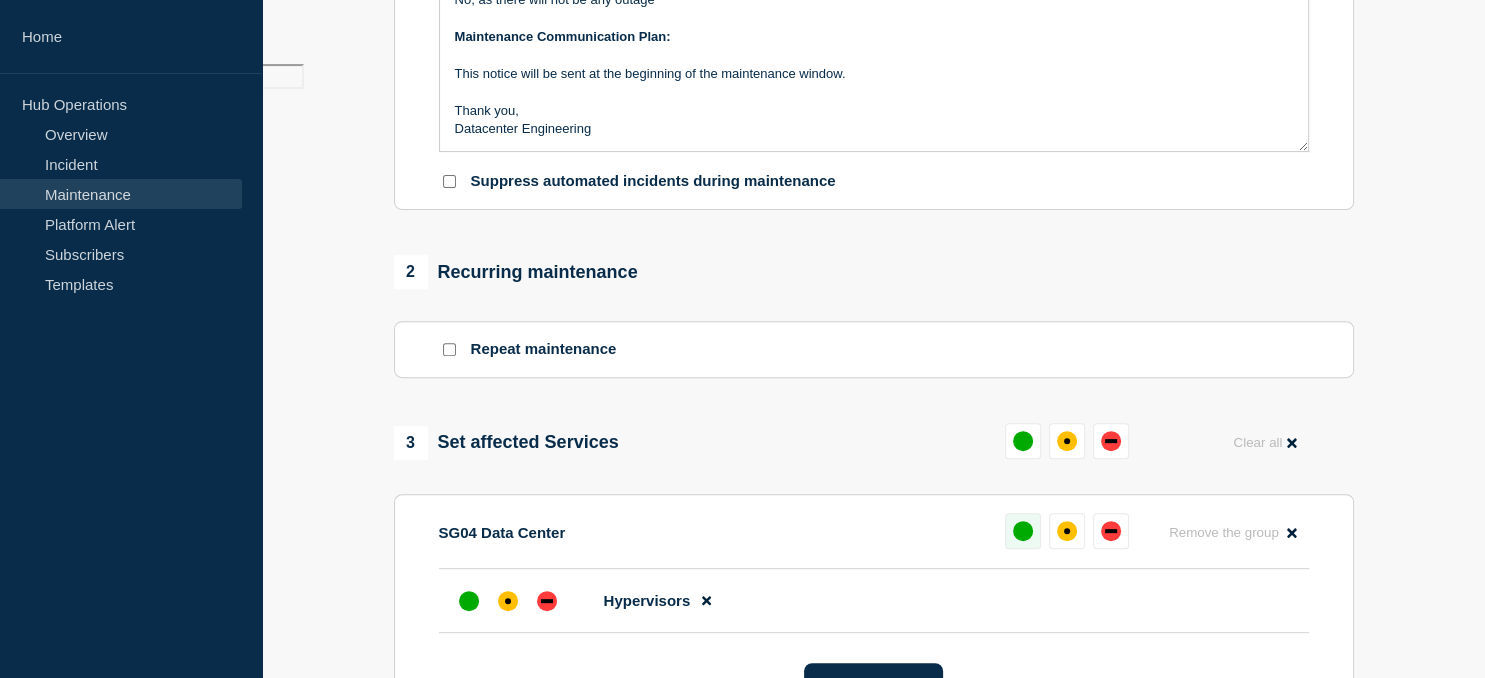 click at bounding box center (1023, 531) 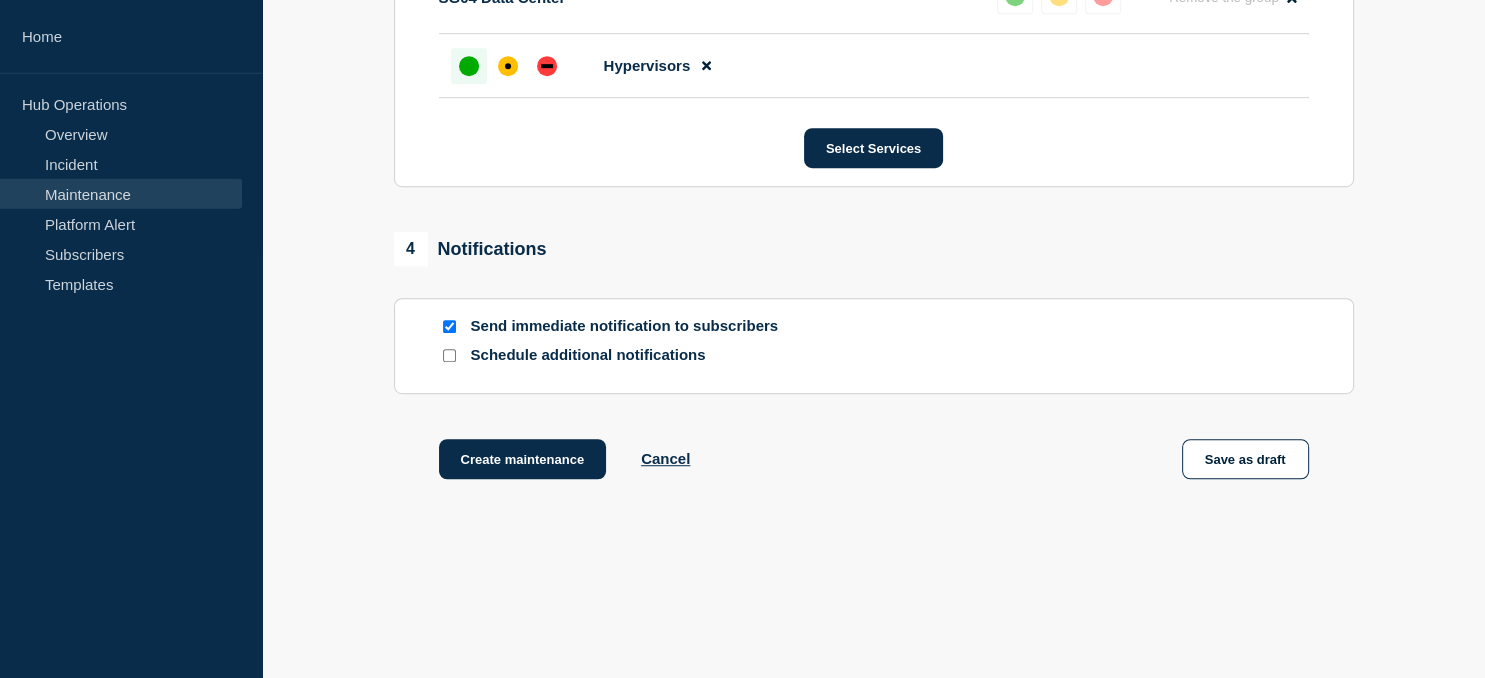scroll, scrollTop: 1189, scrollLeft: 0, axis: vertical 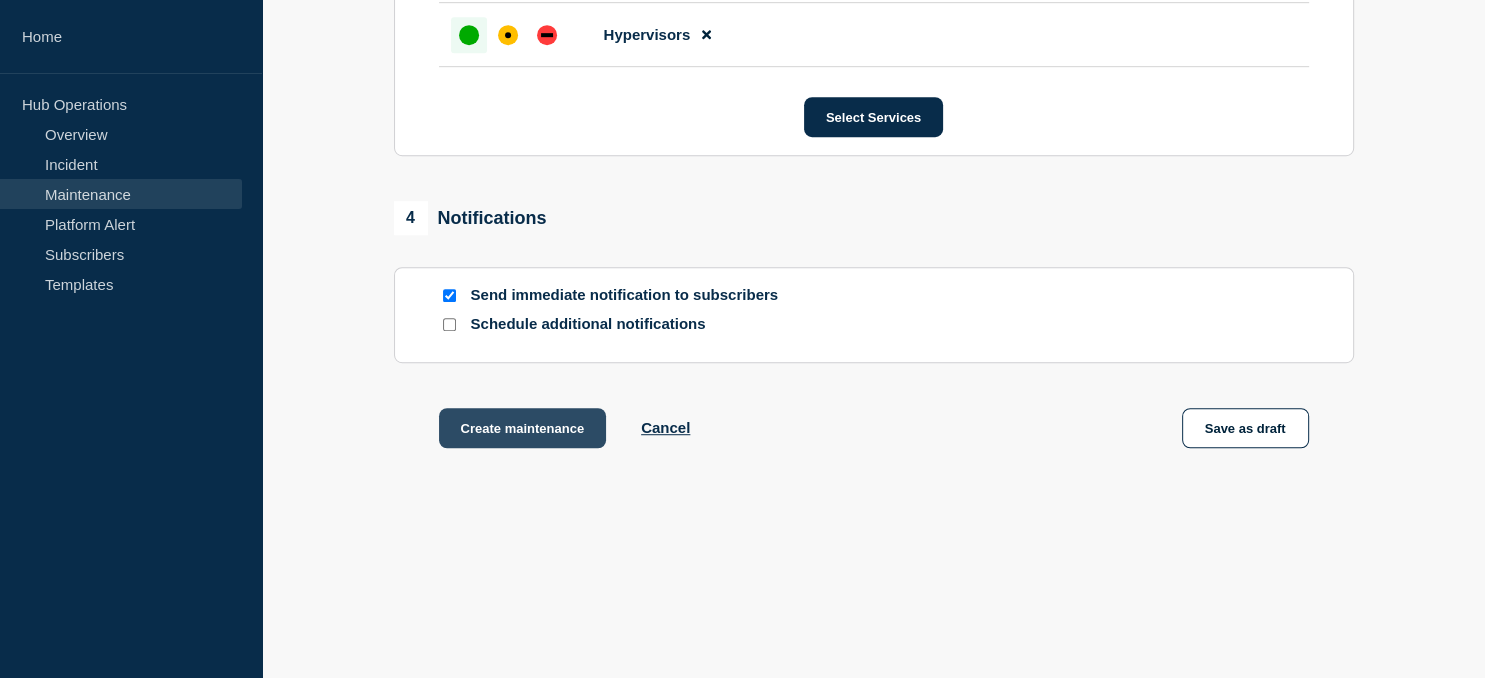 click on "Create maintenance" at bounding box center [523, 428] 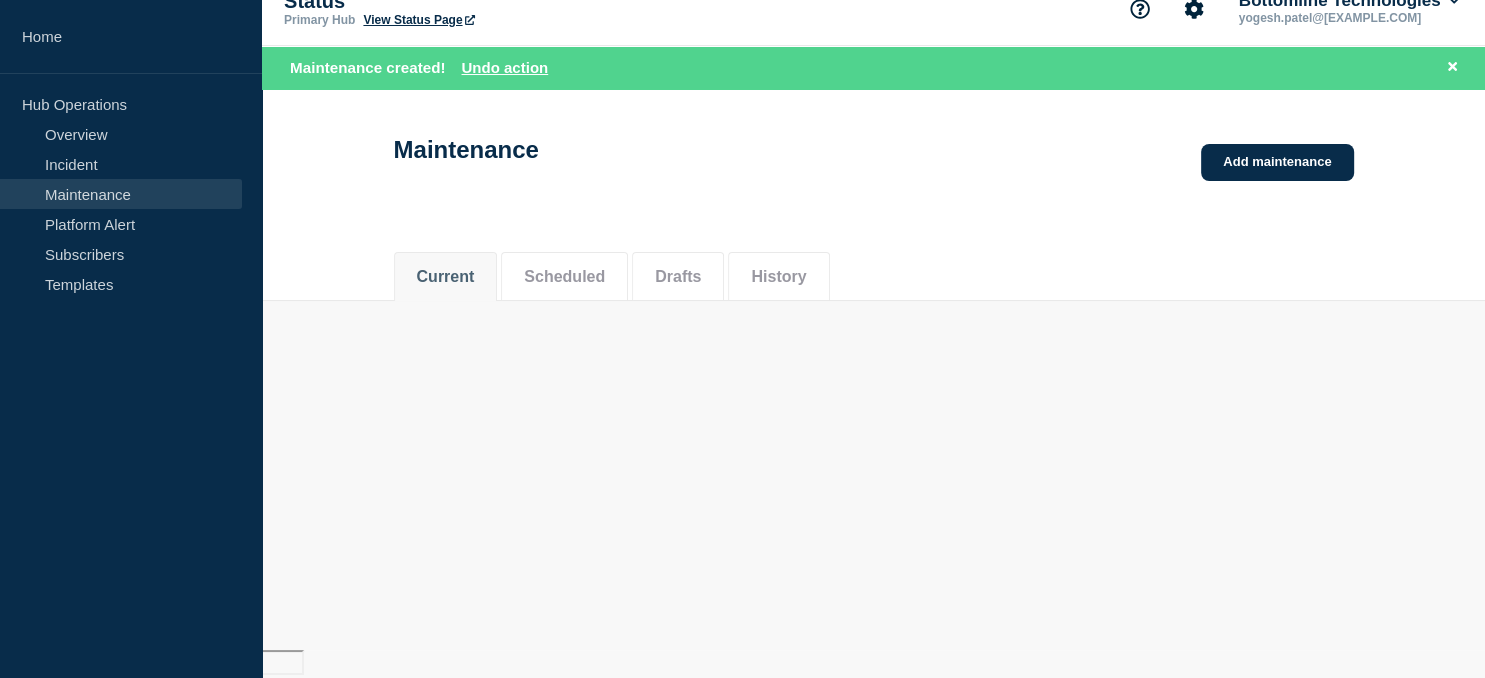 scroll, scrollTop: 0, scrollLeft: 0, axis: both 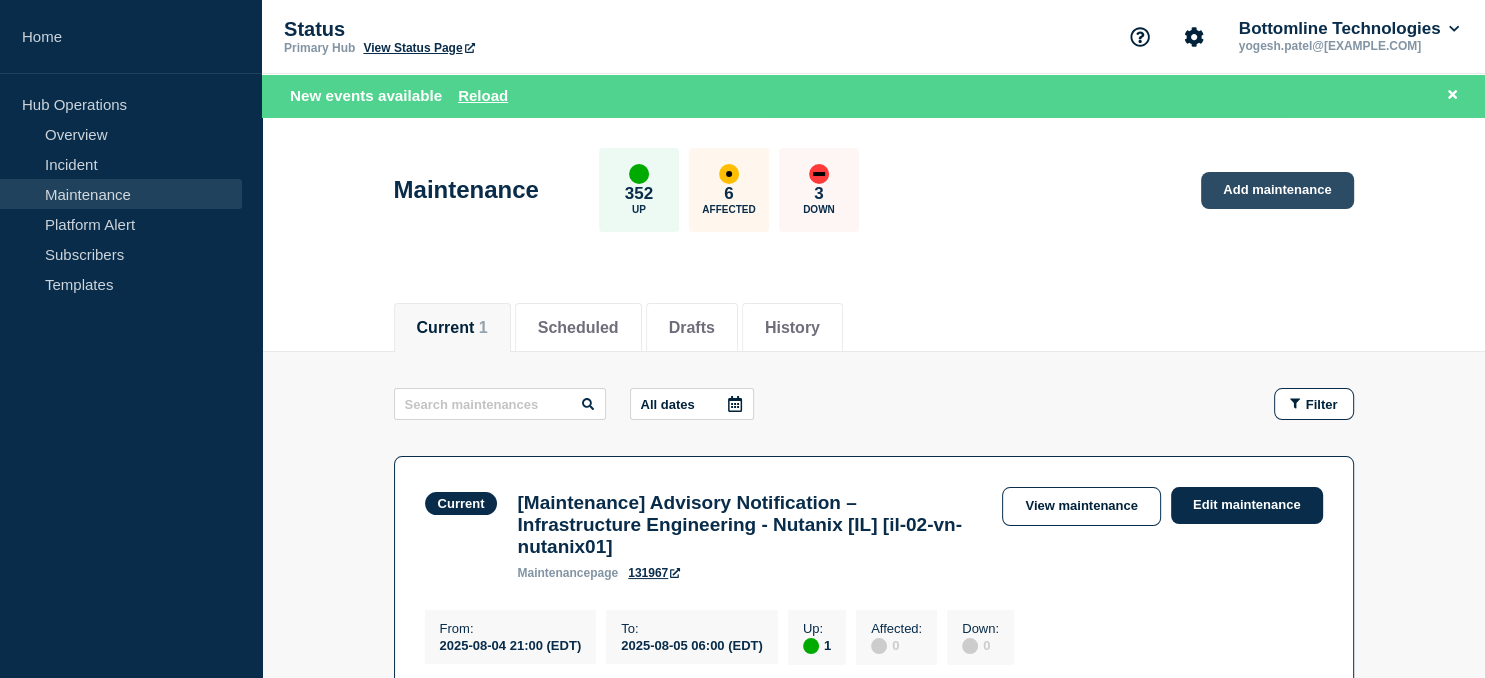 click on "Add maintenance" 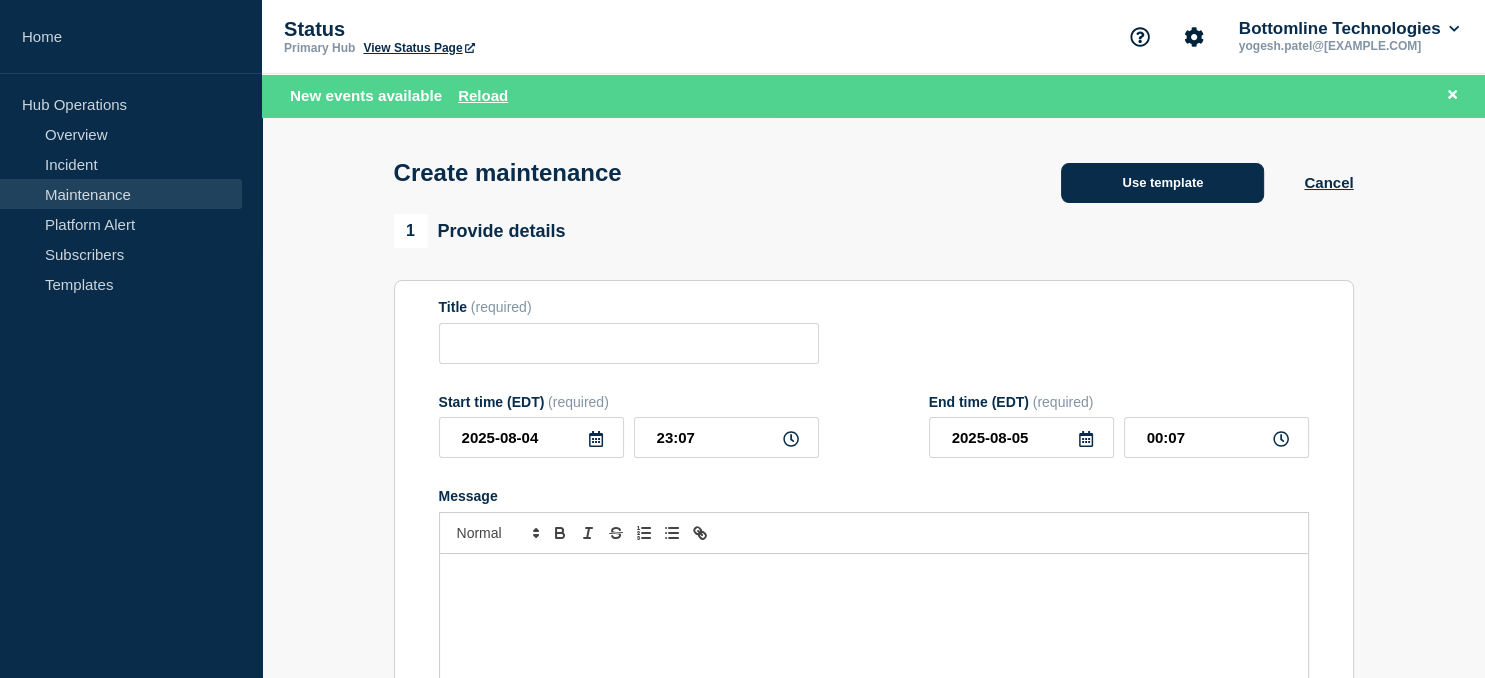 click on "Use template" at bounding box center (1162, 183) 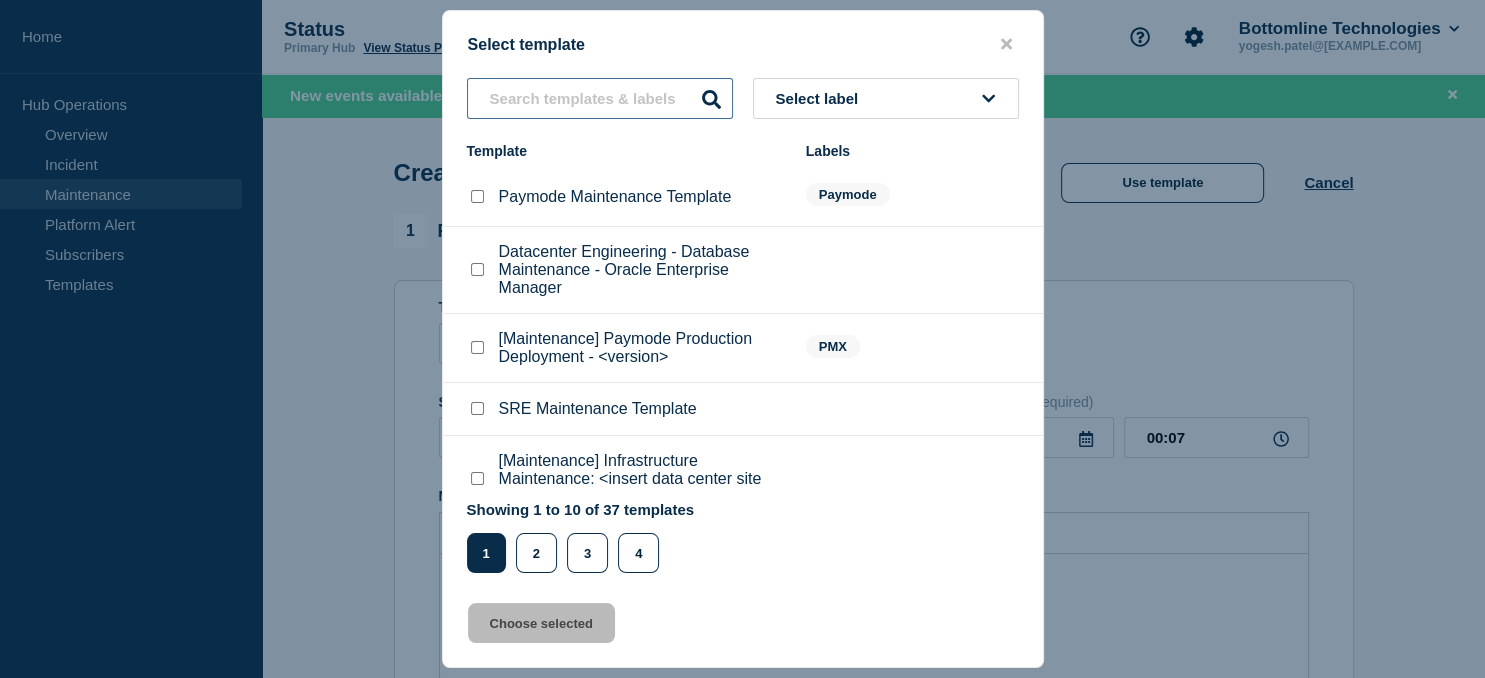 click at bounding box center (600, 98) 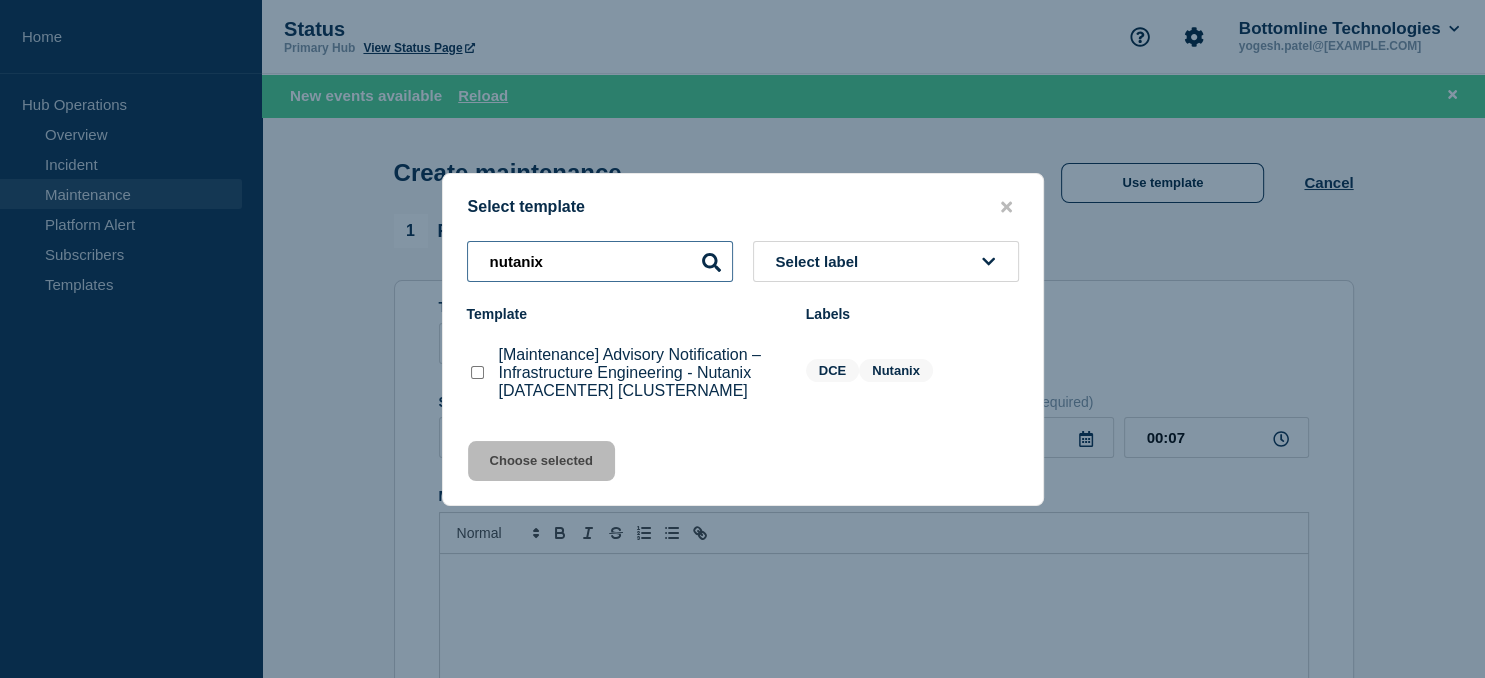 type on "nutanix" 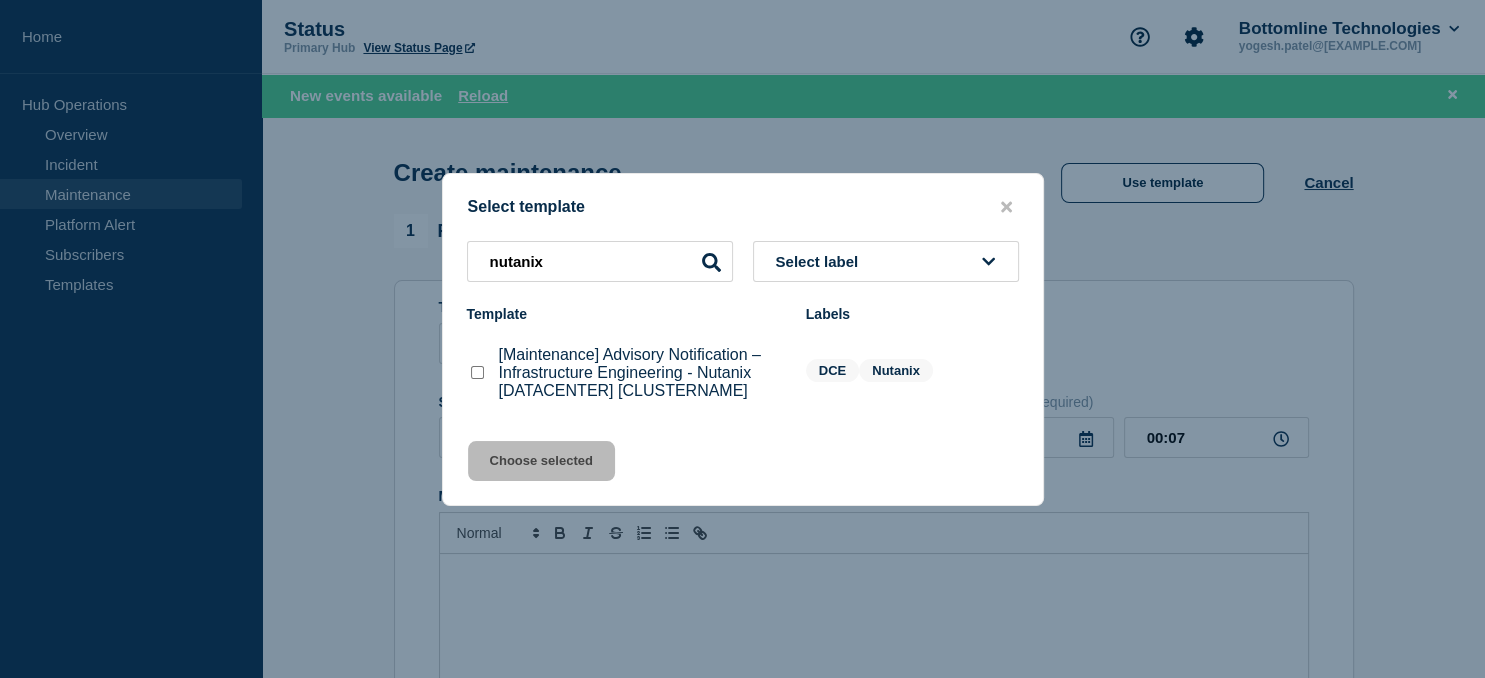 click at bounding box center [477, 372] 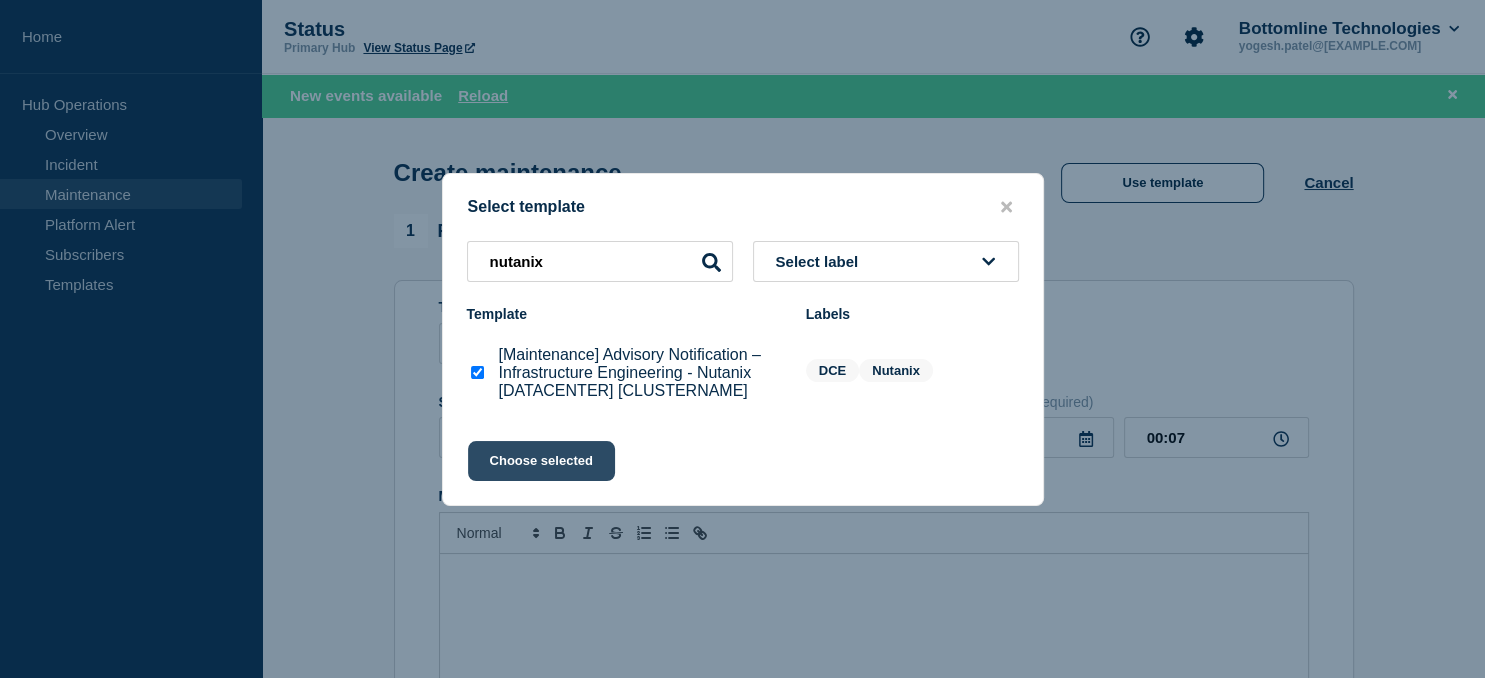 click on "Choose selected" 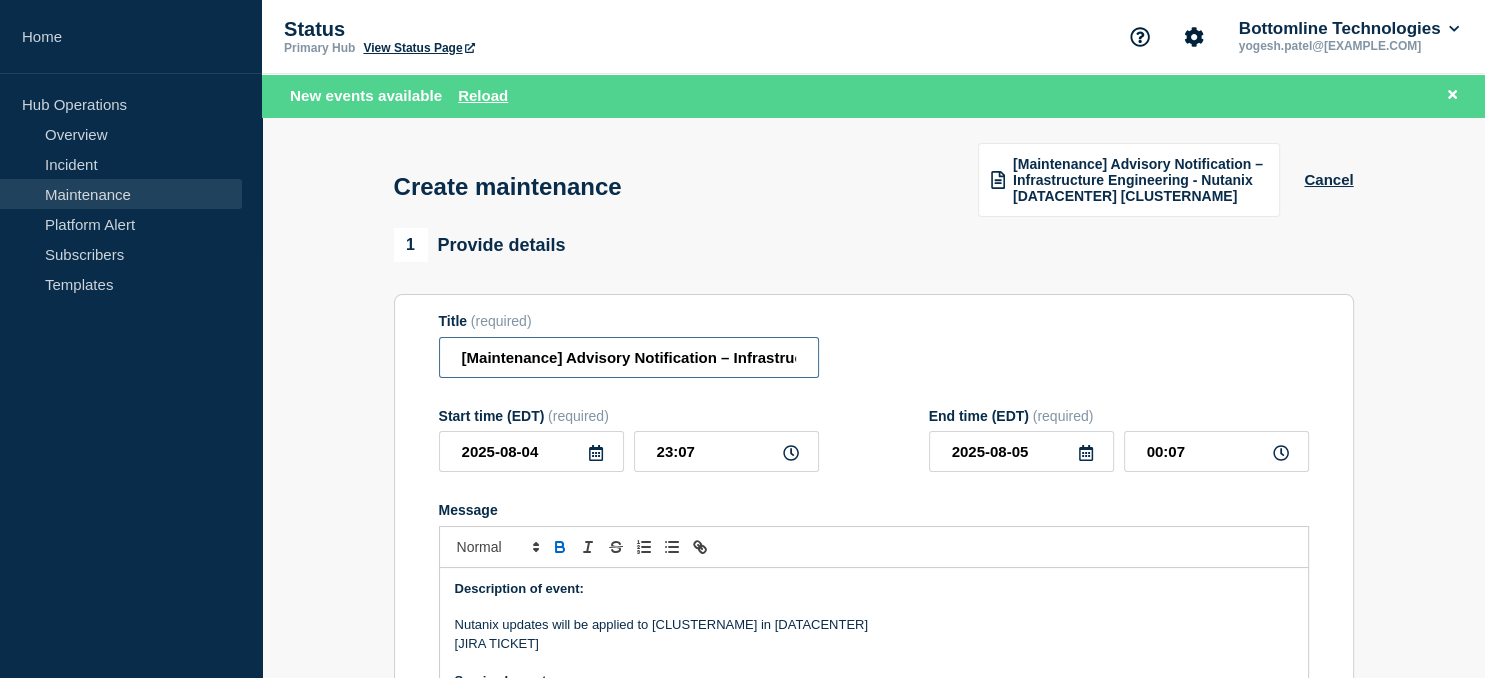 click on "[Maintenance] Advisory Notification – Infrastructure Engineering - Nutanix [DATACENTER] [CLUSTERNAME]" at bounding box center (629, 357) 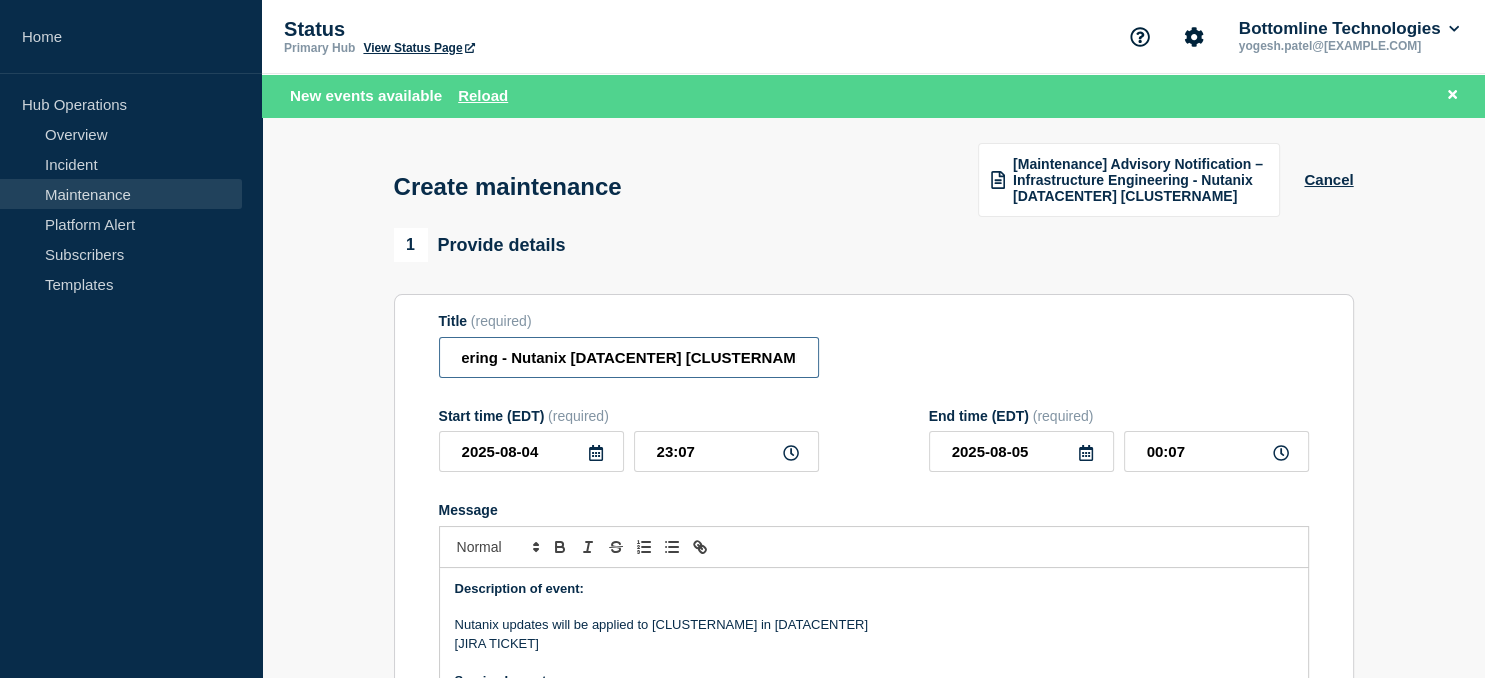 scroll, scrollTop: 0, scrollLeft: 439, axis: horizontal 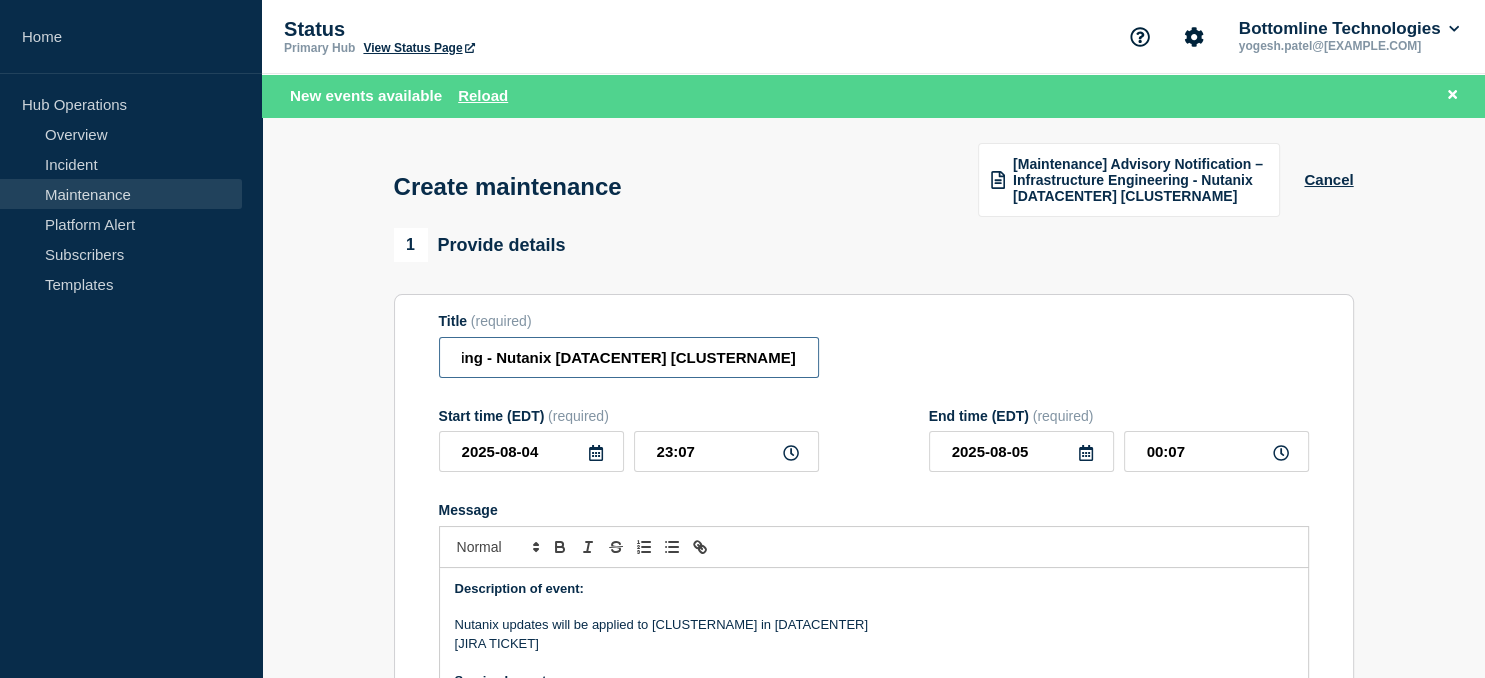 click on "[Maintenance] Advisory Notification – Infrastructure Engineering - Nutanix [DATACENTER] [CLUSTERNAME]" at bounding box center [629, 357] 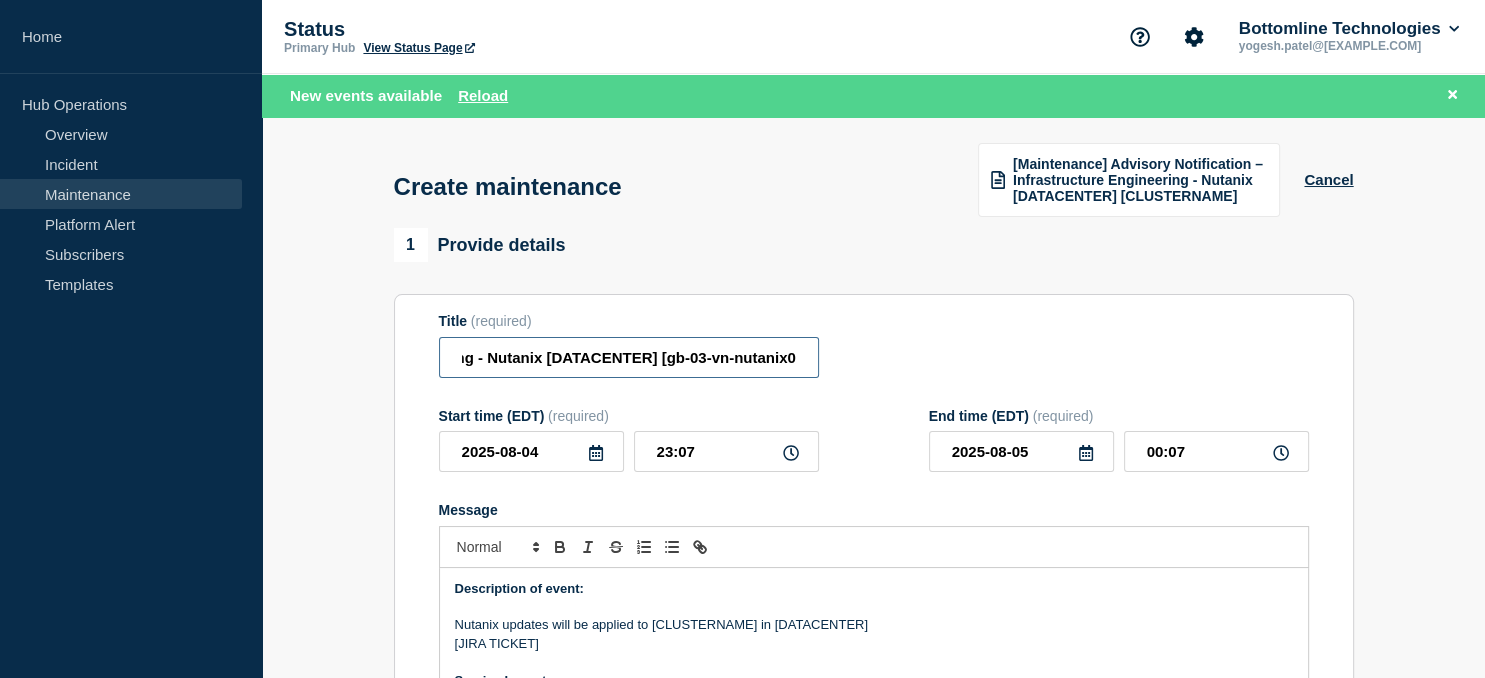 scroll, scrollTop: 0, scrollLeft: 457, axis: horizontal 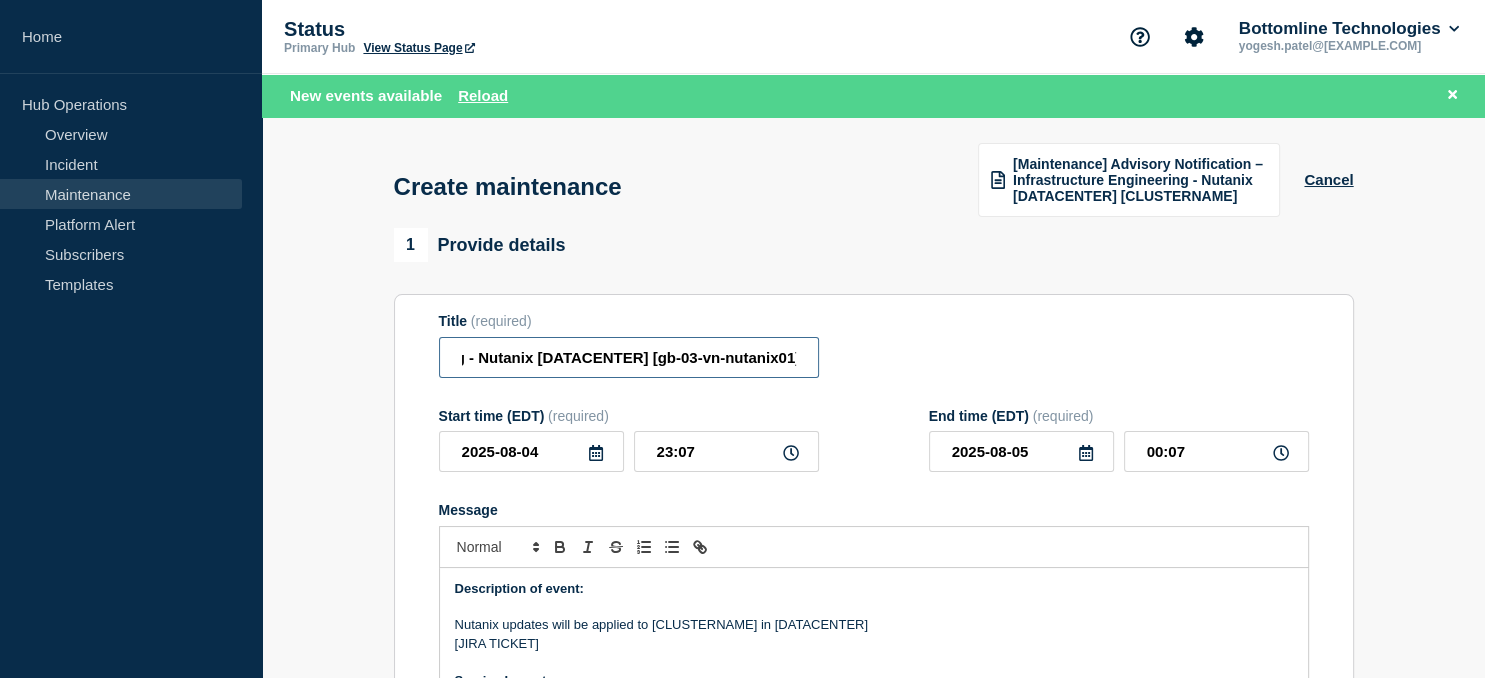 click on "[Maintenance] Advisory Notification – Infrastructure Engineering - Nutanix [DATACENTER] [gb-03-vn-nutanix01]" at bounding box center [629, 357] 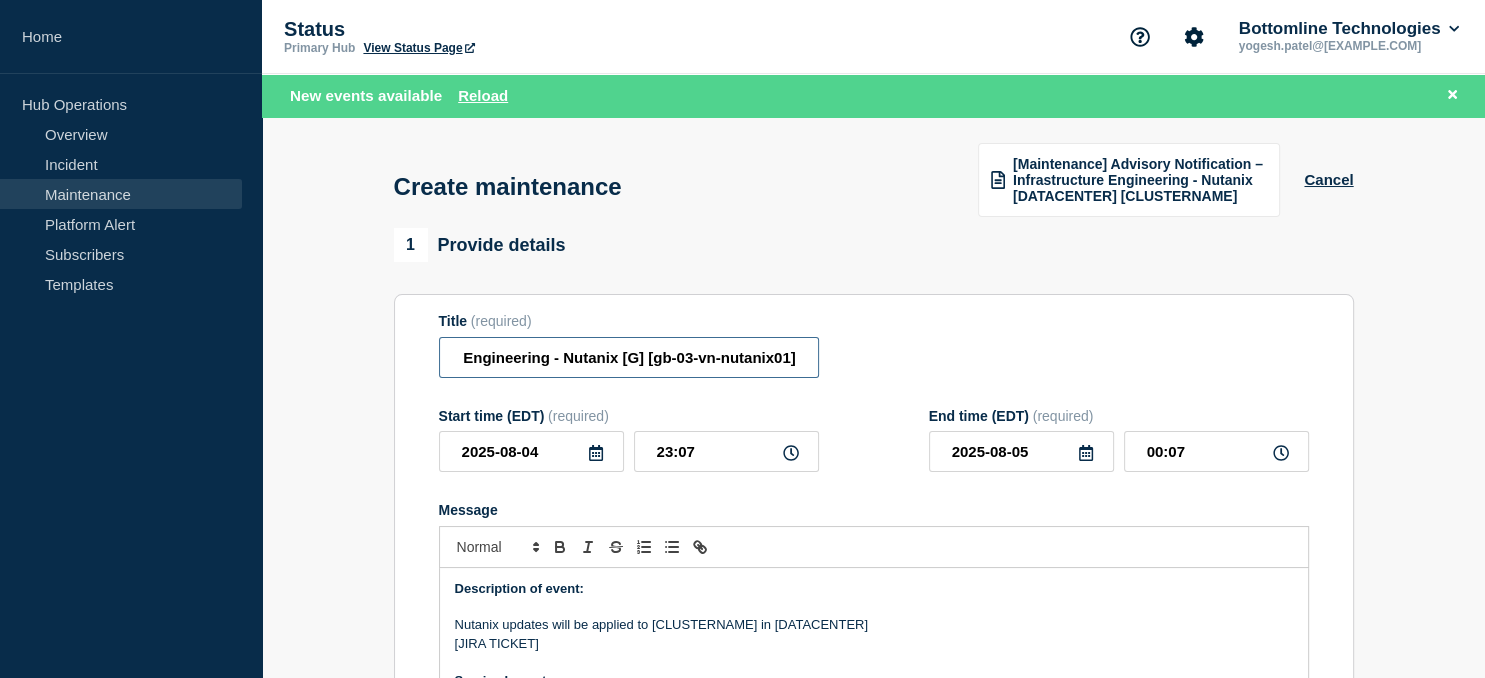 scroll, scrollTop: 0, scrollLeft: 372, axis: horizontal 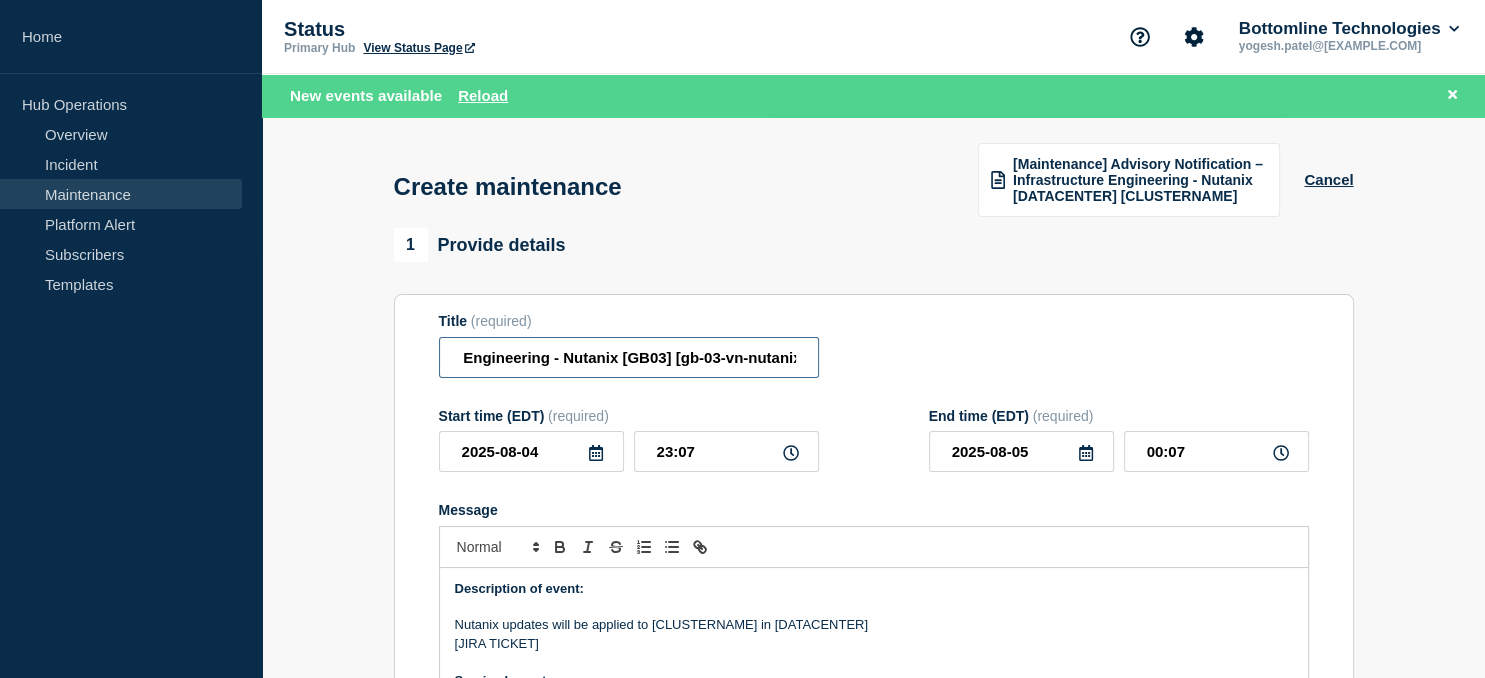 type on "[Maintenance] Advisory Notification – Infrastructure Engineering - Nutanix [GB03] [gb-03-vn-nutanix01]" 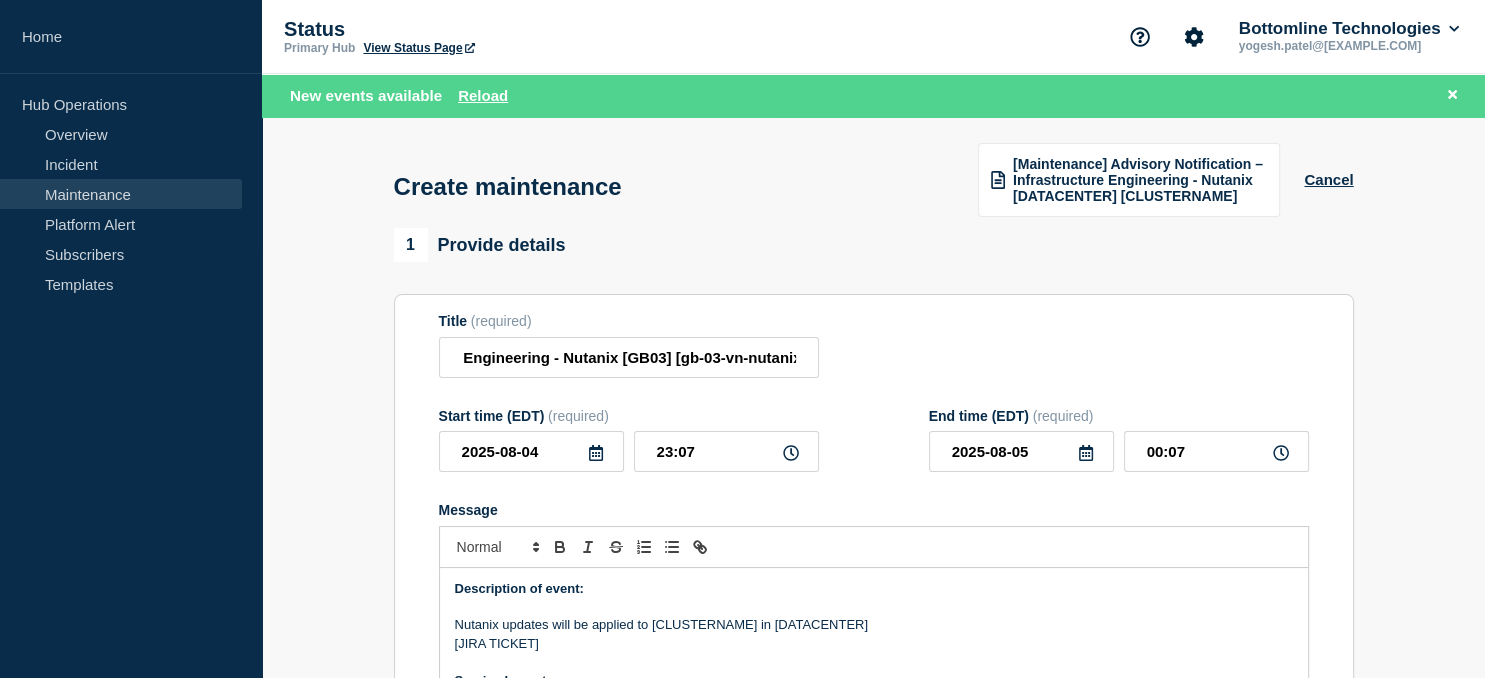 click 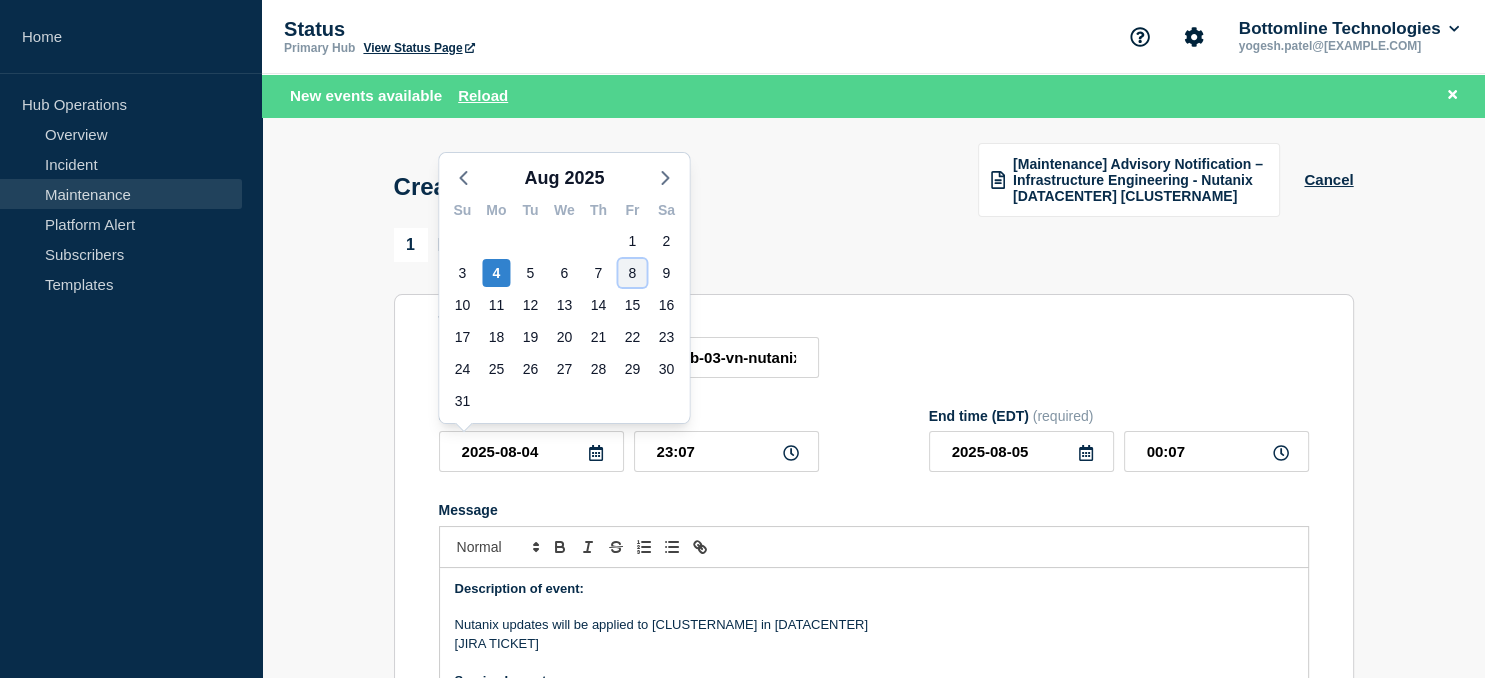 click on "8" 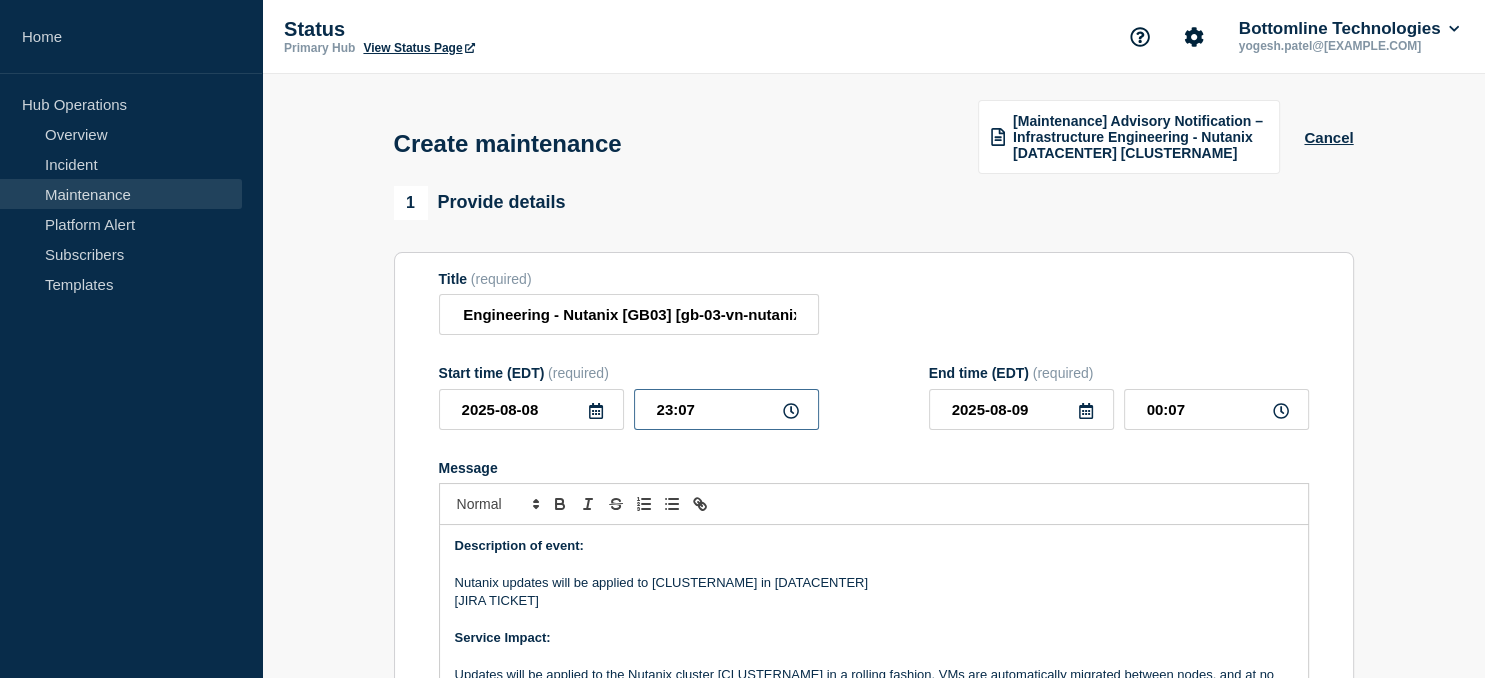 drag, startPoint x: 709, startPoint y: 409, endPoint x: 607, endPoint y: 411, distance: 102.01961 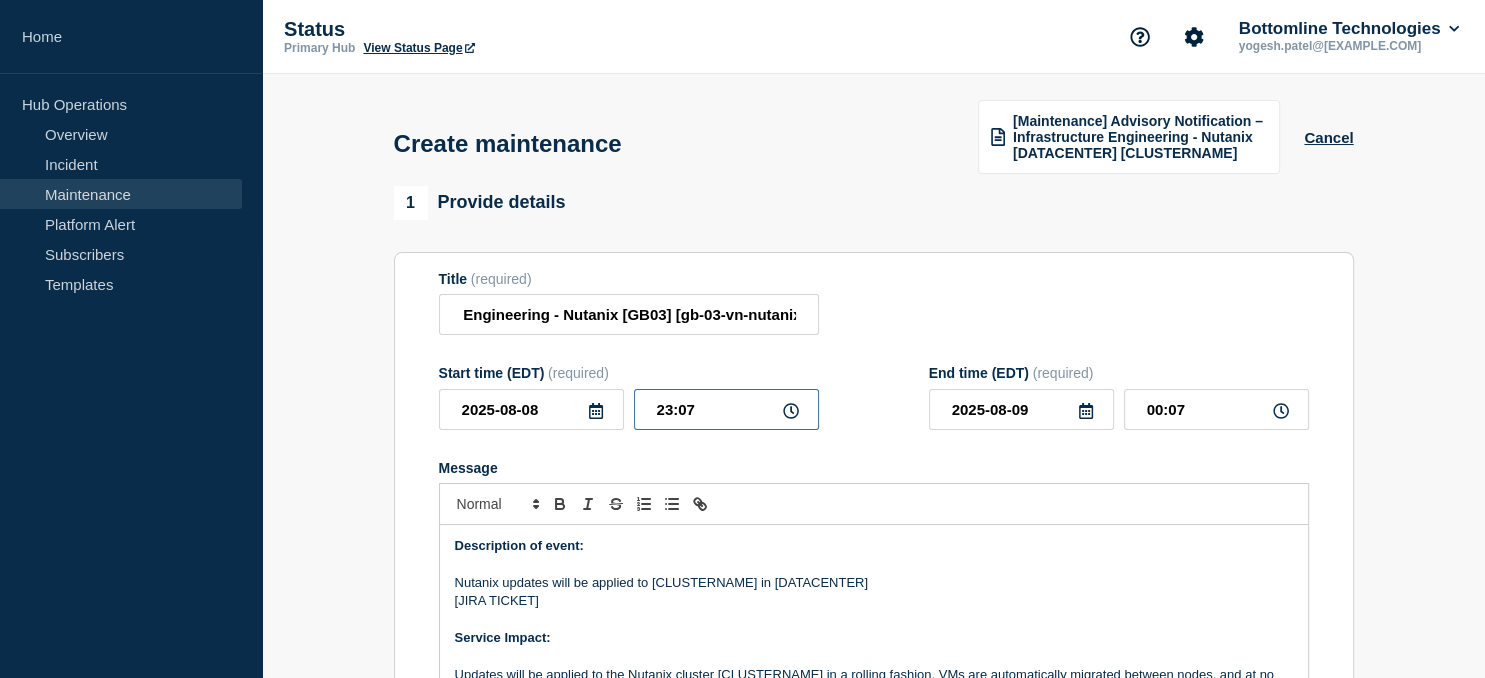 click on "23:07" at bounding box center (726, 409) 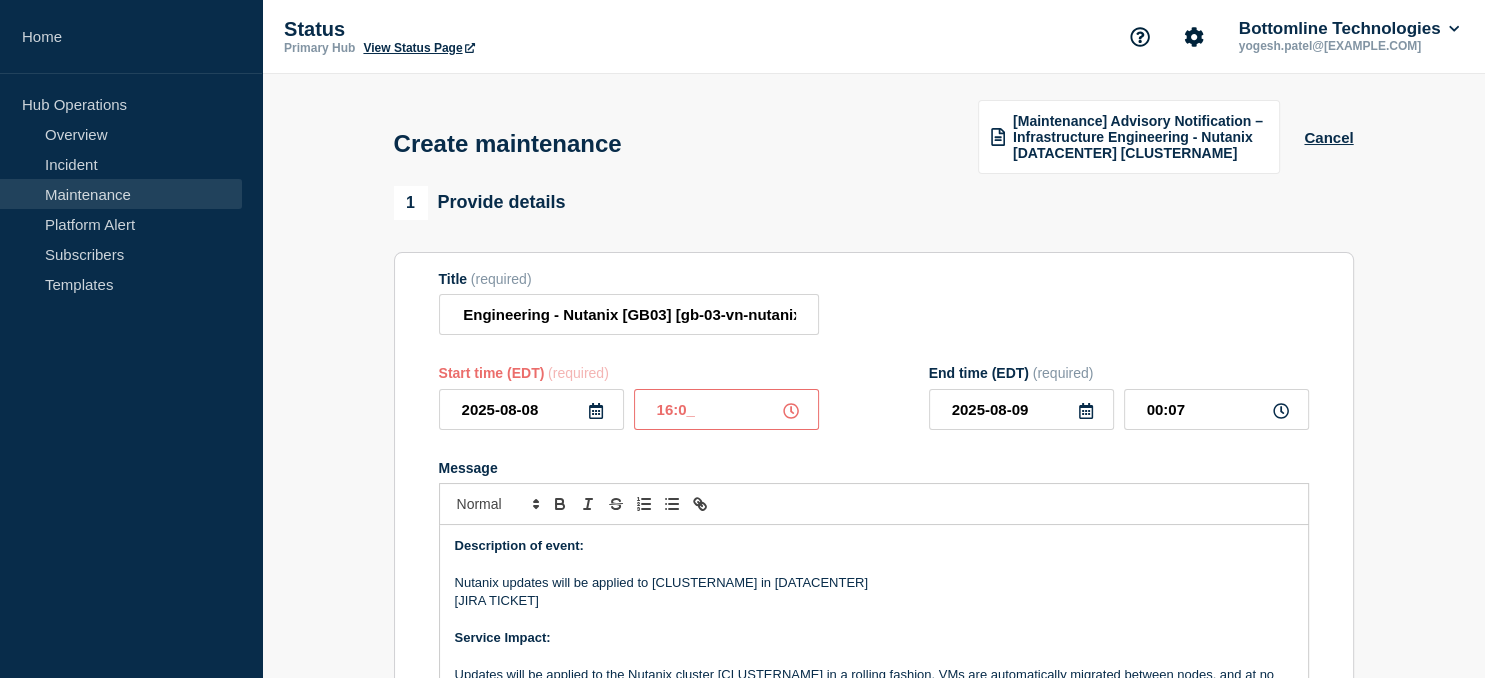 type on "16:00" 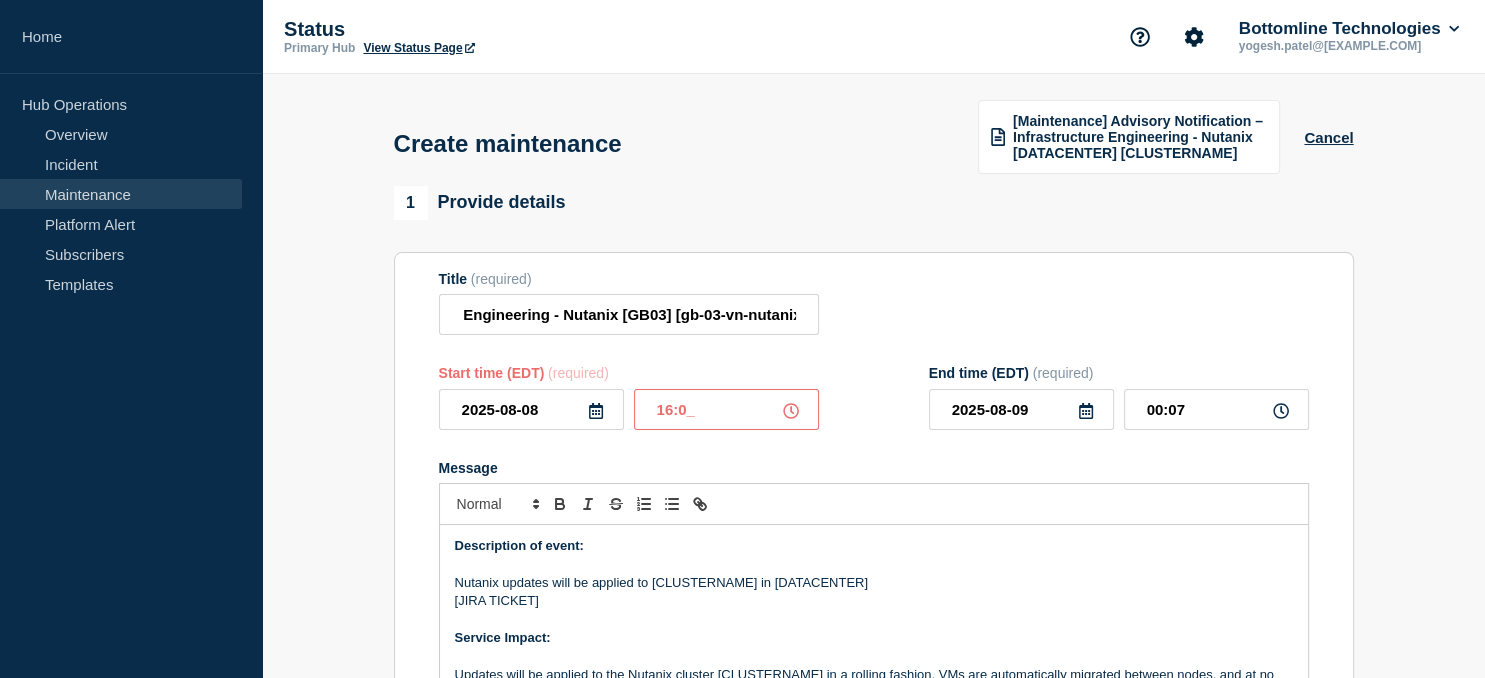 type on "2025-08-08" 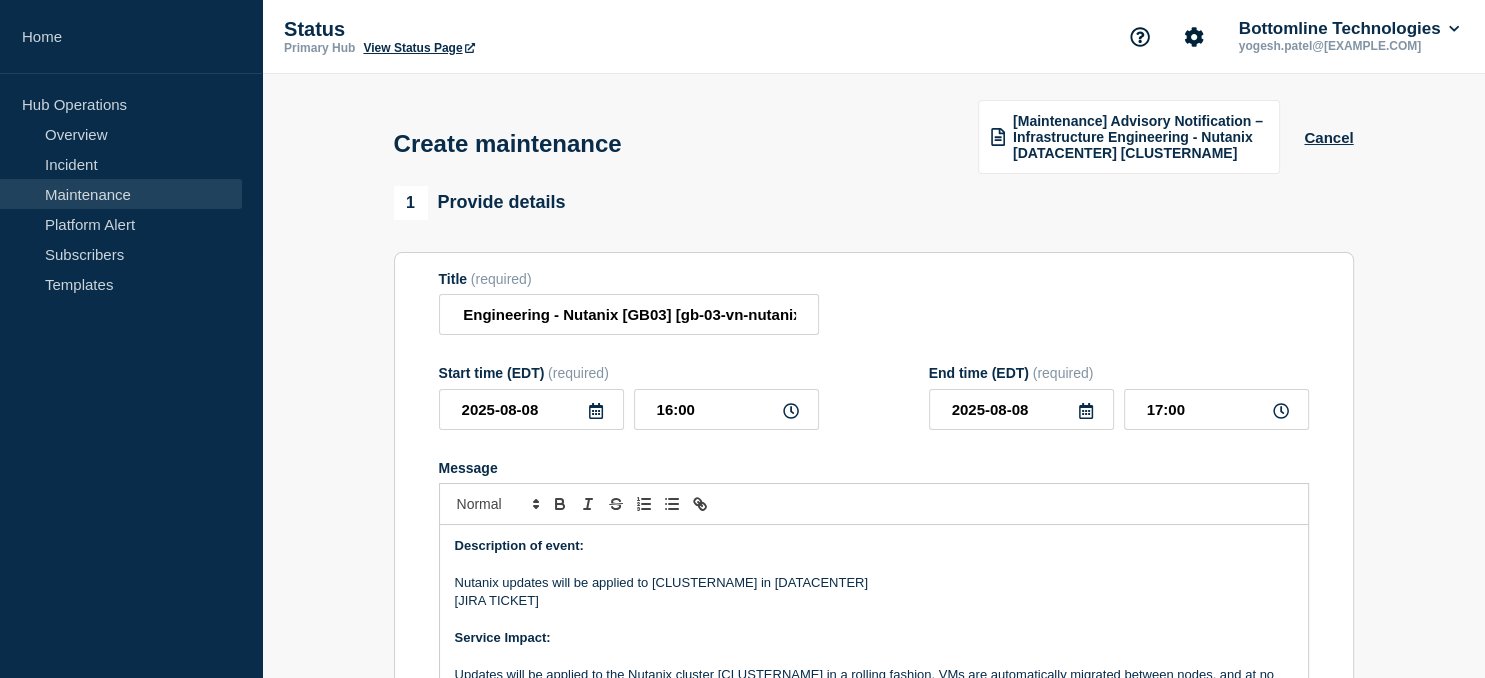 click 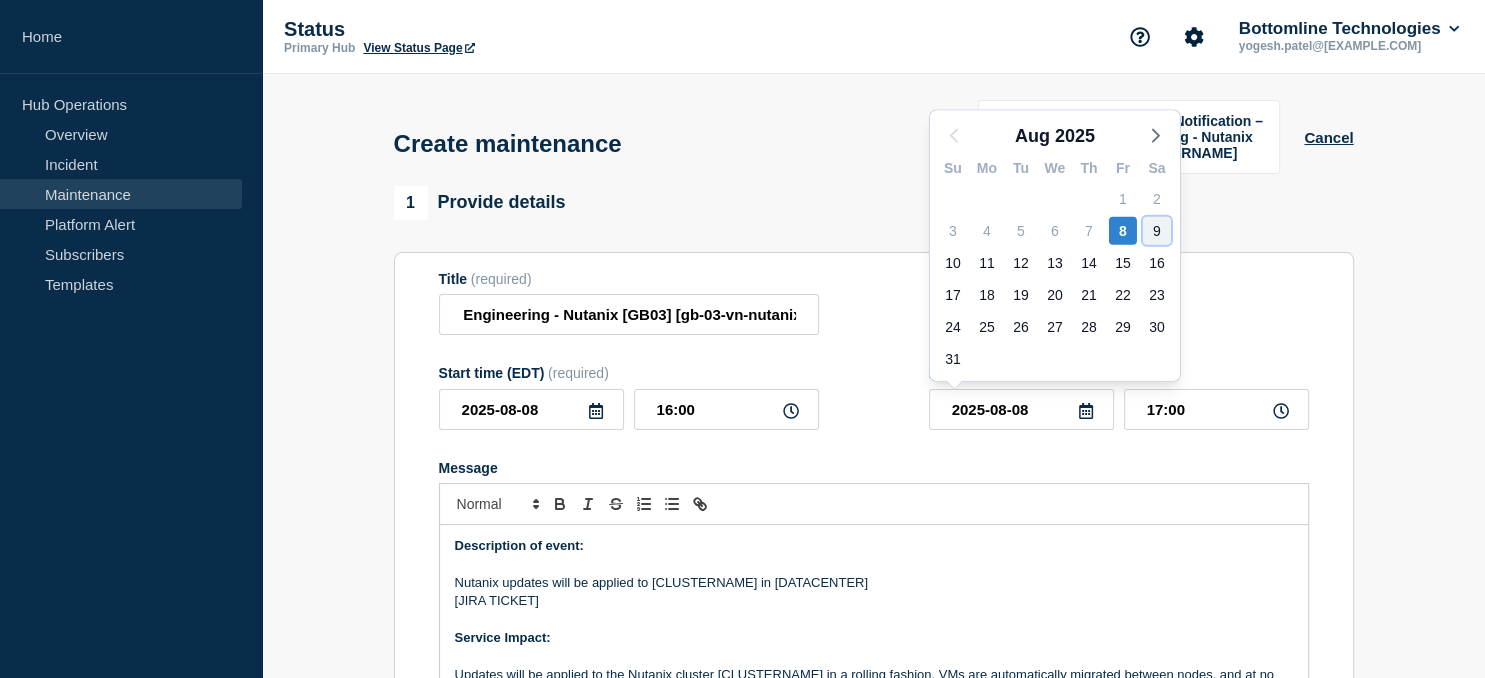 click on "9" 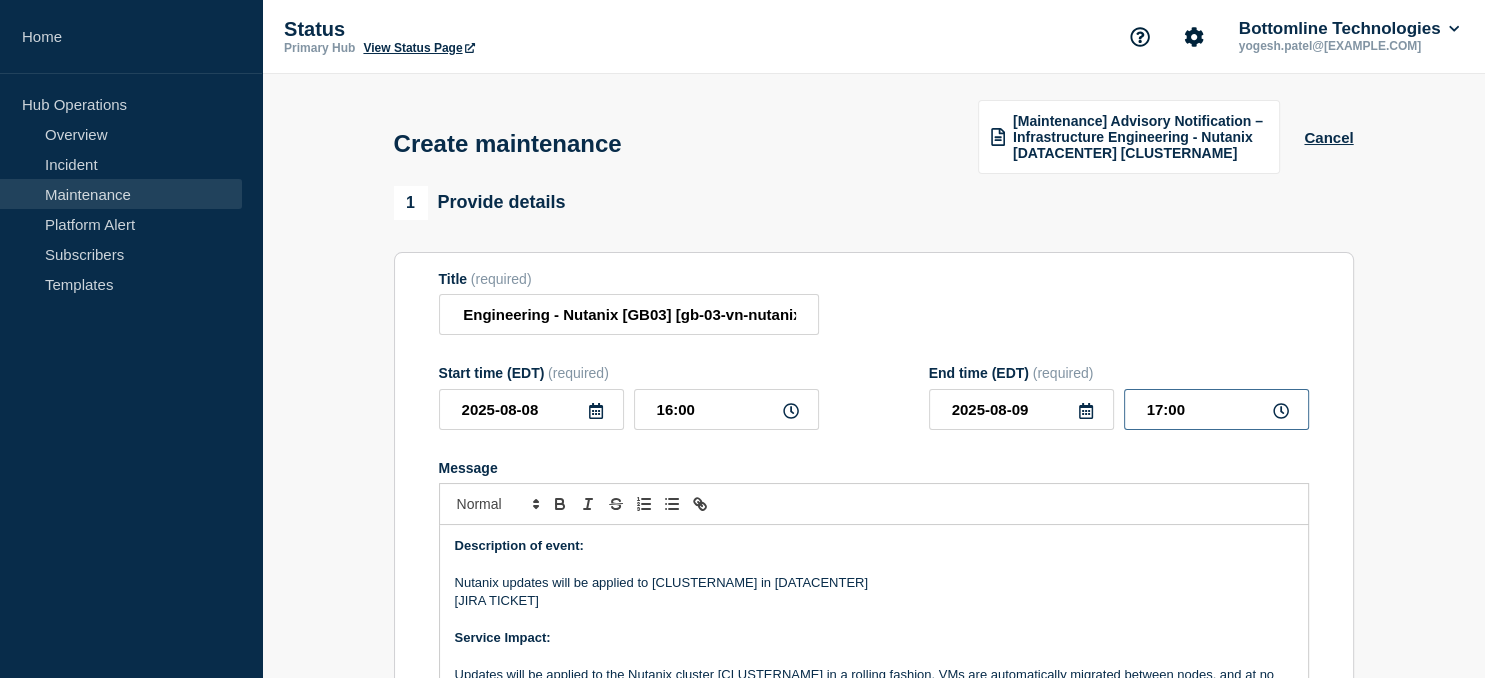 drag, startPoint x: 1215, startPoint y: 417, endPoint x: 1082, endPoint y: 419, distance: 133.01503 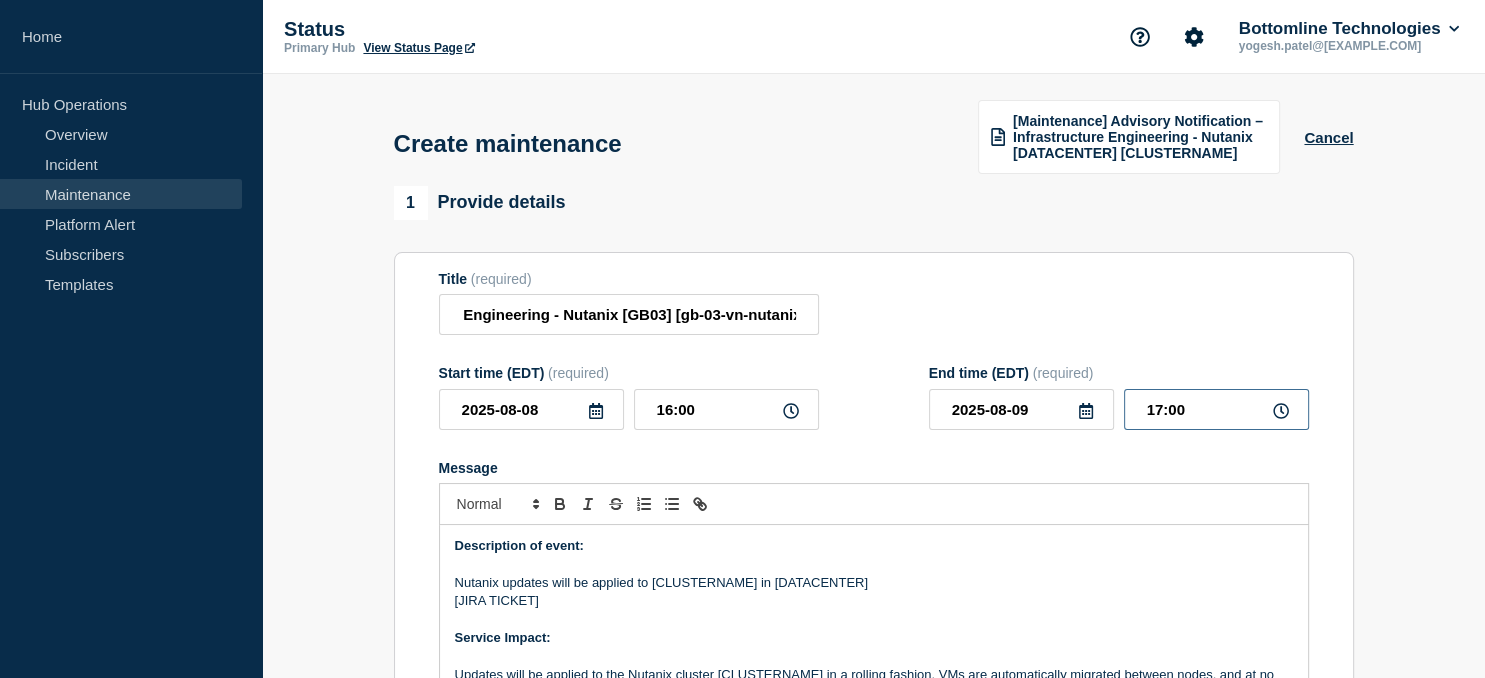 click on "17:00" at bounding box center [1216, 409] 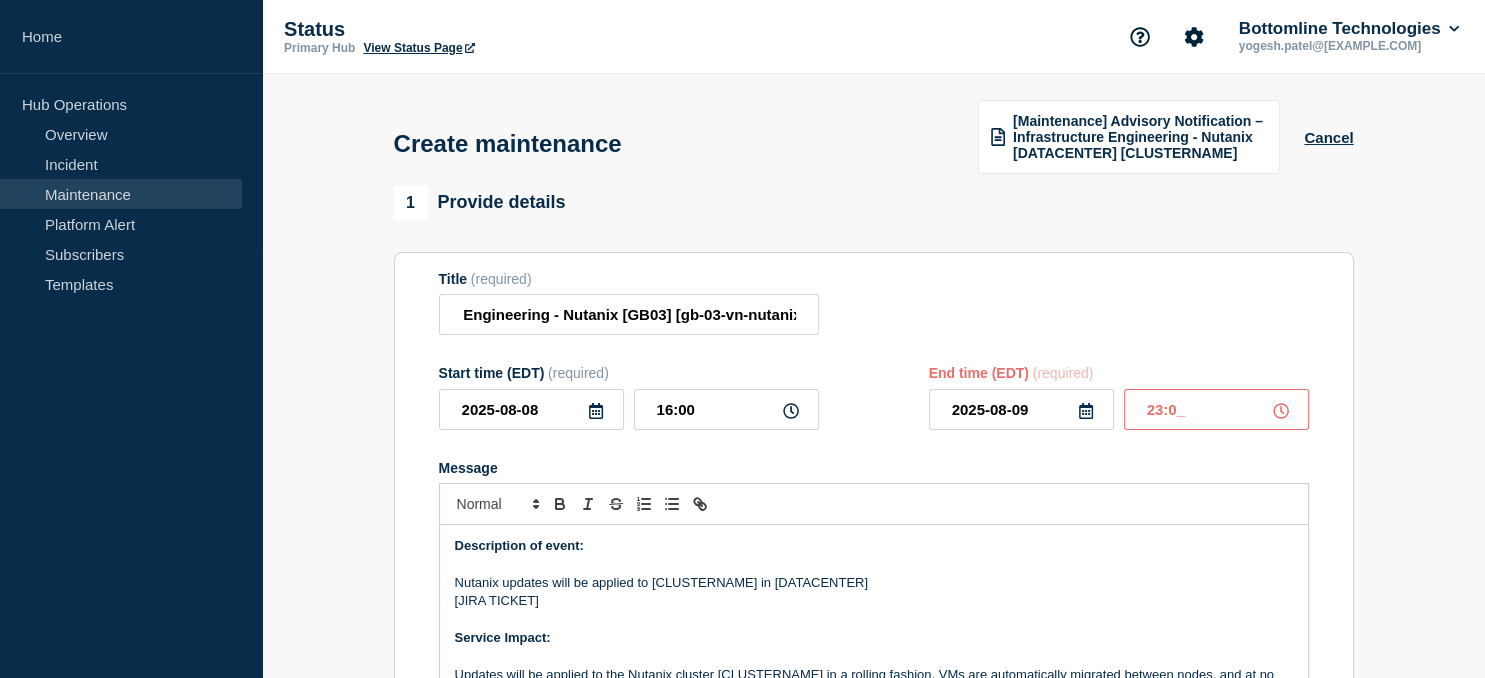 type on "23:00" 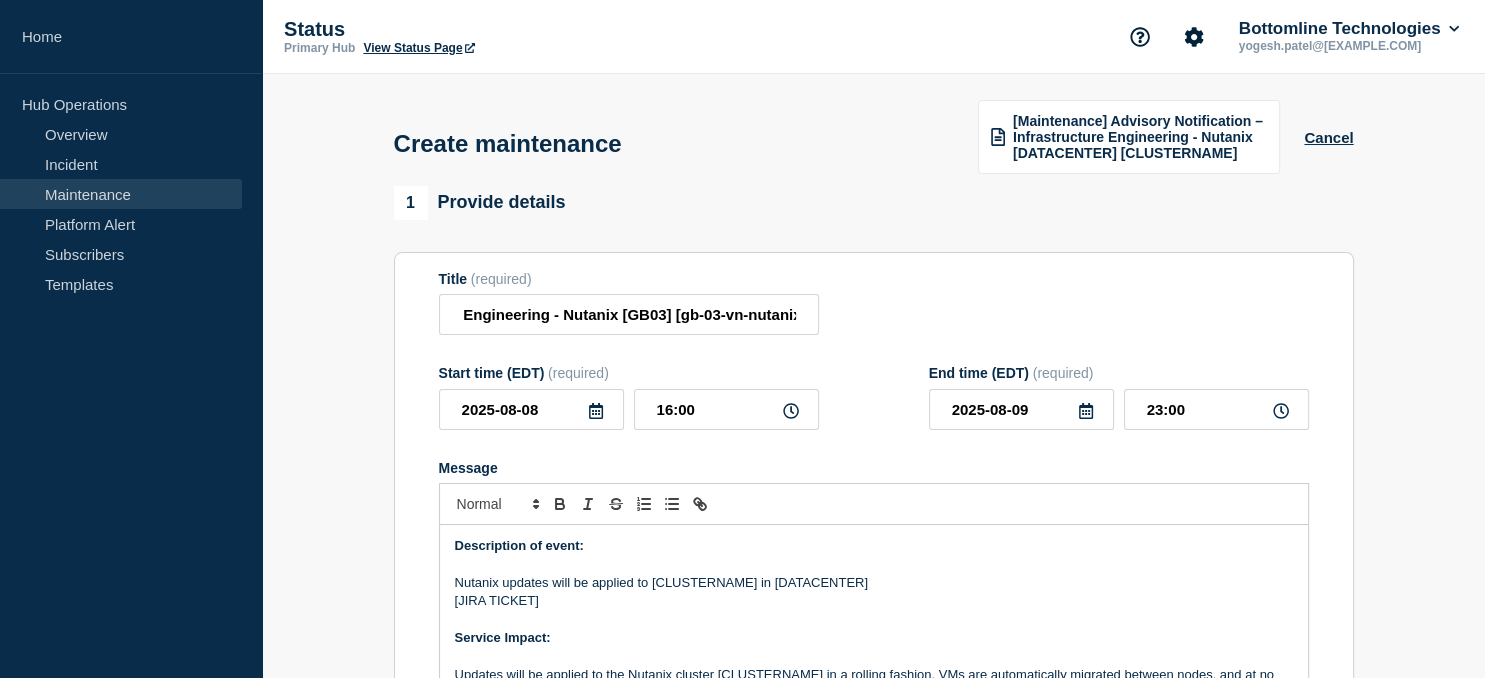click on "Nutanix updates will be applied to [CLUSTERNAME] in [DATACENTER]" at bounding box center (874, 583) 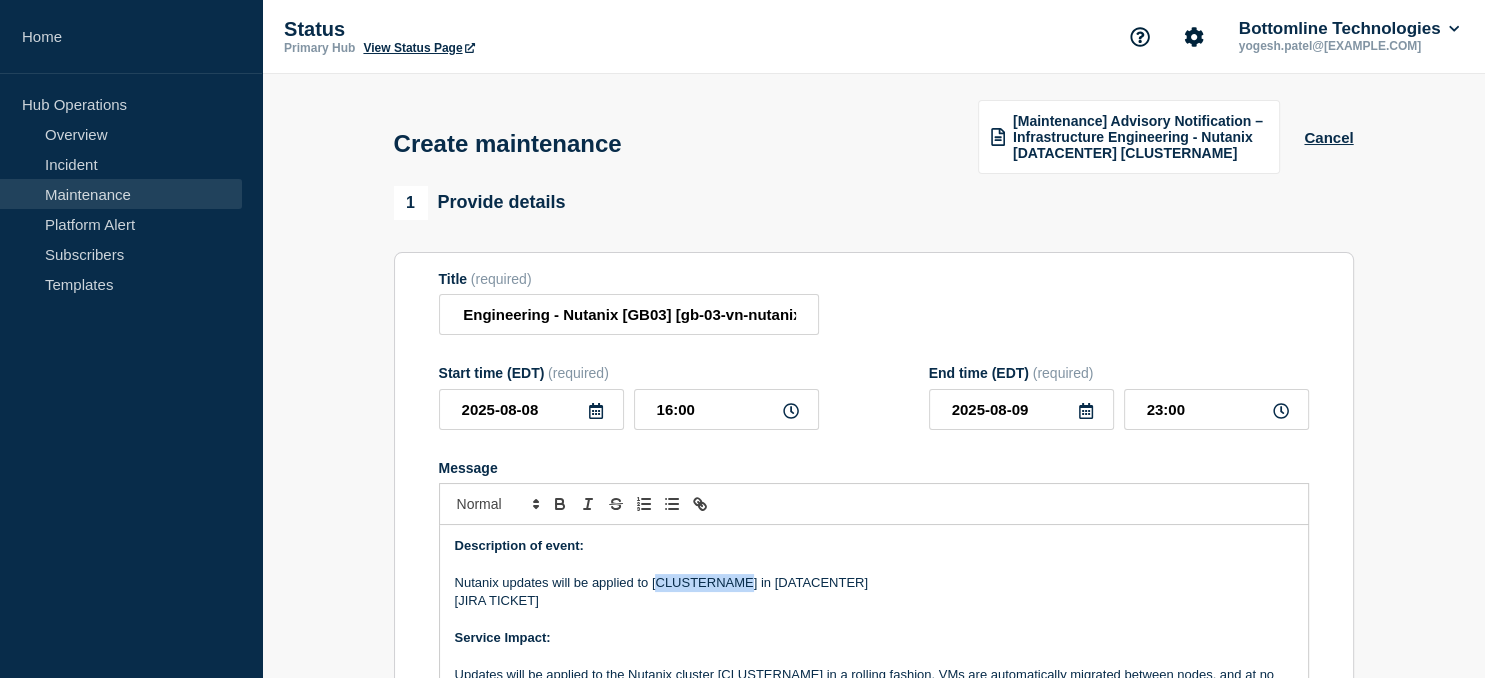 click on "Nutanix updates will be applied to [CLUSTERNAME] in [DATACENTER]" at bounding box center [874, 583] 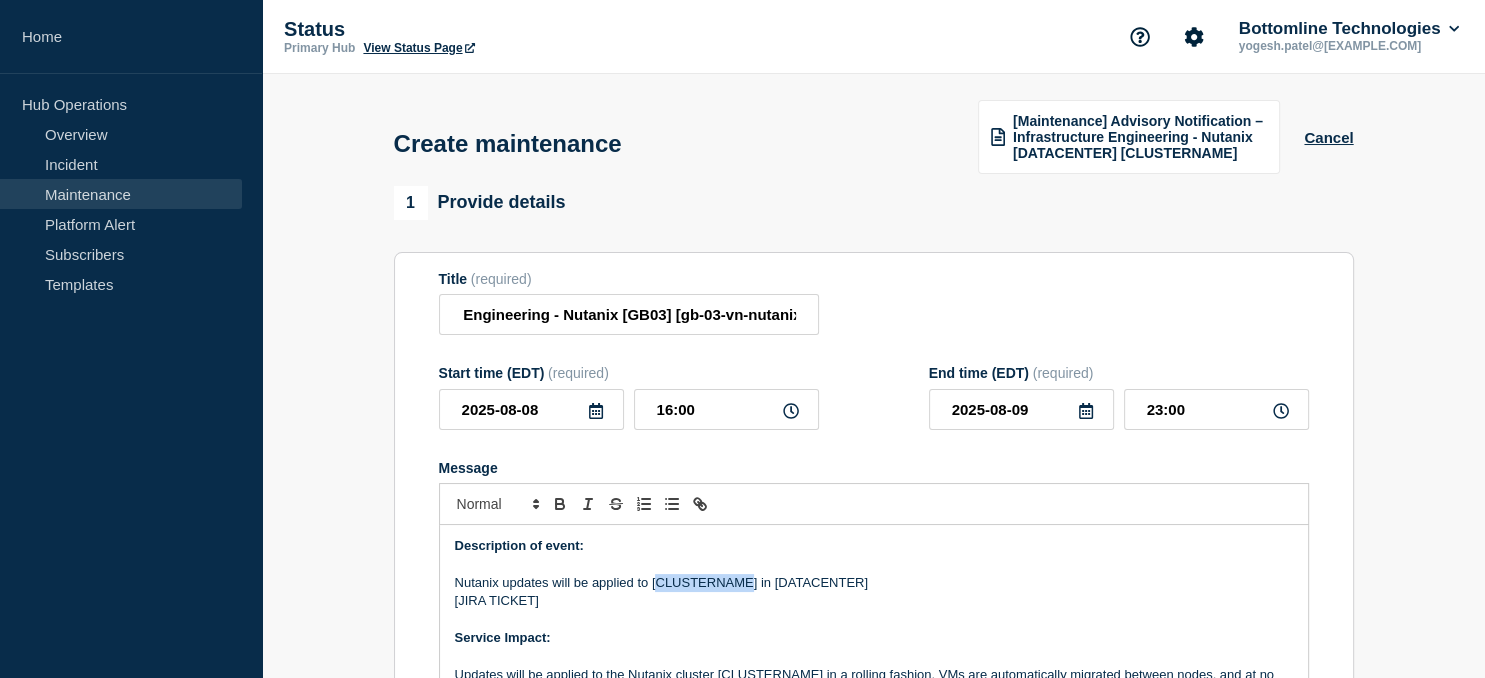 paste 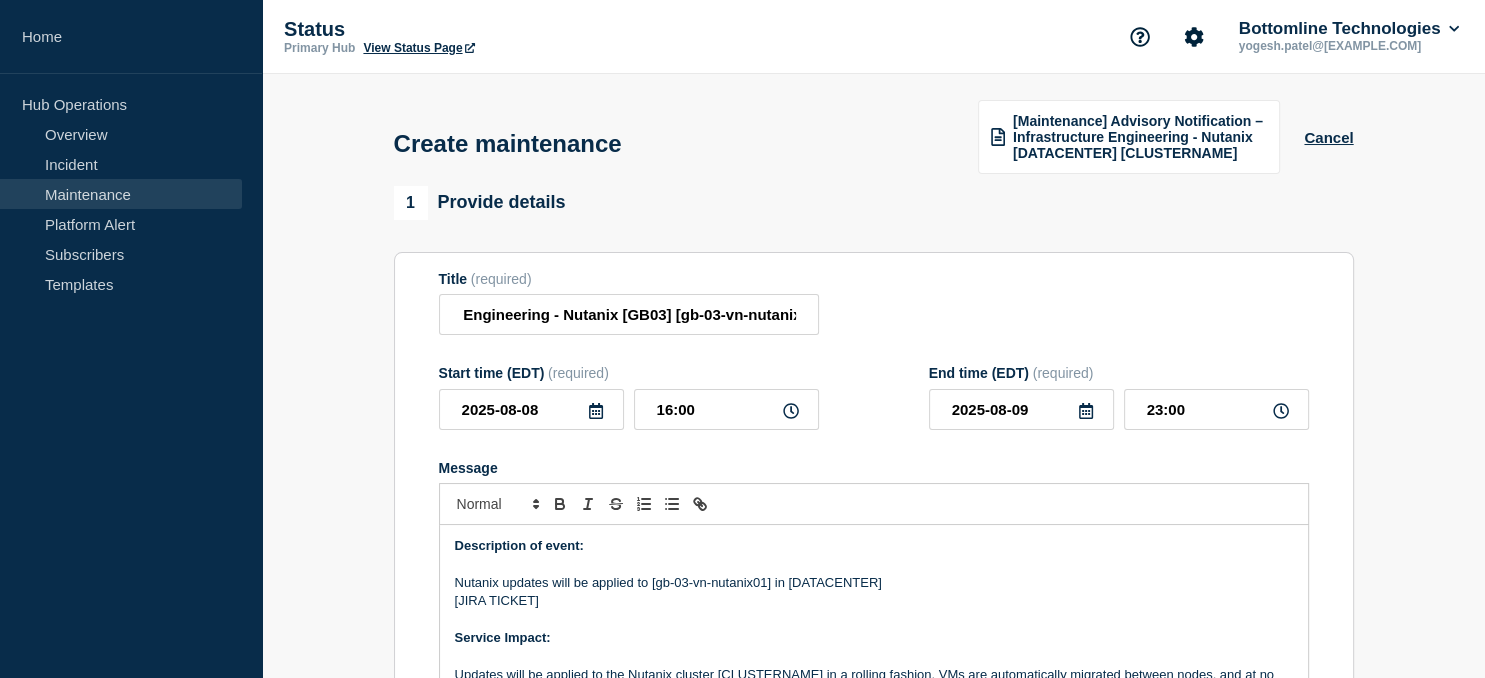 click on "Nutanix updates will be applied to [gb-03-vn-nutanix01] in [DATACENTER]" at bounding box center (874, 583) 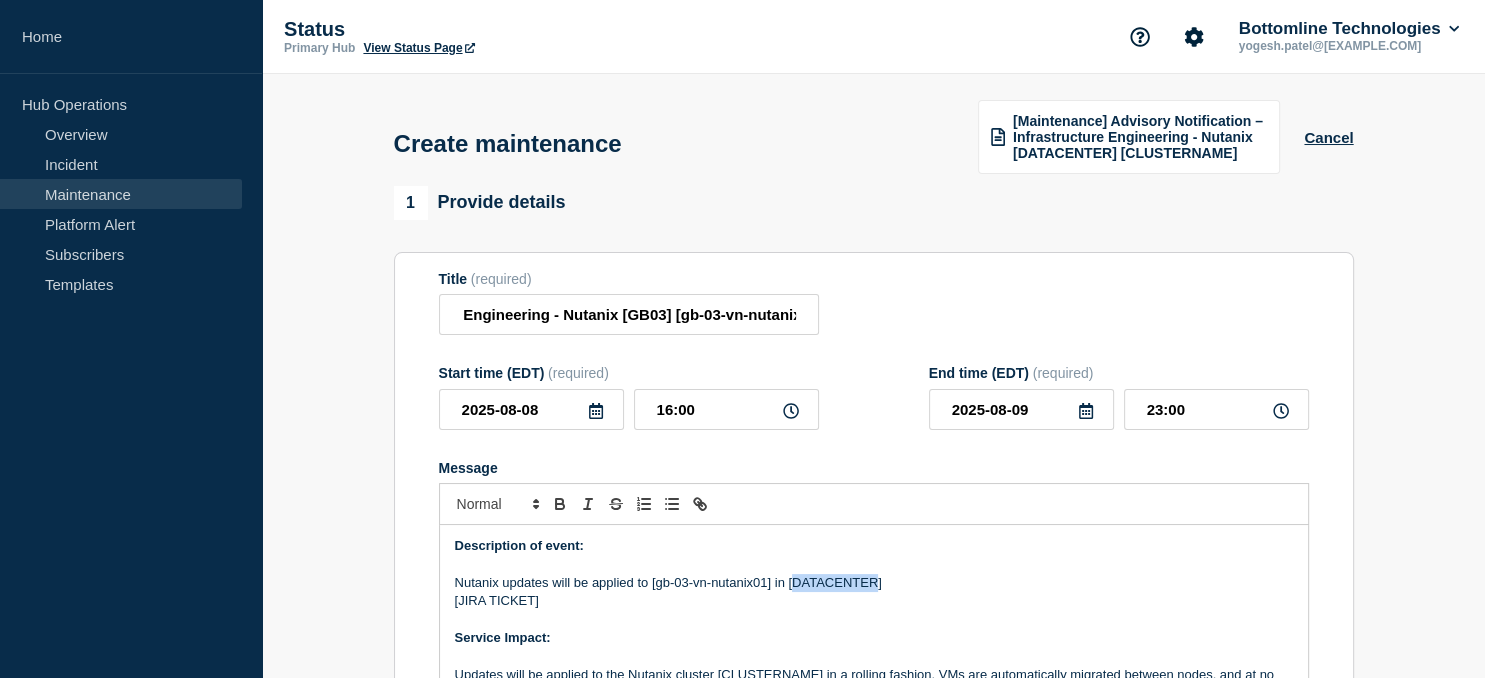 click on "Nutanix updates will be applied to [gb-03-vn-nutanix01] in [DATACENTER]" at bounding box center (874, 583) 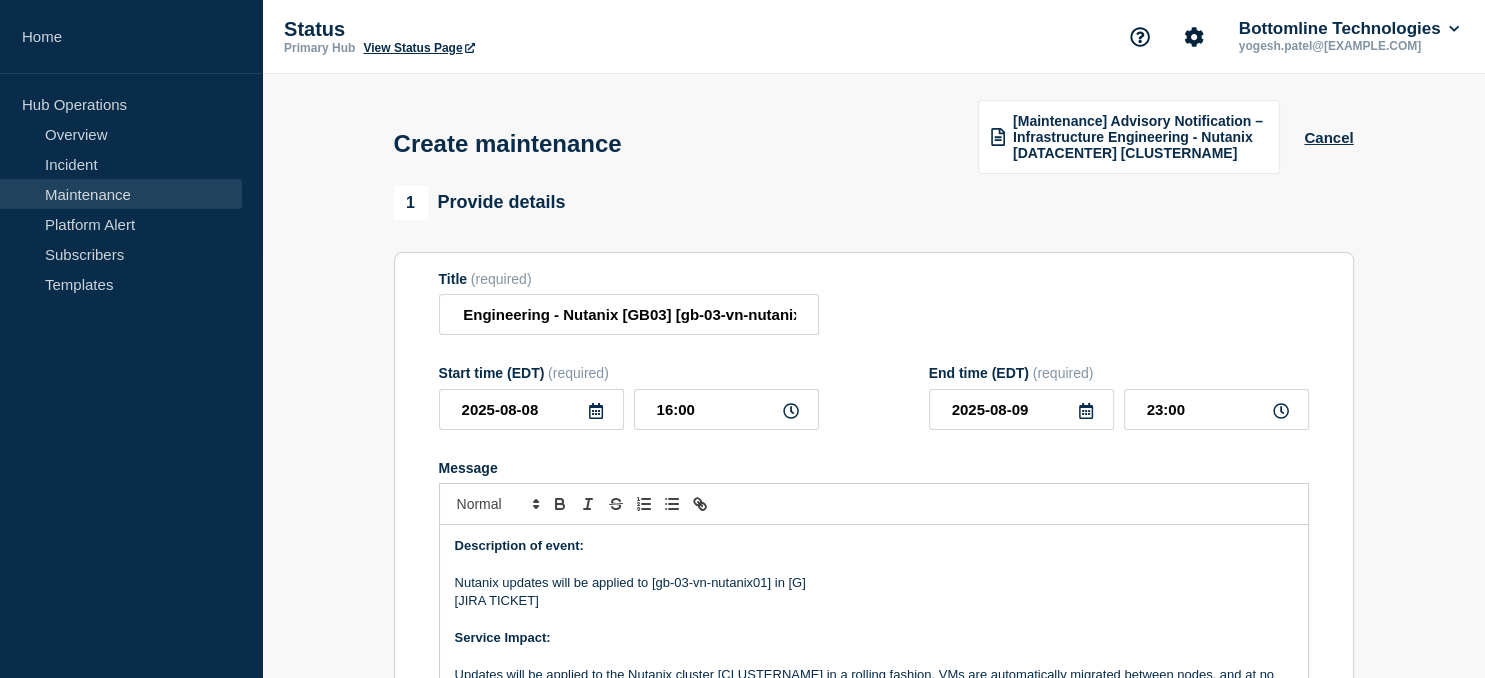 type 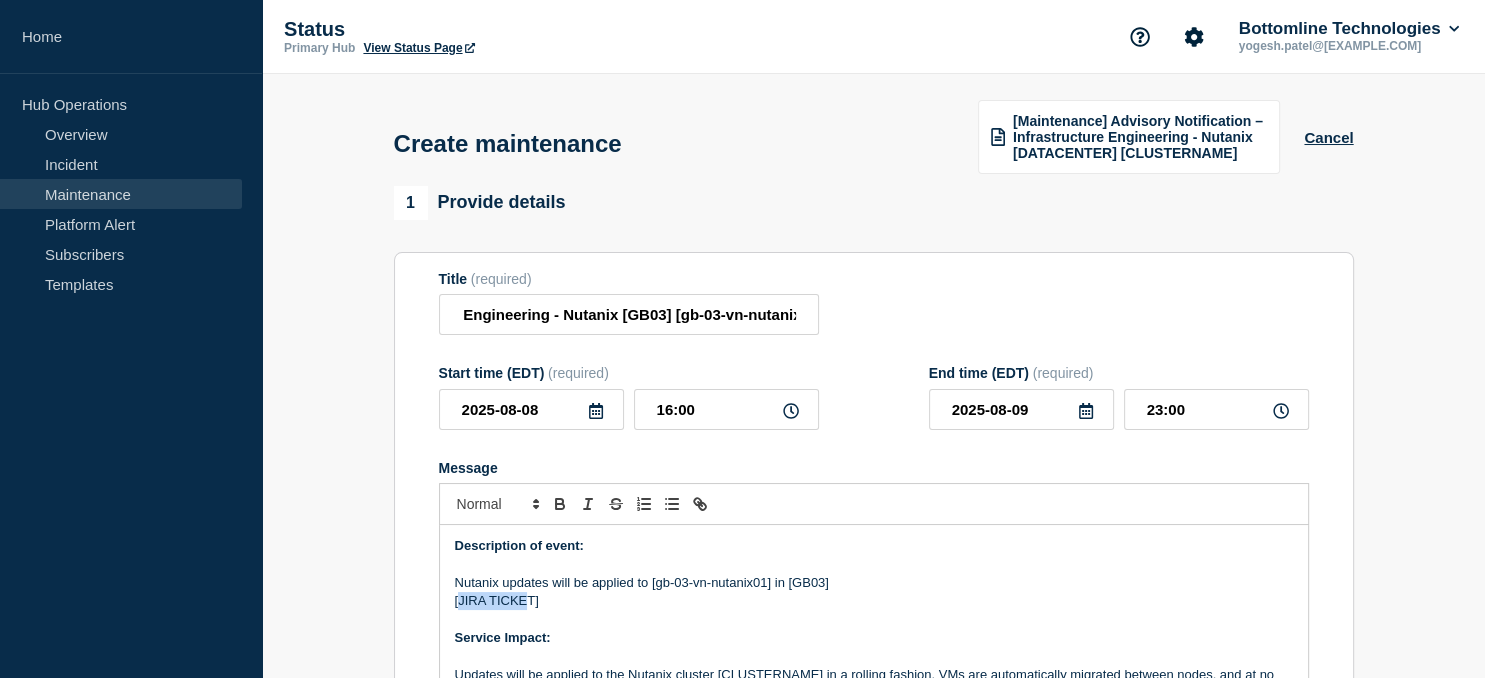 drag, startPoint x: 531, startPoint y: 607, endPoint x: 458, endPoint y: 606, distance: 73.00685 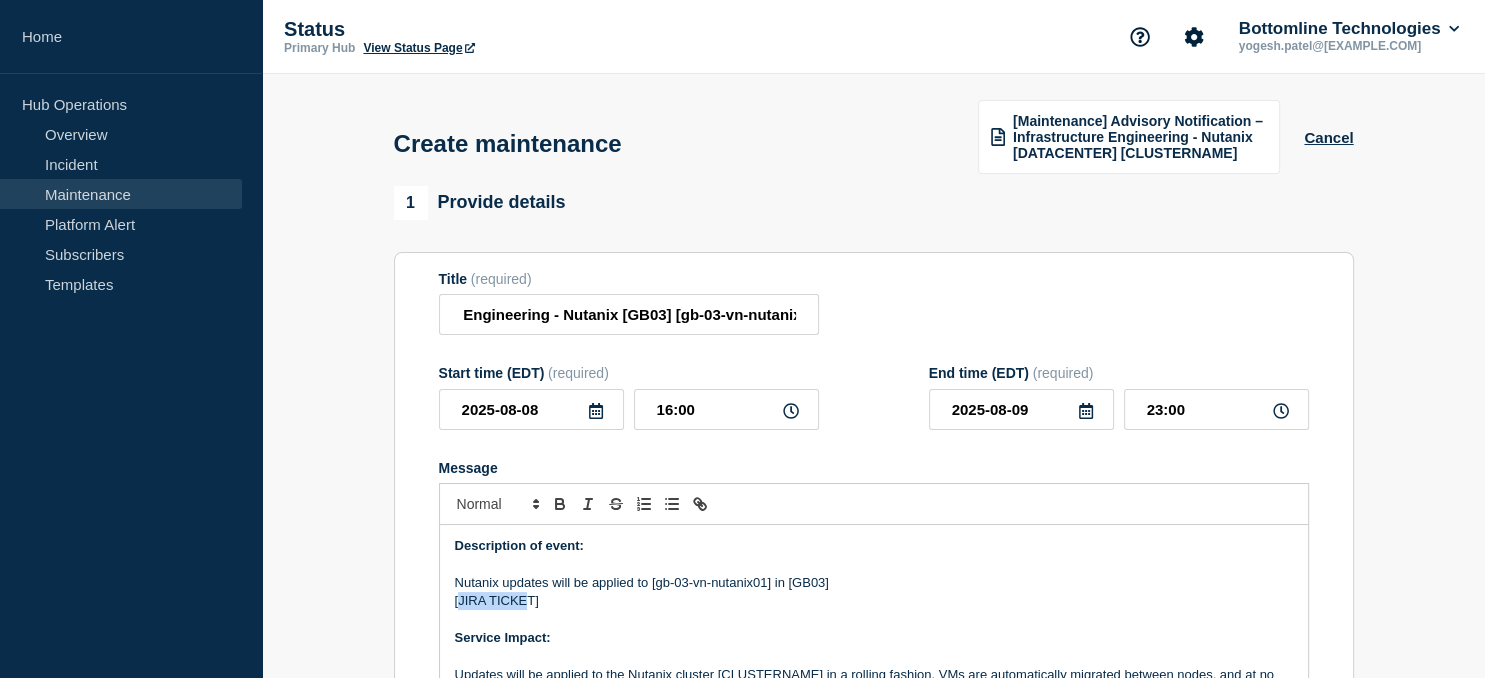 click on "[JIRA TICKET]" at bounding box center [874, 601] 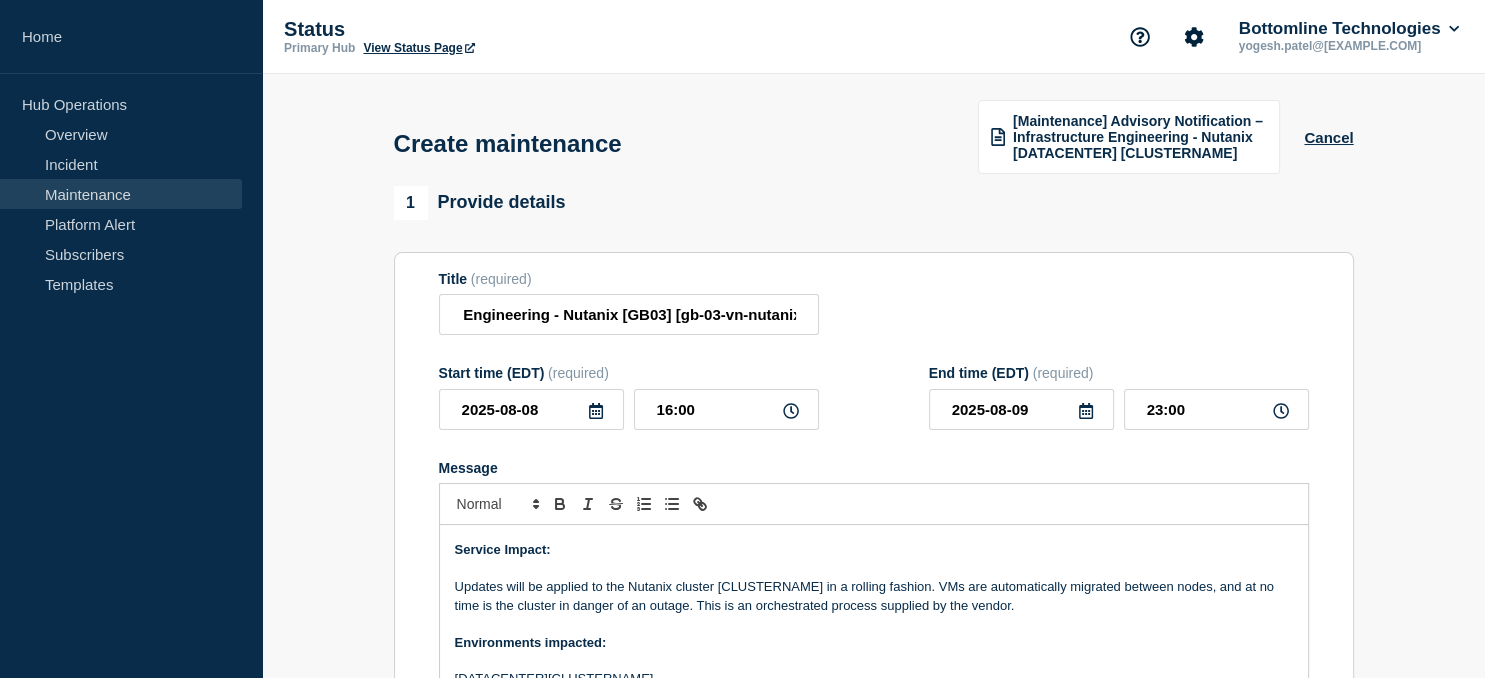 scroll, scrollTop: 91, scrollLeft: 0, axis: vertical 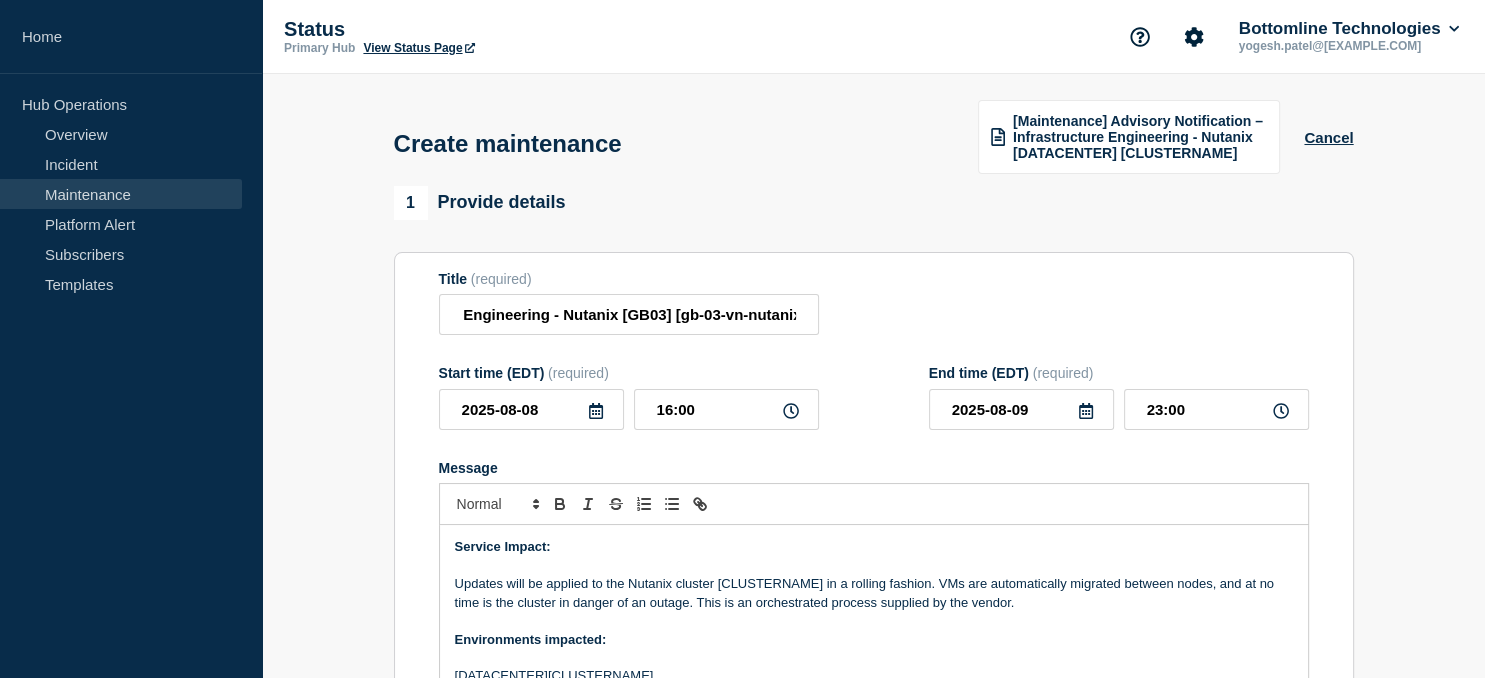 click on "Updates will be applied to the Nutanix cluster [CLUSTERNAME] in a rolling fashion. VMs are automatically migrated between nodes, and at no time is the cluster in danger of an outage. This is an orchestrated process supplied by the vendor." at bounding box center [874, 593] 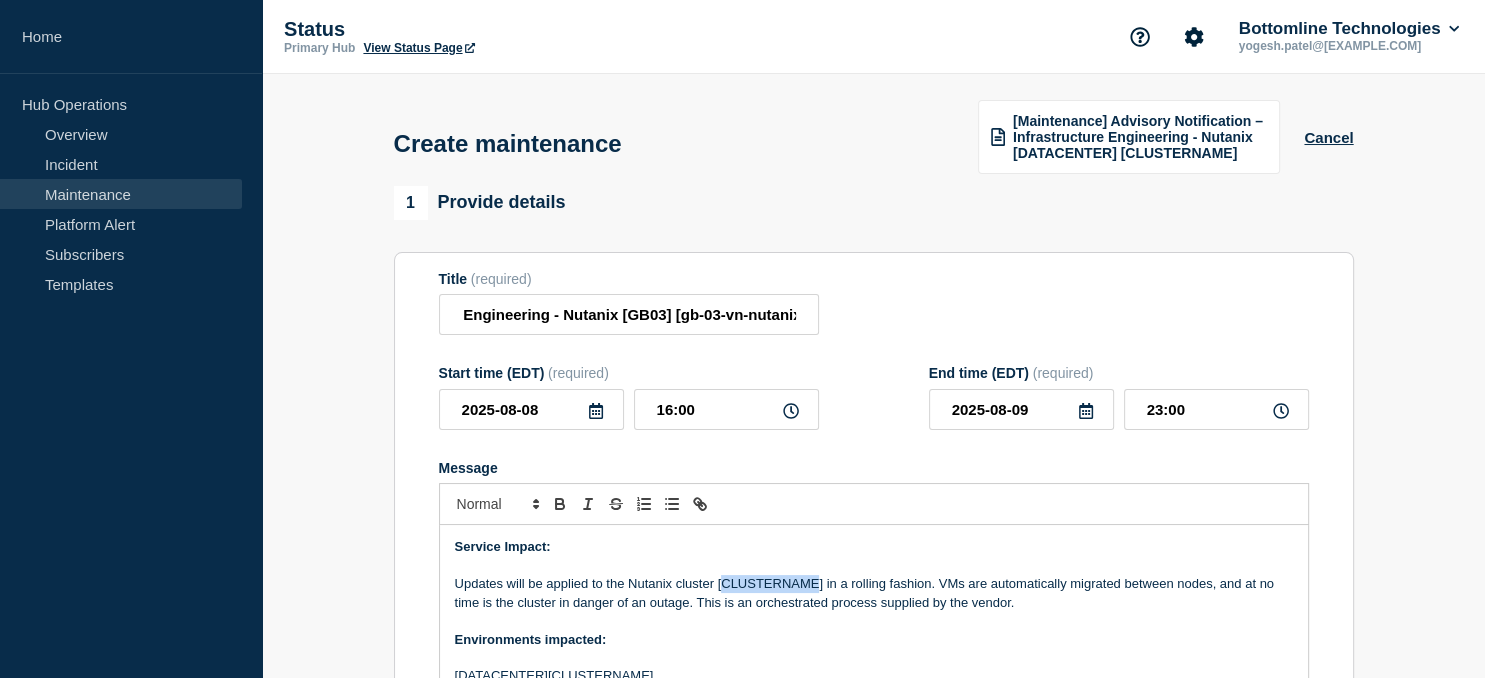 click on "Updates will be applied to the Nutanix cluster [CLUSTERNAME] in a rolling fashion. VMs are automatically migrated between nodes, and at no time is the cluster in danger of an outage. This is an orchestrated process supplied by the vendor." at bounding box center [874, 593] 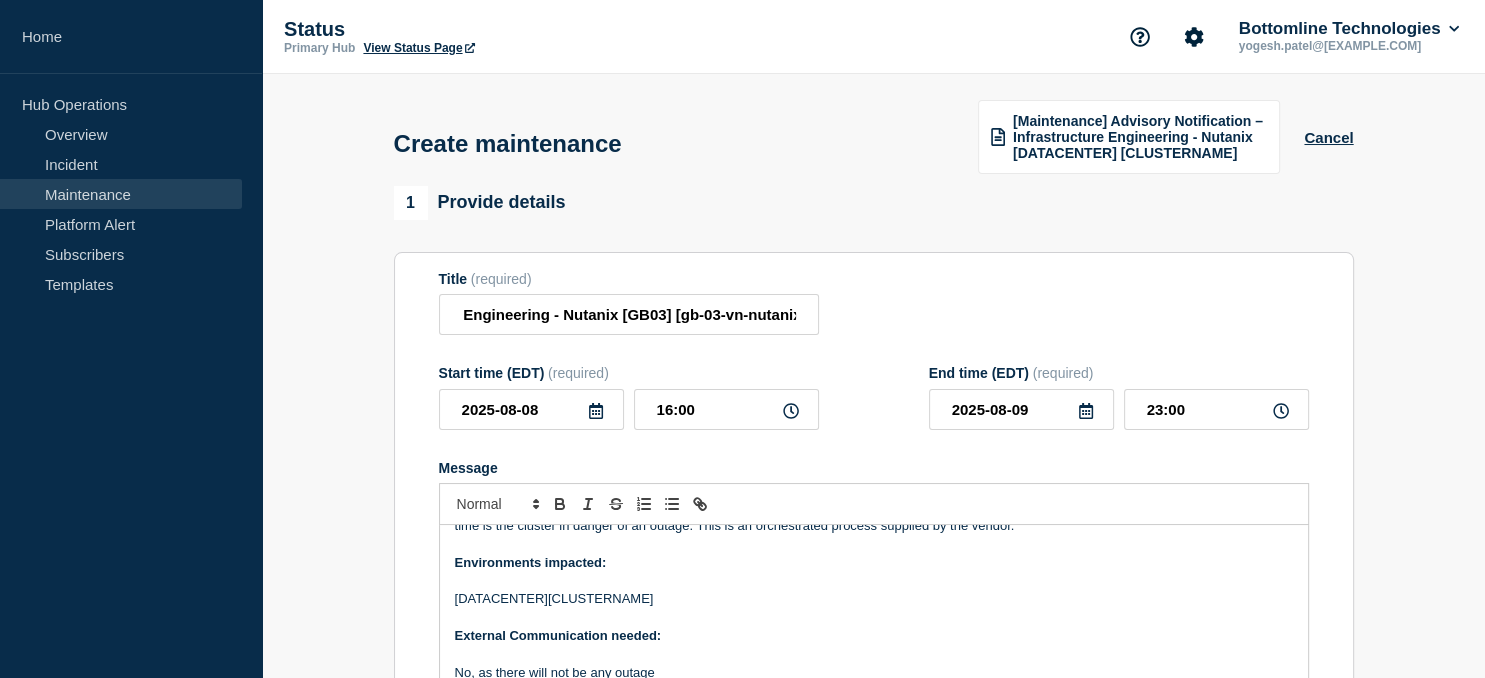scroll, scrollTop: 176, scrollLeft: 0, axis: vertical 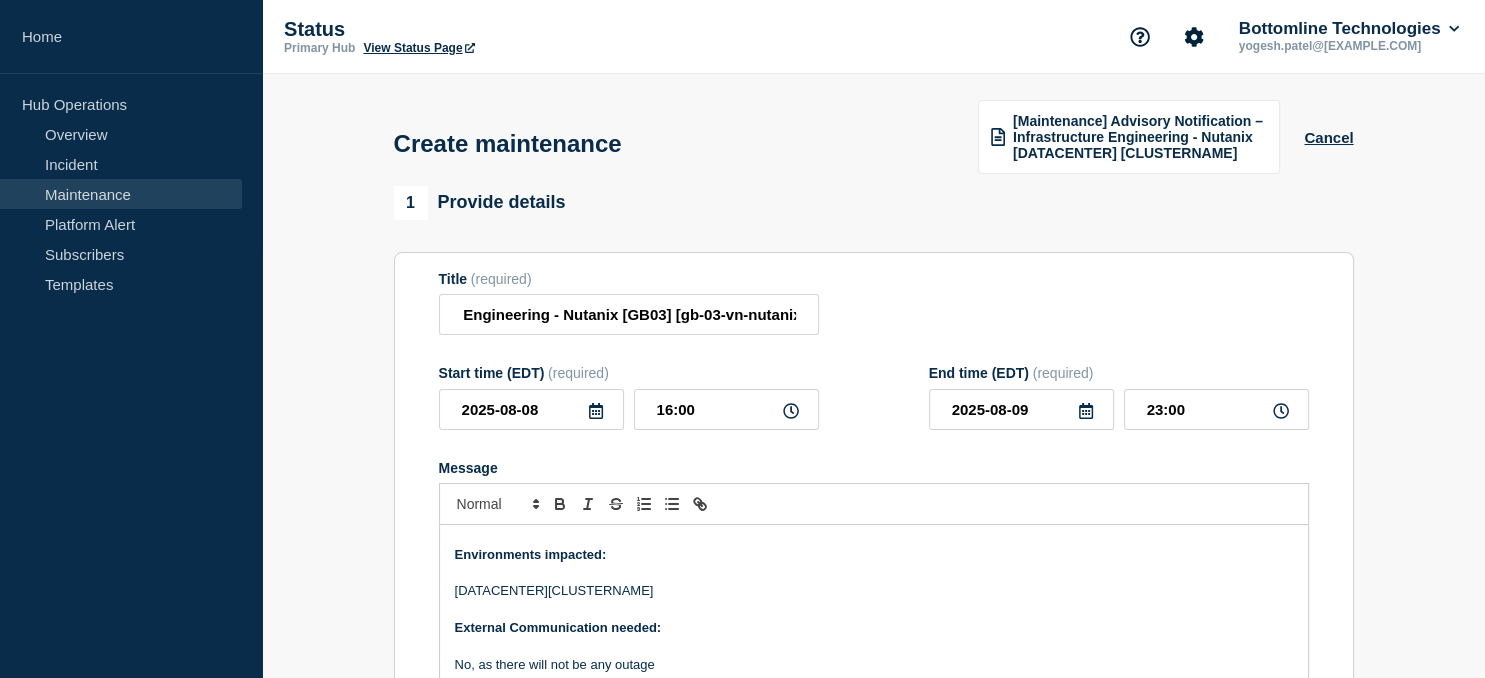 click on "[DATACENTER][CLUSTERNAME]" at bounding box center (874, 591) 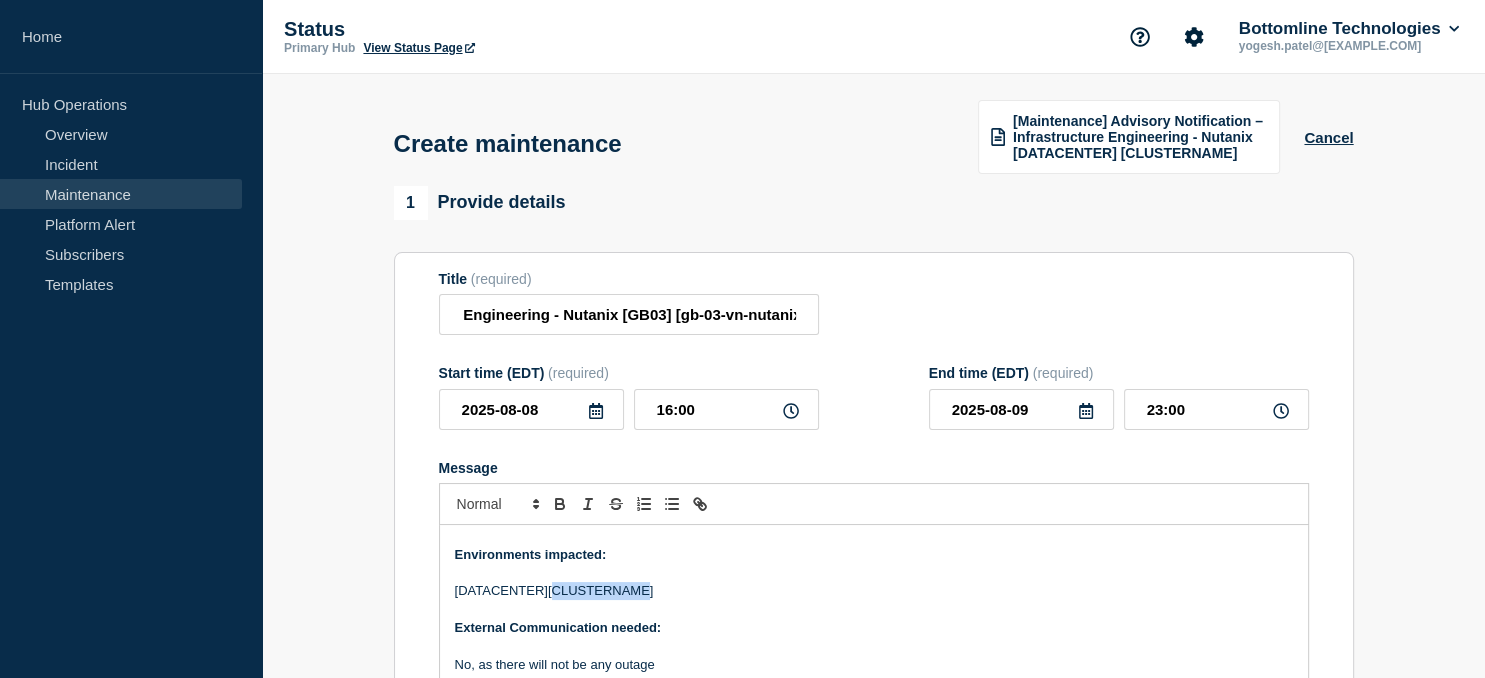 click on "[DATACENTER][CLUSTERNAME]" at bounding box center [874, 591] 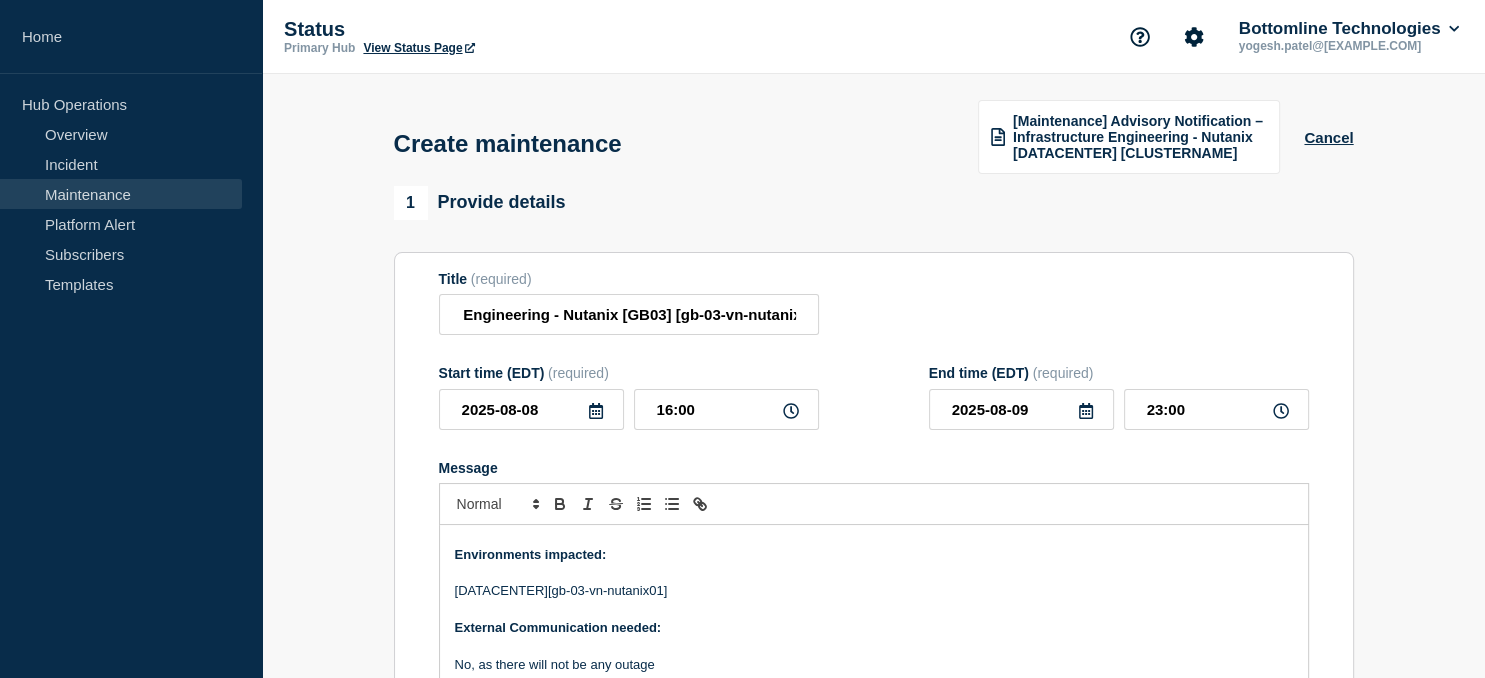 click on "[DATACENTER][gb-03-vn-nutanix01]" at bounding box center [874, 591] 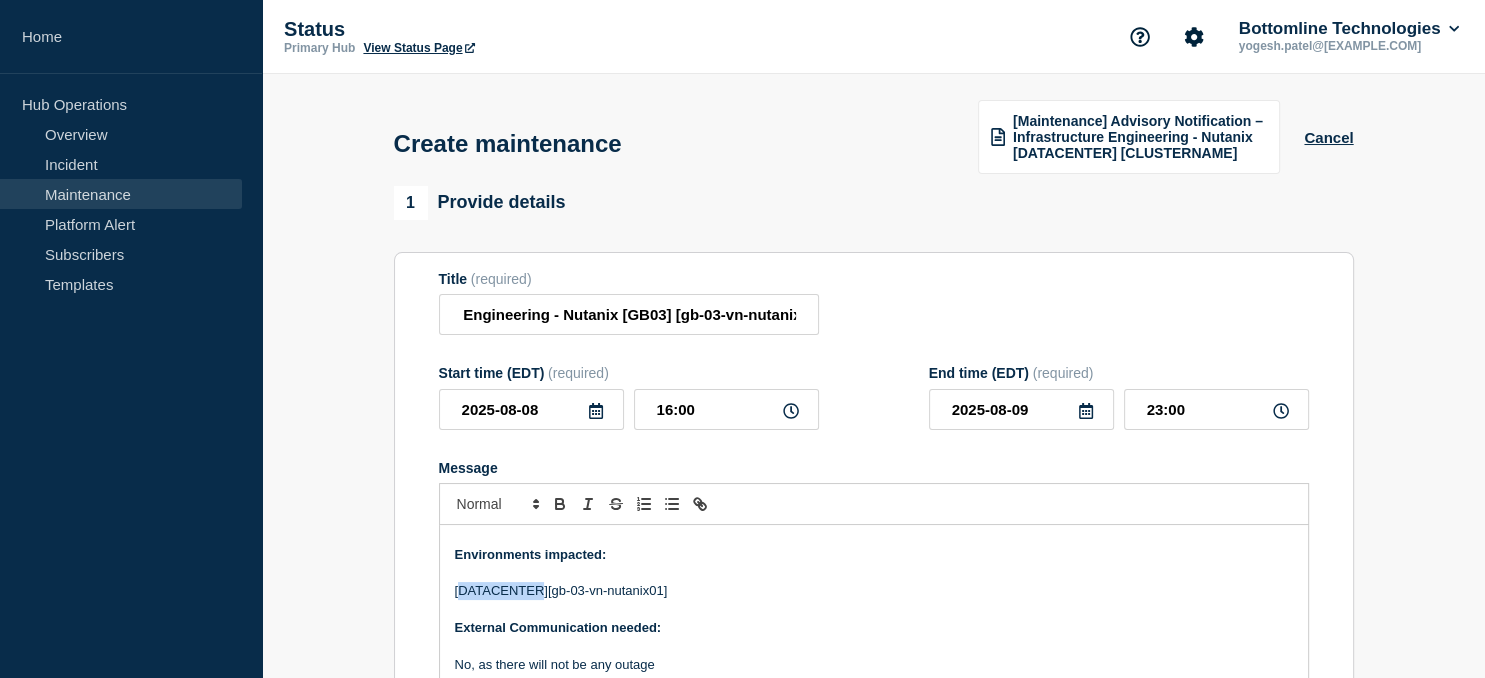 click on "[DATACENTER][gb-03-vn-nutanix01]" at bounding box center (874, 591) 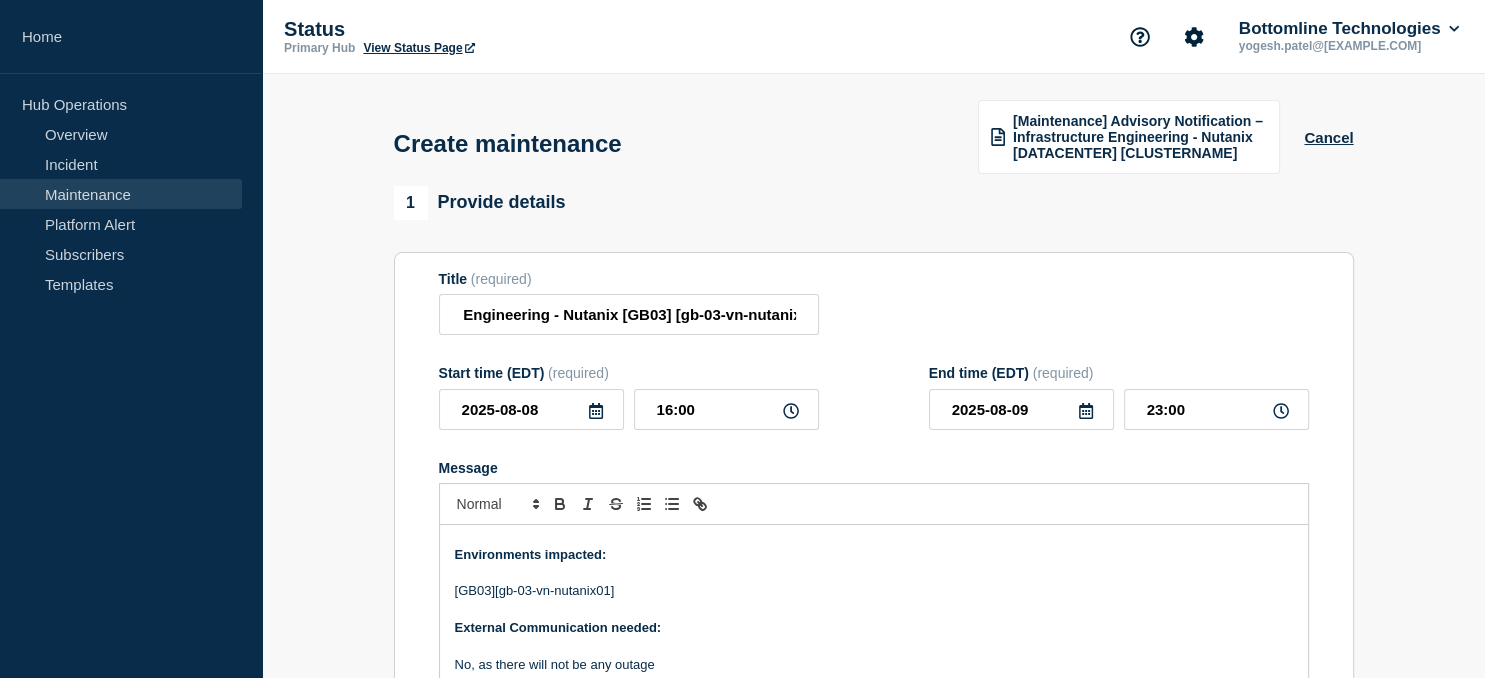 scroll, scrollTop: 227, scrollLeft: 0, axis: vertical 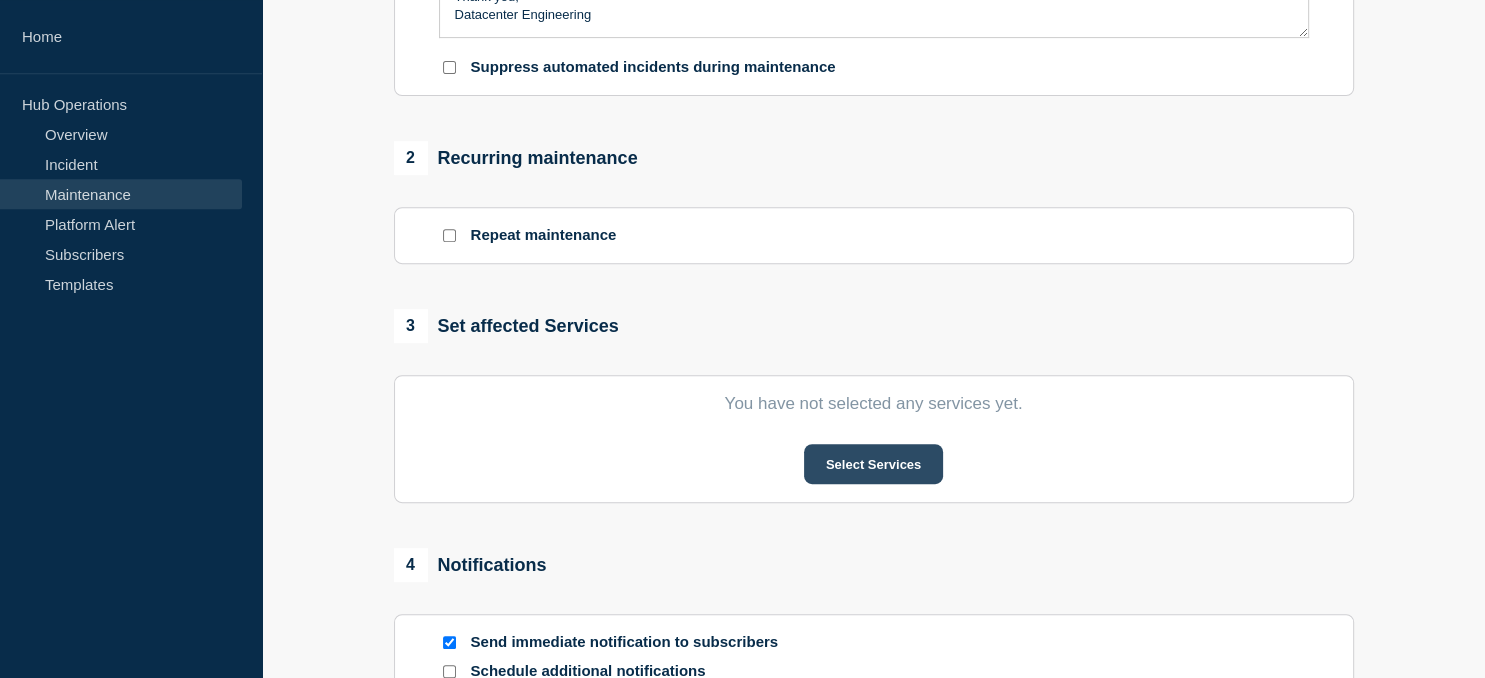 click on "Select Services" at bounding box center [873, 464] 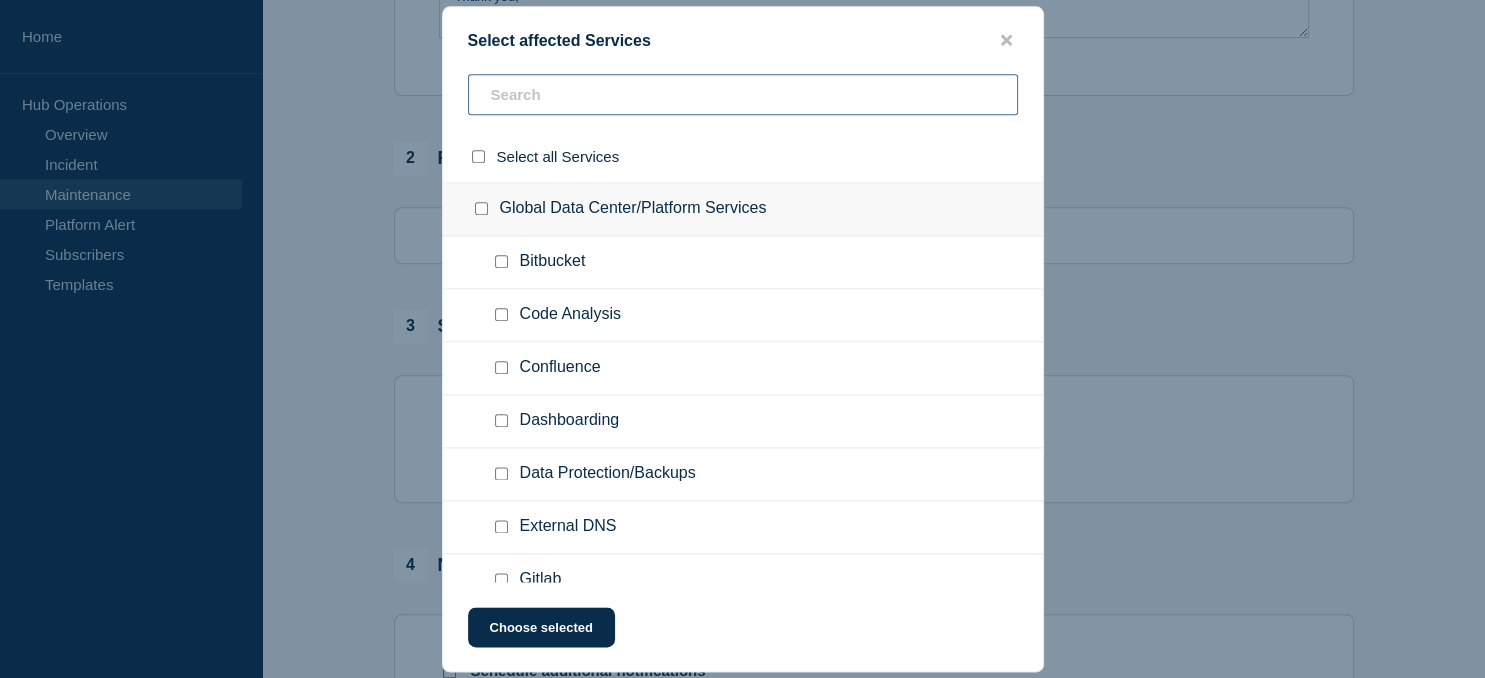click at bounding box center (743, 94) 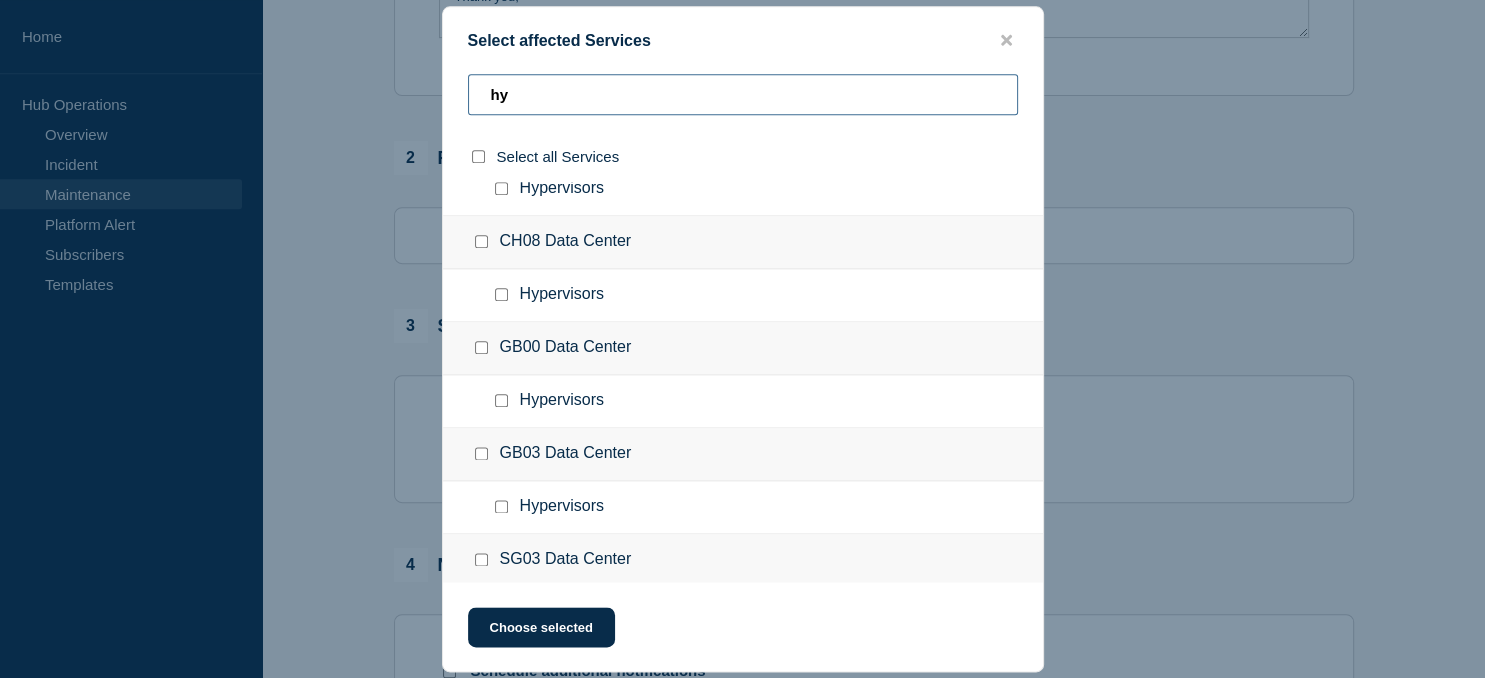 scroll, scrollTop: 194, scrollLeft: 0, axis: vertical 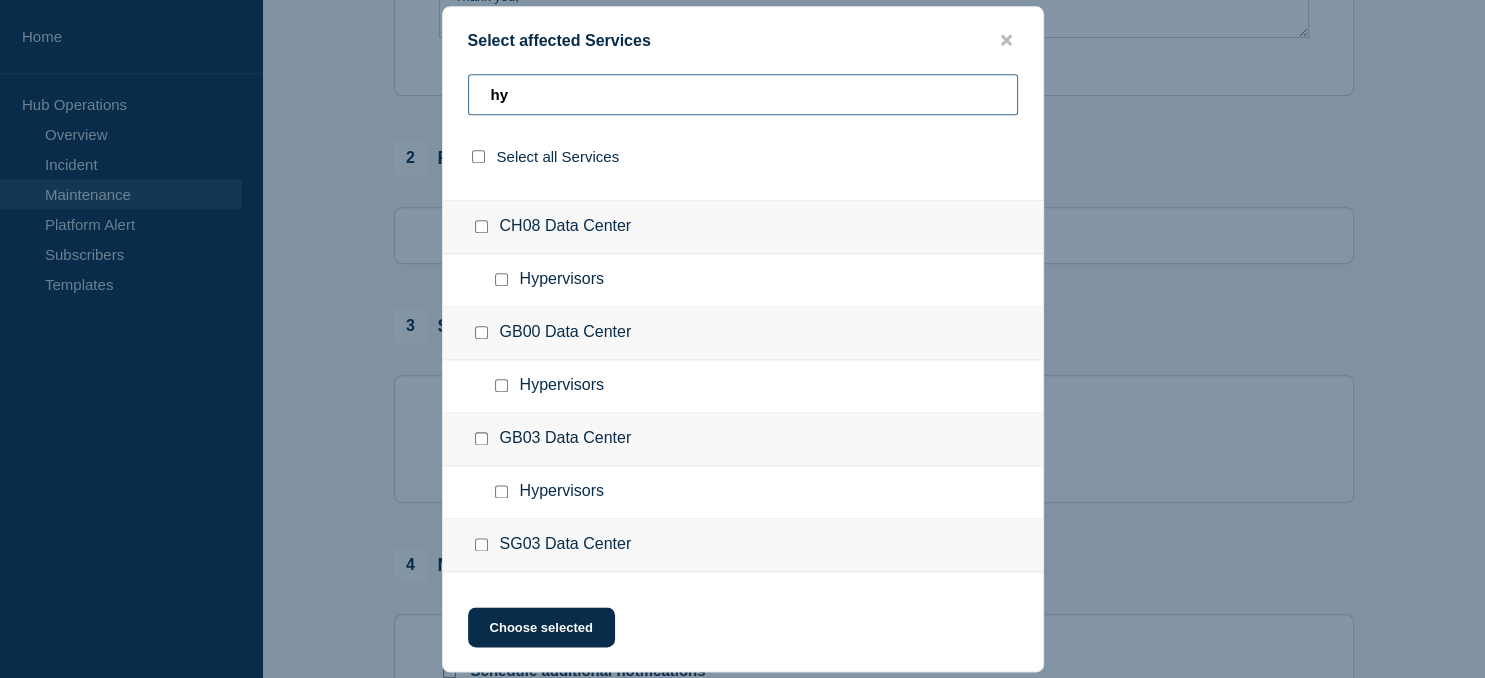 type on "hy" 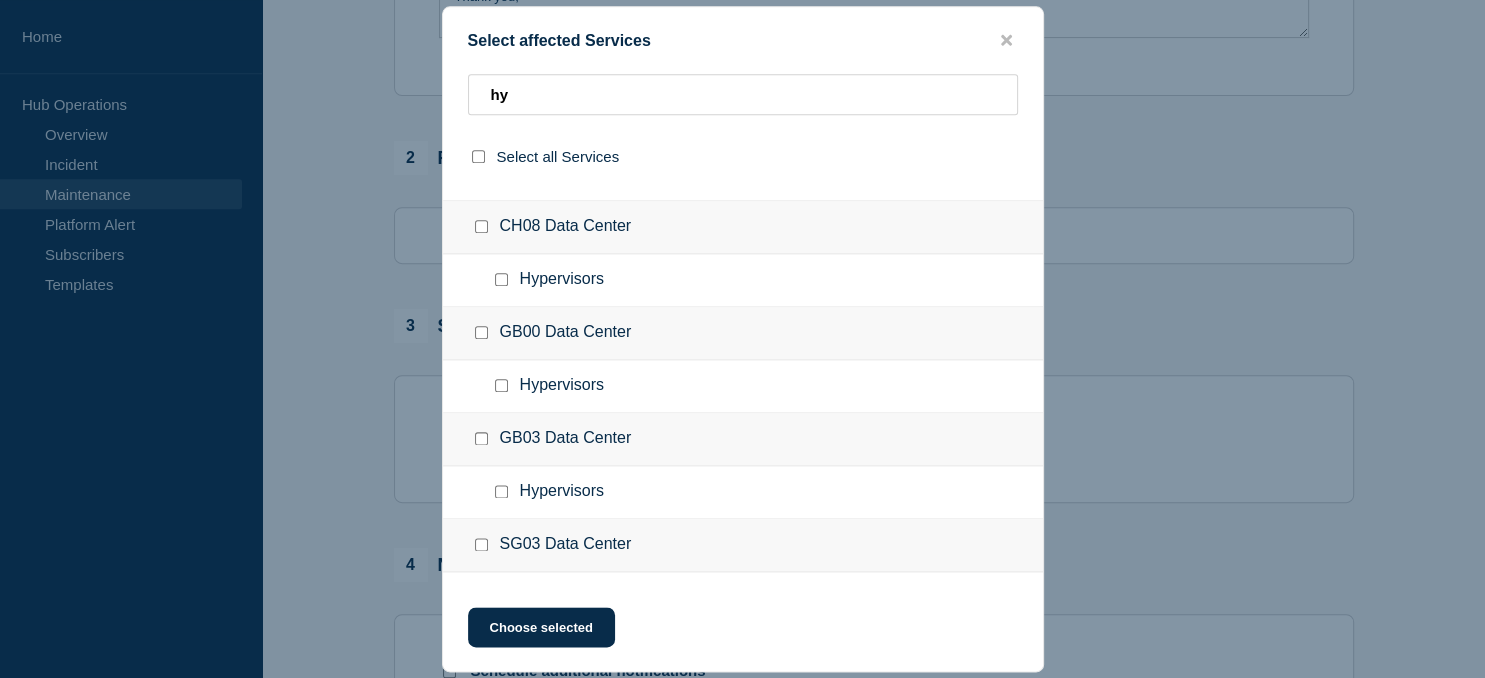 click at bounding box center [501, 491] 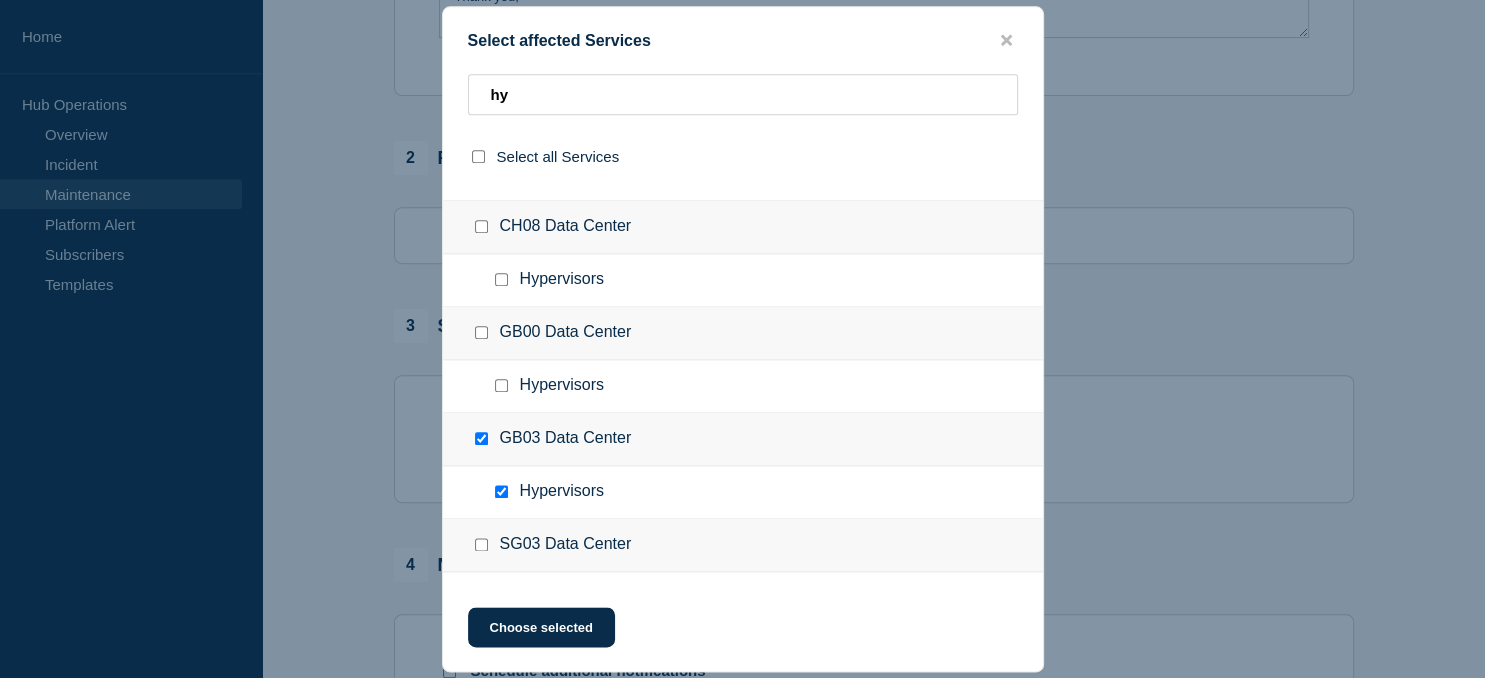 checkbox on "true" 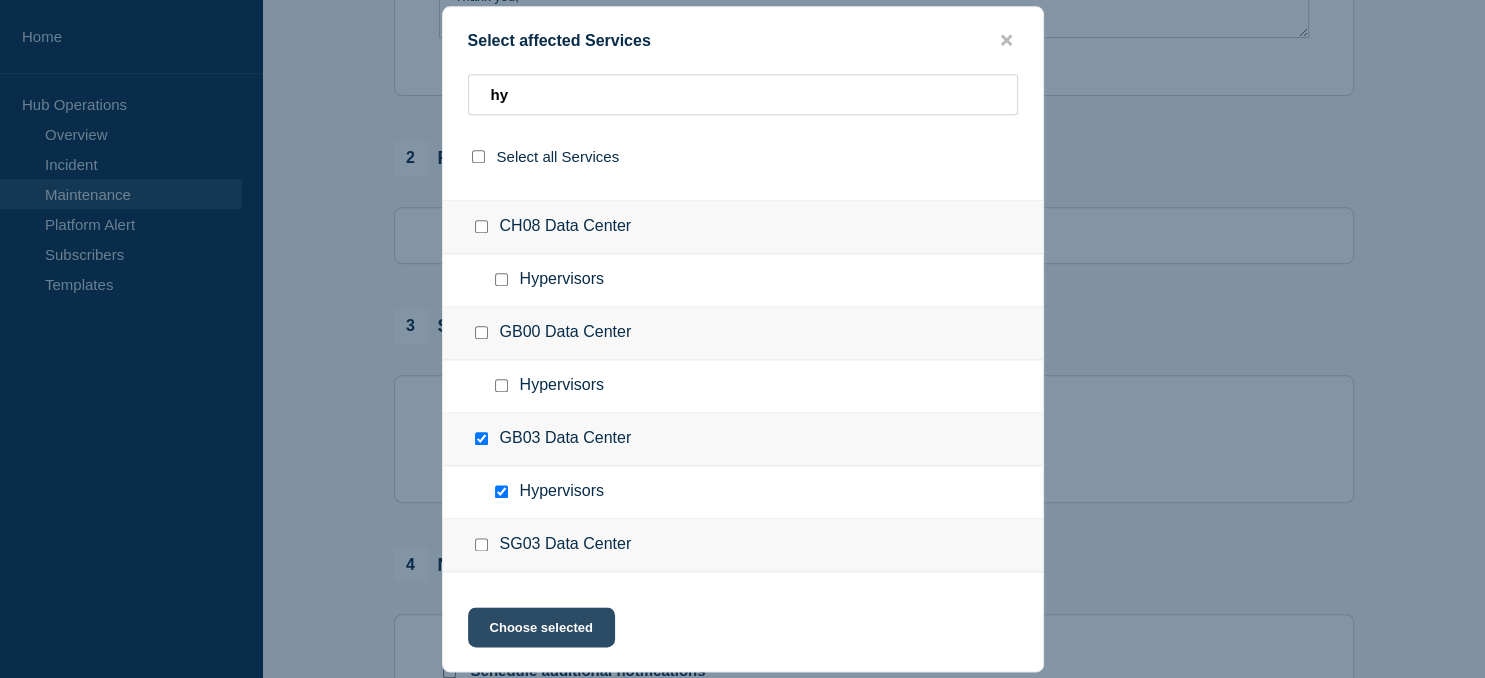 click on "Choose selected" 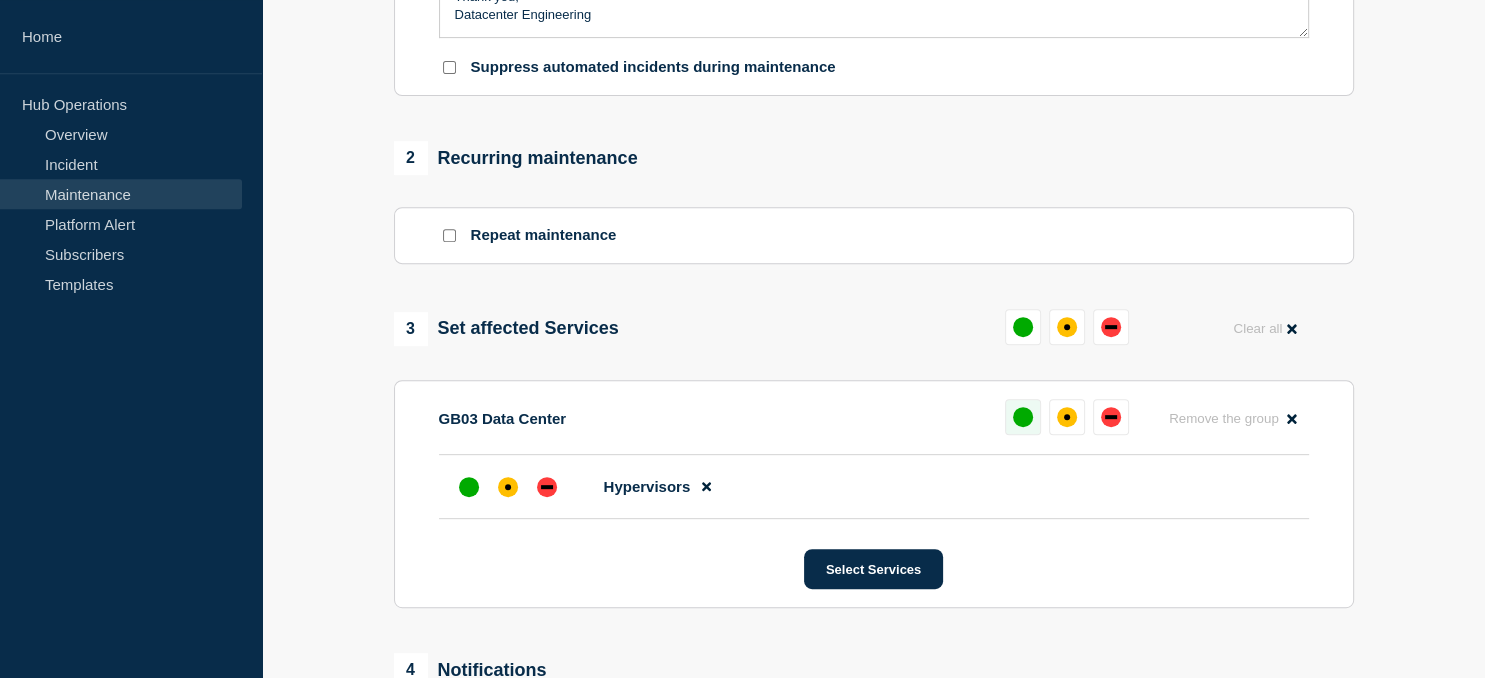 click at bounding box center (1023, 417) 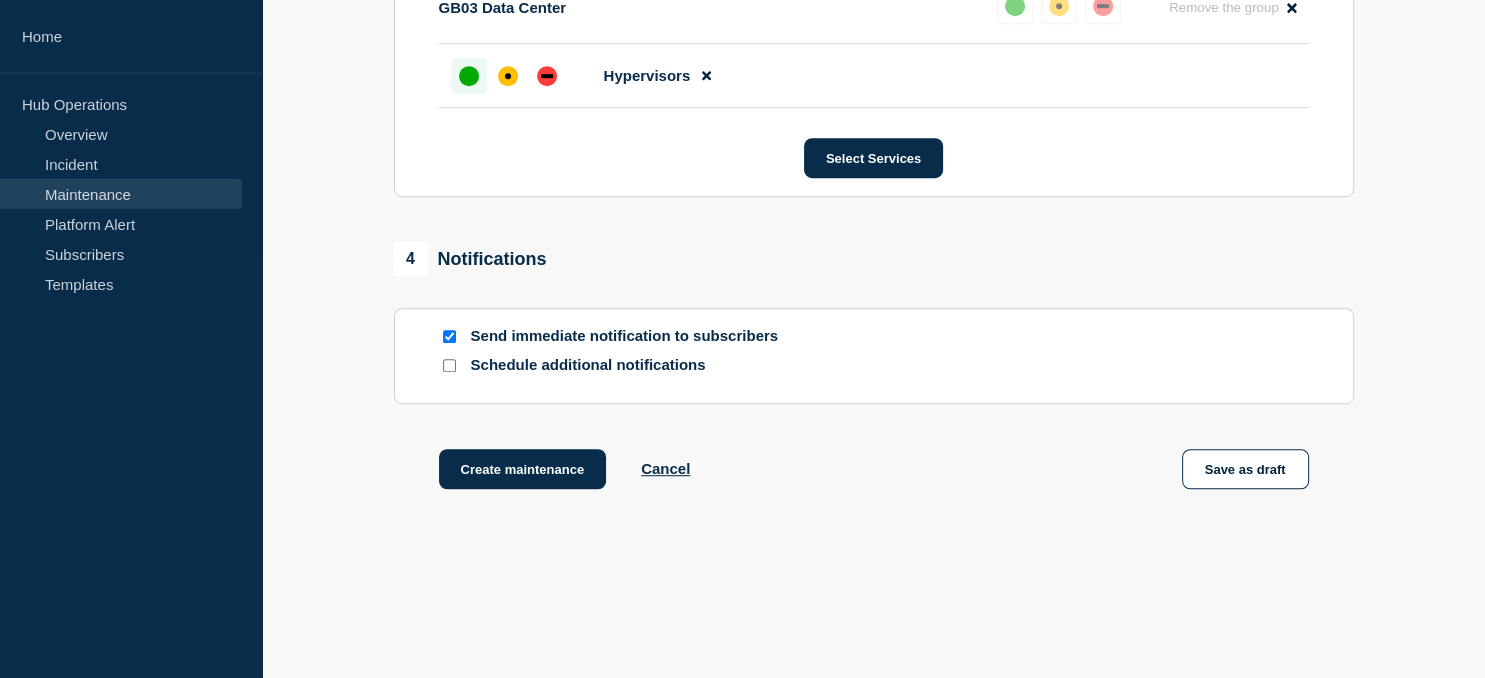 scroll, scrollTop: 1189, scrollLeft: 0, axis: vertical 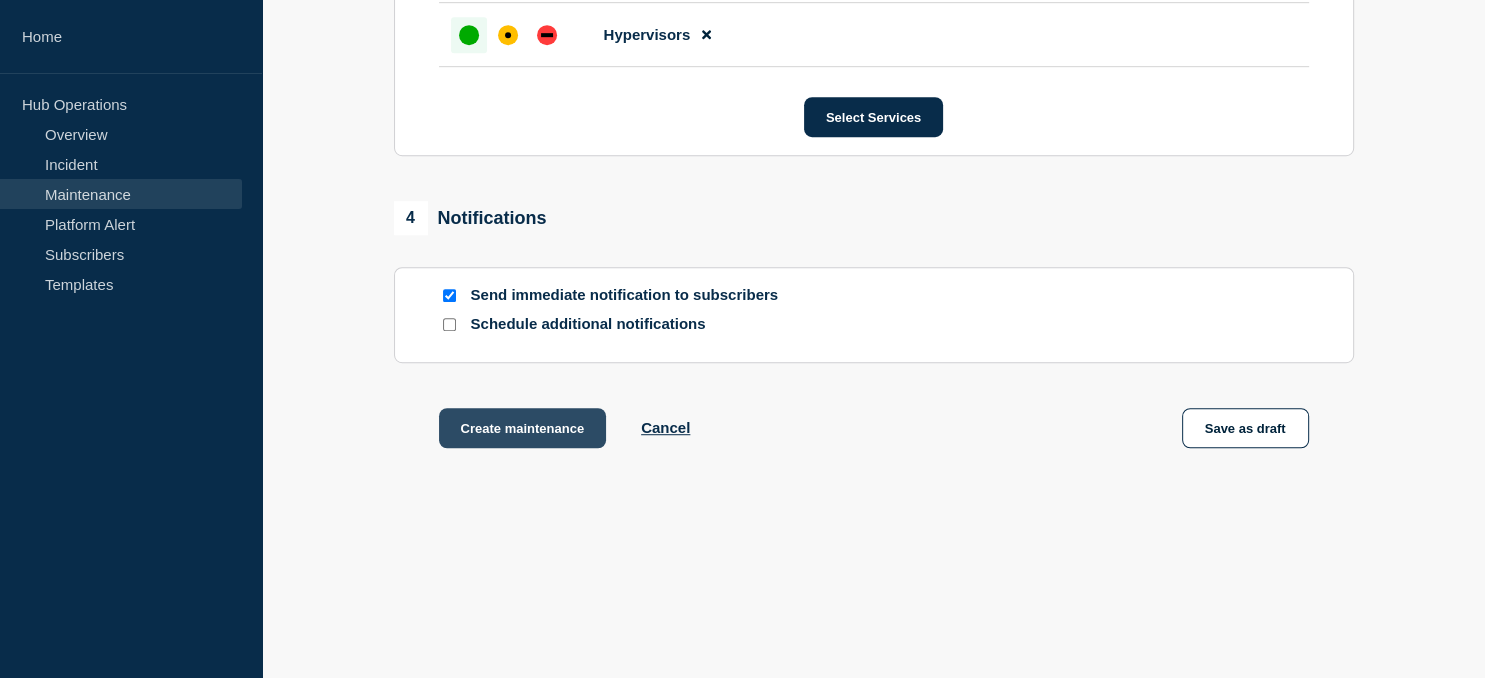 click on "Create maintenance" at bounding box center [523, 428] 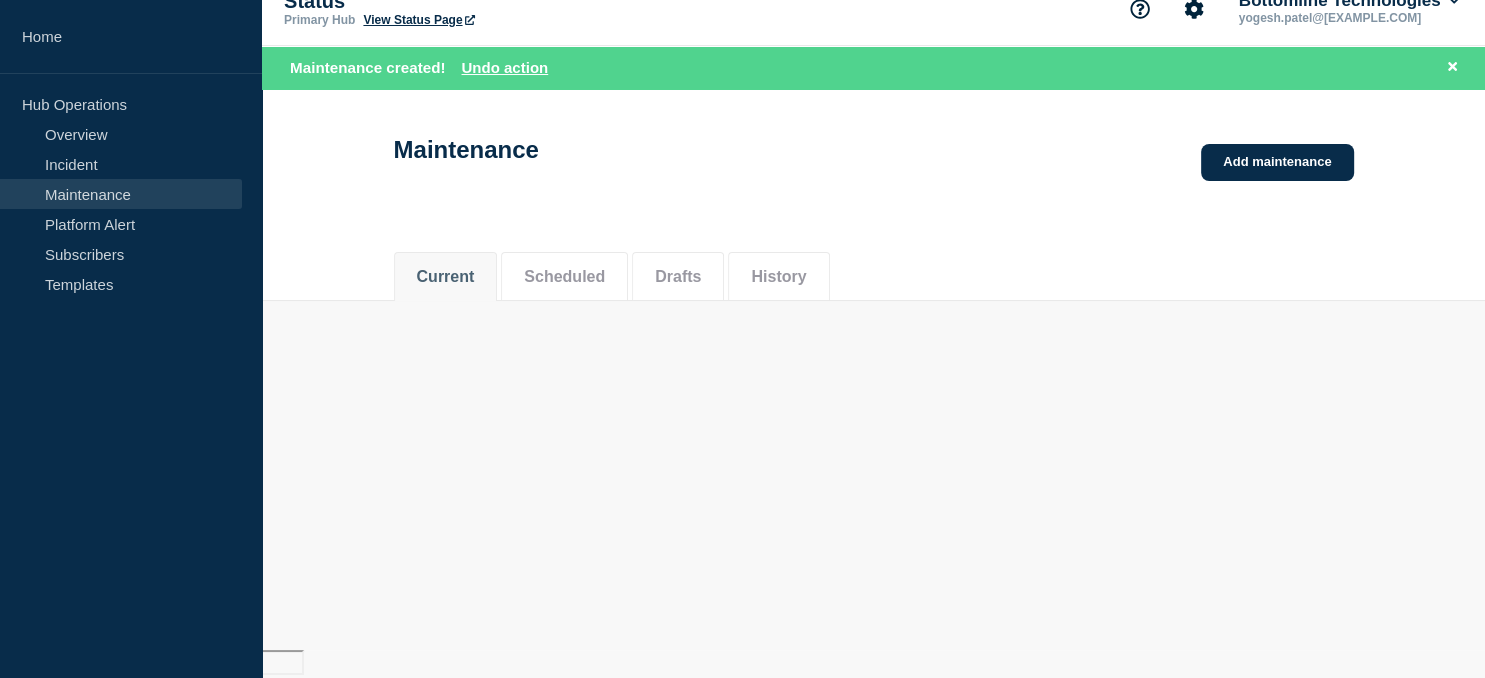 scroll, scrollTop: 0, scrollLeft: 0, axis: both 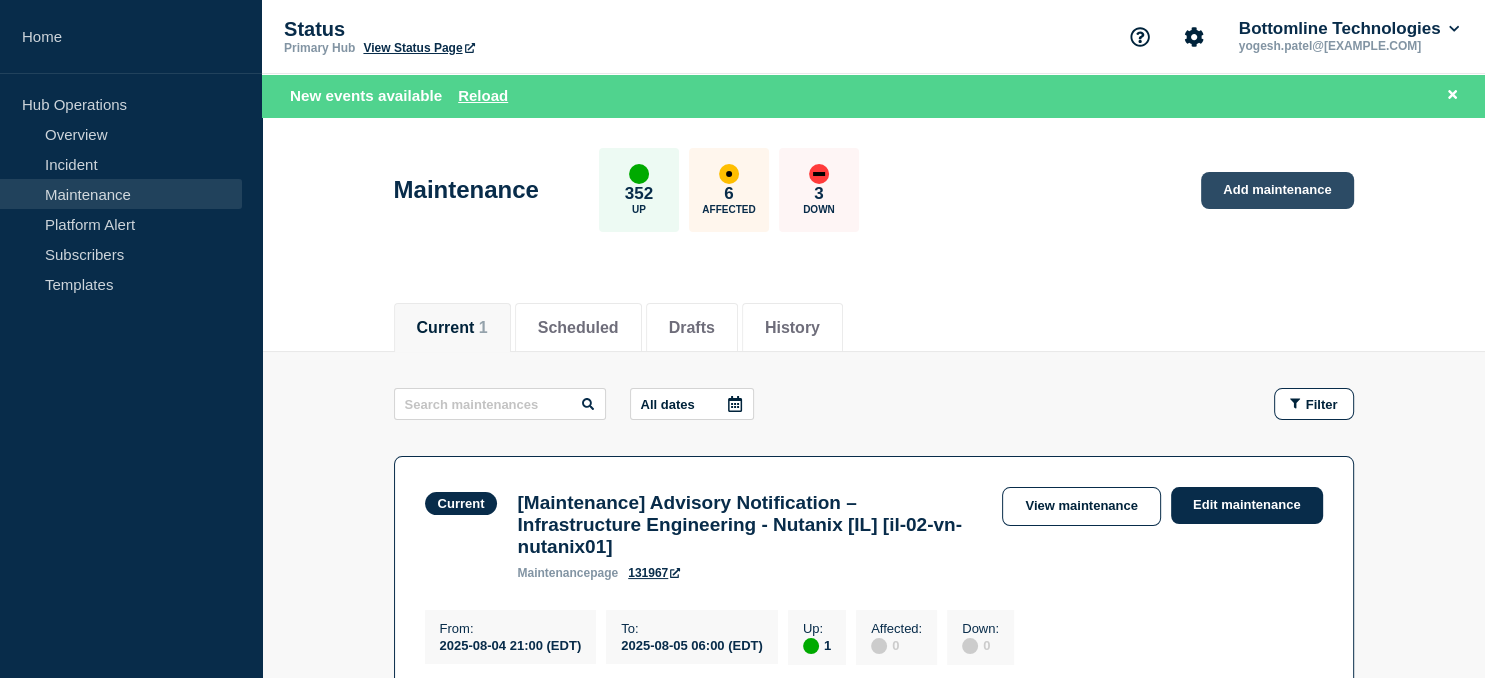 click on "Add maintenance" 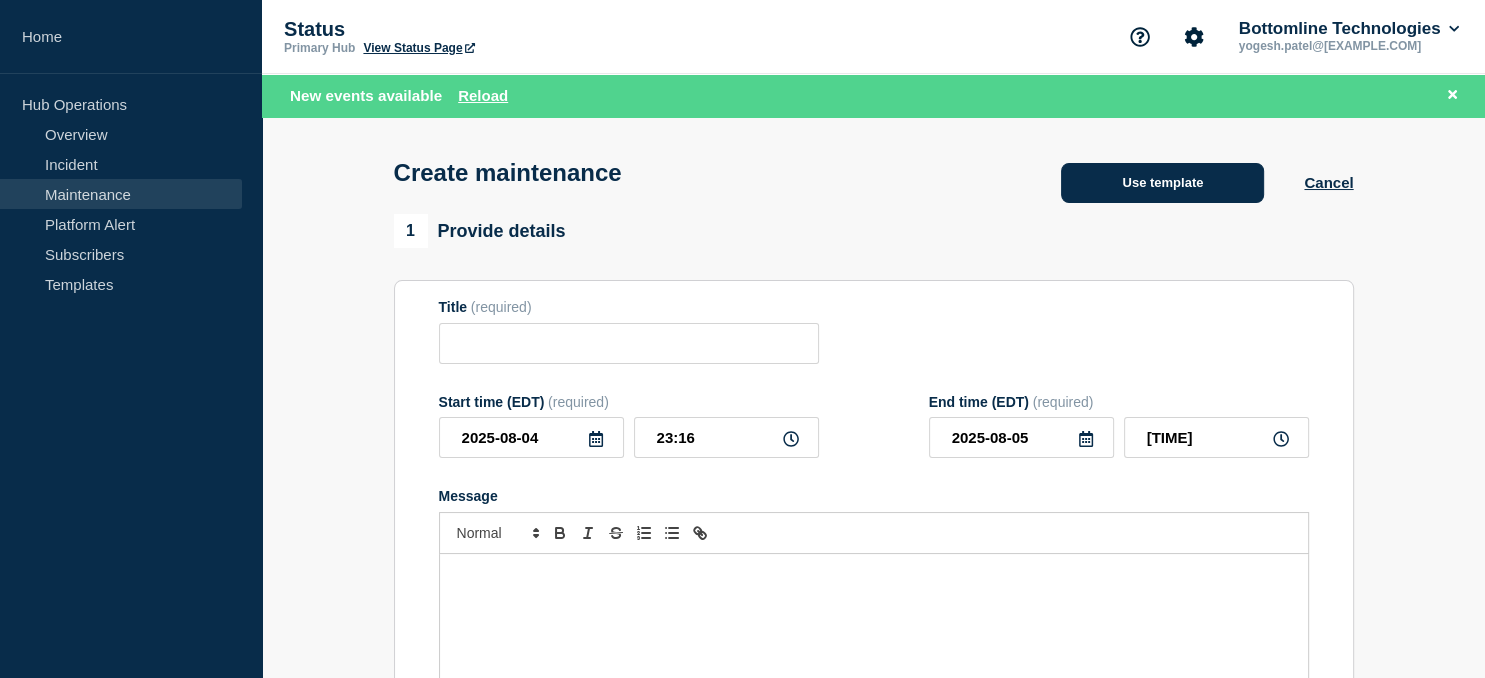 click on "Use template" at bounding box center (1162, 183) 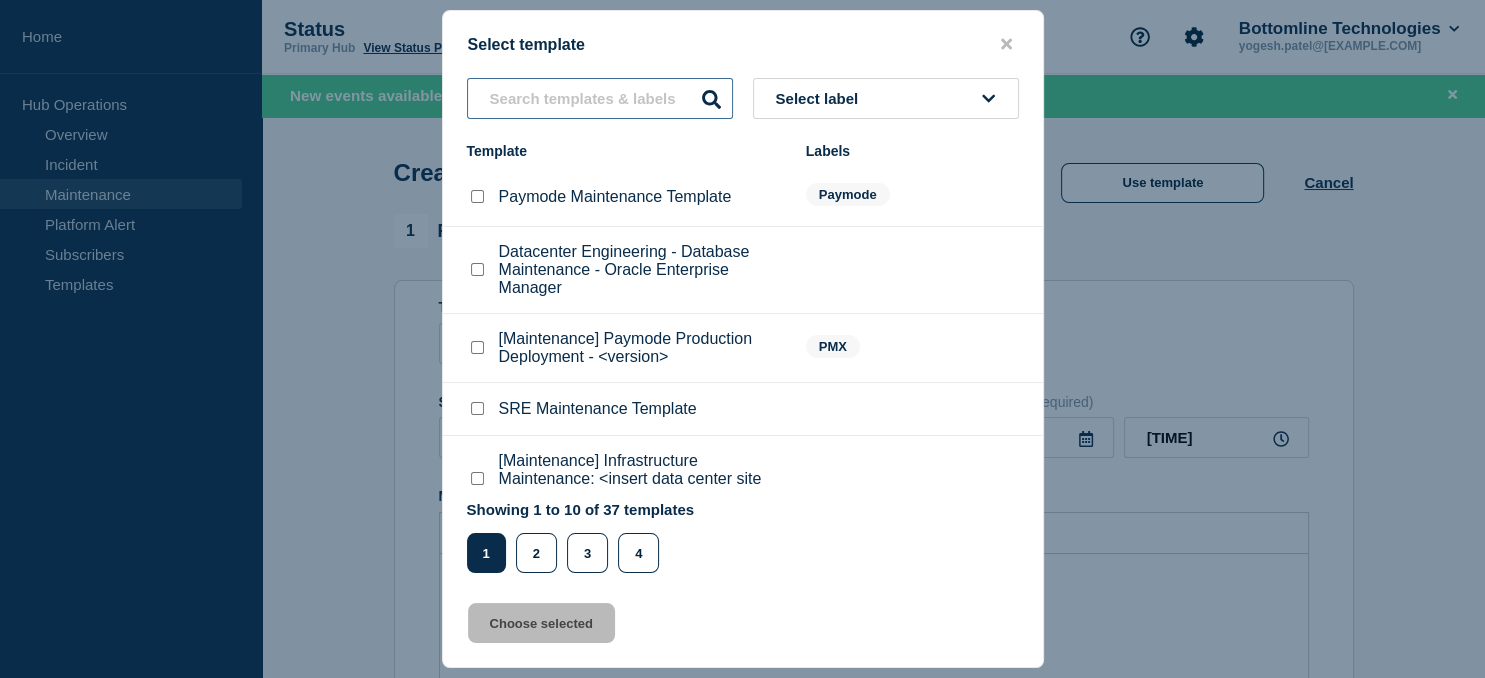 click at bounding box center (600, 98) 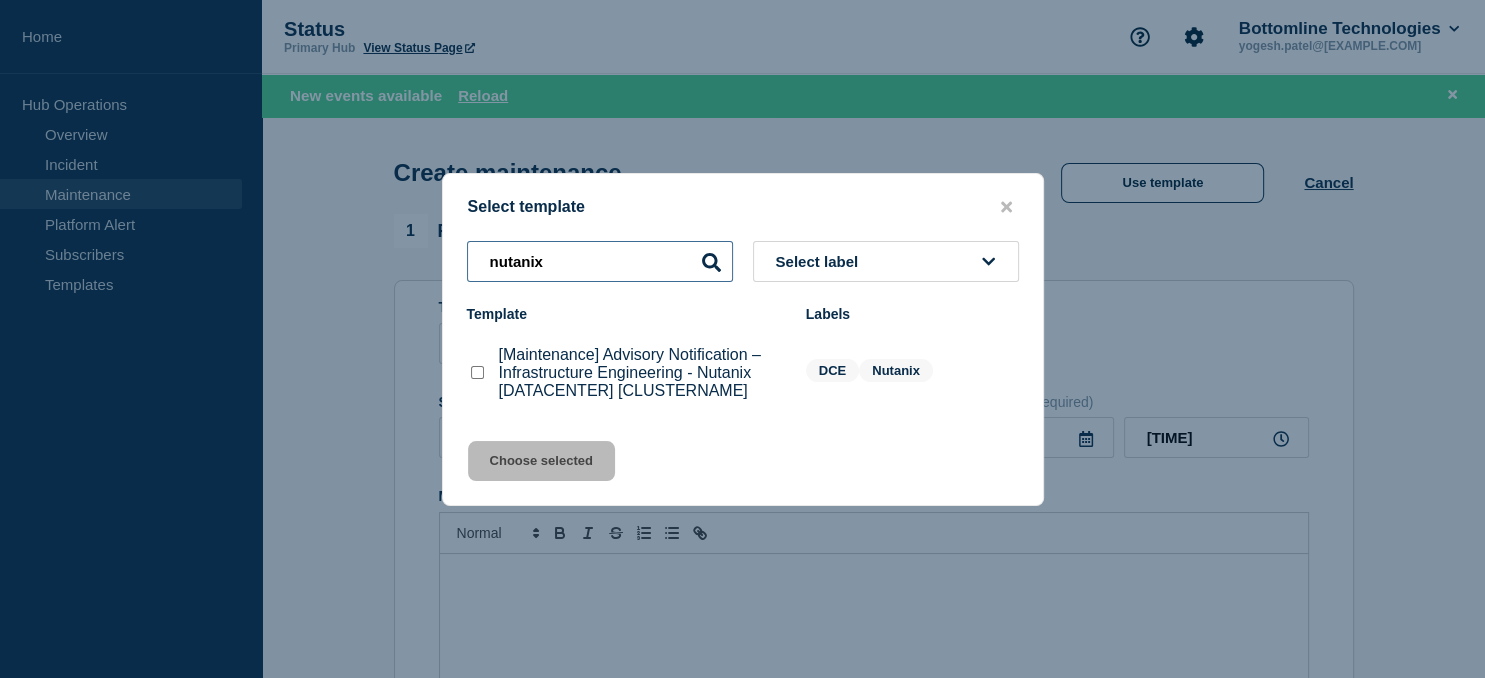 type on "nutanix" 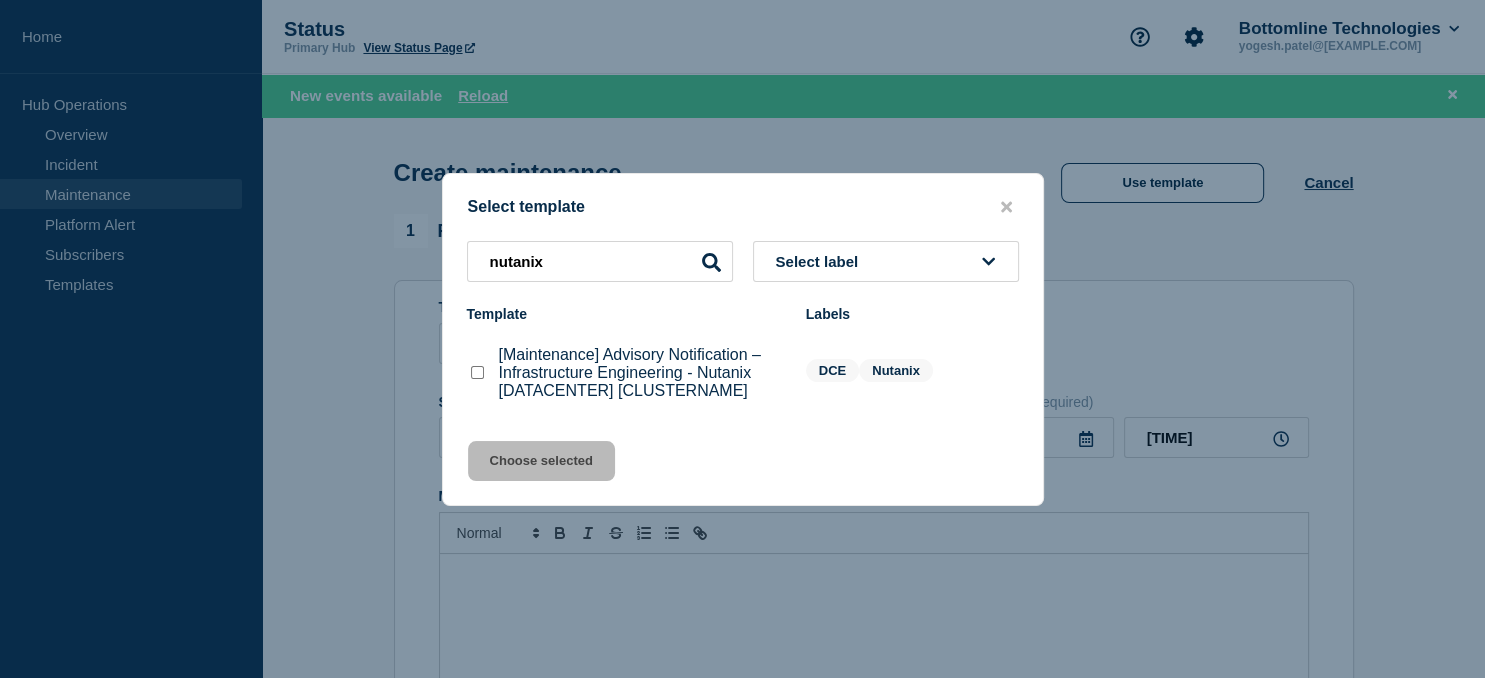 click at bounding box center [477, 372] 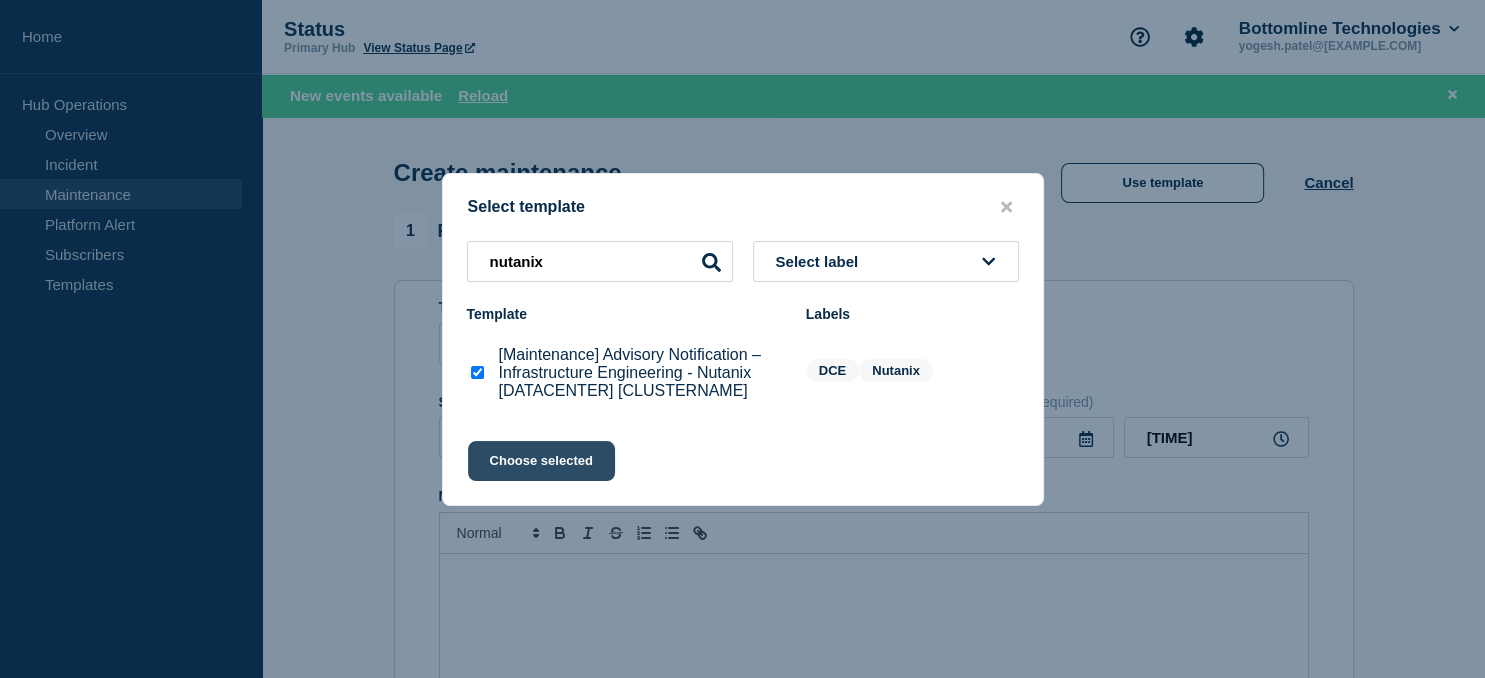 click on "Choose selected" 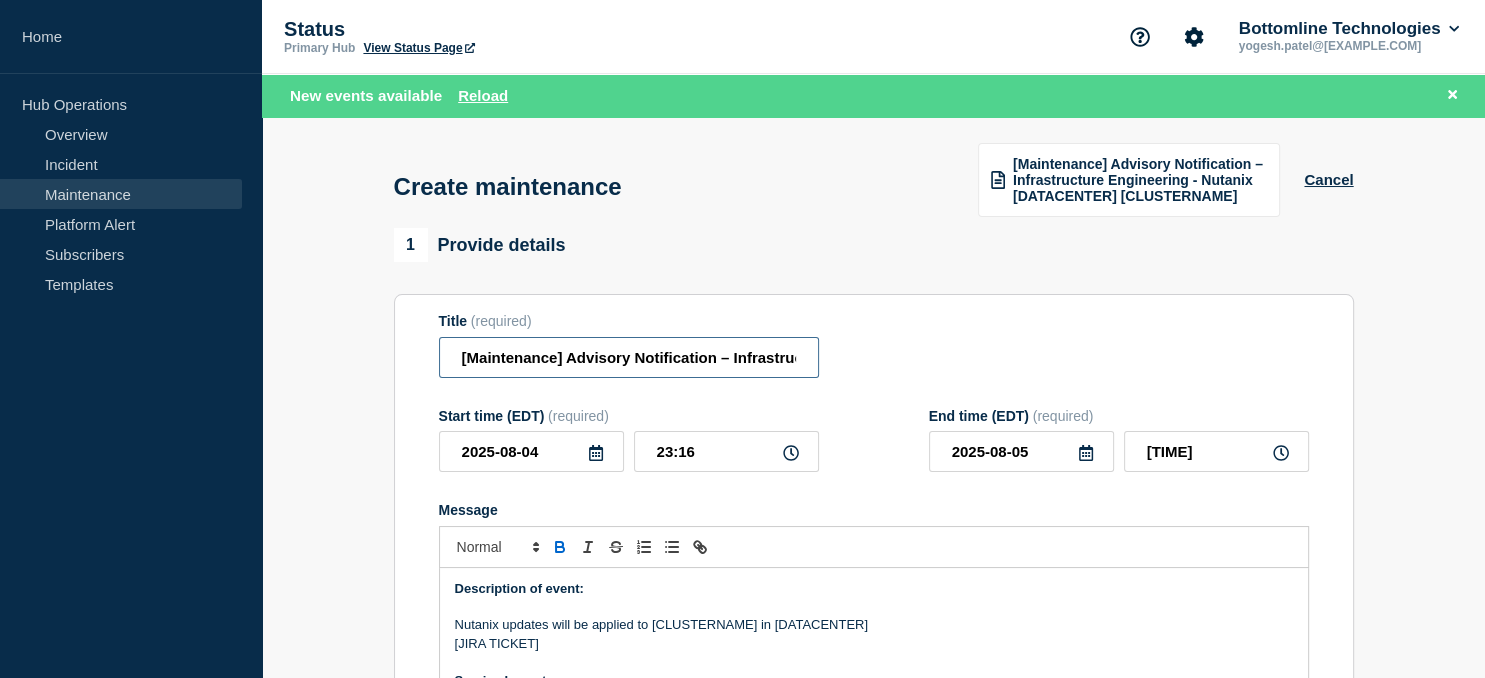 click on "[Maintenance] Advisory Notification – Infrastructure Engineering - Nutanix [DATACENTER] [CLUSTERNAME]" at bounding box center [629, 357] 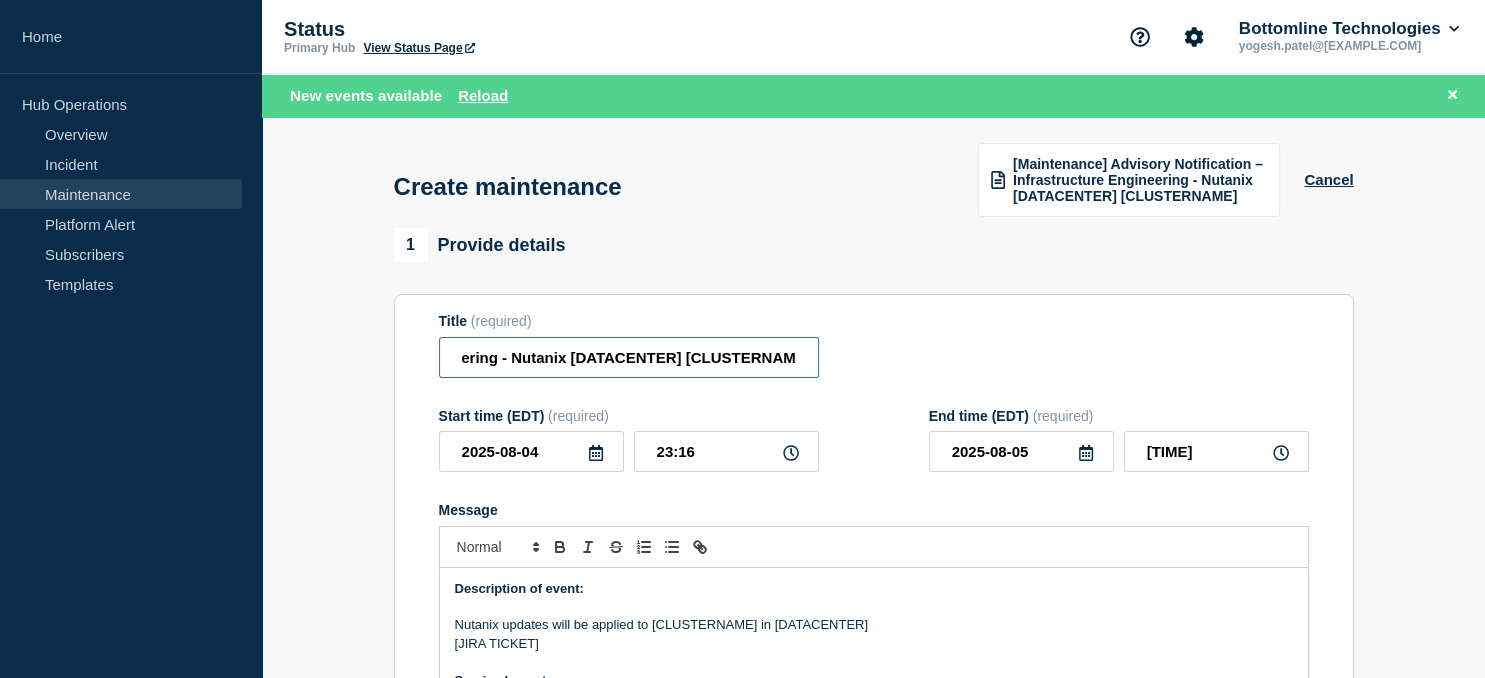 scroll, scrollTop: 0, scrollLeft: 439, axis: horizontal 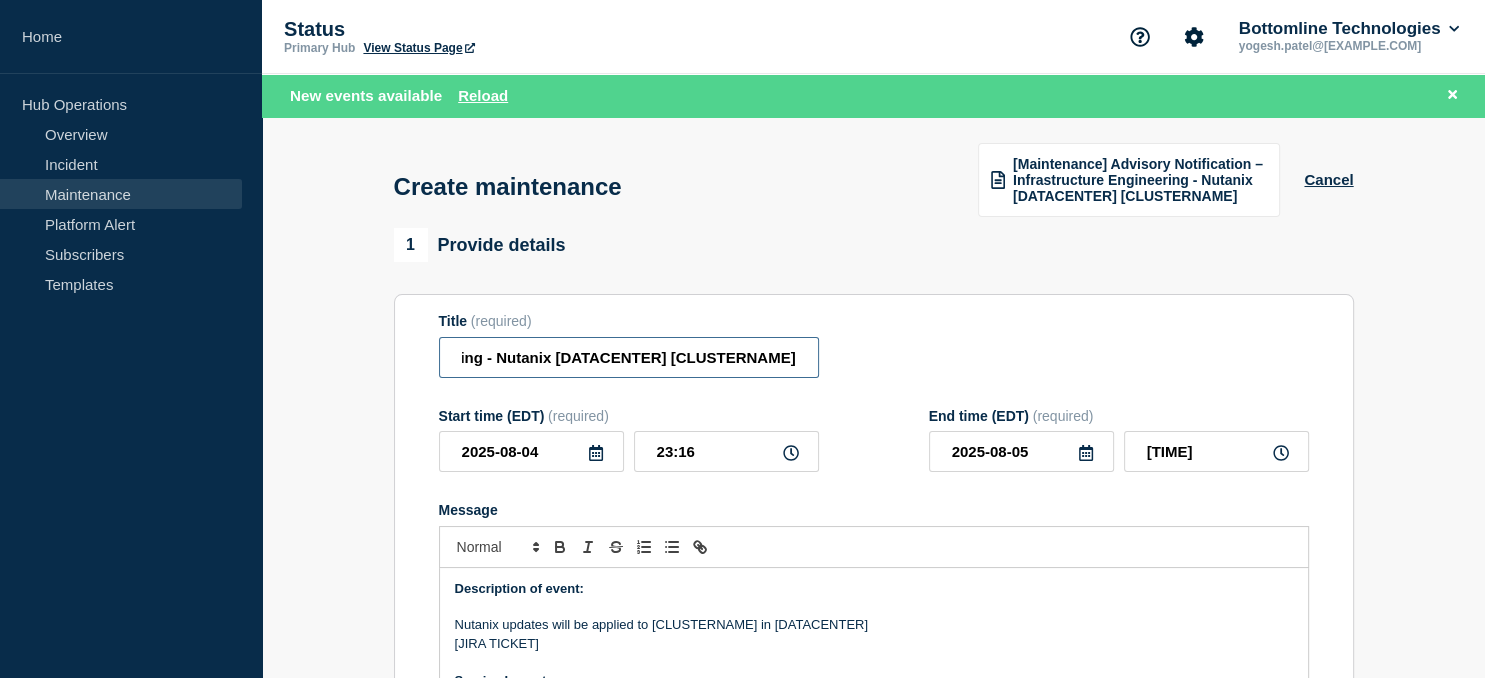 click on "[Maintenance] Advisory Notification – Infrastructure Engineering - Nutanix [DATACENTER] [CLUSTERNAME]" at bounding box center [629, 357] 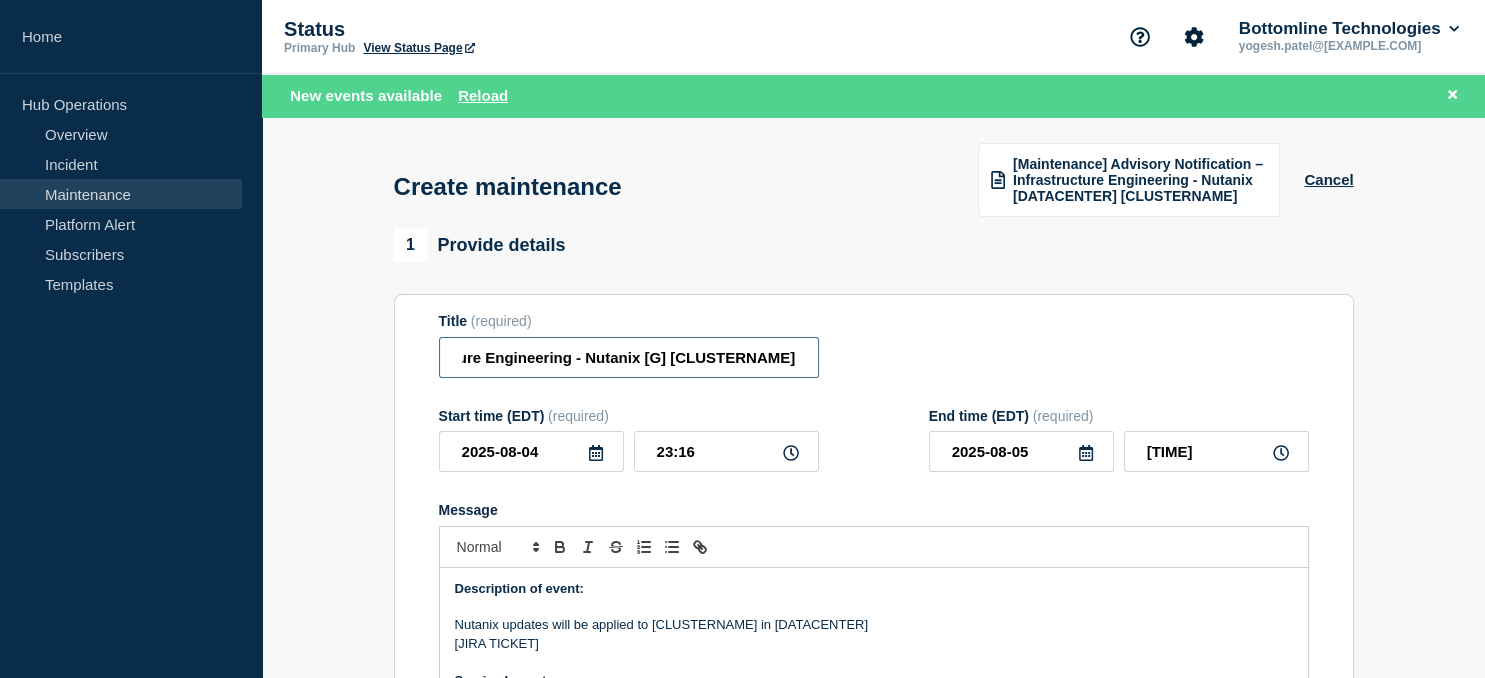 scroll, scrollTop: 0, scrollLeft: 349, axis: horizontal 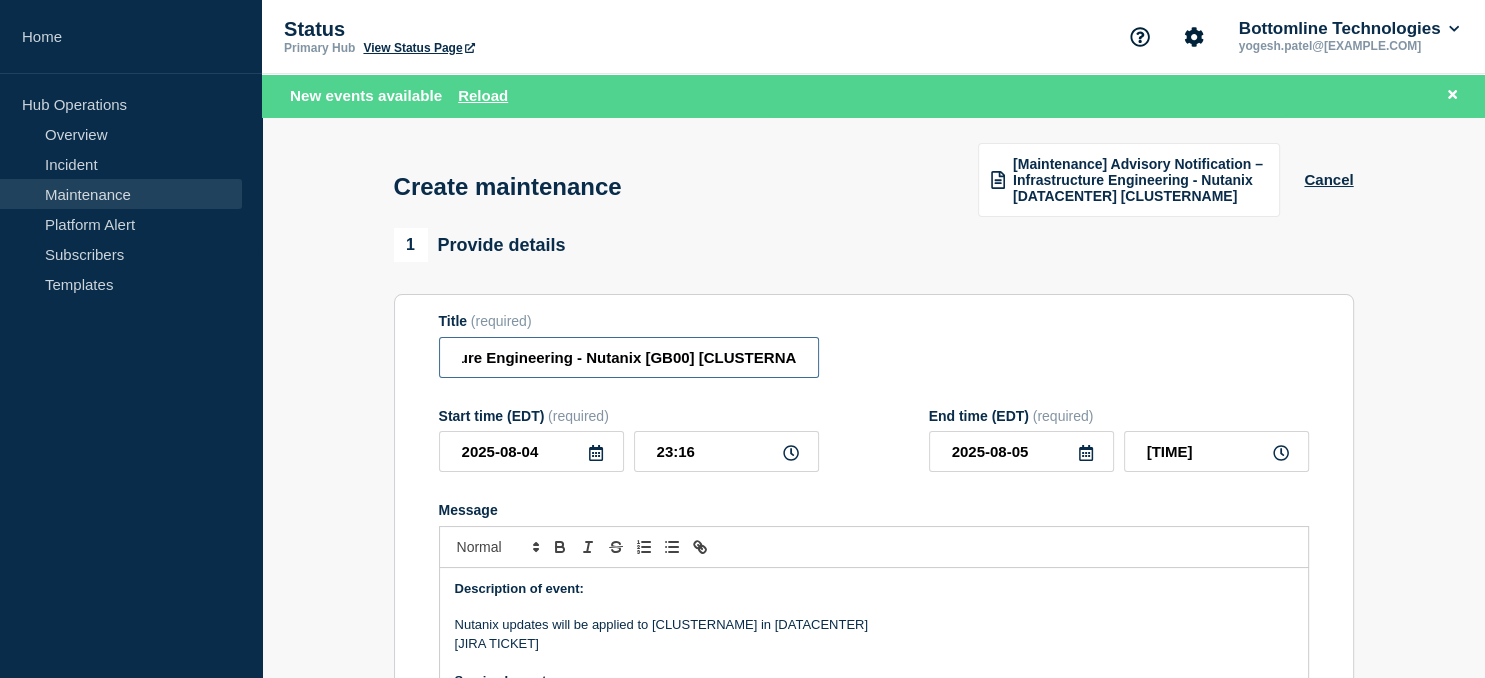 click on "[Maintenance] Advisory Notification – Infrastructure Engineering - Nutanix [GB00] [CLUSTERNAME]" at bounding box center [629, 357] 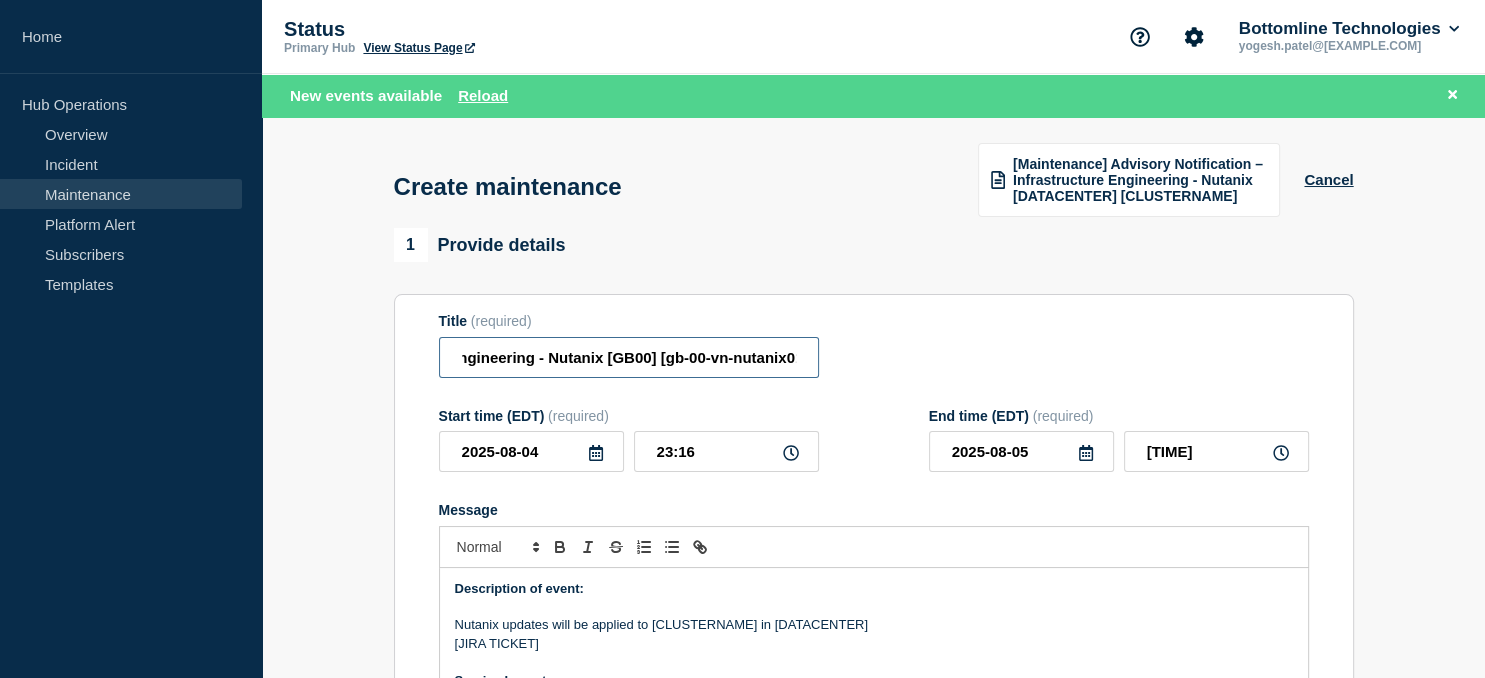 scroll, scrollTop: 0, scrollLeft: 395, axis: horizontal 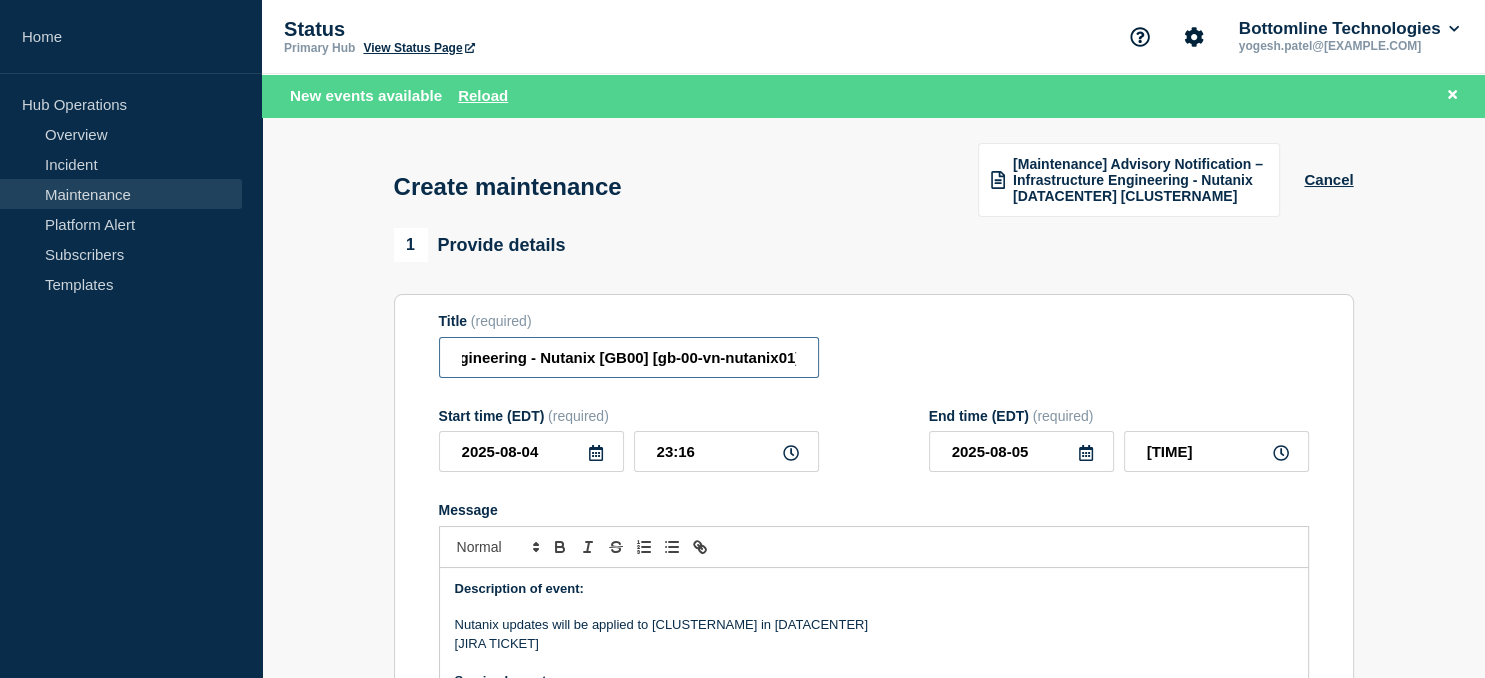 type on "[Maintenance] Advisory Notification – Infrastructure Engineering - Nutanix [GB00] [gb-00-vn-nutanix01]" 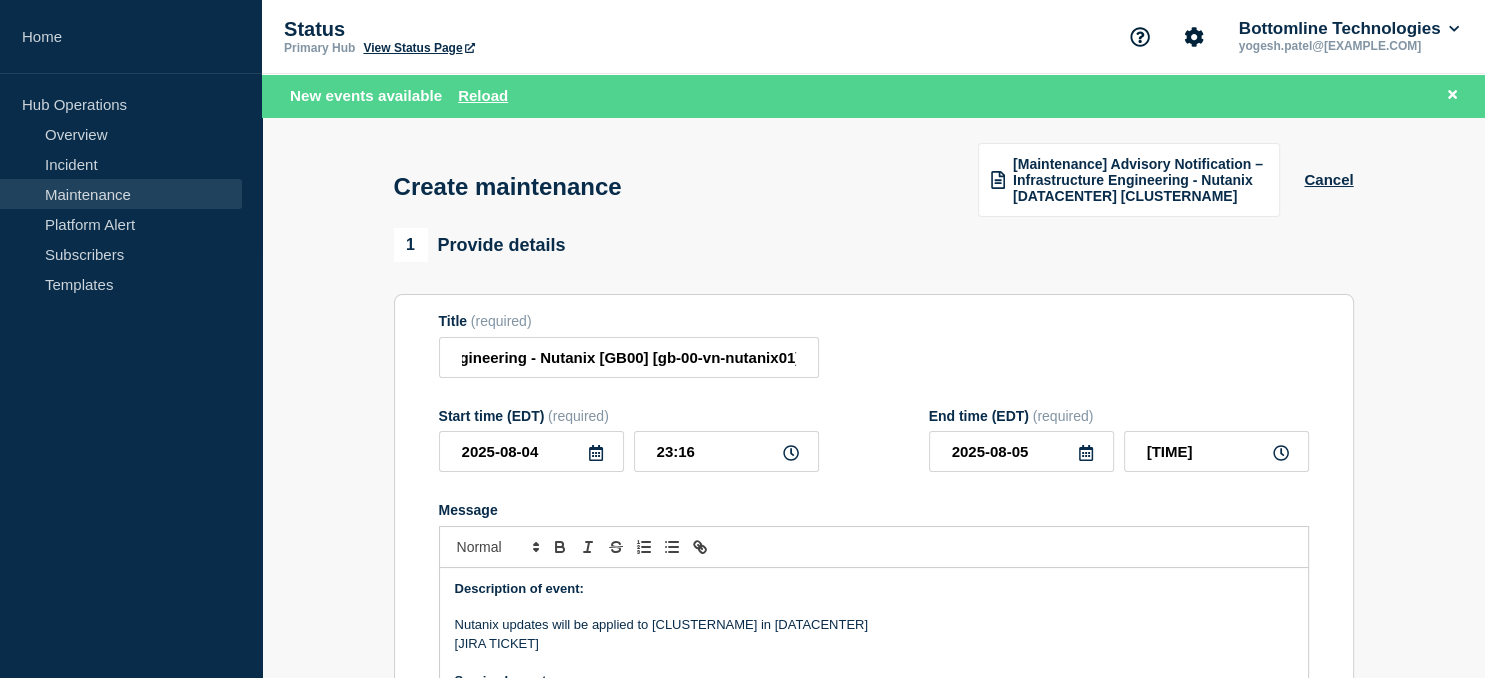 click 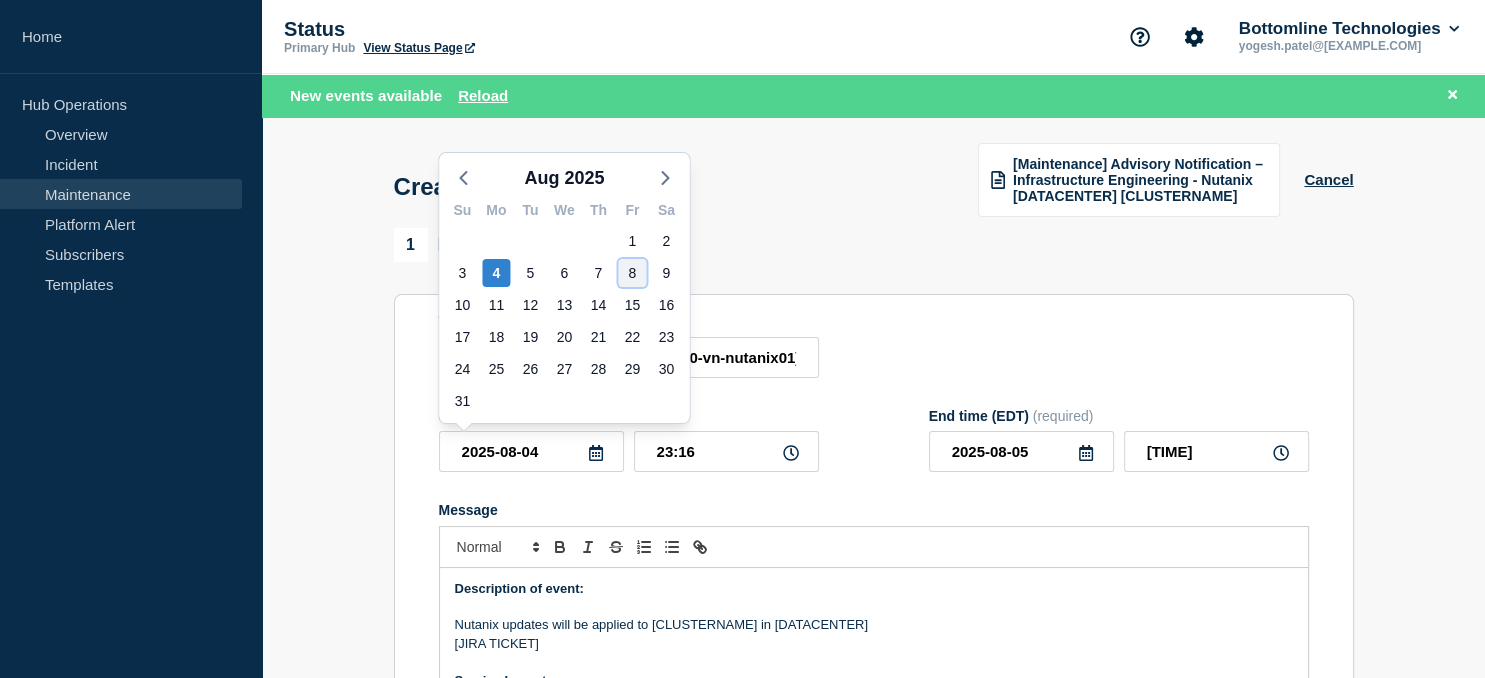 click on "8" 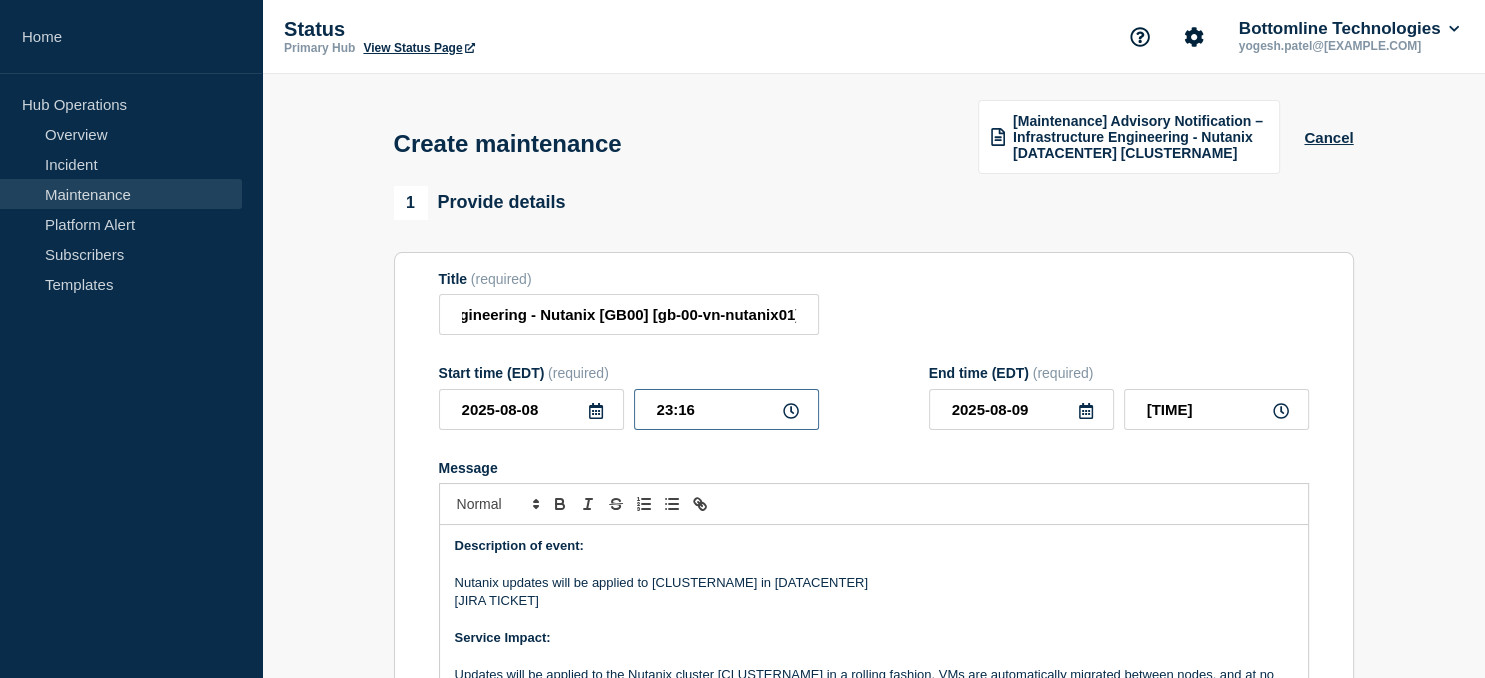 drag, startPoint x: 720, startPoint y: 414, endPoint x: 571, endPoint y: 412, distance: 149.01343 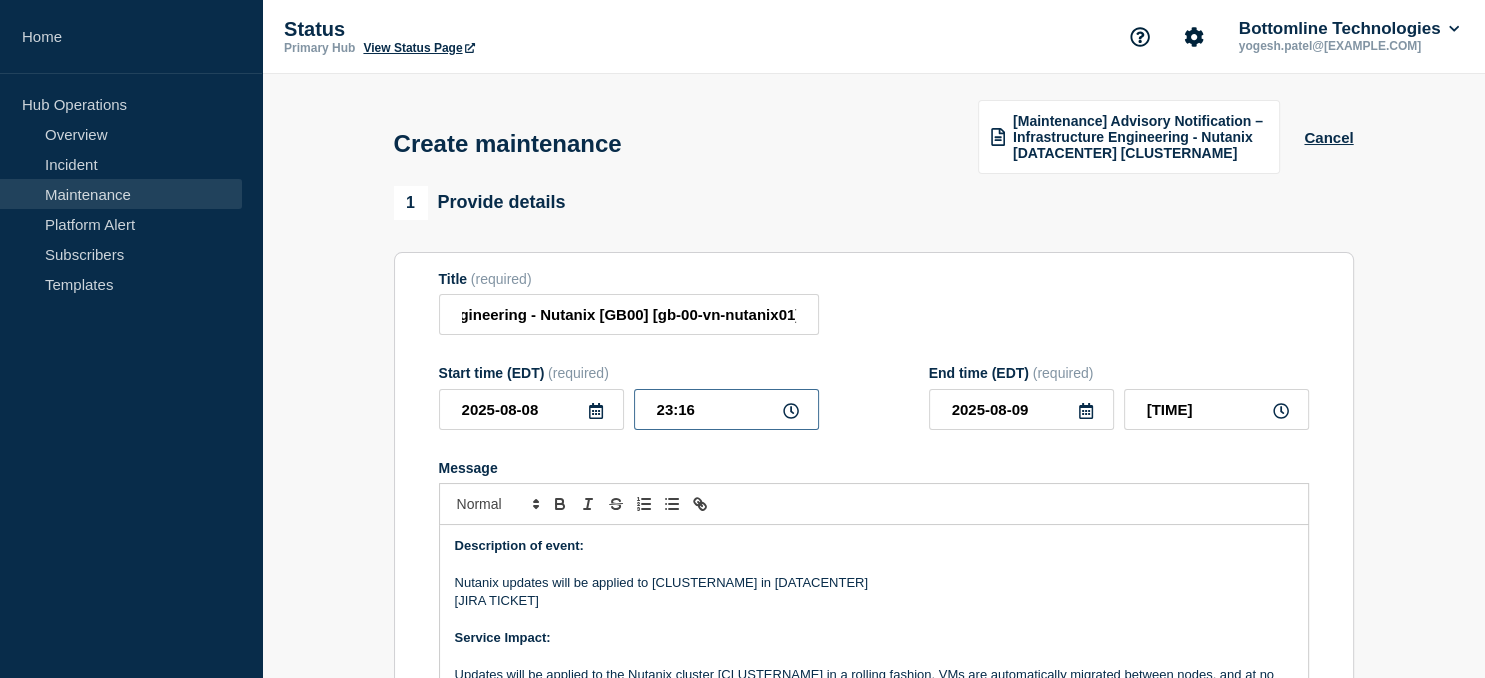 click on "23:16" at bounding box center (726, 409) 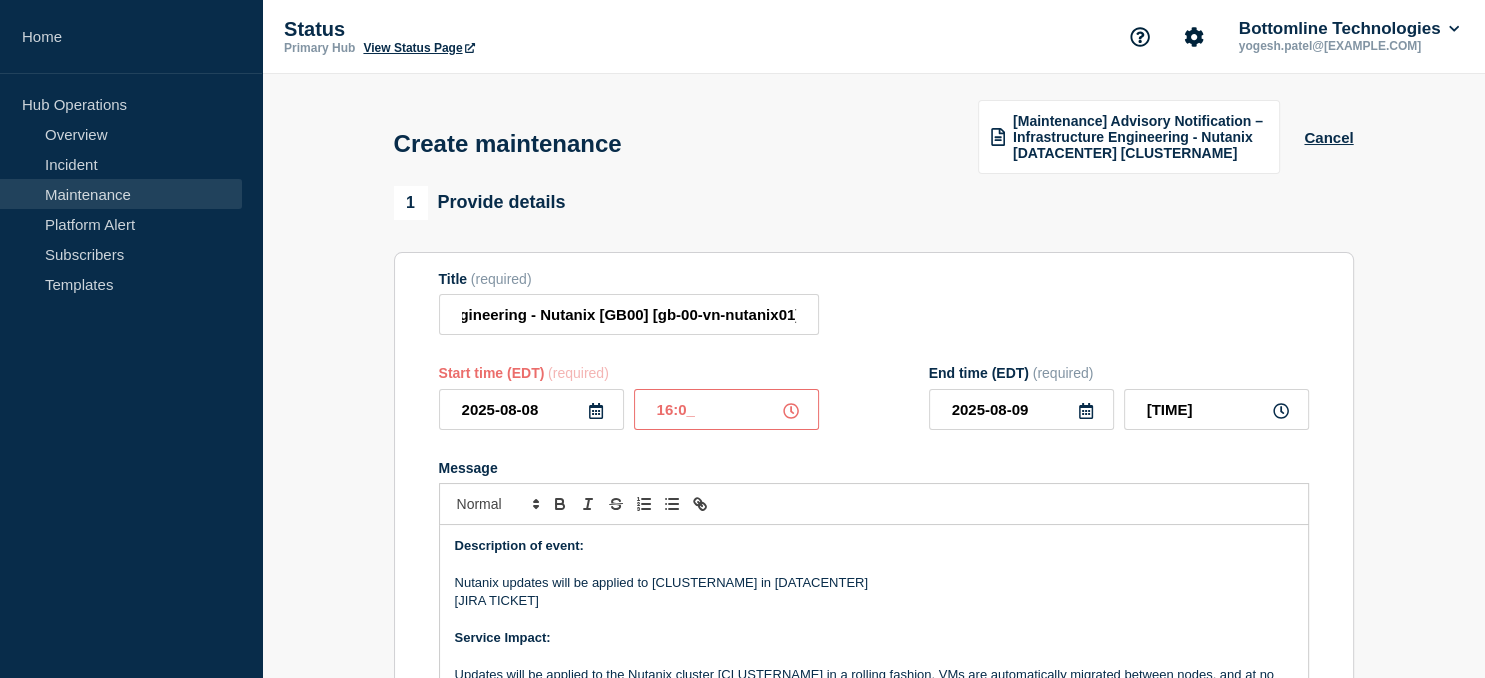 type on "16:00" 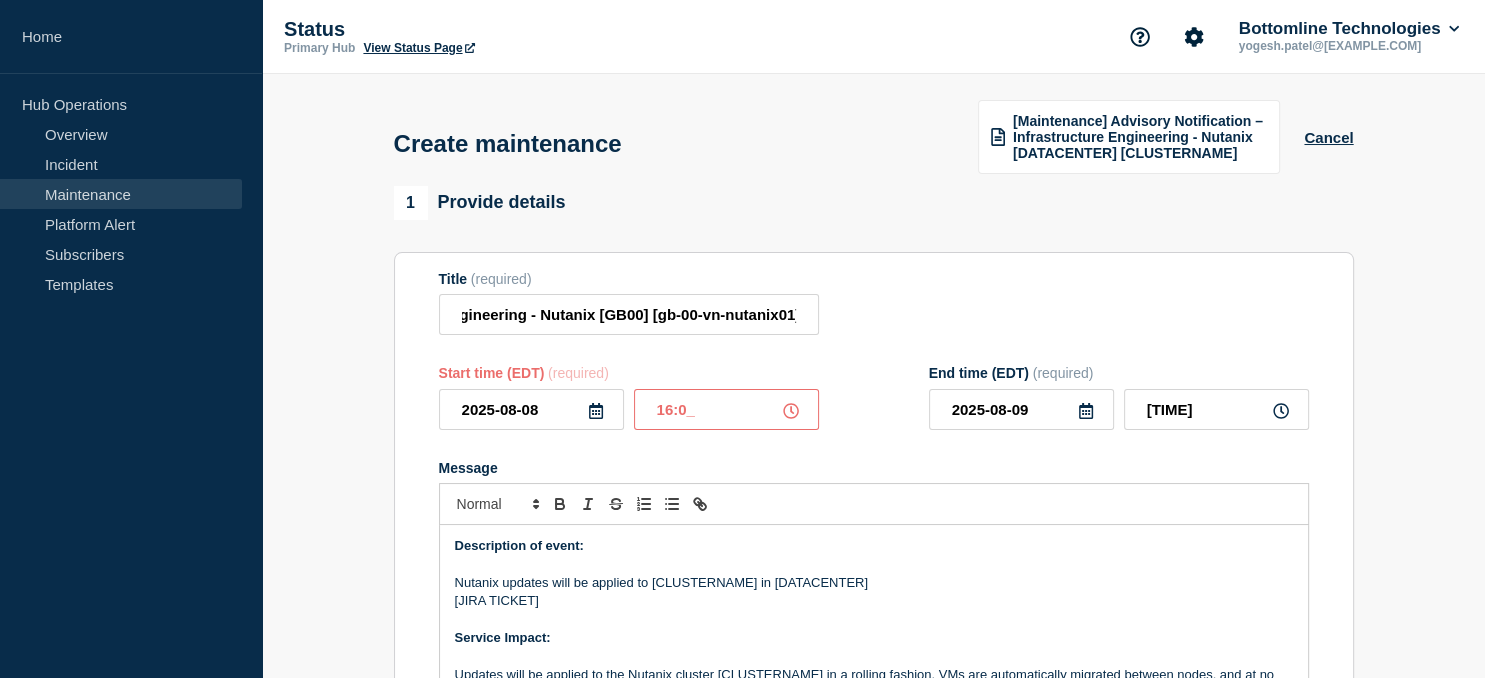 type on "2025-08-08" 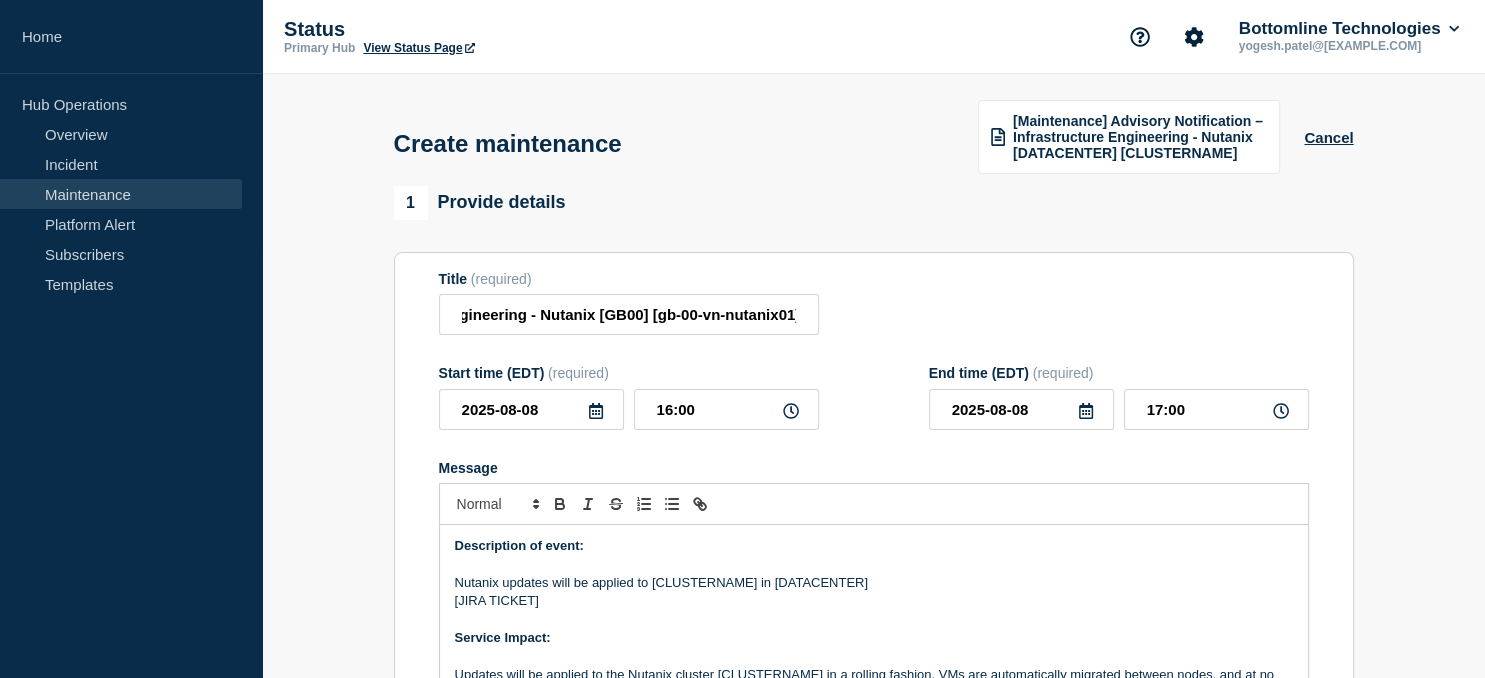 click 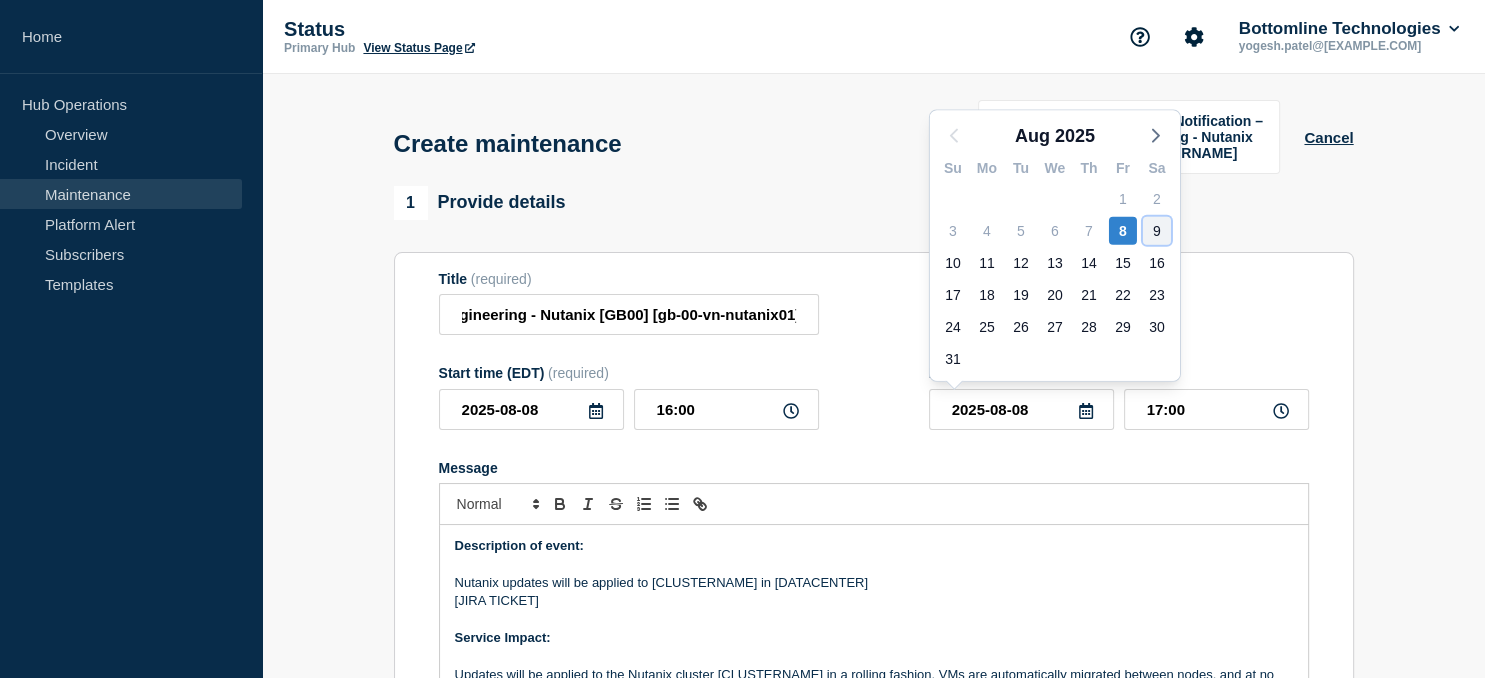 click on "9" 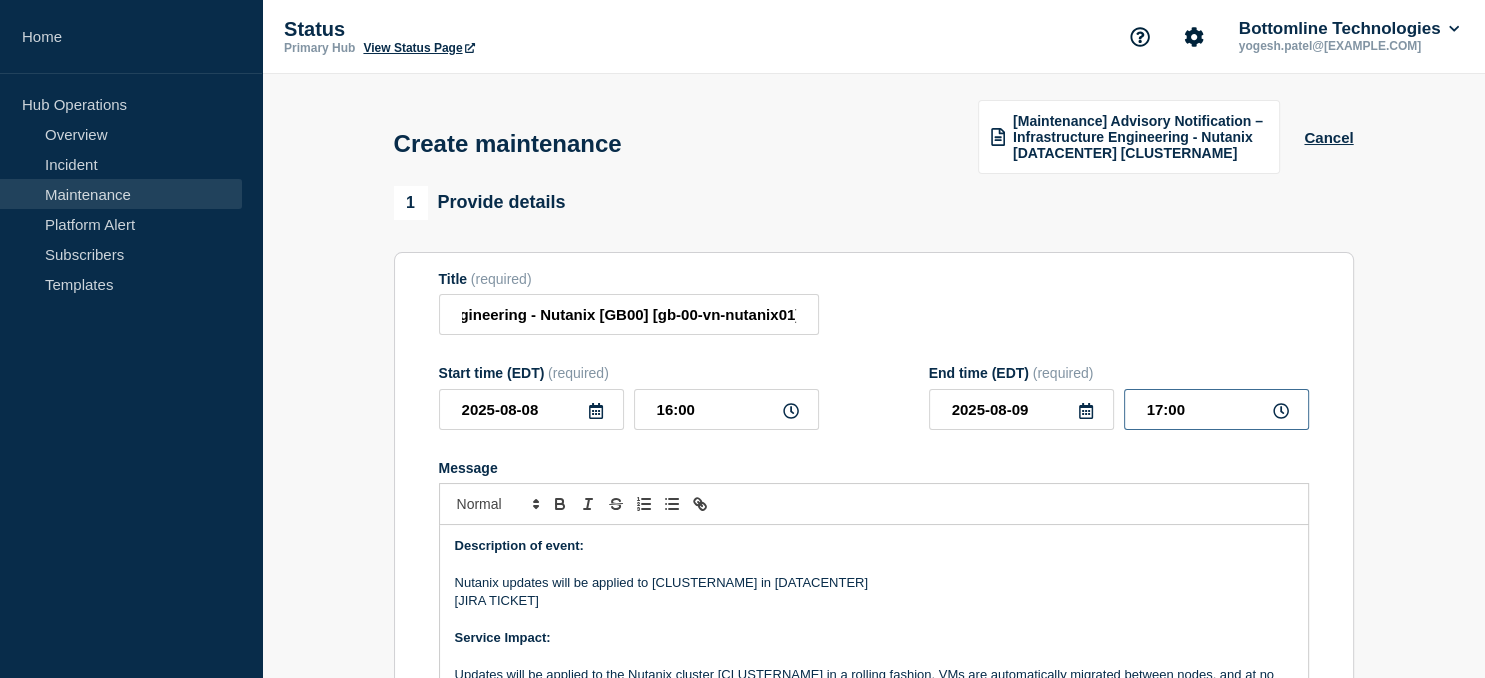 drag, startPoint x: 1195, startPoint y: 417, endPoint x: 1045, endPoint y: 423, distance: 150.11995 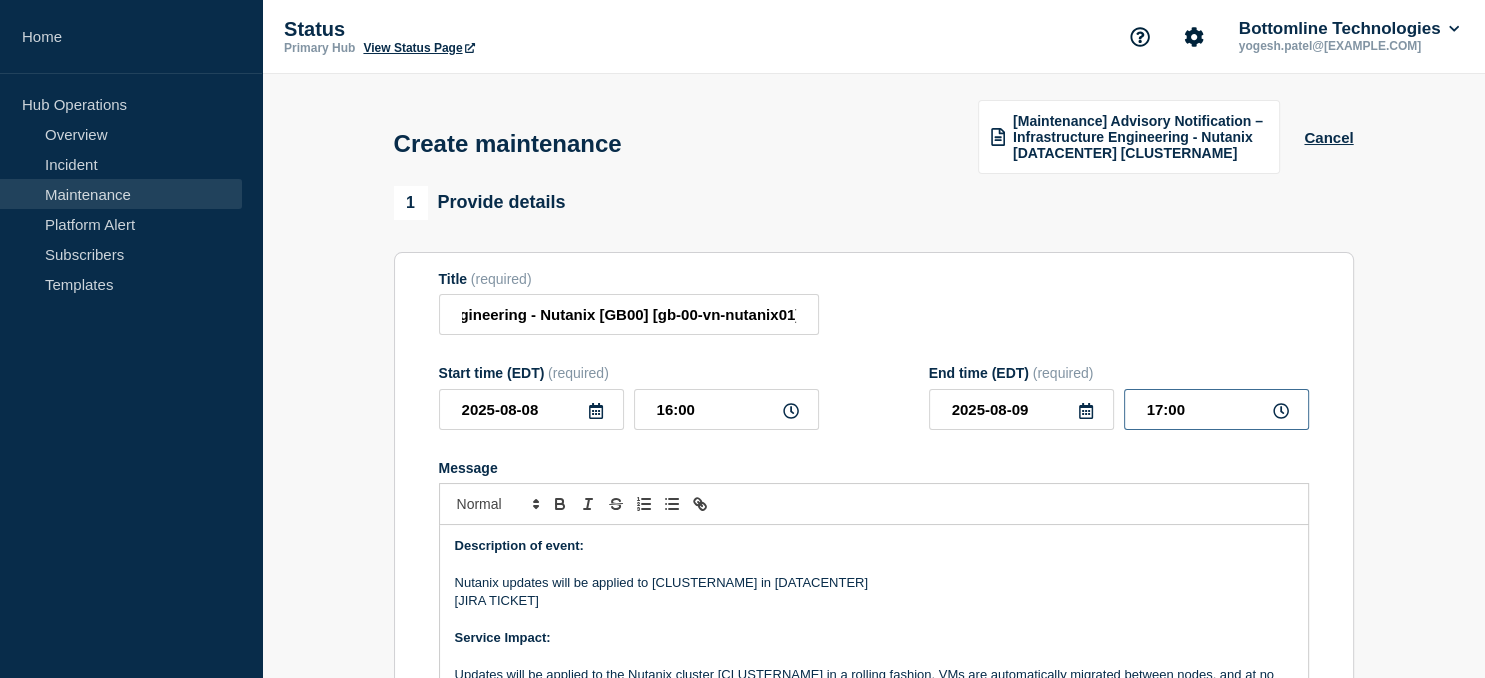 click on "17:00" at bounding box center [1216, 409] 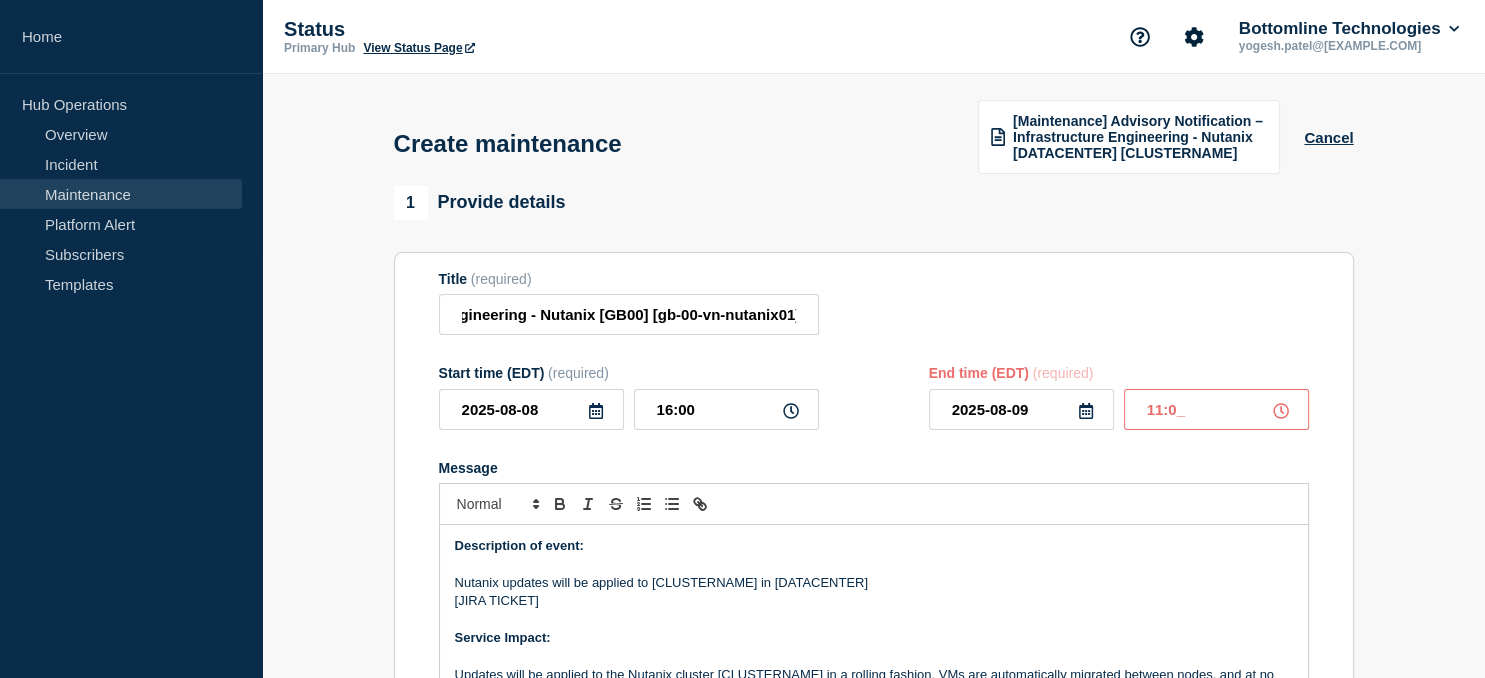 type on "11:00" 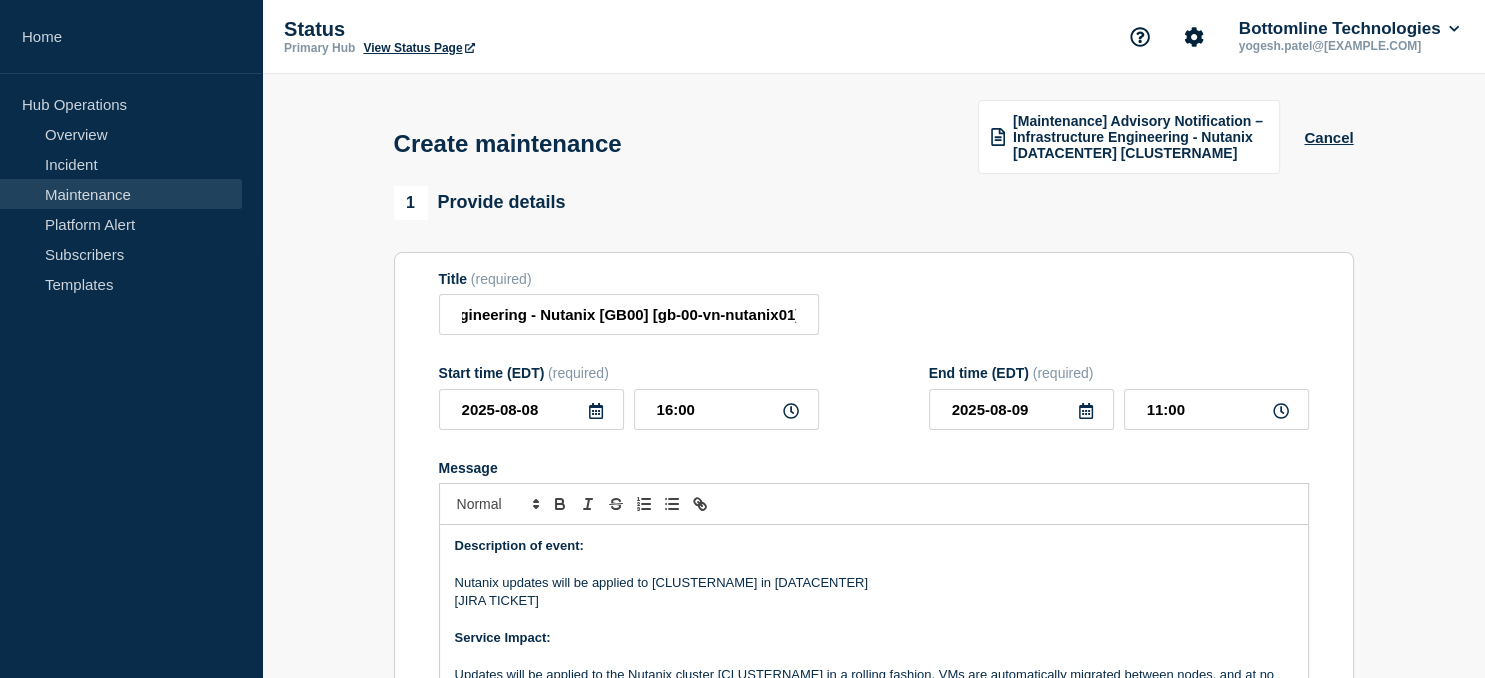 click on "Nutanix updates will be applied to [CLUSTERNAME] in [DATACENTER]" at bounding box center (874, 583) 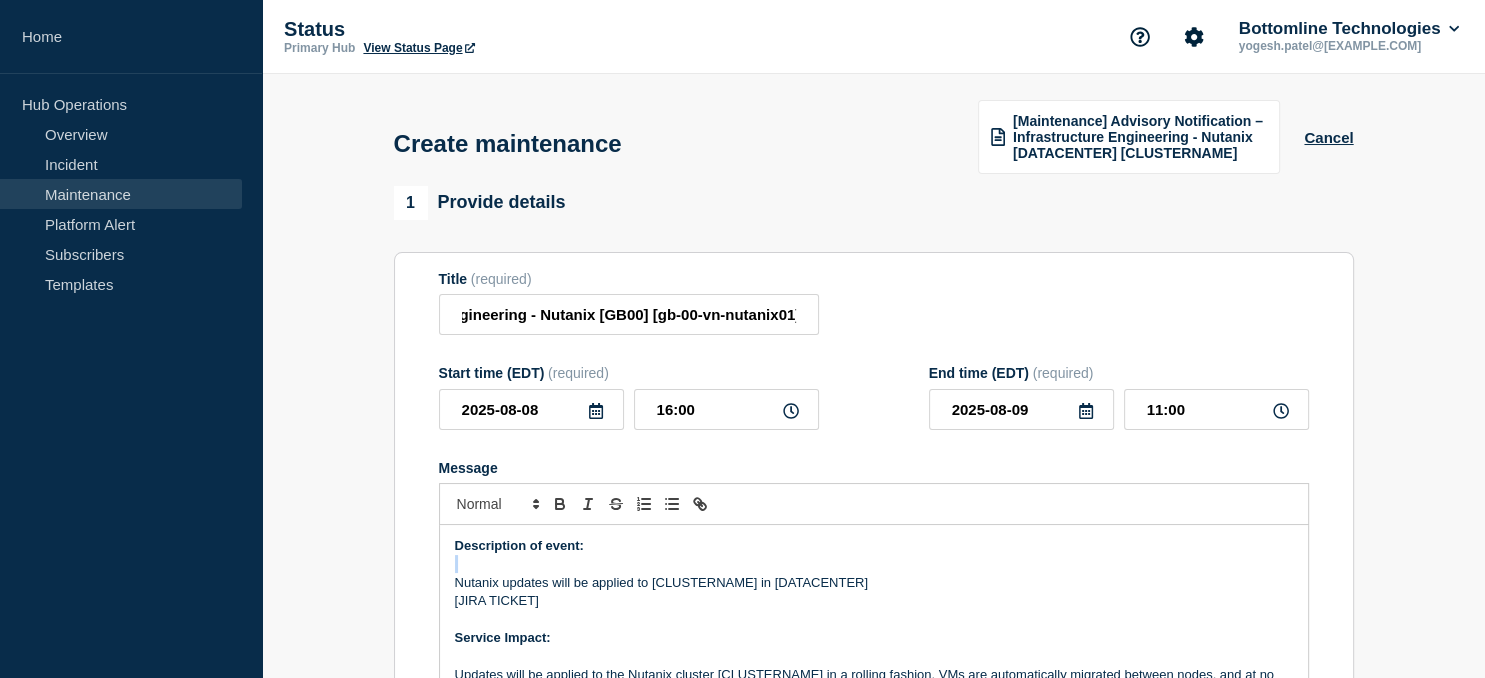 click on "Nutanix updates will be applied to [CLUSTERNAME] in [DATACENTER]" at bounding box center [874, 583] 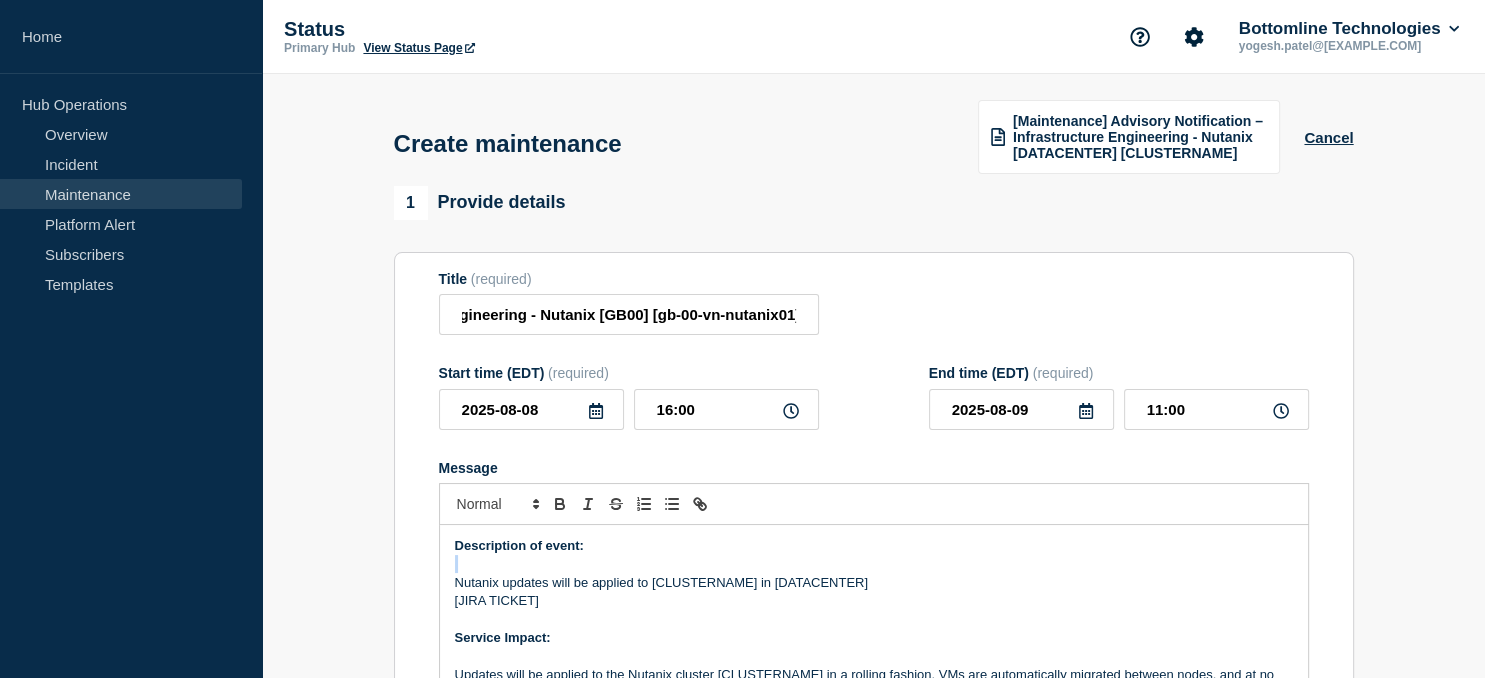 click on "Nutanix updates will be applied to [CLUSTERNAME] in [DATACENTER]" at bounding box center [874, 583] 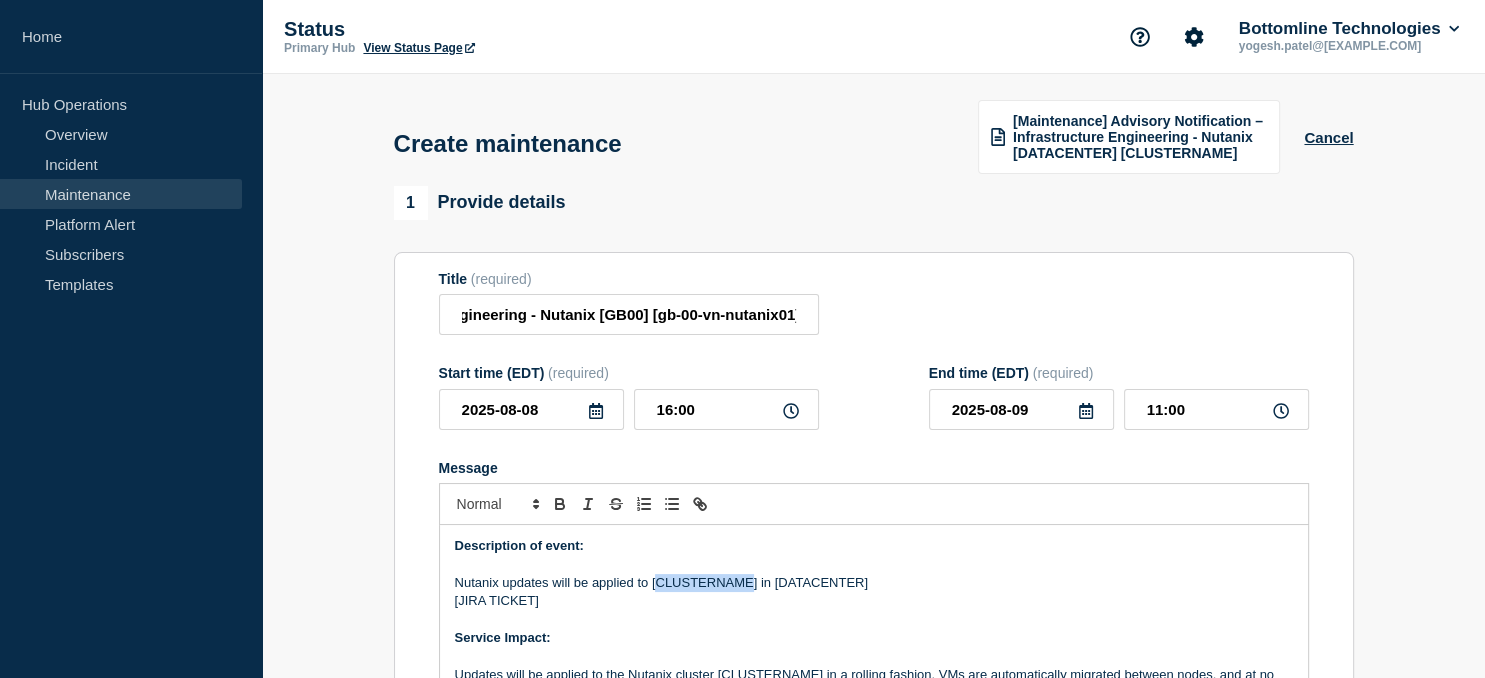 click on "Nutanix updates will be applied to [CLUSTERNAME] in [DATACENTER]" at bounding box center (874, 583) 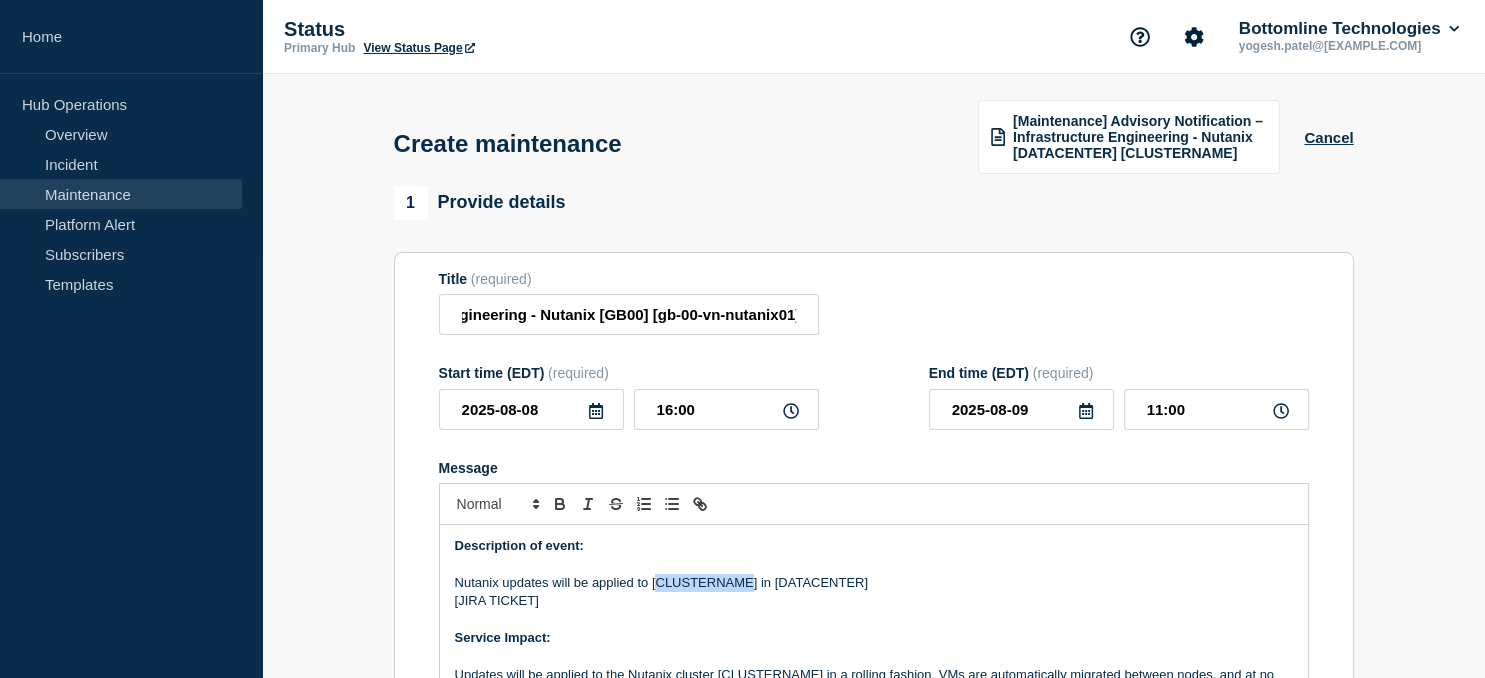 paste 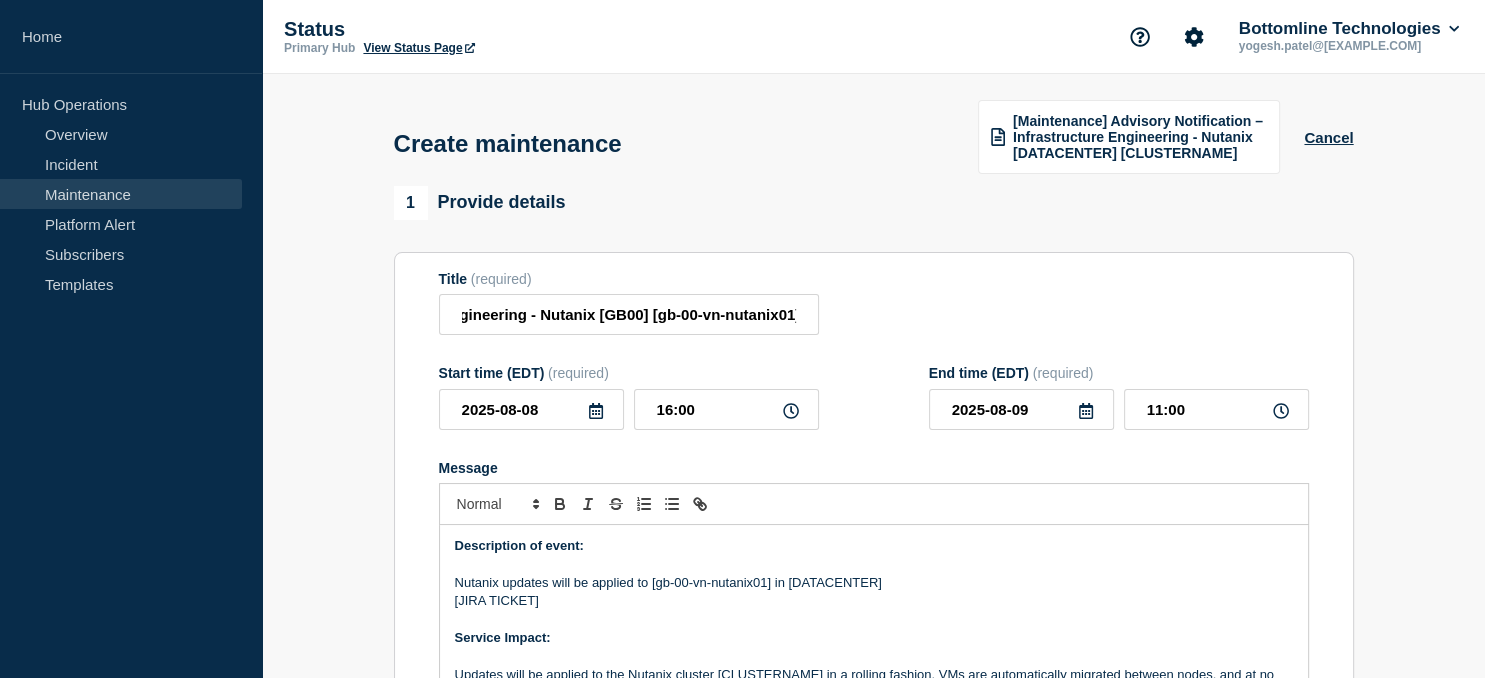 click on "Nutanix updates will be applied to [gb-00-vn-nutanix01] in [DATACENTER]" at bounding box center (874, 583) 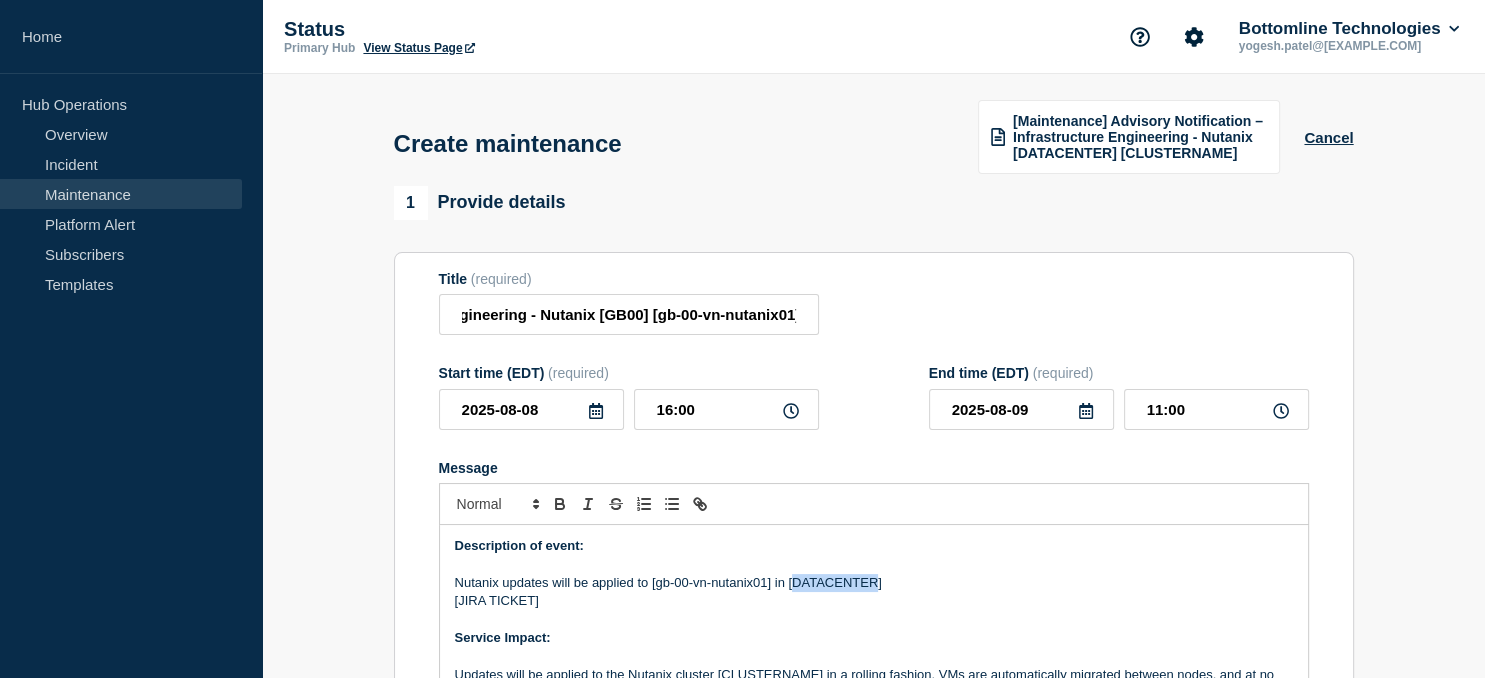 click on "Nutanix updates will be applied to [gb-00-vn-nutanix01] in [DATACENTER]" at bounding box center (874, 583) 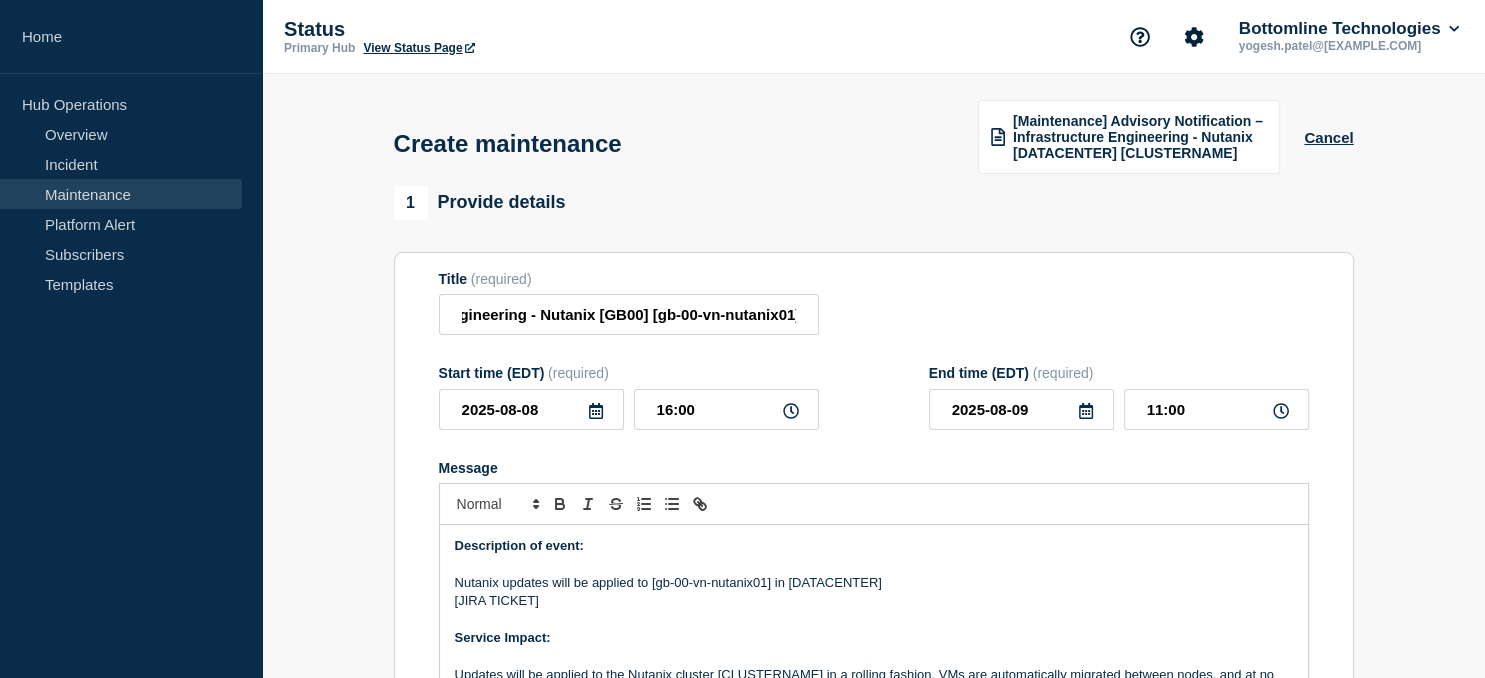 type 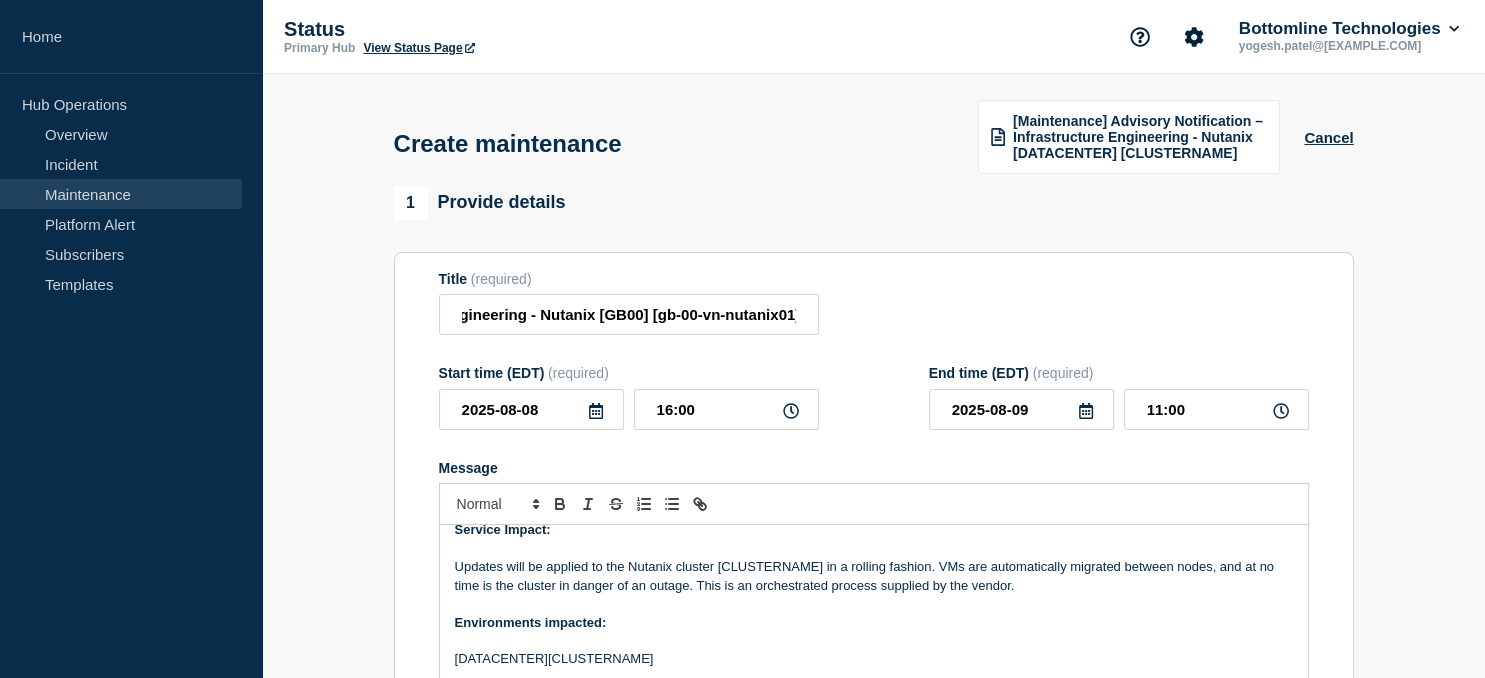 scroll, scrollTop: 109, scrollLeft: 0, axis: vertical 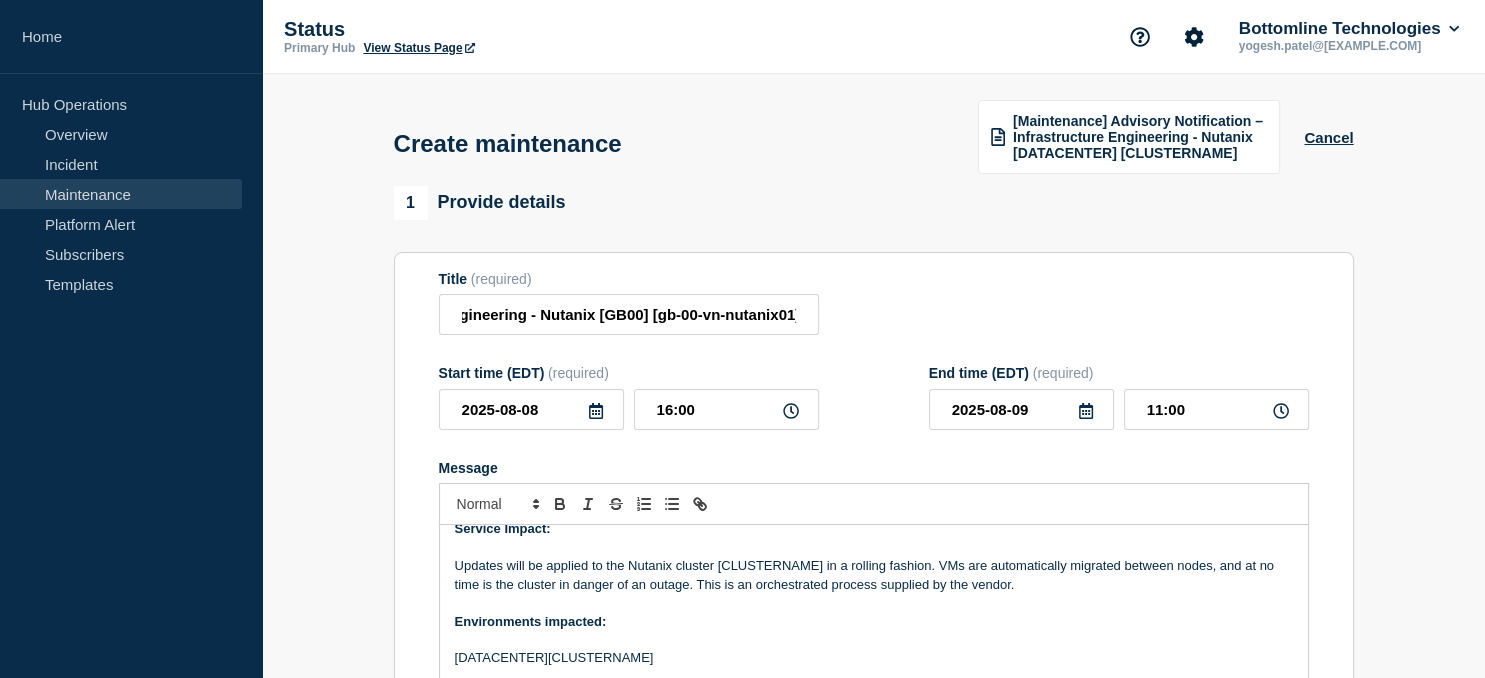 click on "Updates will be applied to the Nutanix cluster [CLUSTERNAME] in a rolling fashion. VMs are automatically migrated between nodes, and at no time is the cluster in danger of an outage. This is an orchestrated process supplied by the vendor." at bounding box center [874, 575] 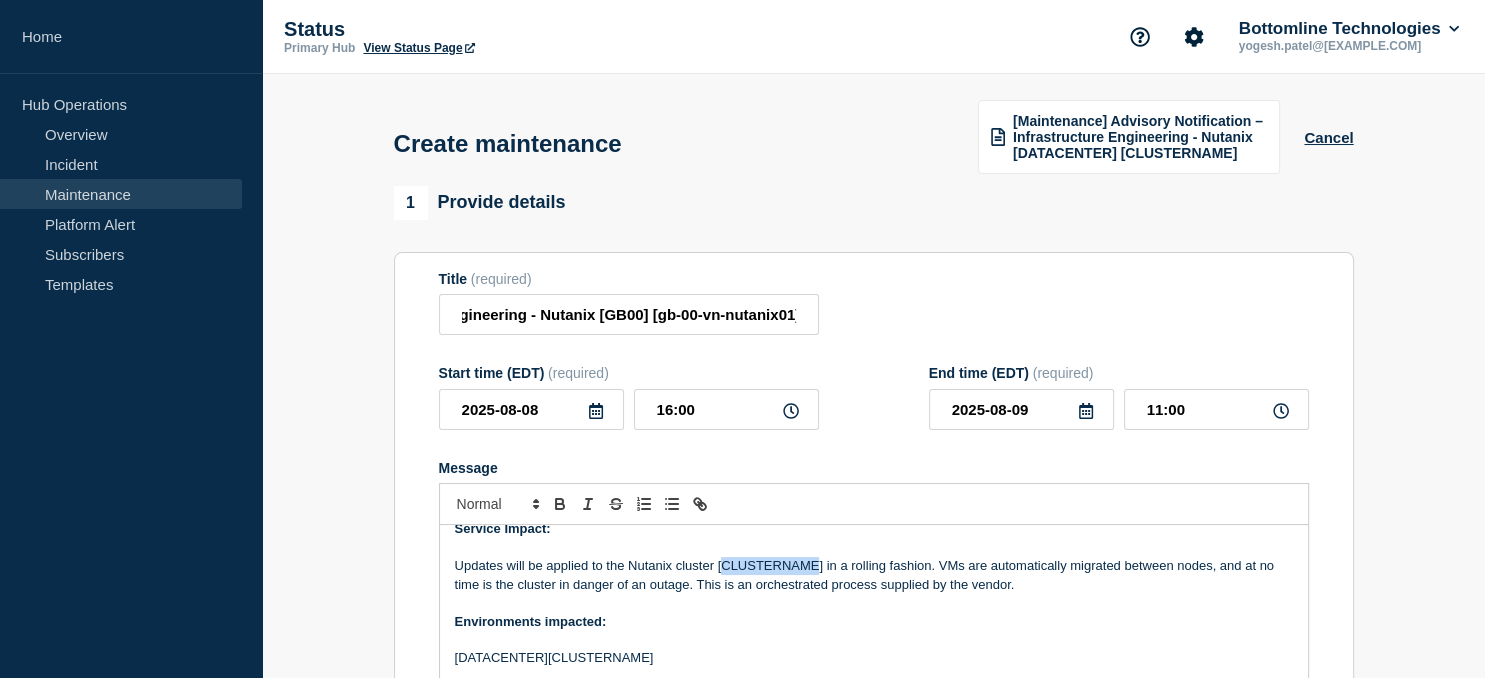 click on "Updates will be applied to the Nutanix cluster [CLUSTERNAME] in a rolling fashion. VMs are automatically migrated between nodes, and at no time is the cluster in danger of an outage. This is an orchestrated process supplied by the vendor." at bounding box center (874, 575) 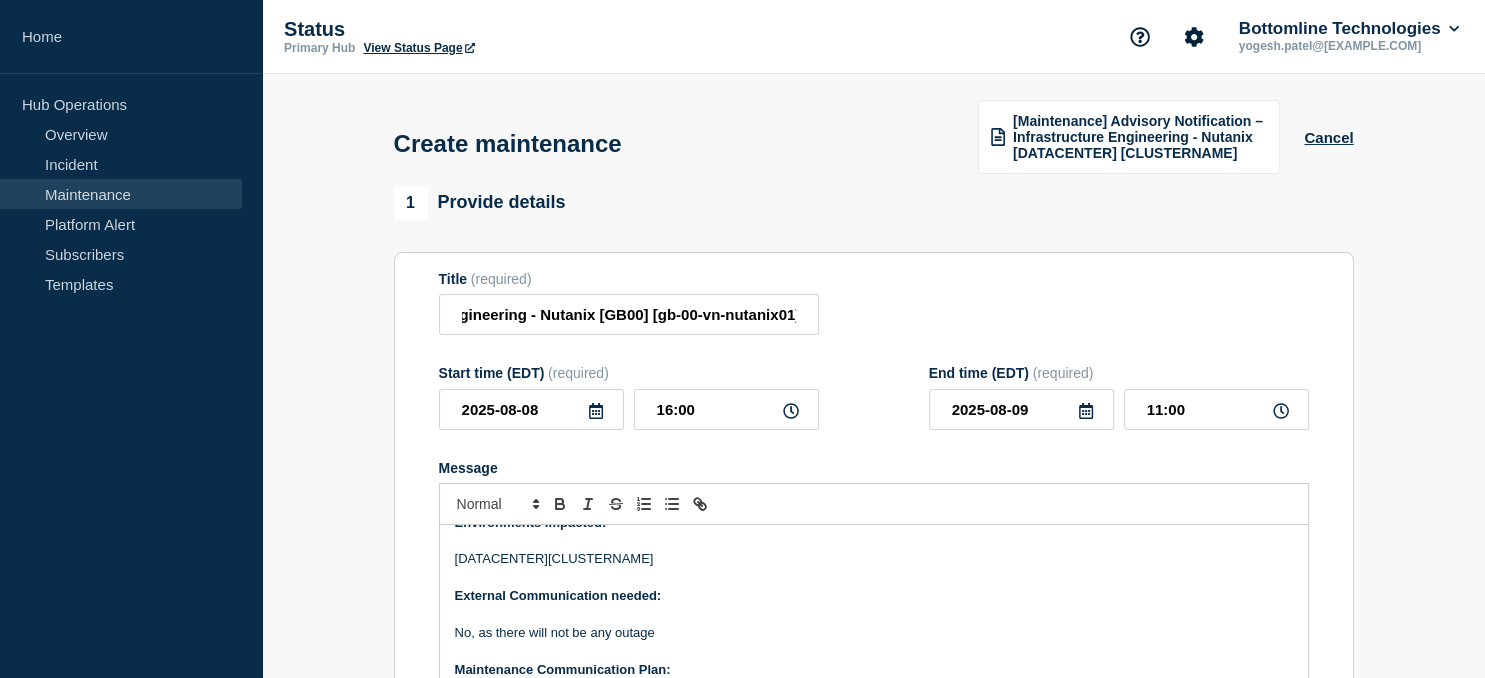 scroll, scrollTop: 208, scrollLeft: 0, axis: vertical 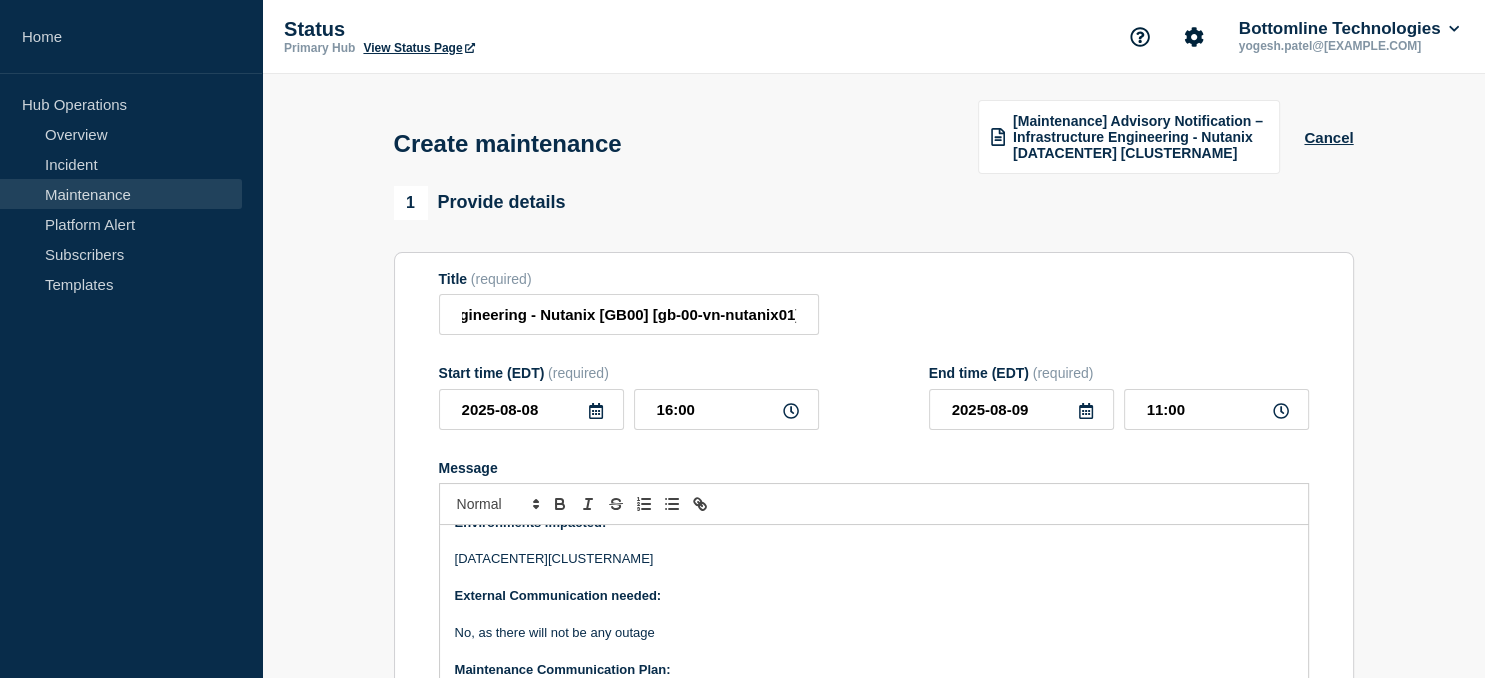 click on "[DATACENTER][CLUSTERNAME]" at bounding box center (874, 559) 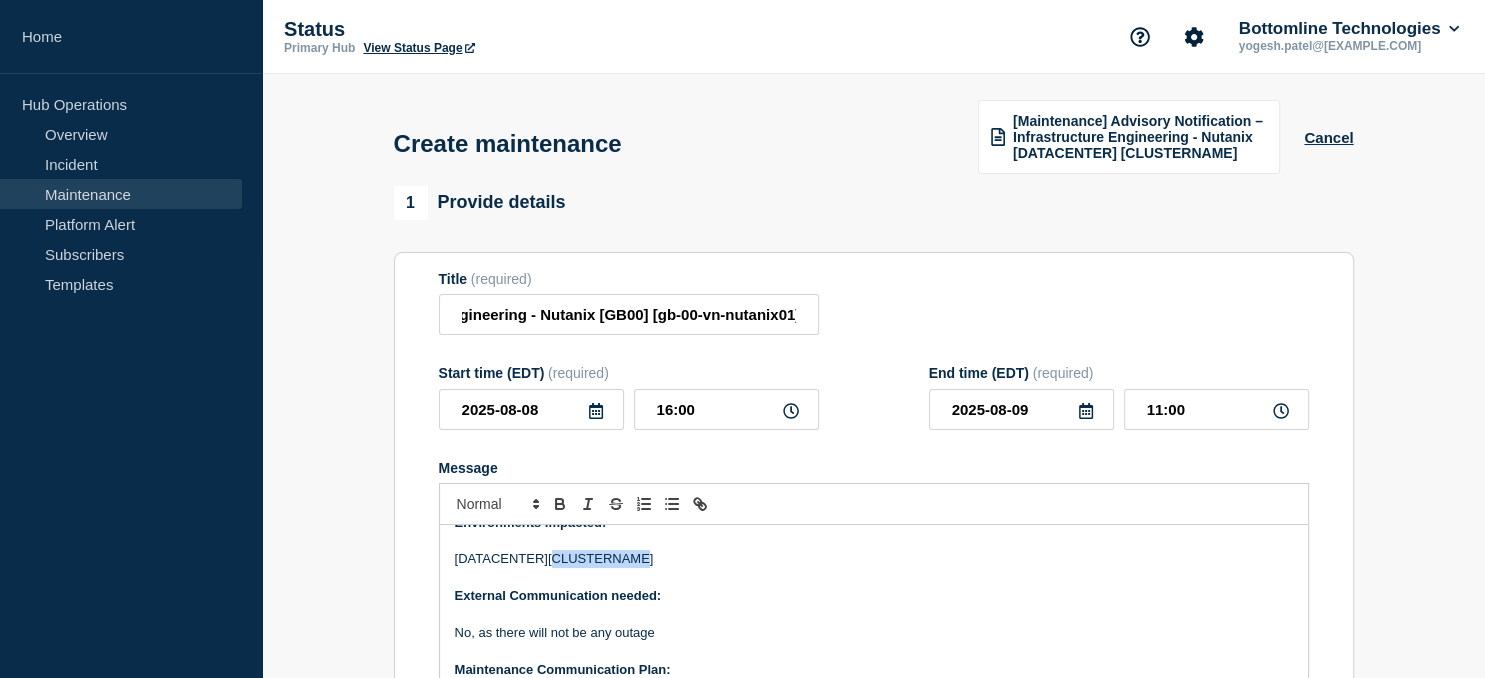 click on "[DATACENTER][CLUSTERNAME]" at bounding box center (874, 559) 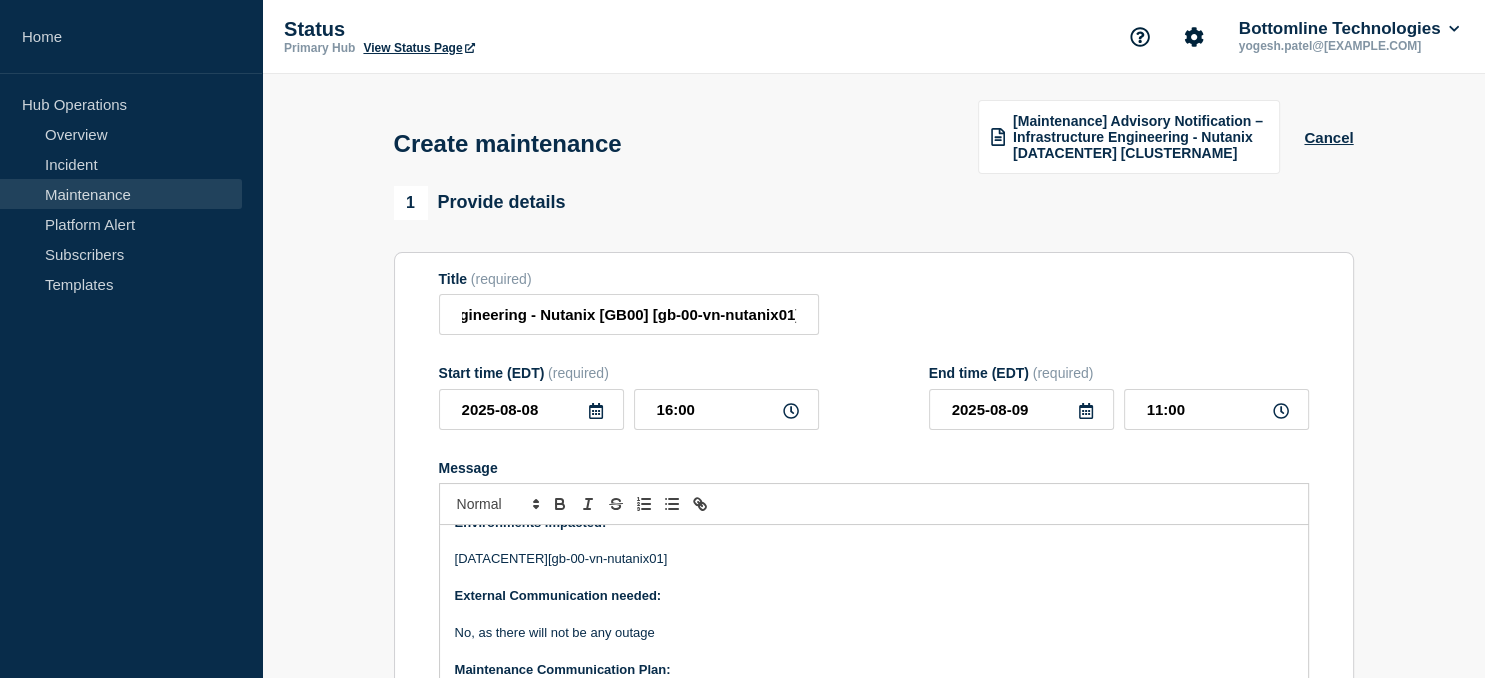 click on "[DATACENTER][gb-00-vn-nutanix01]" at bounding box center (874, 559) 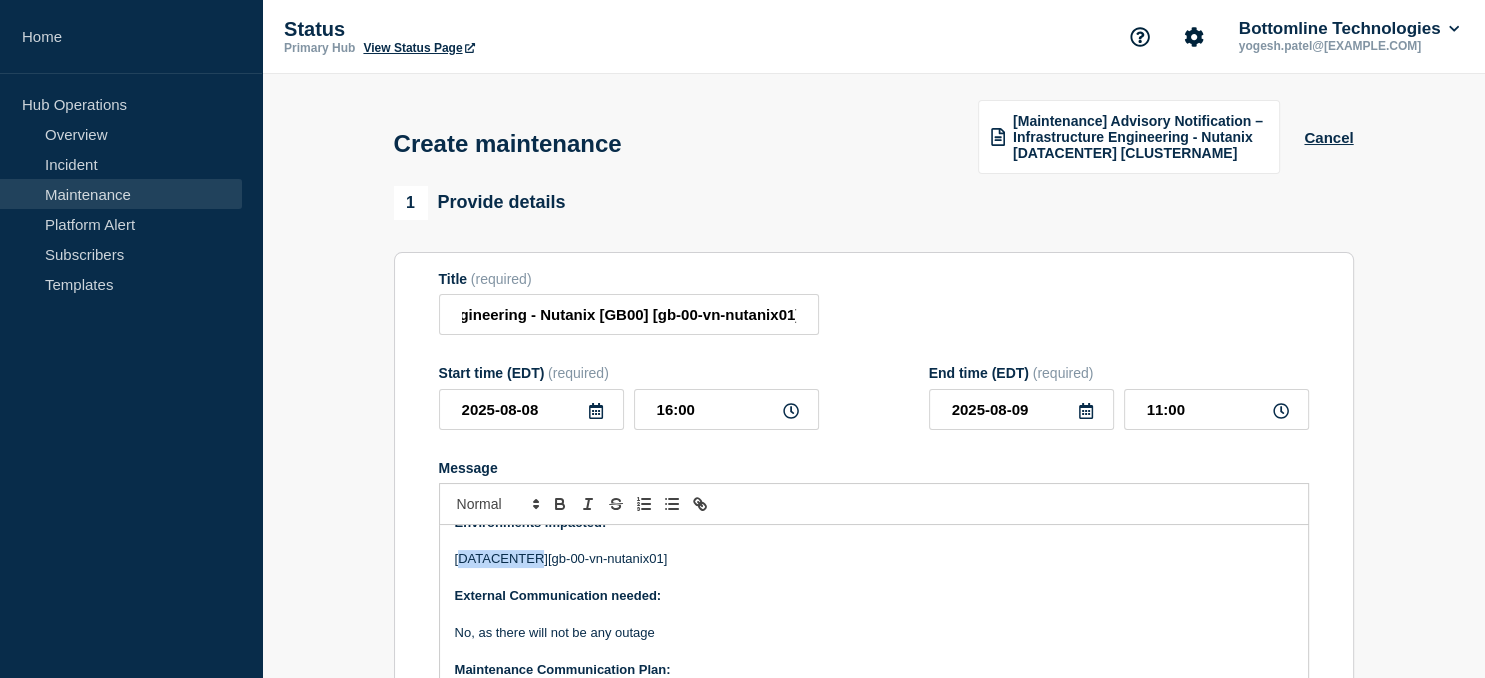 click on "[DATACENTER][gb-00-vn-nutanix01]" at bounding box center [874, 559] 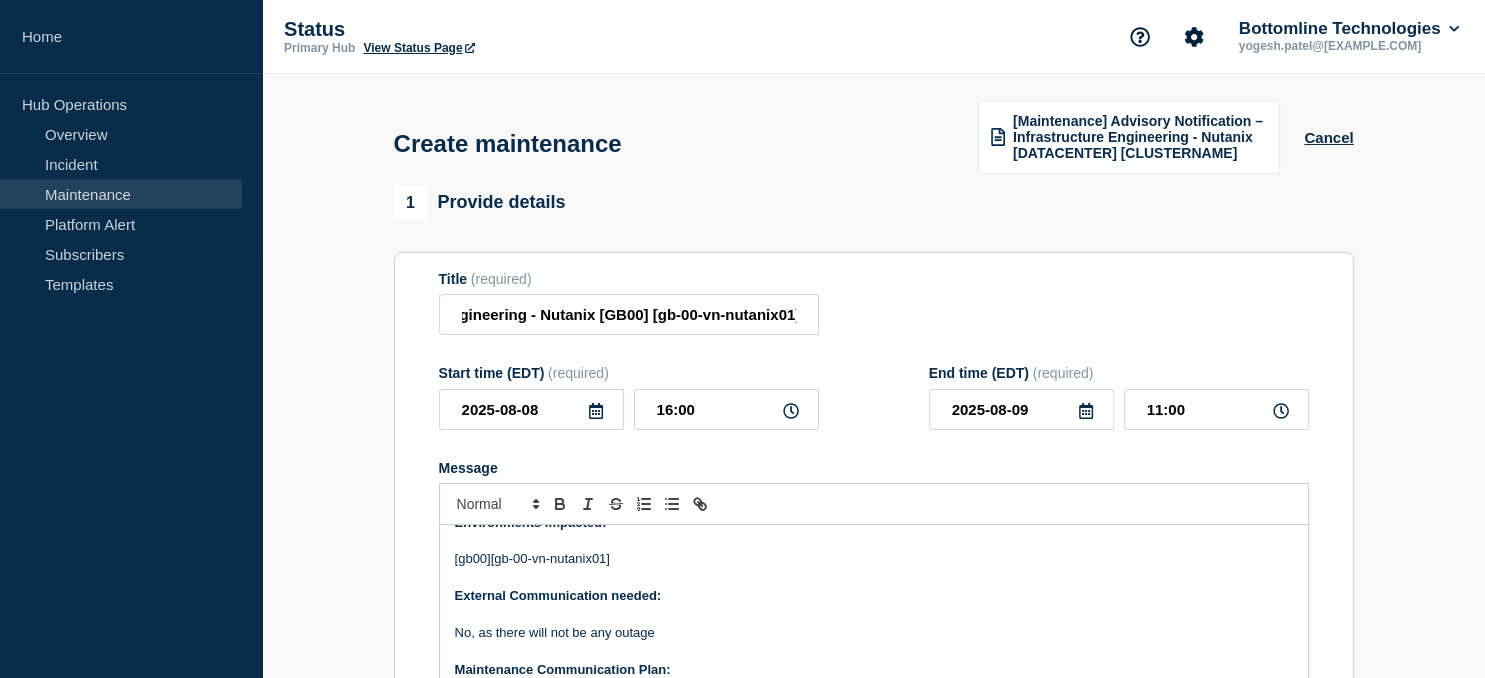 scroll, scrollTop: 227, scrollLeft: 0, axis: vertical 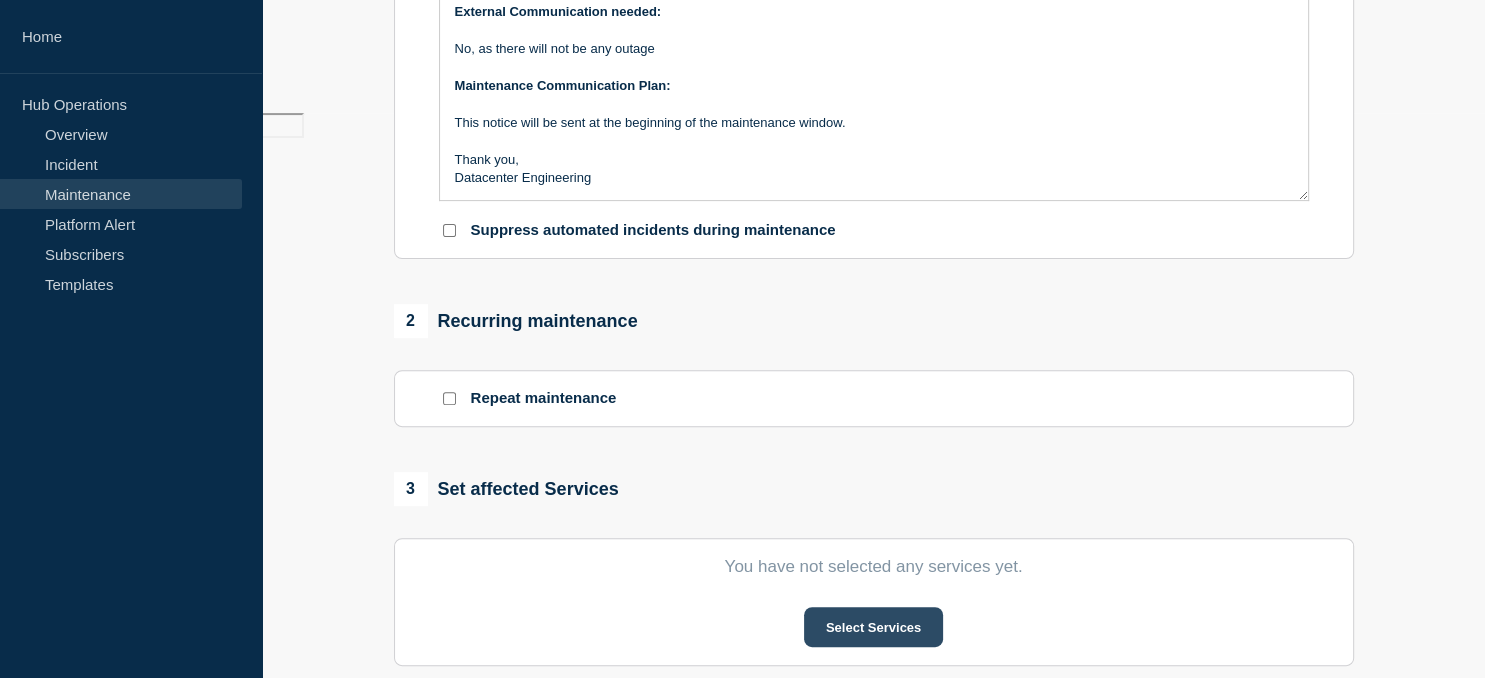 click on "Select Services" at bounding box center [873, 627] 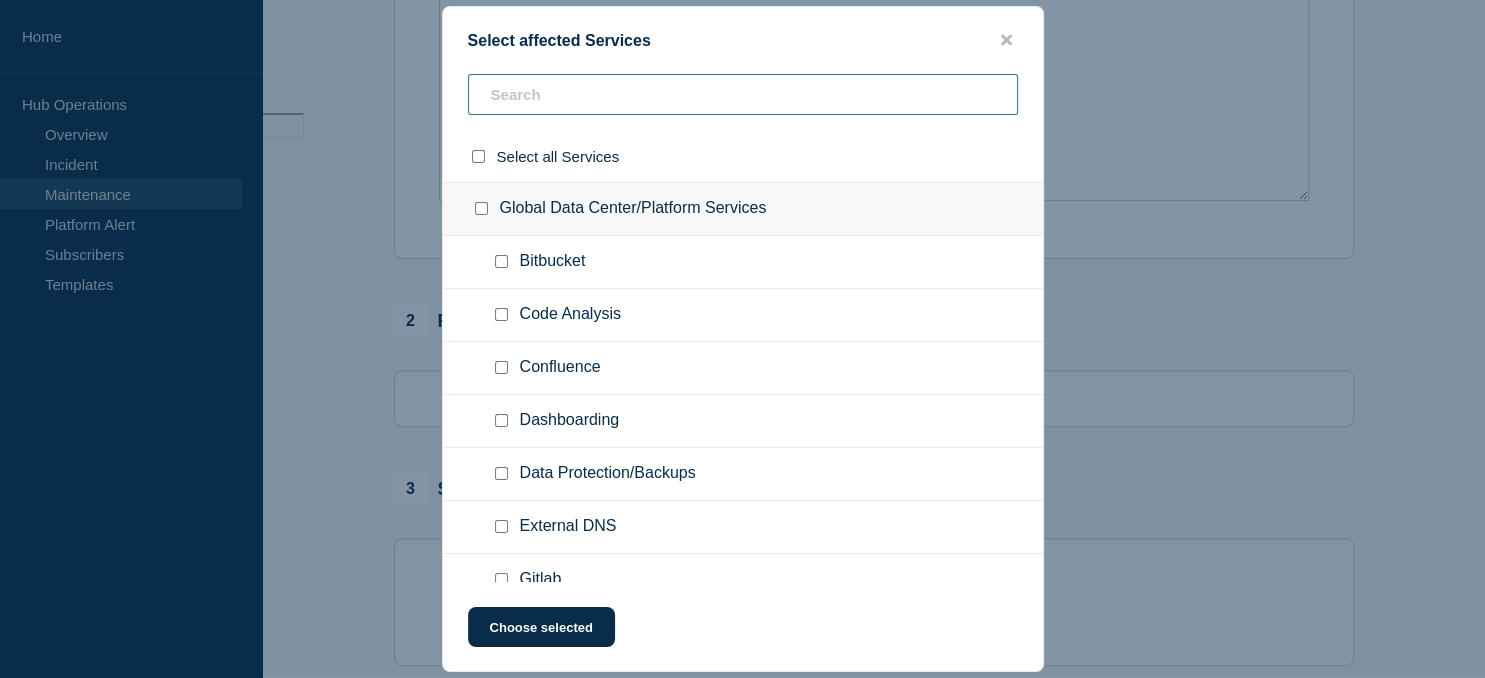 click at bounding box center [743, 94] 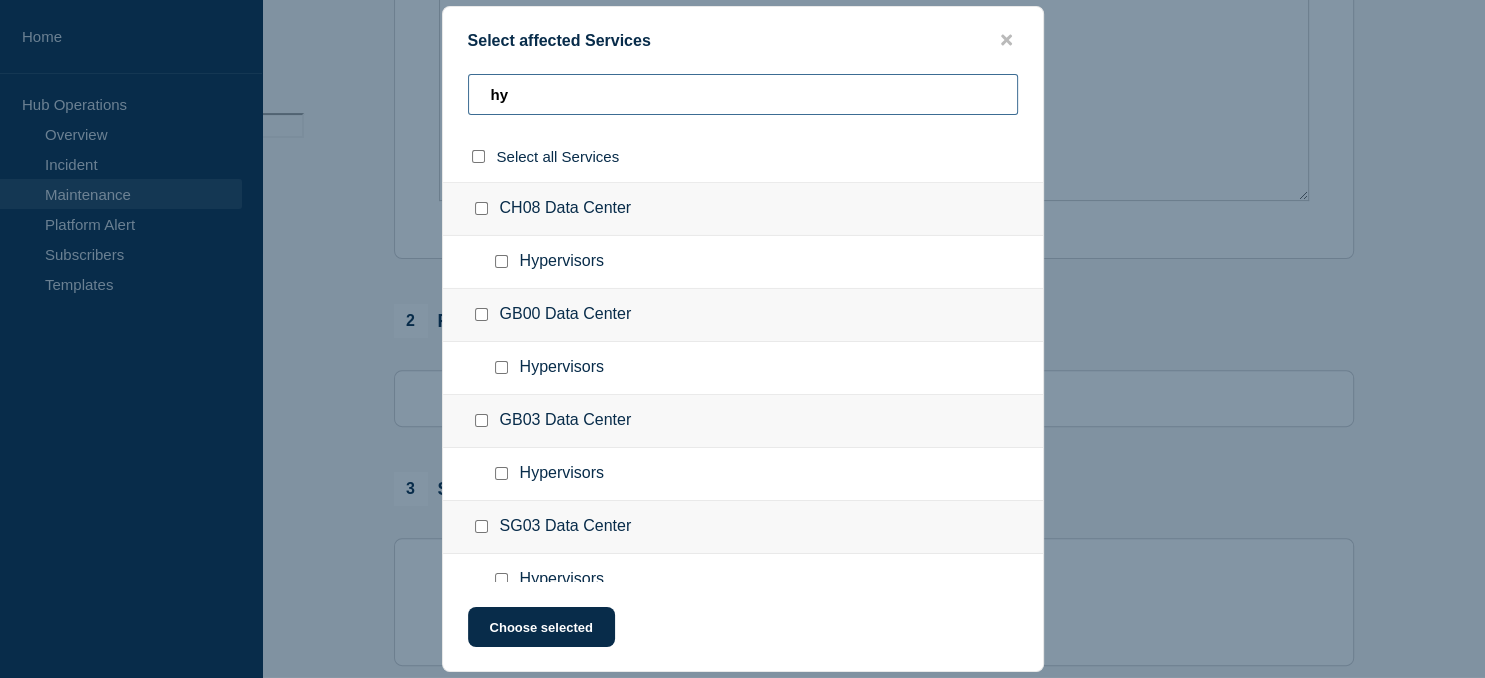 scroll, scrollTop: 224, scrollLeft: 0, axis: vertical 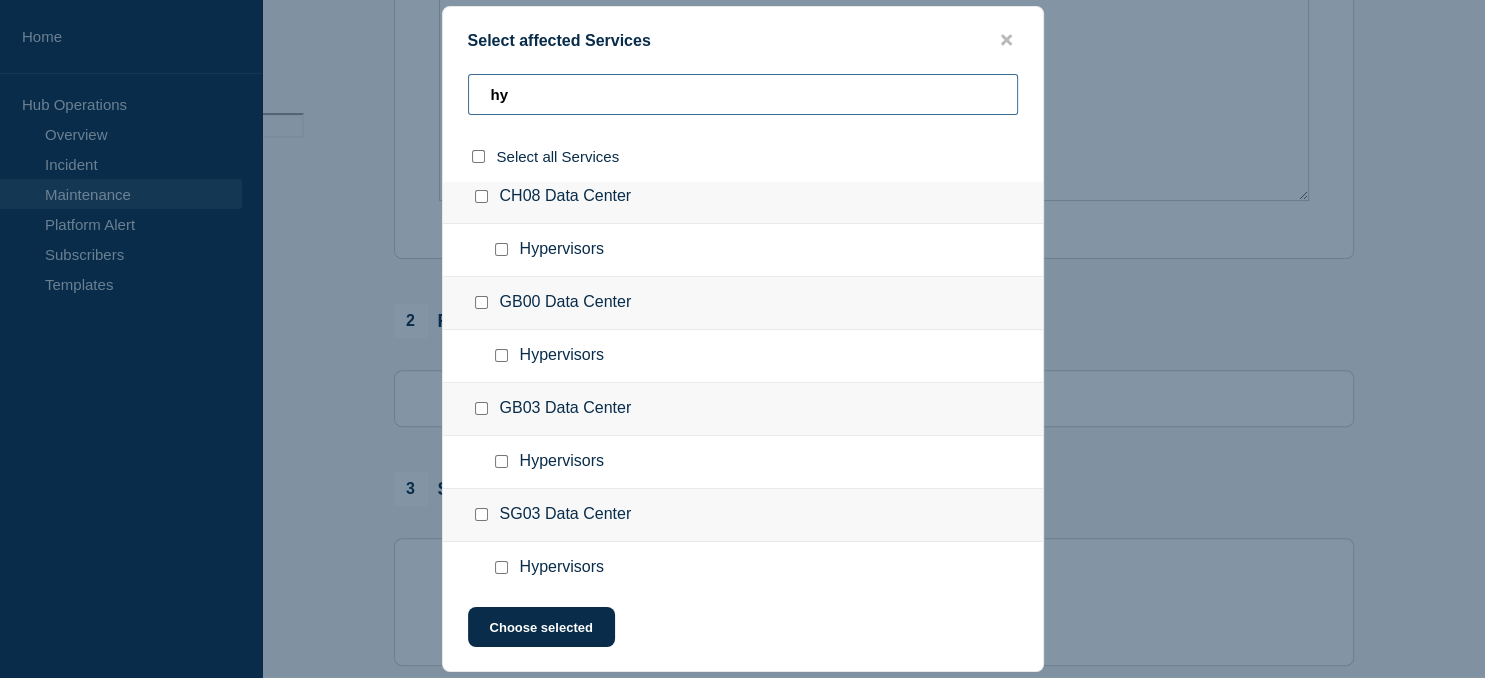 type on "hy" 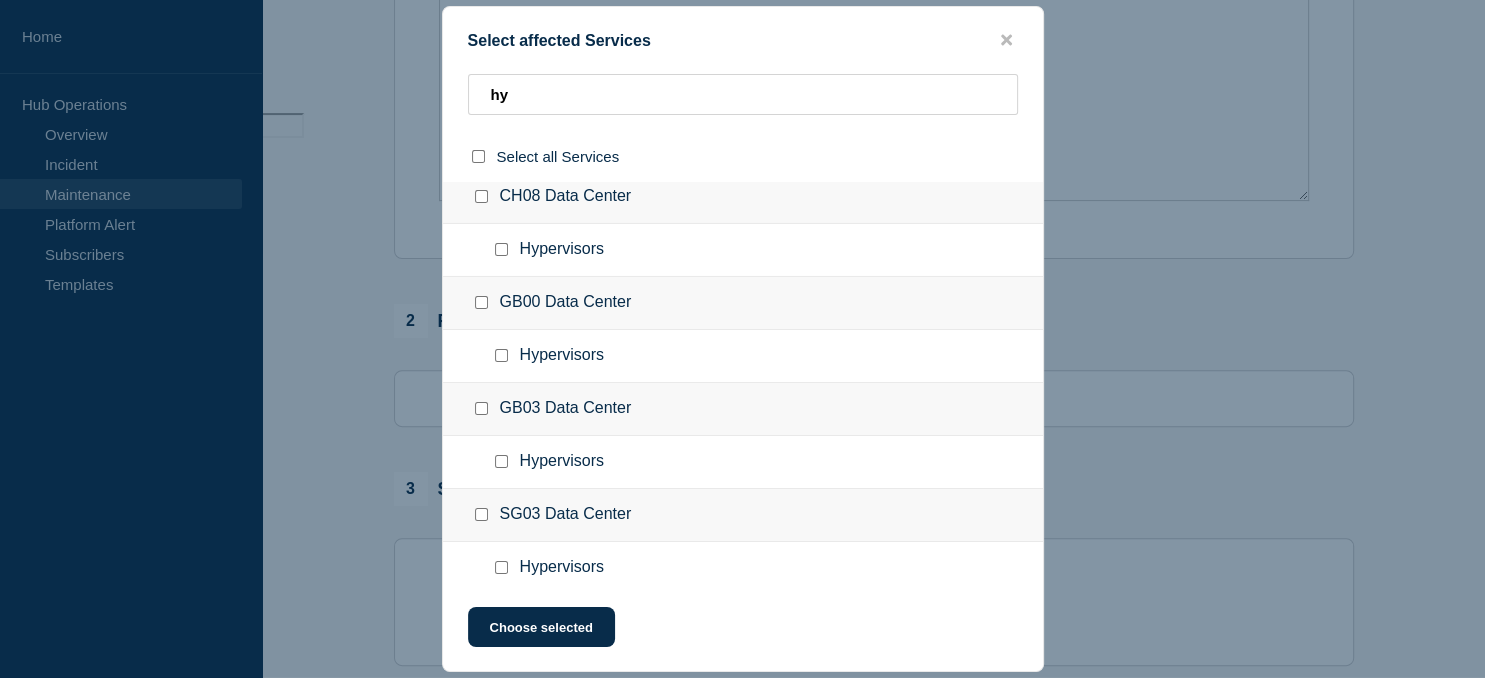 click at bounding box center (501, 355) 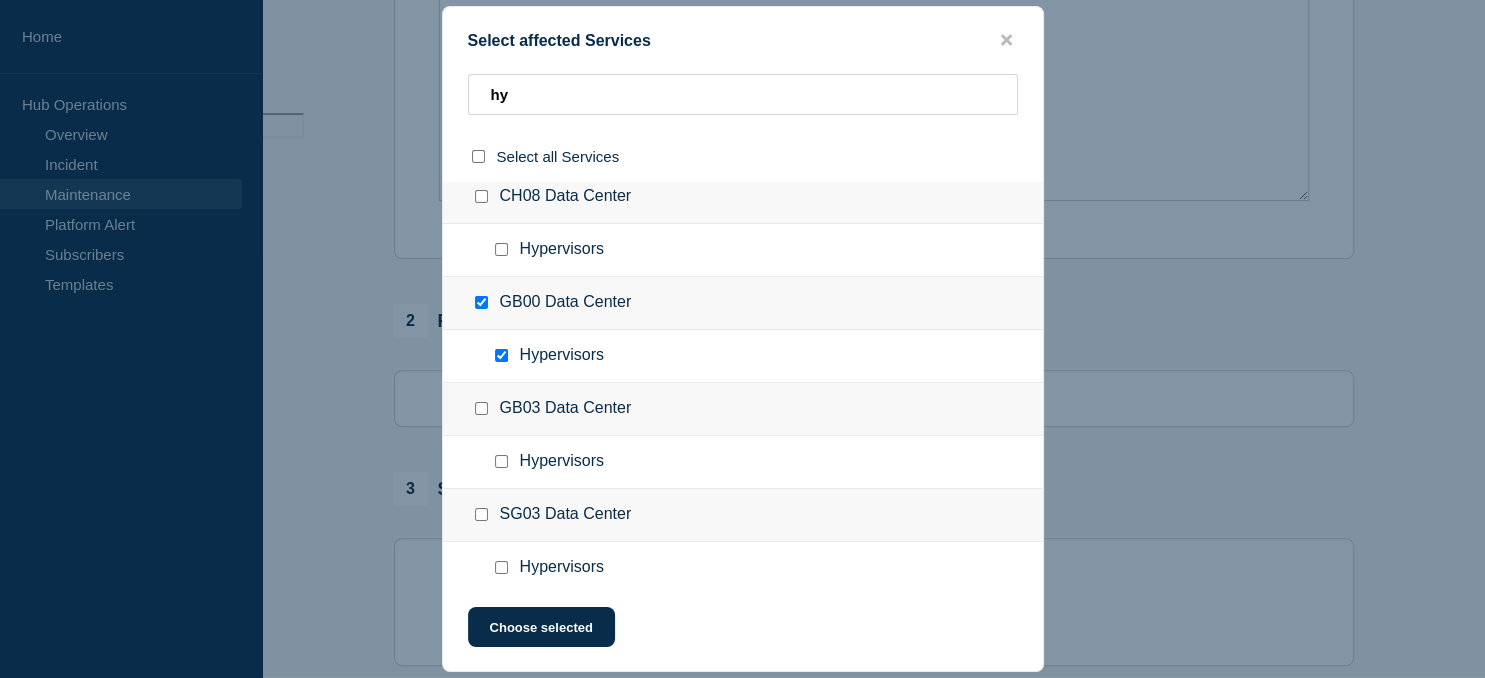 checkbox on "true" 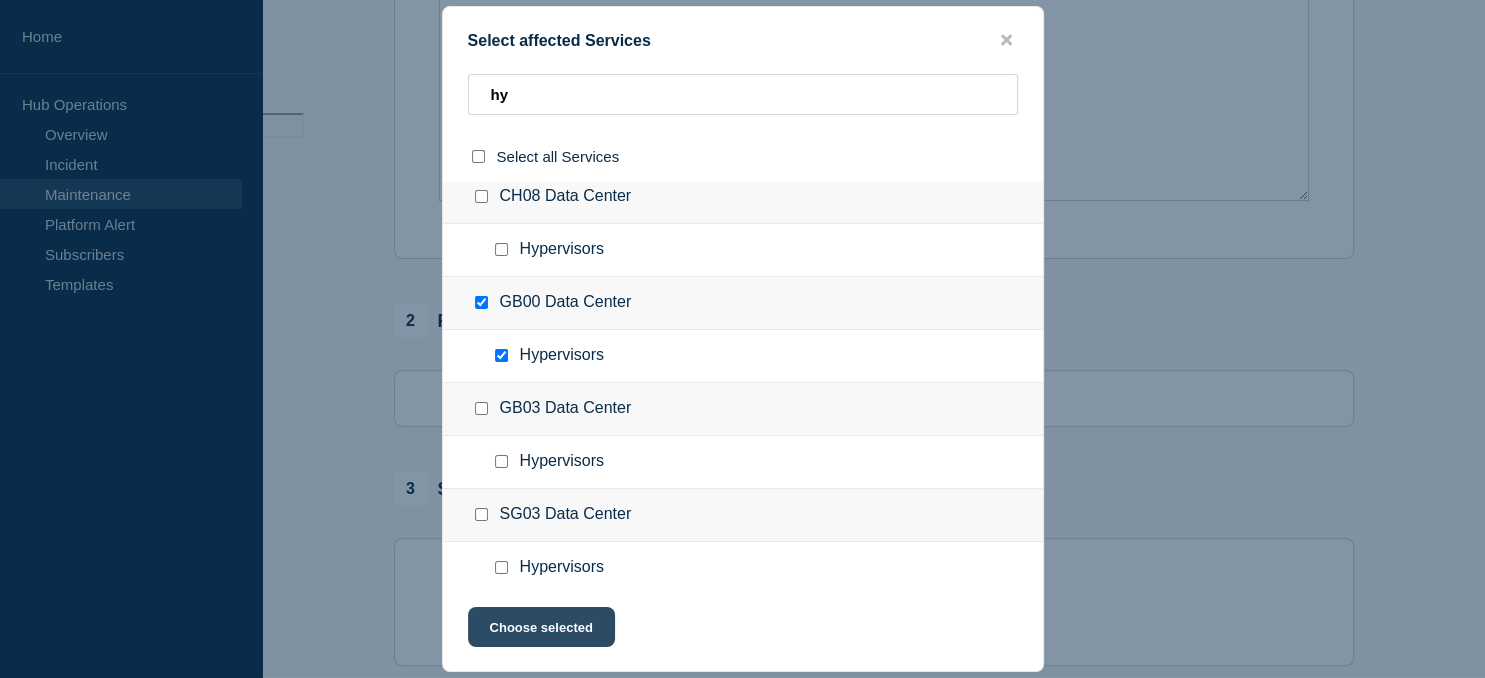 click on "Choose selected" 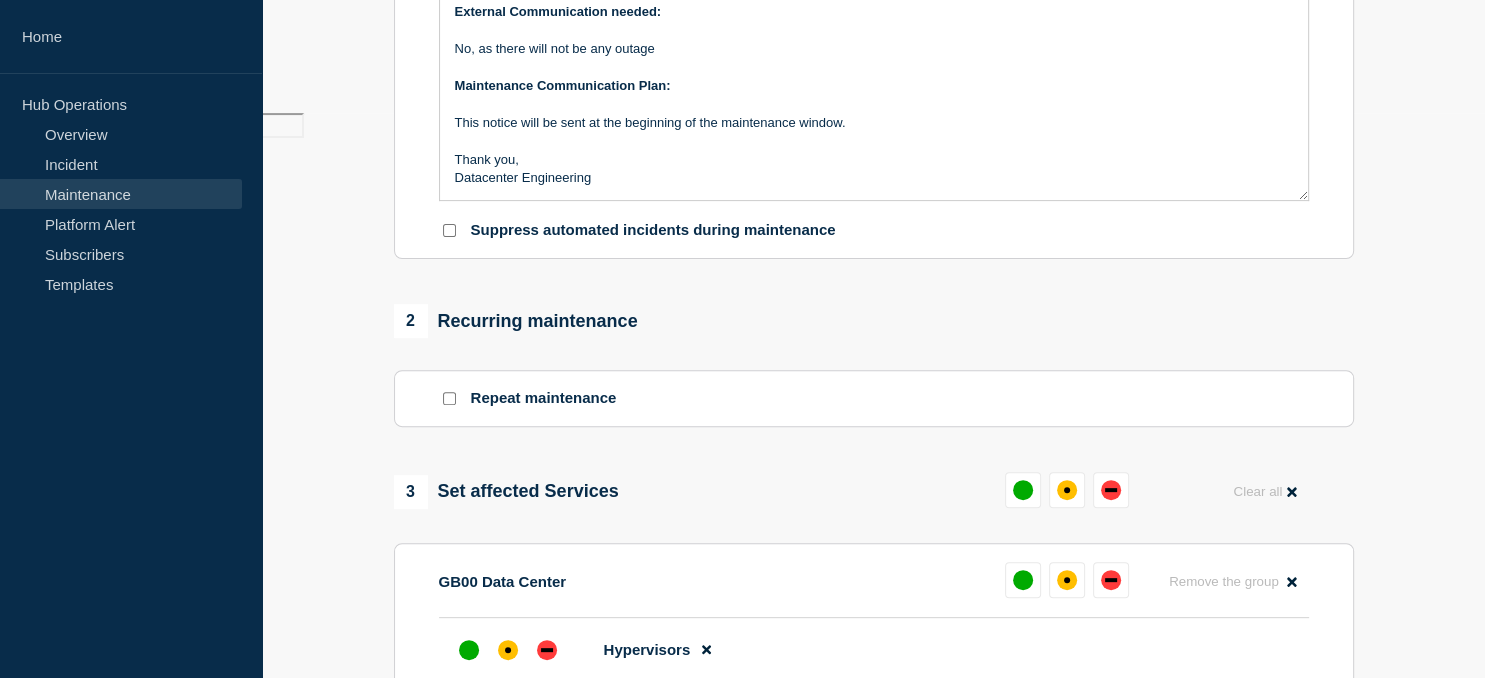 scroll, scrollTop: 224, scrollLeft: 0, axis: vertical 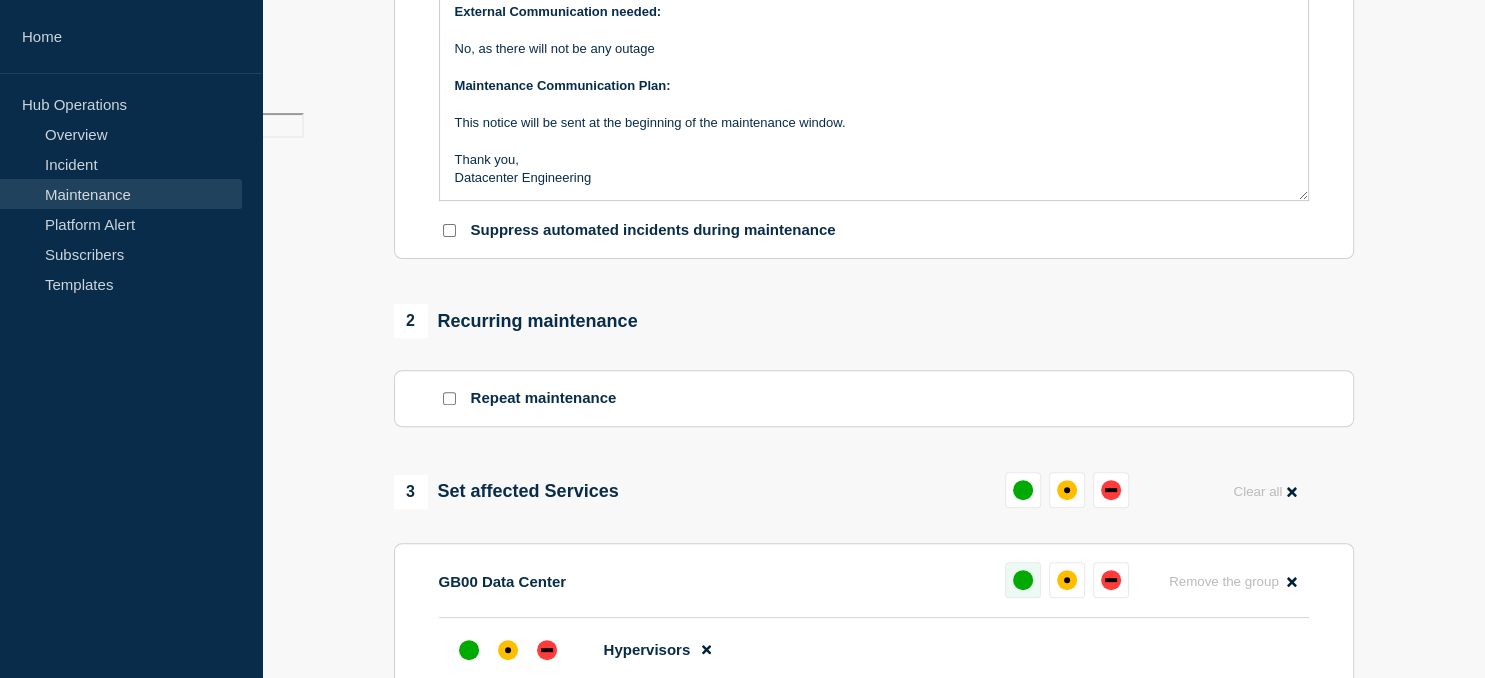 click at bounding box center [1023, 580] 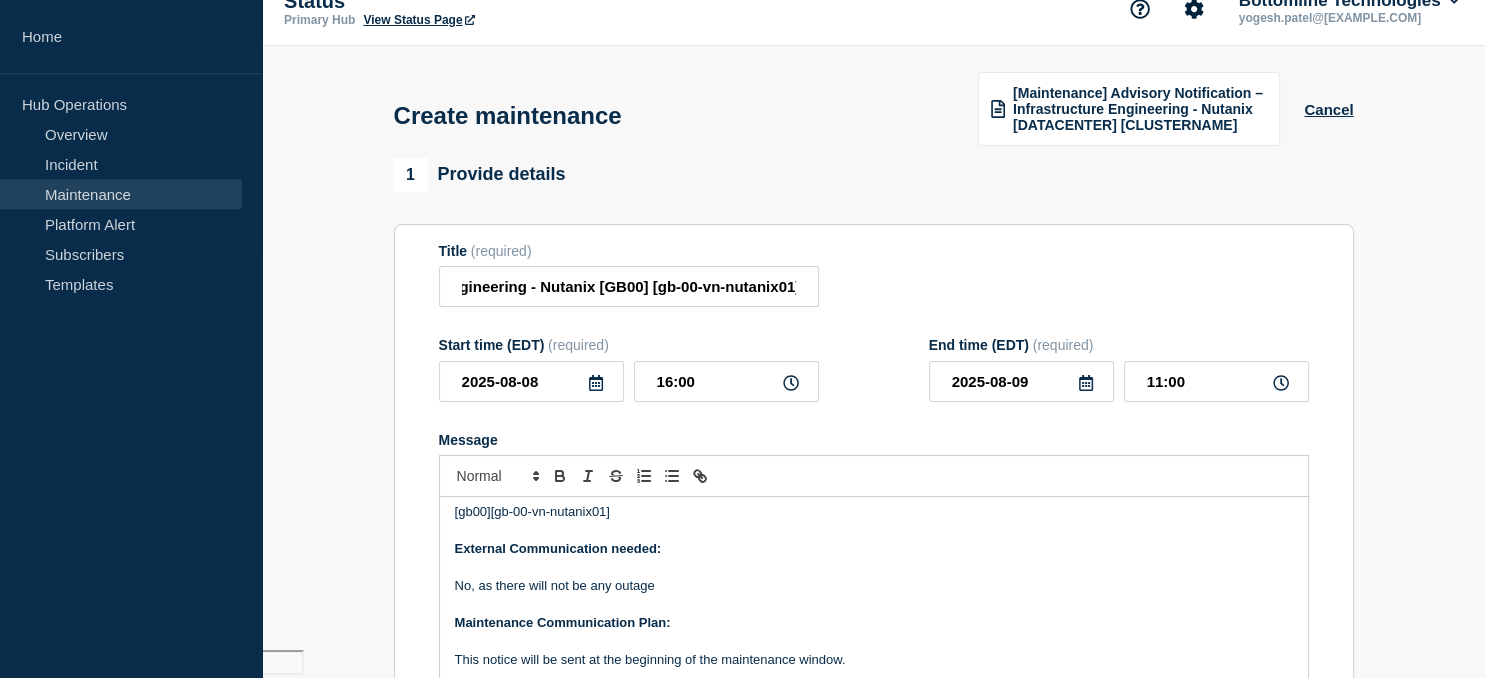 scroll, scrollTop: 32, scrollLeft: 0, axis: vertical 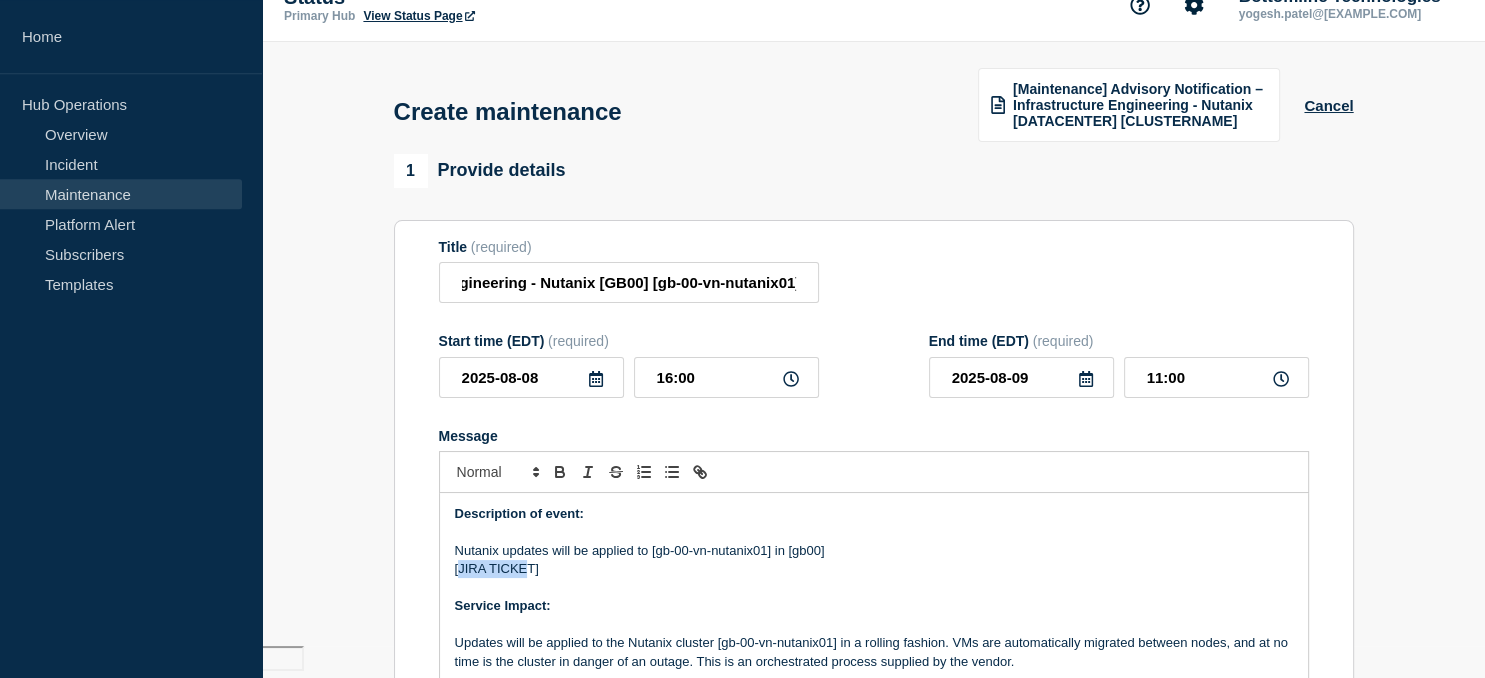 drag, startPoint x: 530, startPoint y: 573, endPoint x: 459, endPoint y: 573, distance: 71 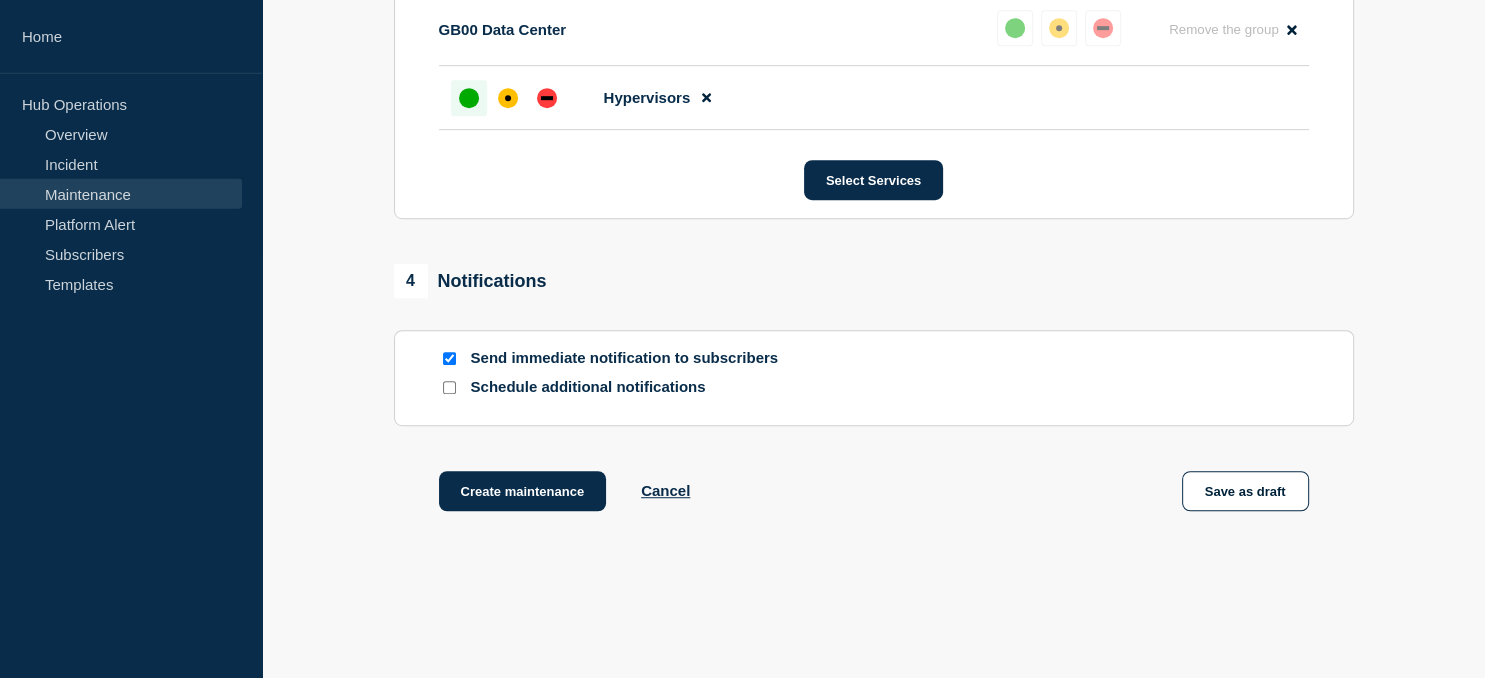 scroll, scrollTop: 1189, scrollLeft: 0, axis: vertical 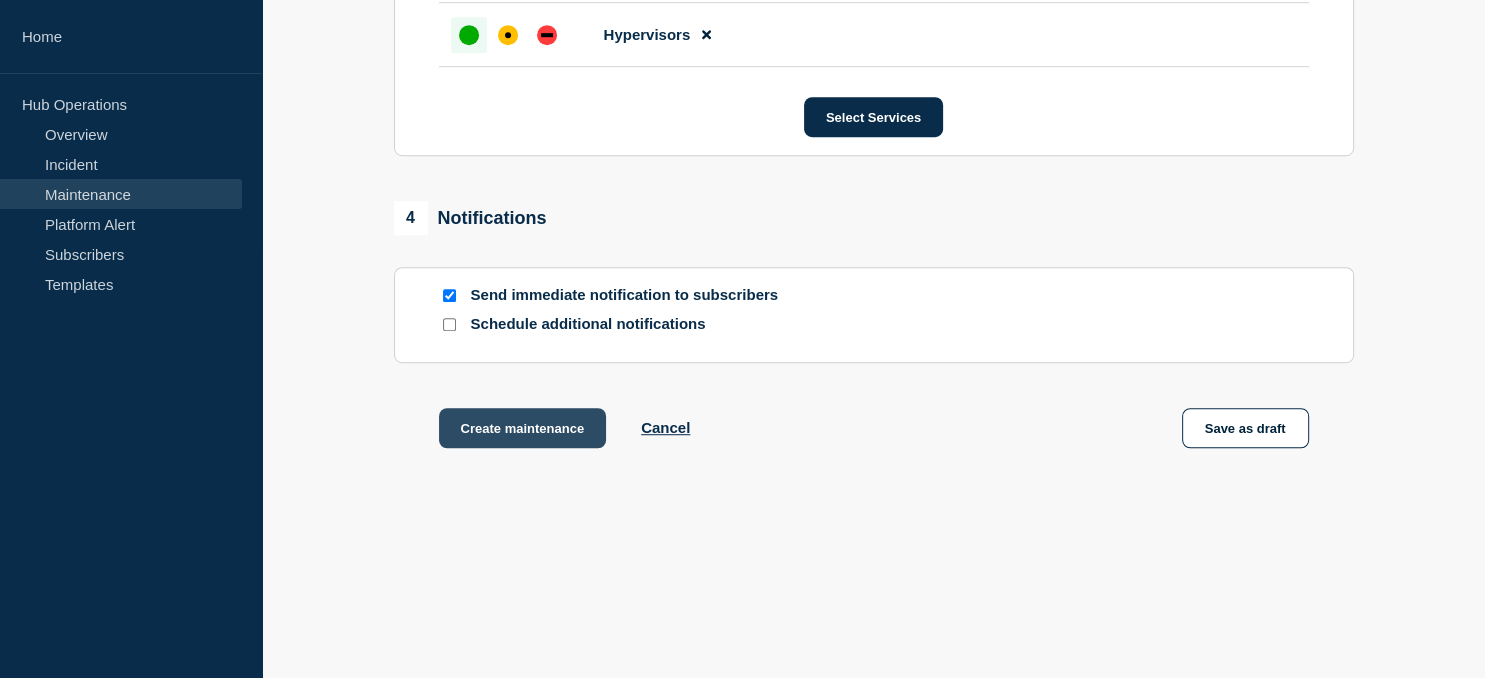 click on "Create maintenance" at bounding box center [523, 428] 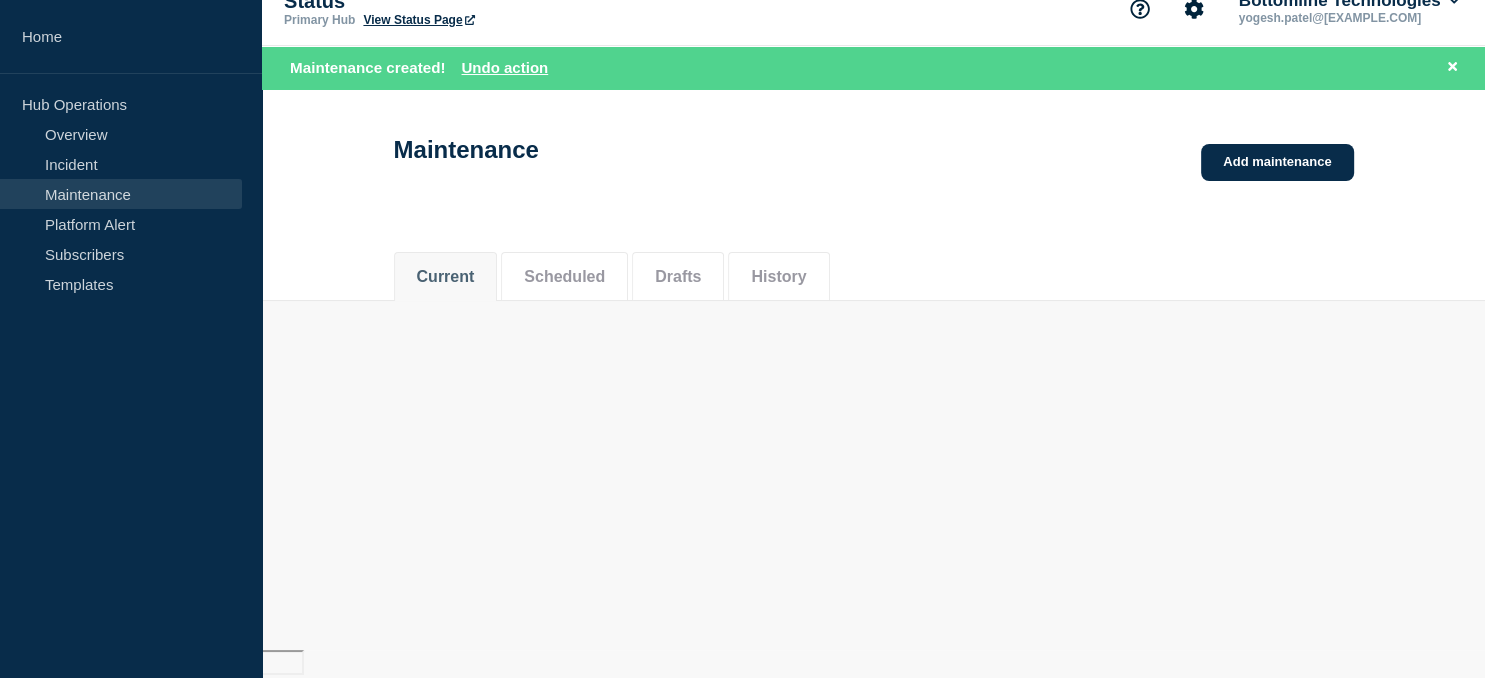 scroll, scrollTop: 0, scrollLeft: 0, axis: both 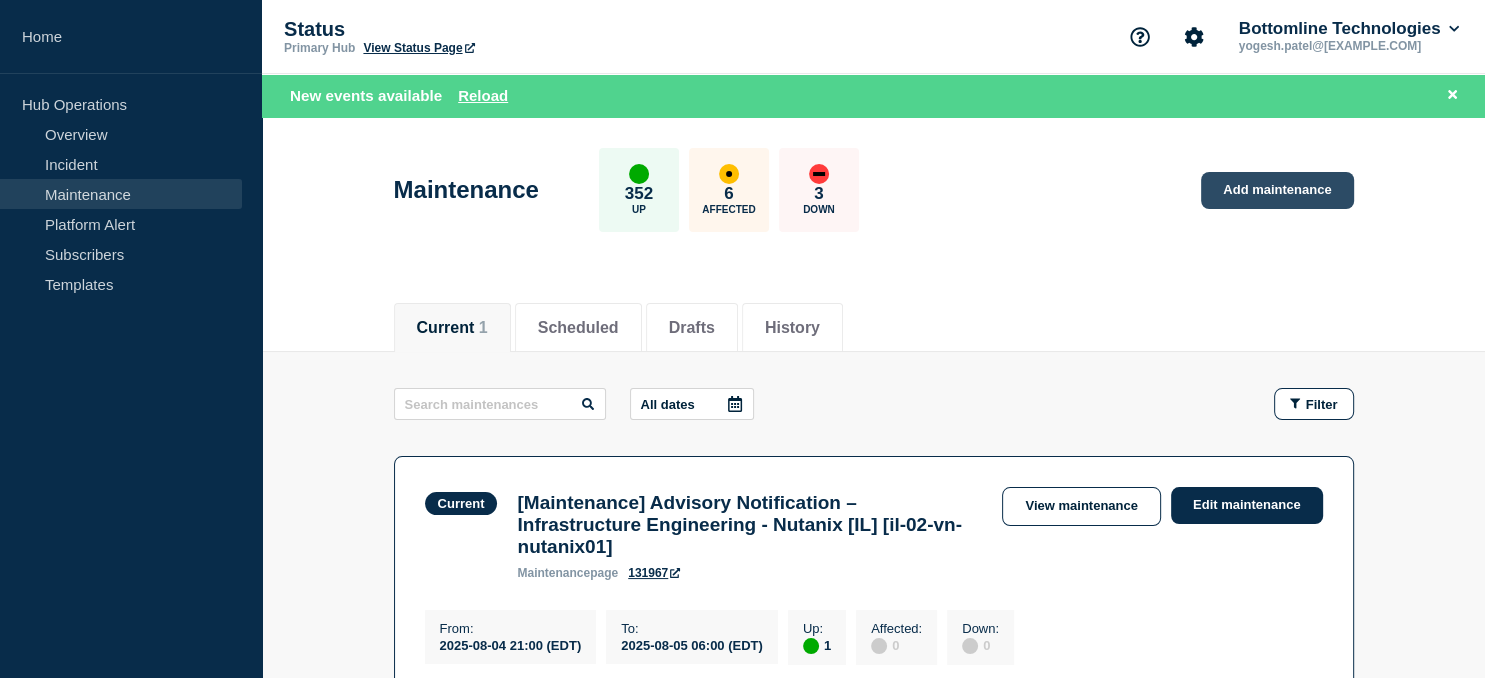 click on "Add maintenance" 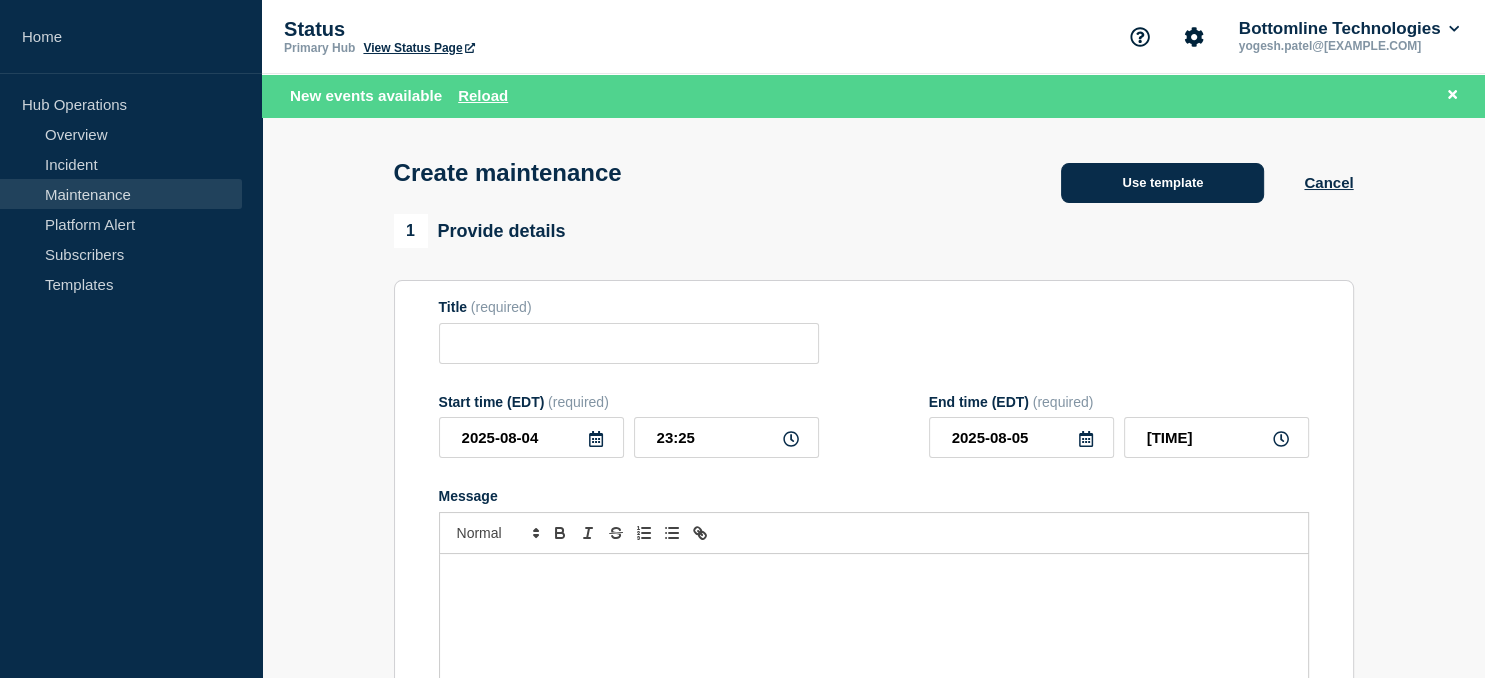 click on "Use template" at bounding box center [1162, 183] 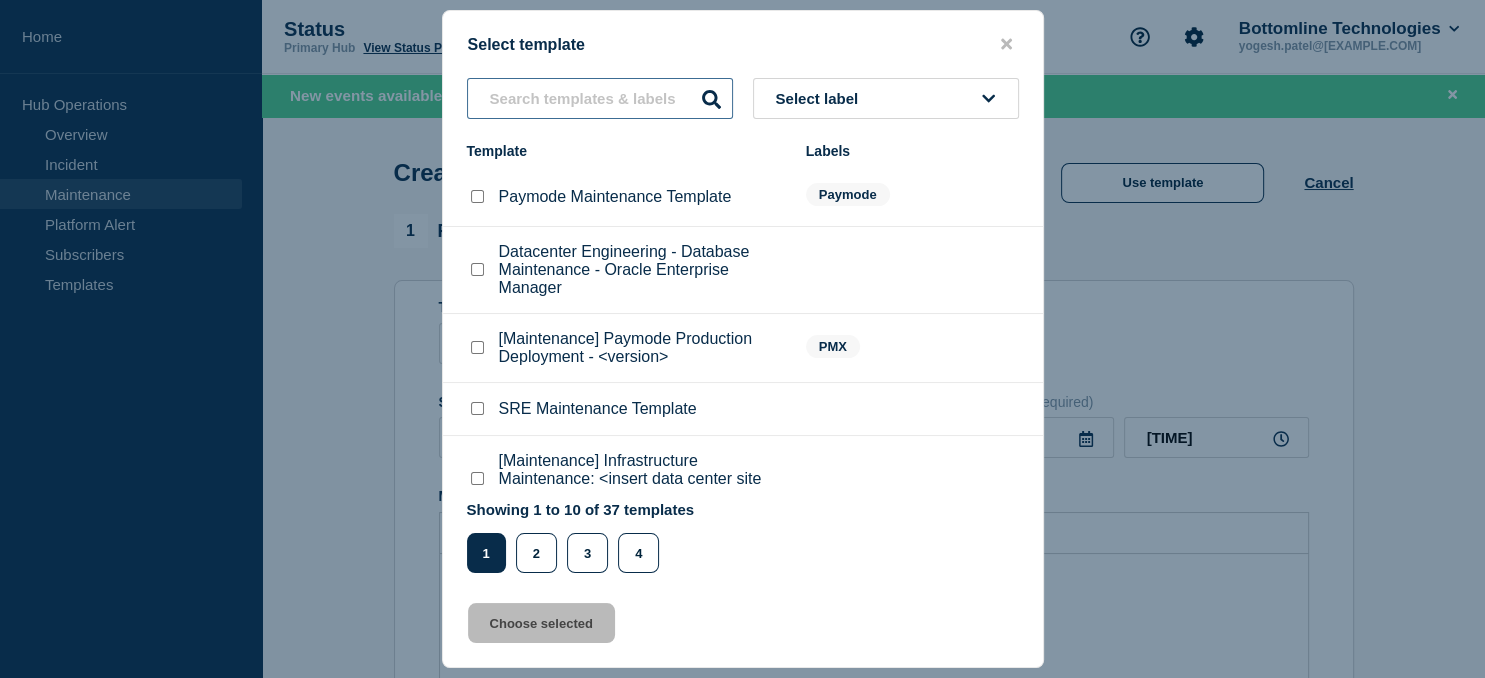 click at bounding box center [600, 98] 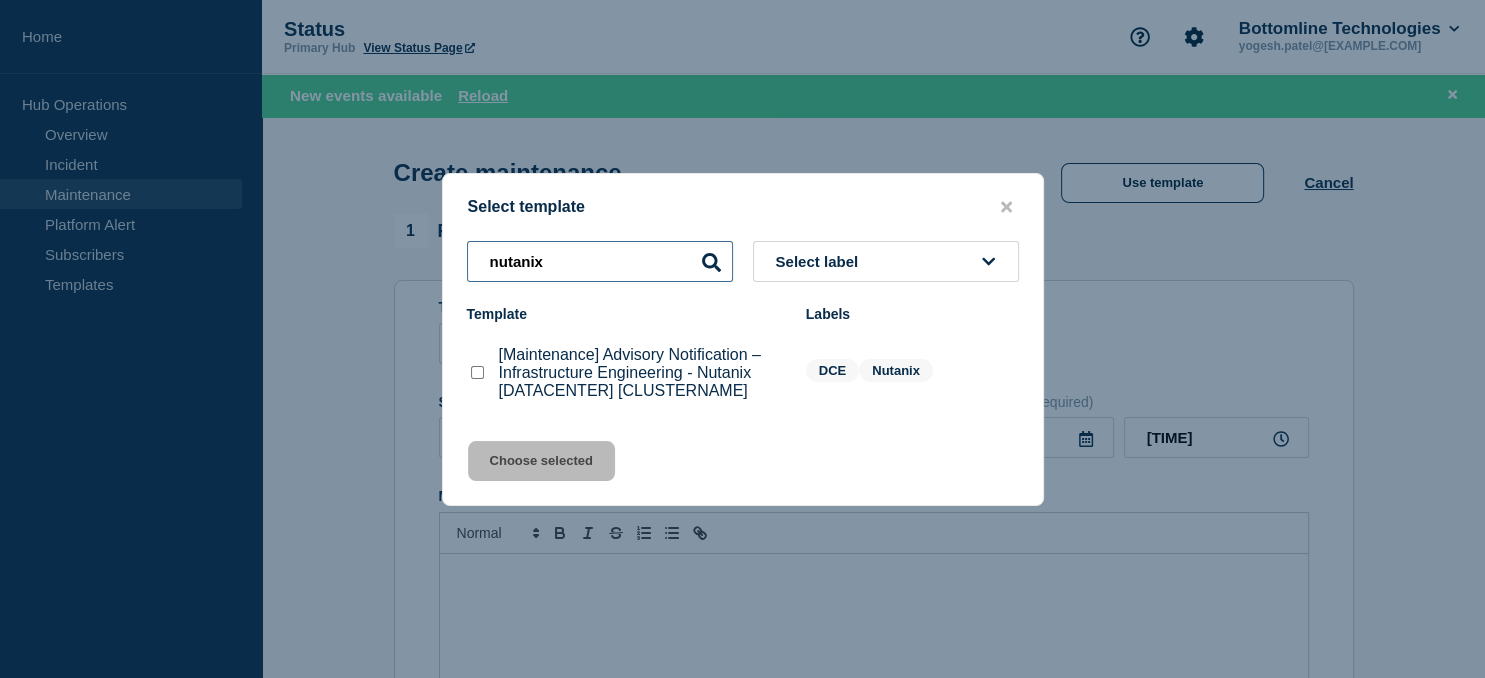 type on "nutanix" 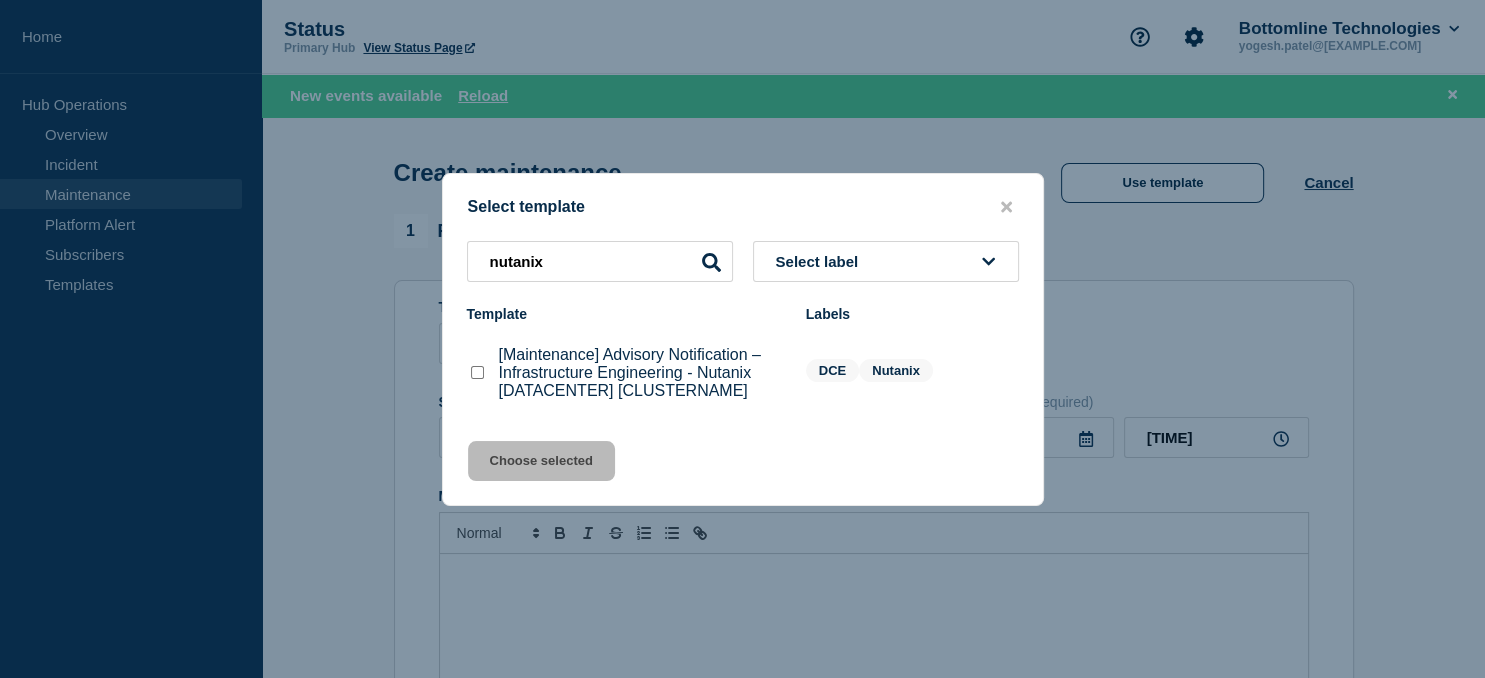 click at bounding box center (477, 372) 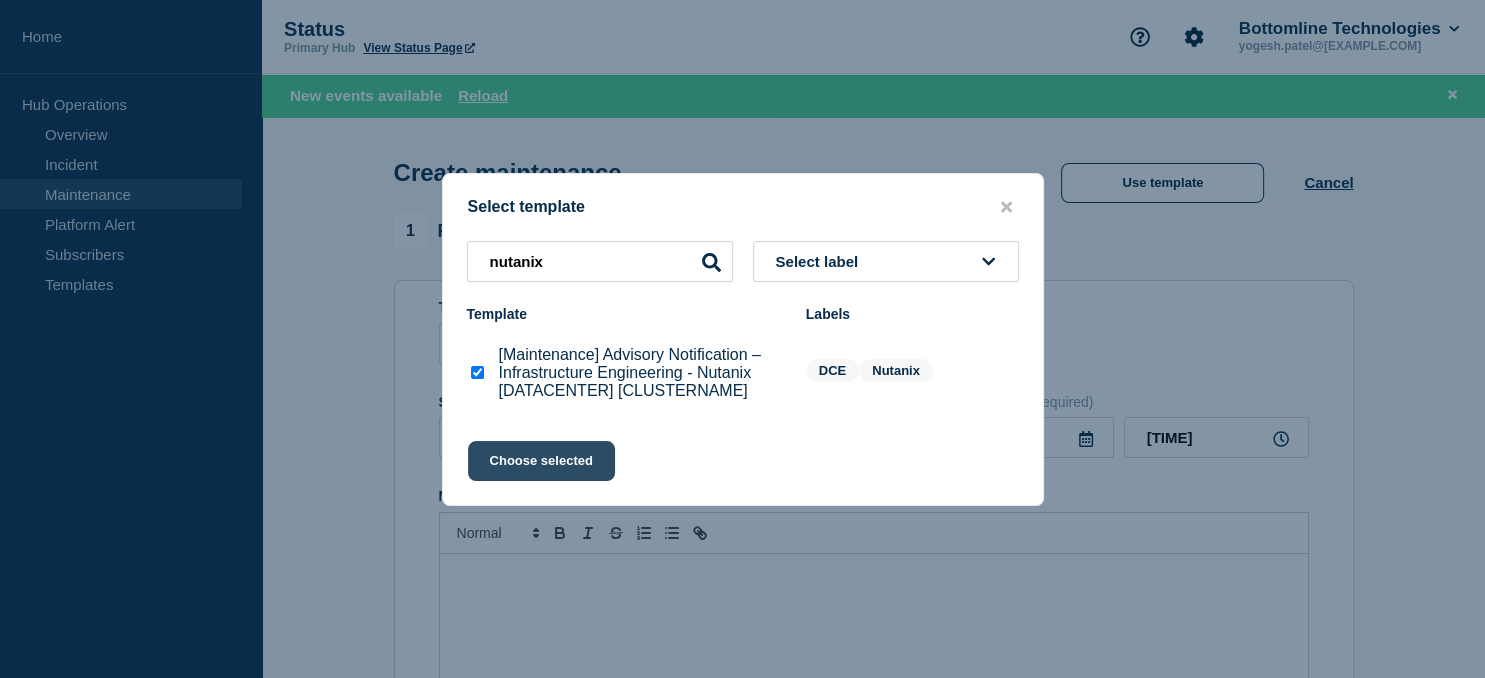 click on "Choose selected" 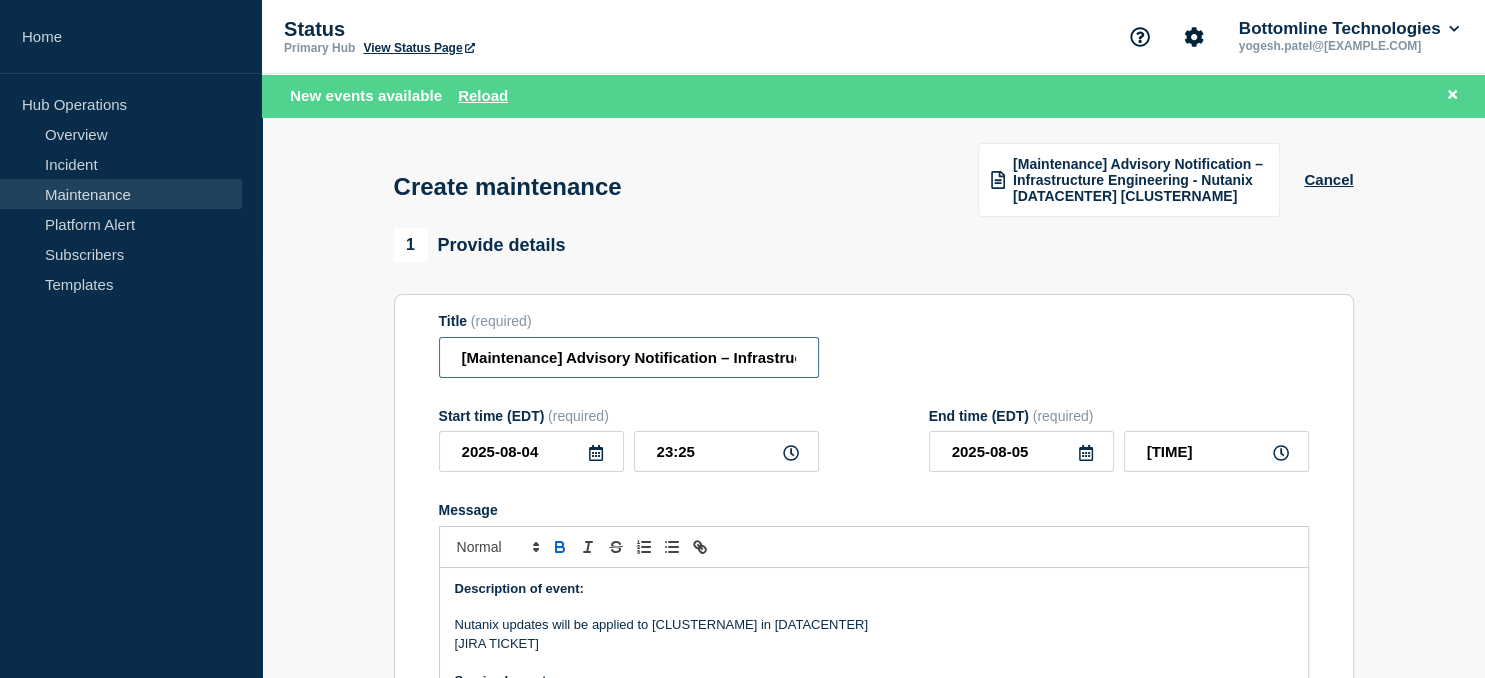 click on "[Maintenance] Advisory Notification – Infrastructure Engineering - Nutanix [DATACENTER] [CLUSTERNAME]" at bounding box center [629, 357] 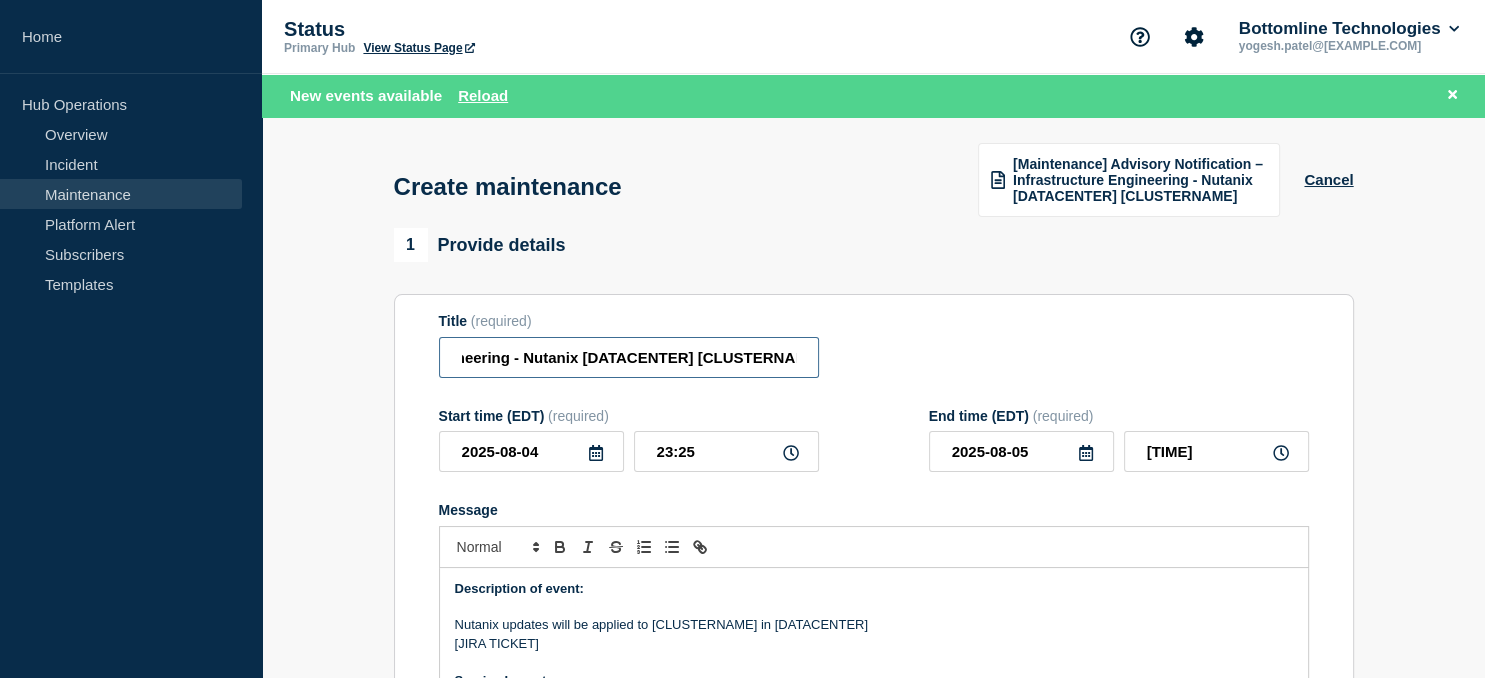 scroll, scrollTop: 0, scrollLeft: 439, axis: horizontal 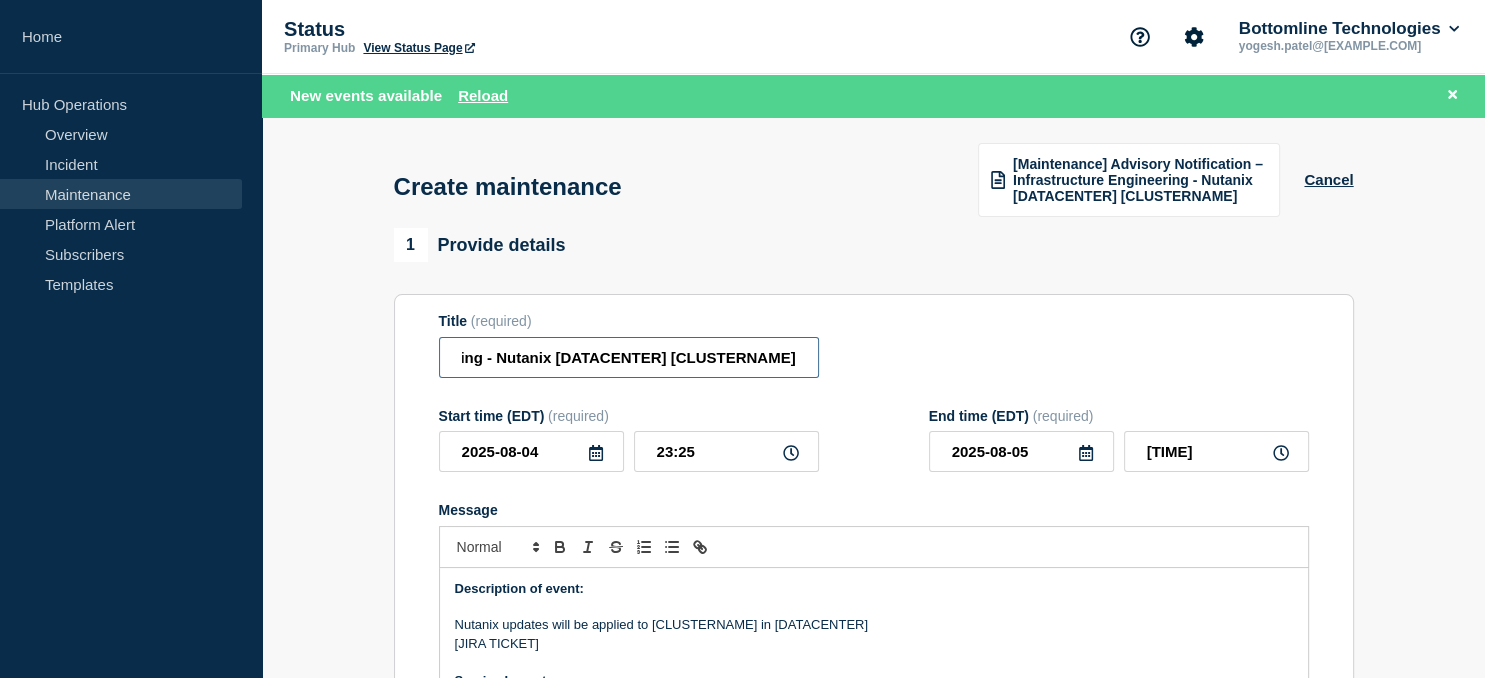 click on "[Maintenance] Advisory Notification – Infrastructure Engineering - Nutanix [DATACENTER] [CLUSTERNAME]" at bounding box center [629, 357] 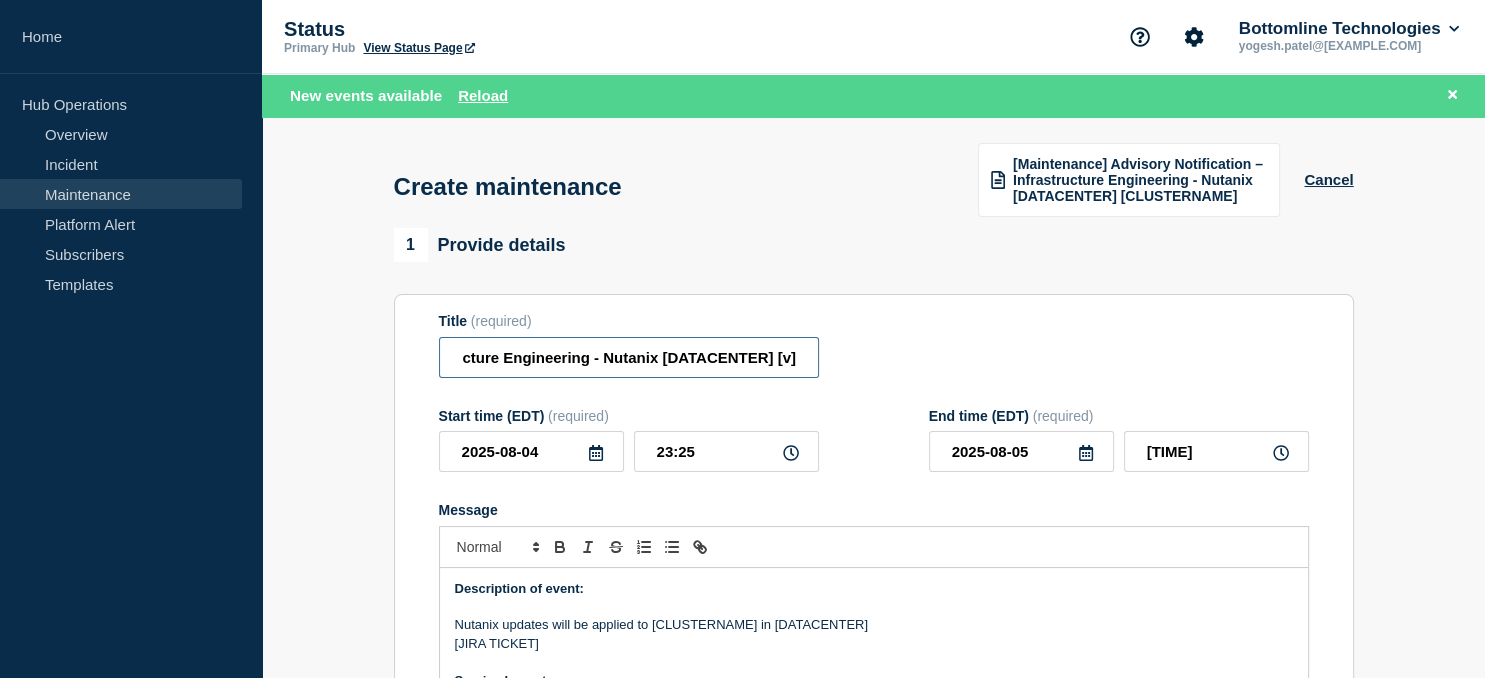 scroll, scrollTop: 0, scrollLeft: 332, axis: horizontal 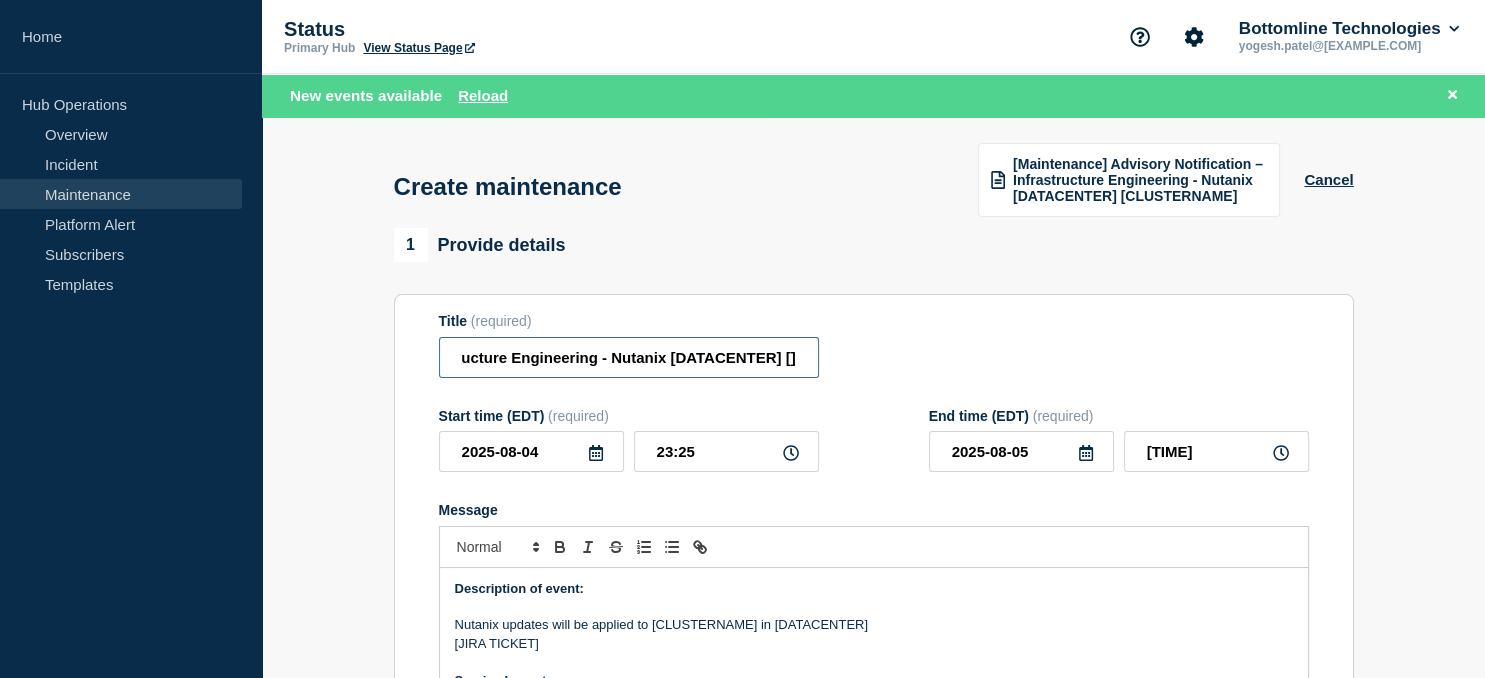 paste on "gb-03-vn-nutanix06" 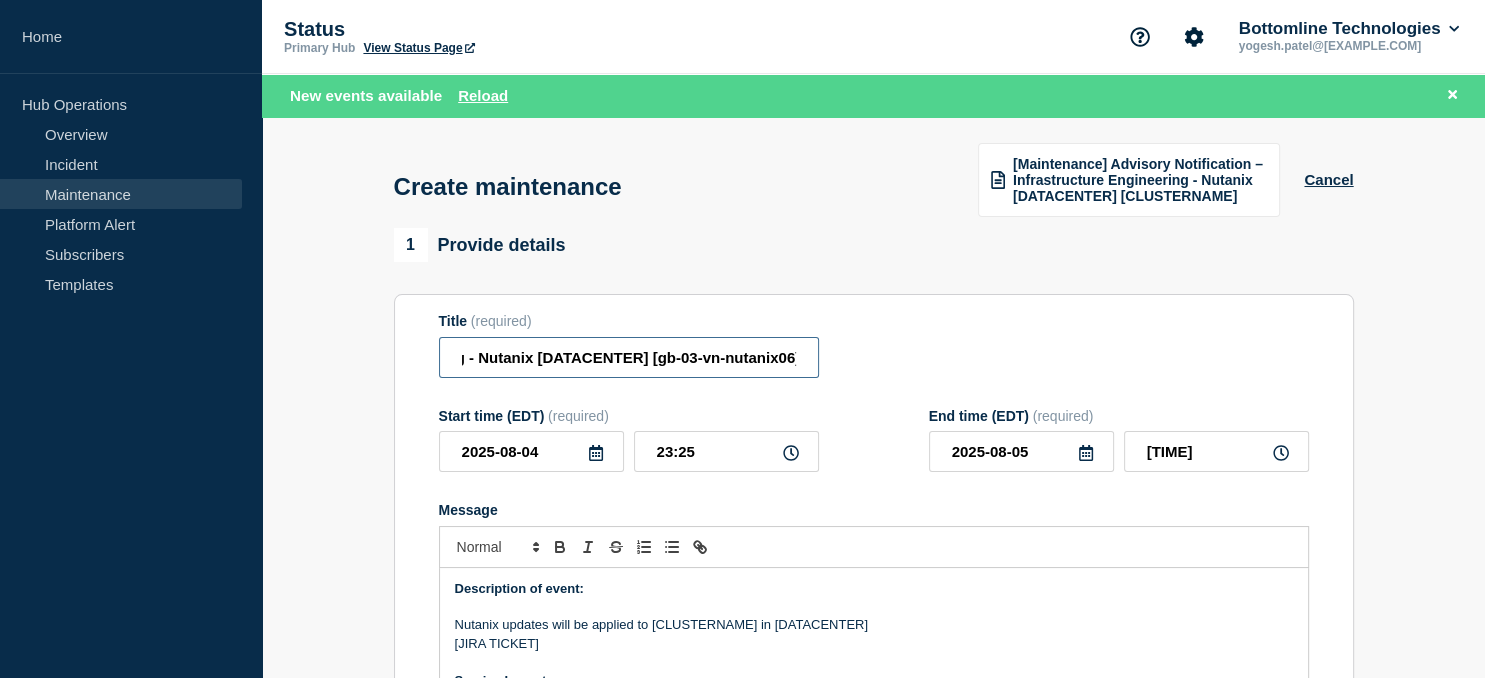 scroll, scrollTop: 0, scrollLeft: 461, axis: horizontal 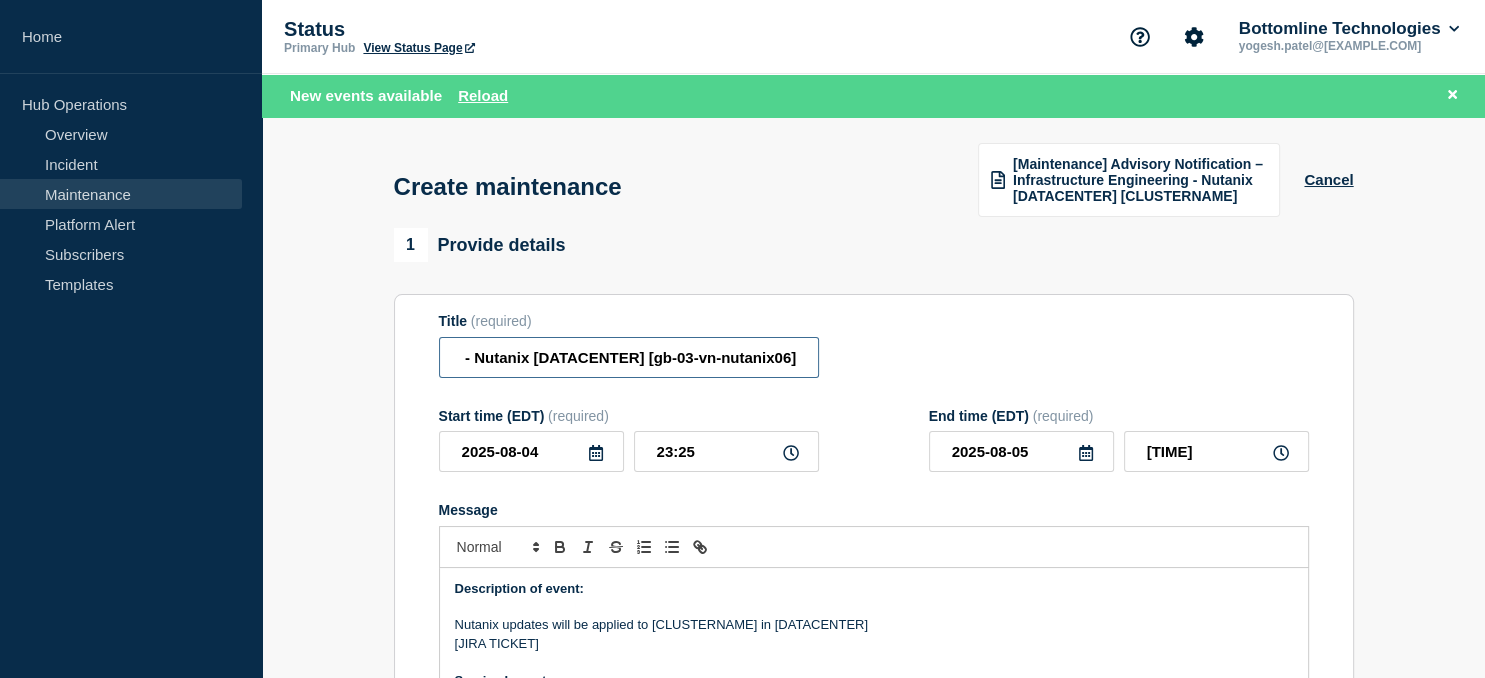 click on "[Maintenance] Advisory Notification – Infrastructure Engineering - Nutanix [DATACENTER] [gb-03-vn-nutanix06]" at bounding box center [629, 357] 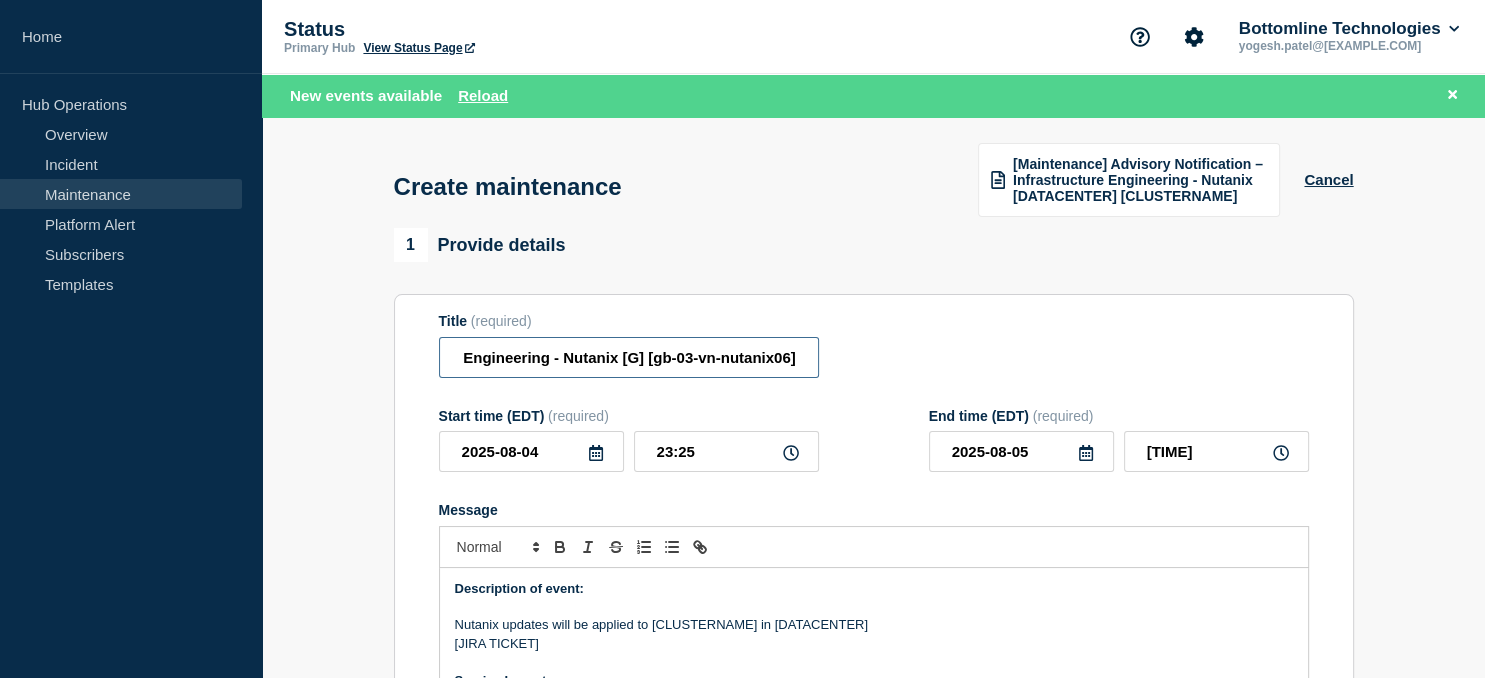 scroll, scrollTop: 0, scrollLeft: 372, axis: horizontal 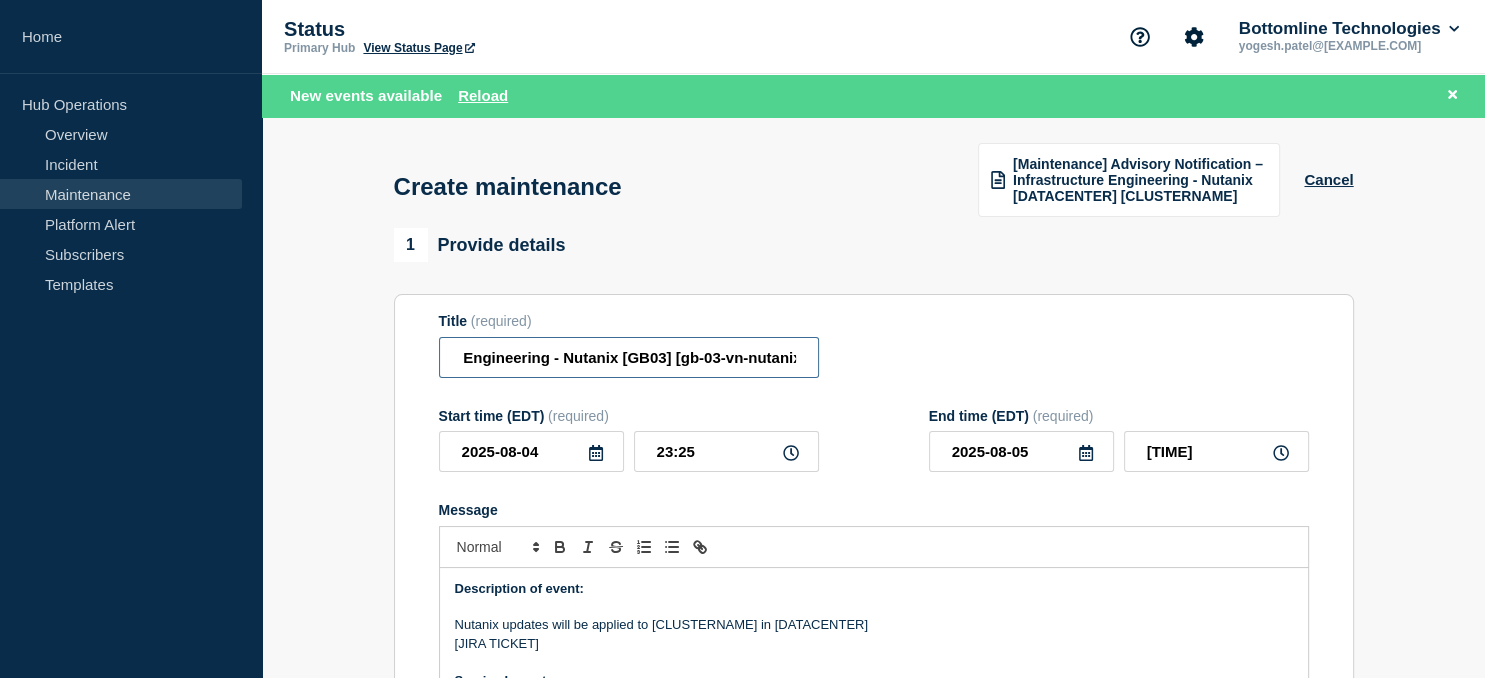 type on "[Maintenance] Advisory Notification – Infrastructure Engineering - Nutanix [GB03] [gb-03-vn-nutanix06]" 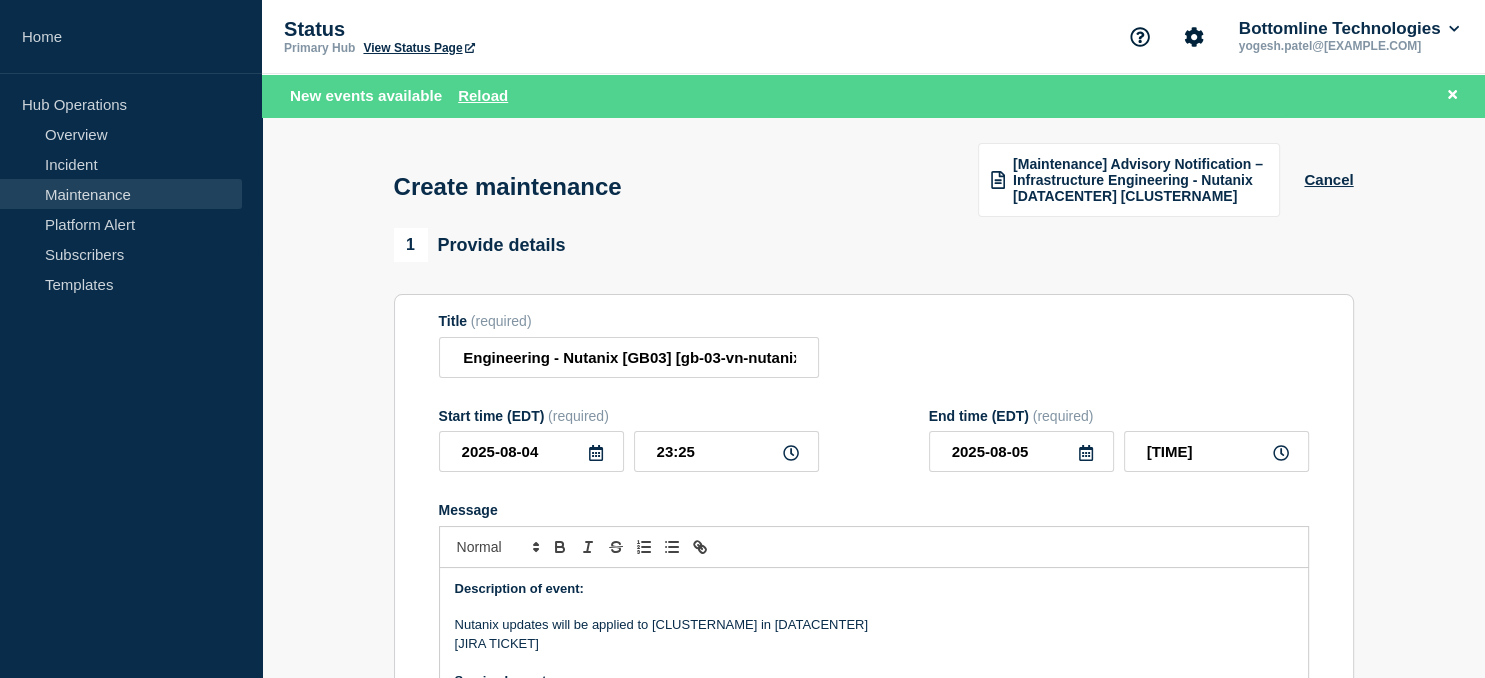 click 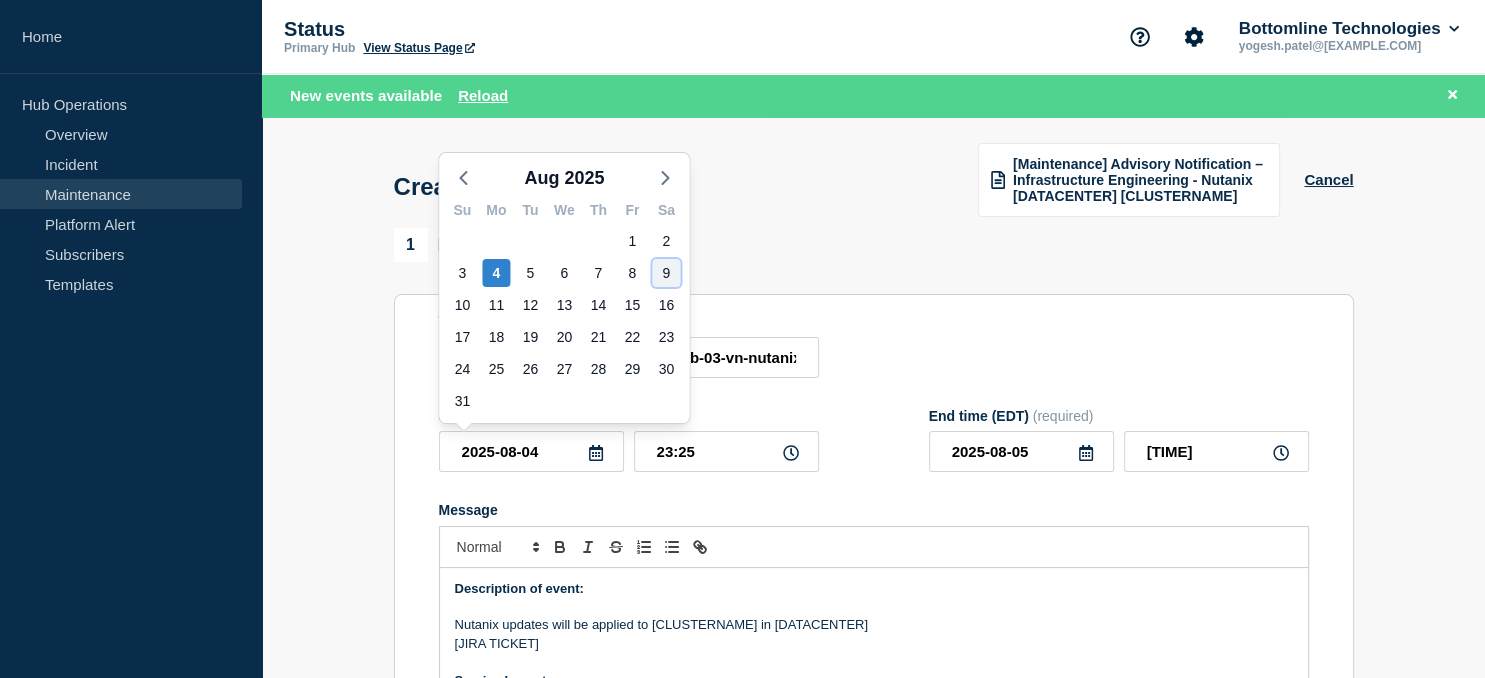 click on "9" 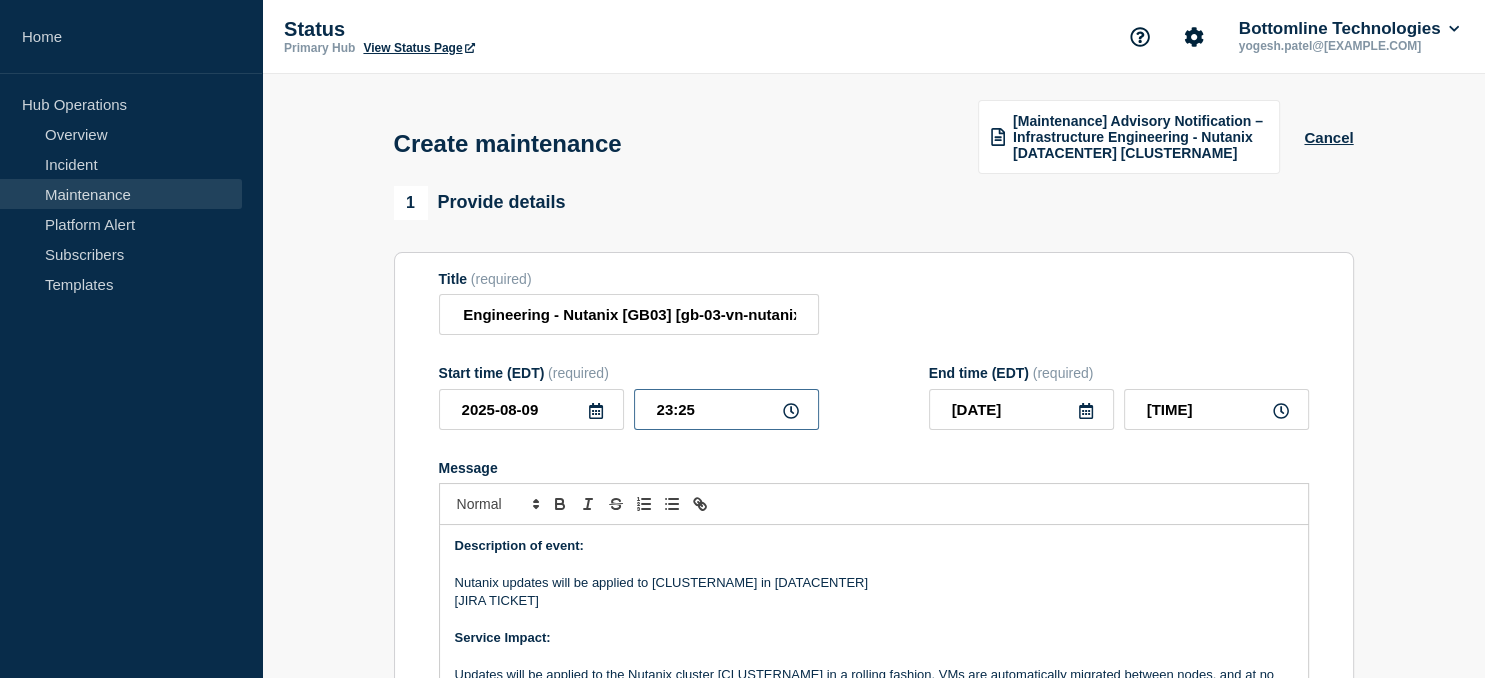 drag, startPoint x: 707, startPoint y: 417, endPoint x: 635, endPoint y: 412, distance: 72.1734 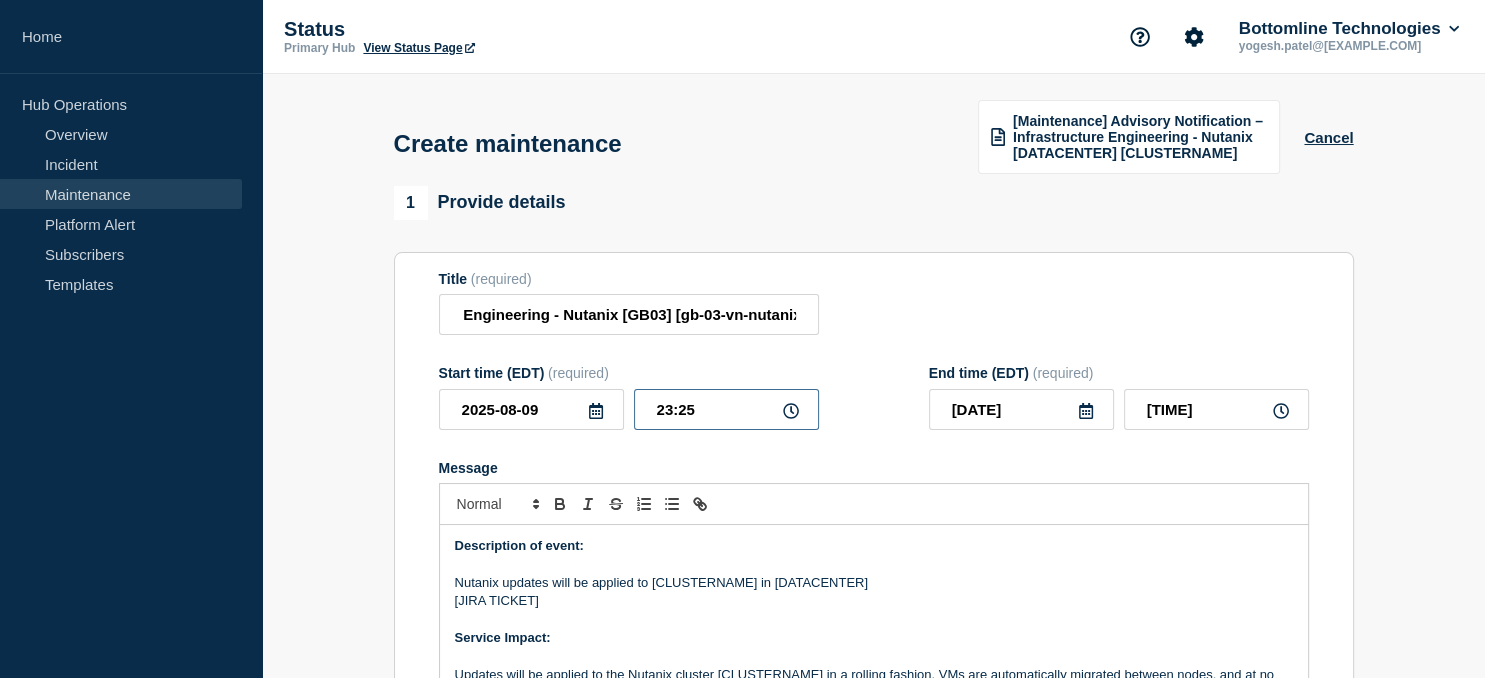 click on "23:25" at bounding box center (726, 409) 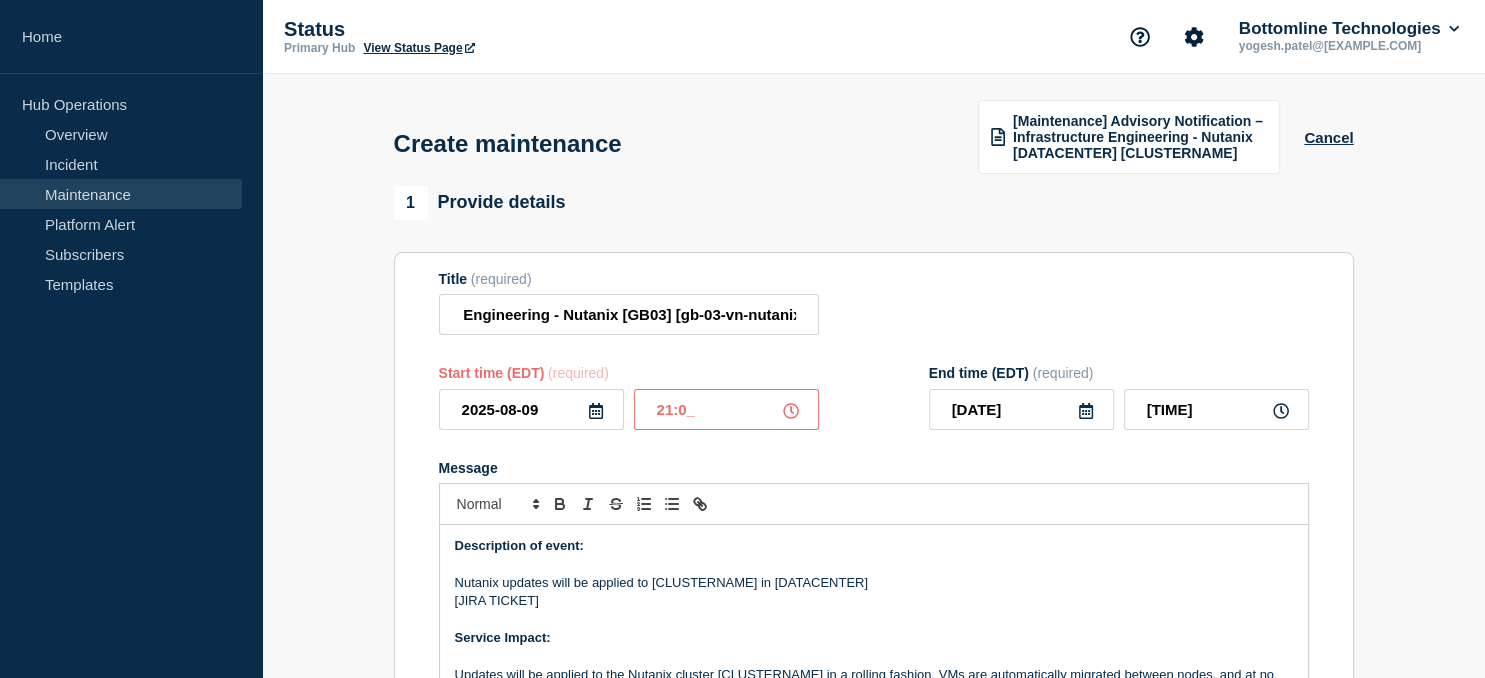type on "21:00" 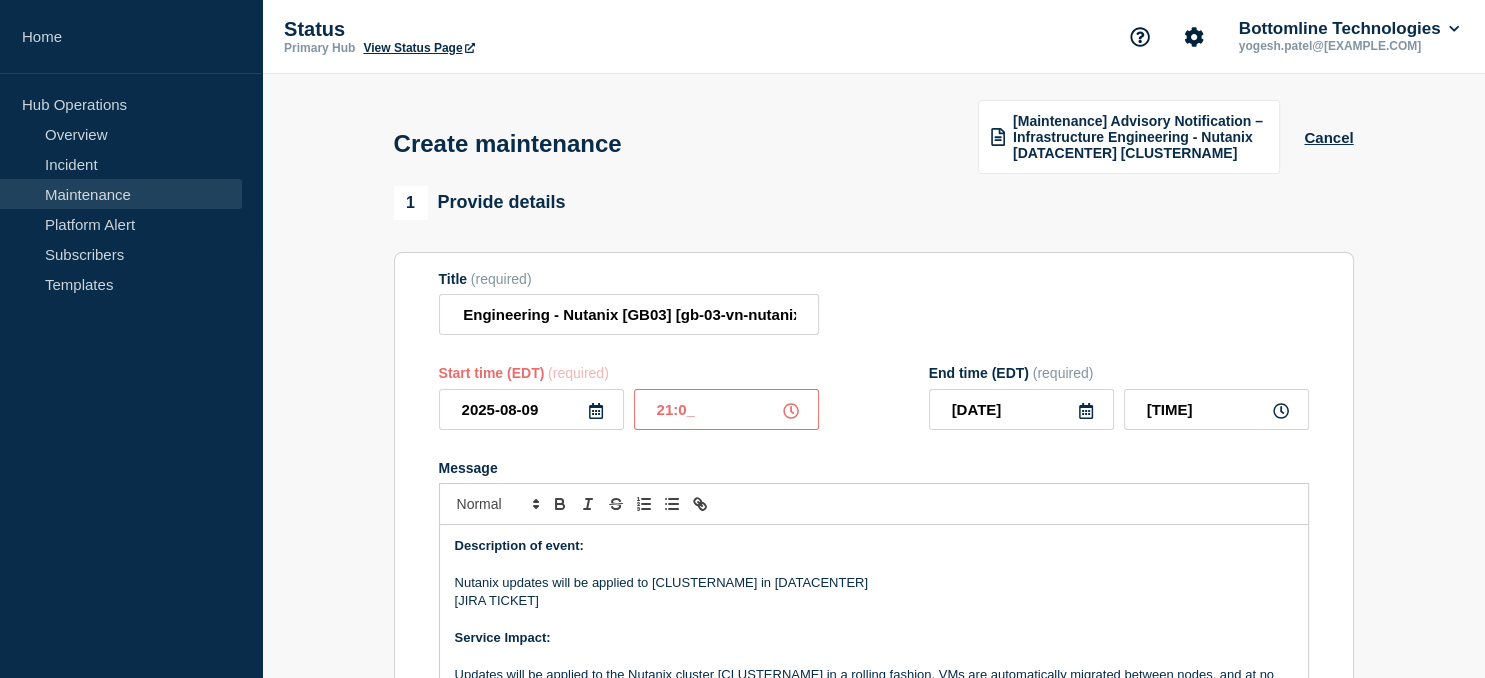 type on "2025-08-09" 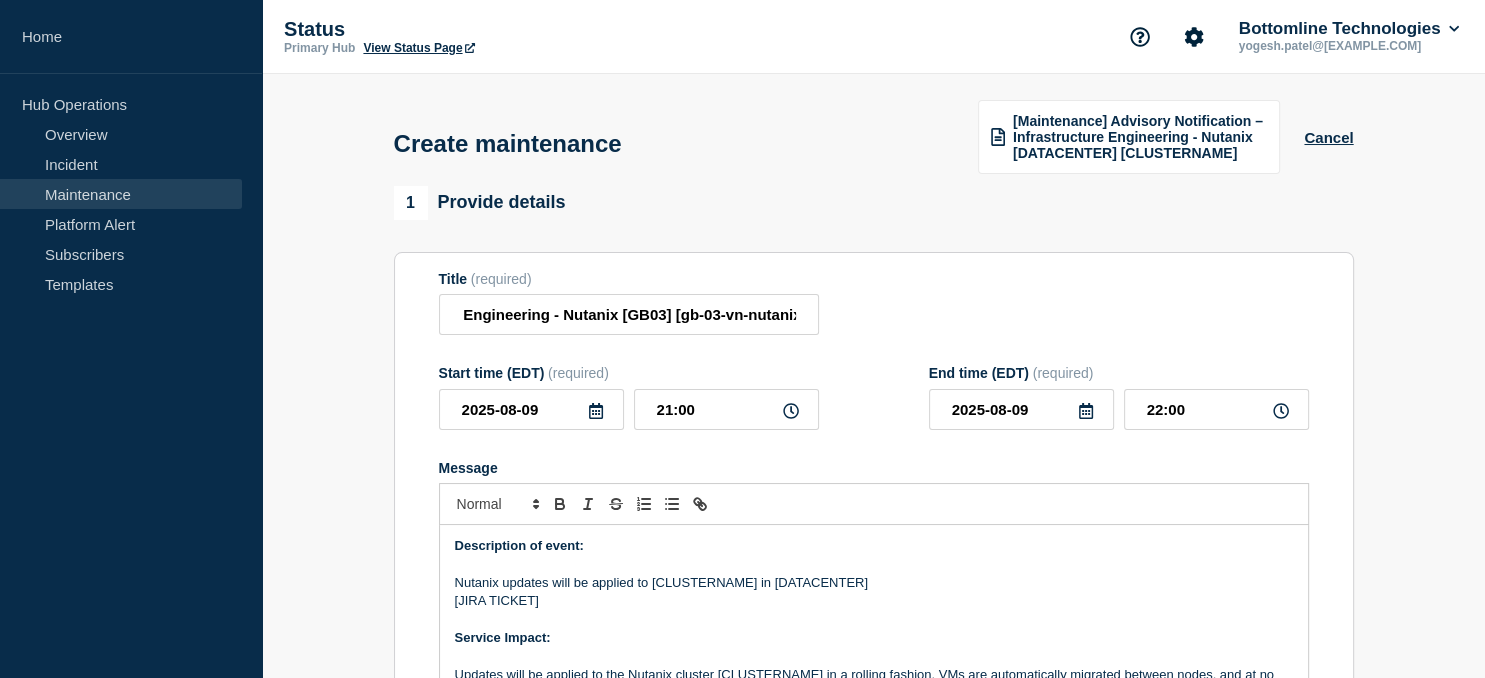 click 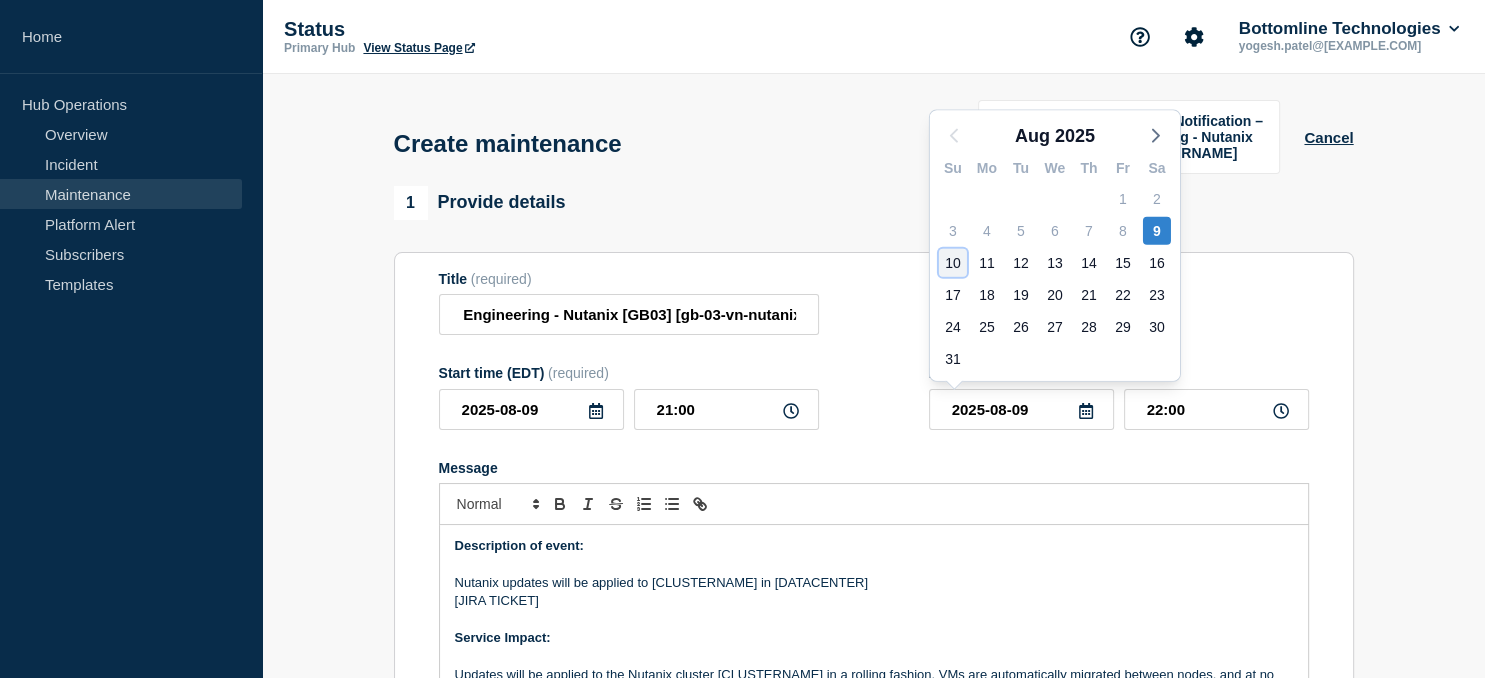click on "10" 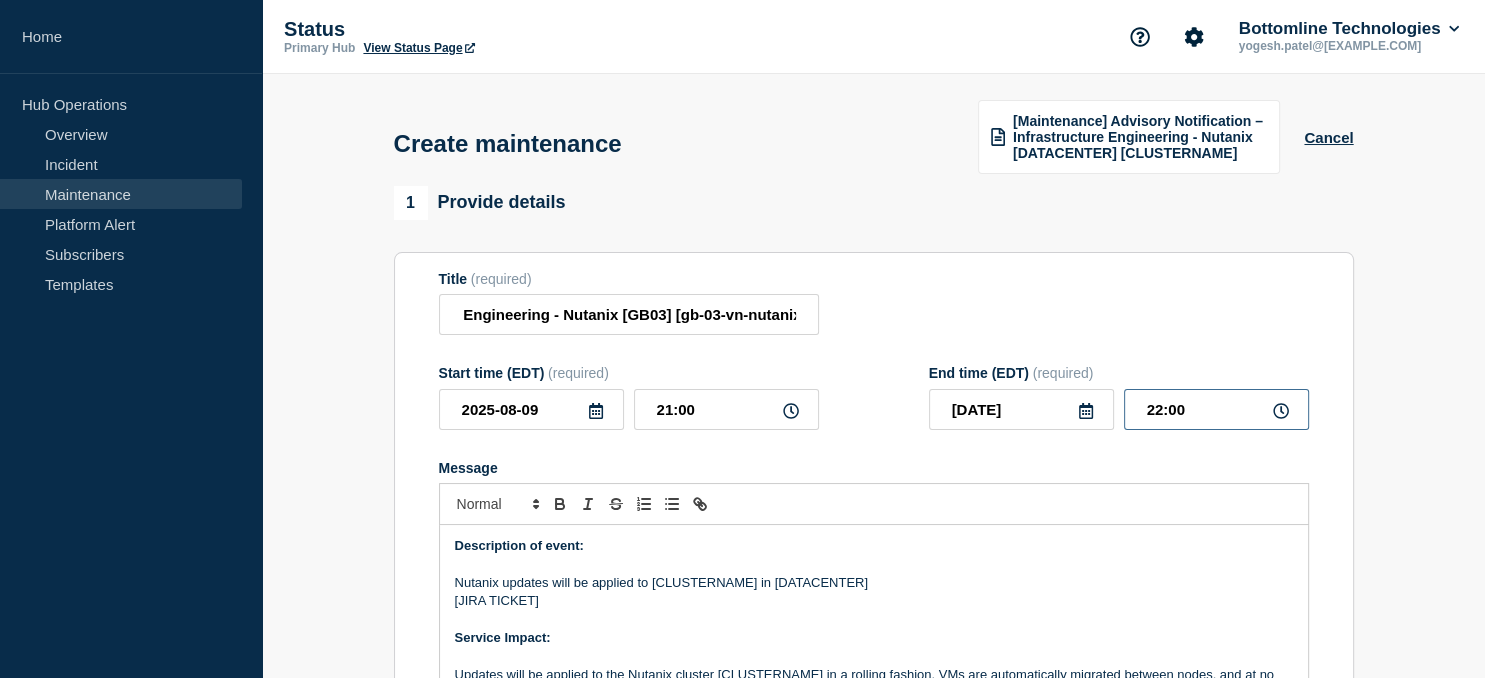 drag, startPoint x: 1196, startPoint y: 412, endPoint x: 1119, endPoint y: 411, distance: 77.00649 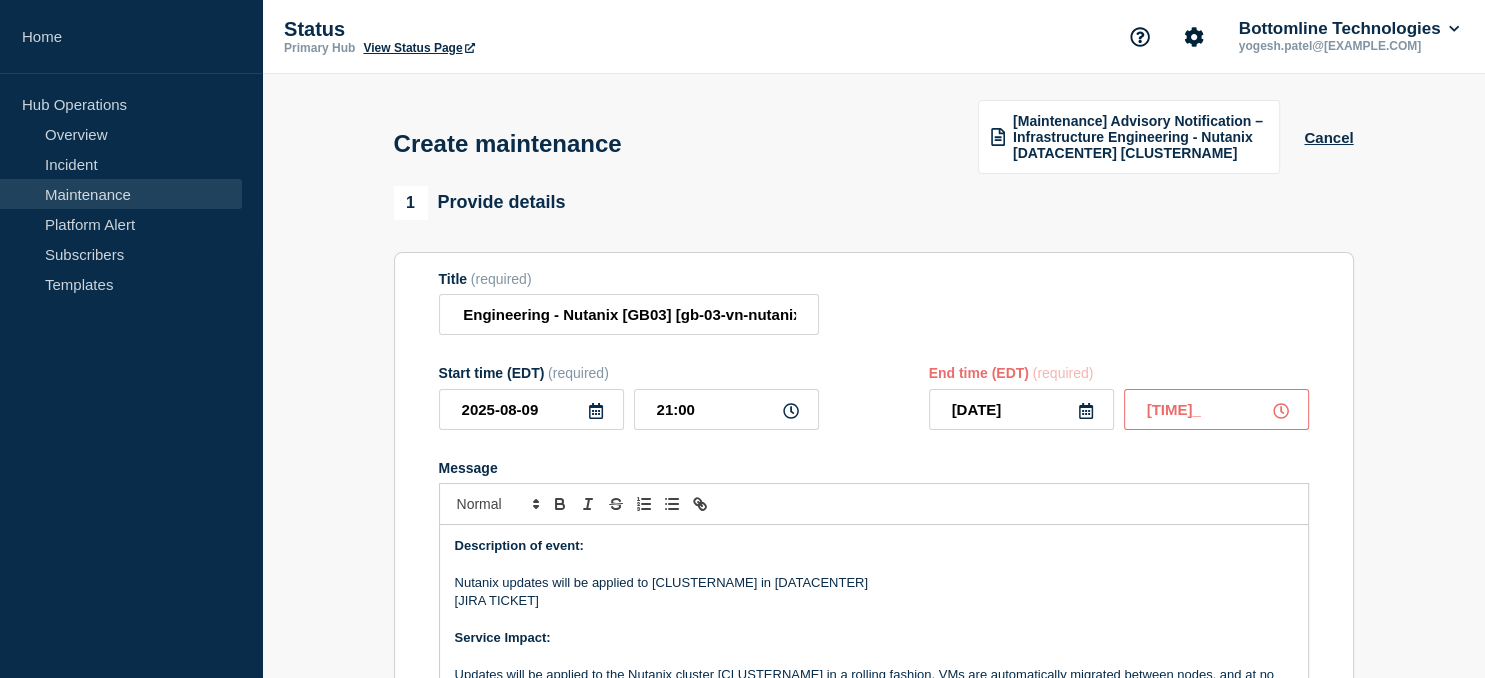 type on "23:59" 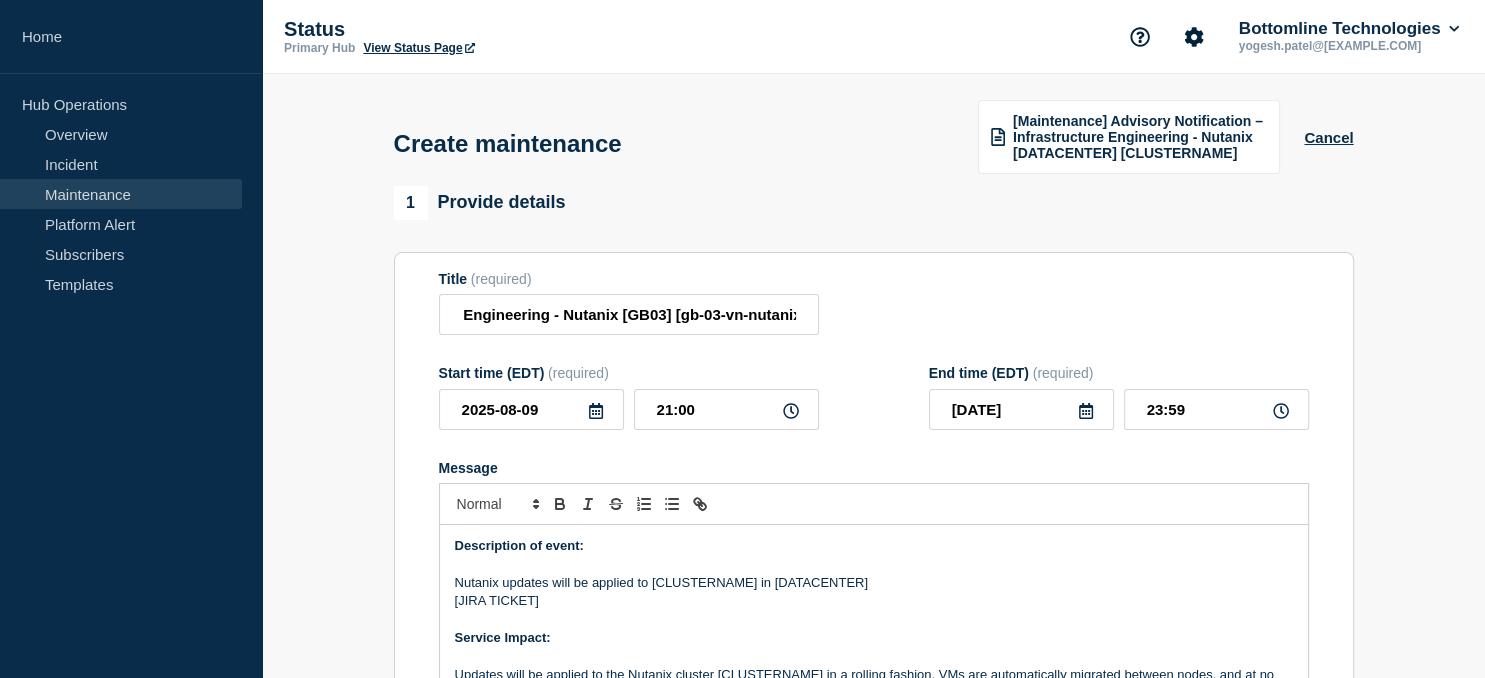 click on "1  Provide details  Title  (required) [Maintenance] Advisory Notification – Infrastructure Engineering - Nutanix [GB03] [gb-03-vn-nutanix06] Start time (EDT)  (required) 2025-08-09 21:00 End time (EDT)  (required) 2025-08-10 23:59 Message  Description of event:  Nutanix updates will be applied to [CLUSTERNAME] in [DATACENTER] [JIRA TICKET] Service Impact: Updates will be applied to the Nutanix cluster [CLUSTERNAME] in a rolling fashion. VMs are automatically migrated between nodes, and at no time is the cluster in danger of an outage. This is an orchestrated process supplied by the vendor. Environments impacted:  [DATACENTER][CLUSTERNAME] External Communication needed:  No, as there will not be any outage Maintenance Communication Plan:  This notice will be sent at the beginning of the maintenance window. Thank you, Datacenter Engineering  Suppress automated incidents during maintenance 2  Recurring maintenance  Repeat maintenance 3  Set affected Services  You have not selected any services yet. 4 Cancel" at bounding box center (873, 880) 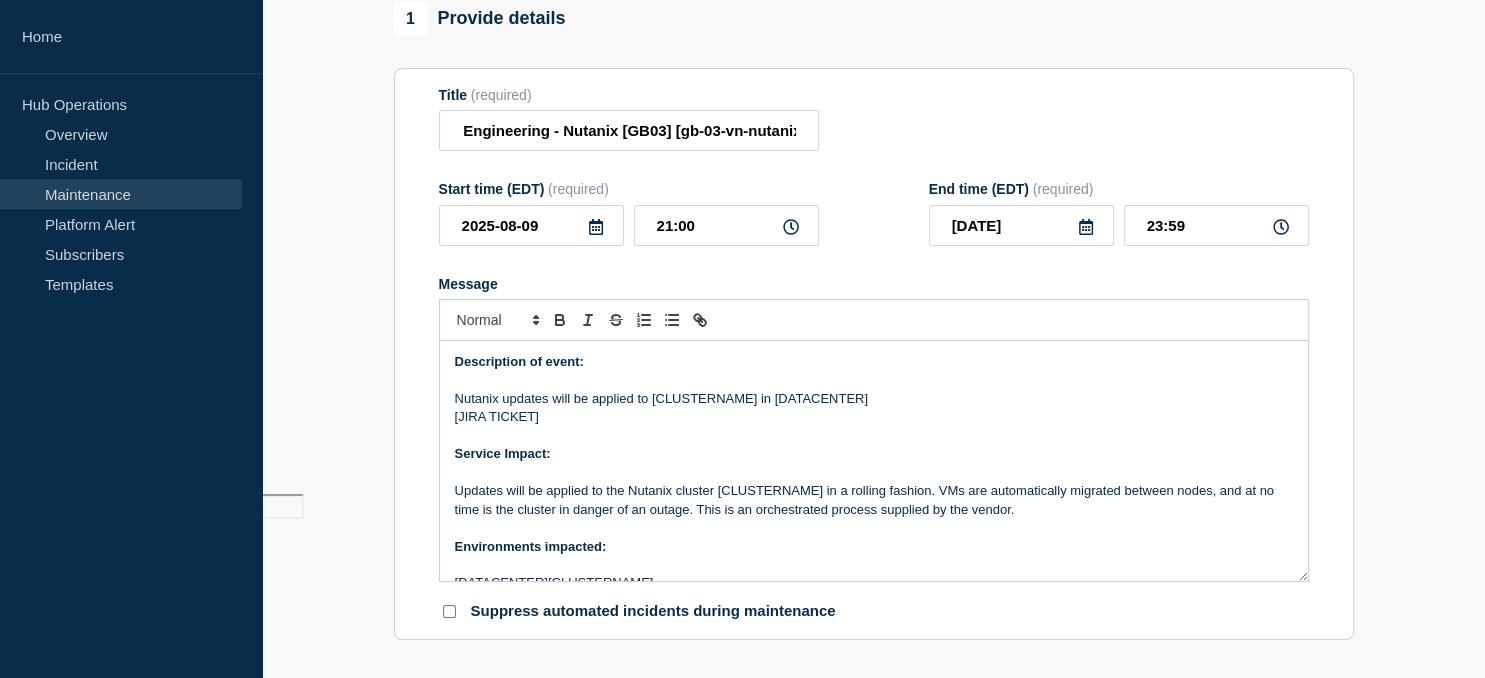 scroll, scrollTop: 185, scrollLeft: 0, axis: vertical 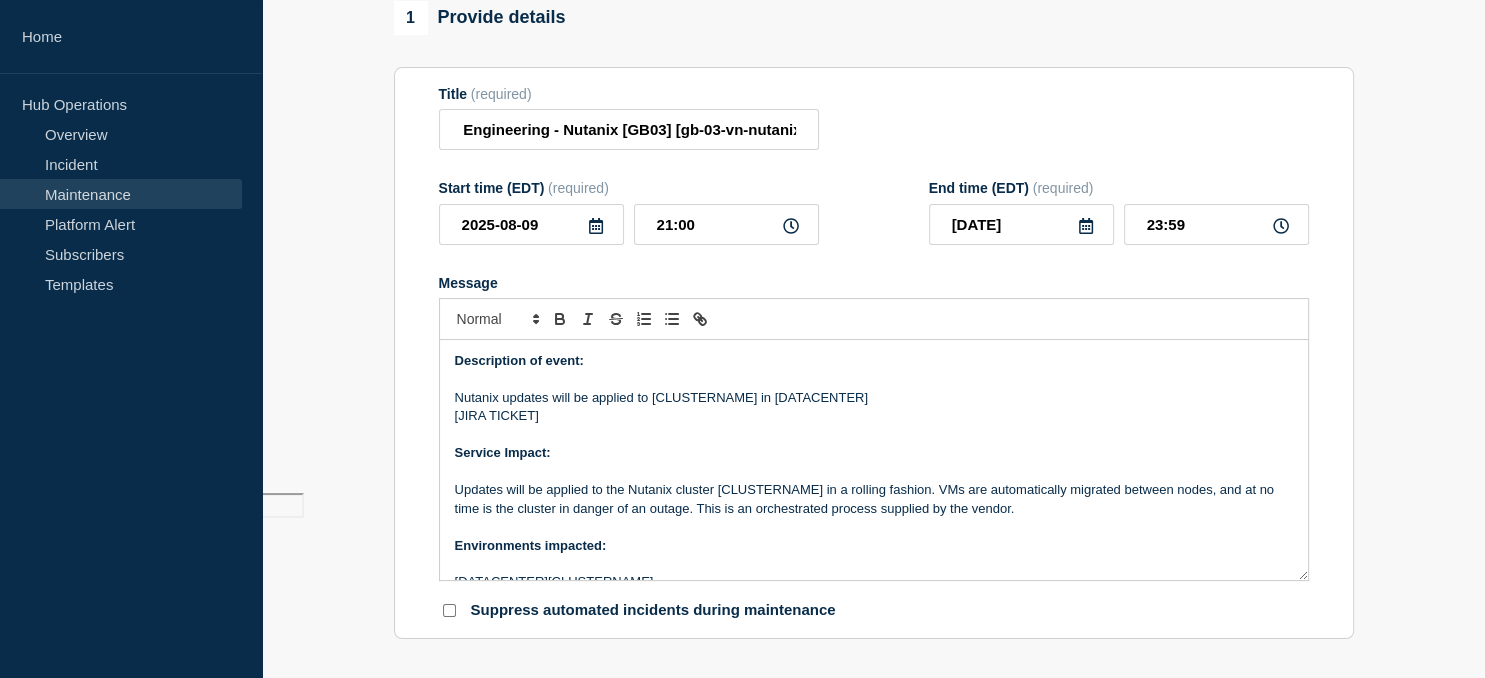 click on "Nutanix updates will be applied to [CLUSTERNAME] in [DATACENTER]" at bounding box center (874, 398) 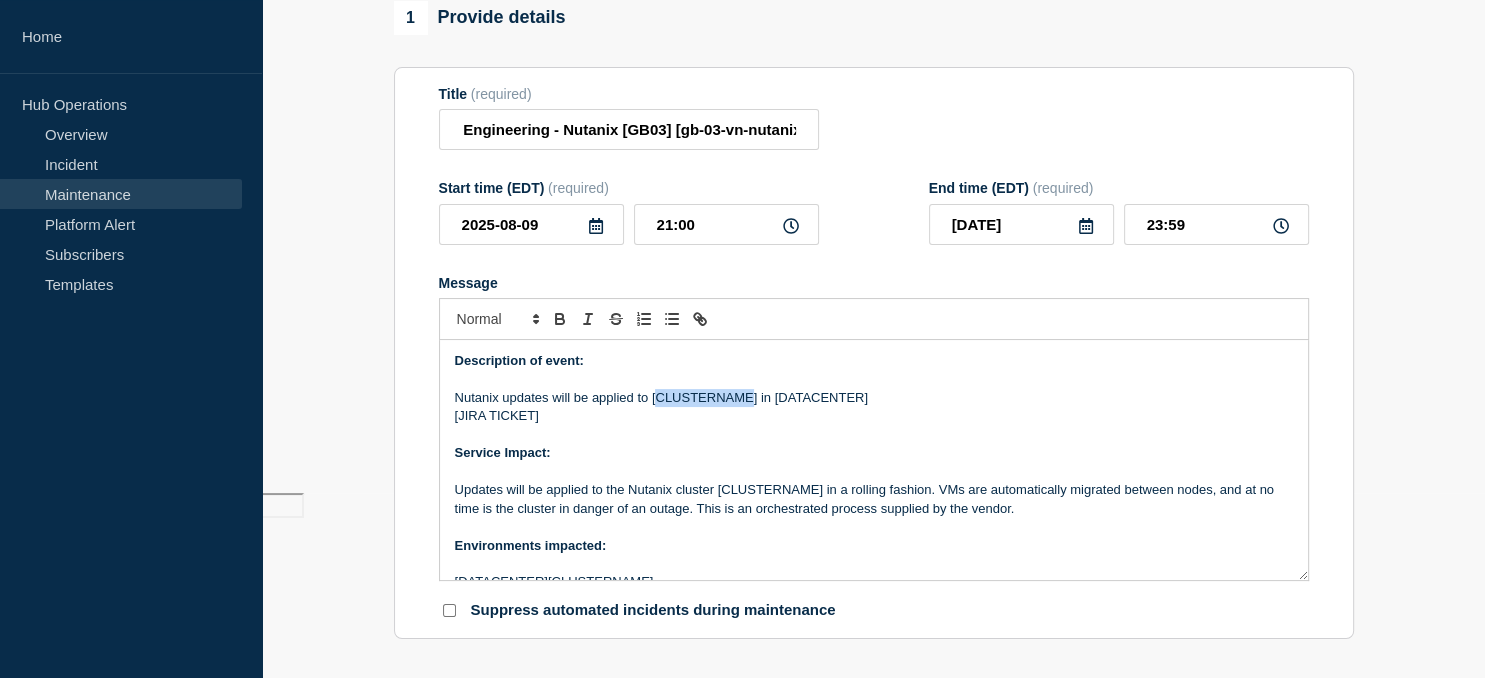 click on "Nutanix updates will be applied to [CLUSTERNAME] in [DATACENTER]" at bounding box center (874, 398) 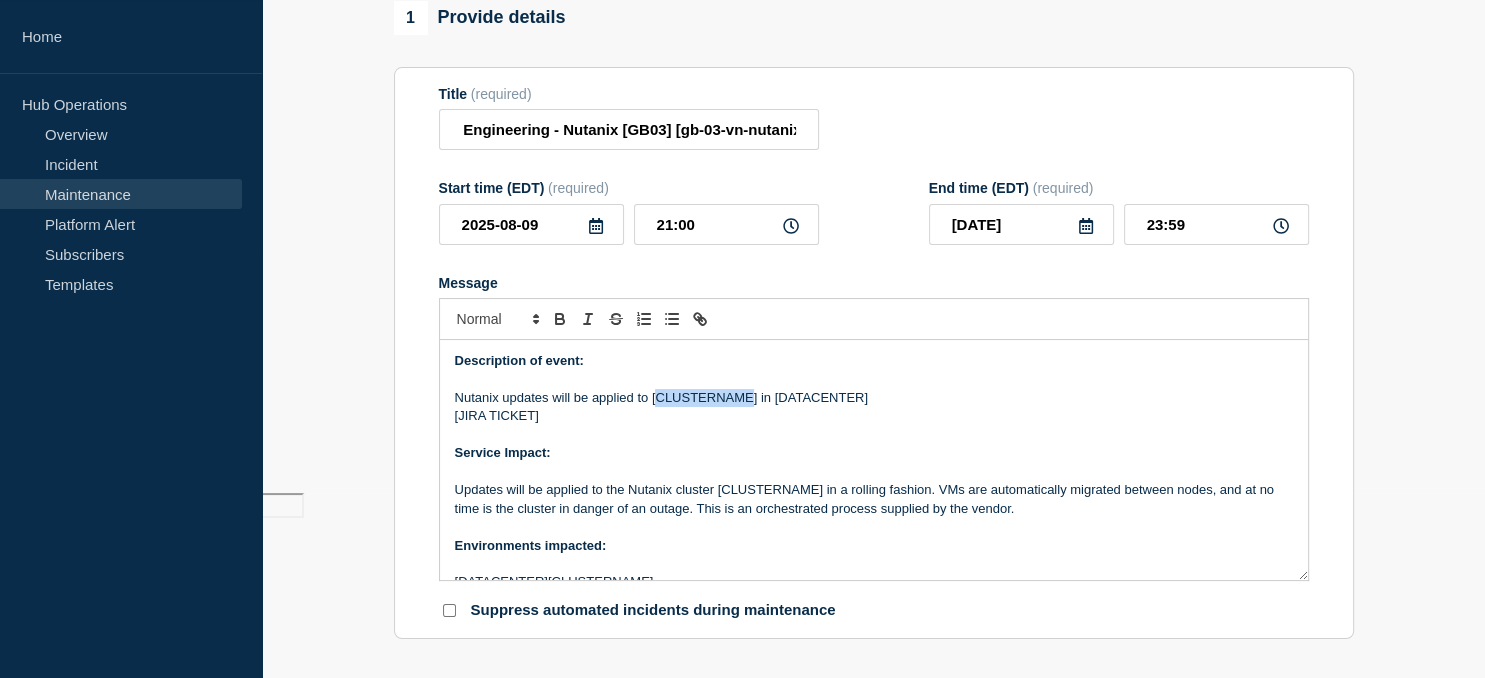 paste 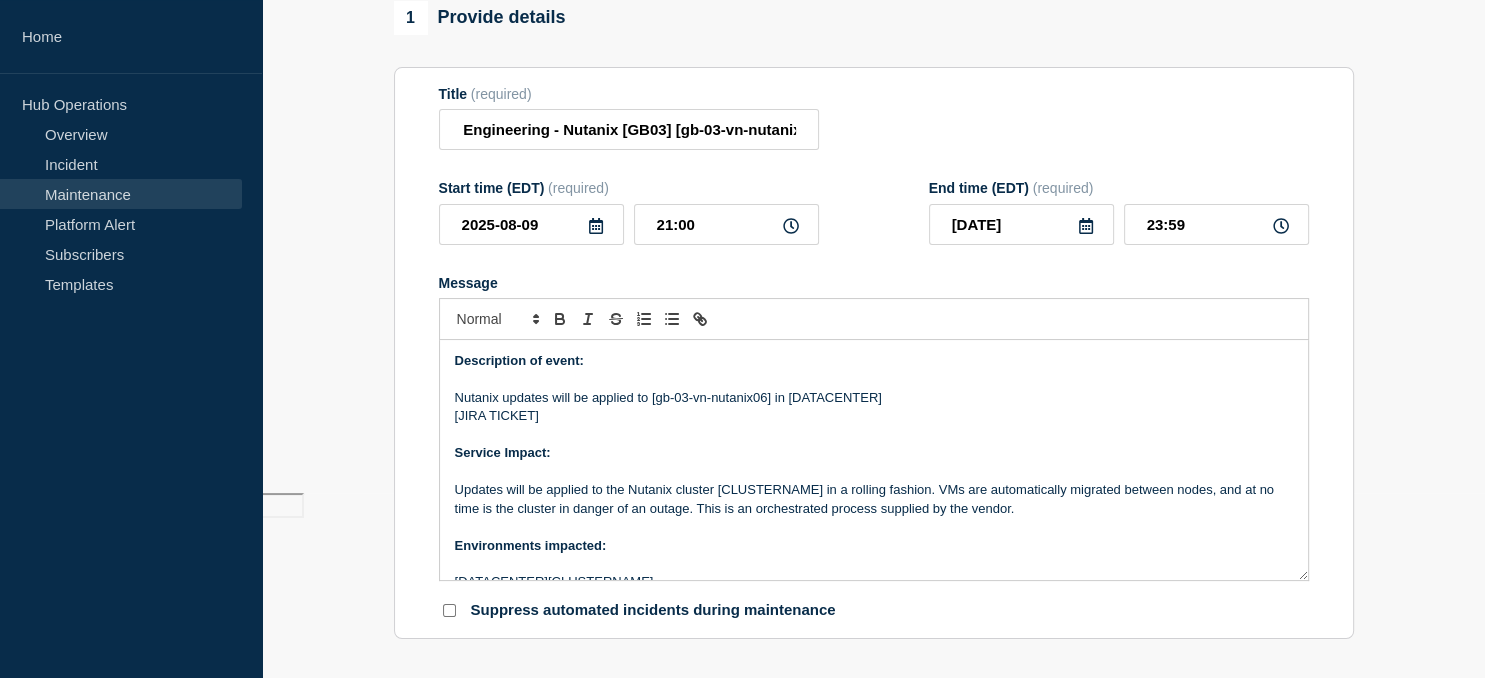 click on "Nutanix updates will be applied to [gb-03-vn-nutanix06] in [DATACENTER]" at bounding box center (874, 398) 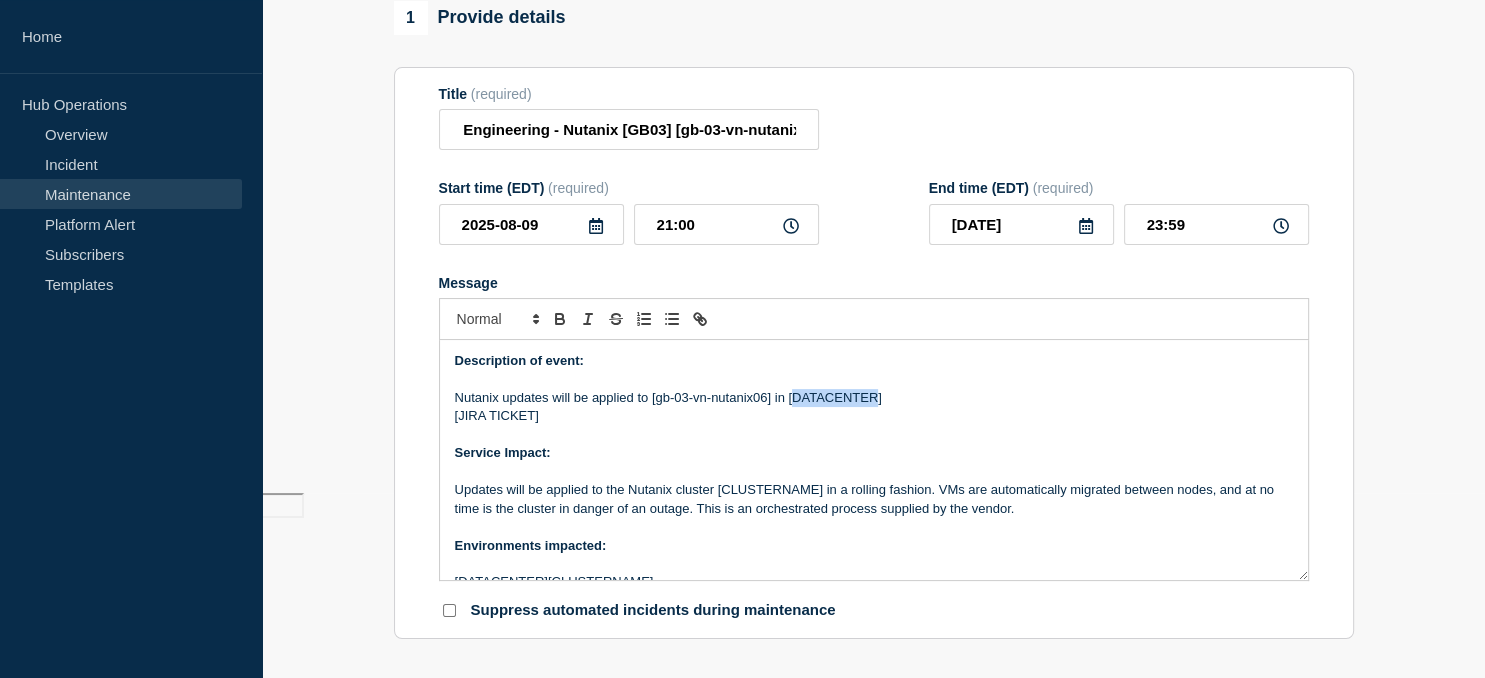 click on "Nutanix updates will be applied to [gb-03-vn-nutanix06] in [DATACENTER]" at bounding box center [874, 398] 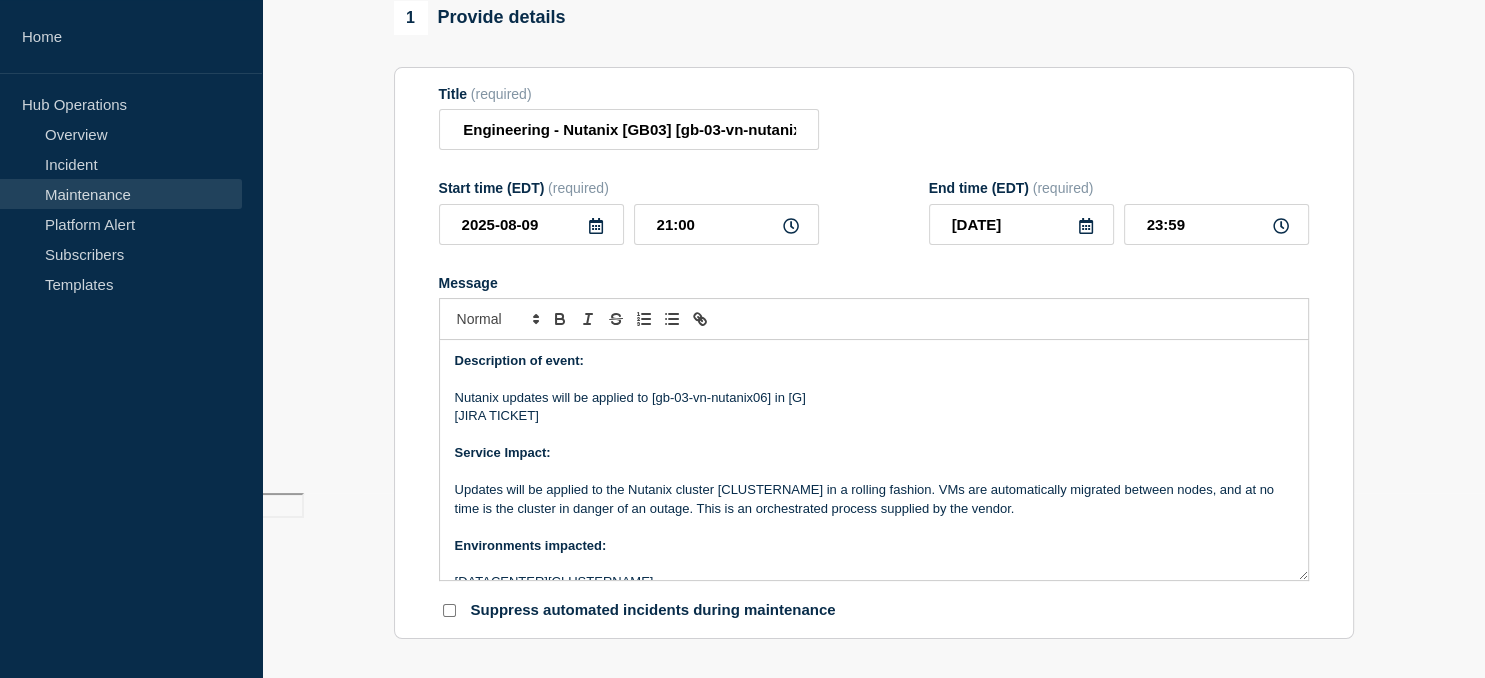 type 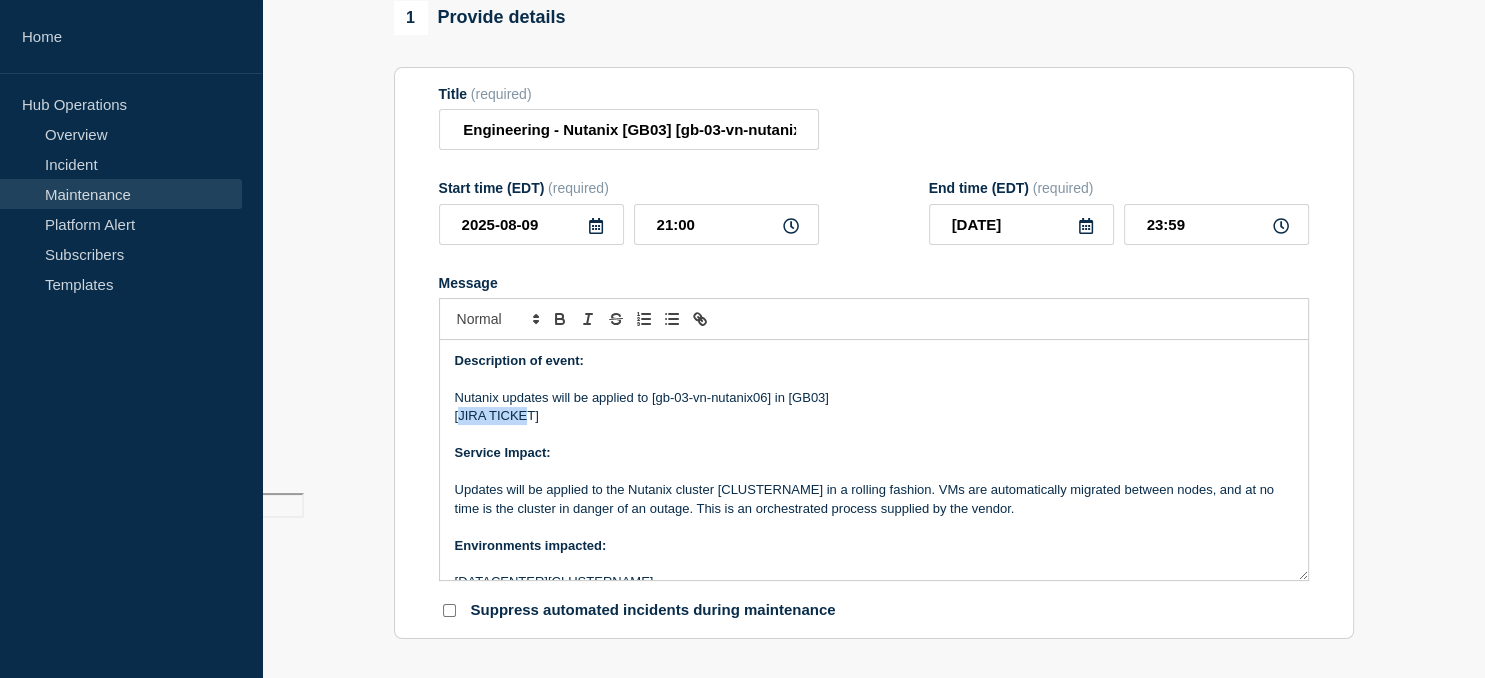 drag, startPoint x: 531, startPoint y: 422, endPoint x: 457, endPoint y: 416, distance: 74.24284 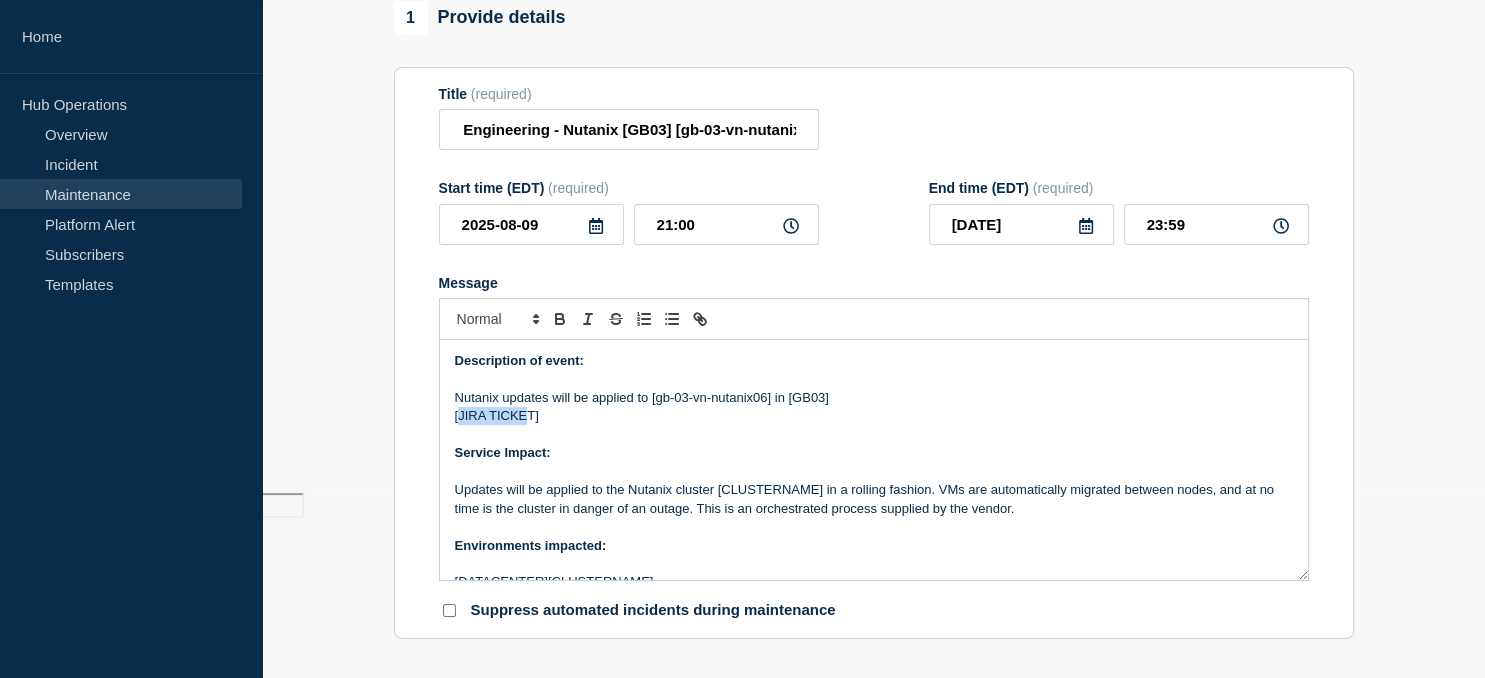 click on "[JIRA TICKET]" at bounding box center [874, 416] 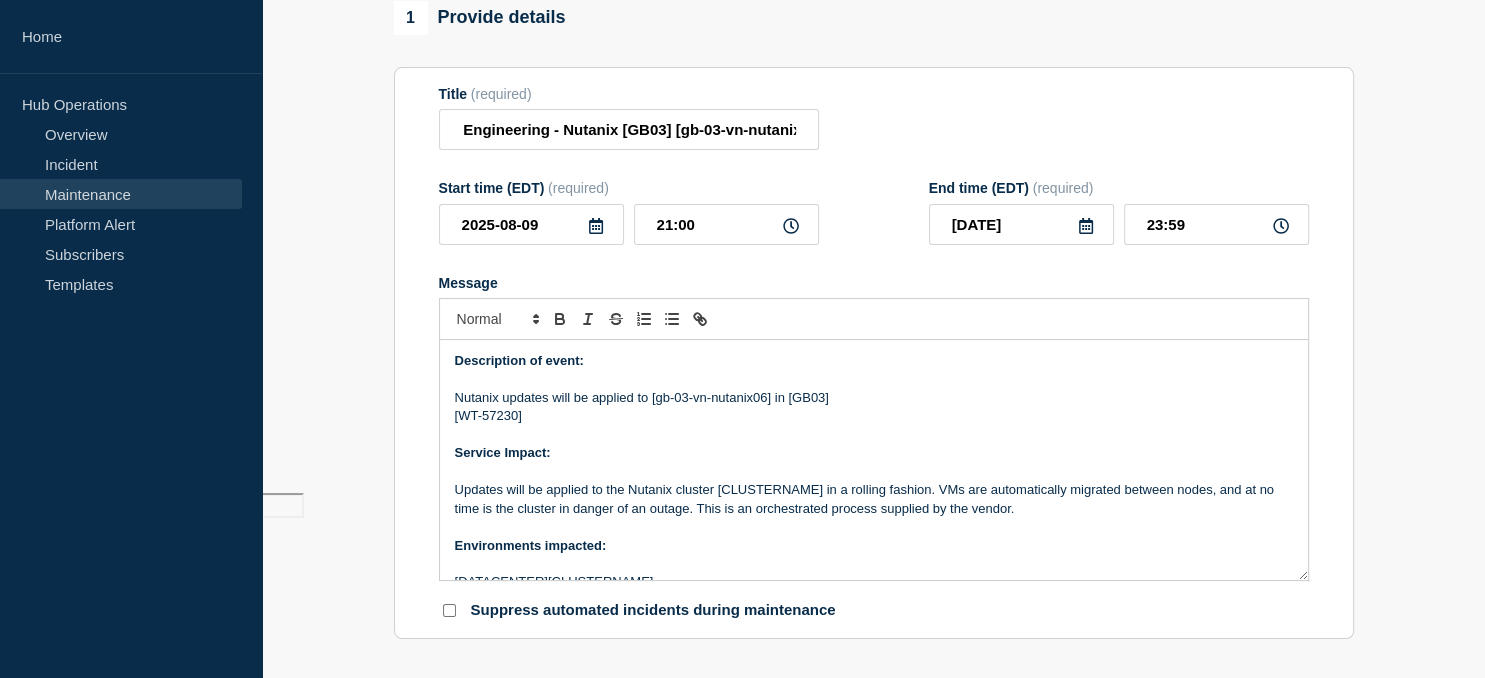 click on "Updates will be applied to the Nutanix cluster [CLUSTERNAME] in a rolling fashion. VMs are automatically migrated between nodes, and at no time is the cluster in danger of an outage. This is an orchestrated process supplied by the vendor." at bounding box center [874, 499] 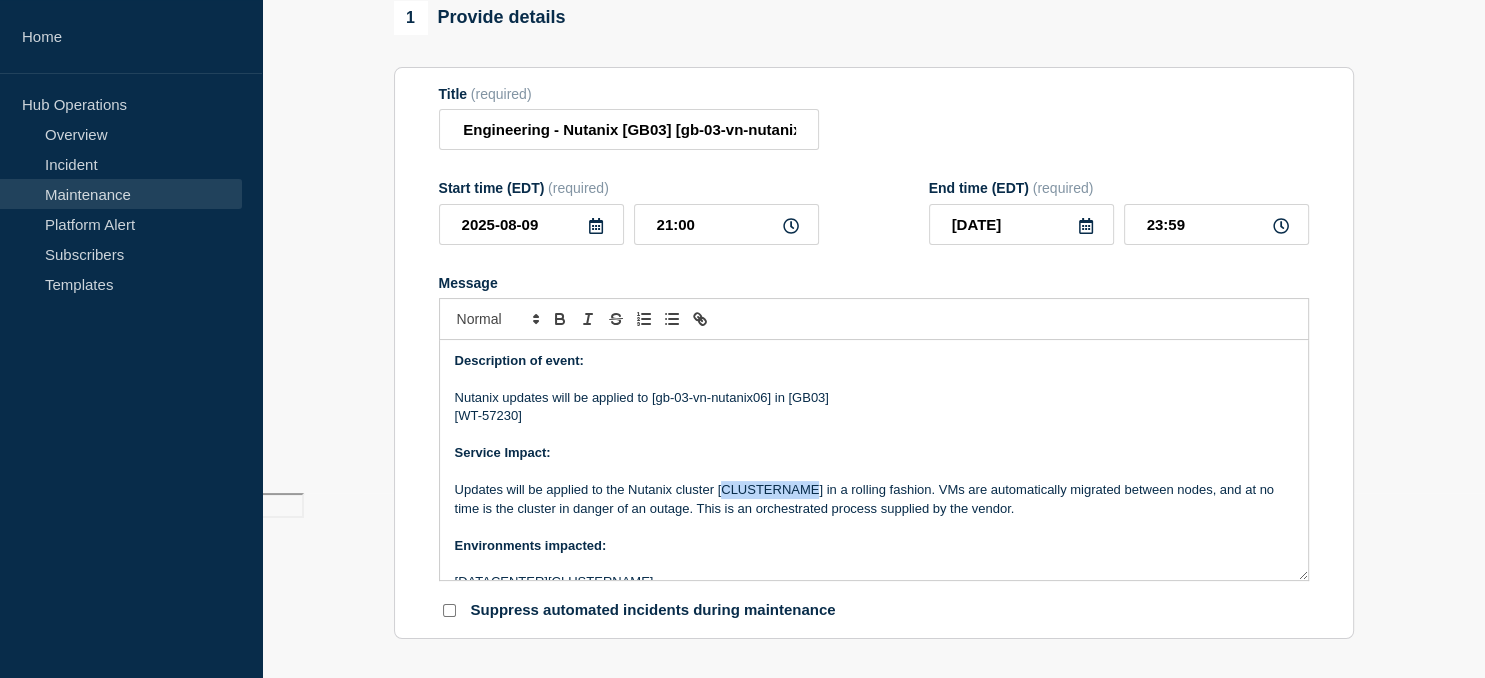 click on "Updates will be applied to the Nutanix cluster [CLUSTERNAME] in a rolling fashion. VMs are automatically migrated between nodes, and at no time is the cluster in danger of an outage. This is an orchestrated process supplied by the vendor." at bounding box center [874, 499] 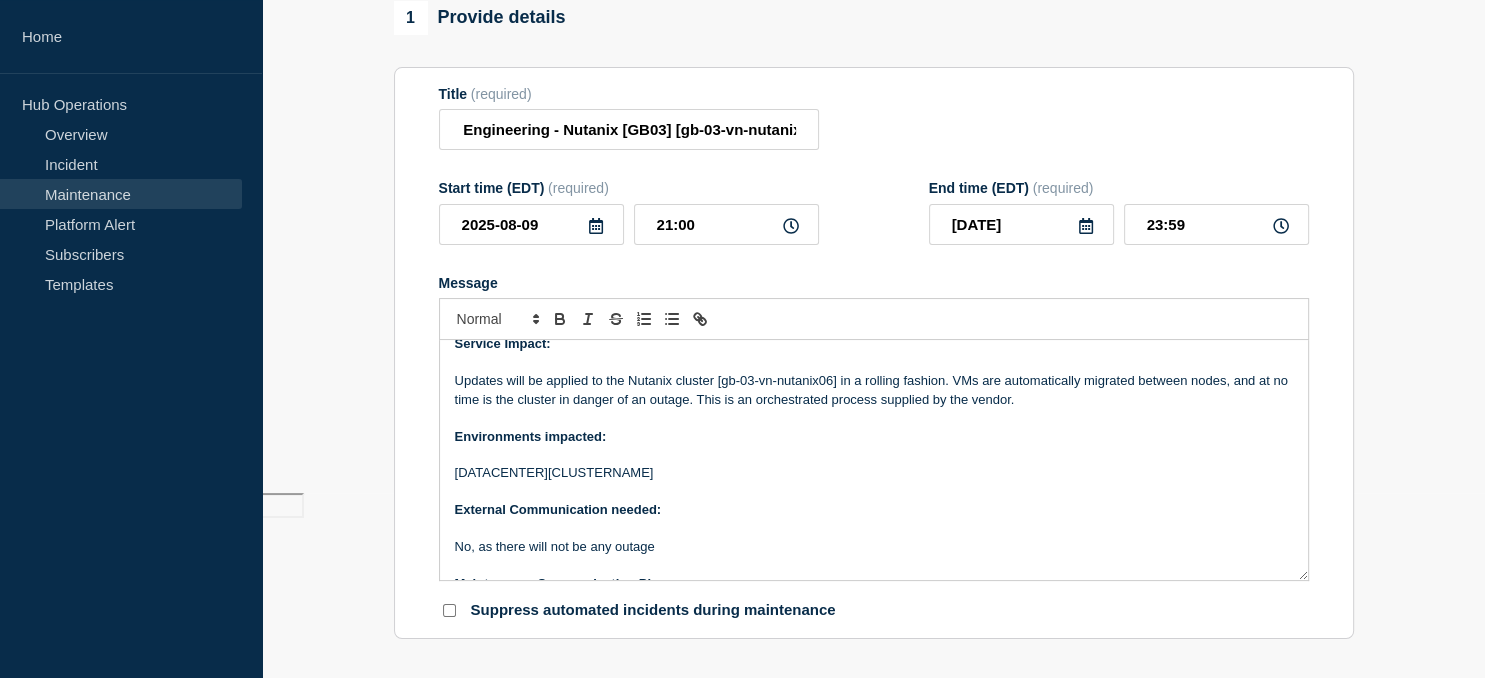 scroll, scrollTop: 112, scrollLeft: 0, axis: vertical 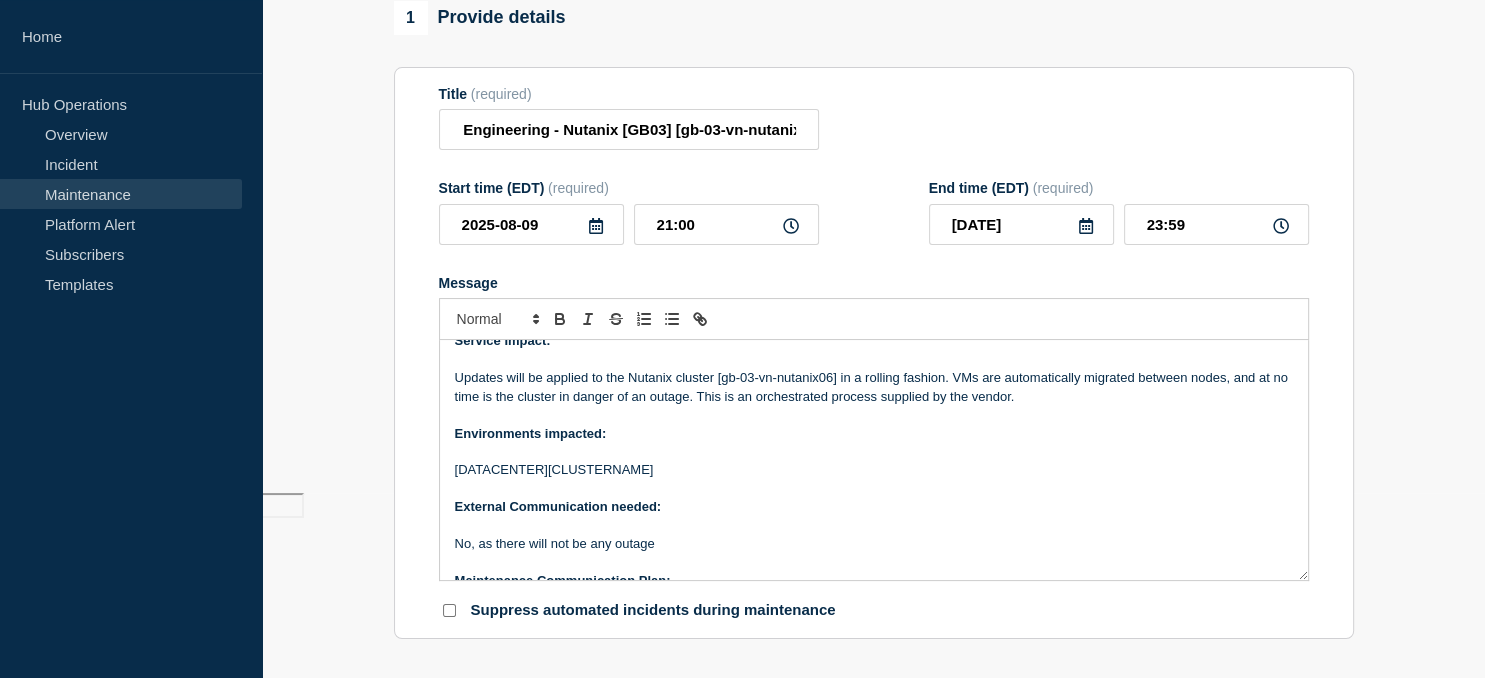 click on "[DATACENTER][CLUSTERNAME]" at bounding box center (874, 470) 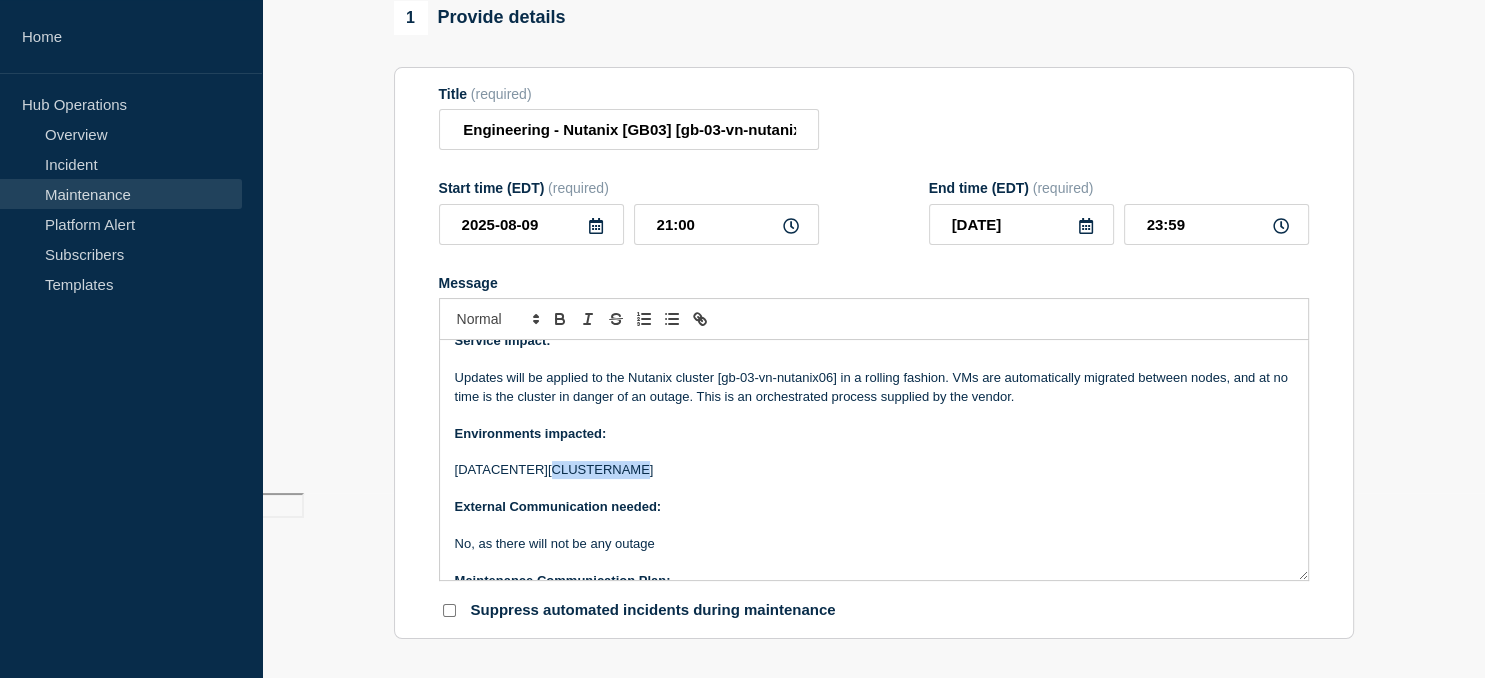 click on "[DATACENTER][CLUSTERNAME]" at bounding box center (874, 470) 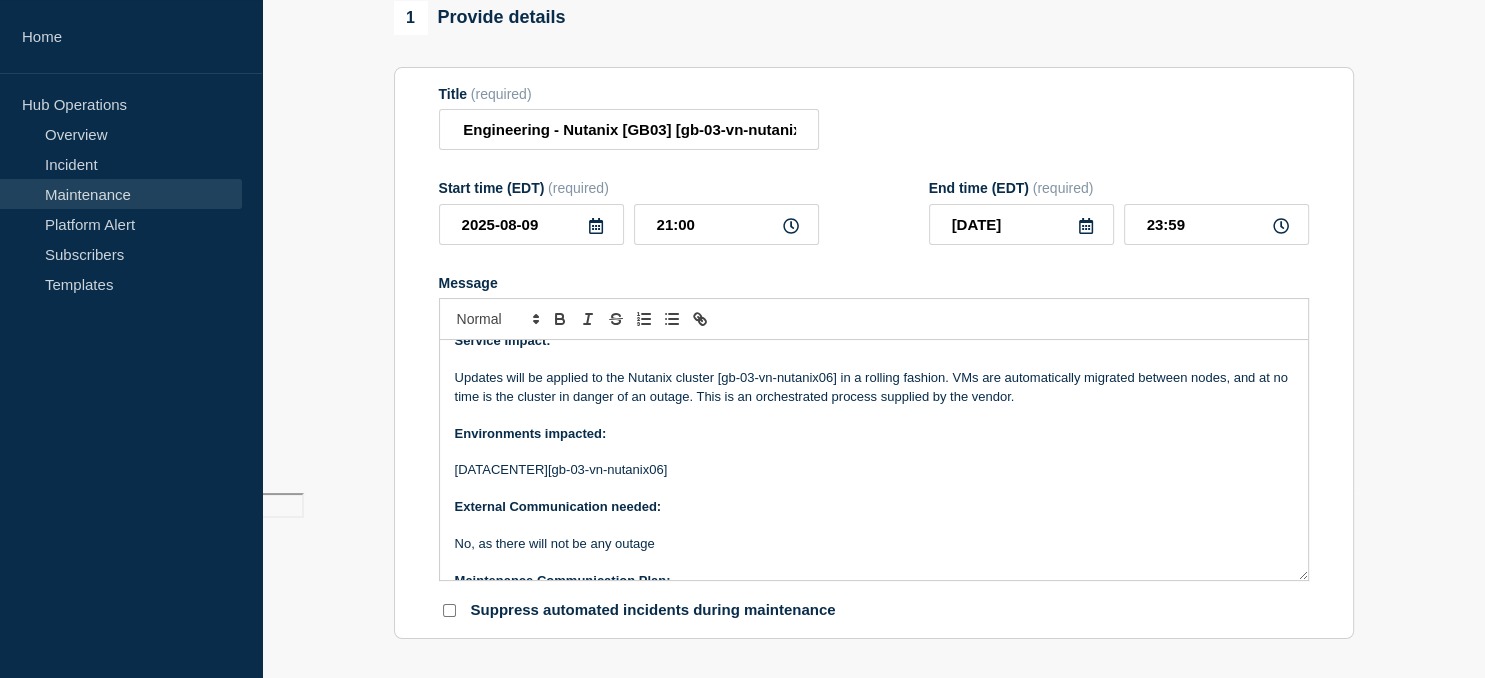 click on "[DATACENTER][gb-03-vn-nutanix06]" at bounding box center (874, 470) 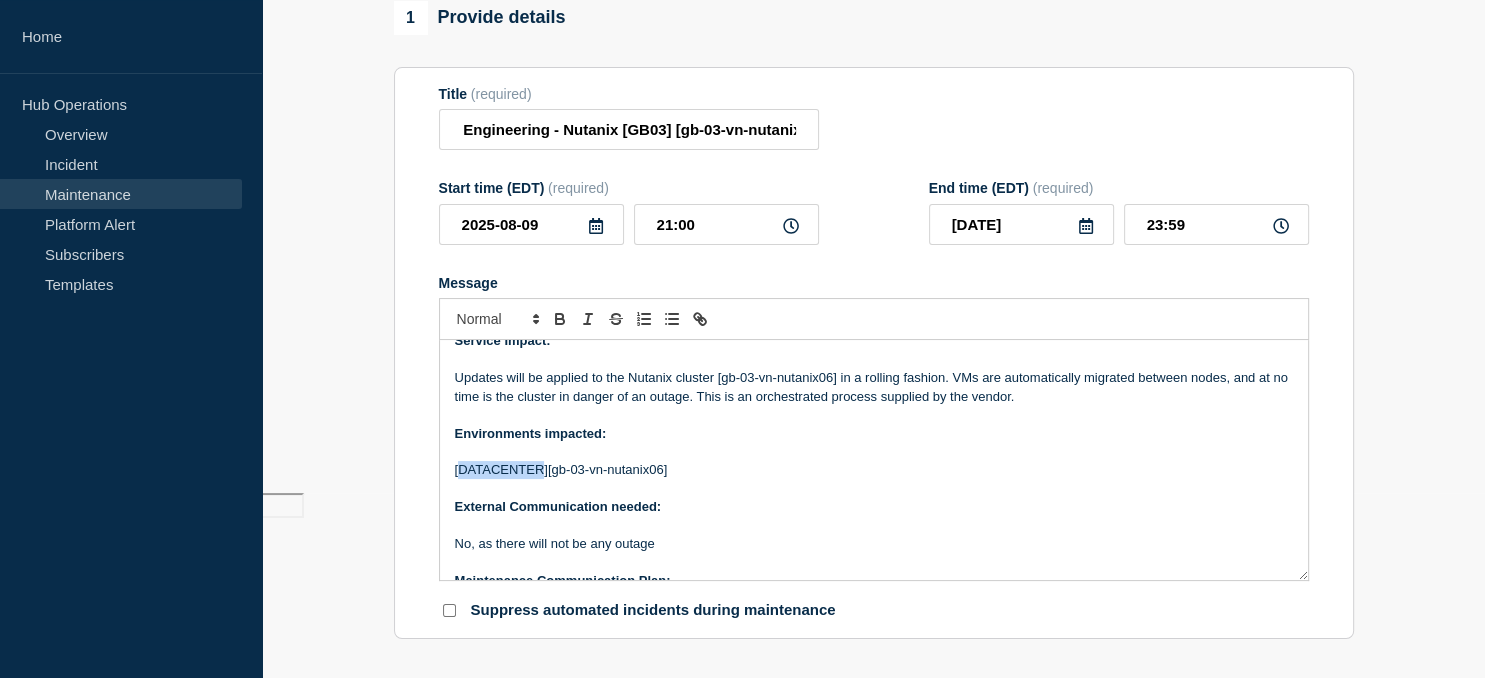 click on "[DATACENTER][gb-03-vn-nutanix06]" at bounding box center [874, 470] 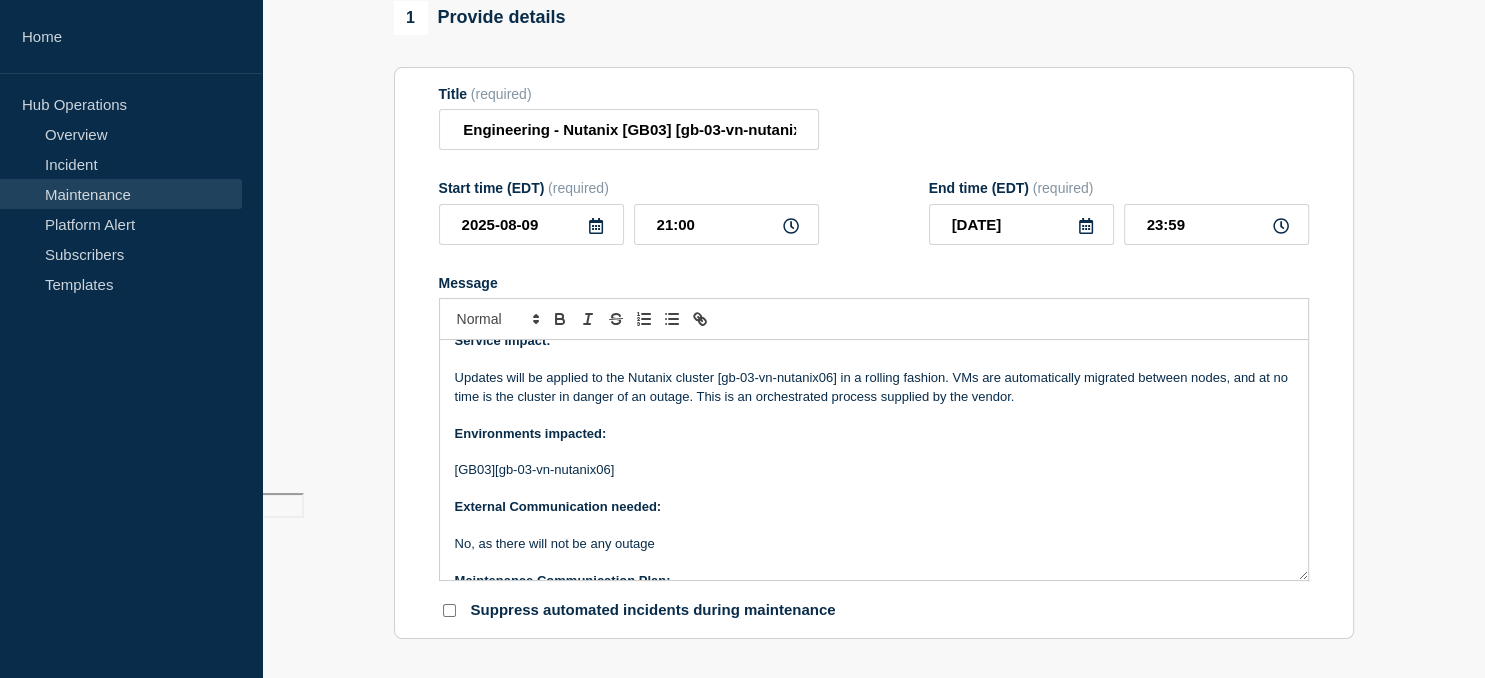 scroll, scrollTop: 227, scrollLeft: 0, axis: vertical 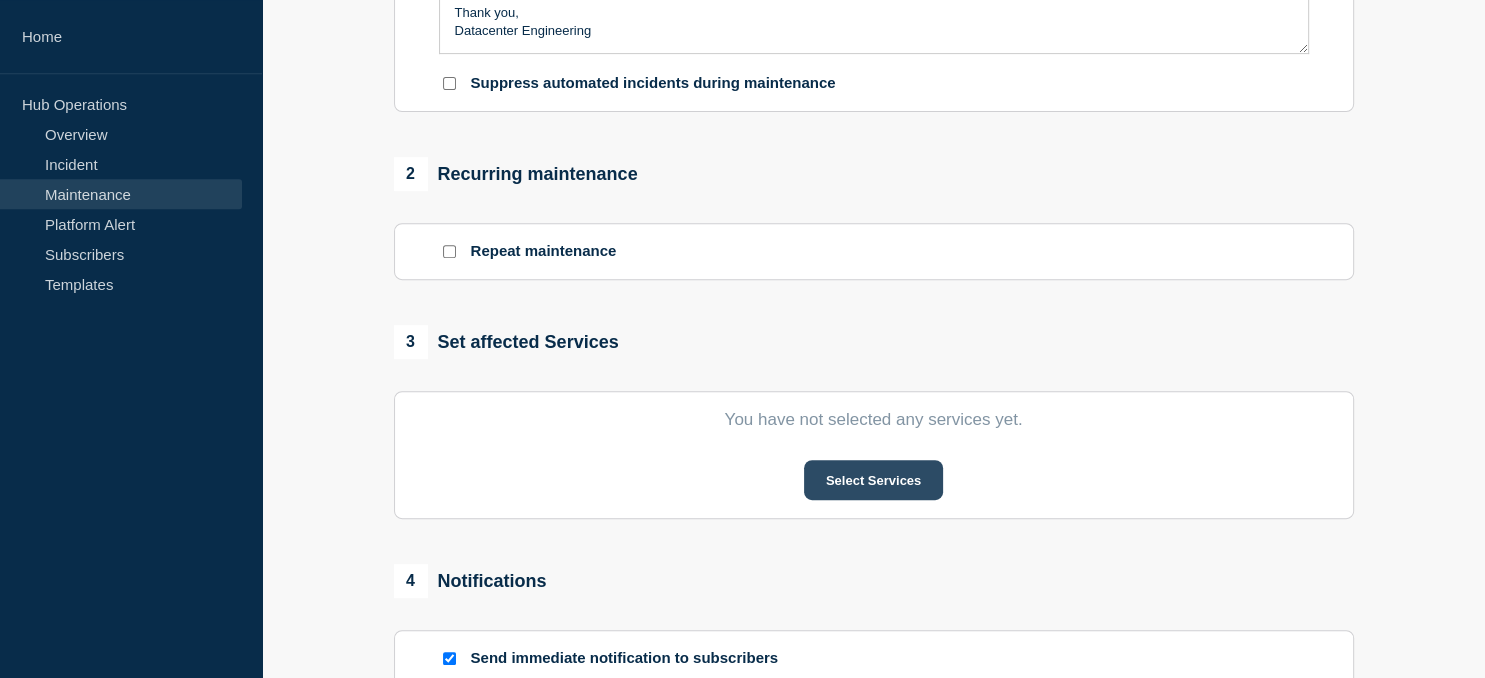click on "Select Services" at bounding box center (873, 480) 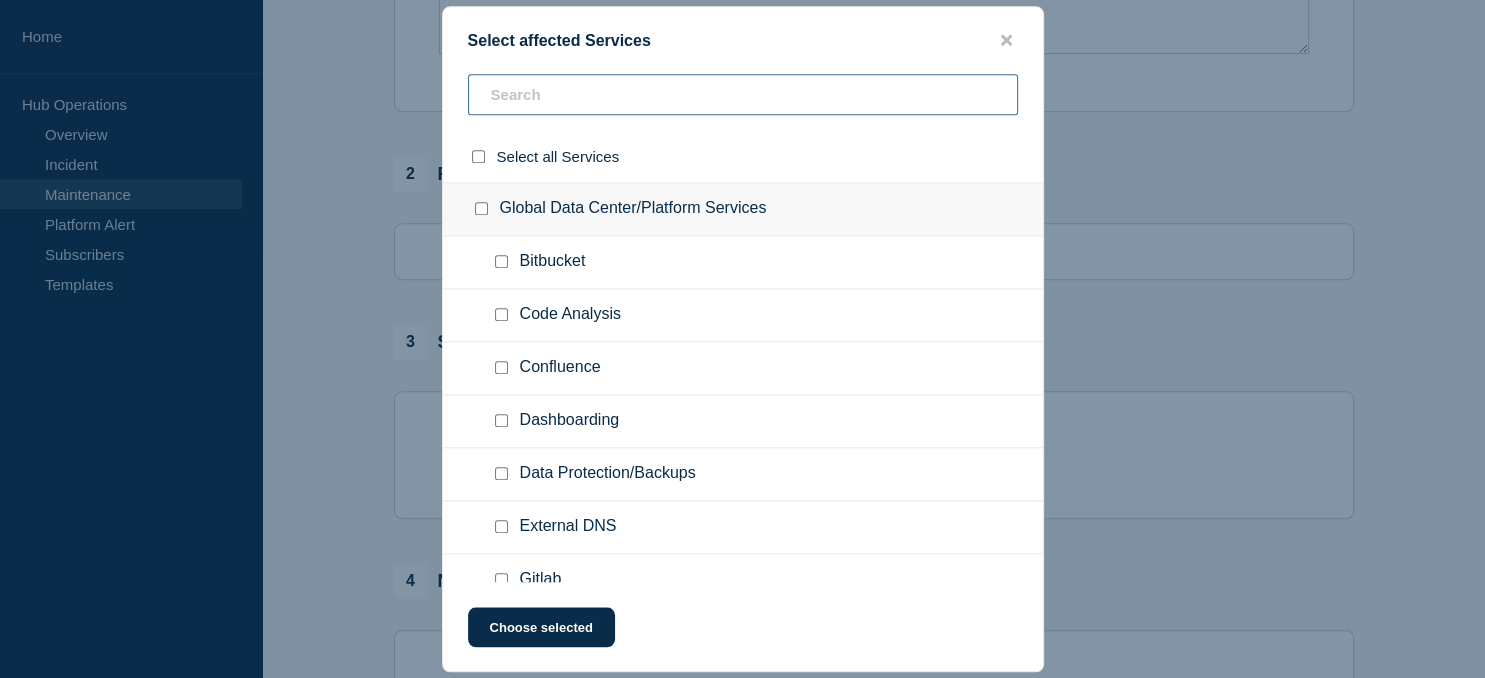 click at bounding box center (743, 94) 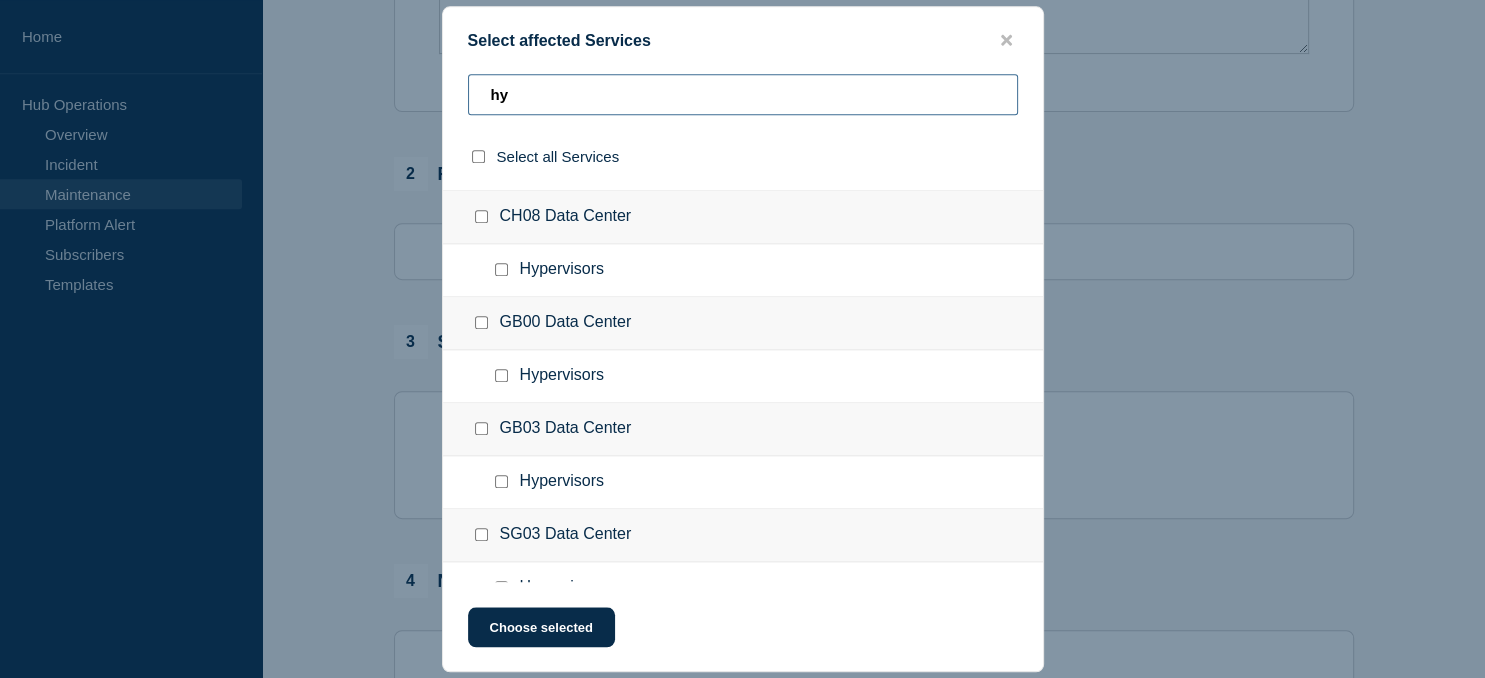 scroll, scrollTop: 206, scrollLeft: 0, axis: vertical 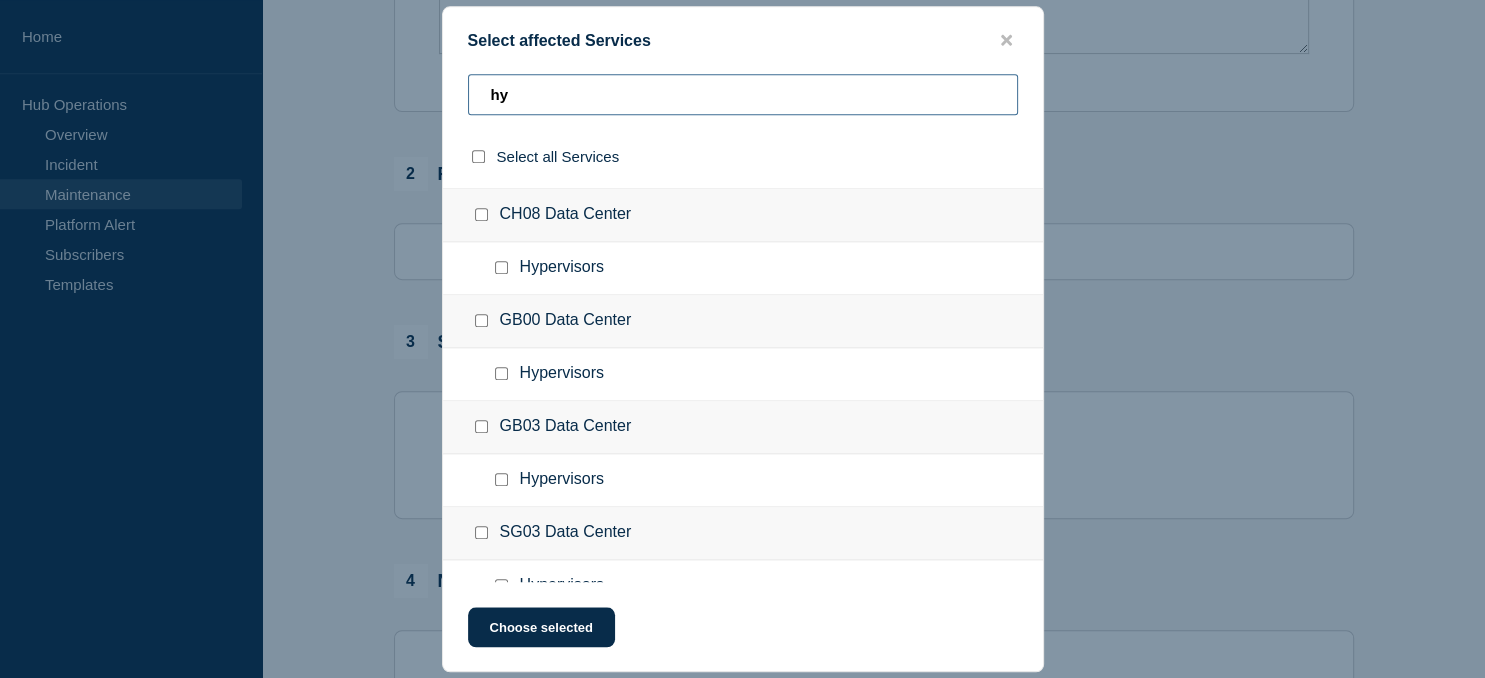 type on "hy" 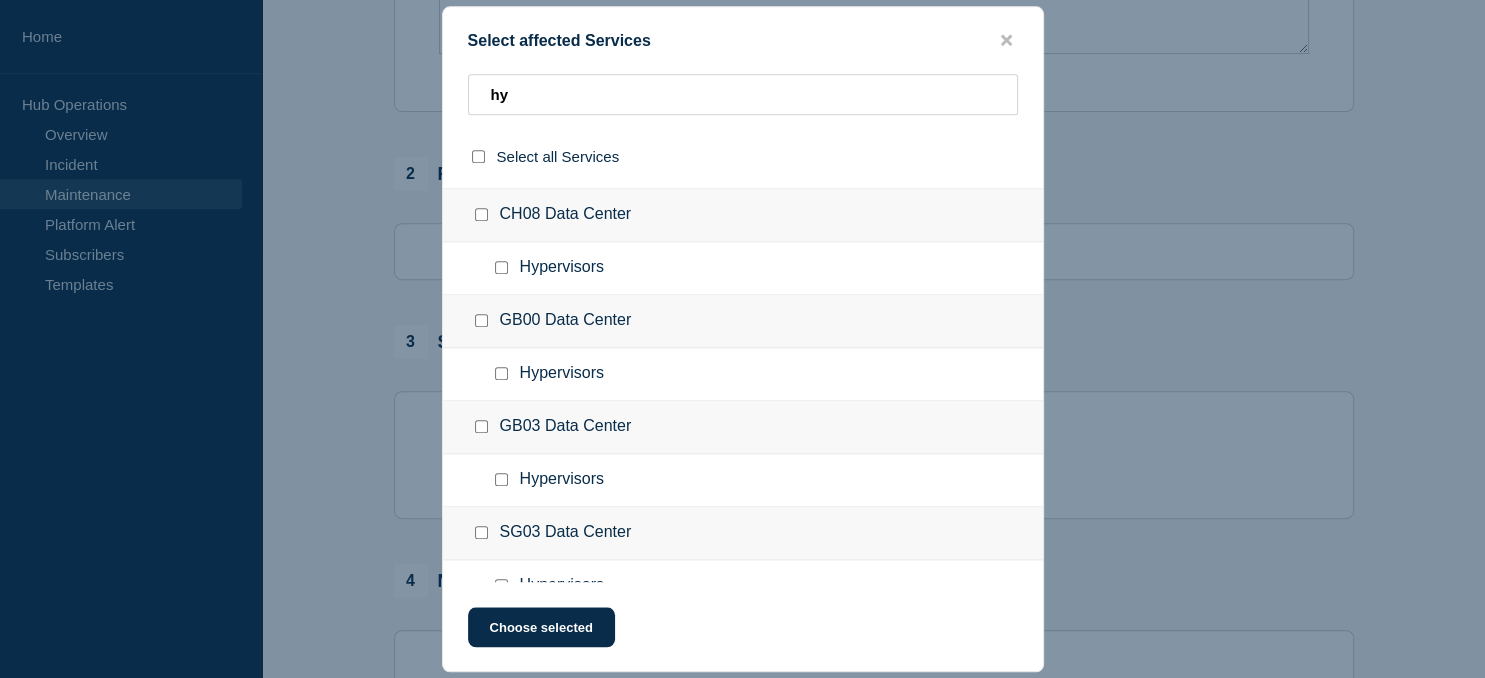 click at bounding box center (501, 479) 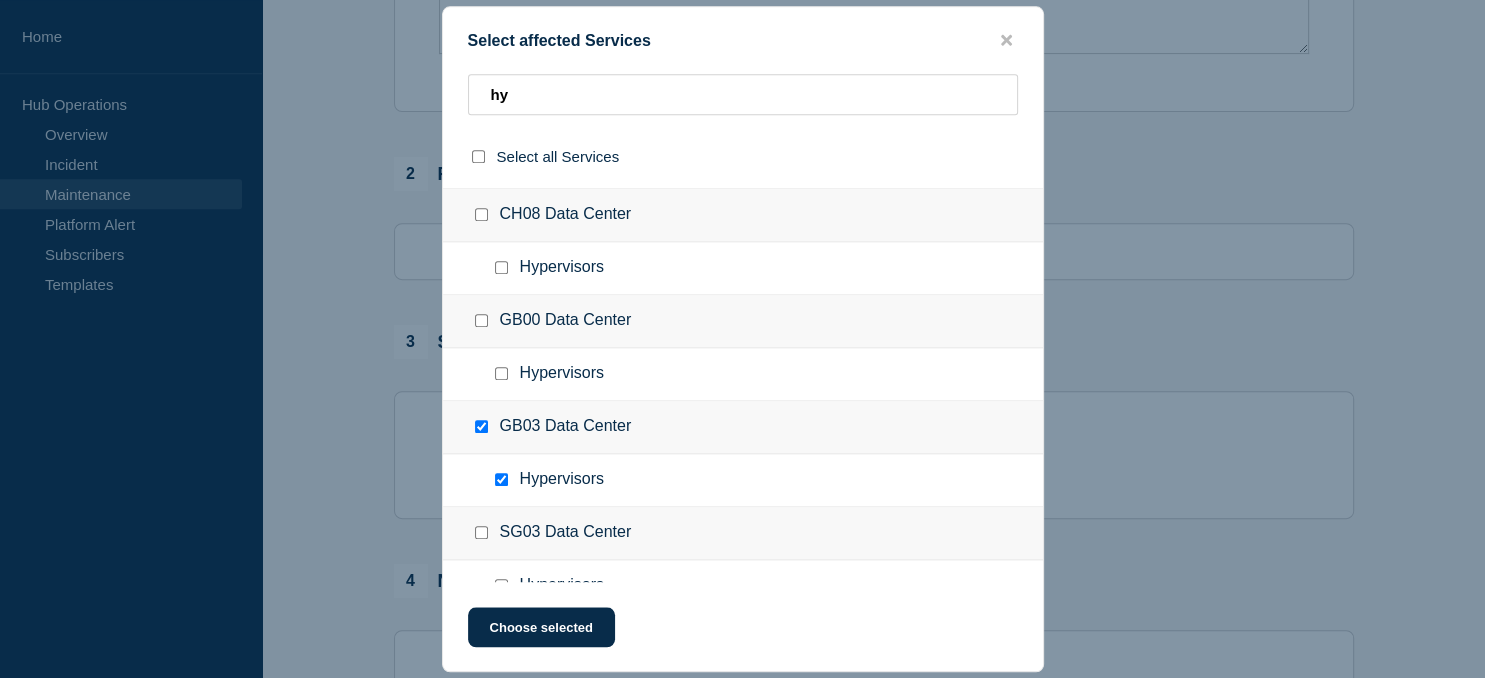 checkbox on "true" 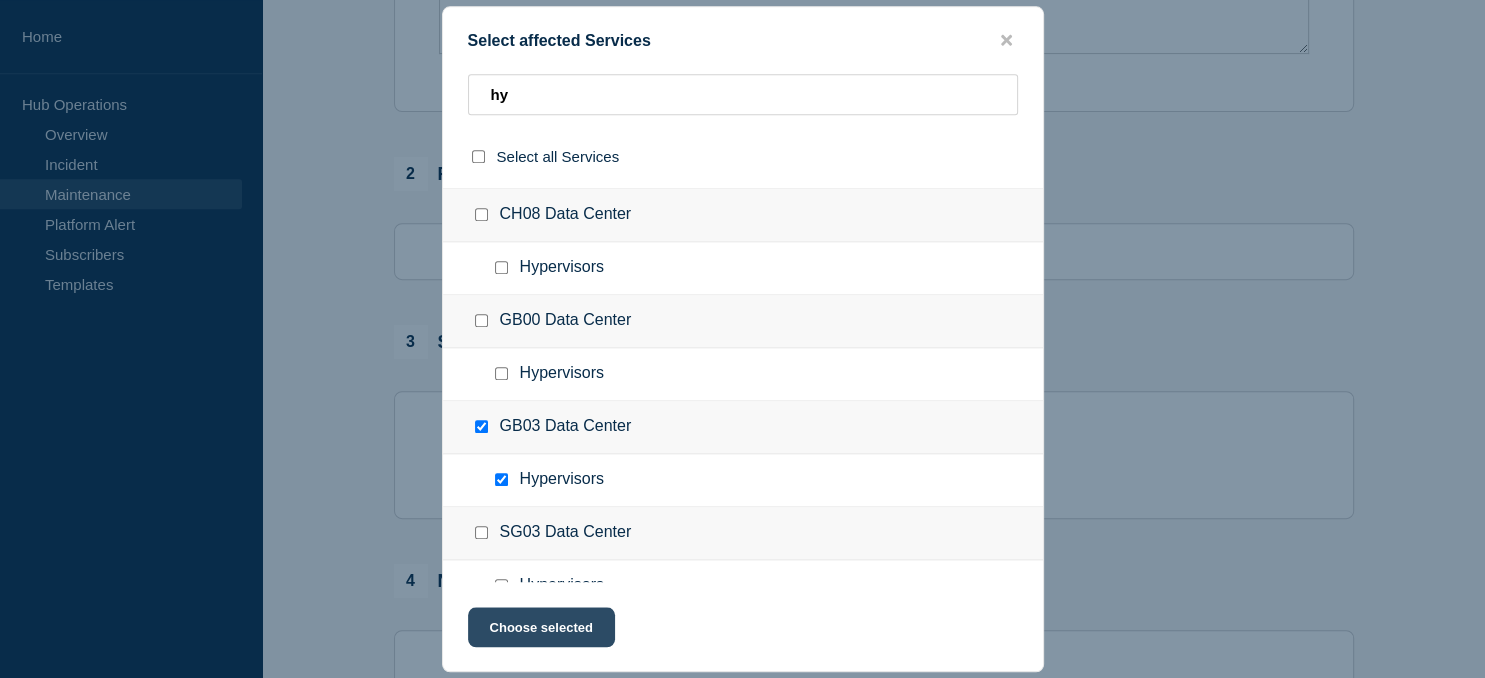 click on "Choose selected" 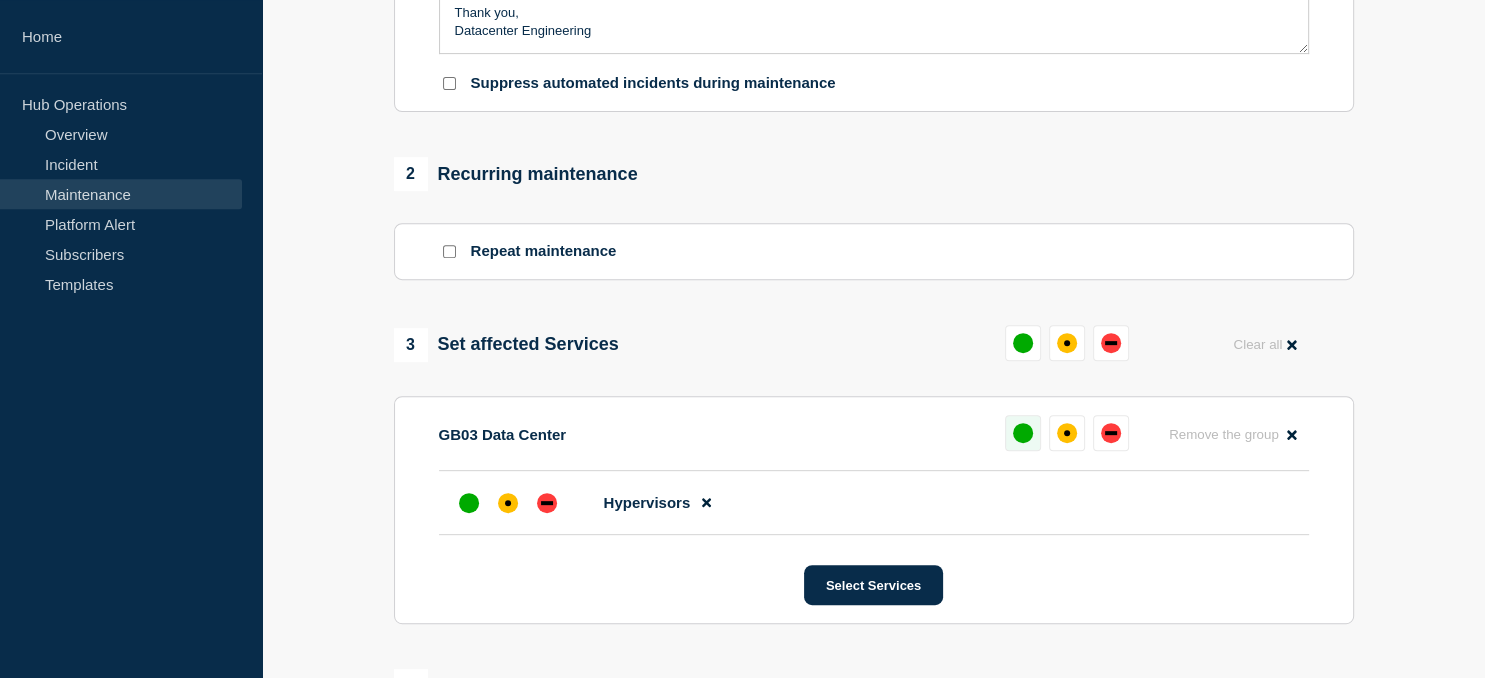 click at bounding box center (1023, 433) 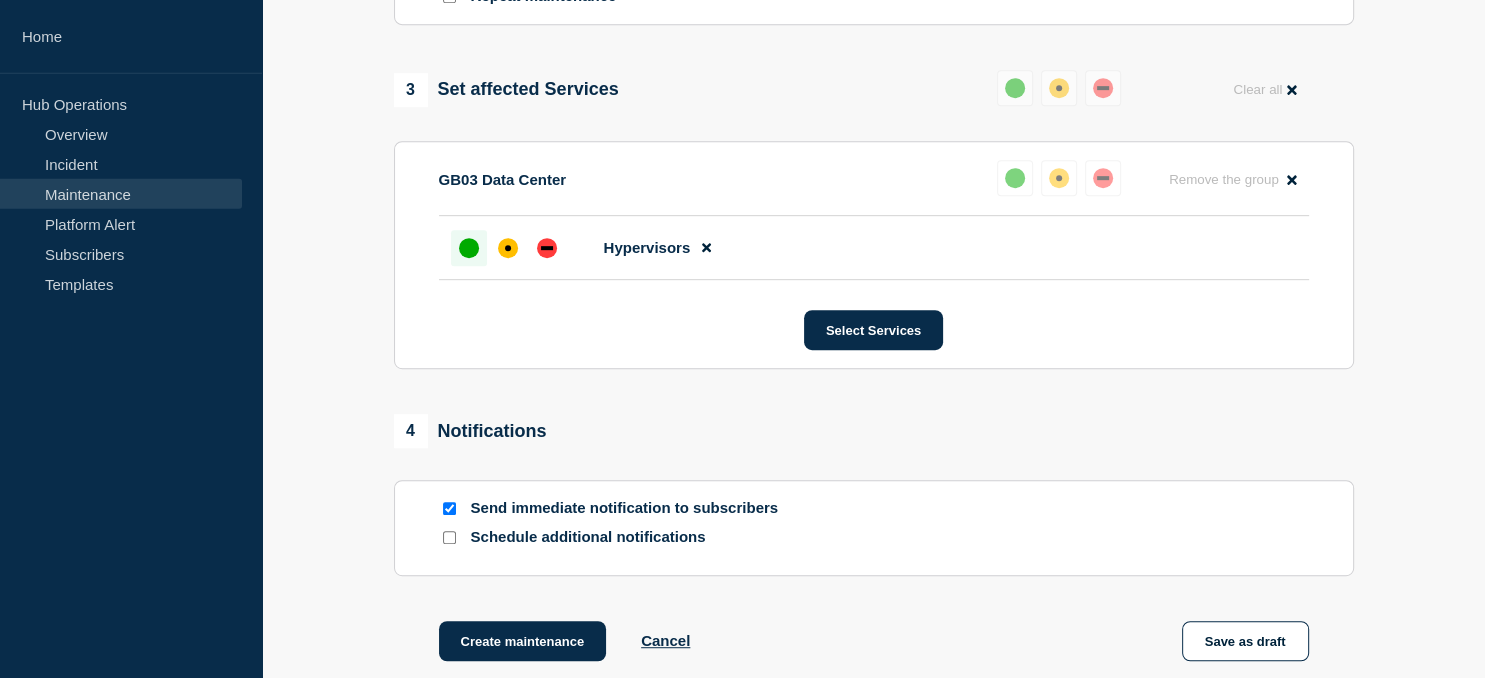 scroll, scrollTop: 1009, scrollLeft: 0, axis: vertical 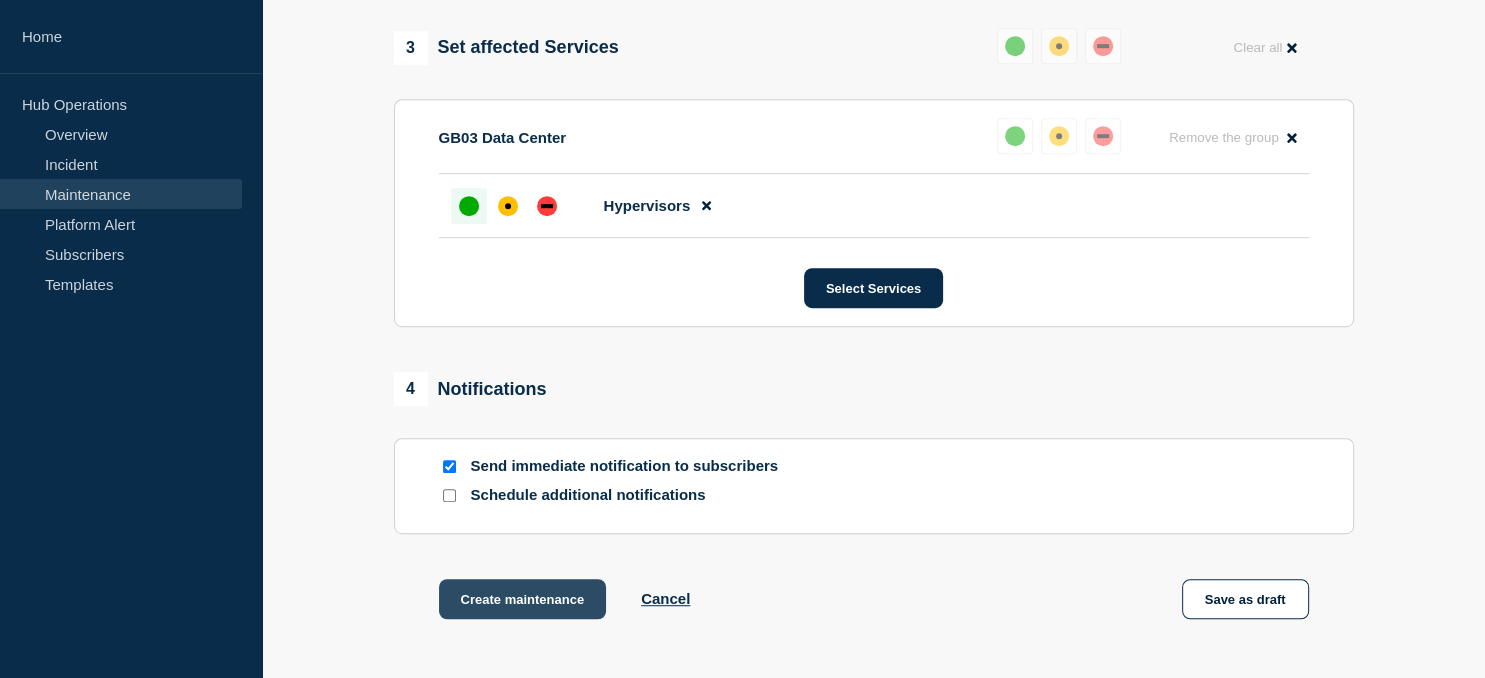 click on "Create maintenance" at bounding box center [523, 599] 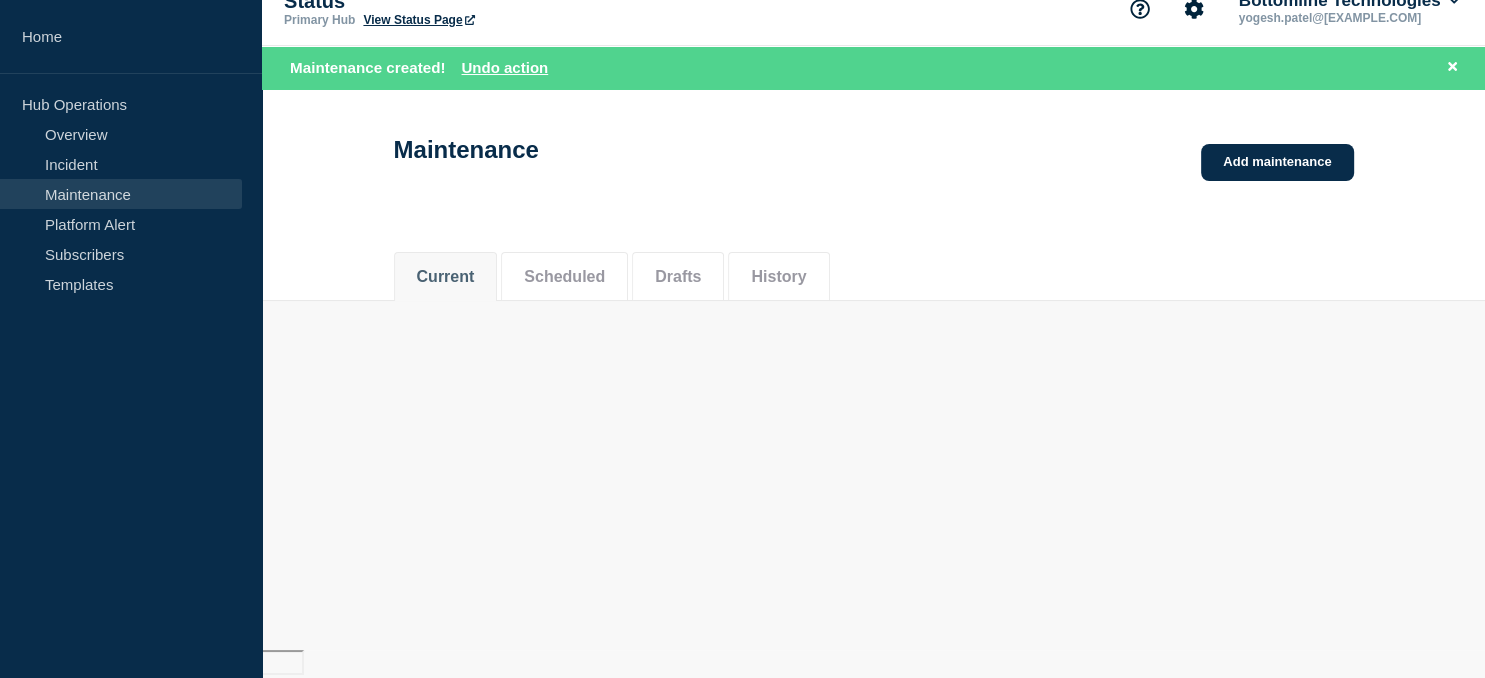 scroll, scrollTop: 0, scrollLeft: 0, axis: both 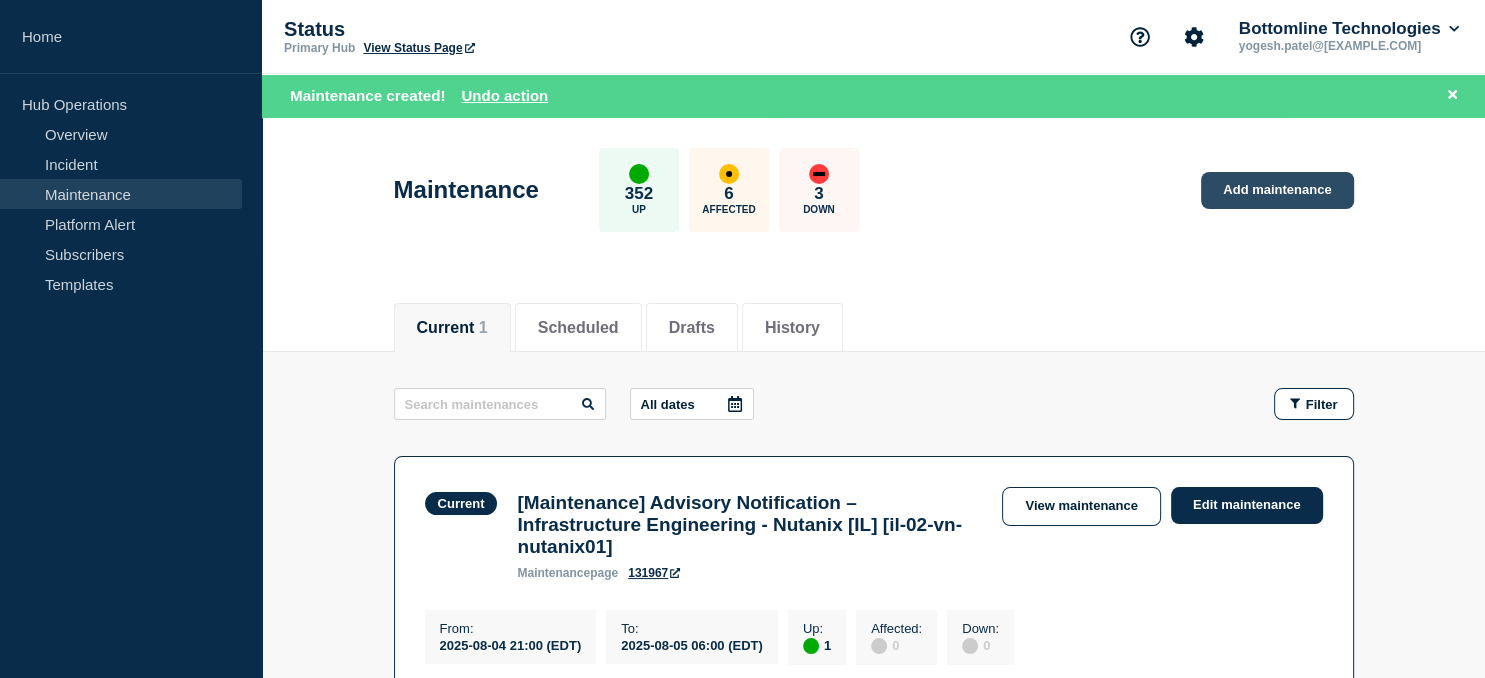 click on "Add maintenance" 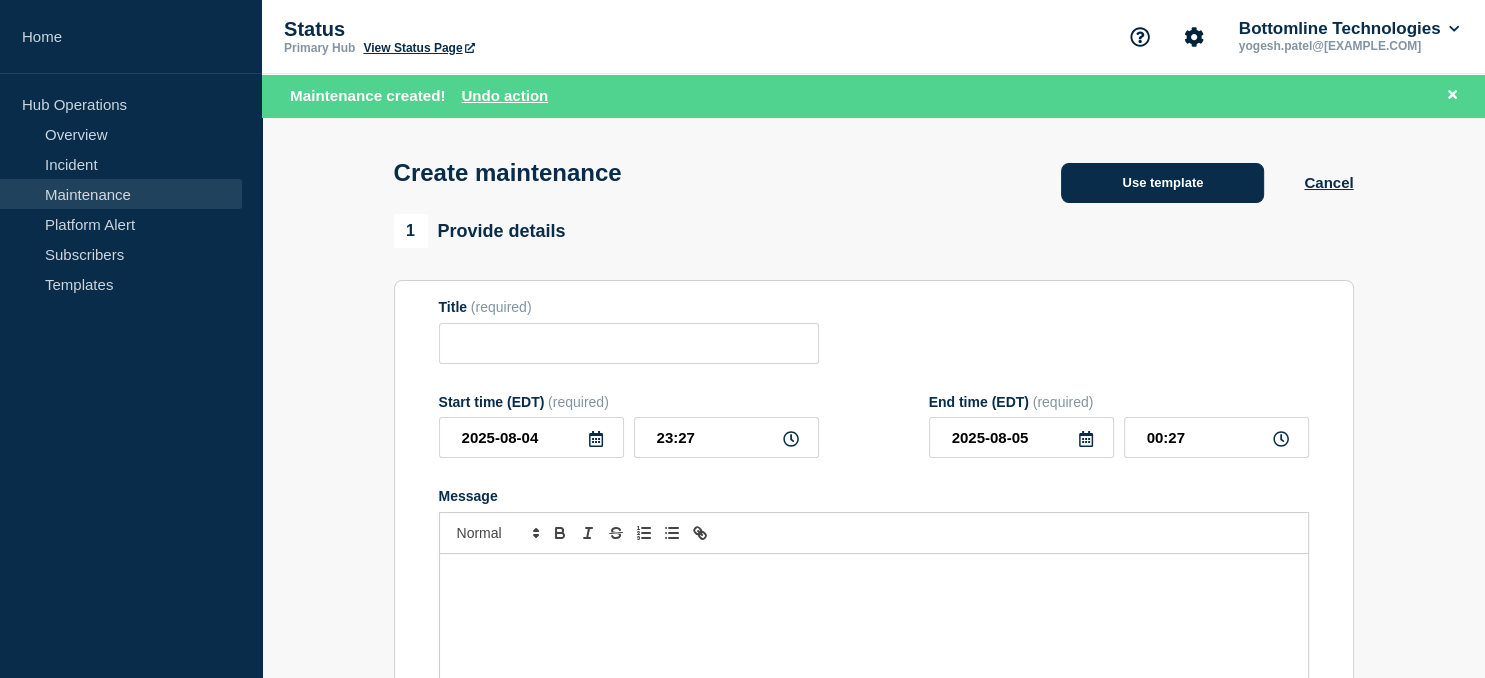 click on "Use template" at bounding box center [1162, 183] 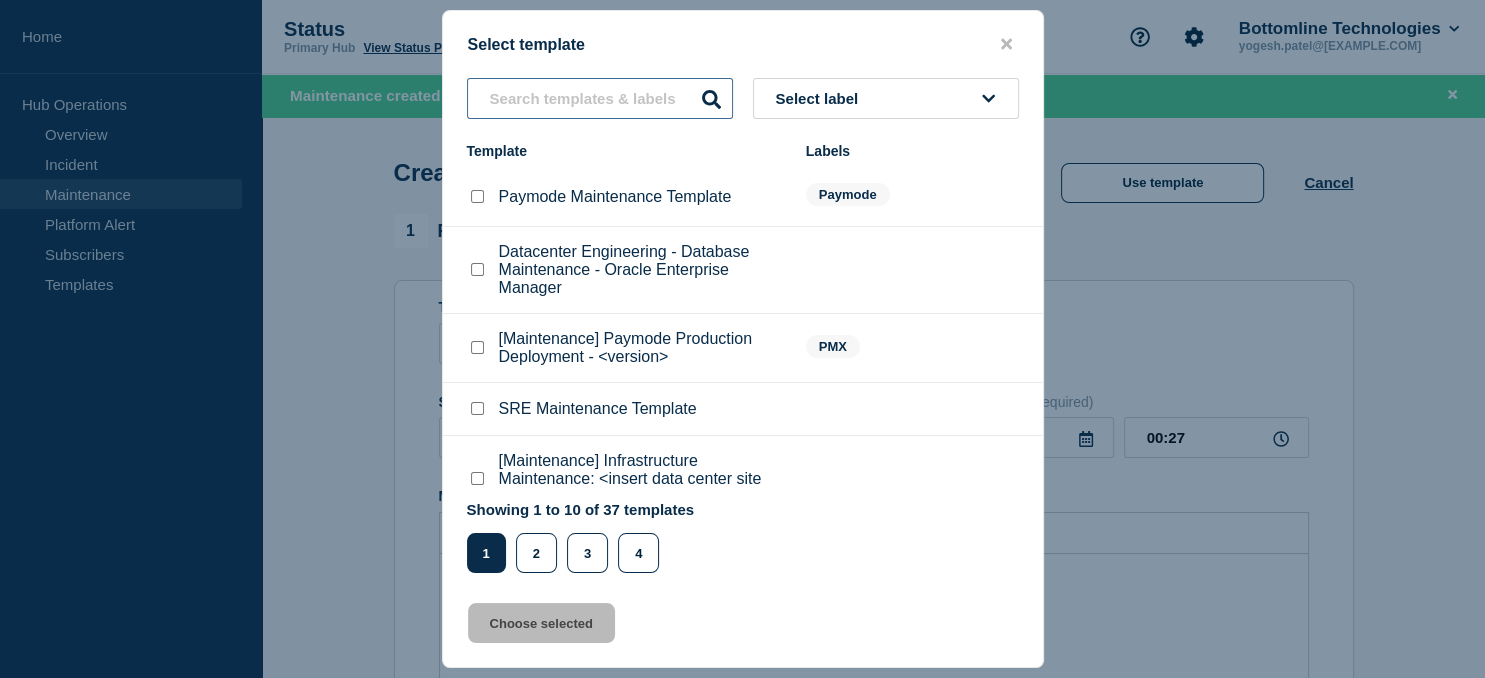 click at bounding box center [600, 98] 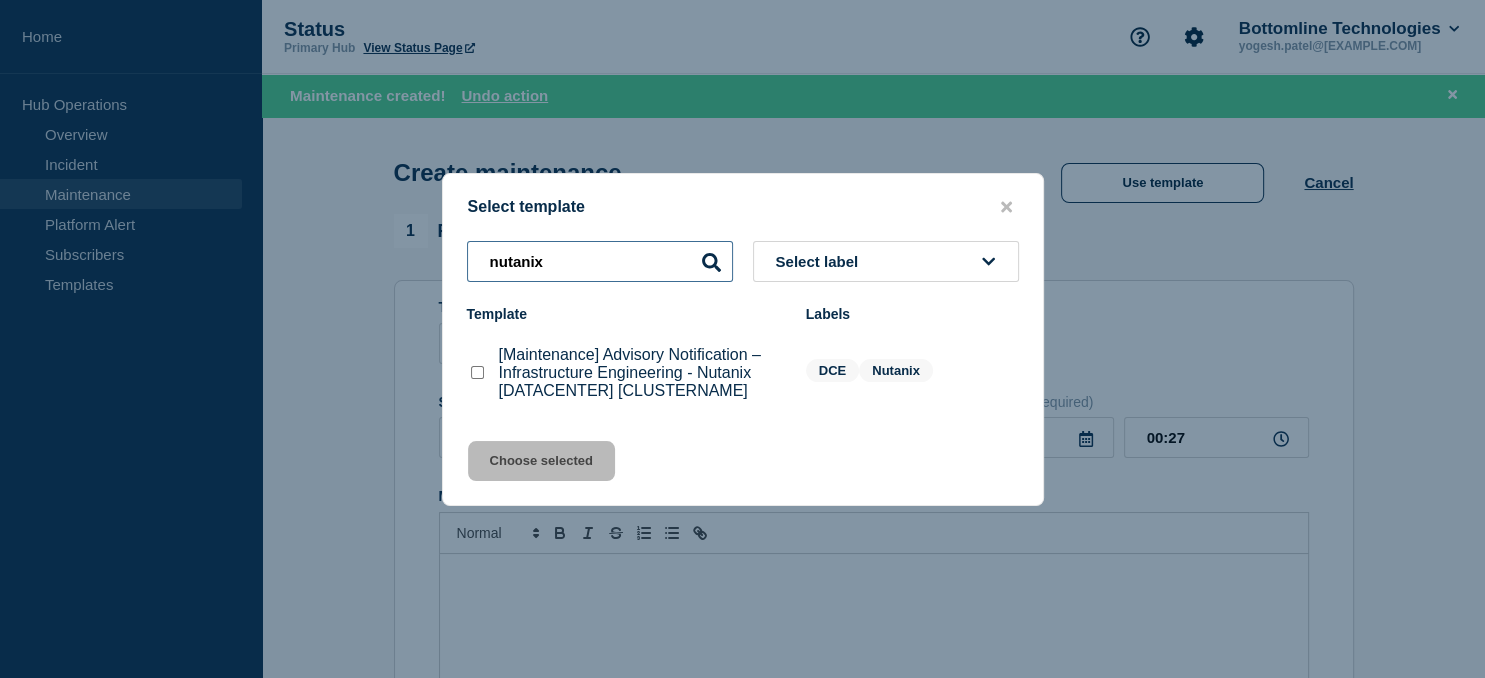 type on "nutanix" 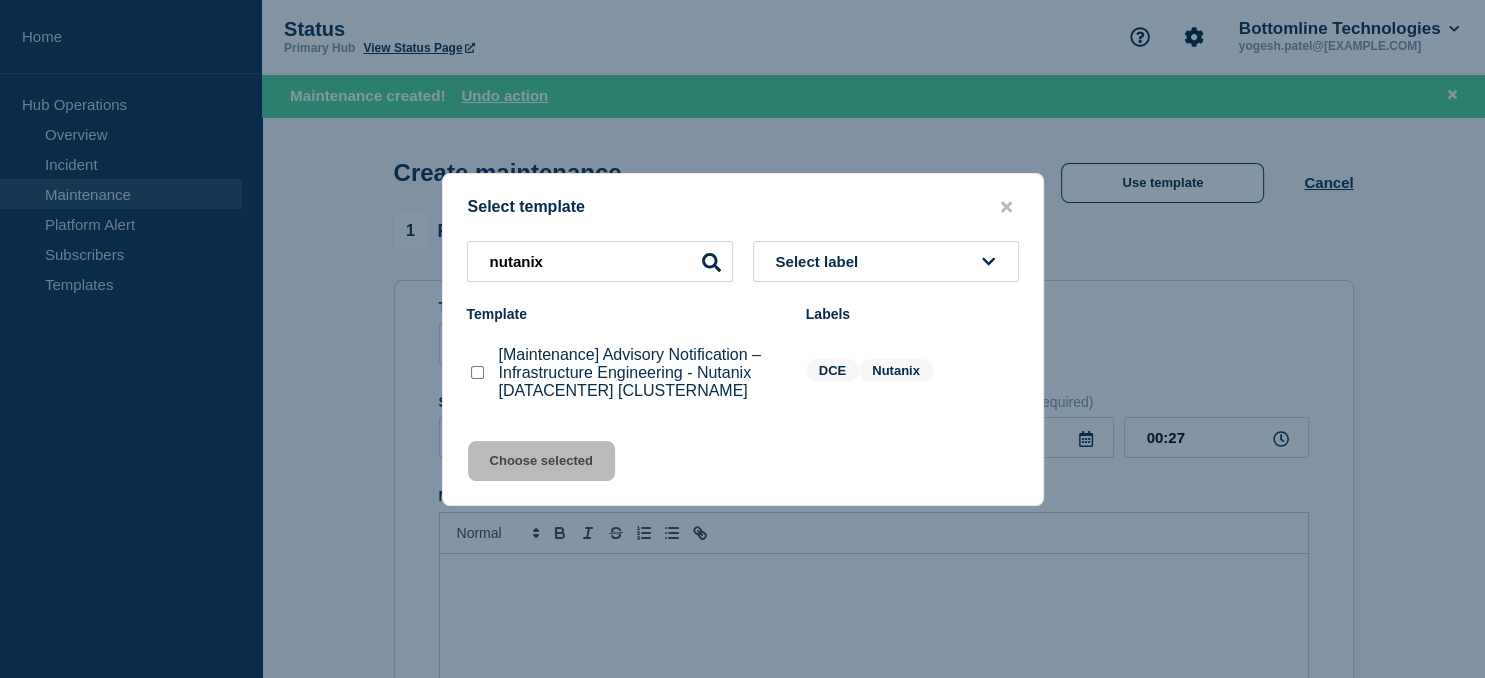 click at bounding box center [477, 372] 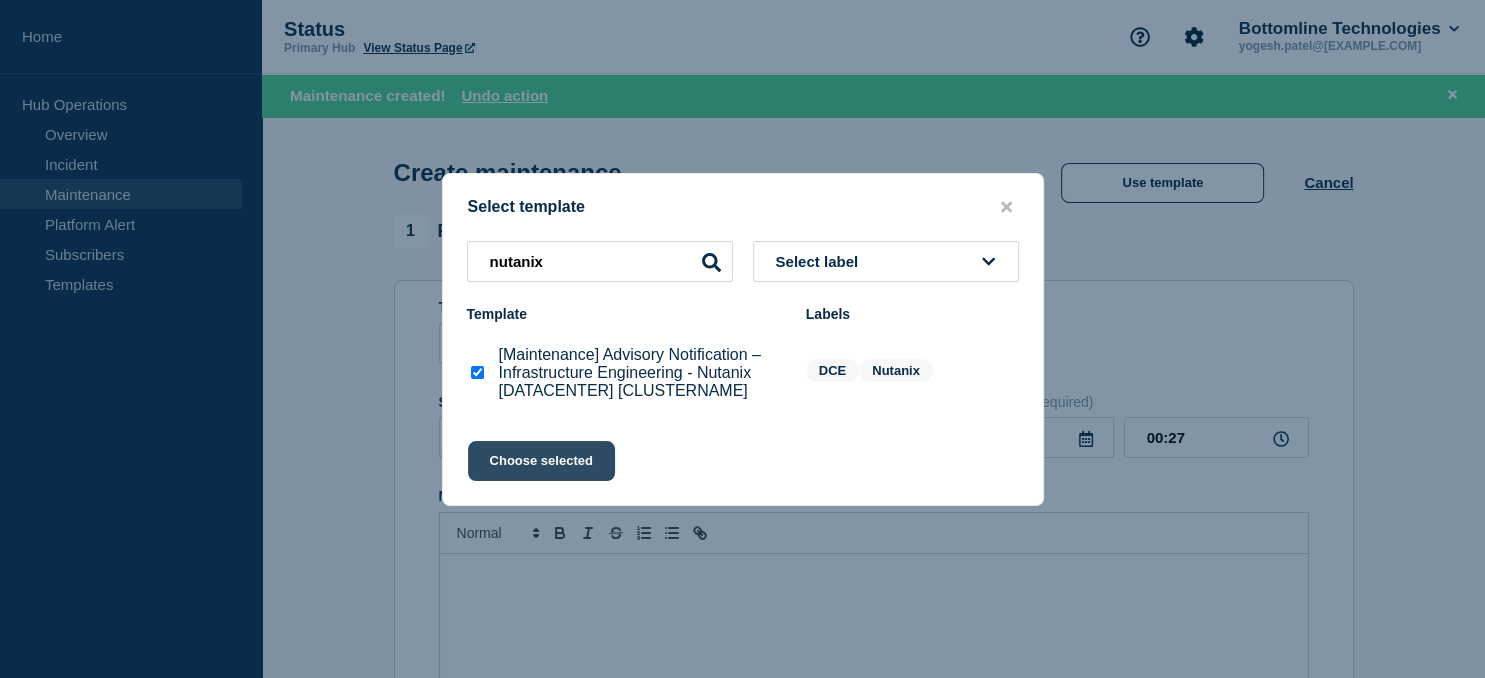 click on "Choose selected" 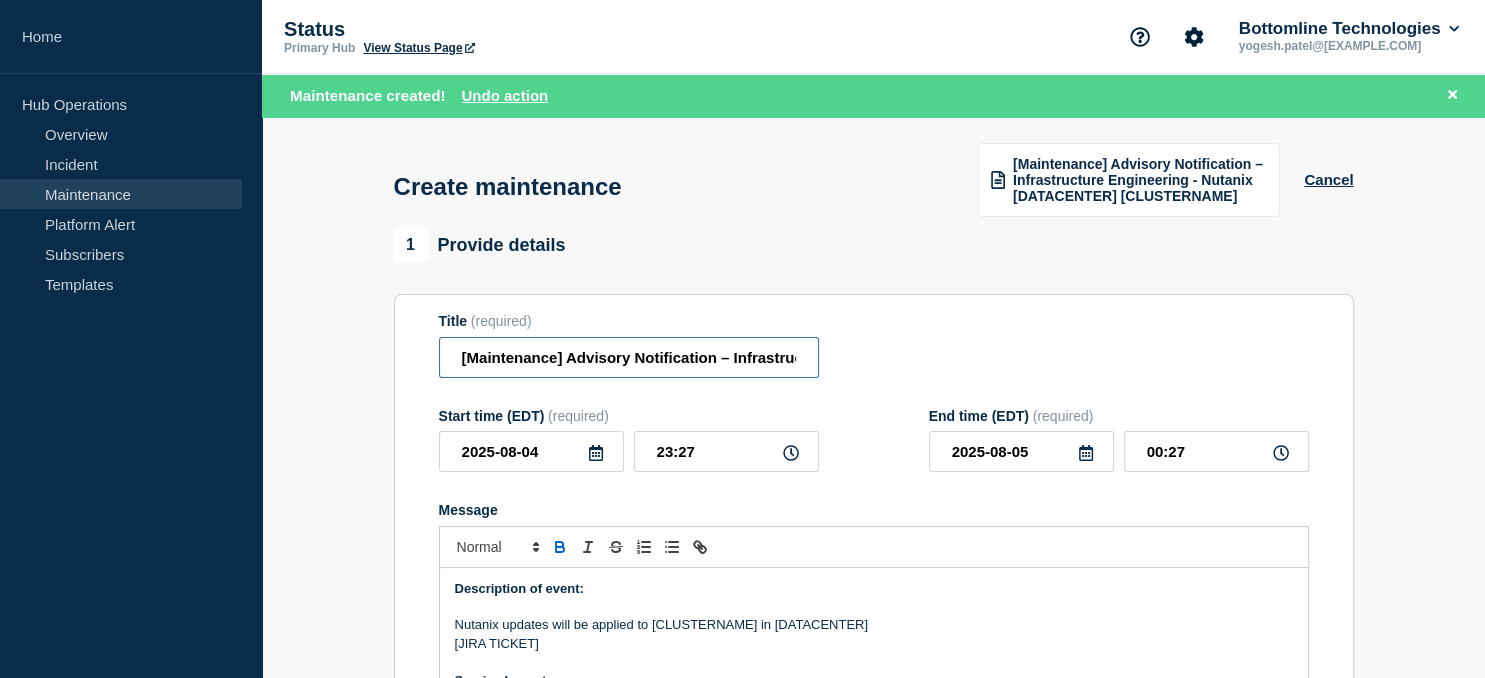 click on "[Maintenance] Advisory Notification – Infrastructure Engineering - Nutanix [DATACENTER] [CLUSTERNAME]" at bounding box center [629, 357] 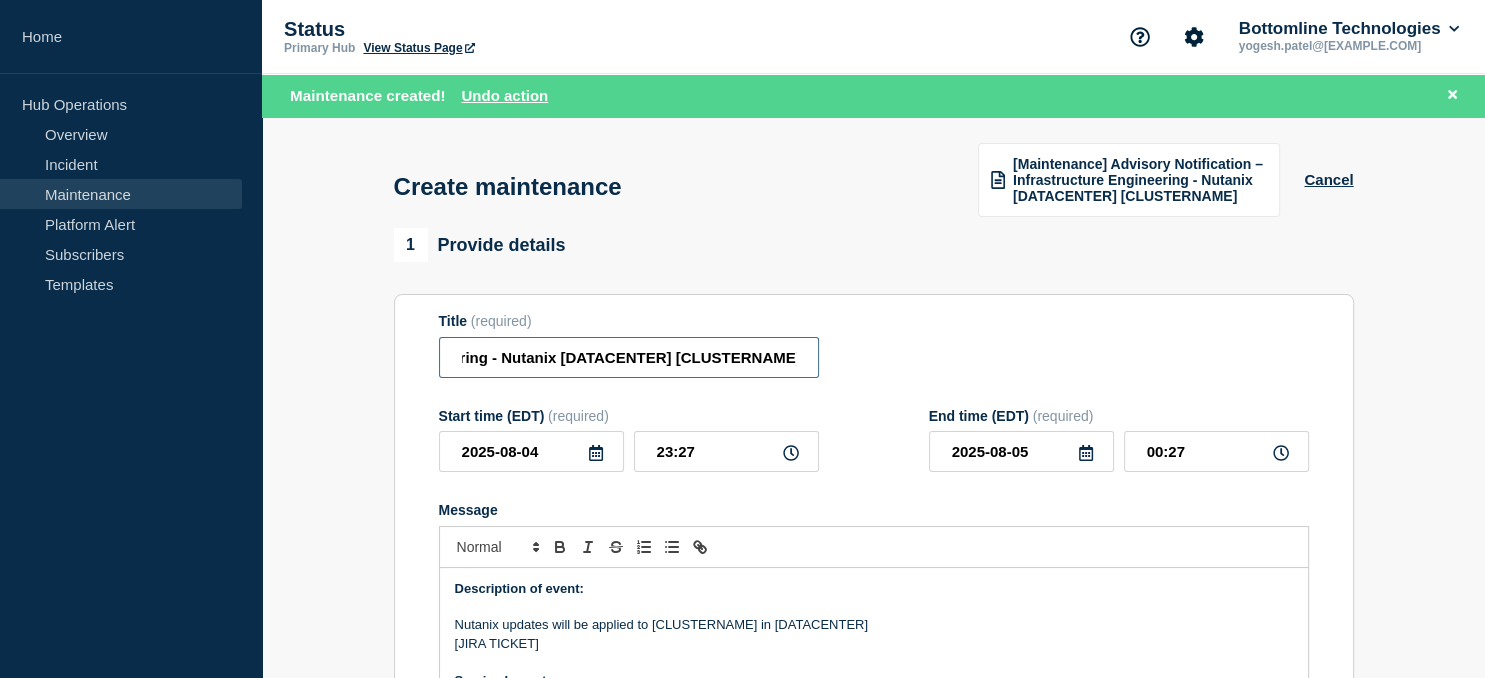 scroll, scrollTop: 0, scrollLeft: 439, axis: horizontal 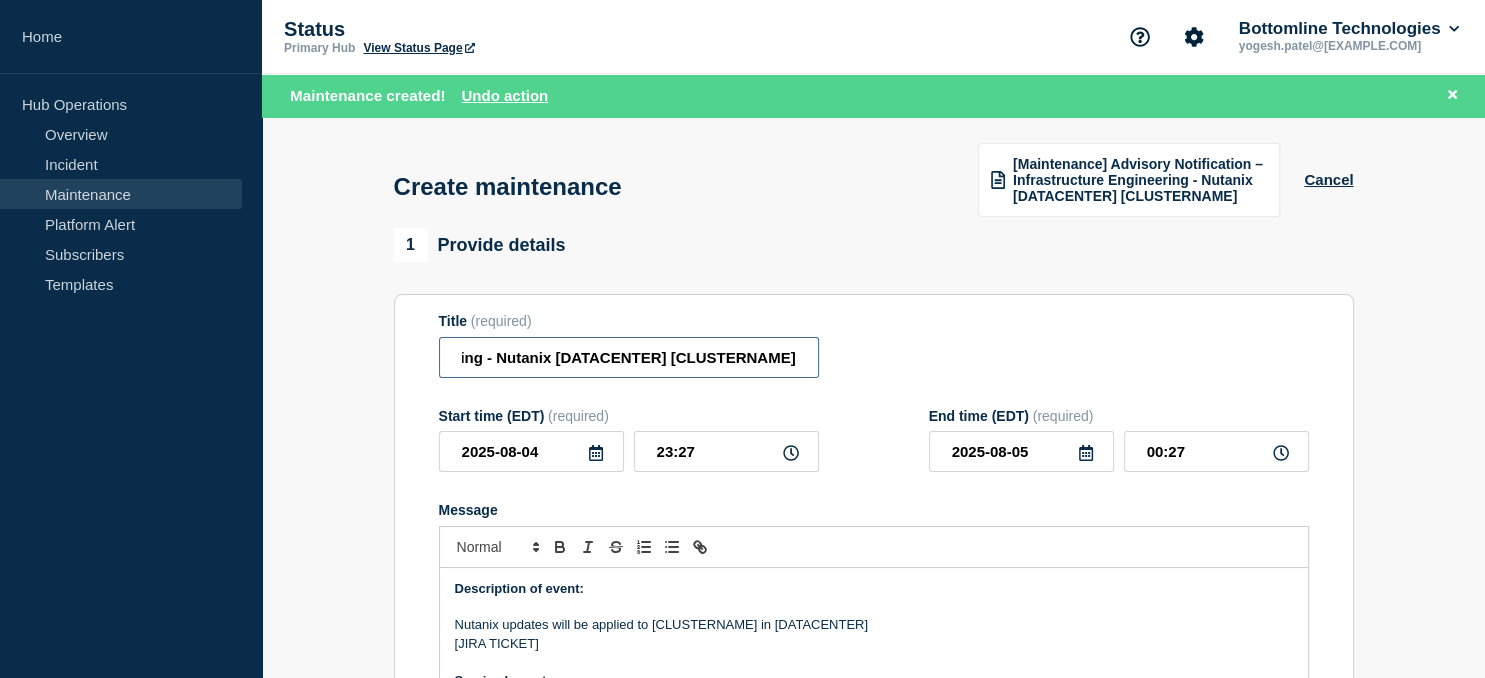 click on "[Maintenance] Advisory Notification – Infrastructure Engineering - Nutanix [DATACENTER] [CLUSTERNAME]" at bounding box center [629, 357] 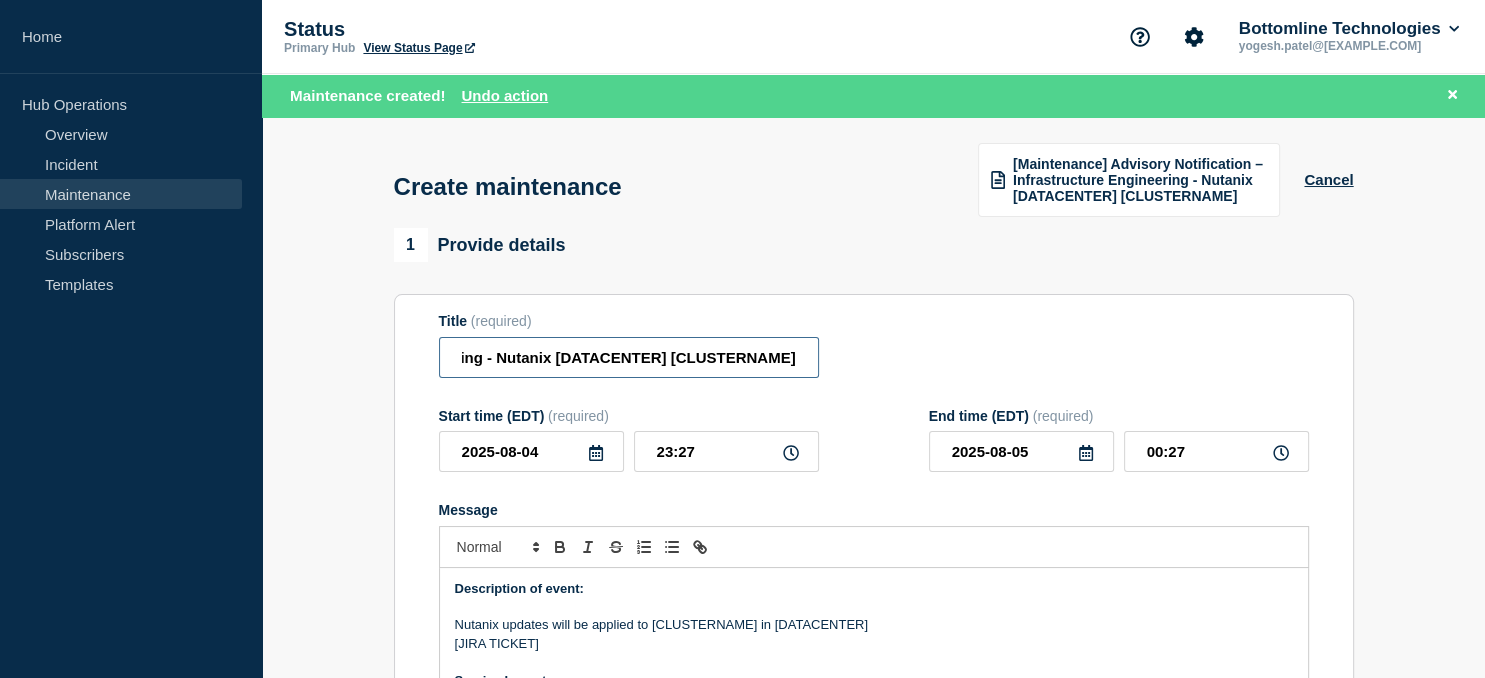 click on "[Maintenance] Advisory Notification – Infrastructure Engineering - Nutanix [DATACENTER] [CLUSTERNAME]" at bounding box center [629, 357] 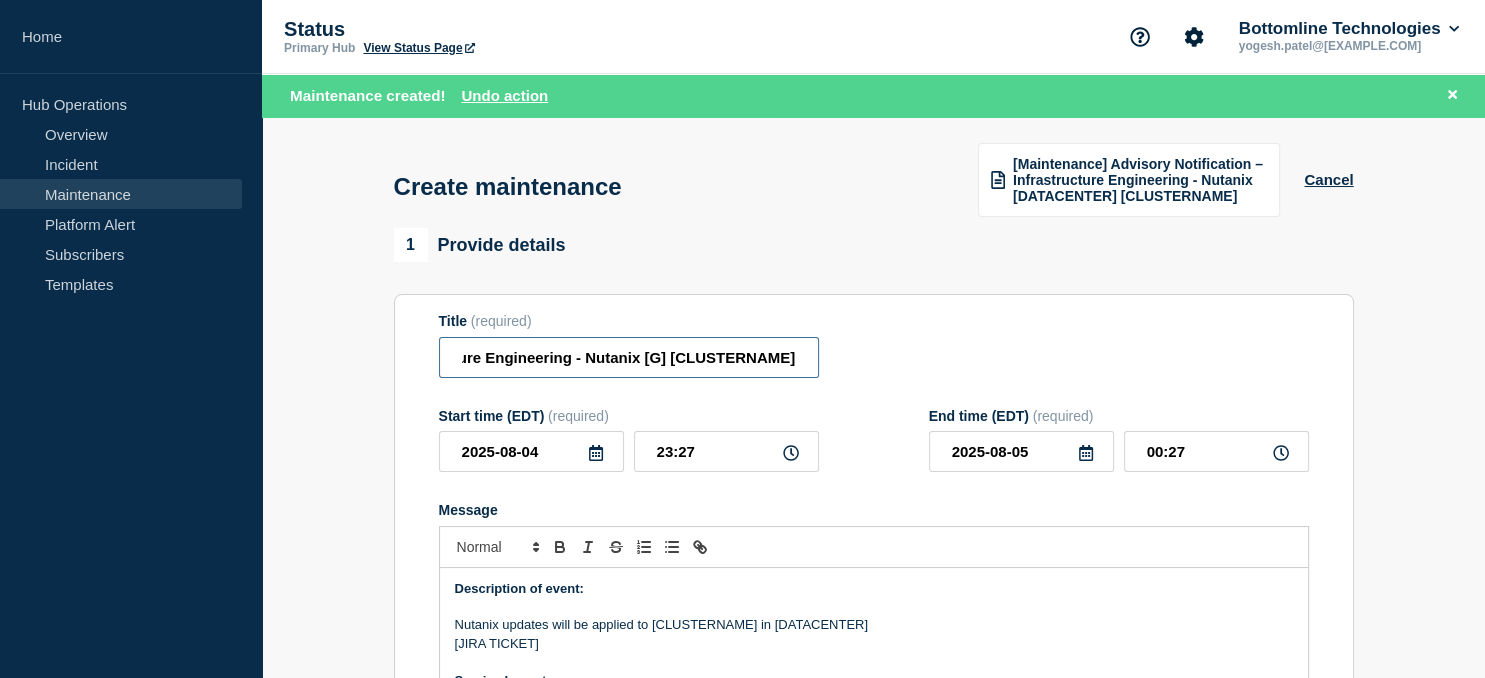 scroll, scrollTop: 0, scrollLeft: 349, axis: horizontal 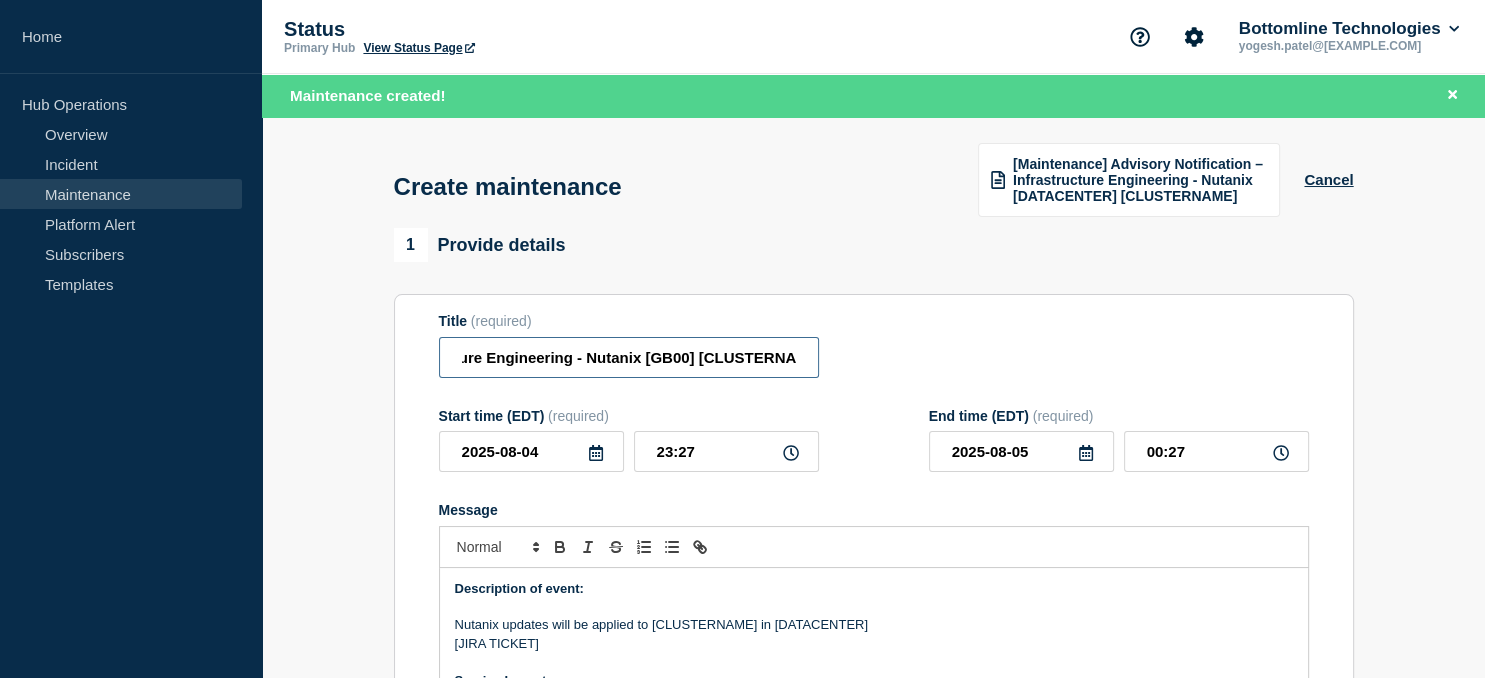 click on "[Maintenance] Advisory Notification – Infrastructure Engineering - Nutanix [GB00] [CLUSTERNAME]" at bounding box center [629, 357] 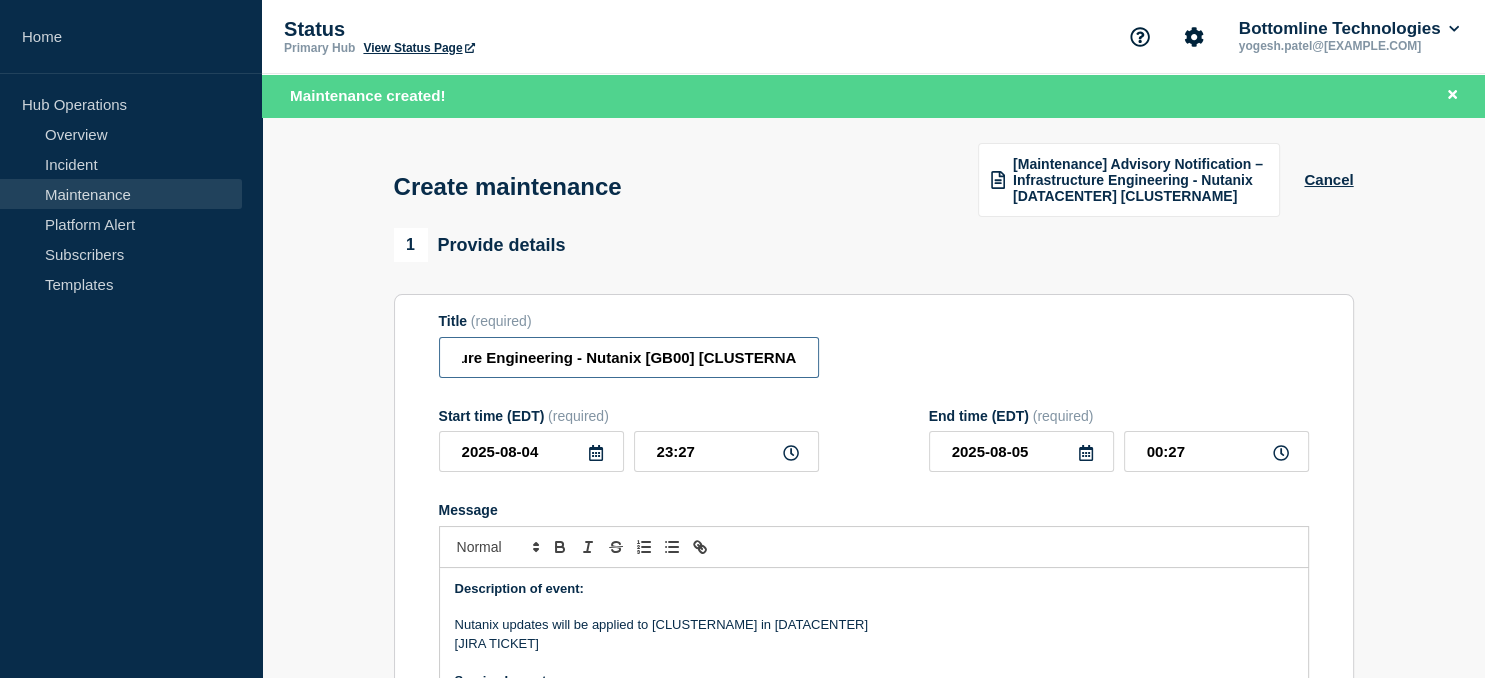 click on "[Maintenance] Advisory Notification – Infrastructure Engineering - Nutanix [GB00] [CLUSTERNAME]" at bounding box center (629, 357) 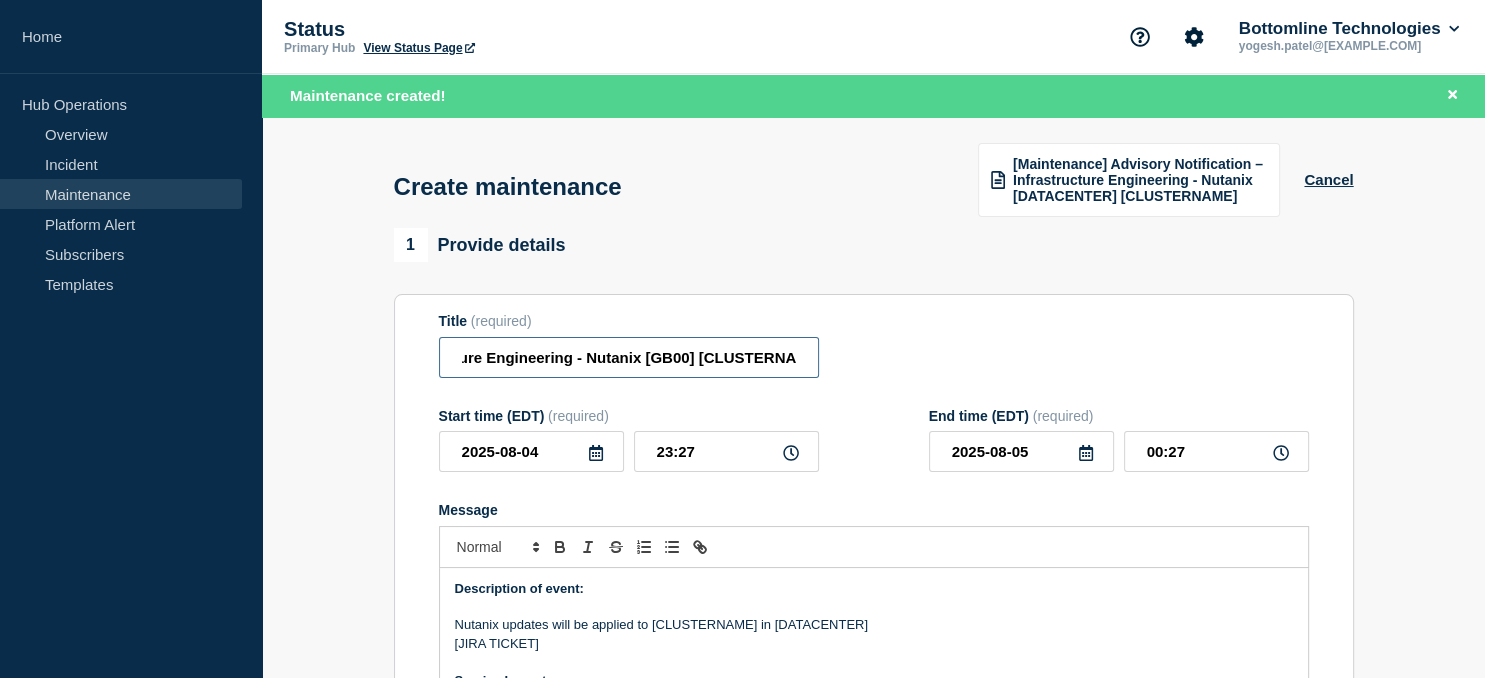paste on "gb-00-vn-nutanix05" 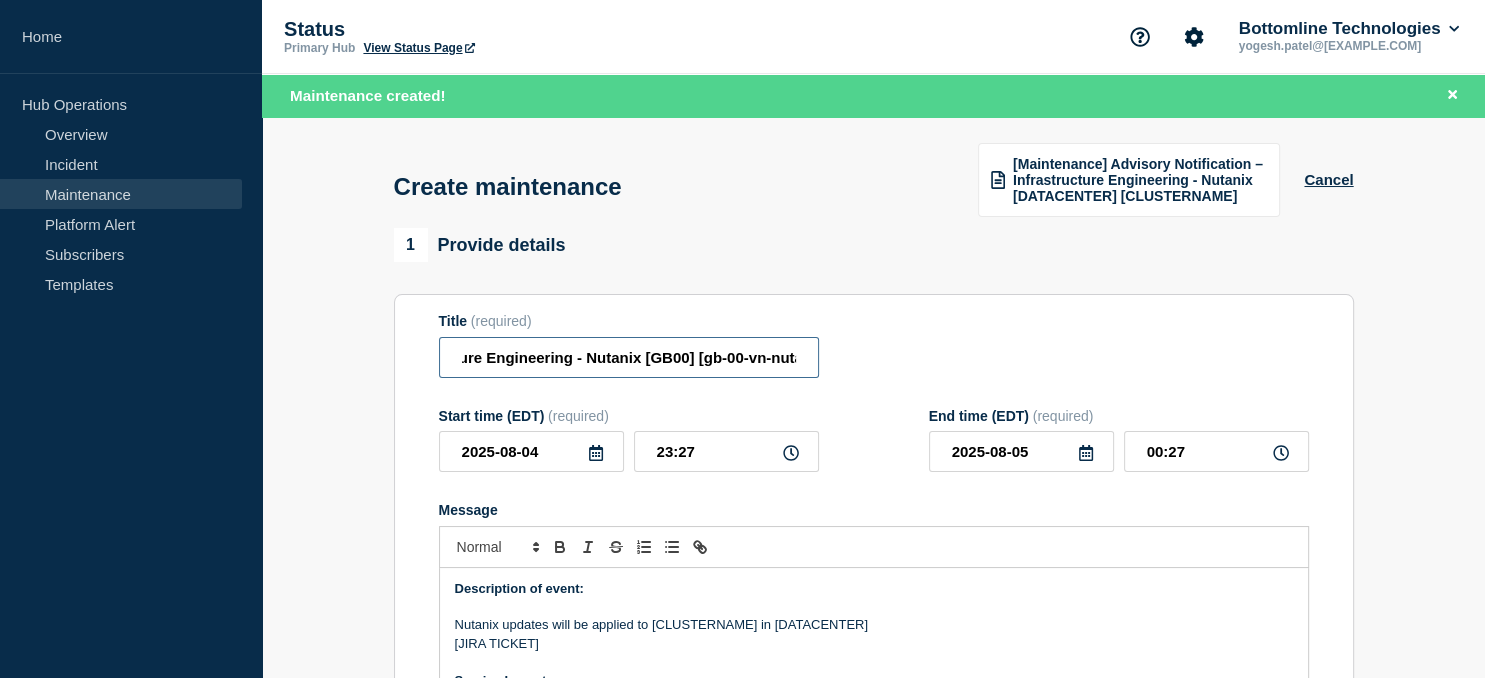 scroll, scrollTop: 0, scrollLeft: 395, axis: horizontal 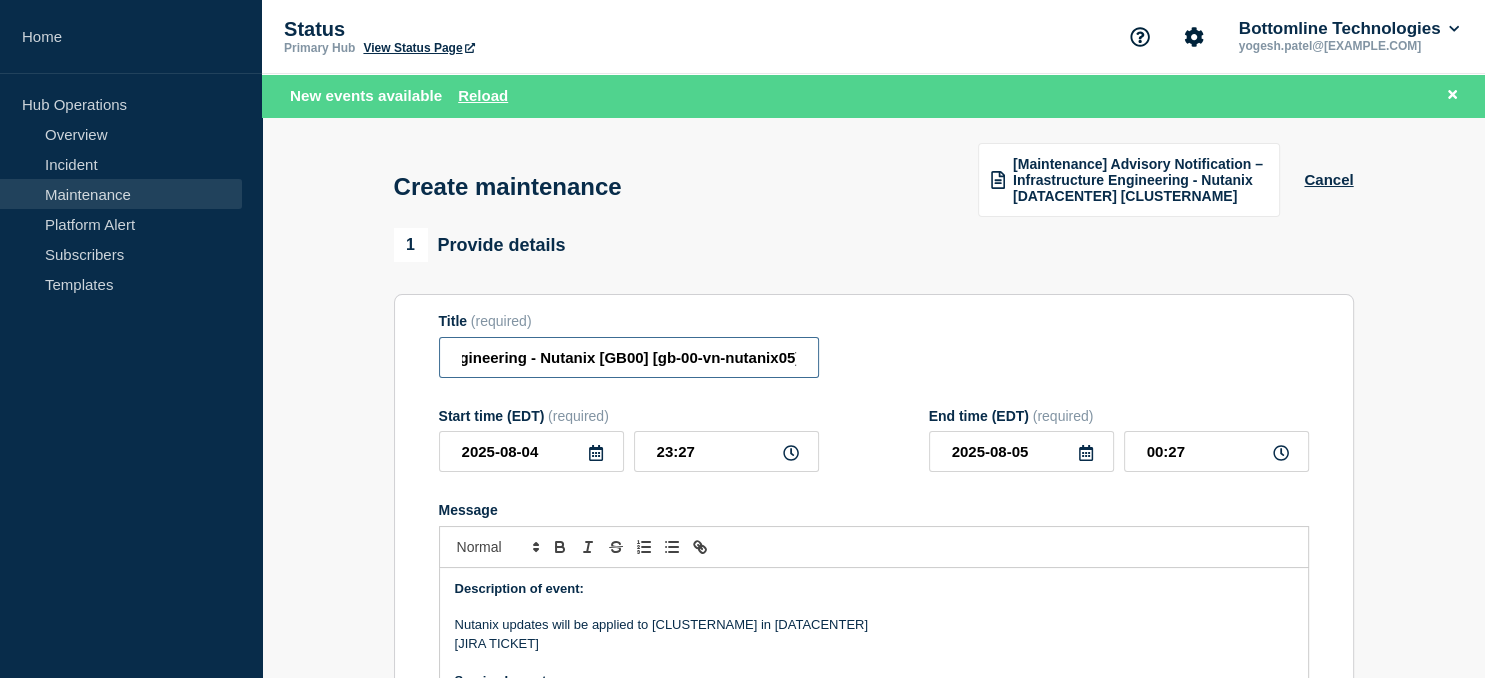 type on "[Maintenance] Advisory Notification – Infrastructure Engineering - Nutanix [GB00] [gb-00-vn-nutanix05]" 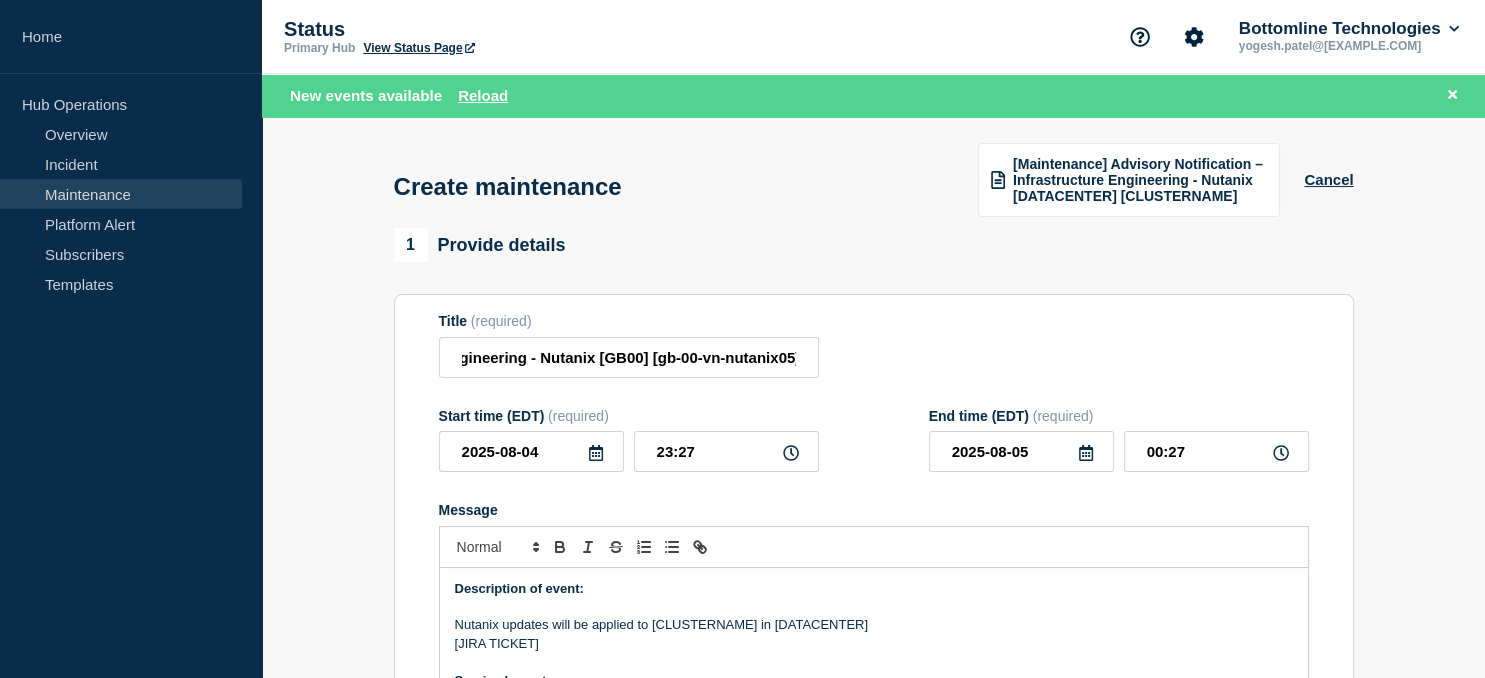 click 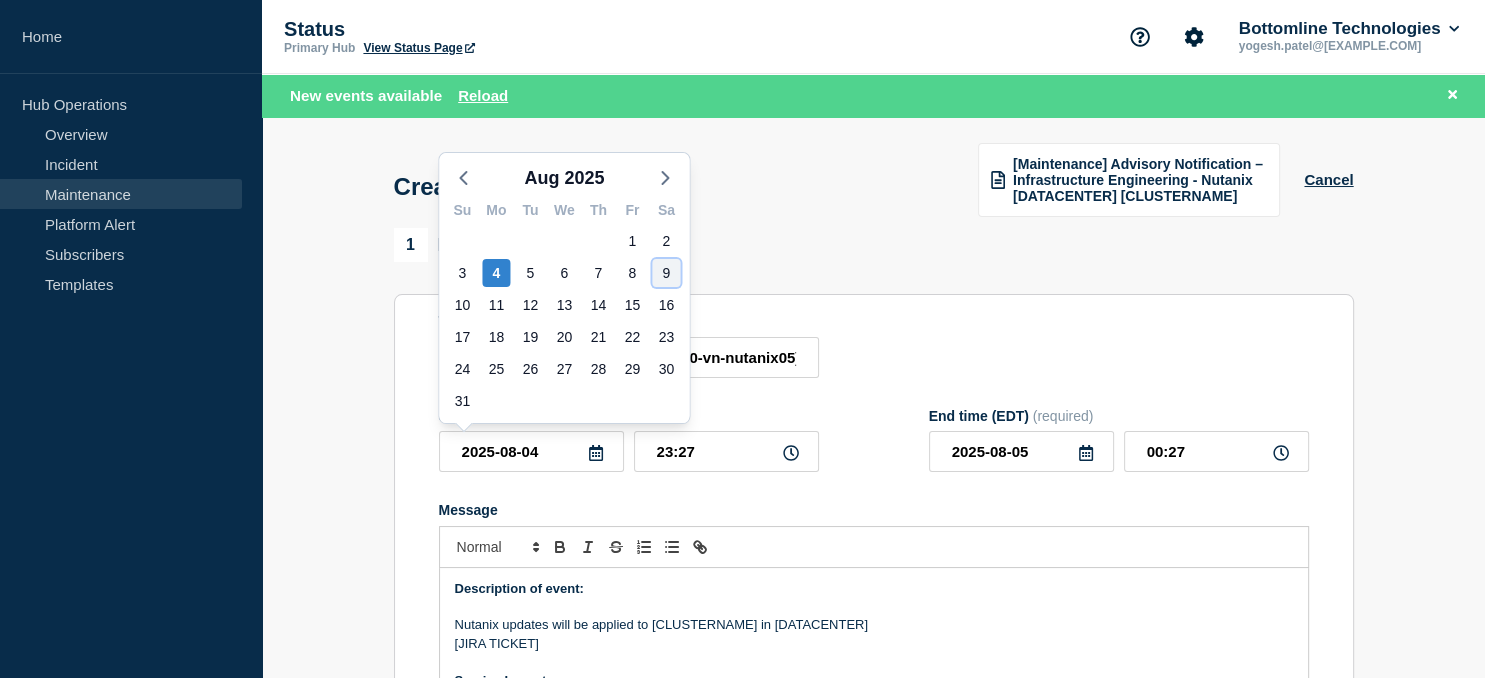 click on "9" 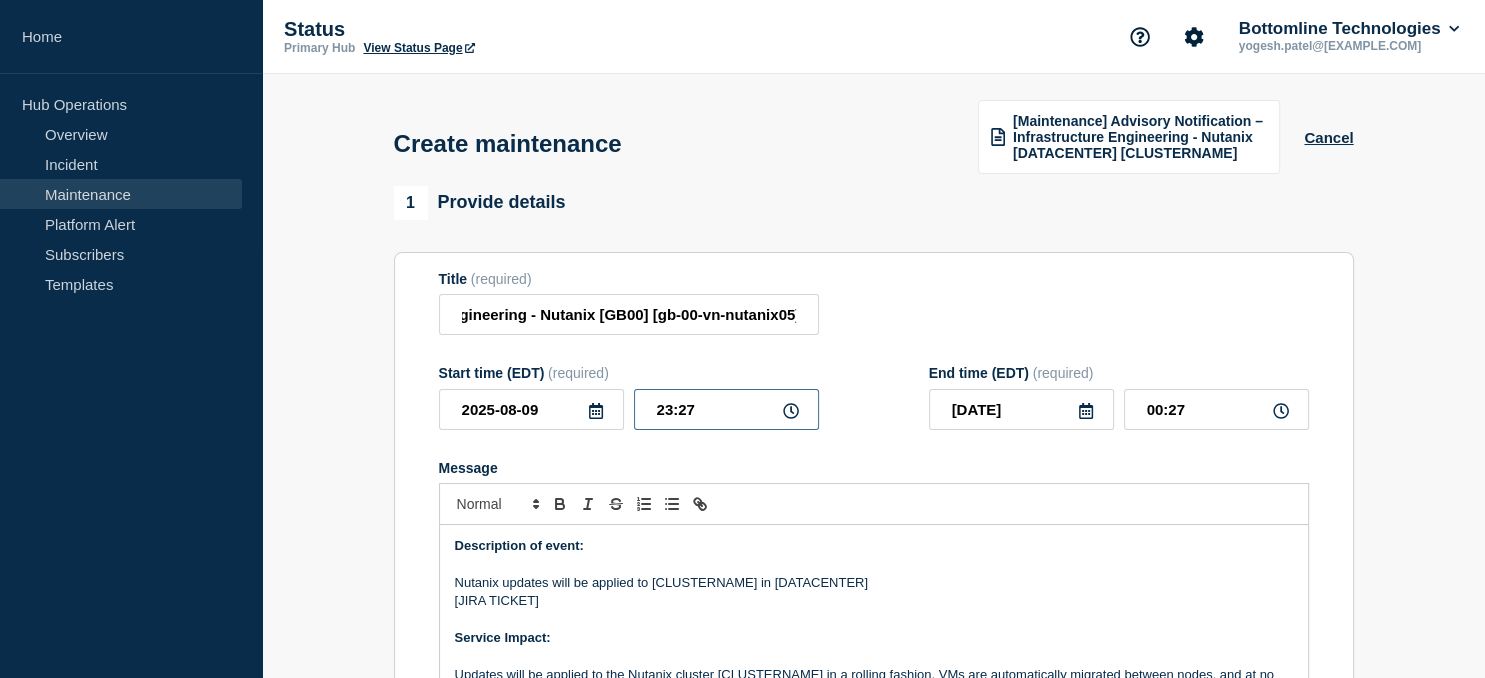 drag, startPoint x: 730, startPoint y: 410, endPoint x: 590, endPoint y: 408, distance: 140.01428 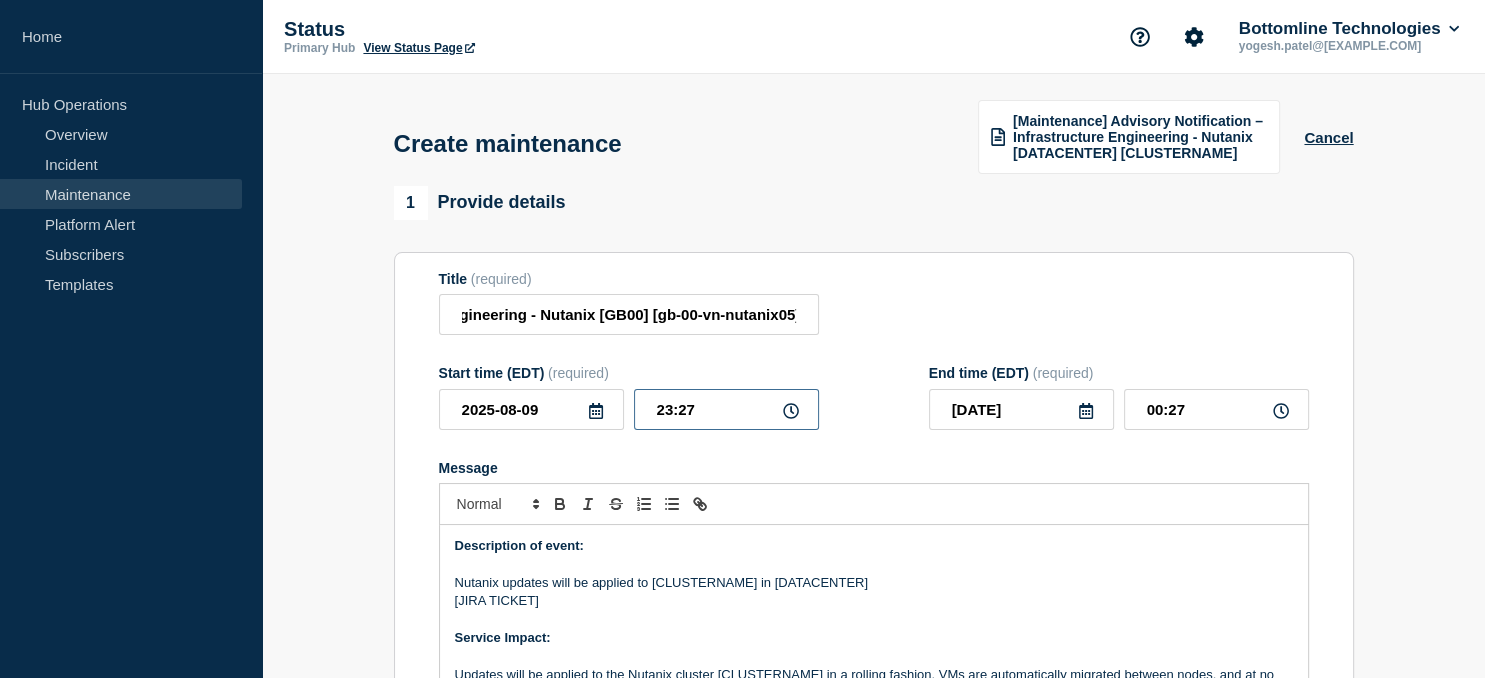 click on "23:27" at bounding box center (726, 409) 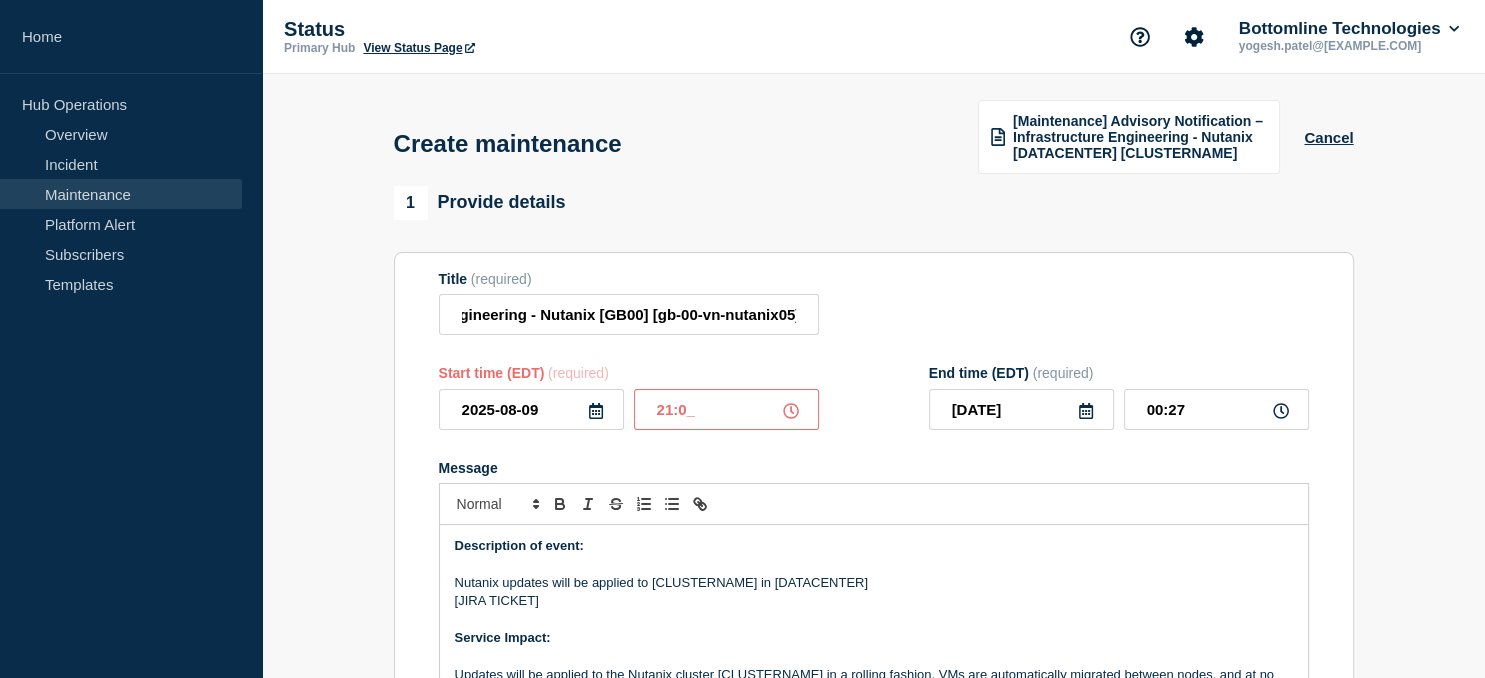 type on "21:00" 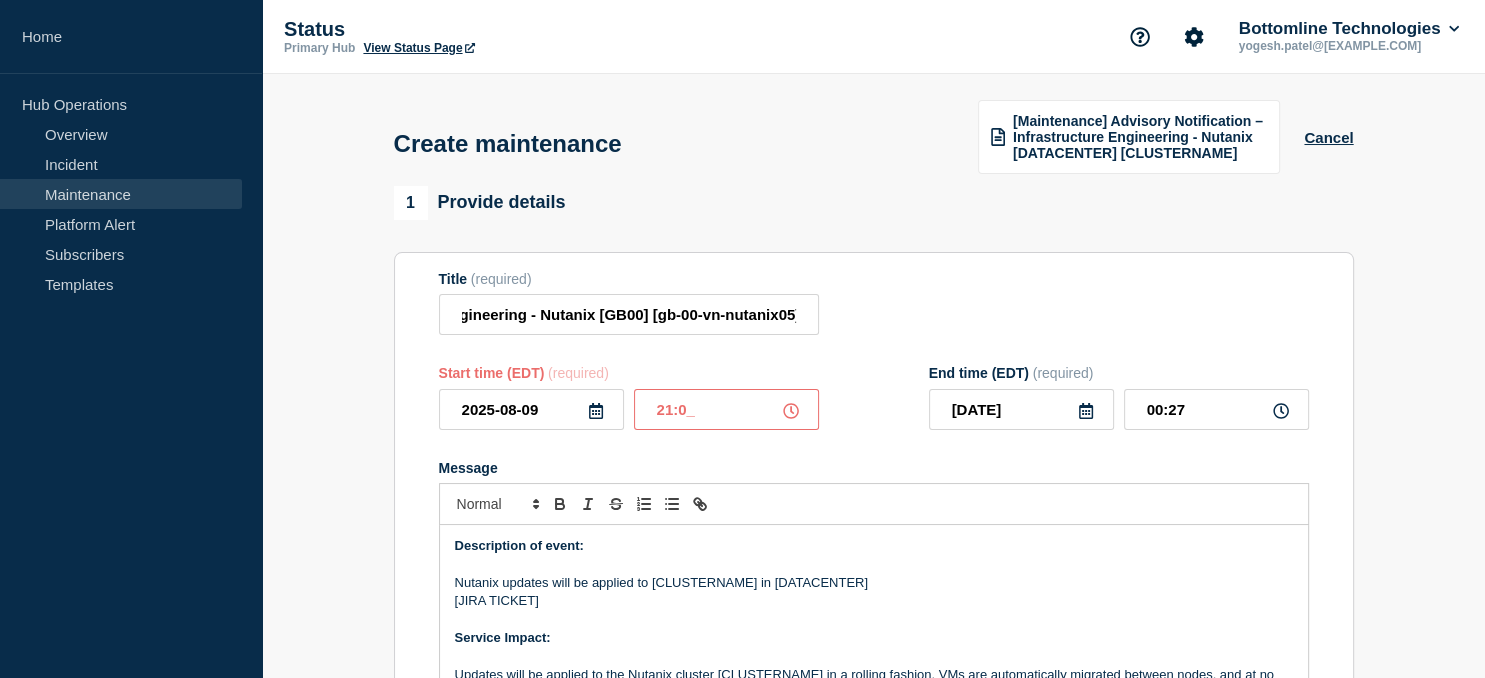 type on "2025-08-09" 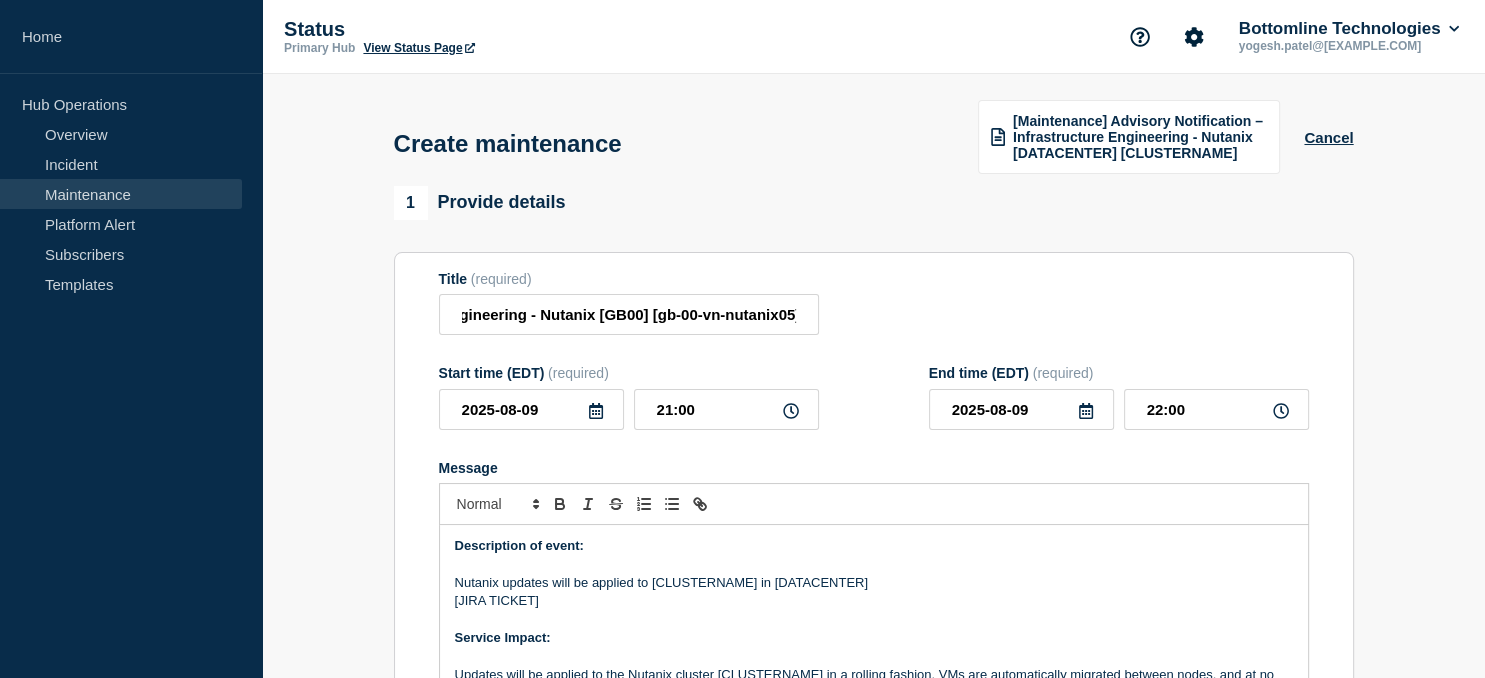 click 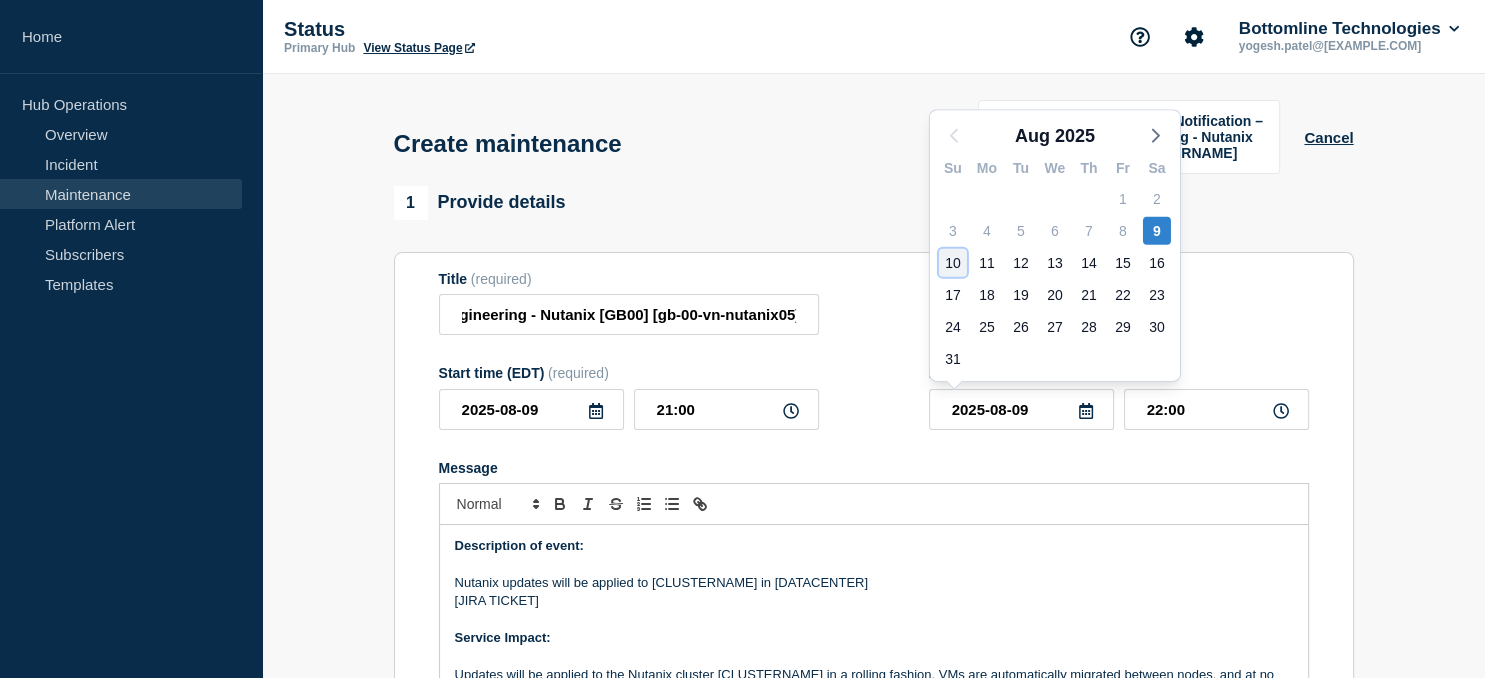 click on "10" 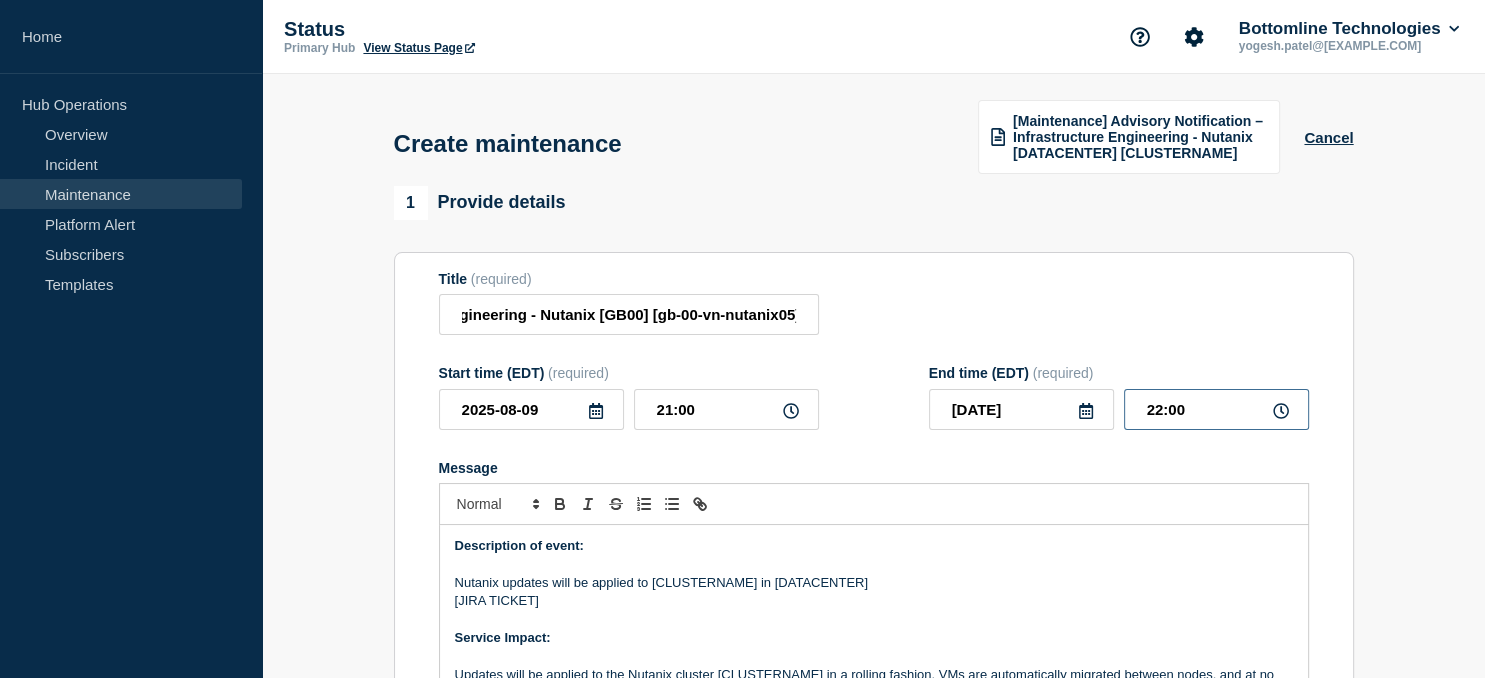 drag, startPoint x: 1213, startPoint y: 414, endPoint x: 1087, endPoint y: 402, distance: 126.57014 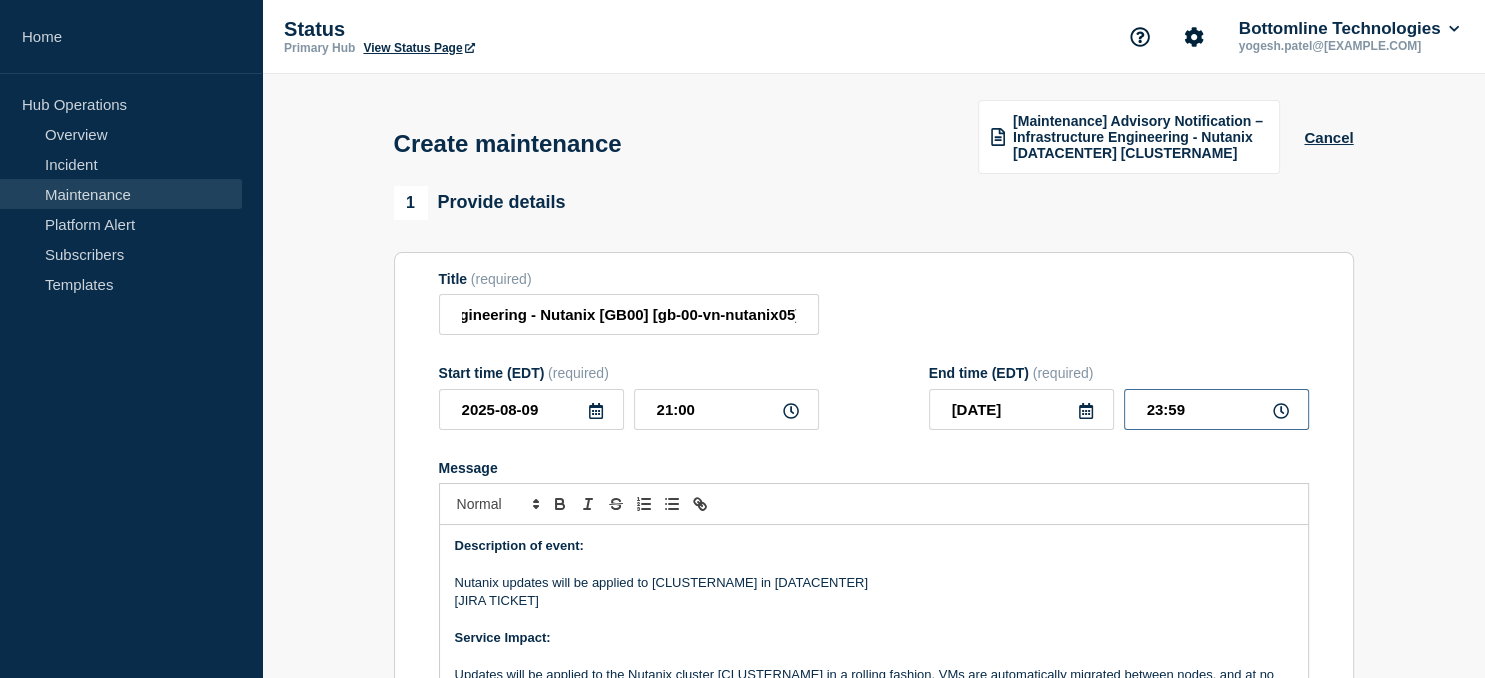 click on "23:59" at bounding box center [1216, 409] 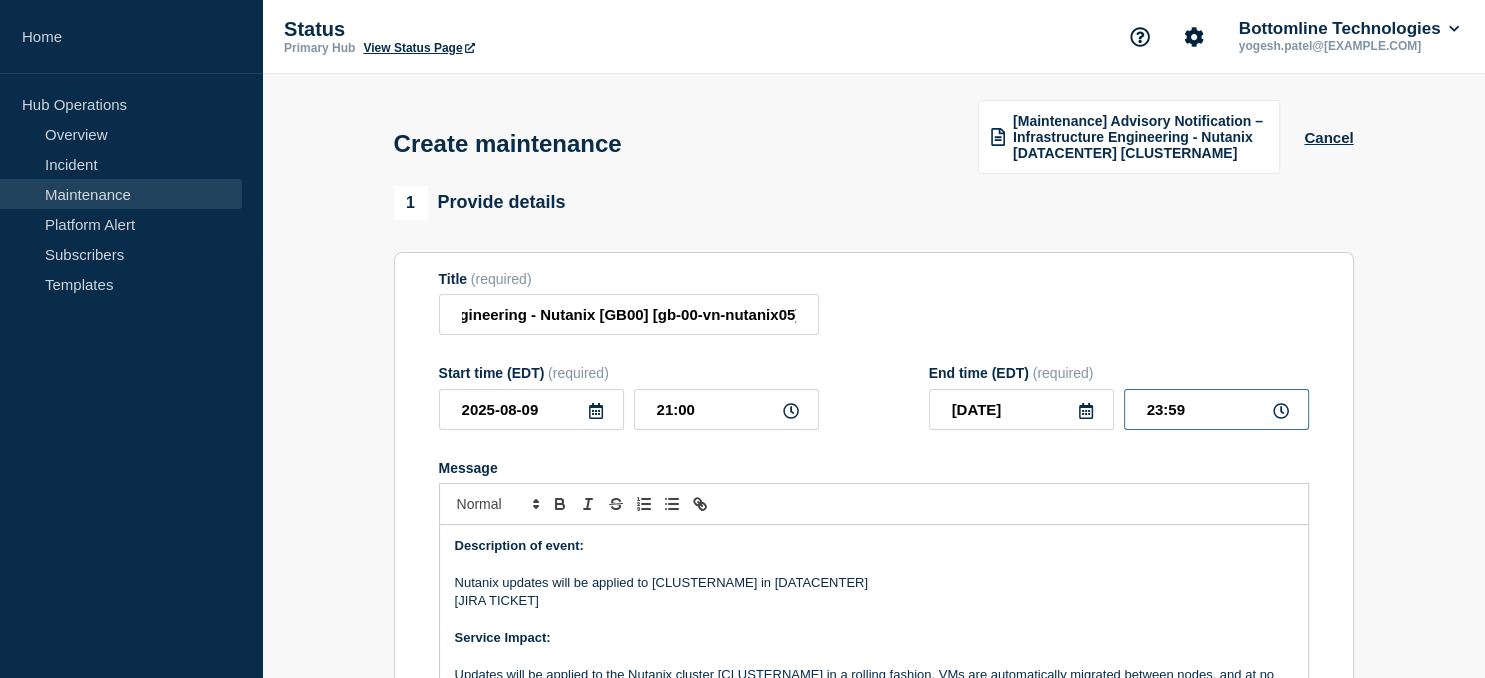 click on "23:59" at bounding box center (1216, 409) 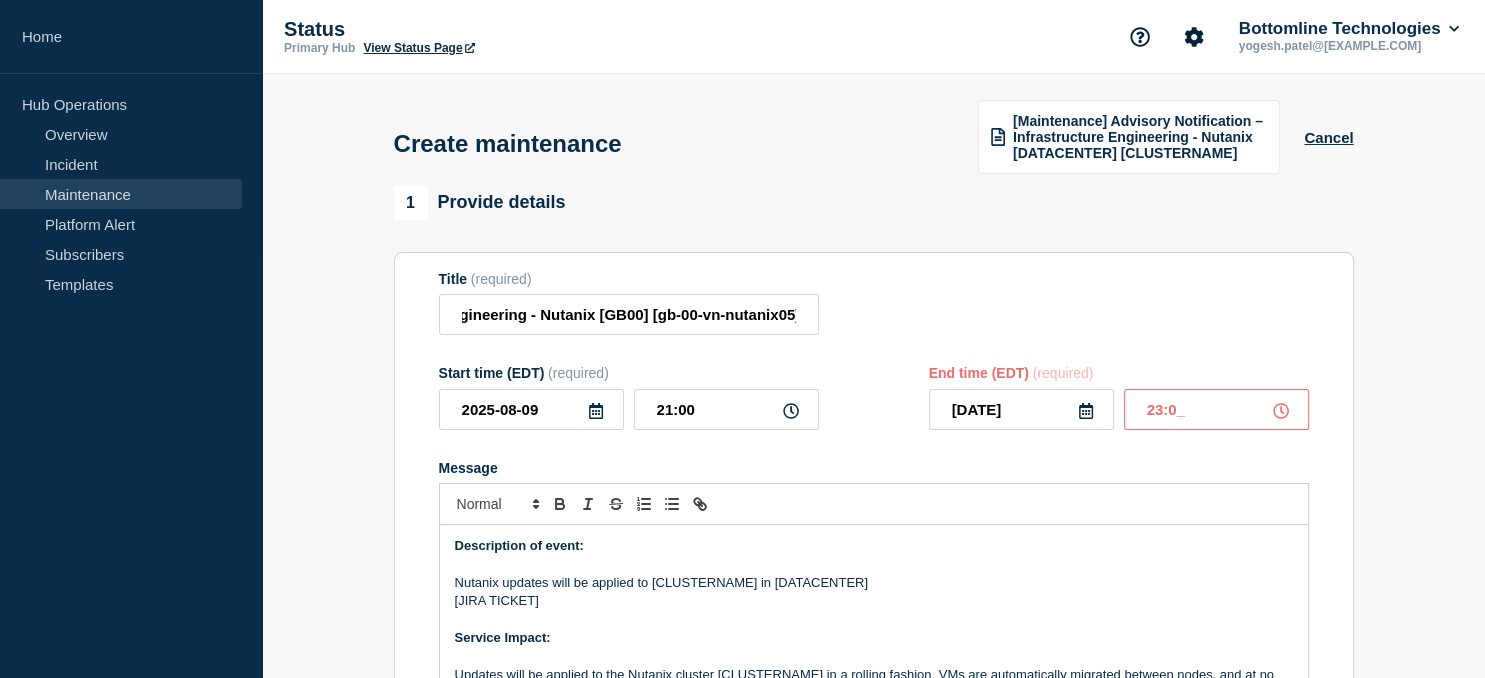 type on "23:00" 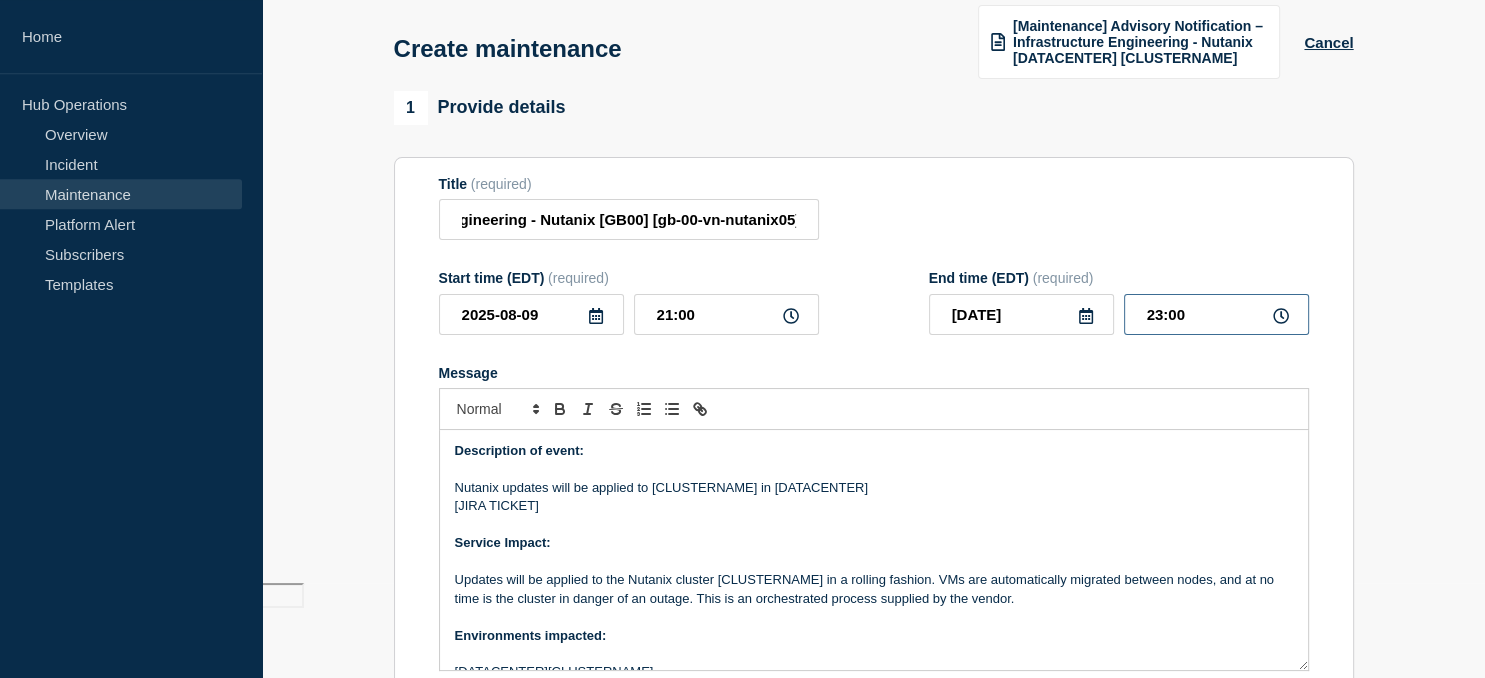 scroll, scrollTop: 102, scrollLeft: 0, axis: vertical 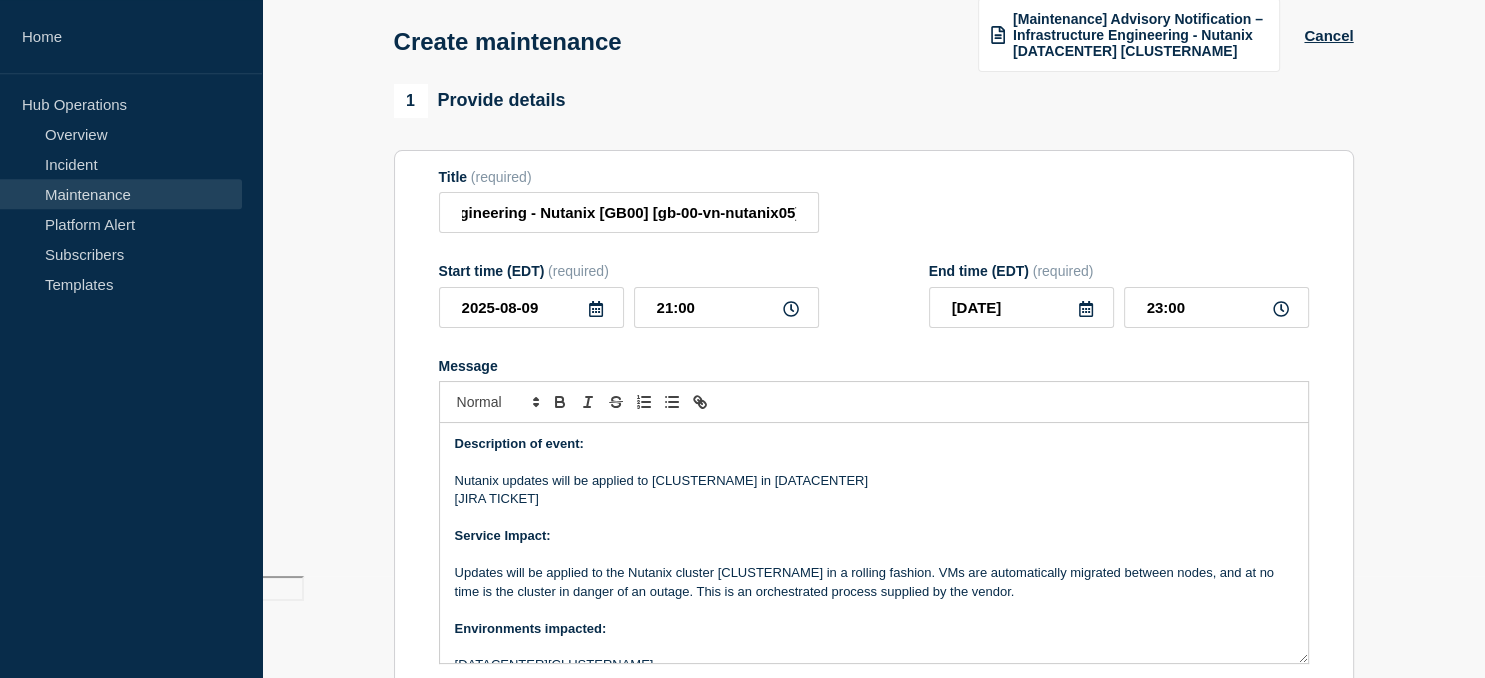 click on "Nutanix updates will be applied to [CLUSTERNAME] in [DATACENTER]" at bounding box center [874, 481] 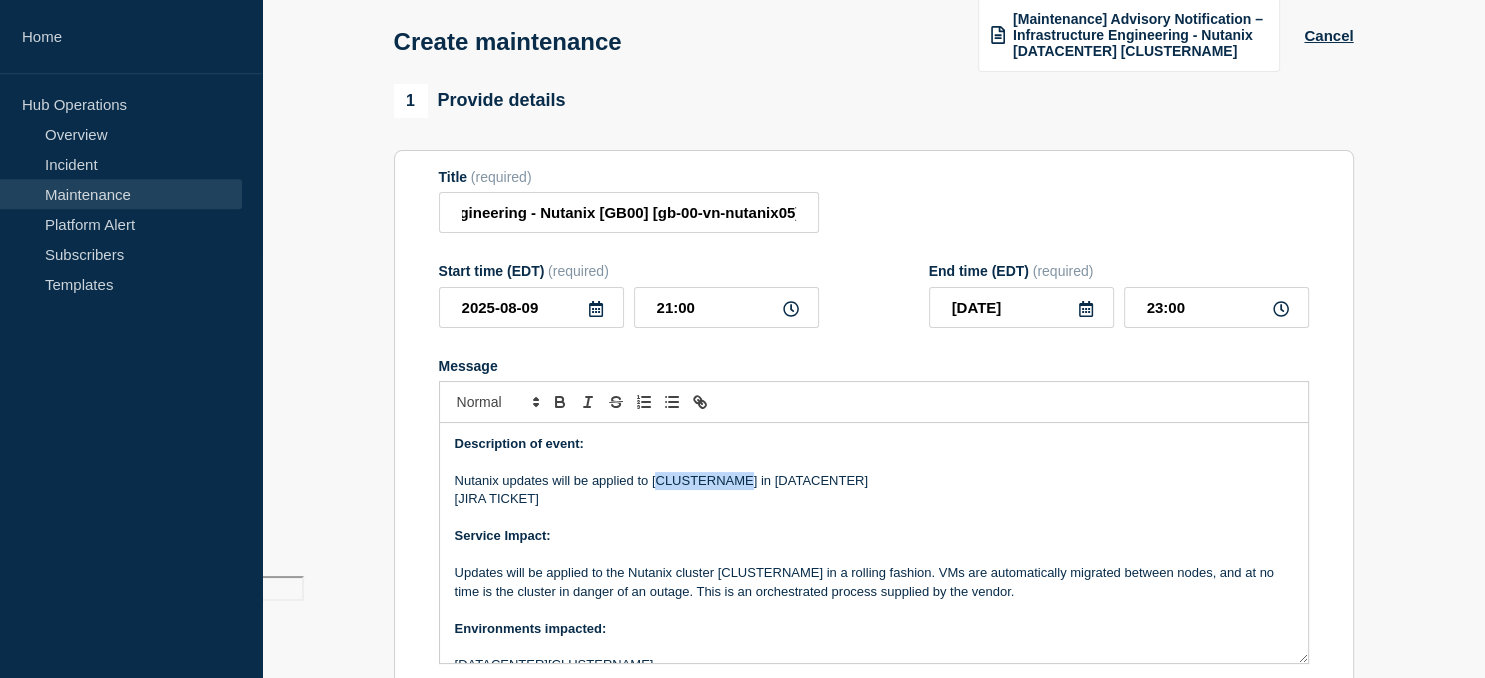 click on "Nutanix updates will be applied to [CLUSTERNAME] in [DATACENTER]" at bounding box center (874, 481) 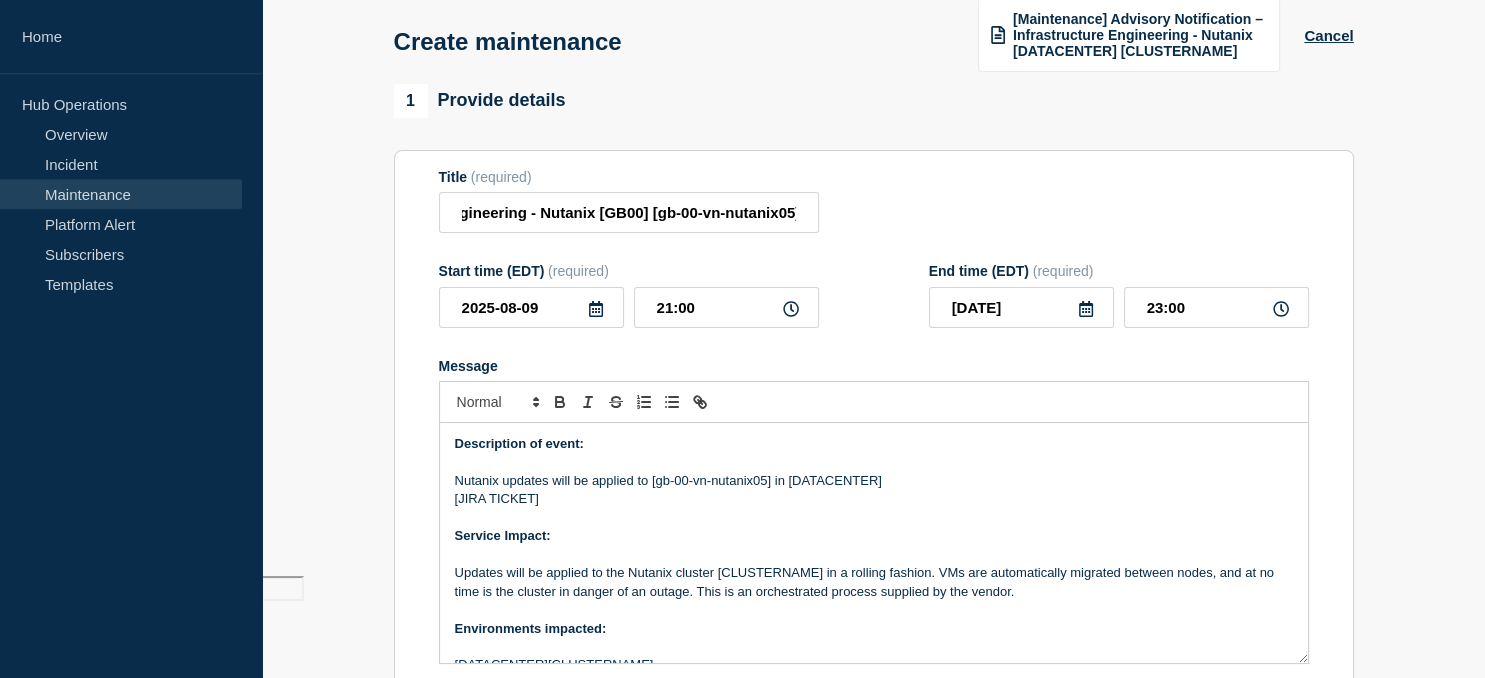 click on "Nutanix updates will be applied to [gb-00-vn-nutanix05] in [DATACENTER]" at bounding box center (874, 481) 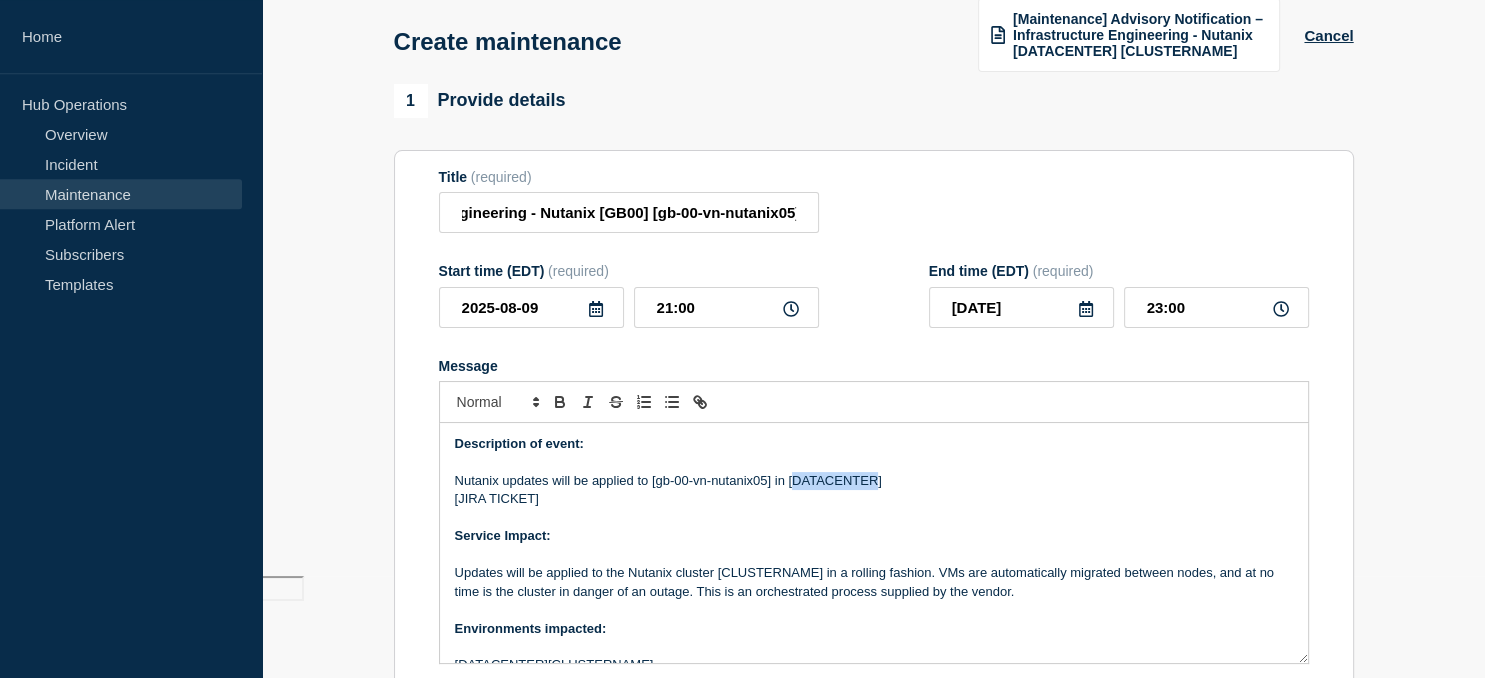 click on "Nutanix updates will be applied to [gb-00-vn-nutanix05] in [DATACENTER]" at bounding box center (874, 481) 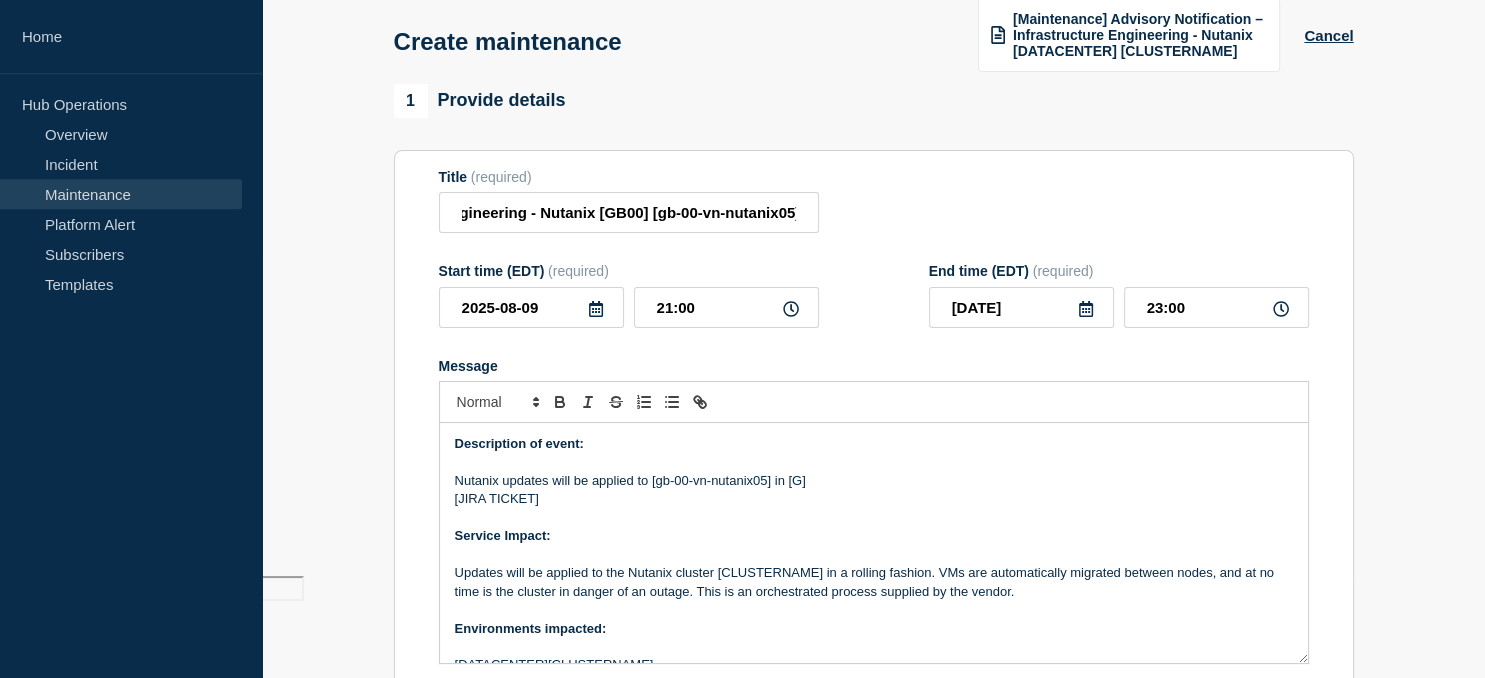 type 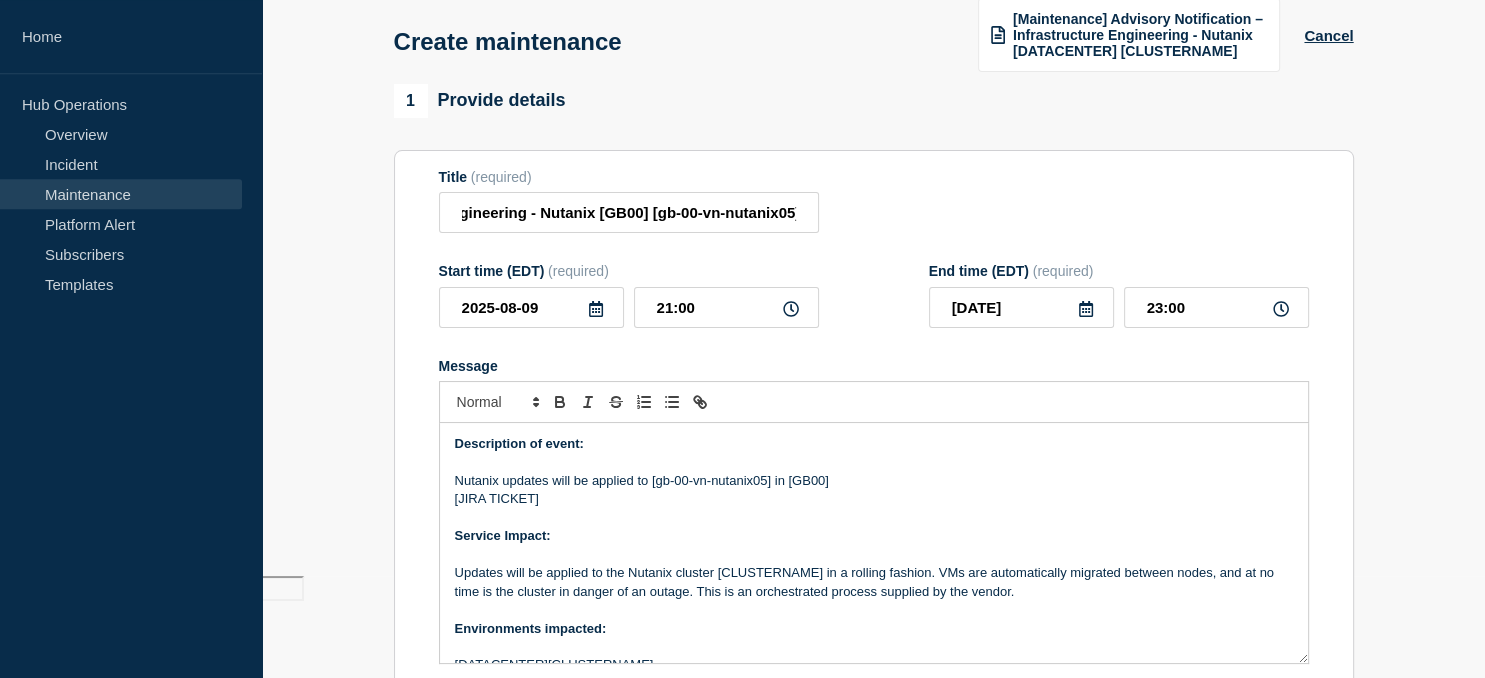 click on "Updates will be applied to the Nutanix cluster [CLUSTERNAME] in a rolling fashion. VMs are automatically migrated between nodes, and at no time is the cluster in danger of an outage. This is an orchestrated process supplied by the vendor." at bounding box center [874, 582] 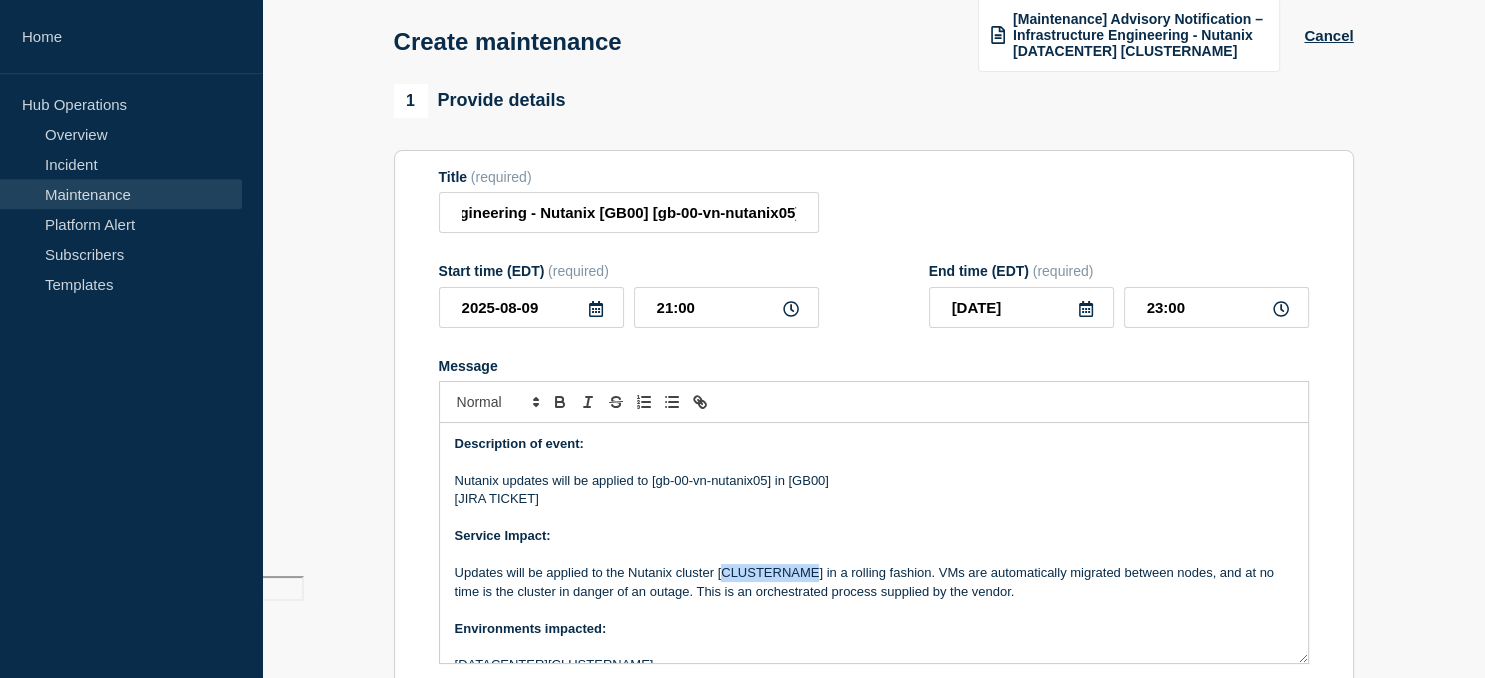 click on "Updates will be applied to the Nutanix cluster [CLUSTERNAME] in a rolling fashion. VMs are automatically migrated between nodes, and at no time is the cluster in danger of an outage. This is an orchestrated process supplied by the vendor." at bounding box center (874, 582) 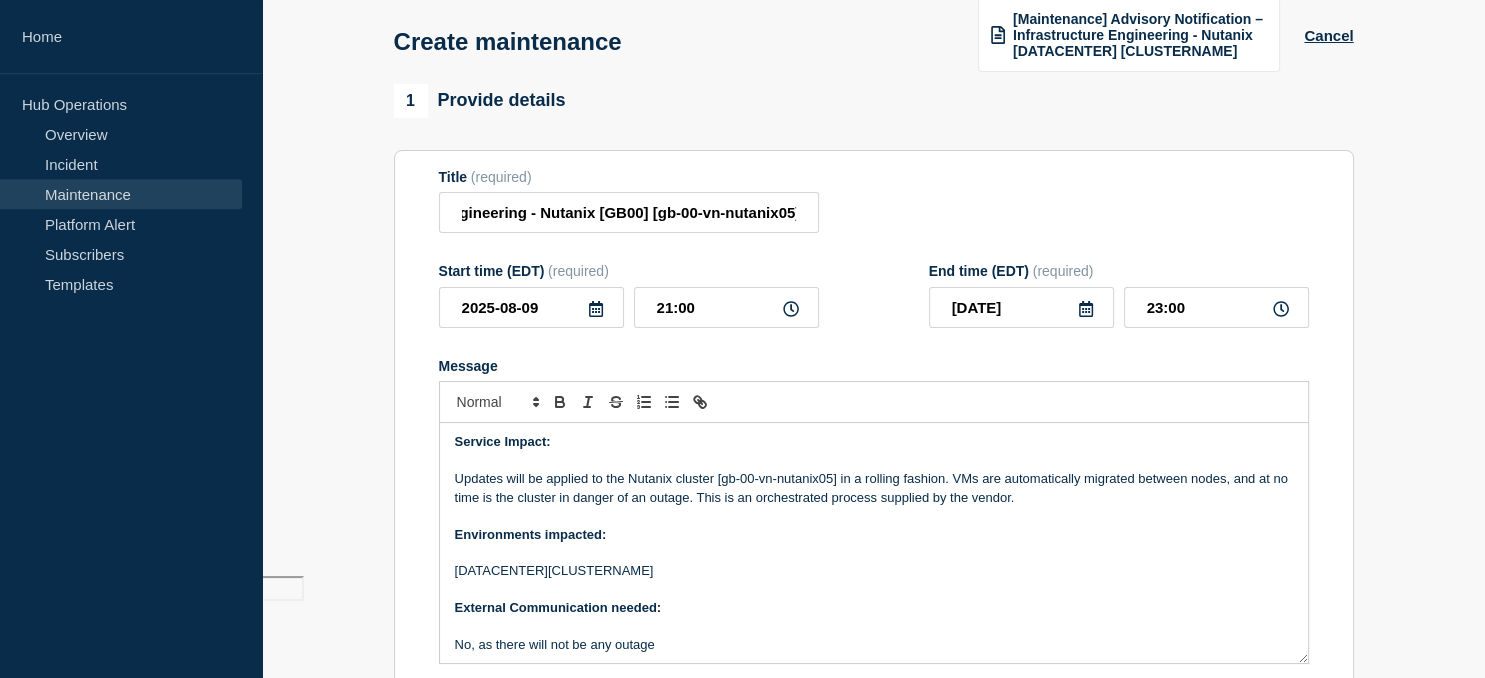 scroll, scrollTop: 96, scrollLeft: 0, axis: vertical 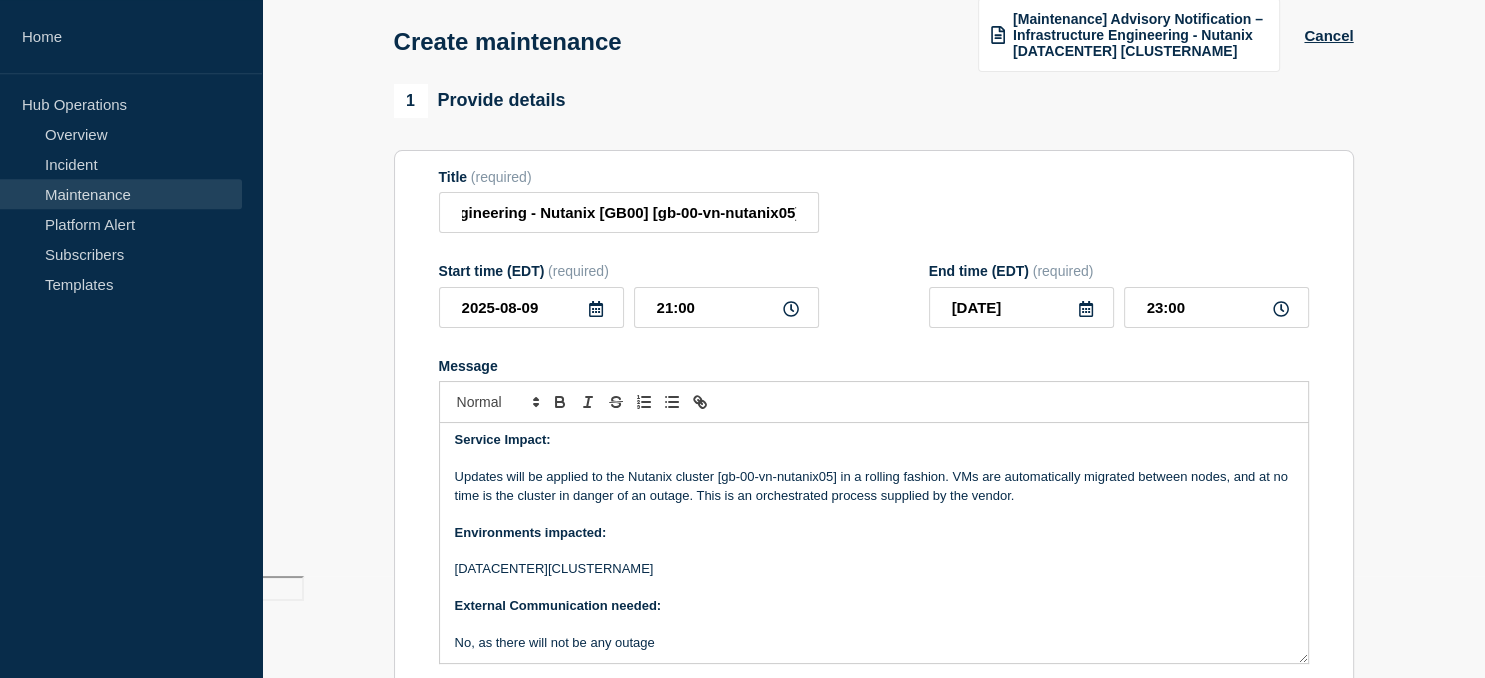 click on "[DATACENTER][CLUSTERNAME]" at bounding box center [874, 569] 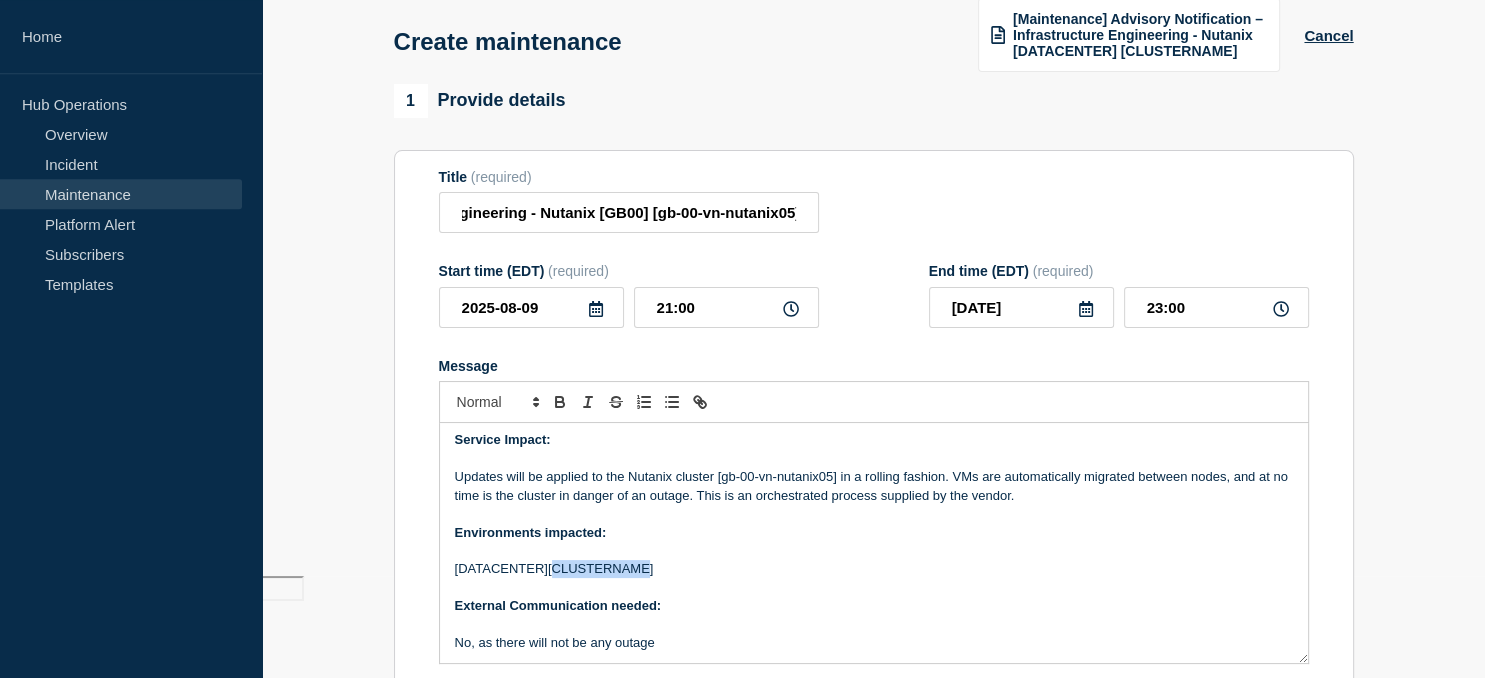 click on "[DATACENTER][CLUSTERNAME]" at bounding box center (874, 569) 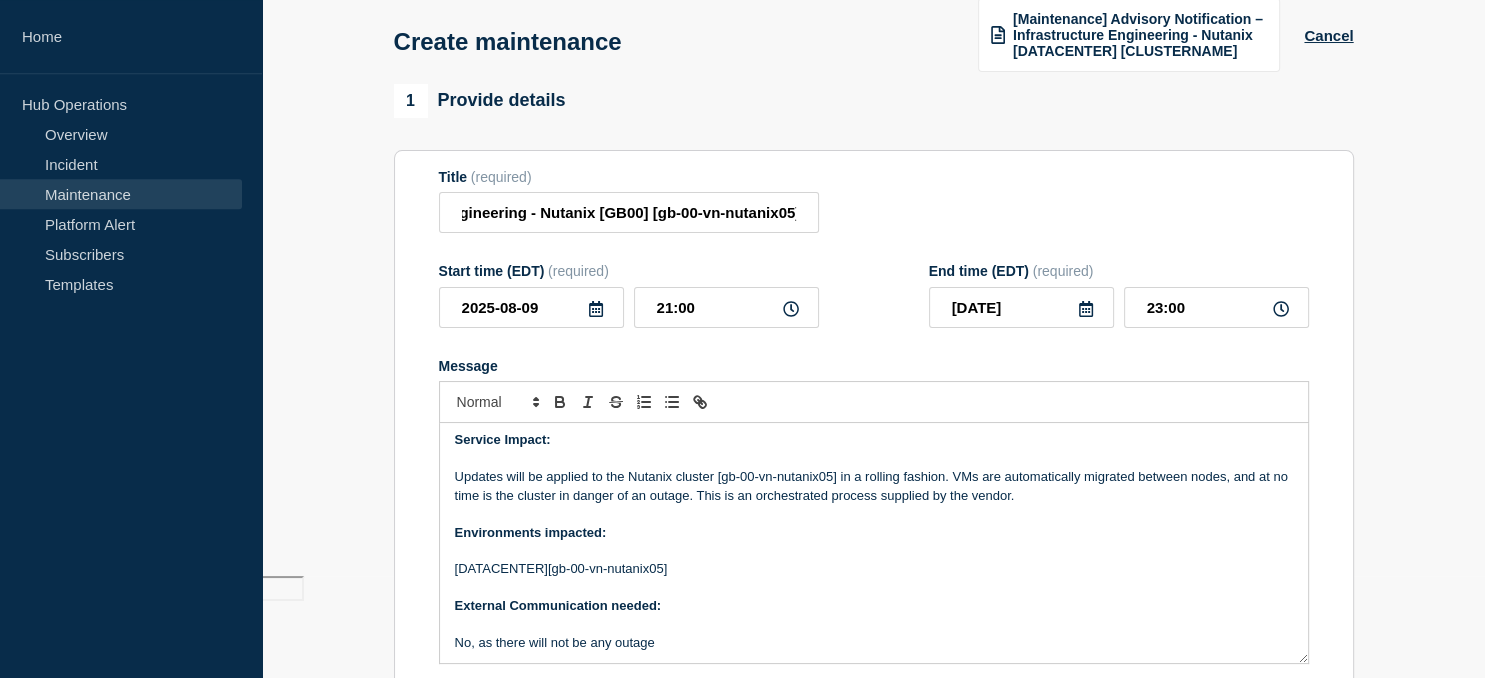 click on "[DATACENTER][gb-00-vn-nutanix05]" at bounding box center (874, 569) 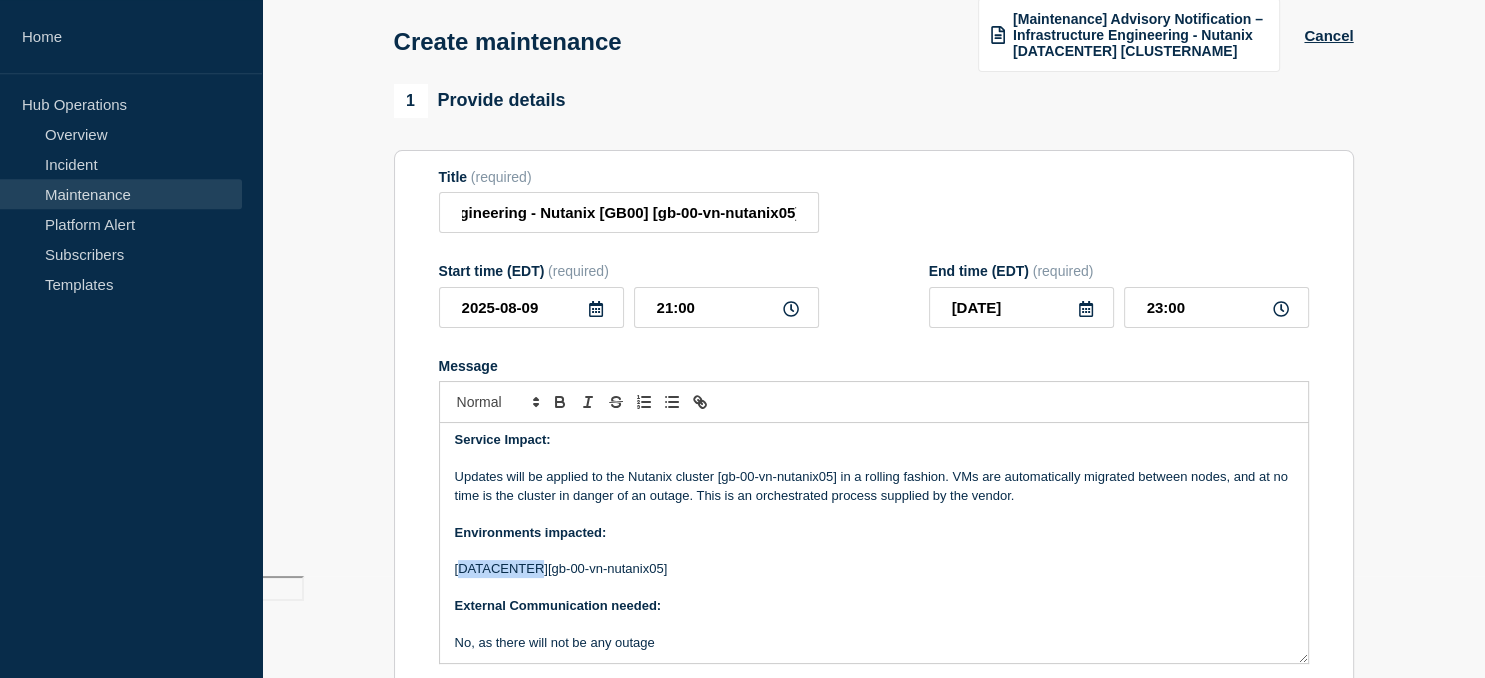 click on "[DATACENTER][gb-00-vn-nutanix05]" at bounding box center [874, 569] 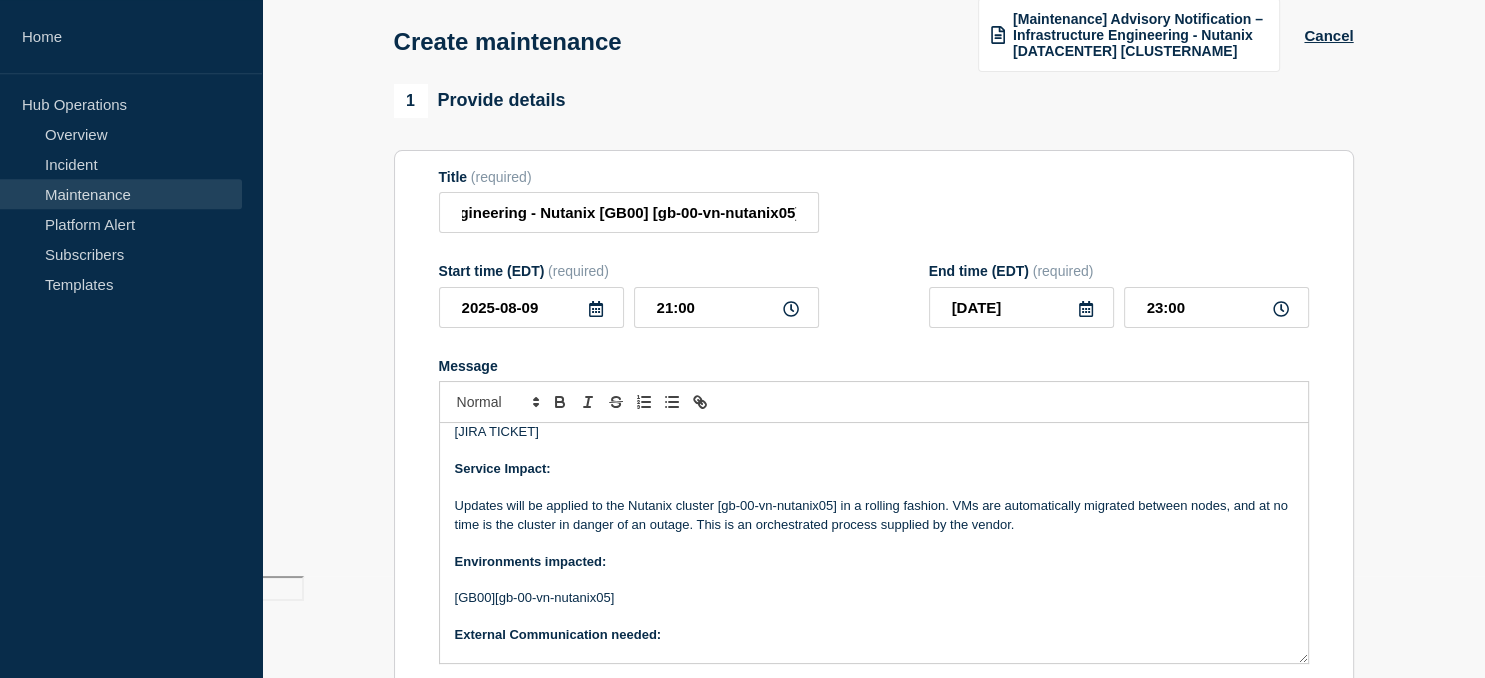 scroll, scrollTop: 0, scrollLeft: 0, axis: both 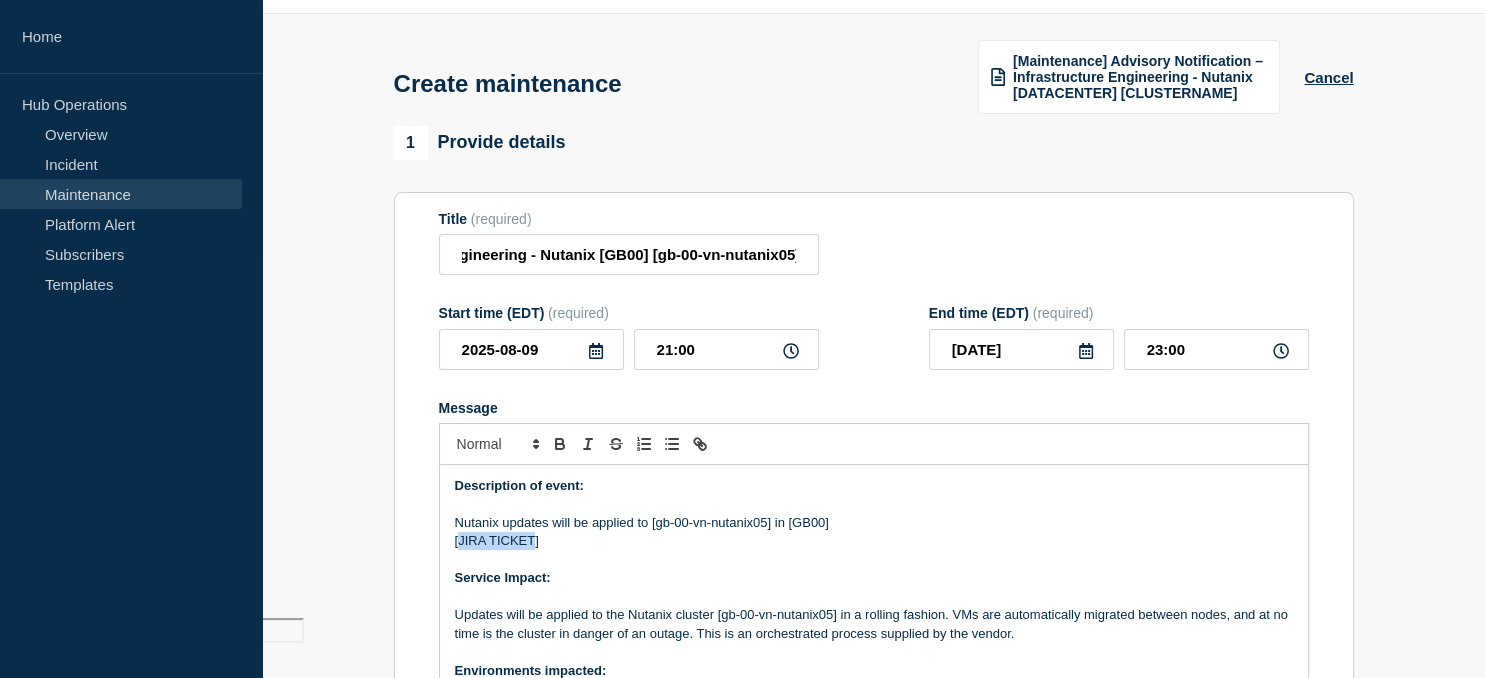 drag, startPoint x: 534, startPoint y: 545, endPoint x: 461, endPoint y: 541, distance: 73.109505 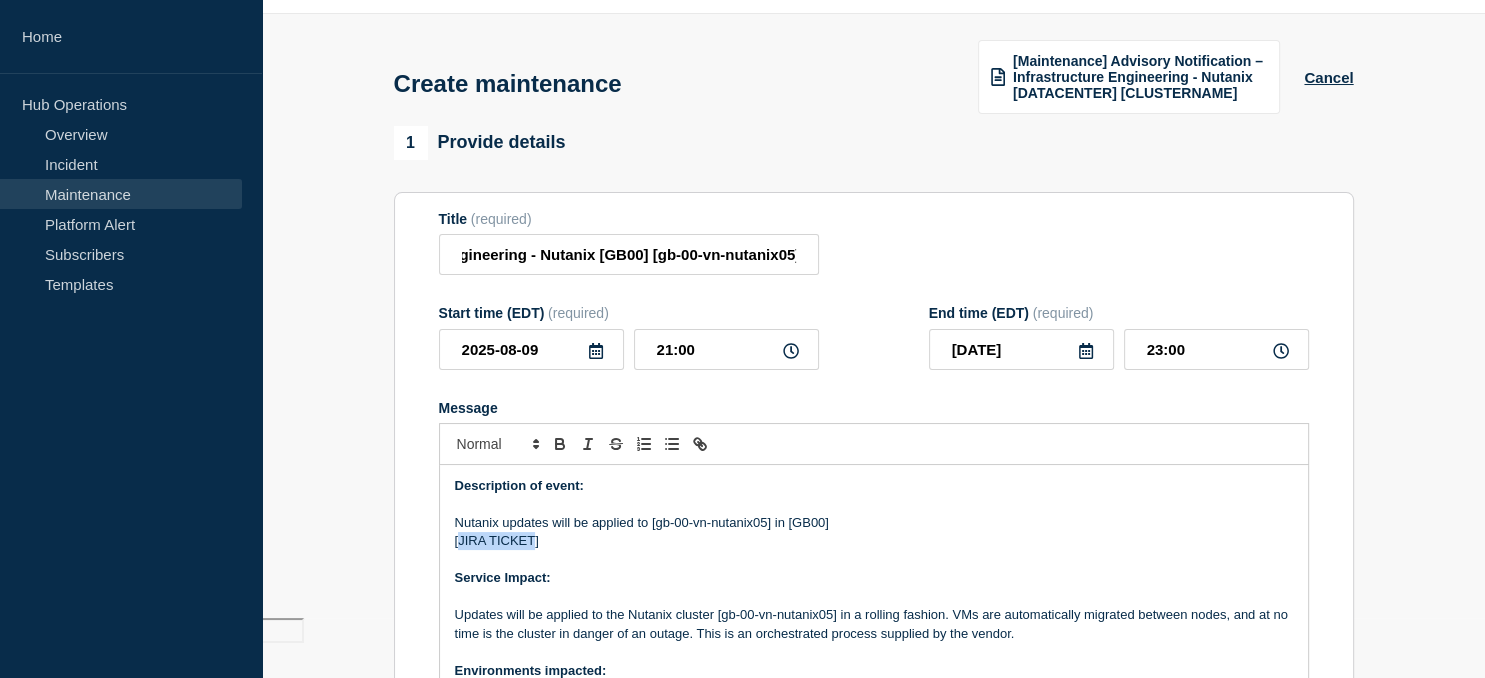 click on "[JIRA TICKET]" at bounding box center (874, 541) 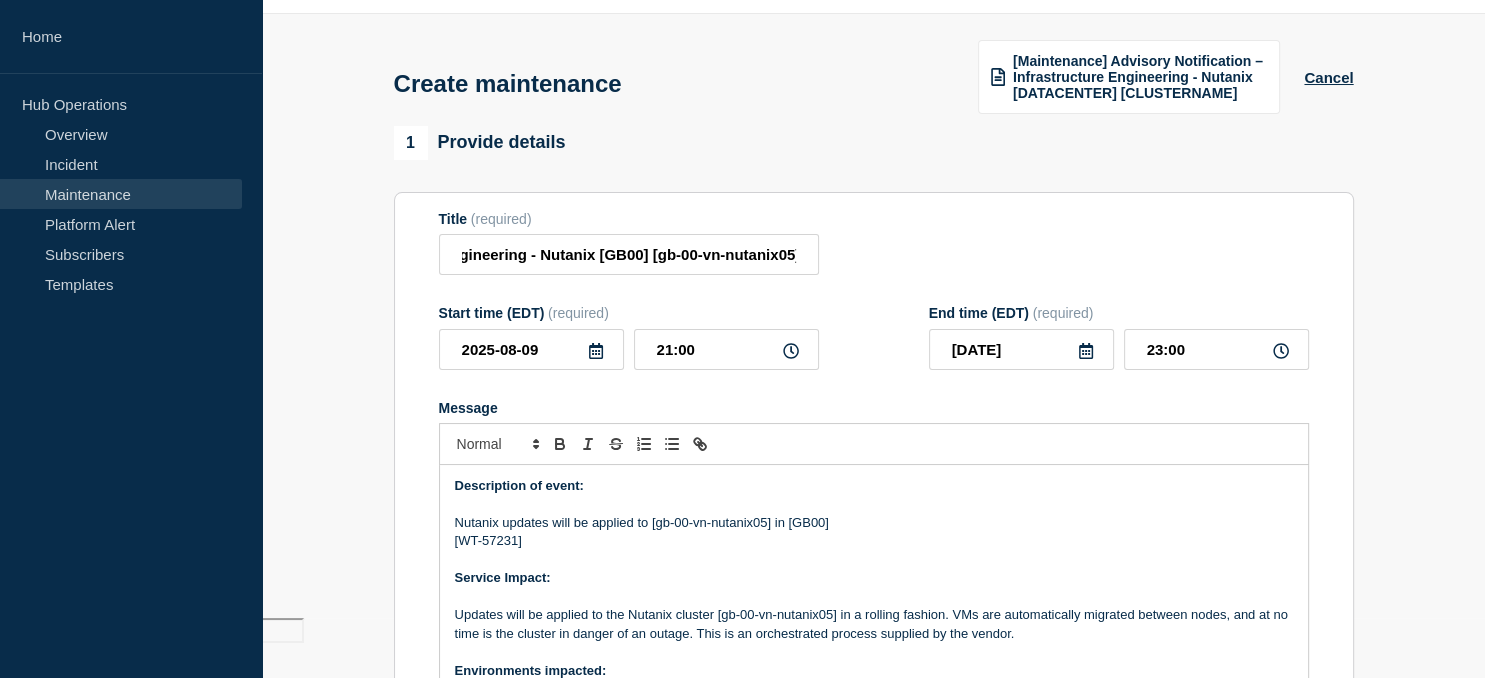 scroll, scrollTop: 227, scrollLeft: 0, axis: vertical 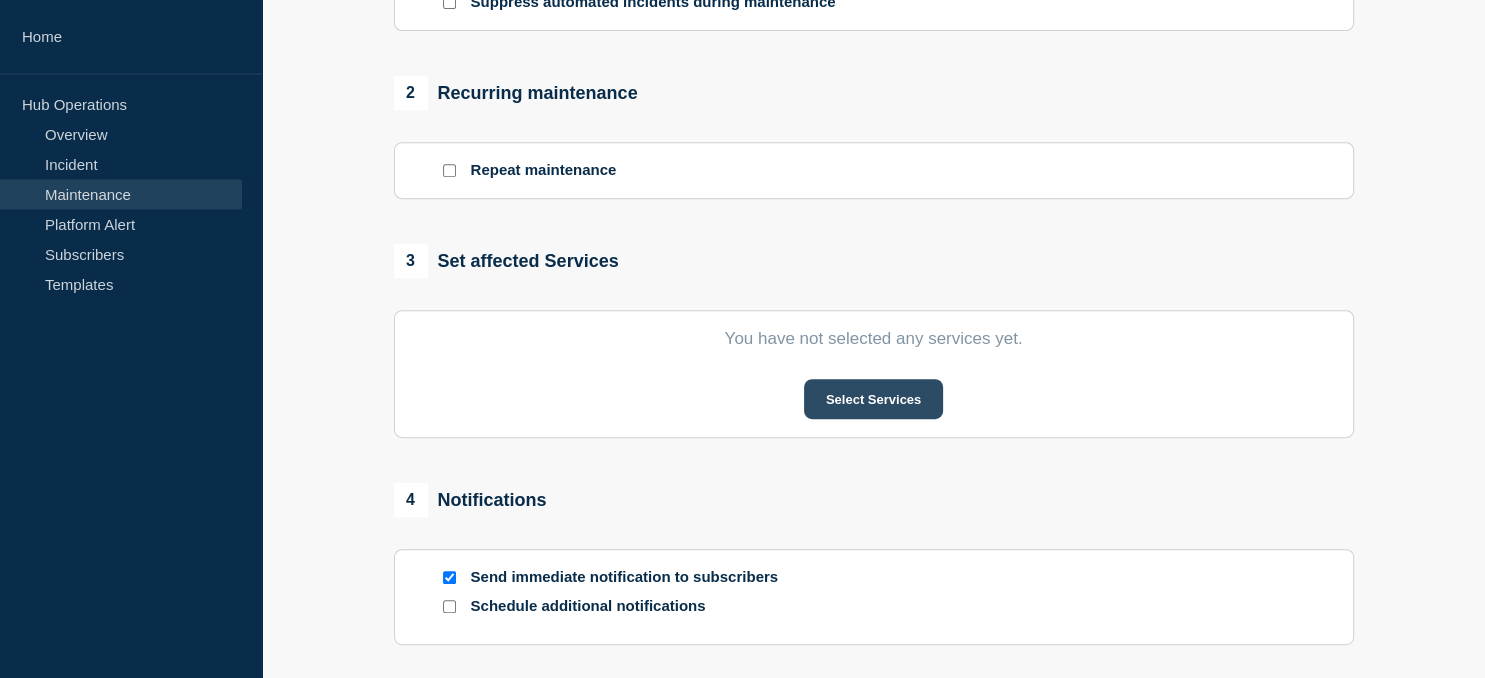 click on "Select Services" at bounding box center [873, 399] 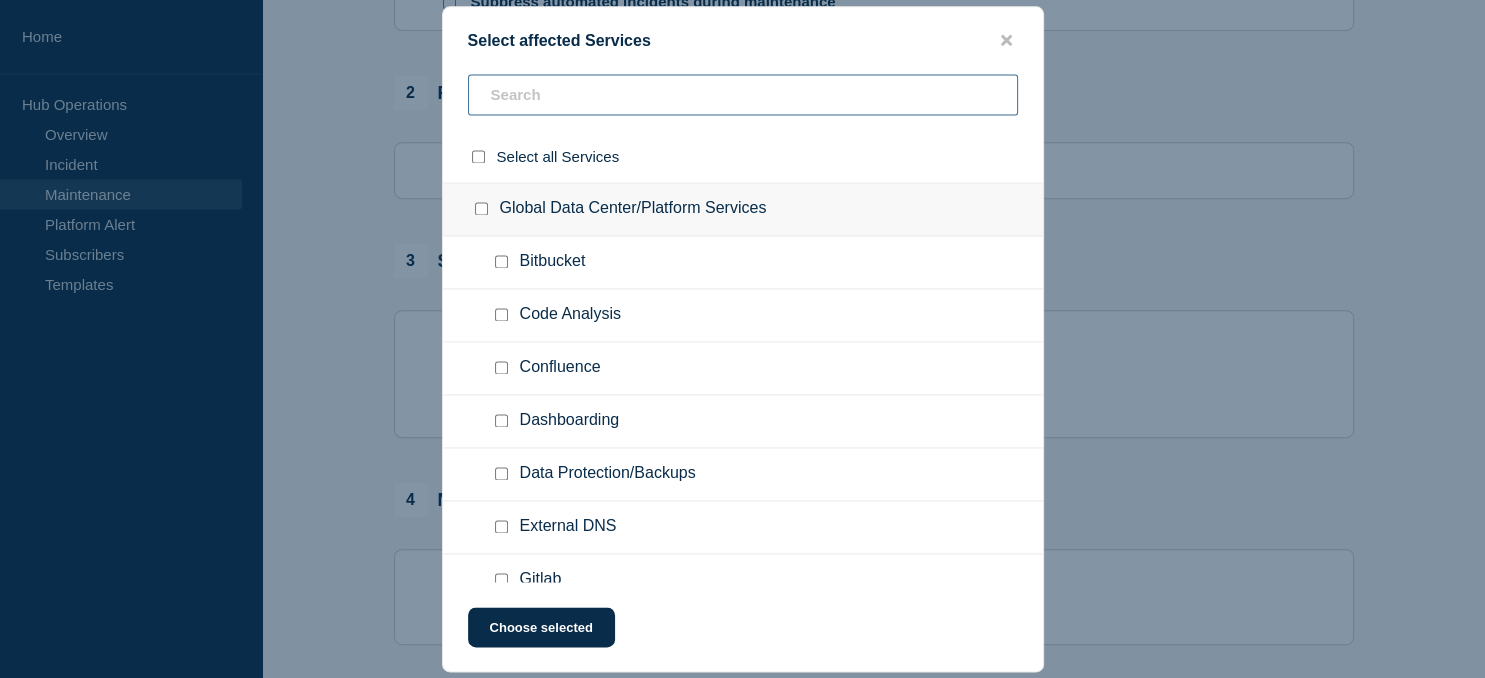 click at bounding box center (743, 94) 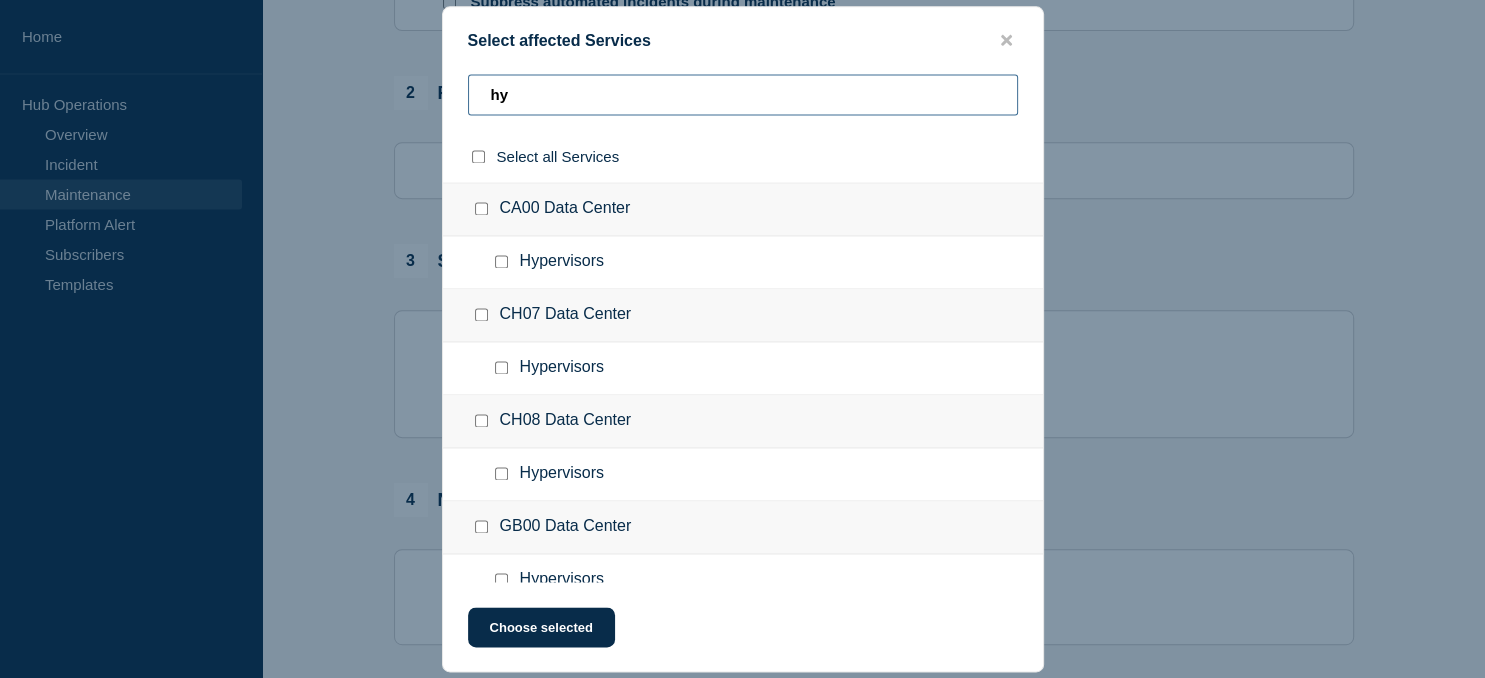 type on "hy" 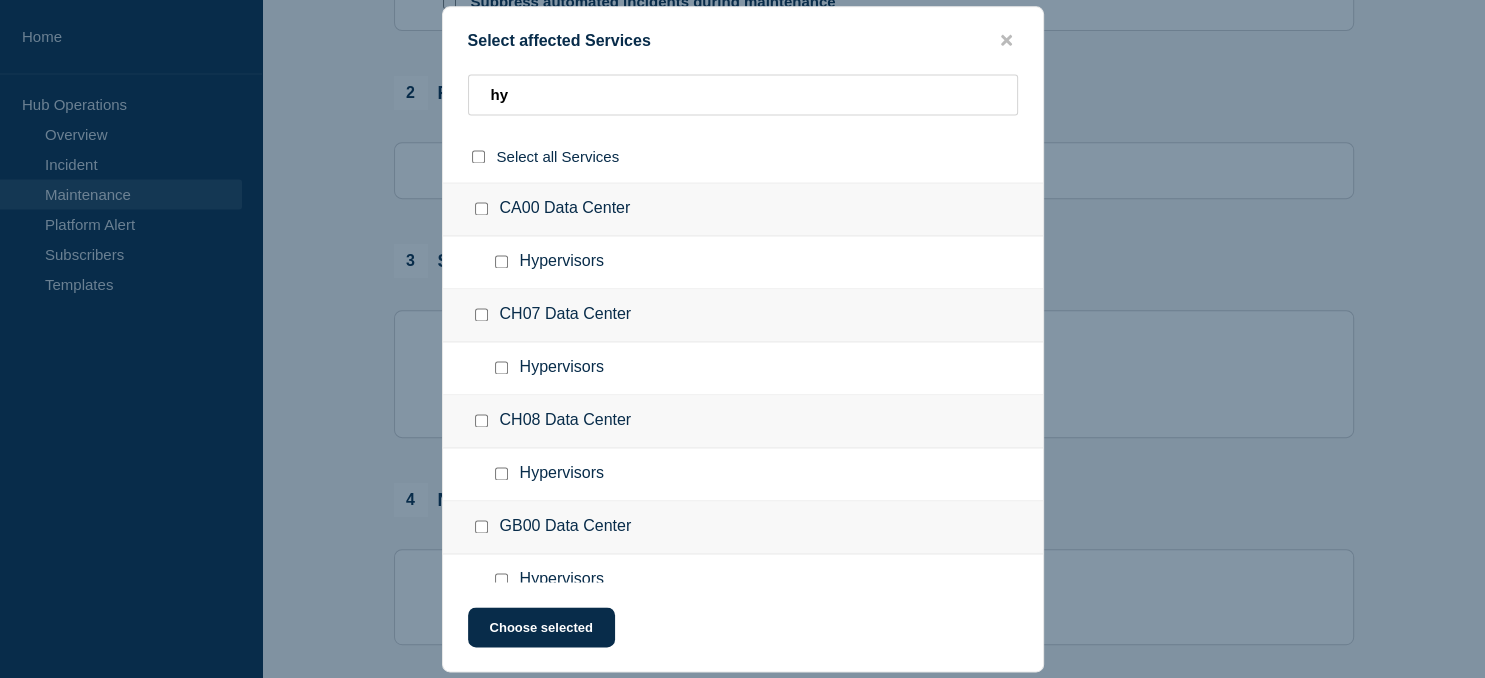 click at bounding box center [481, 526] 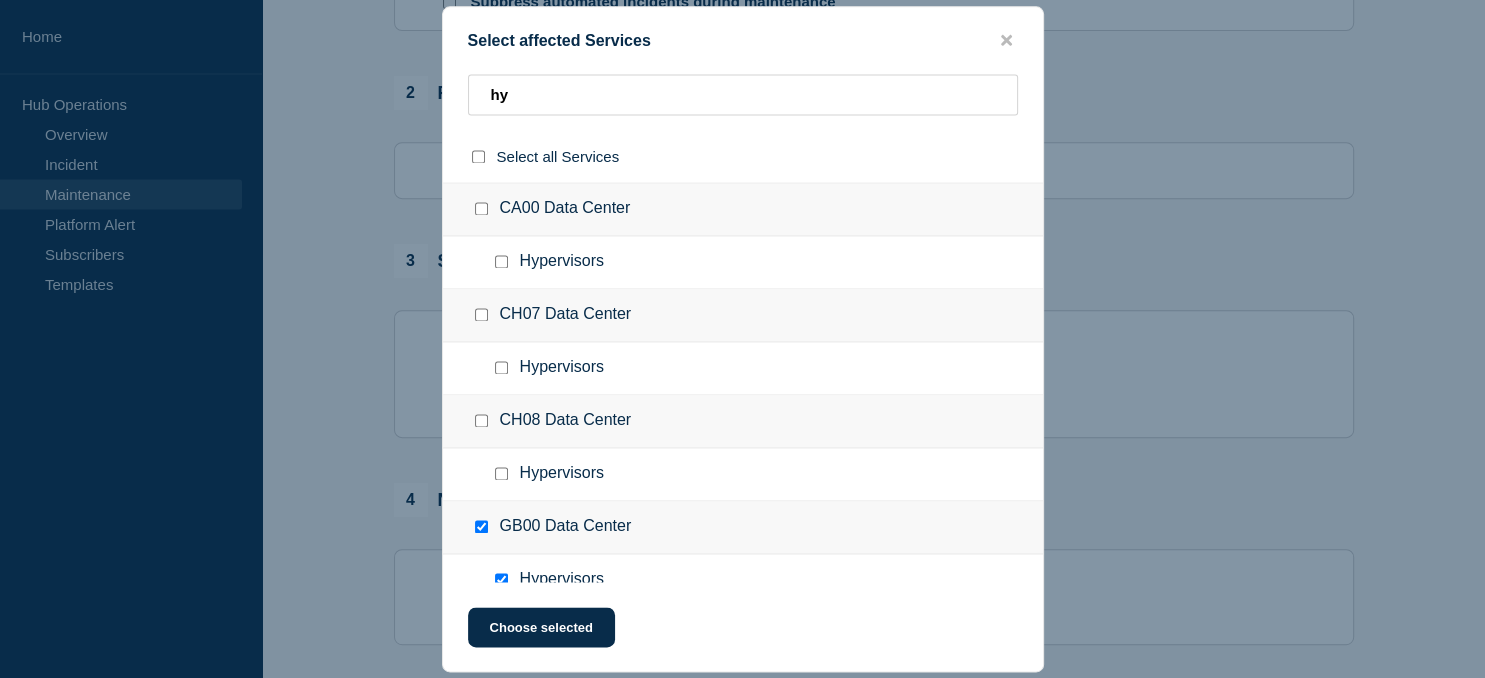 checkbox on "true" 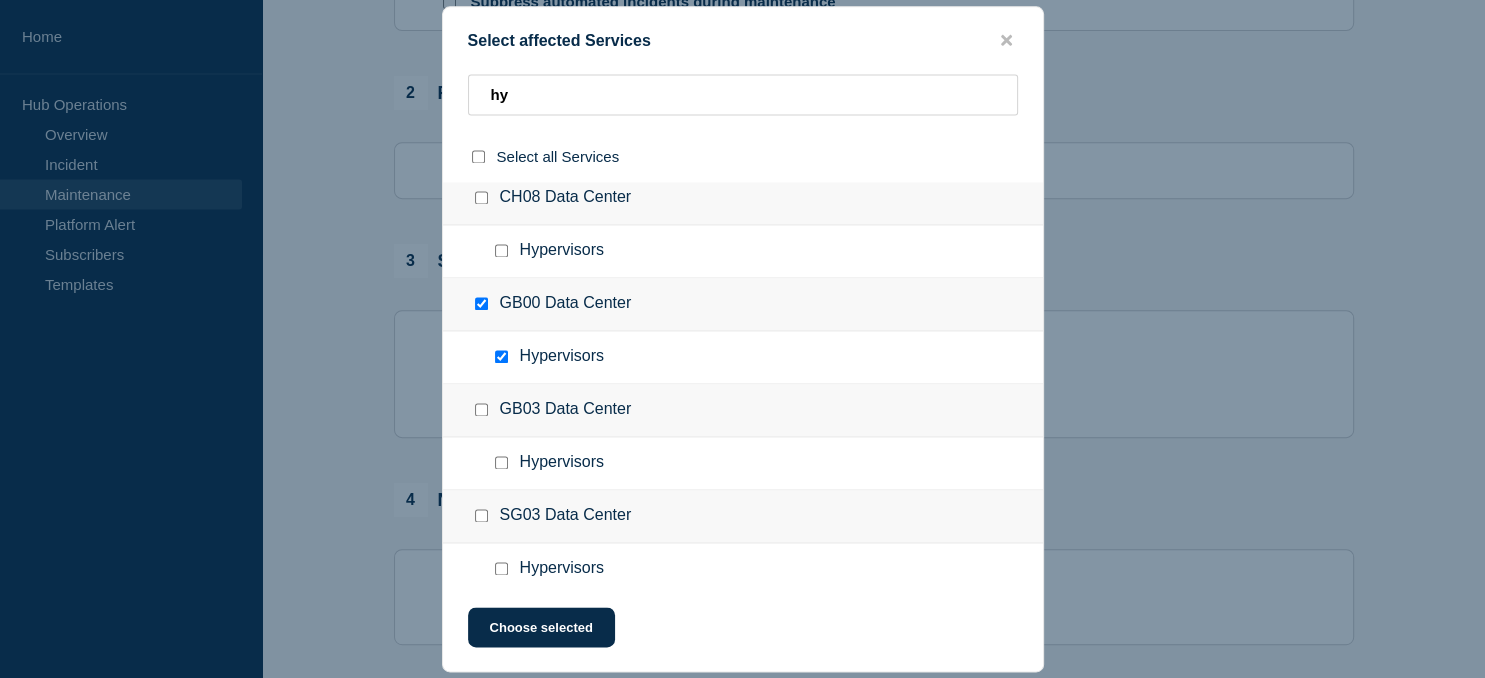 scroll, scrollTop: 226, scrollLeft: 0, axis: vertical 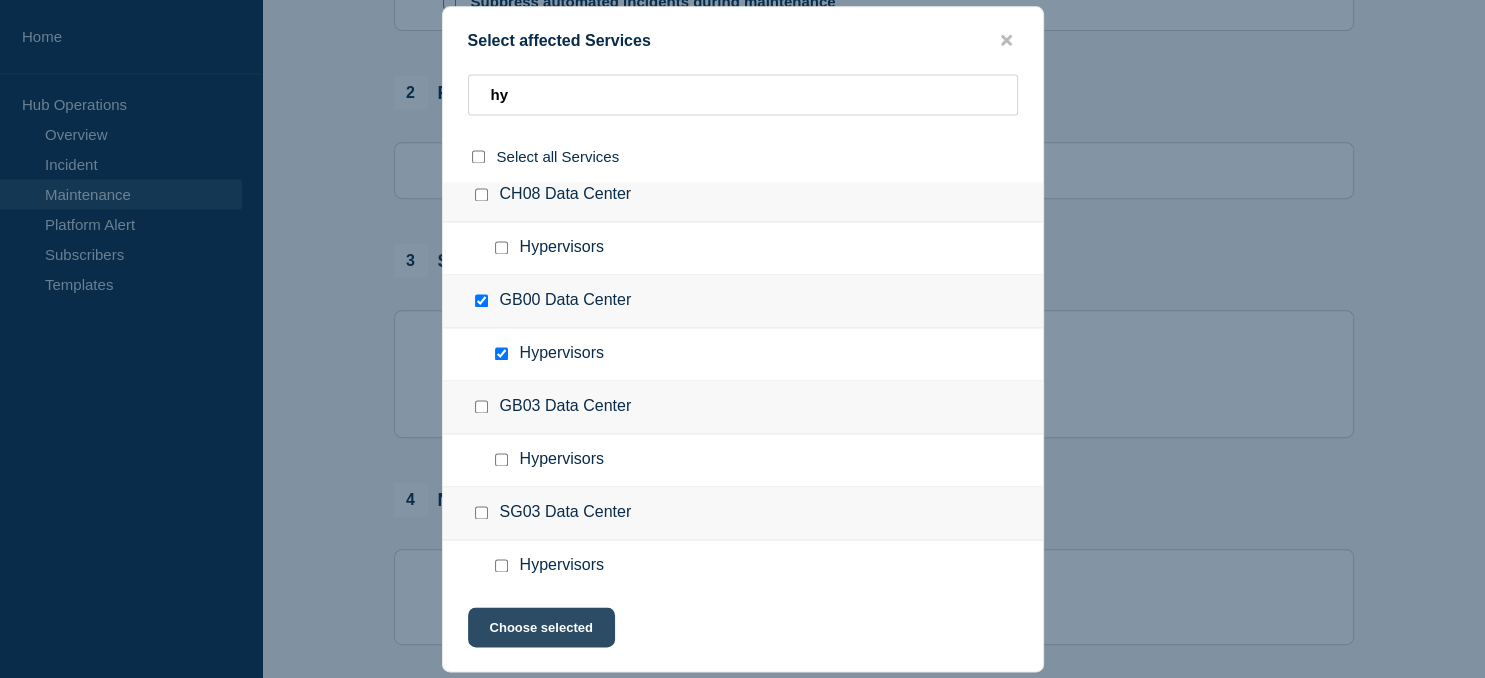 click on "Choose selected" 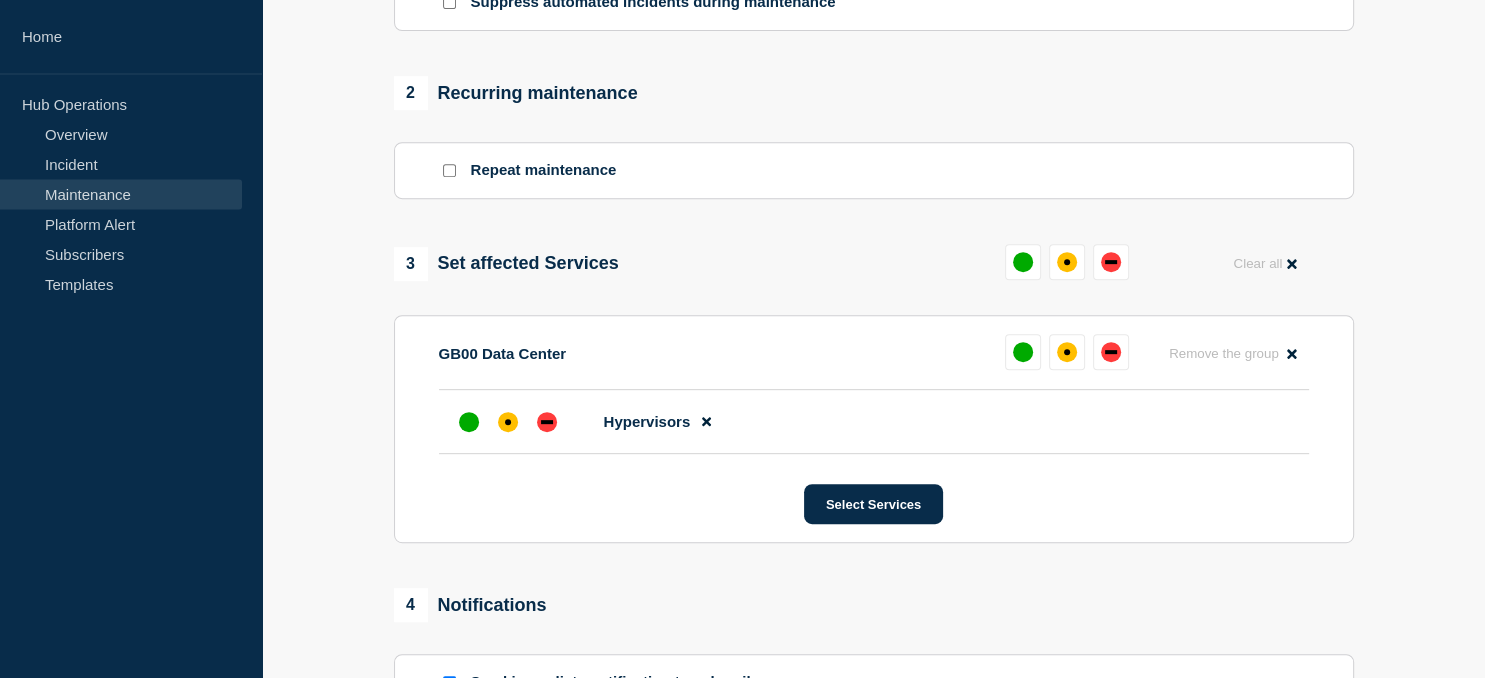 scroll, scrollTop: 226, scrollLeft: 0, axis: vertical 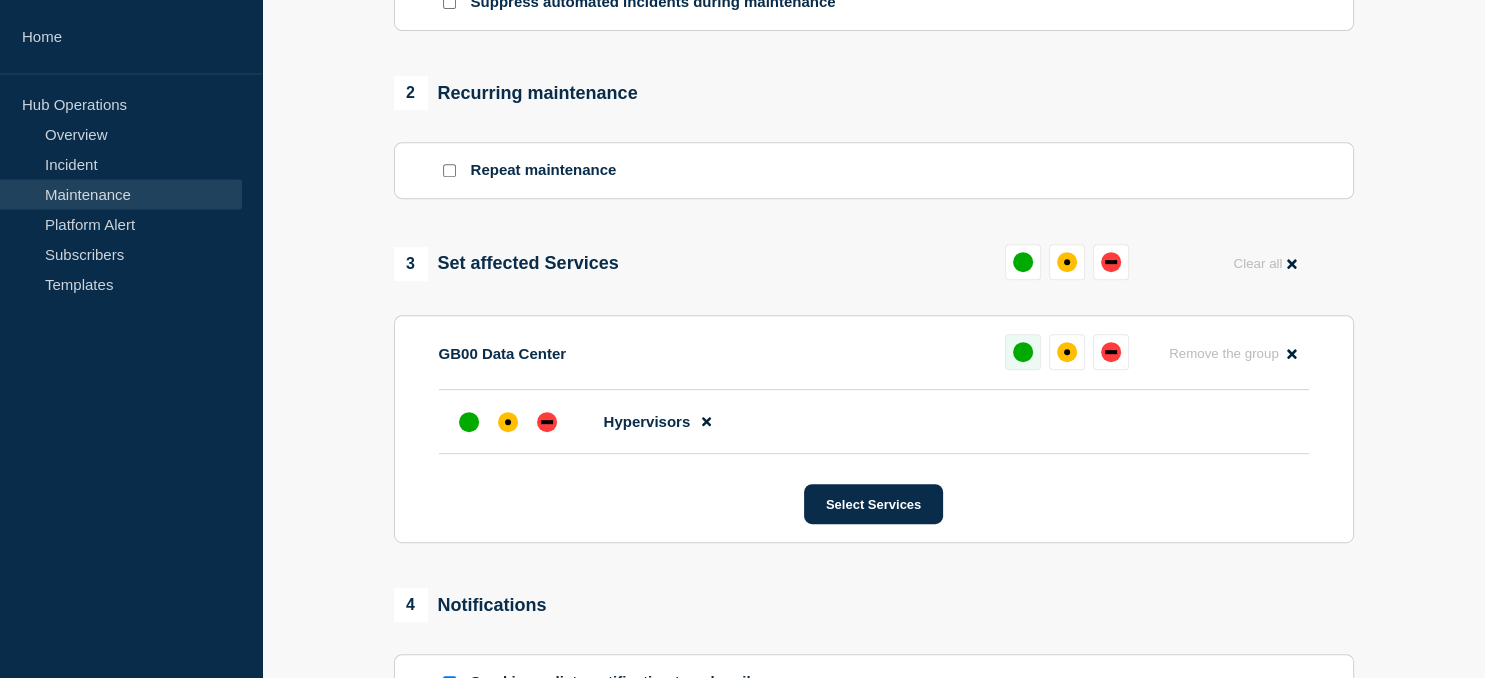click at bounding box center (1023, 352) 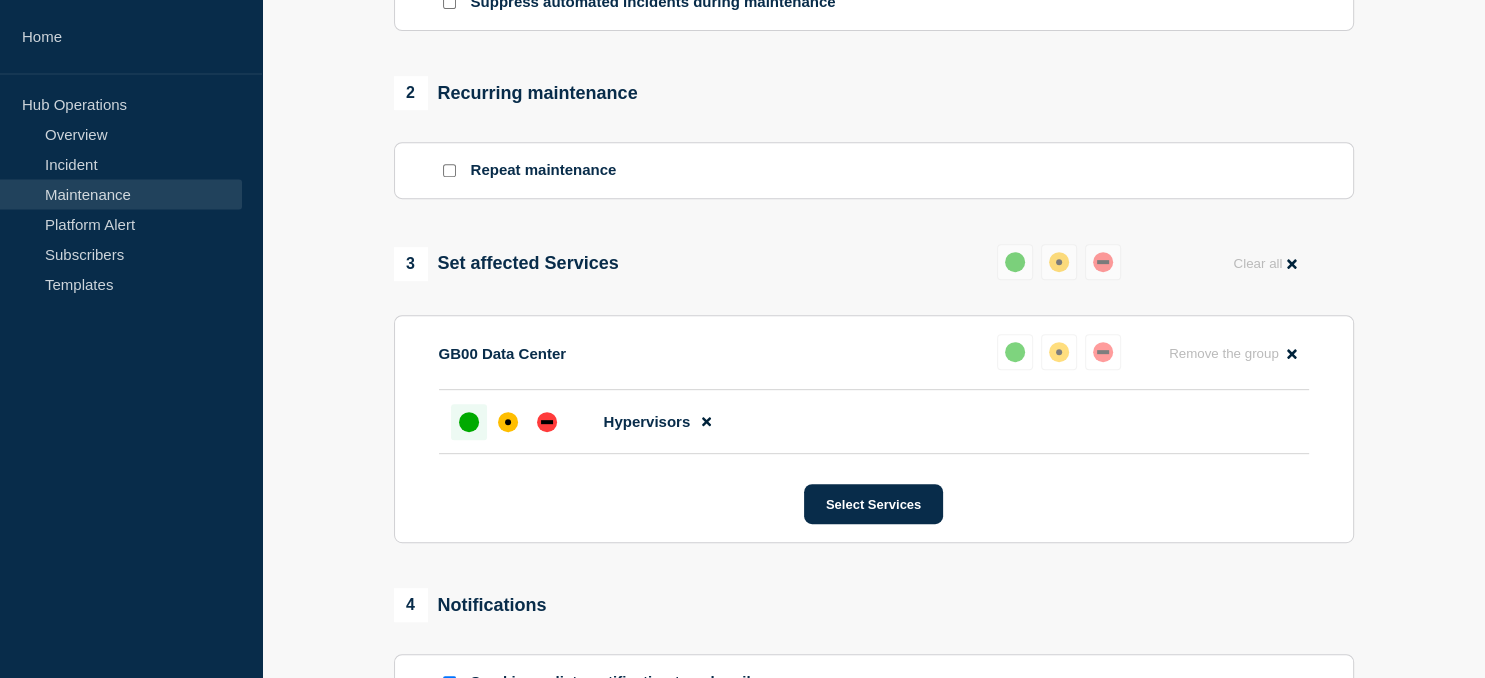 scroll, scrollTop: 1189, scrollLeft: 0, axis: vertical 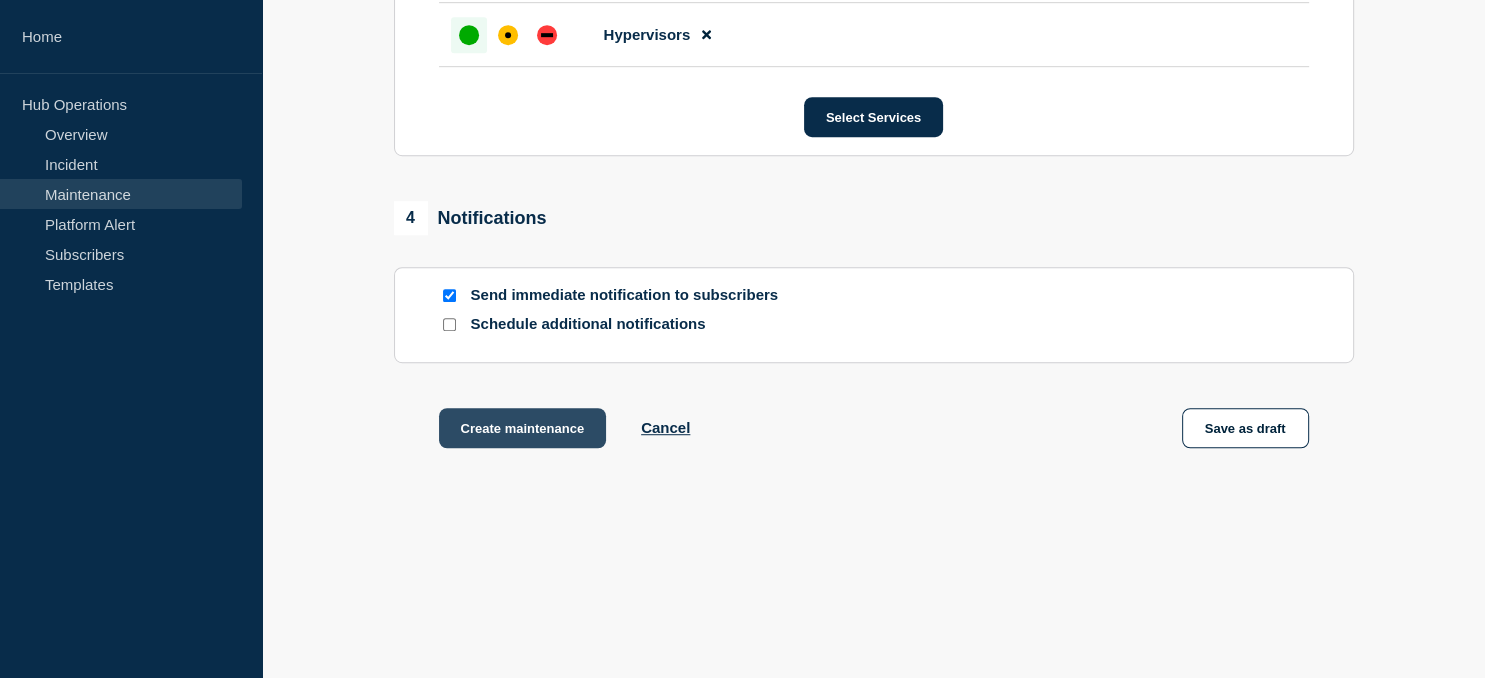 click on "Create maintenance" at bounding box center (523, 428) 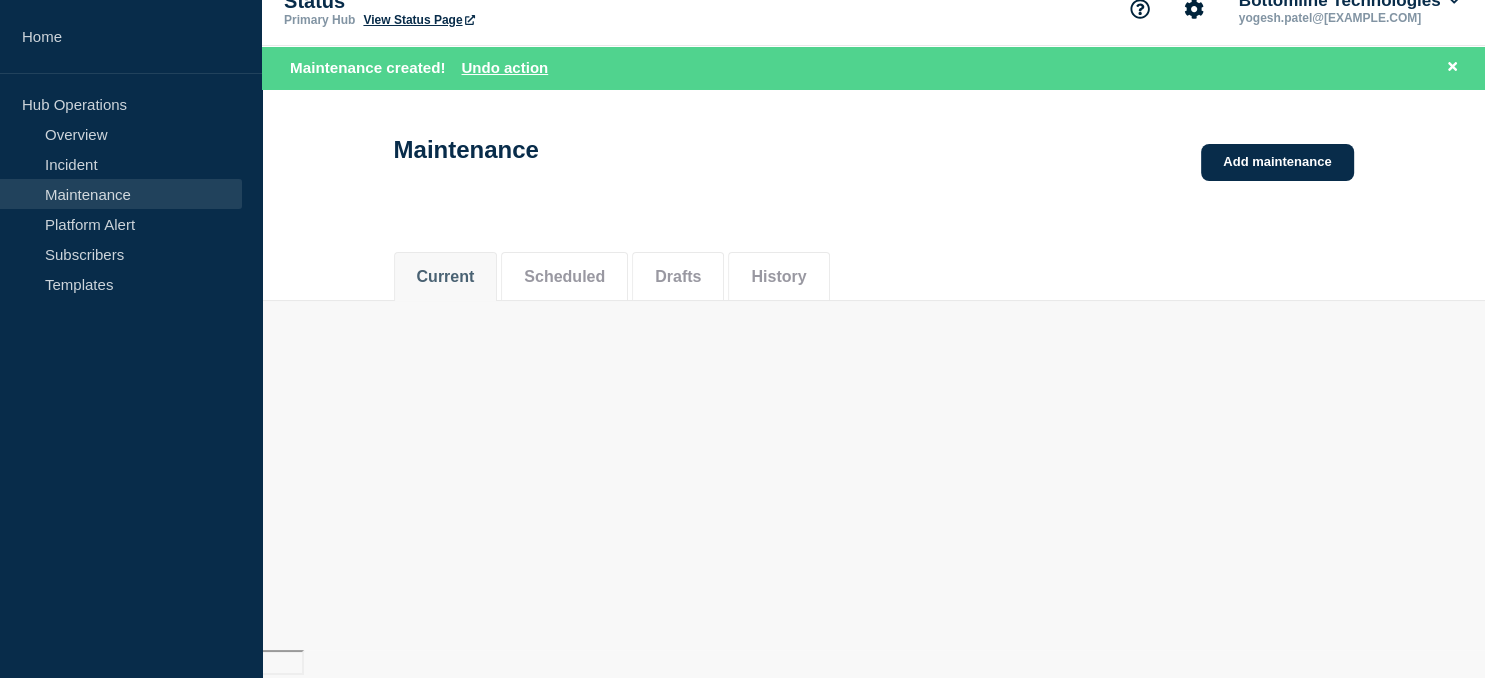 scroll, scrollTop: 0, scrollLeft: 0, axis: both 